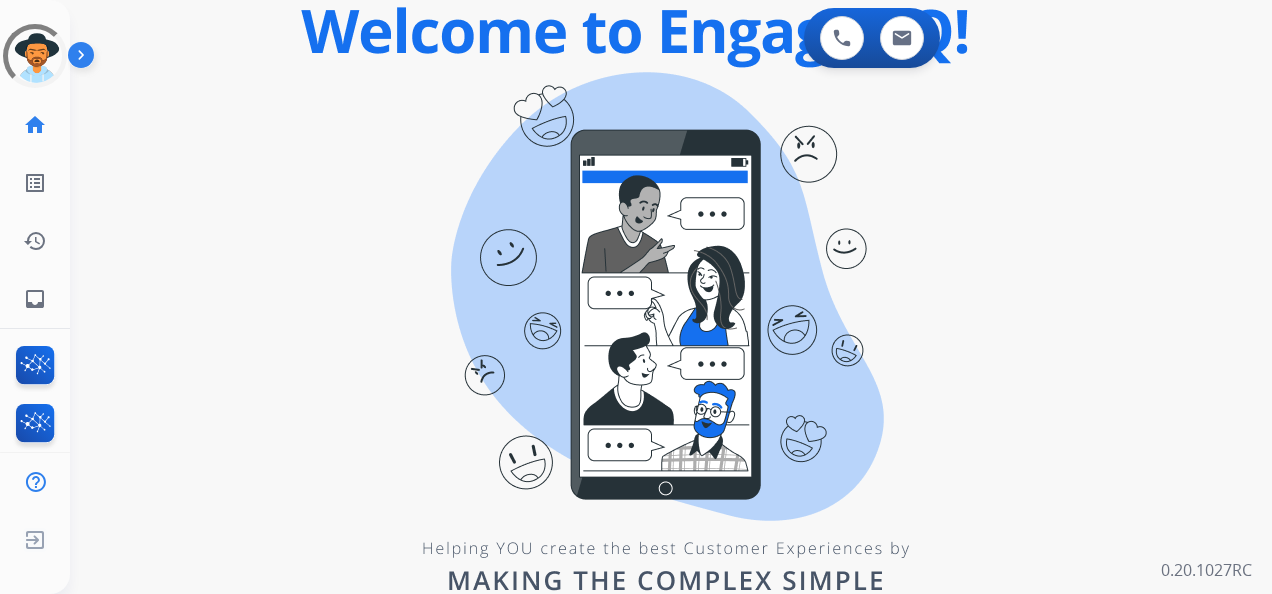 scroll, scrollTop: 0, scrollLeft: 0, axis: both 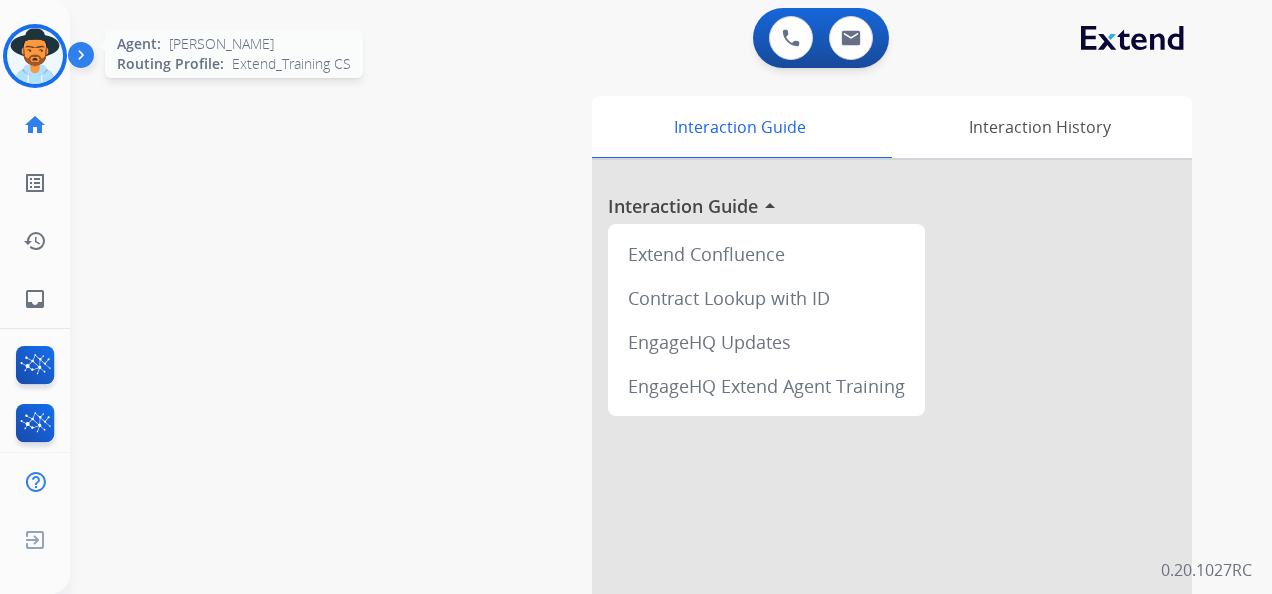 click at bounding box center [35, 56] 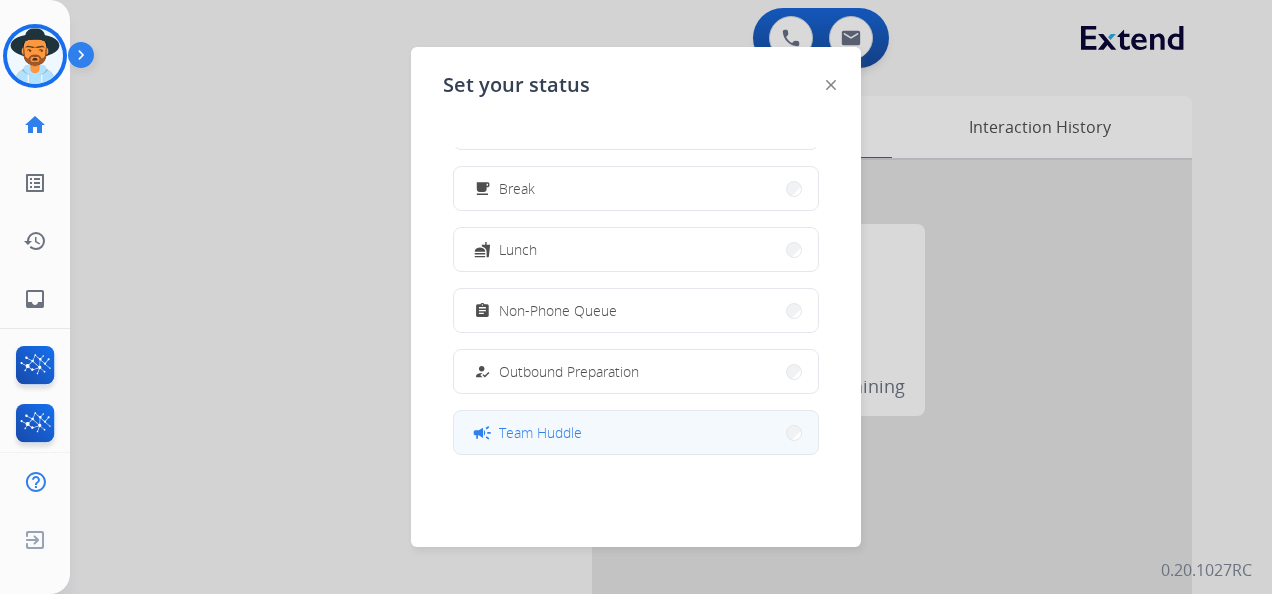 scroll, scrollTop: 100, scrollLeft: 0, axis: vertical 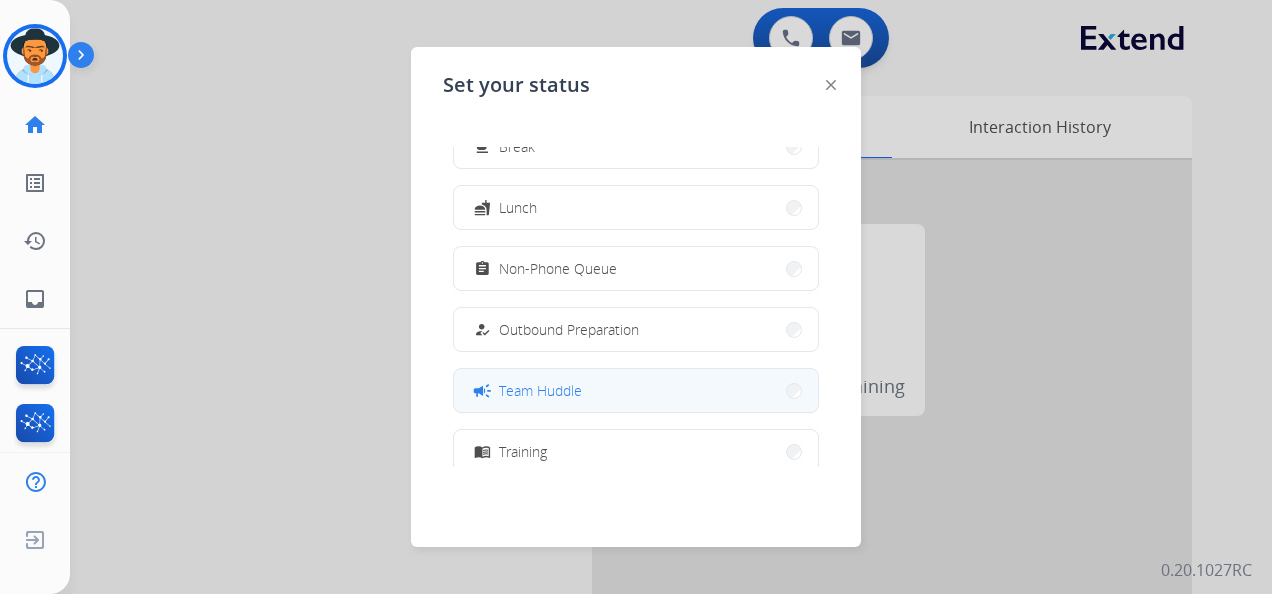click on "campaign Team Huddle" at bounding box center (636, 390) 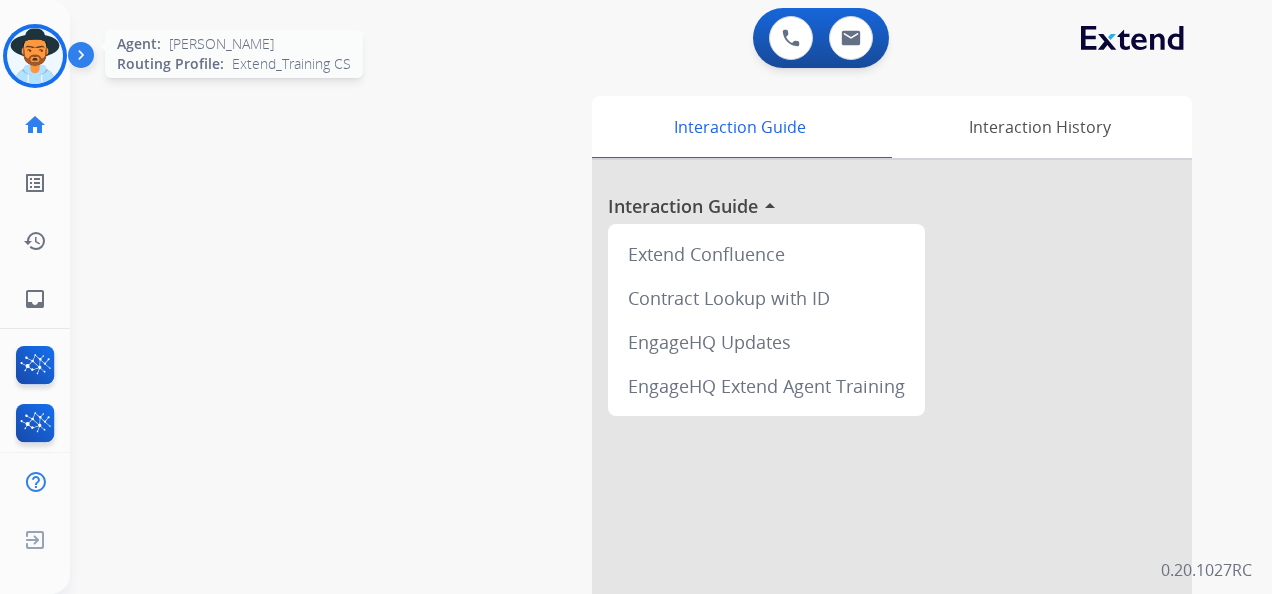 click at bounding box center [35, 56] 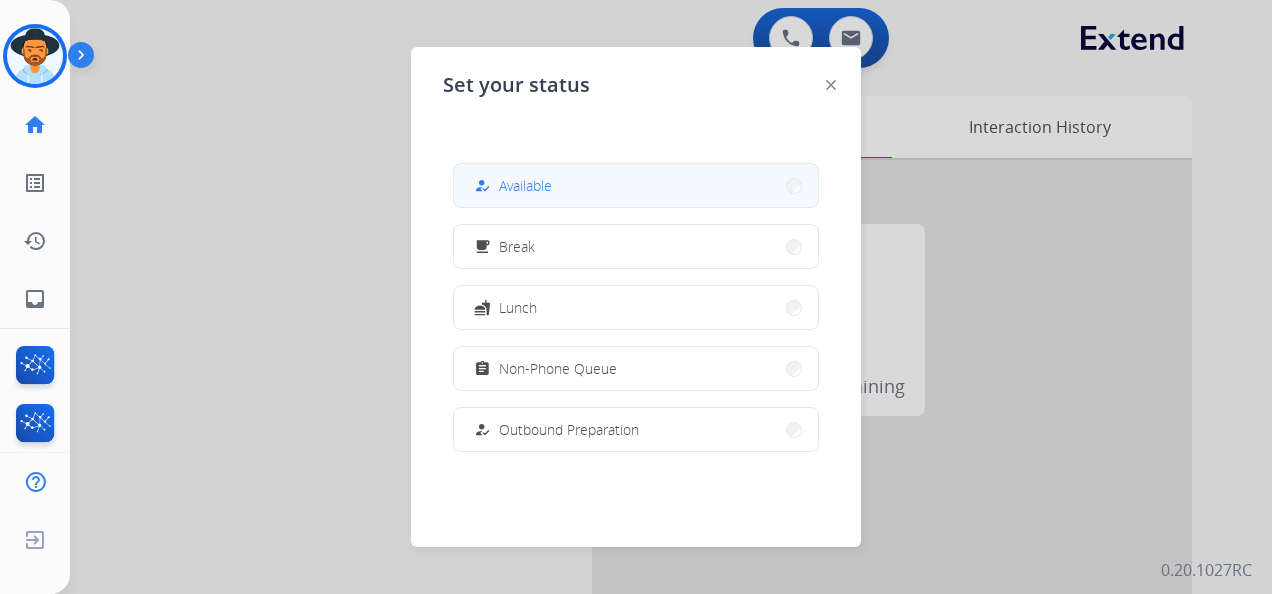 click on "how_to_reg Available" at bounding box center [636, 185] 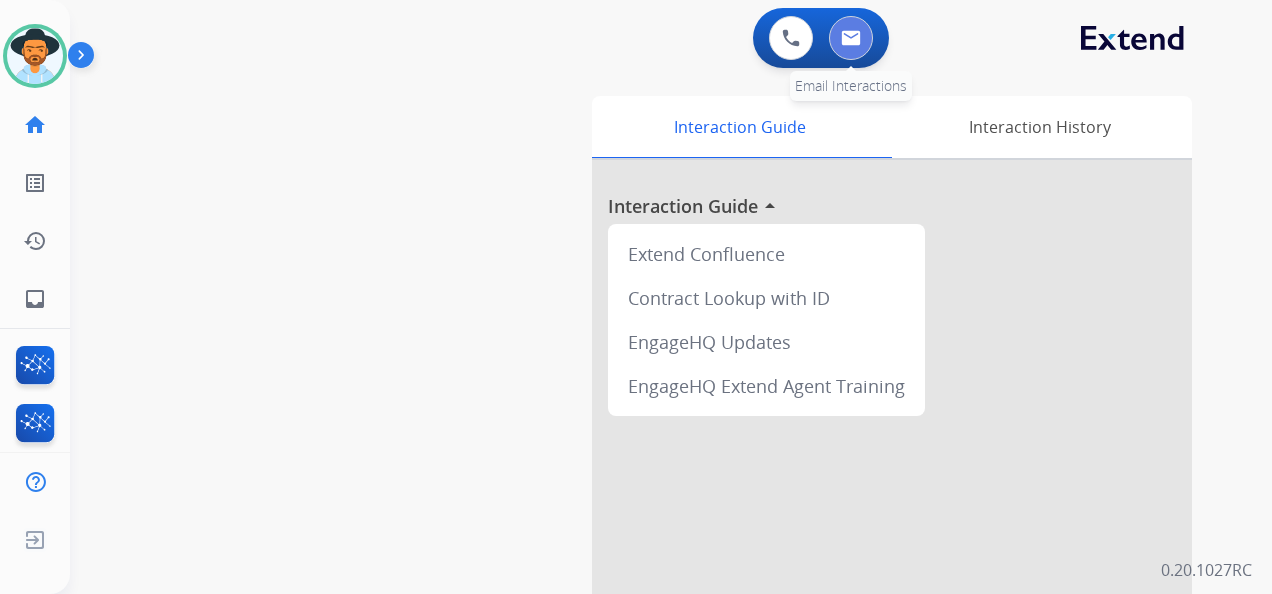 click at bounding box center [851, 38] 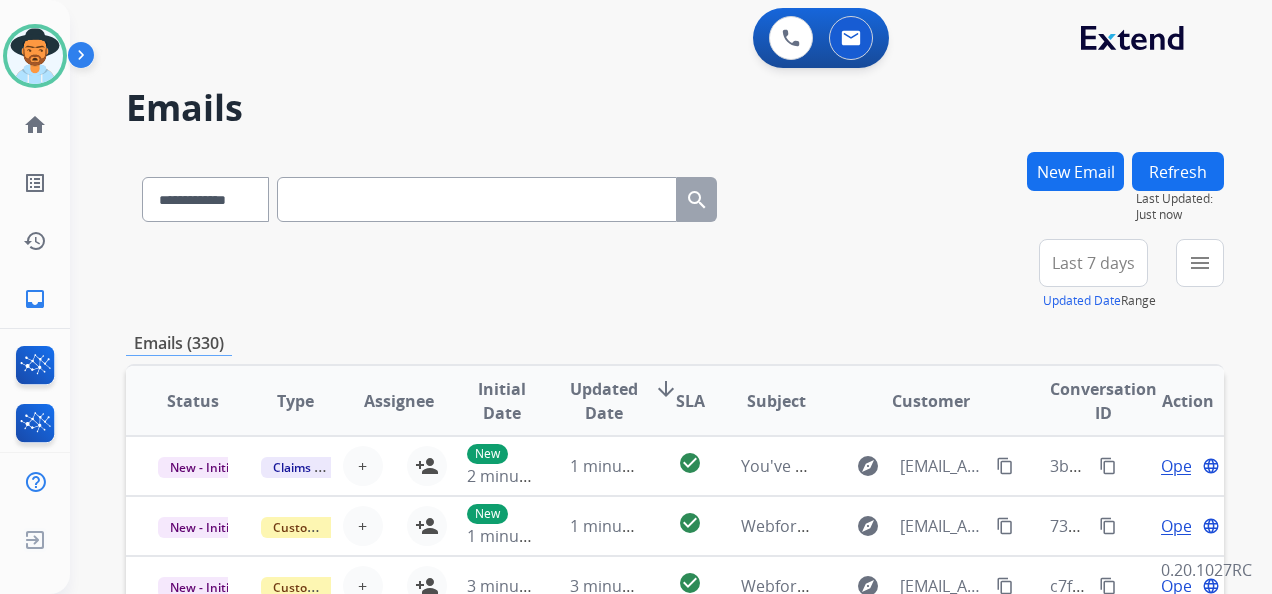 click on "New Email" at bounding box center [1075, 171] 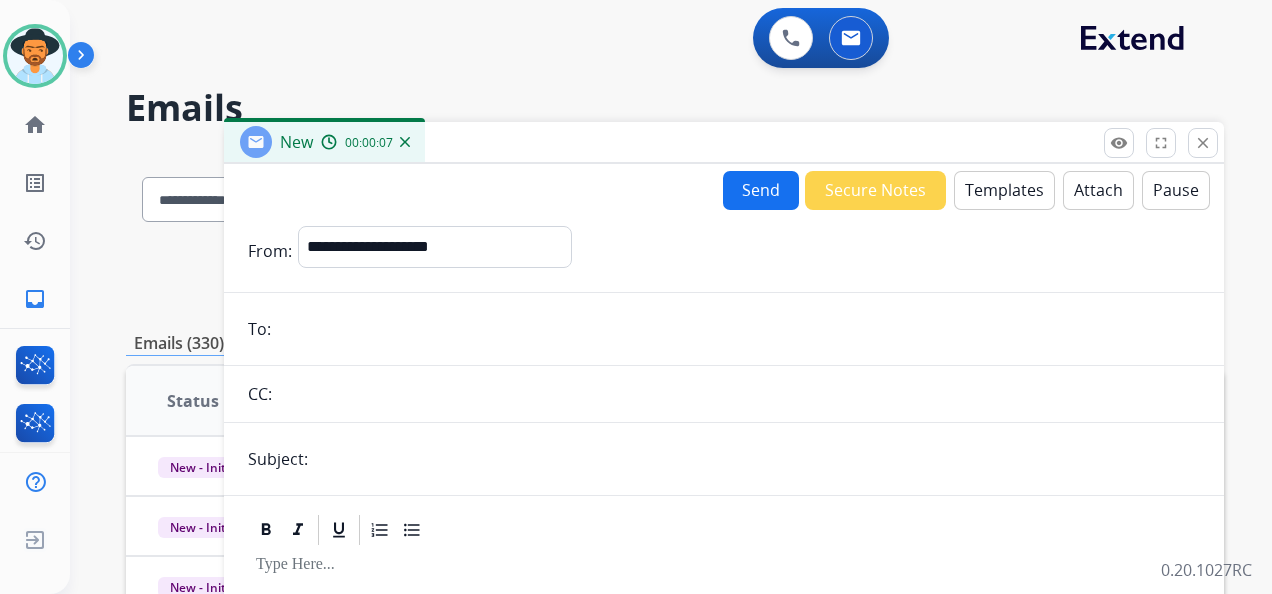 click at bounding box center [738, 329] 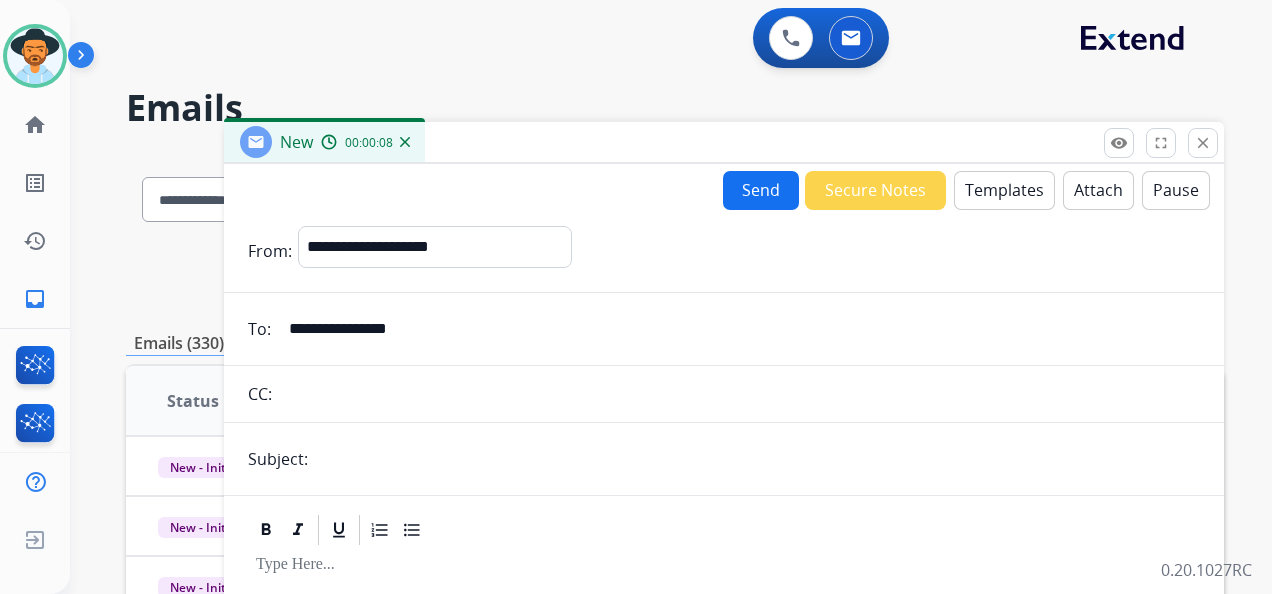 type on "**********" 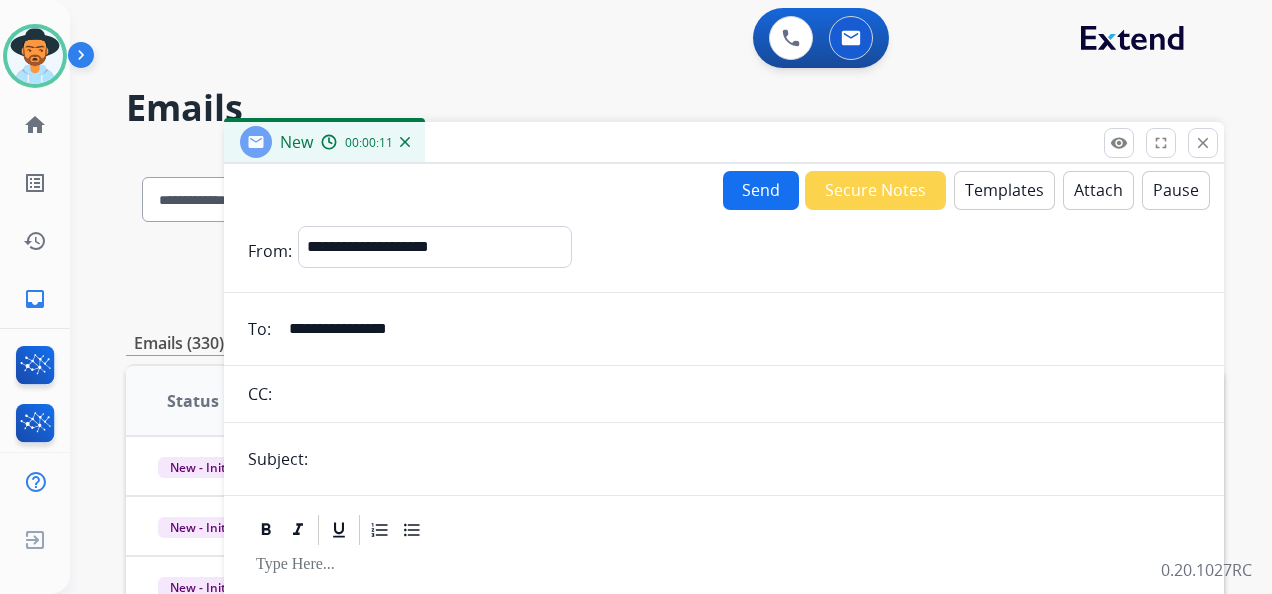 type on "**********" 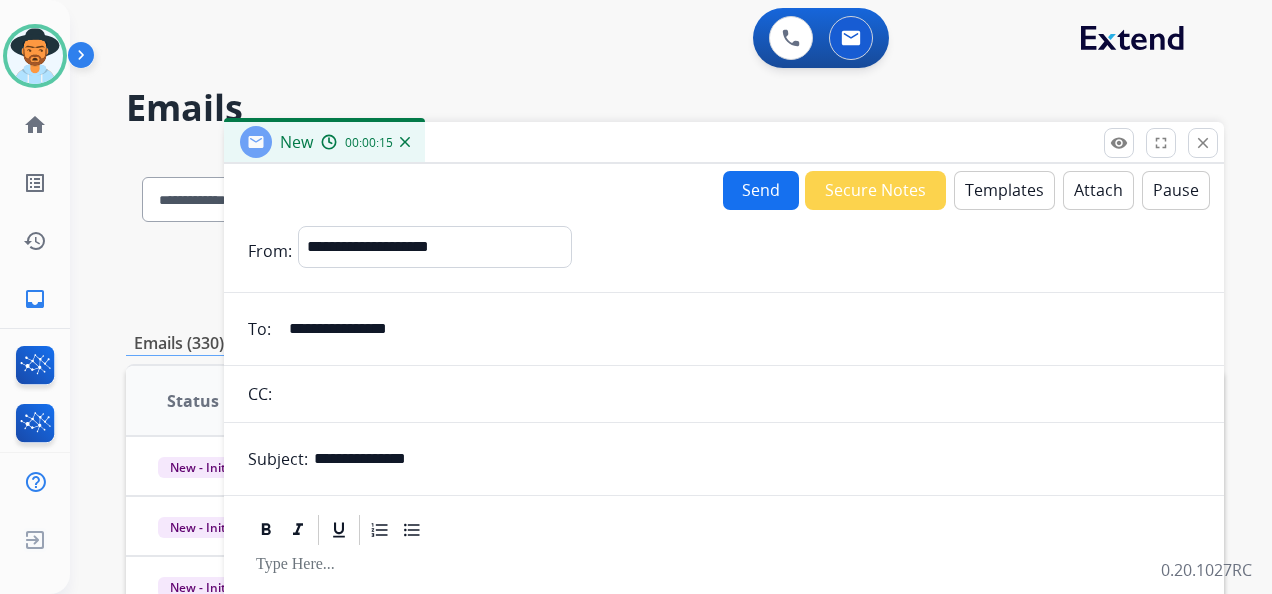 click on "Templates" at bounding box center [1004, 190] 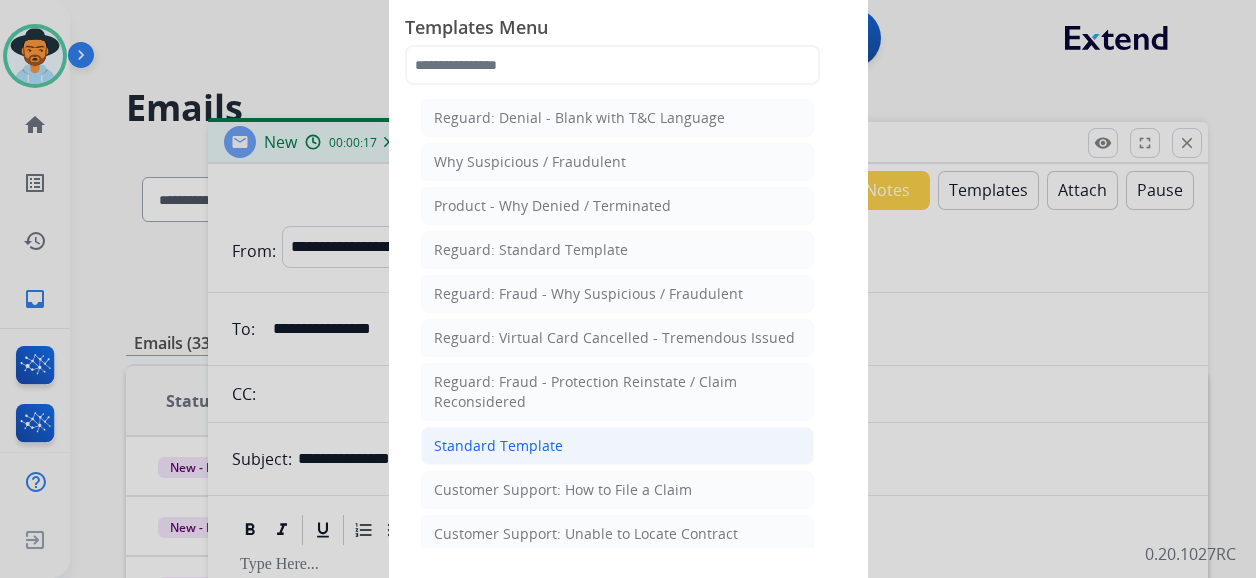 click on "Standard Template" 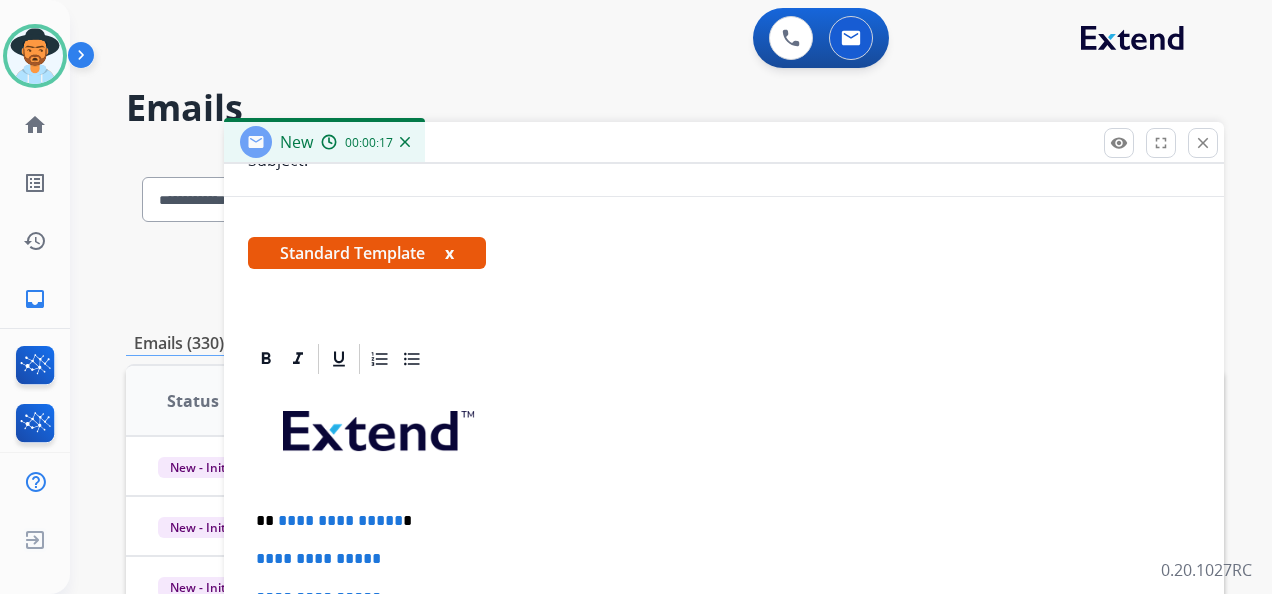 scroll, scrollTop: 300, scrollLeft: 0, axis: vertical 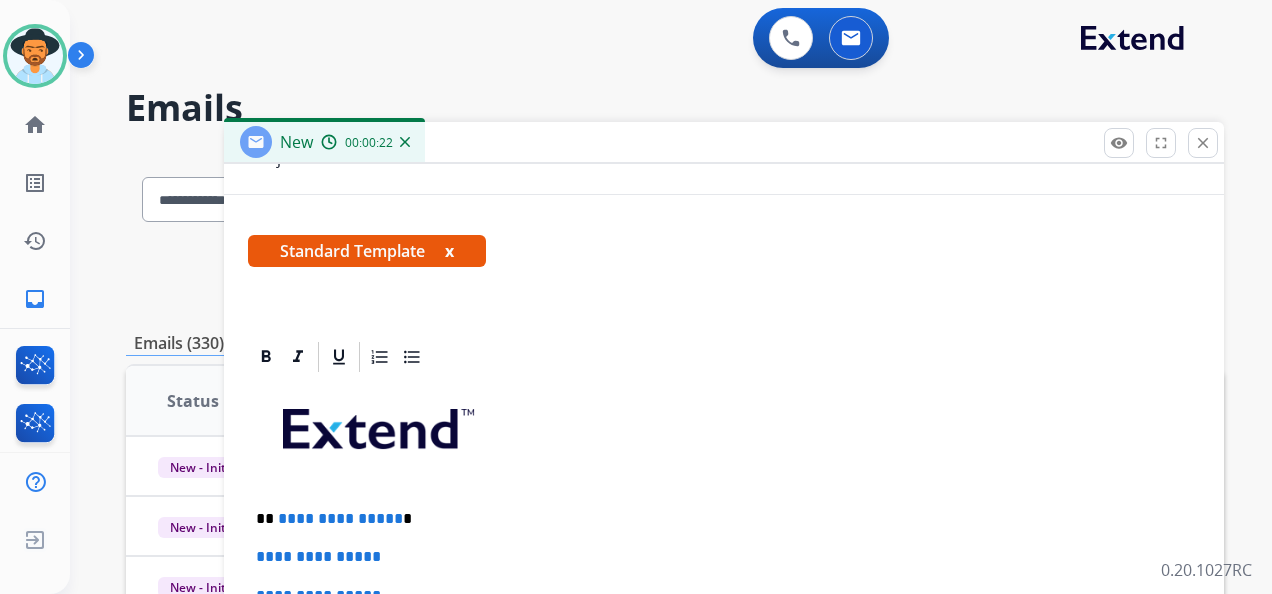 click on "**********" at bounding box center (716, 519) 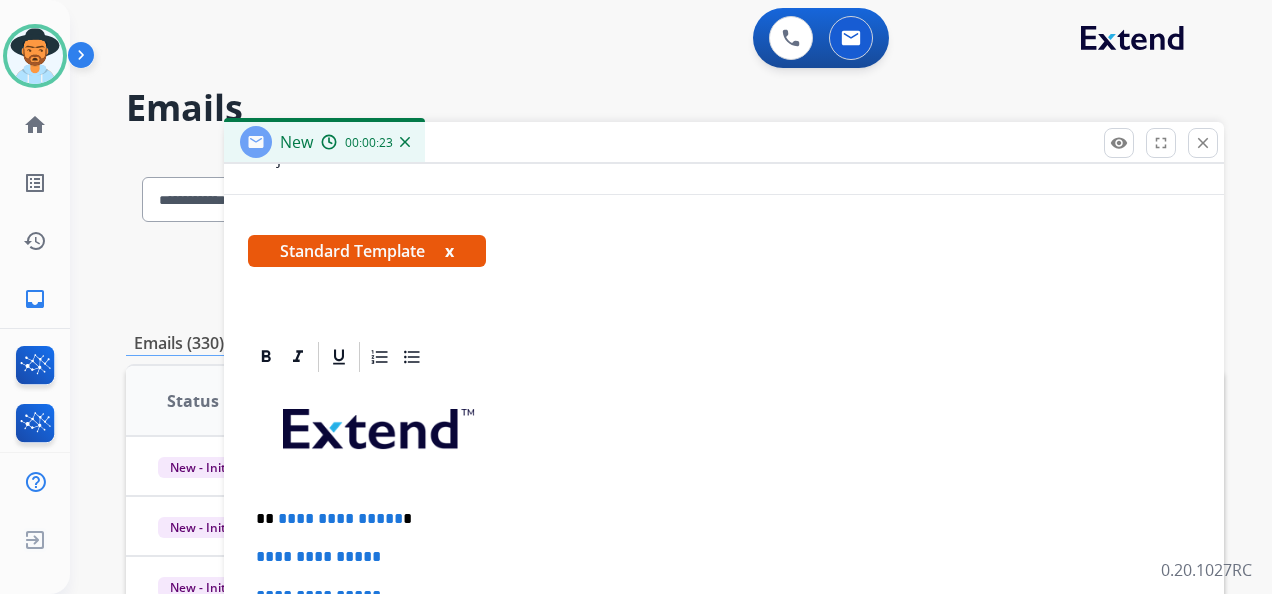 type 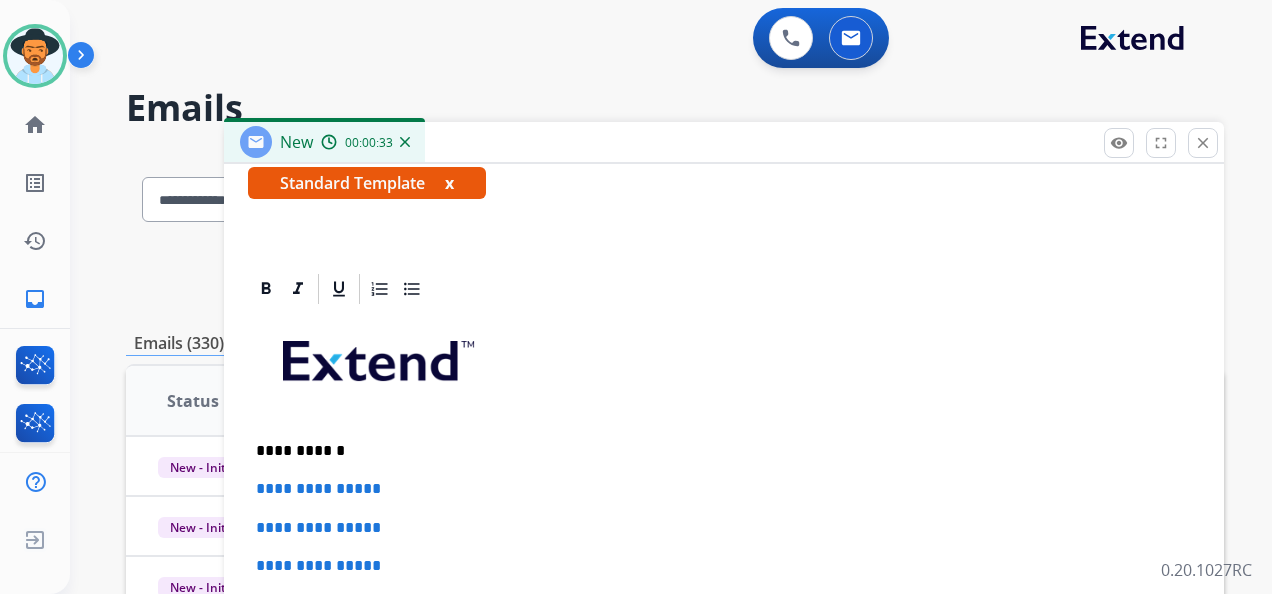 scroll, scrollTop: 400, scrollLeft: 0, axis: vertical 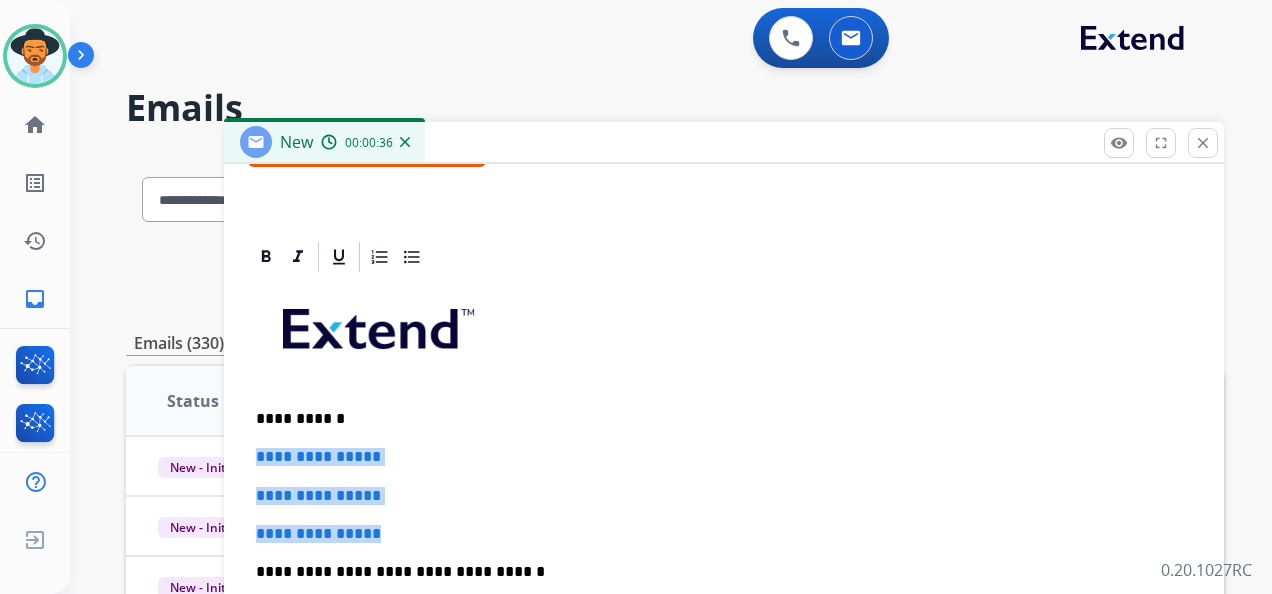 drag, startPoint x: 254, startPoint y: 454, endPoint x: 401, endPoint y: 530, distance: 165.48413 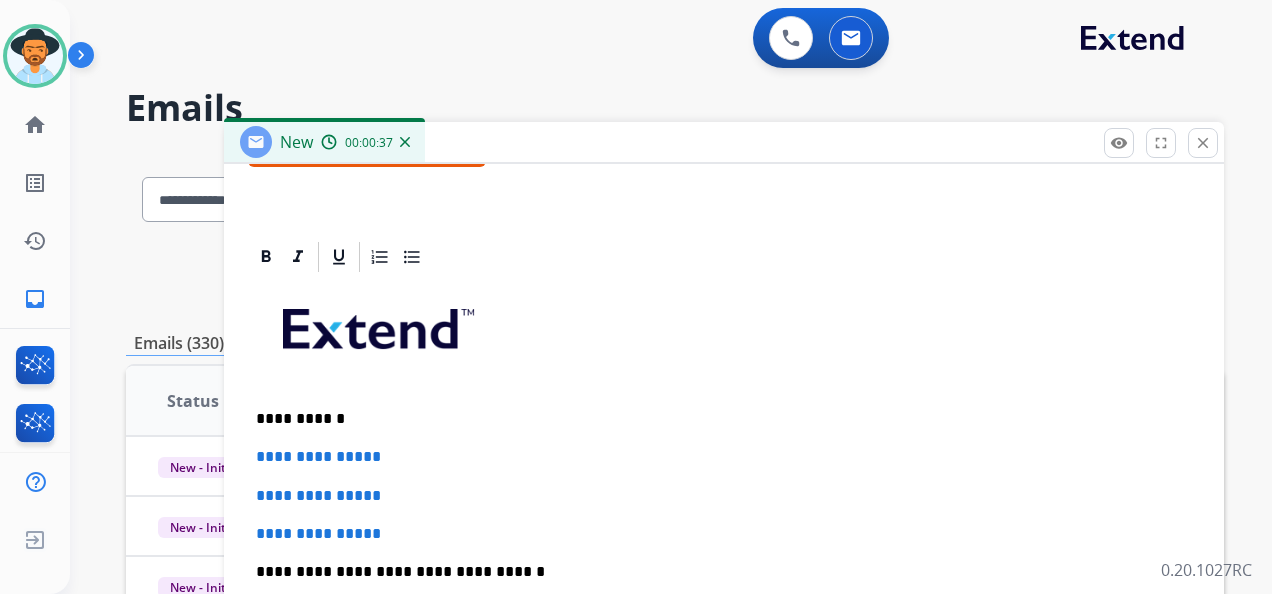 scroll, scrollTop: 383, scrollLeft: 0, axis: vertical 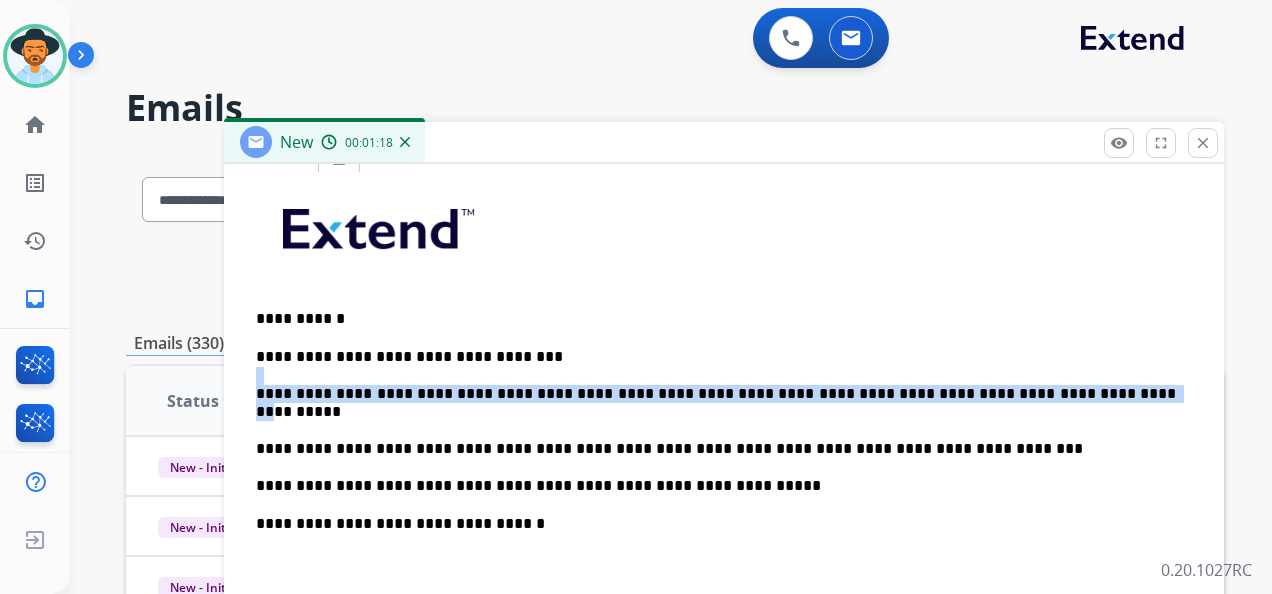 drag, startPoint x: 1051, startPoint y: 388, endPoint x: 1132, endPoint y: 379, distance: 81.49847 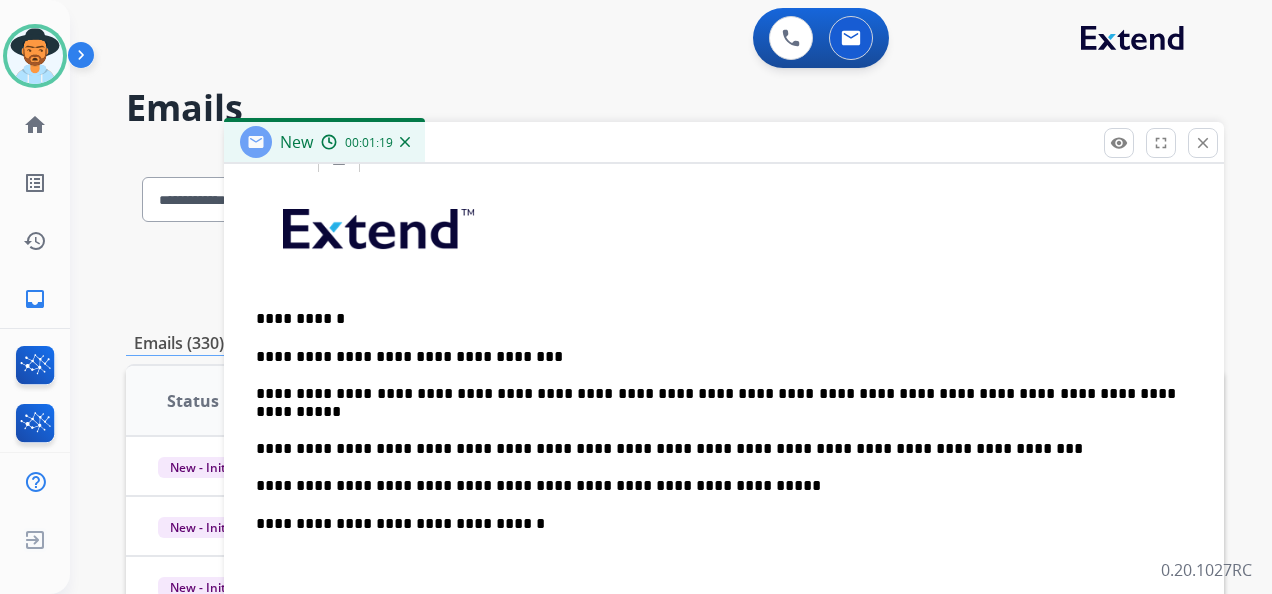 click on "**********" at bounding box center [716, 421] 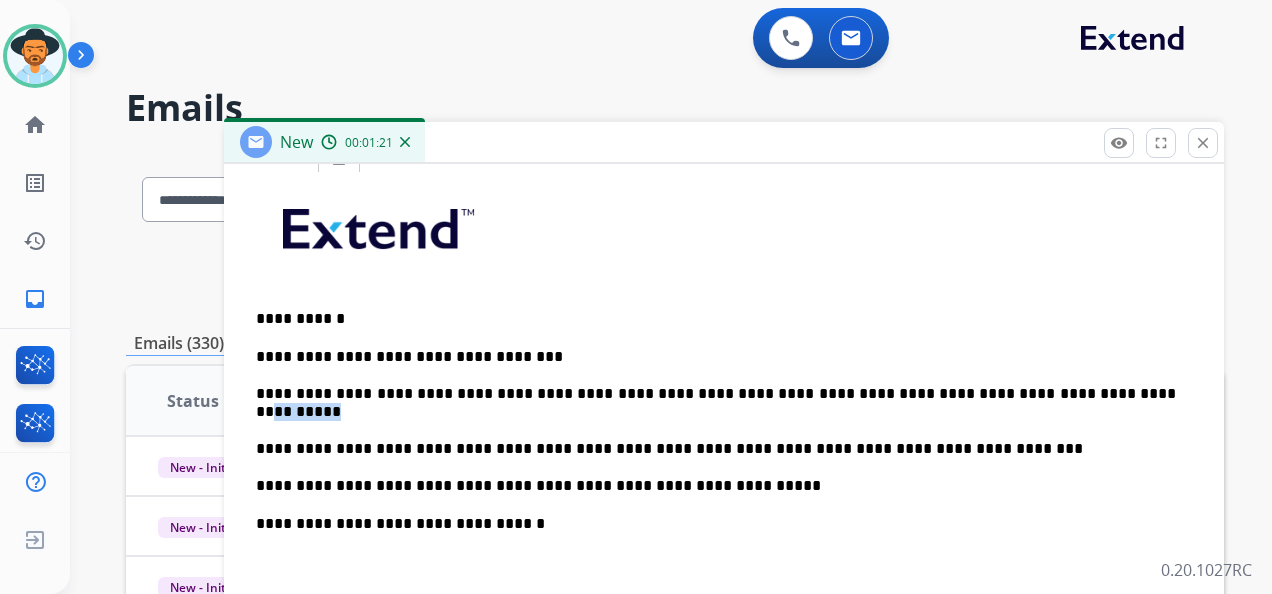drag, startPoint x: 1058, startPoint y: 389, endPoint x: 1101, endPoint y: 382, distance: 43.56604 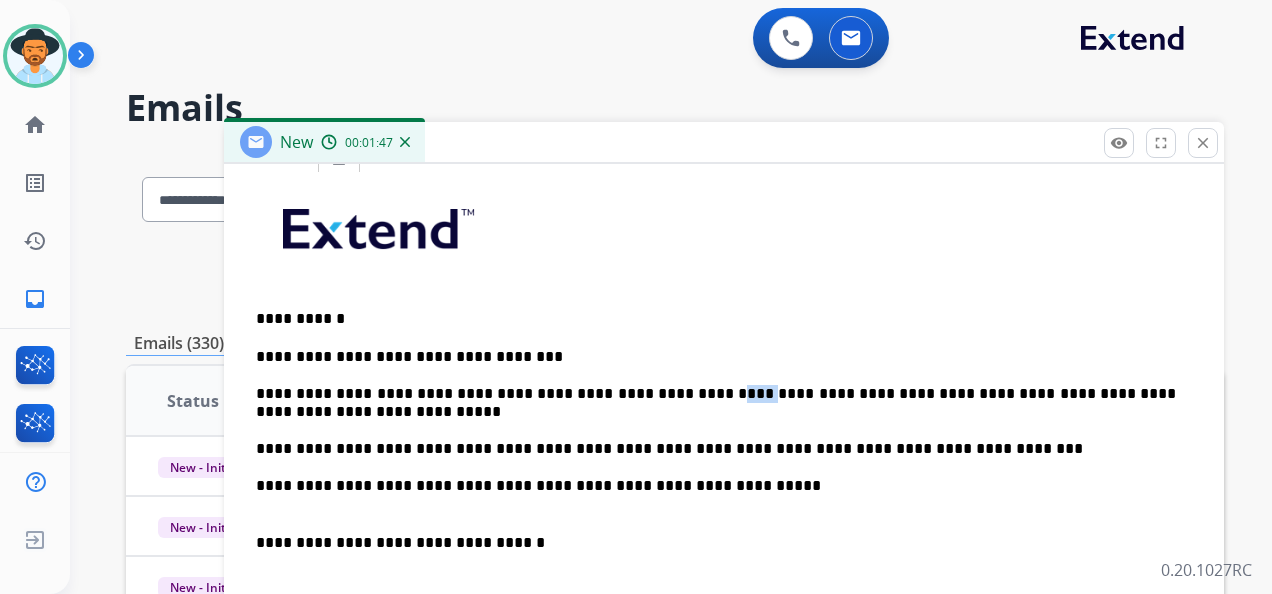 drag, startPoint x: 718, startPoint y: 386, endPoint x: 678, endPoint y: 390, distance: 40.1995 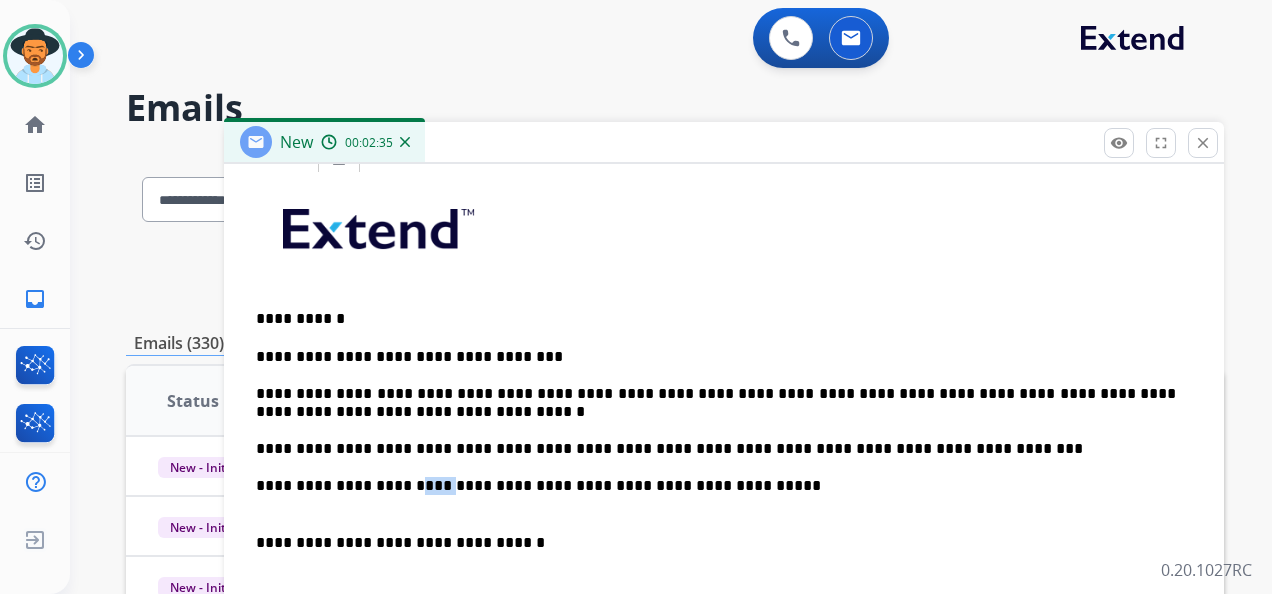 drag, startPoint x: 416, startPoint y: 480, endPoint x: 378, endPoint y: 485, distance: 38.327538 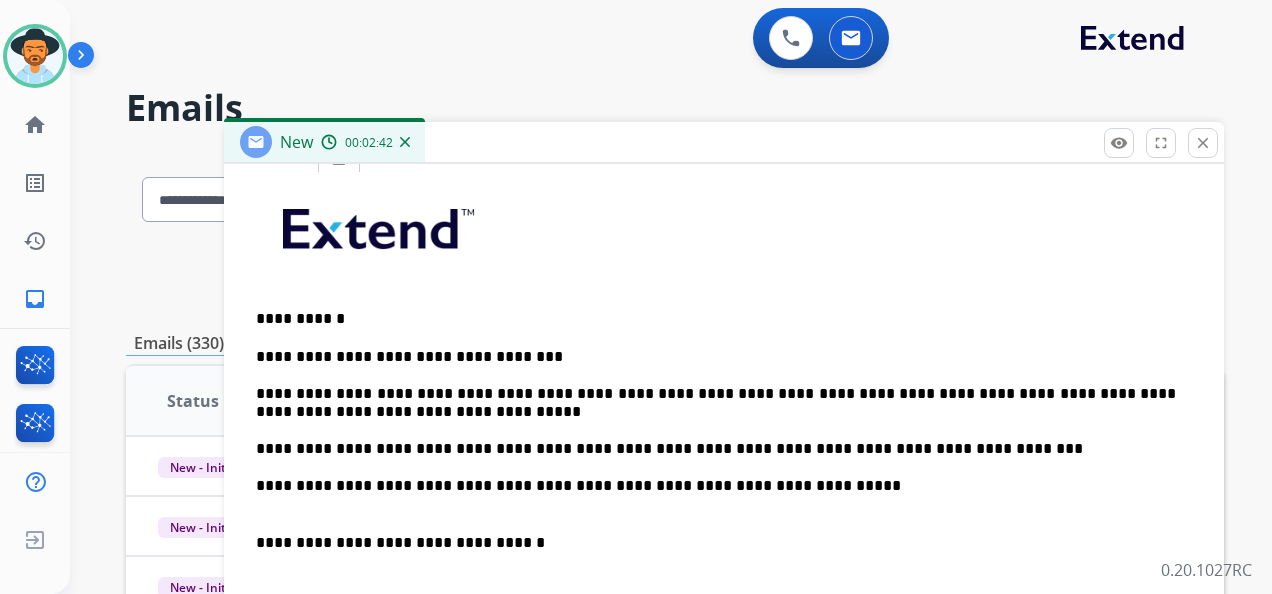 click on "**********" at bounding box center (716, 431) 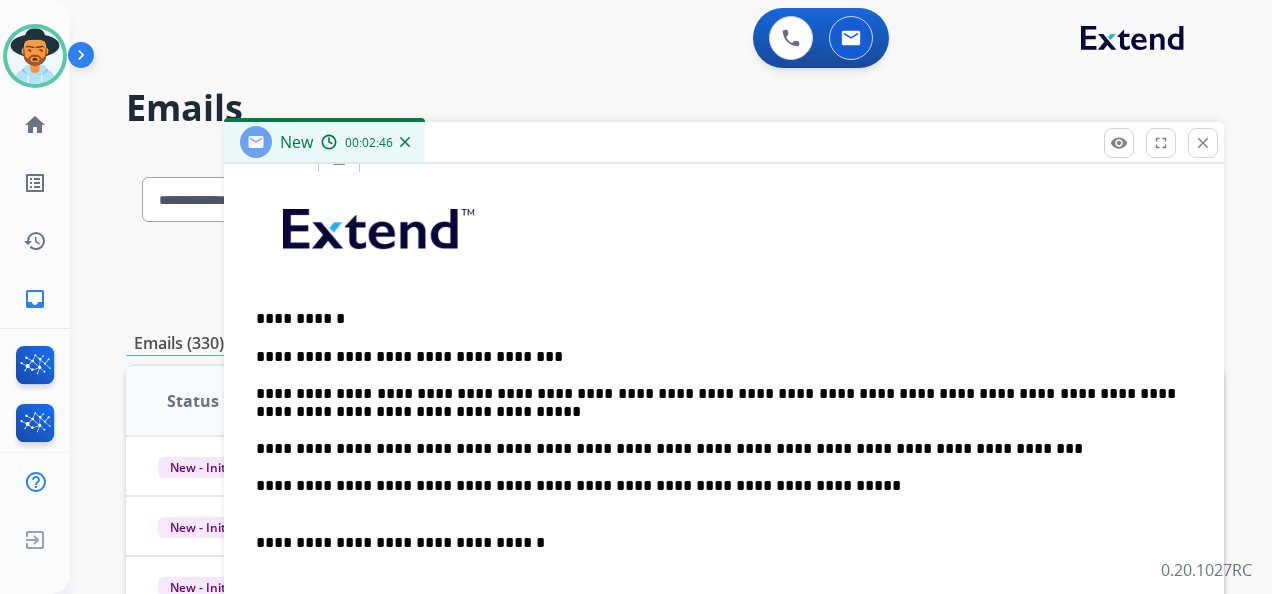 click on "**********" at bounding box center (716, 431) 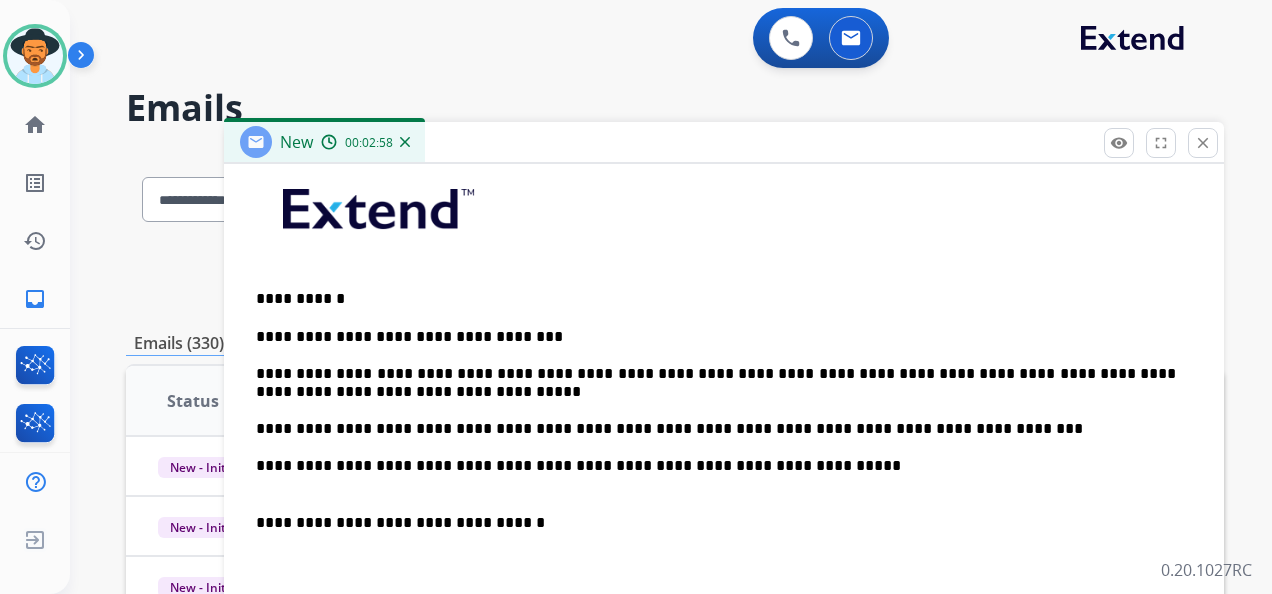 scroll, scrollTop: 530, scrollLeft: 0, axis: vertical 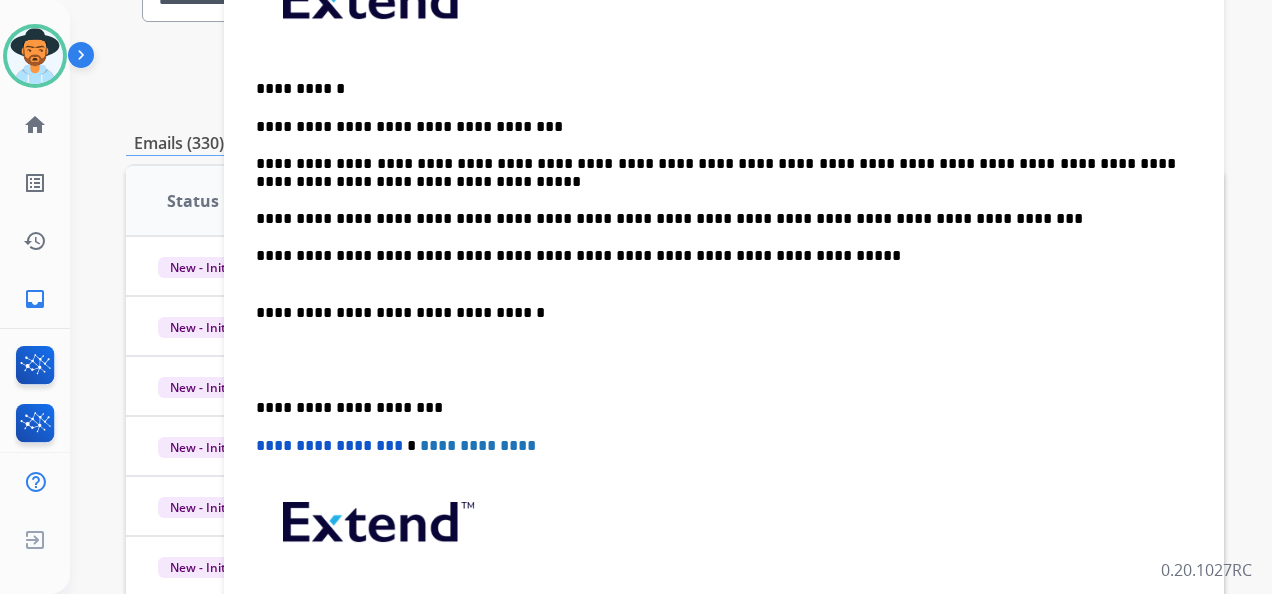 click on "**********" at bounding box center (724, 324) 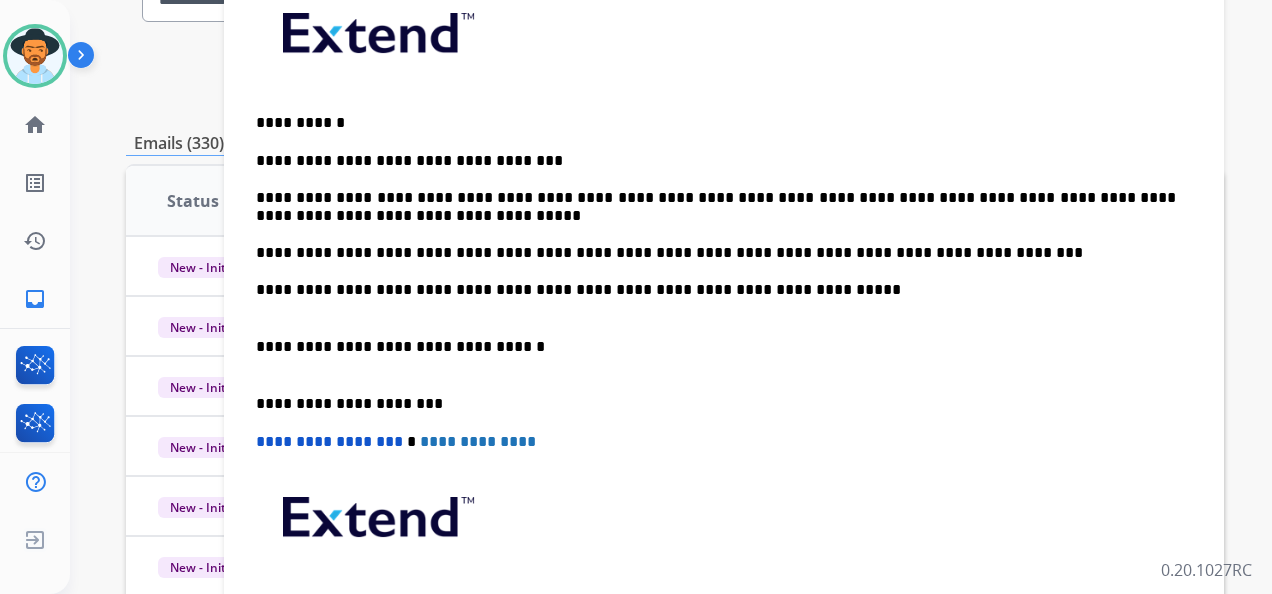 scroll, scrollTop: 492, scrollLeft: 0, axis: vertical 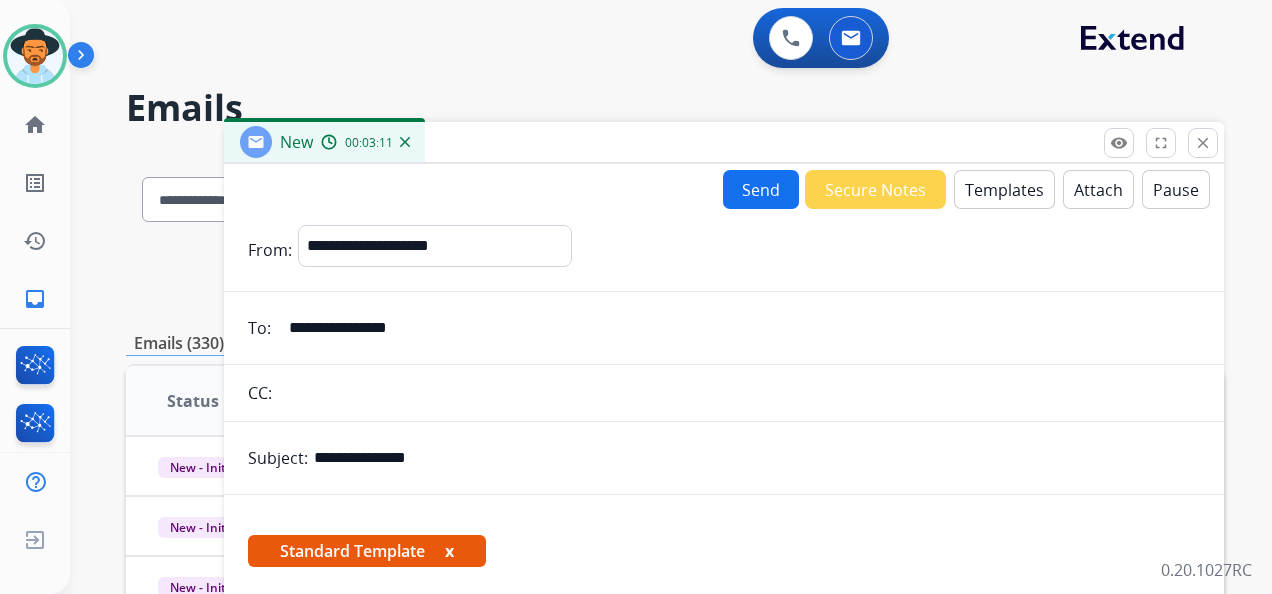 click on "Send" at bounding box center (761, 189) 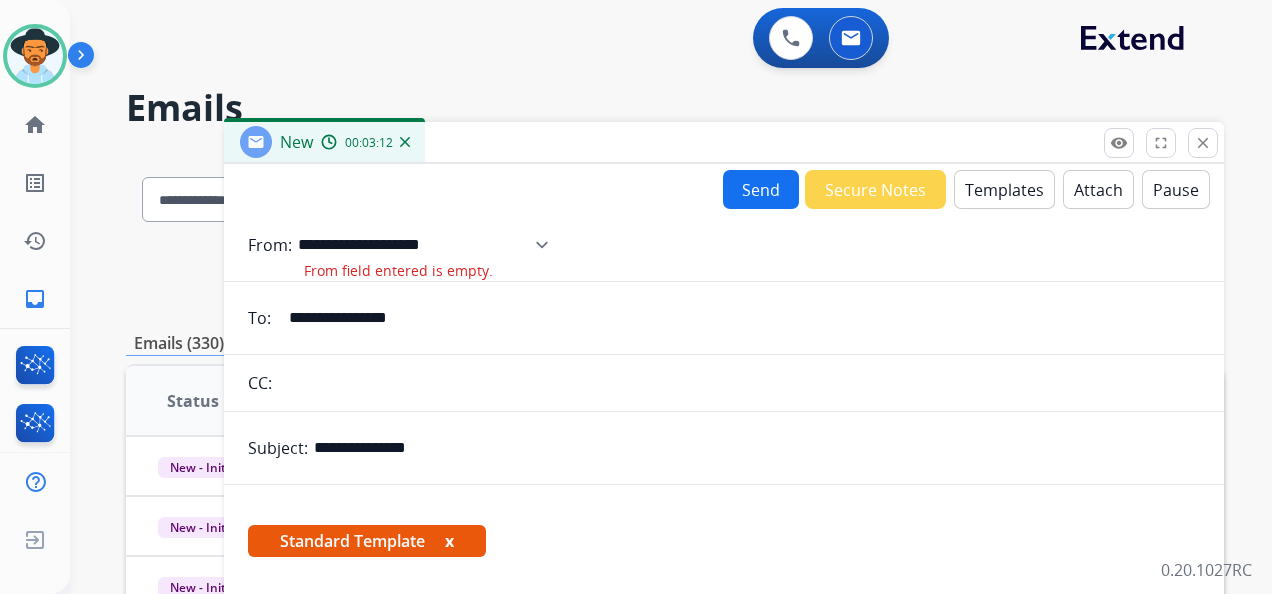 click on "**********" at bounding box center [430, 245] 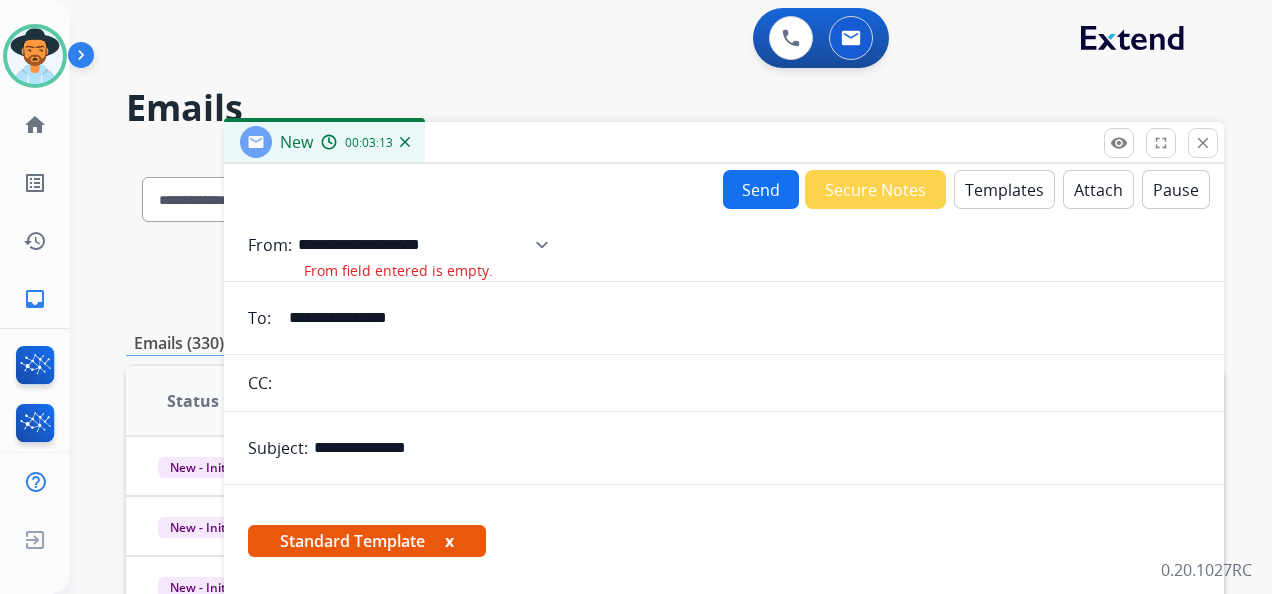 select on "**********" 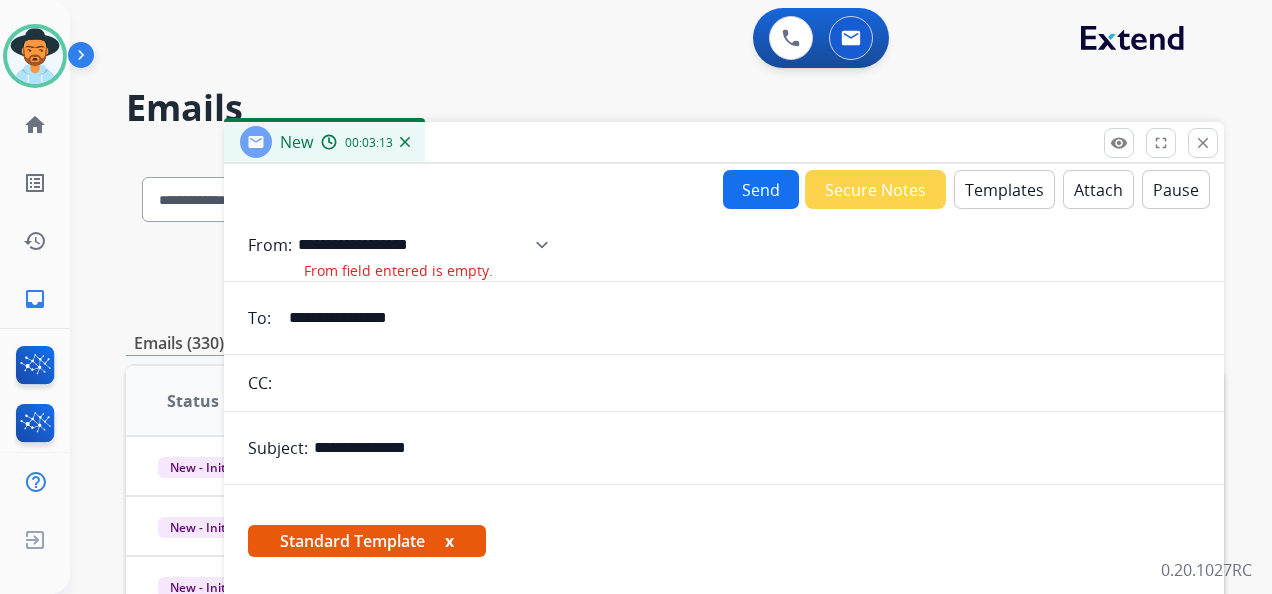 click on "**********" at bounding box center (430, 245) 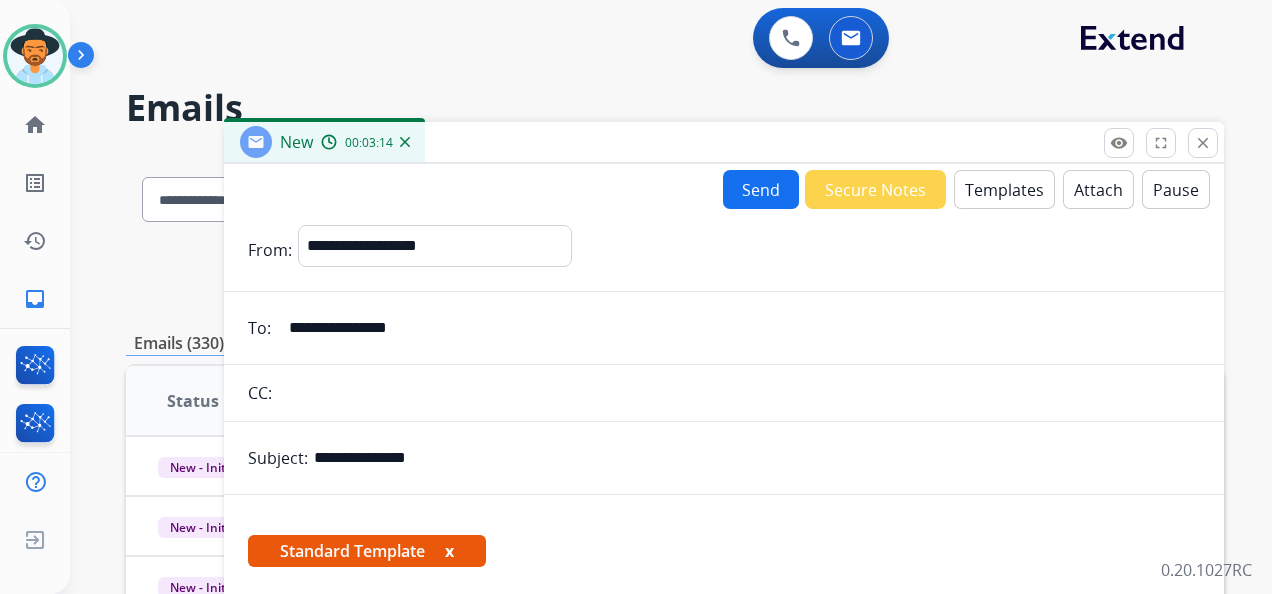 click on "Send" at bounding box center [761, 189] 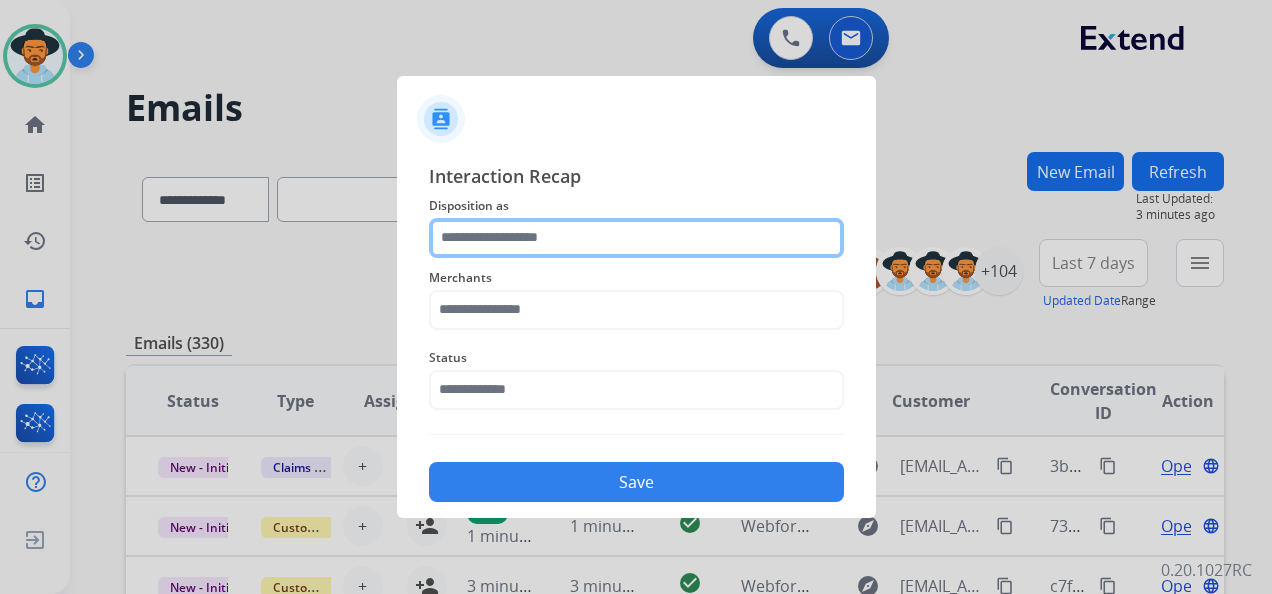 click 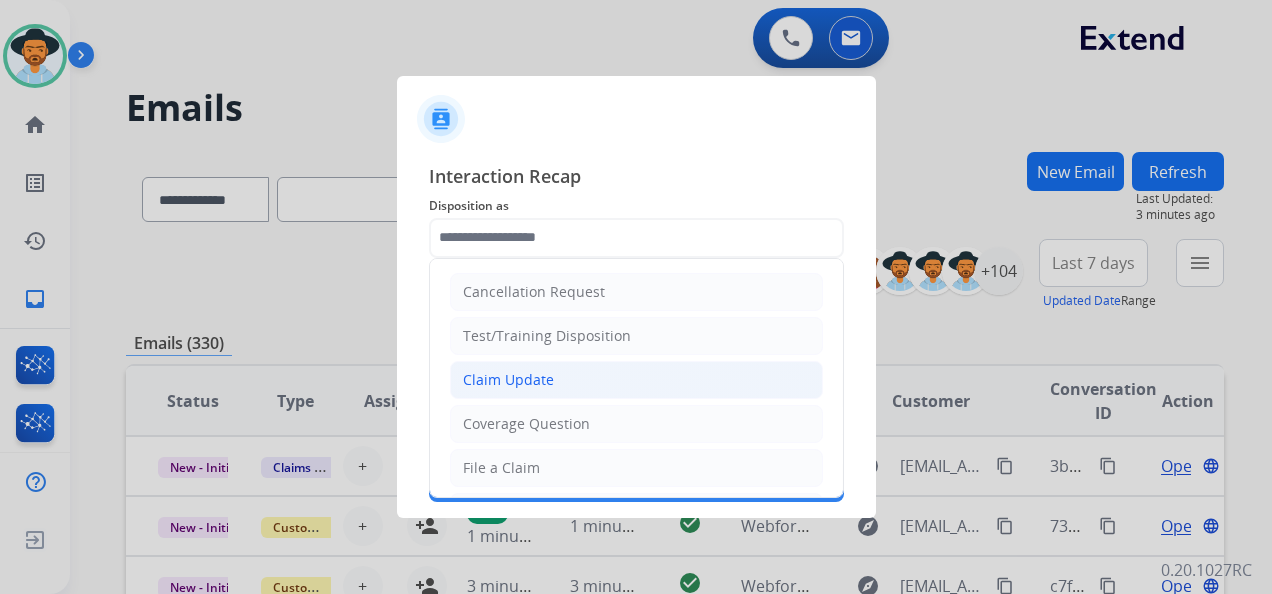 click on "Claim Update" 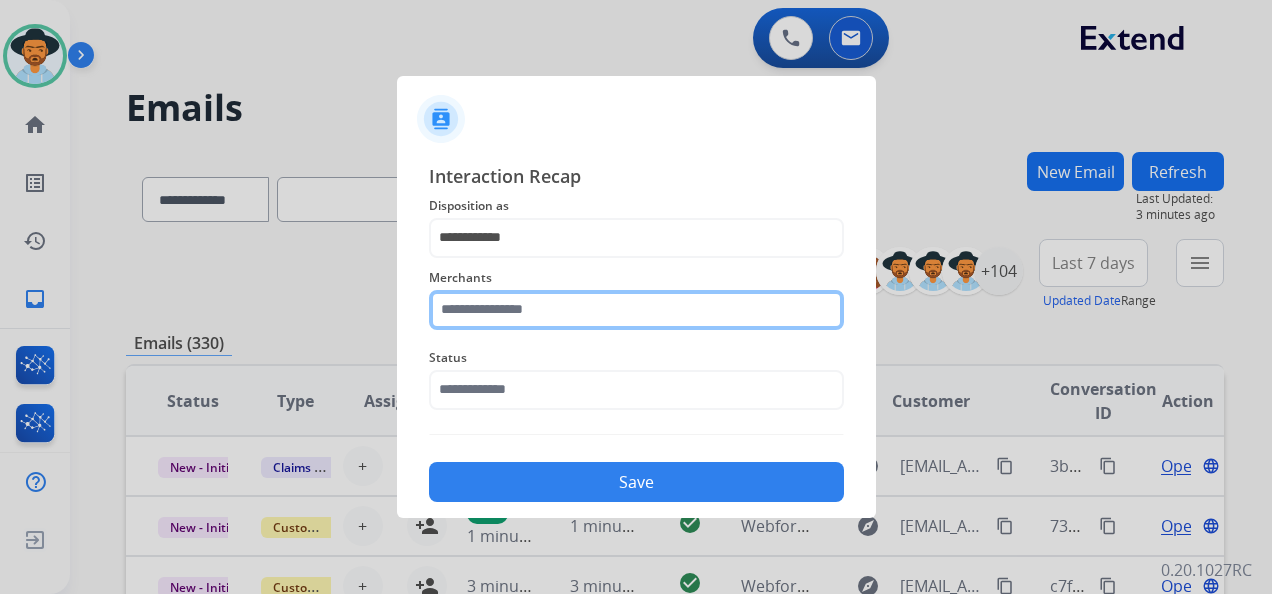 click 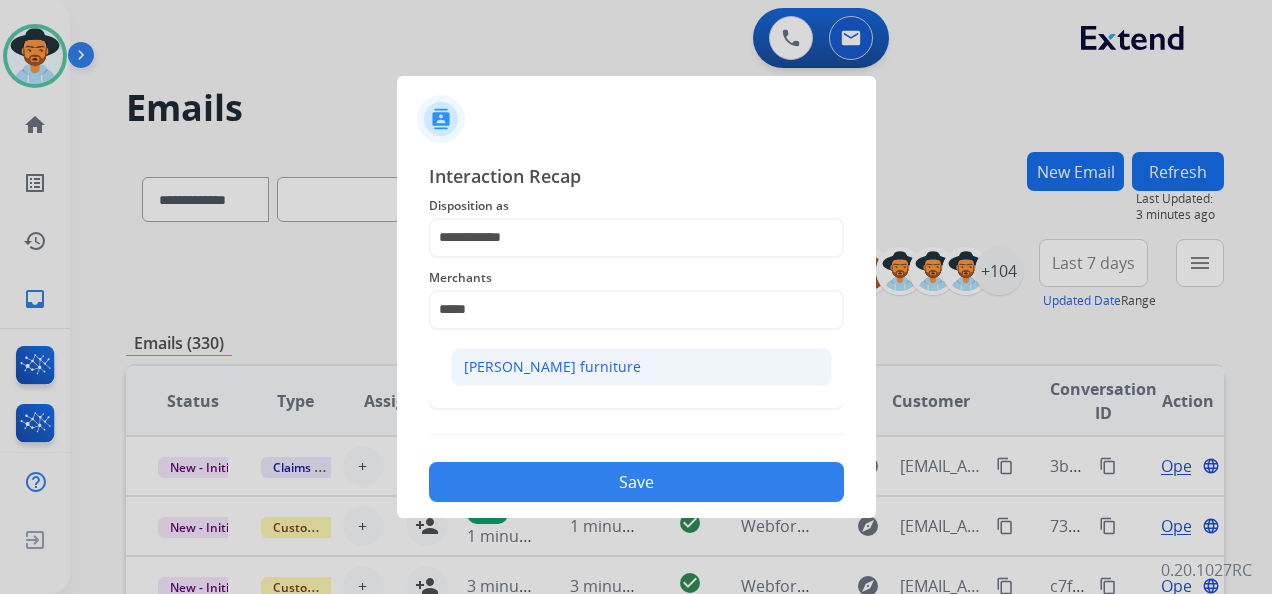 click on "[PERSON_NAME] furniture" 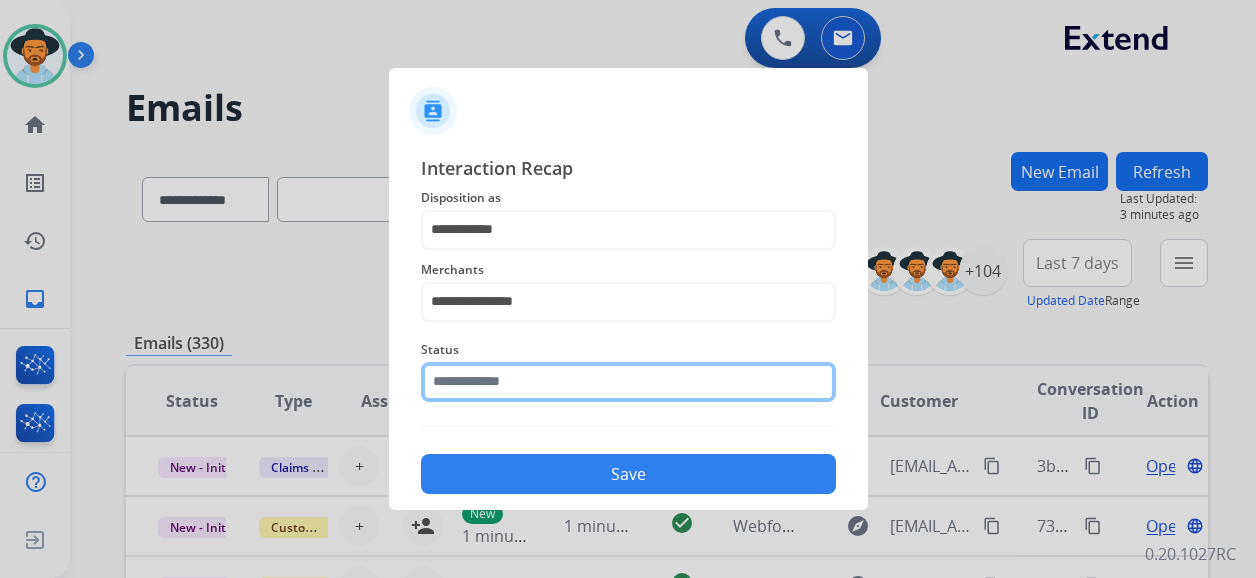 click 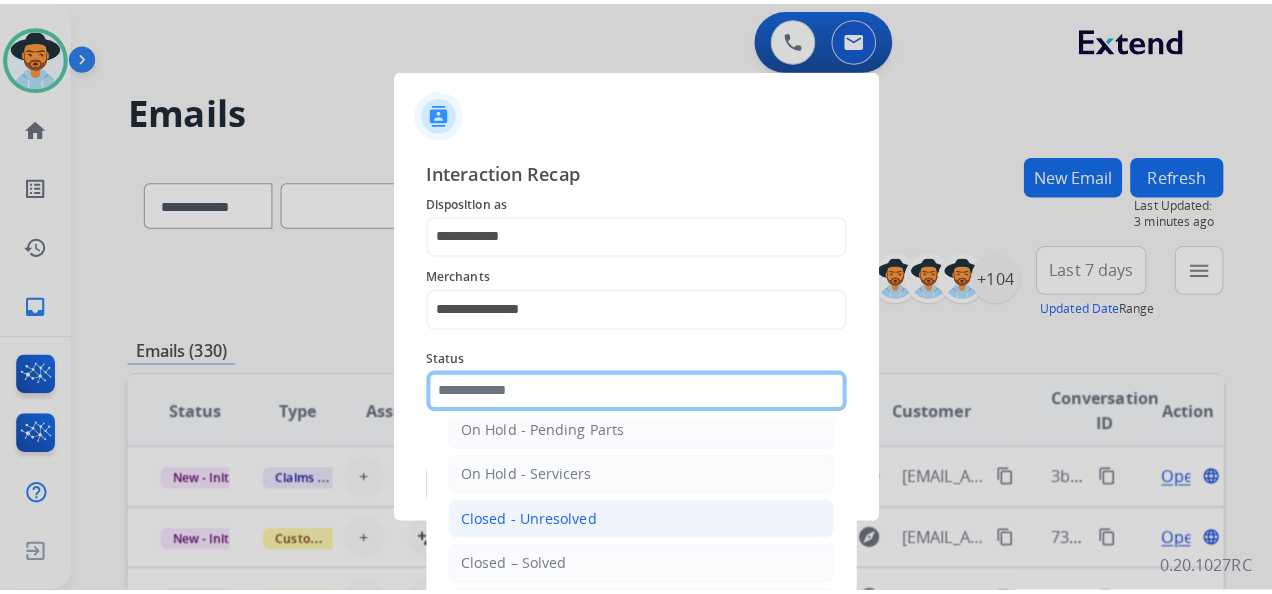 scroll, scrollTop: 114, scrollLeft: 0, axis: vertical 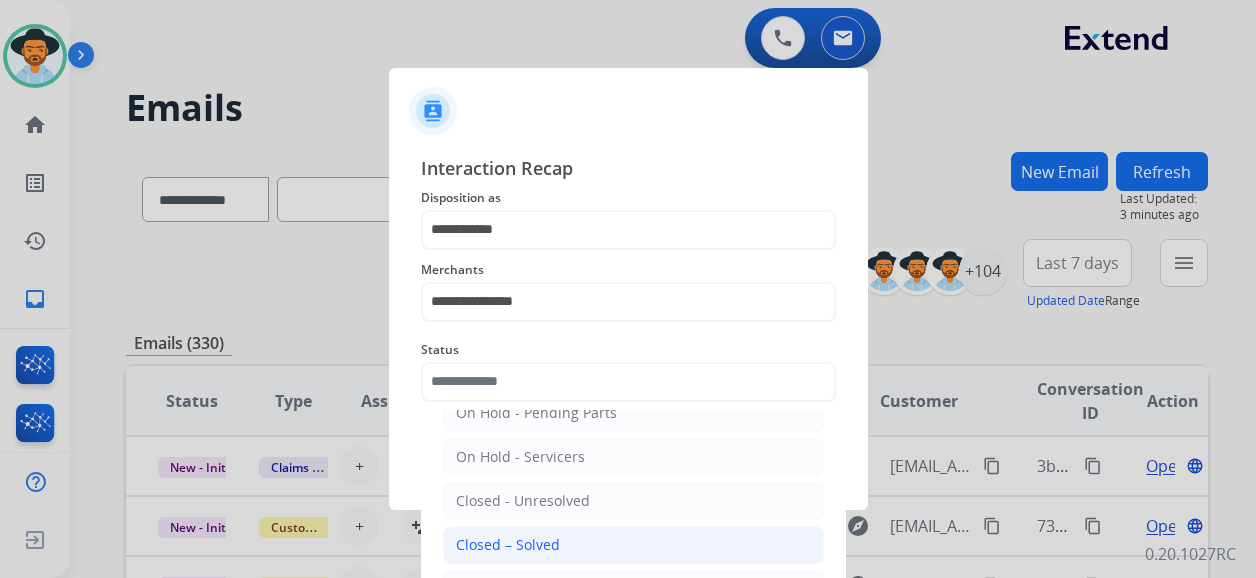 click on "Closed – Solved" 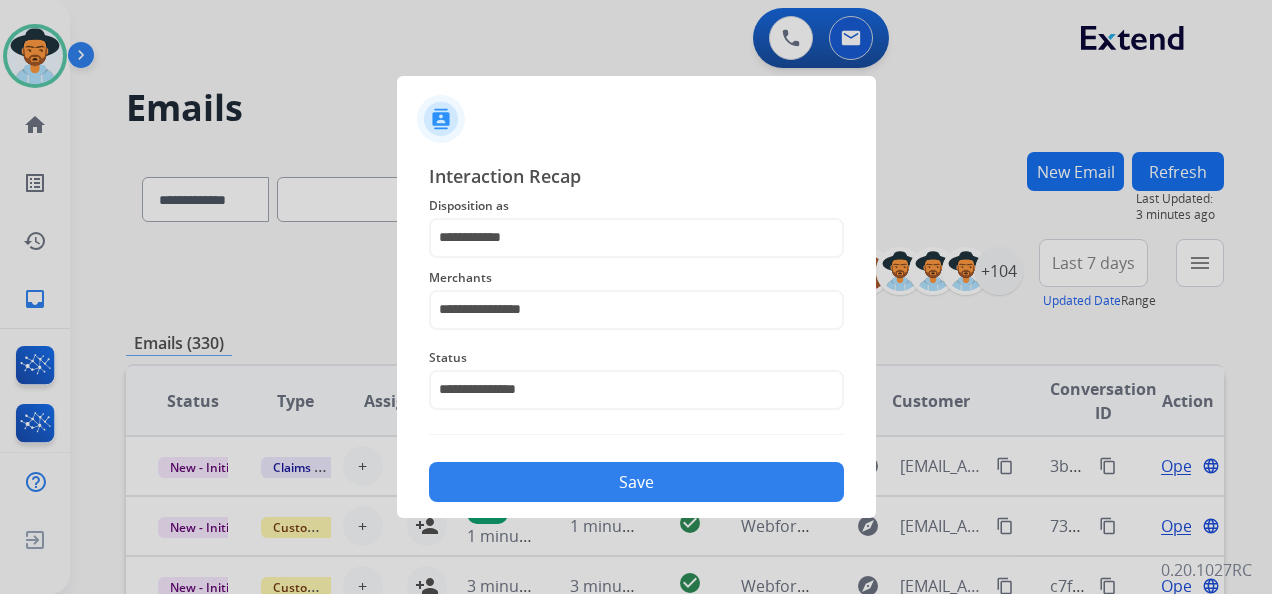 click on "Save" 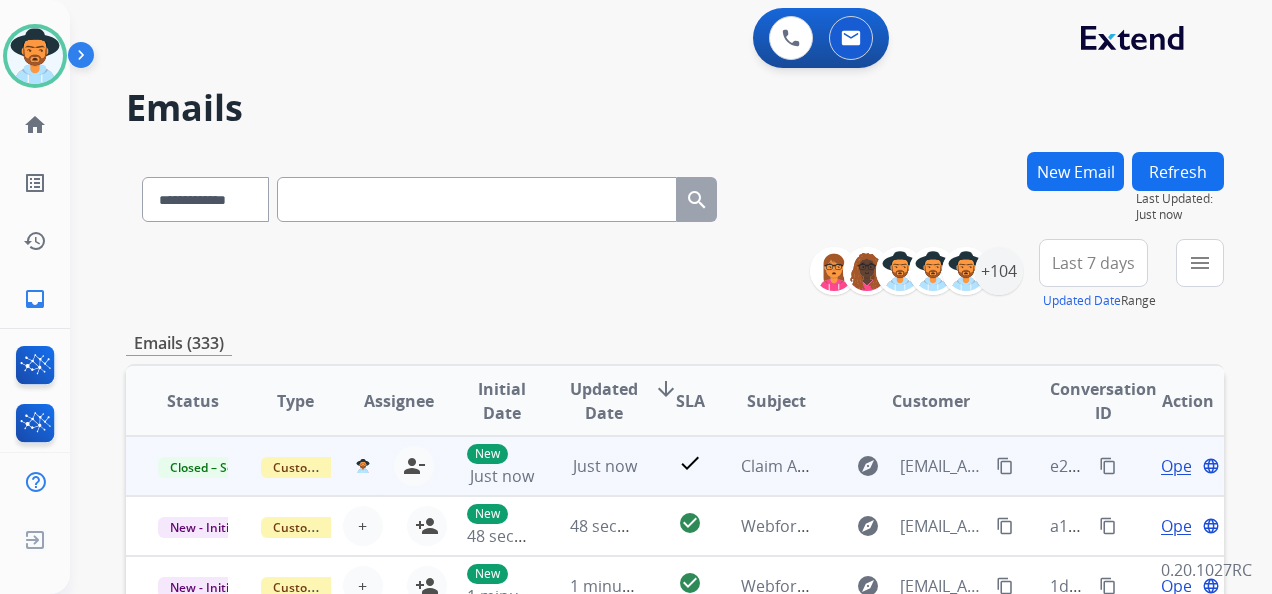 click on "content_copy" at bounding box center (1108, 466) 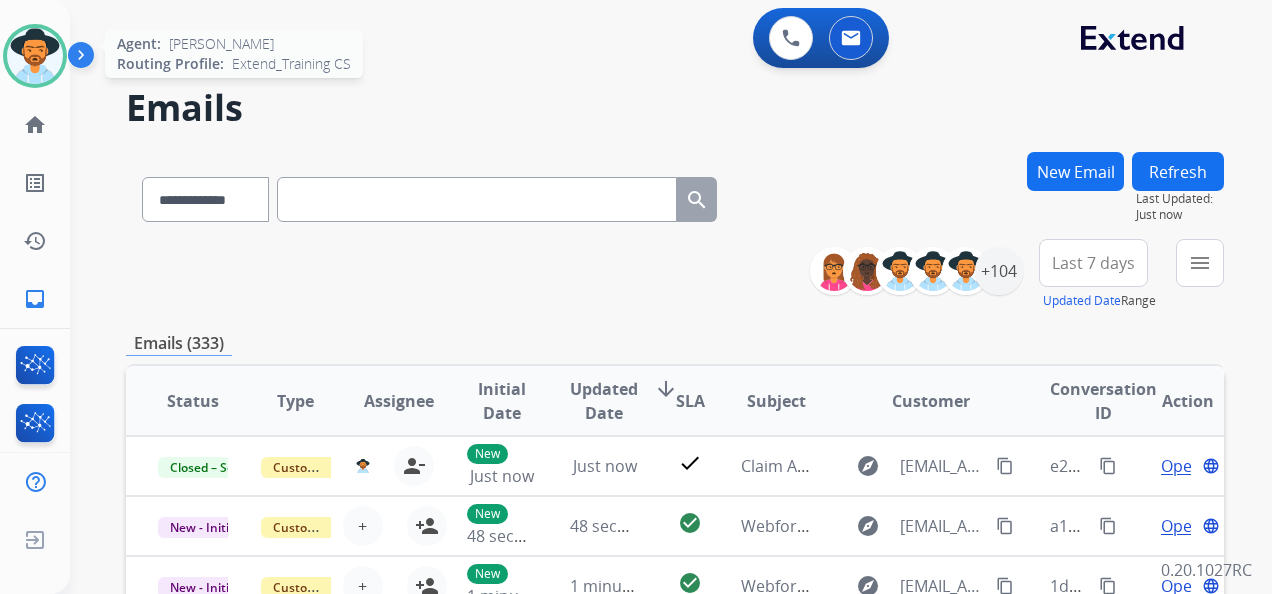 click at bounding box center (35, 56) 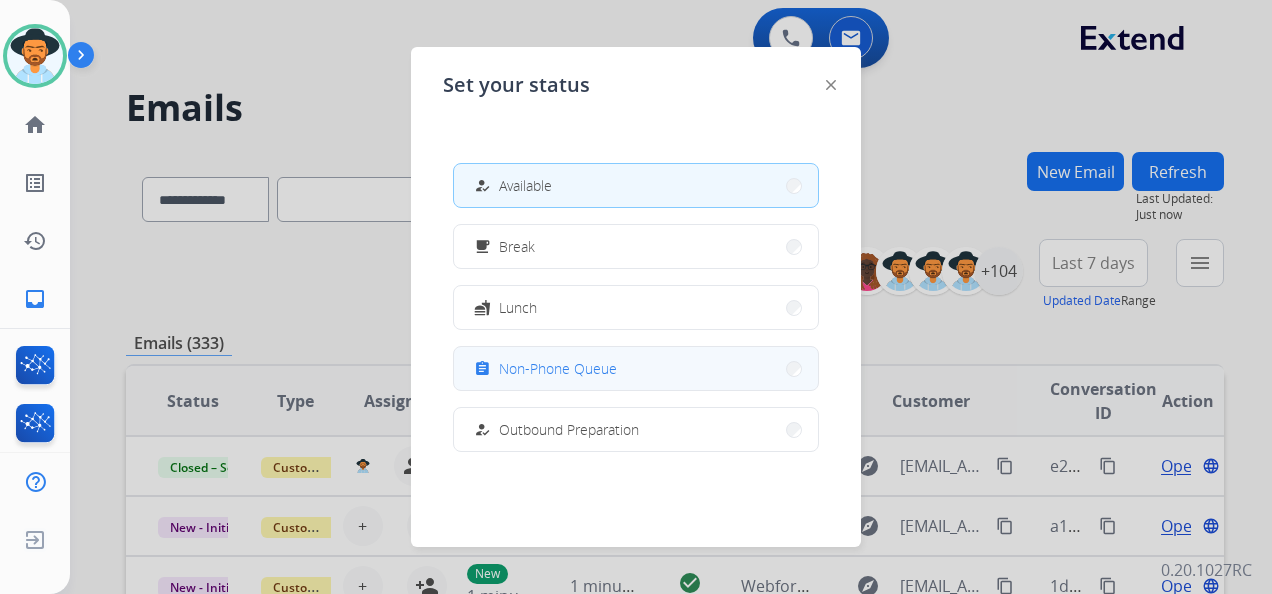 click on "assignment Non-Phone Queue" at bounding box center [636, 368] 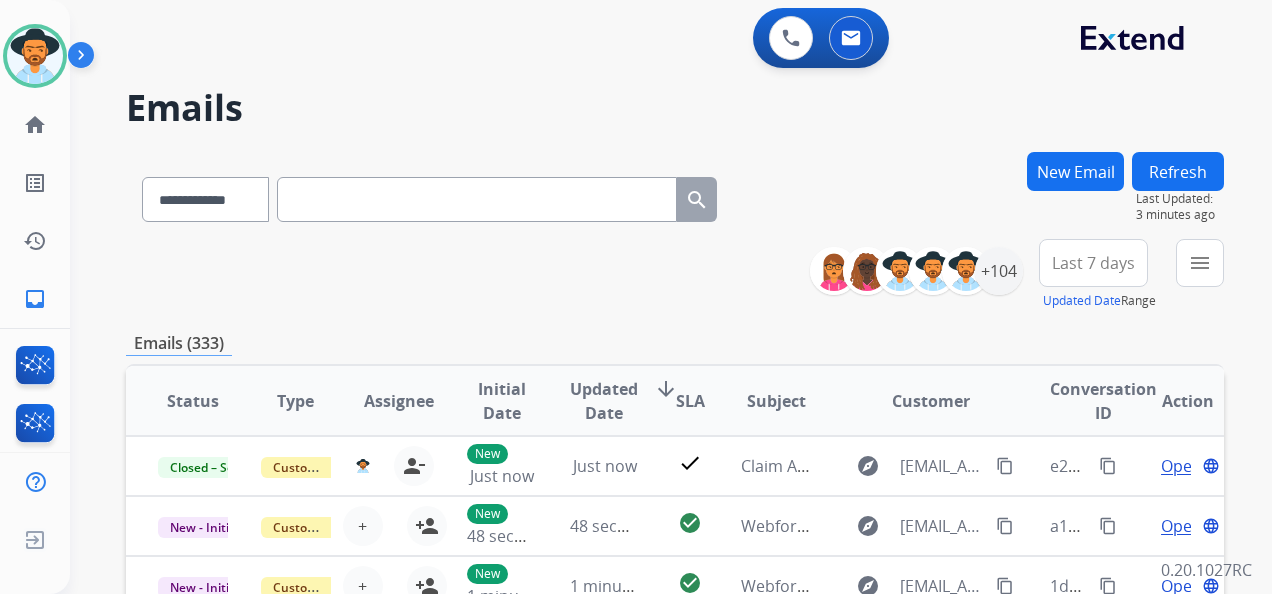 click on "Last 7 days" at bounding box center (1093, 263) 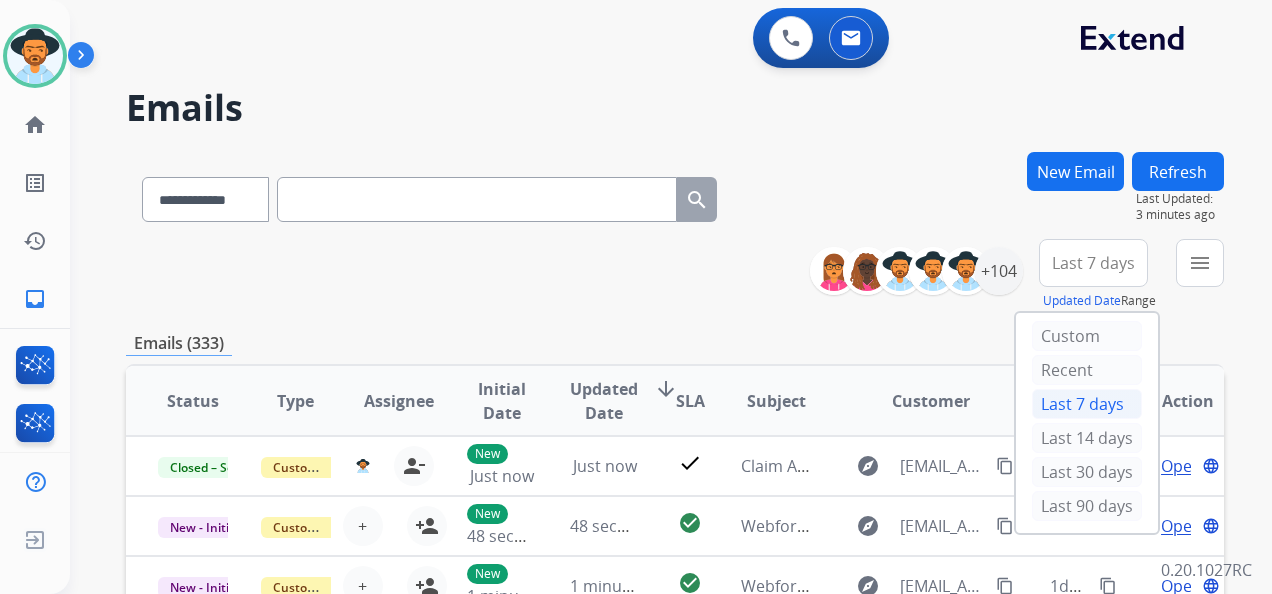 click on "Last 90 days" at bounding box center [1087, 506] 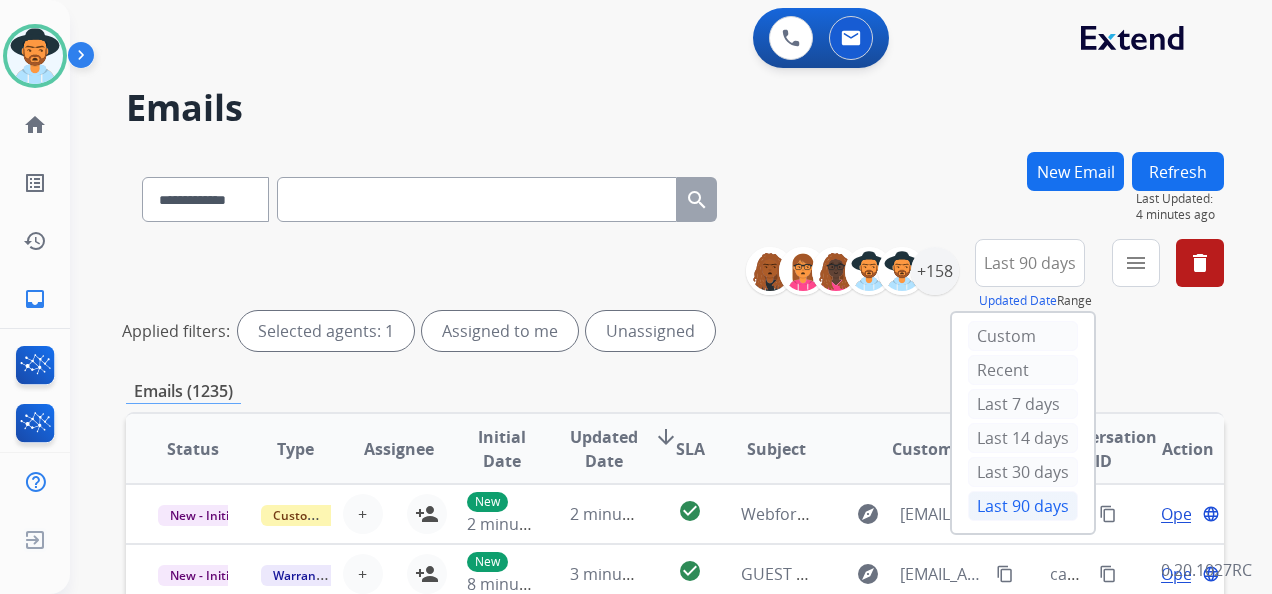 click on "Emails (1235)" at bounding box center (675, 391) 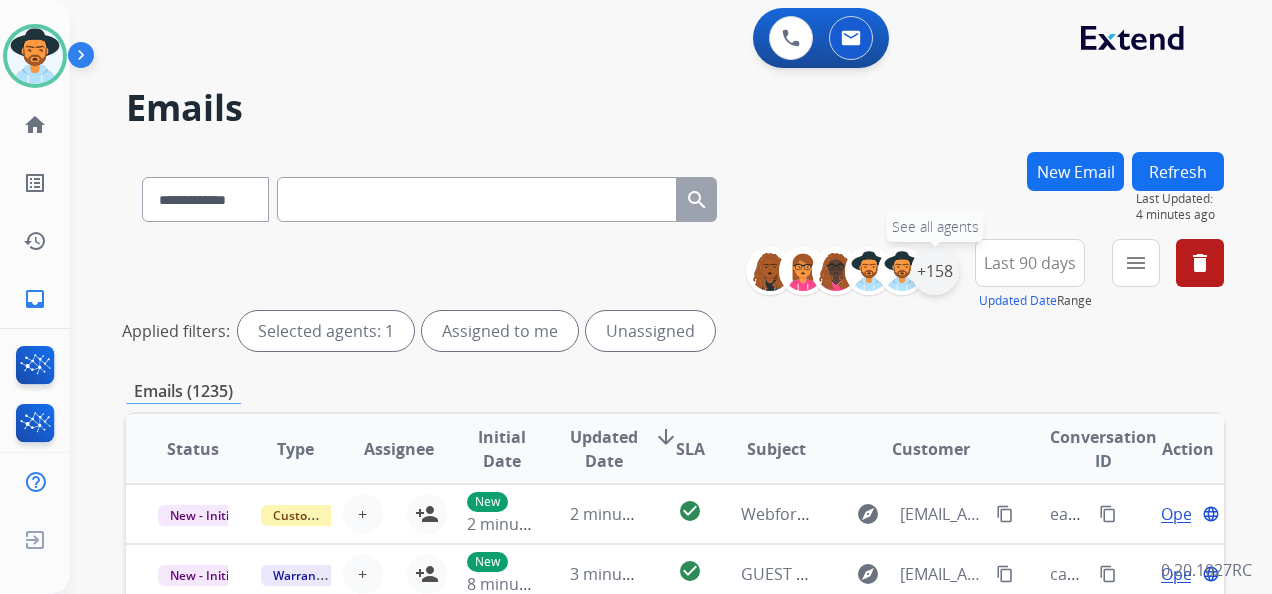 click on "+158" at bounding box center [935, 271] 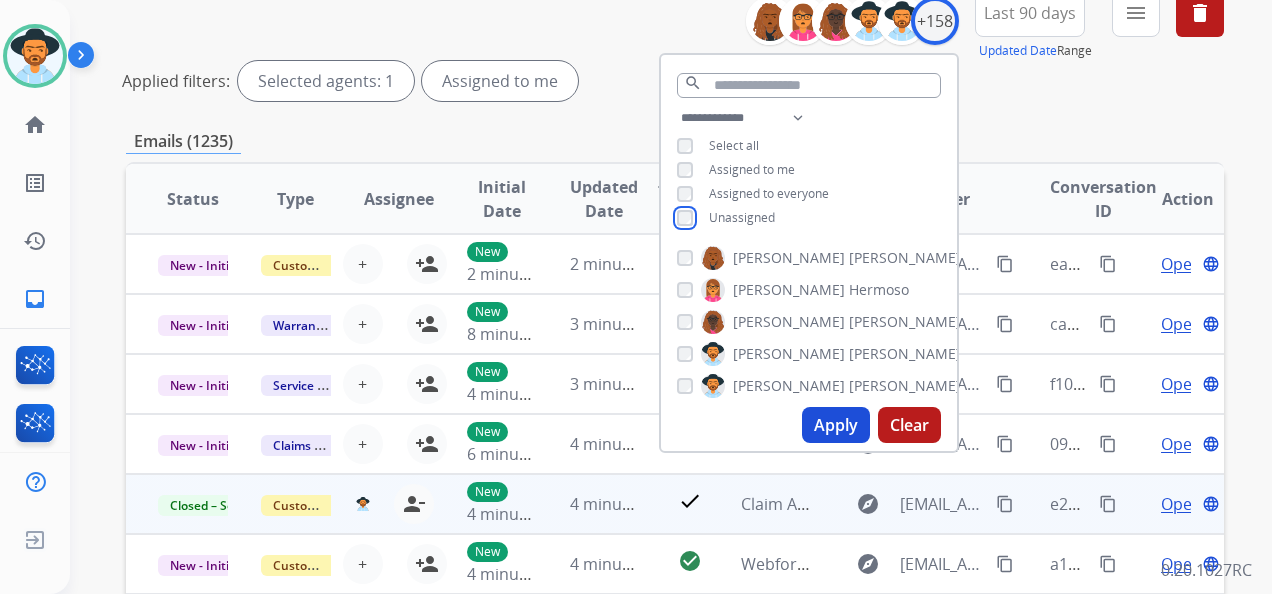 scroll, scrollTop: 300, scrollLeft: 0, axis: vertical 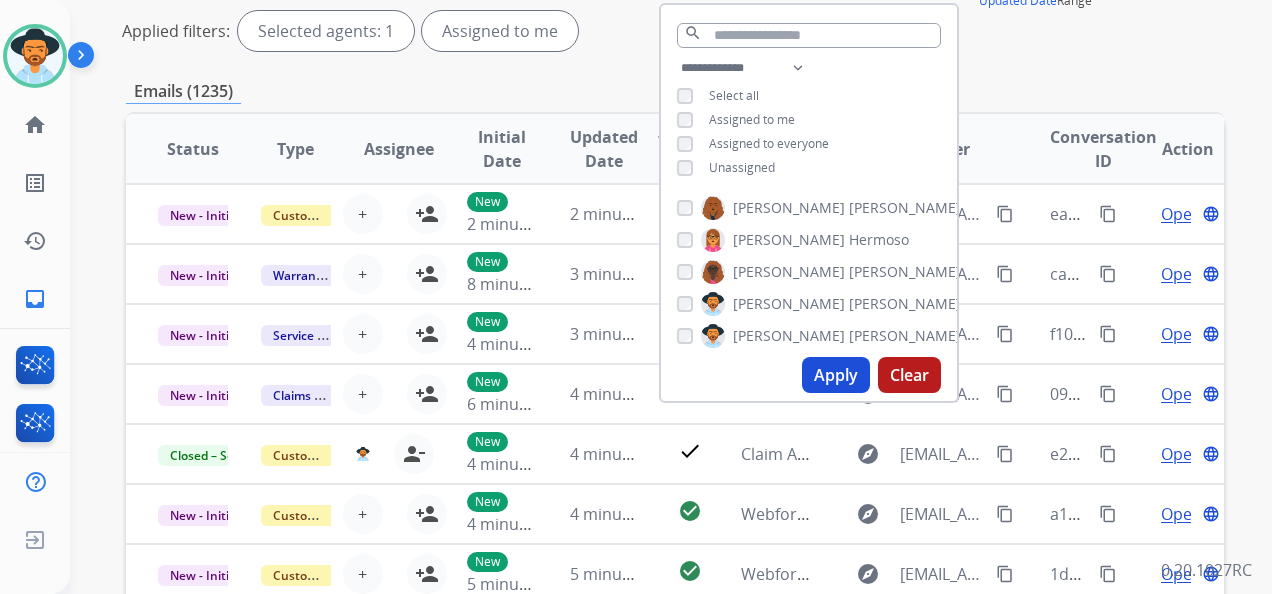 click on "Apply" at bounding box center (836, 375) 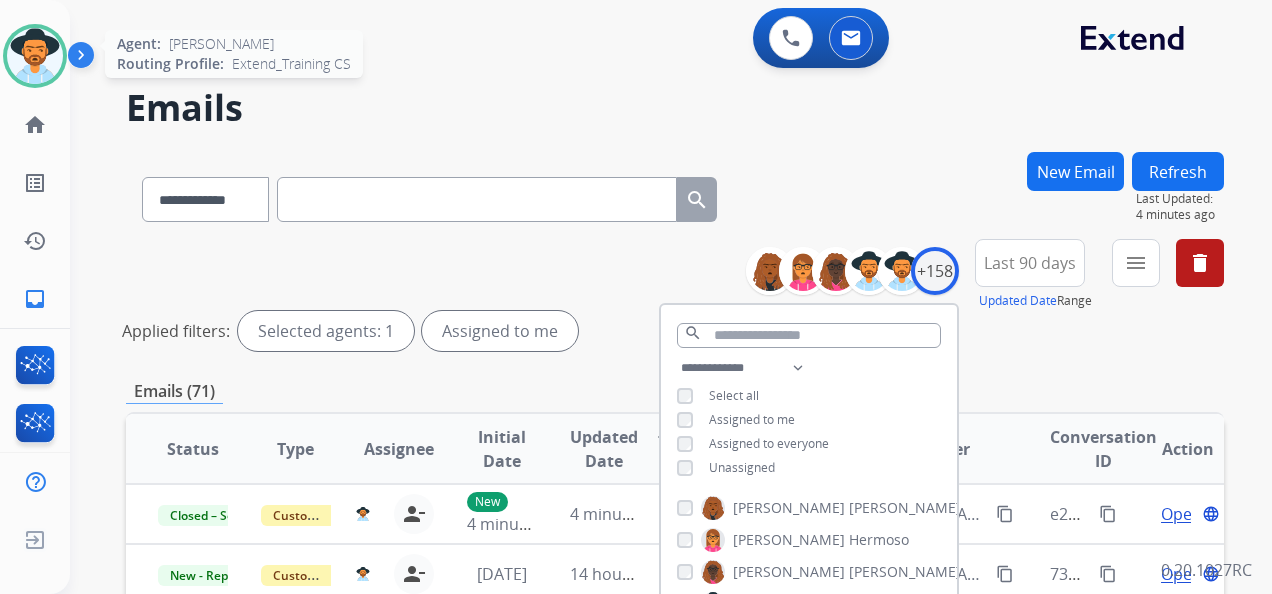 click at bounding box center [35, 56] 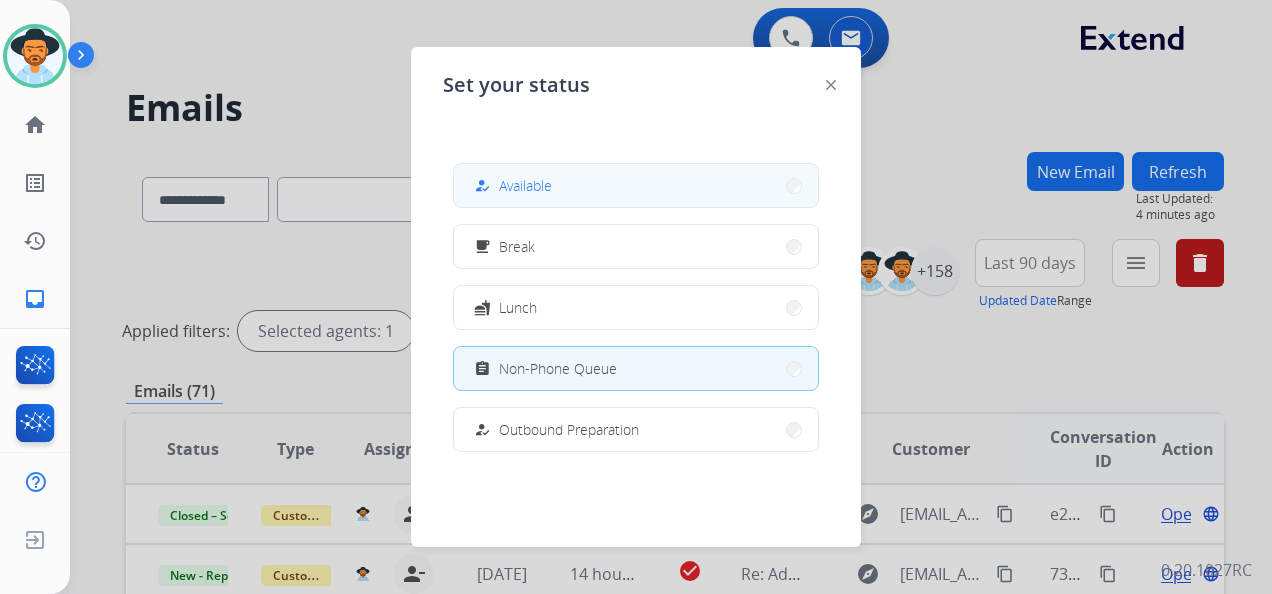 click on "how_to_reg Available" at bounding box center [636, 185] 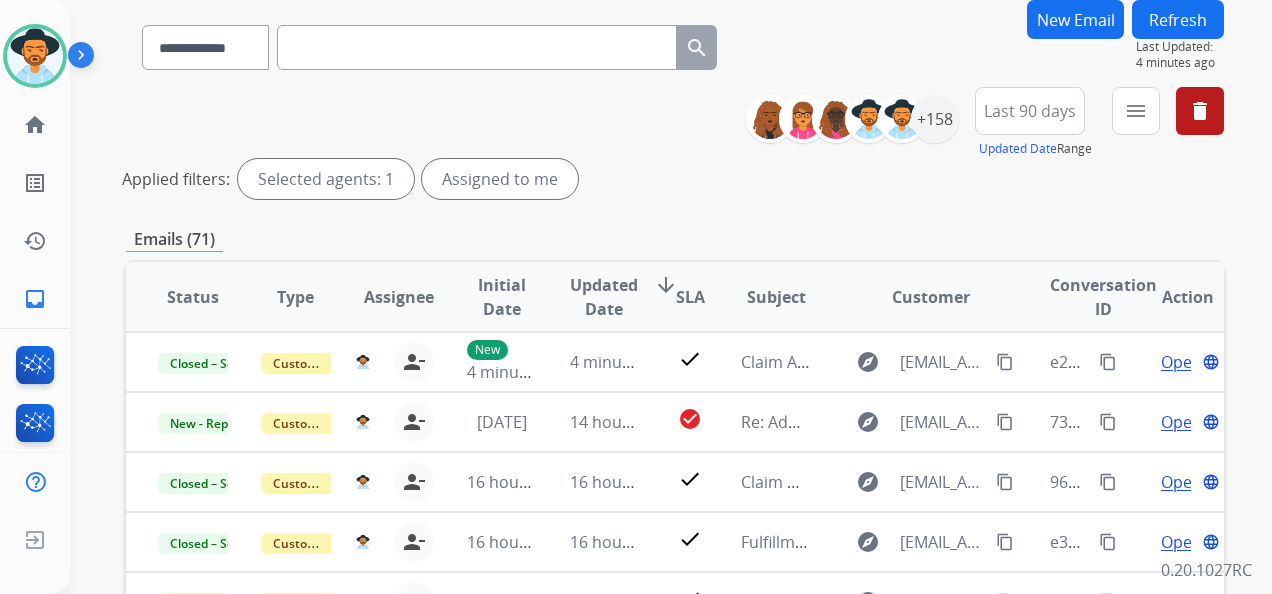 scroll, scrollTop: 200, scrollLeft: 0, axis: vertical 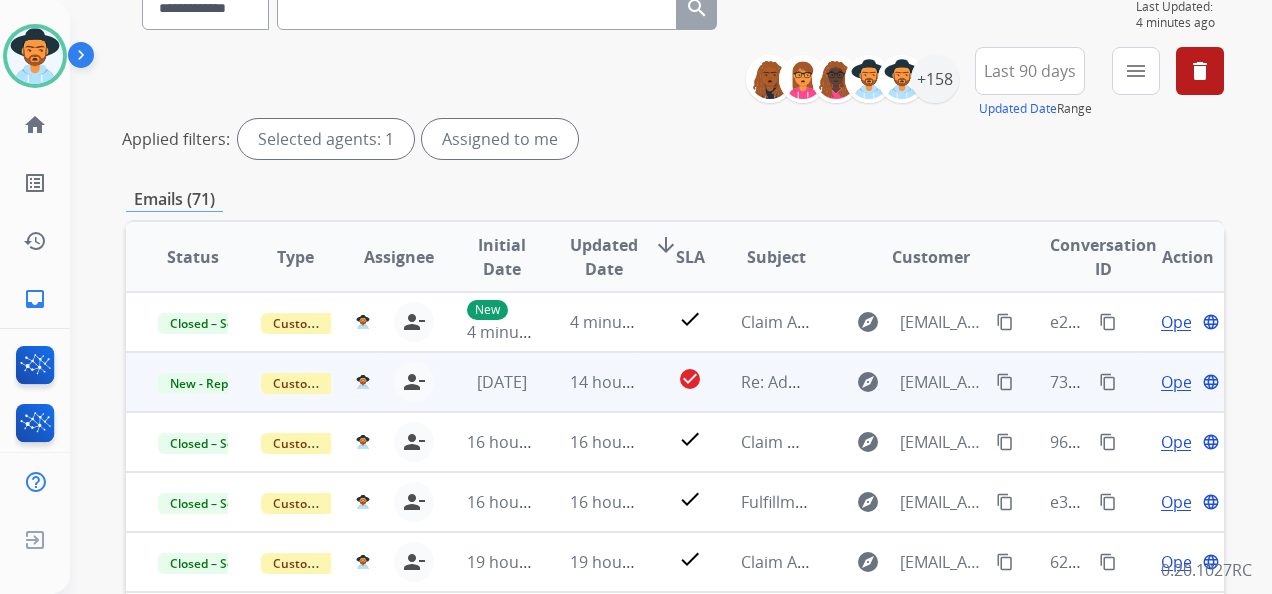 click on "Open" at bounding box center (1181, 382) 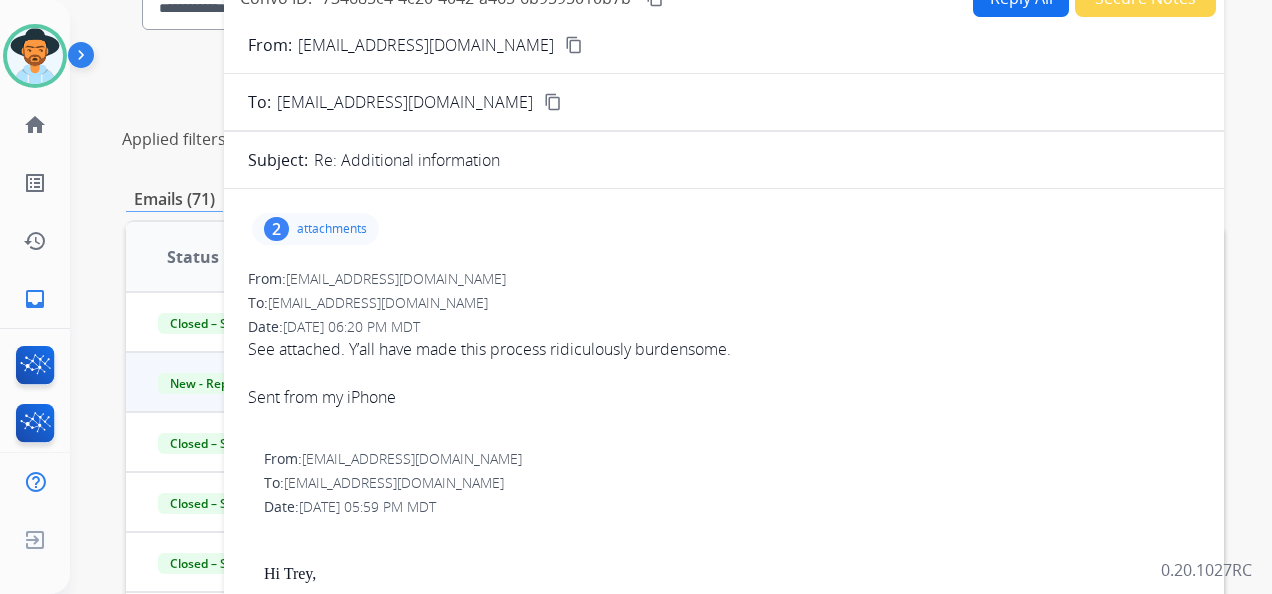 click on "2" at bounding box center [276, 229] 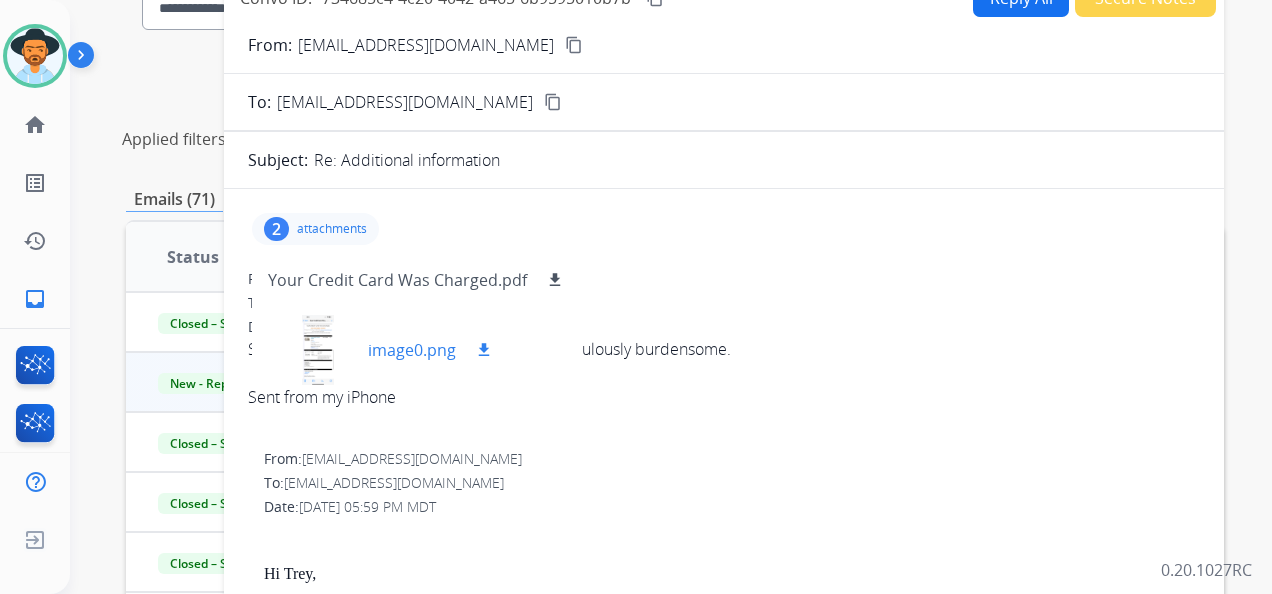 click at bounding box center (318, 350) 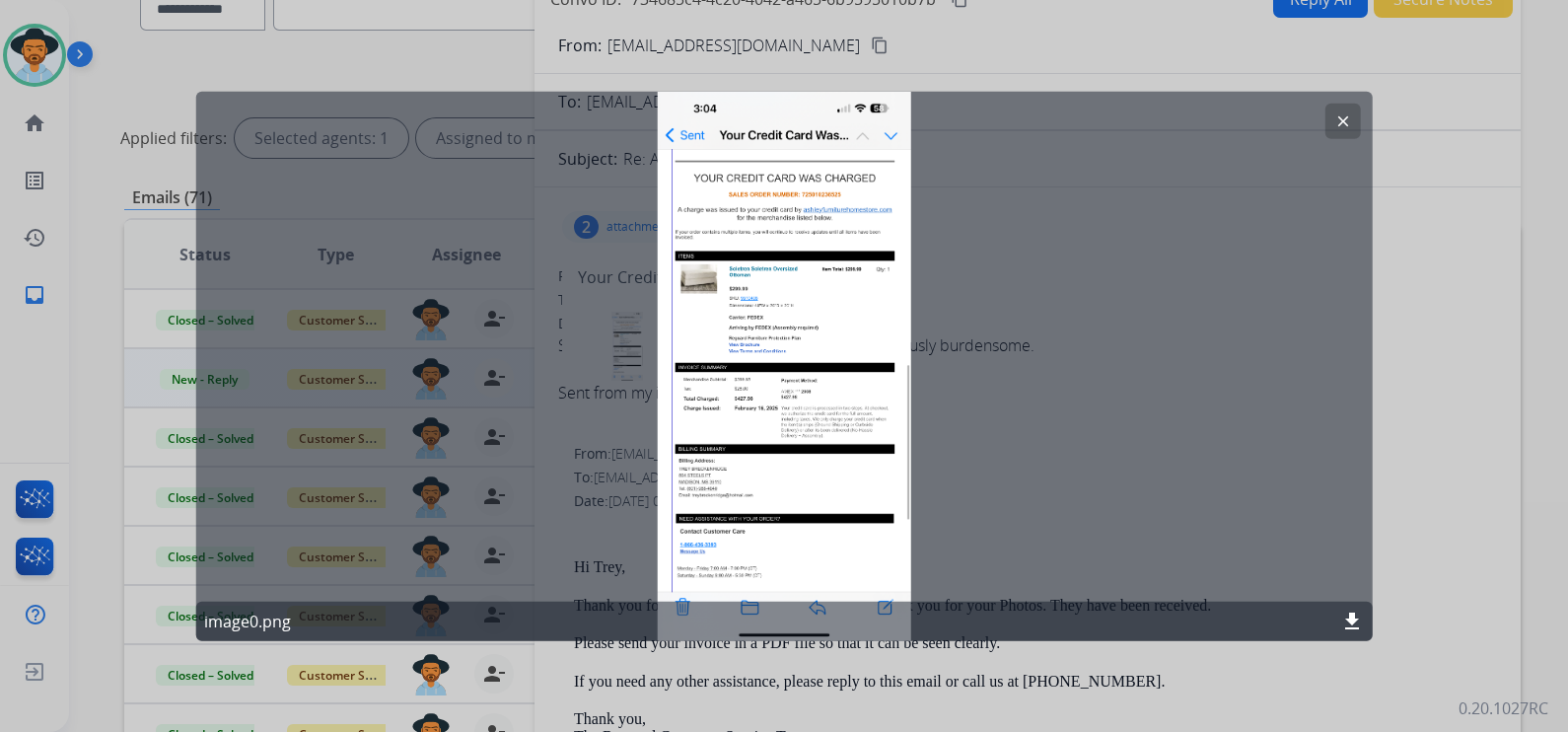 scroll, scrollTop: 188, scrollLeft: 0, axis: vertical 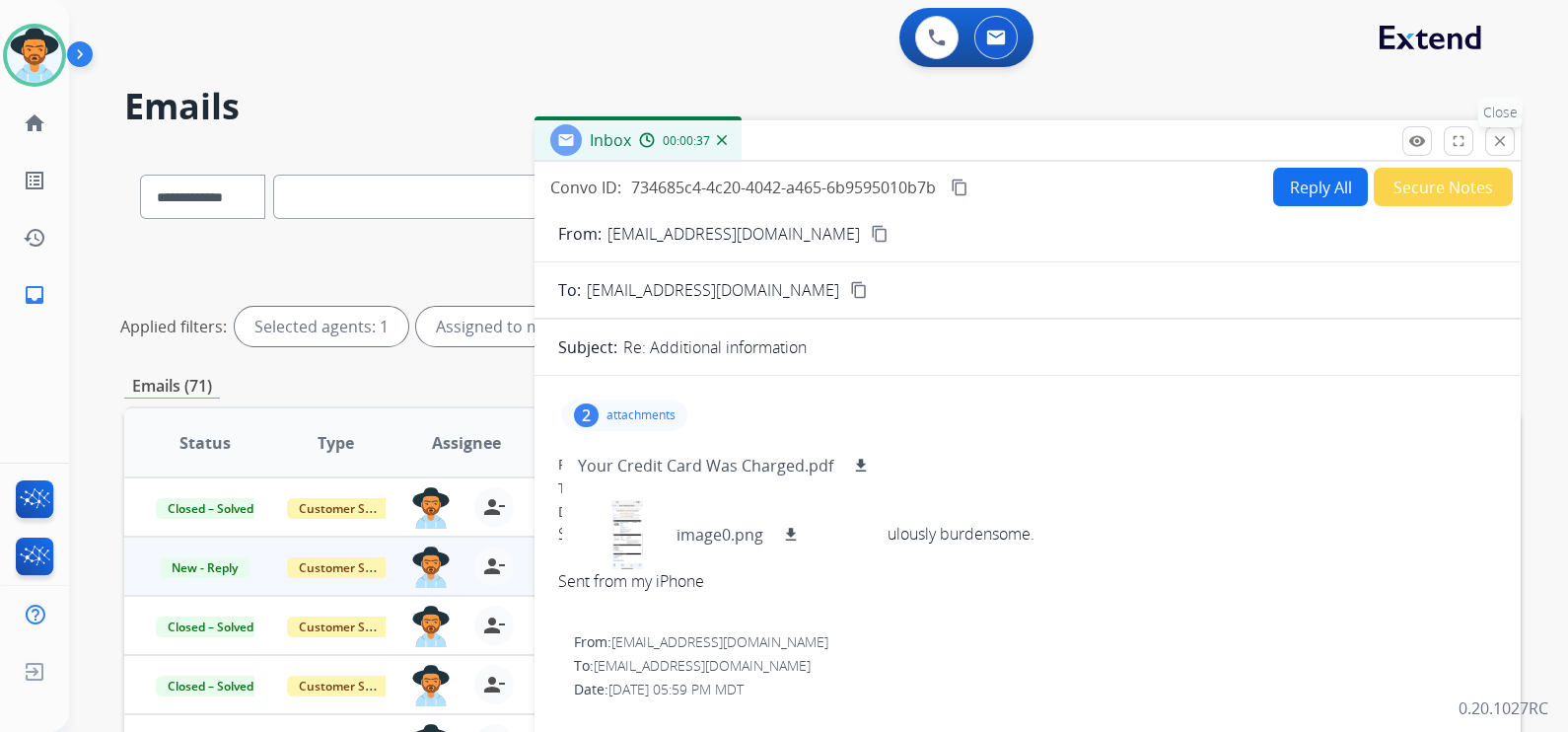 click on "close" at bounding box center [1500, 141] 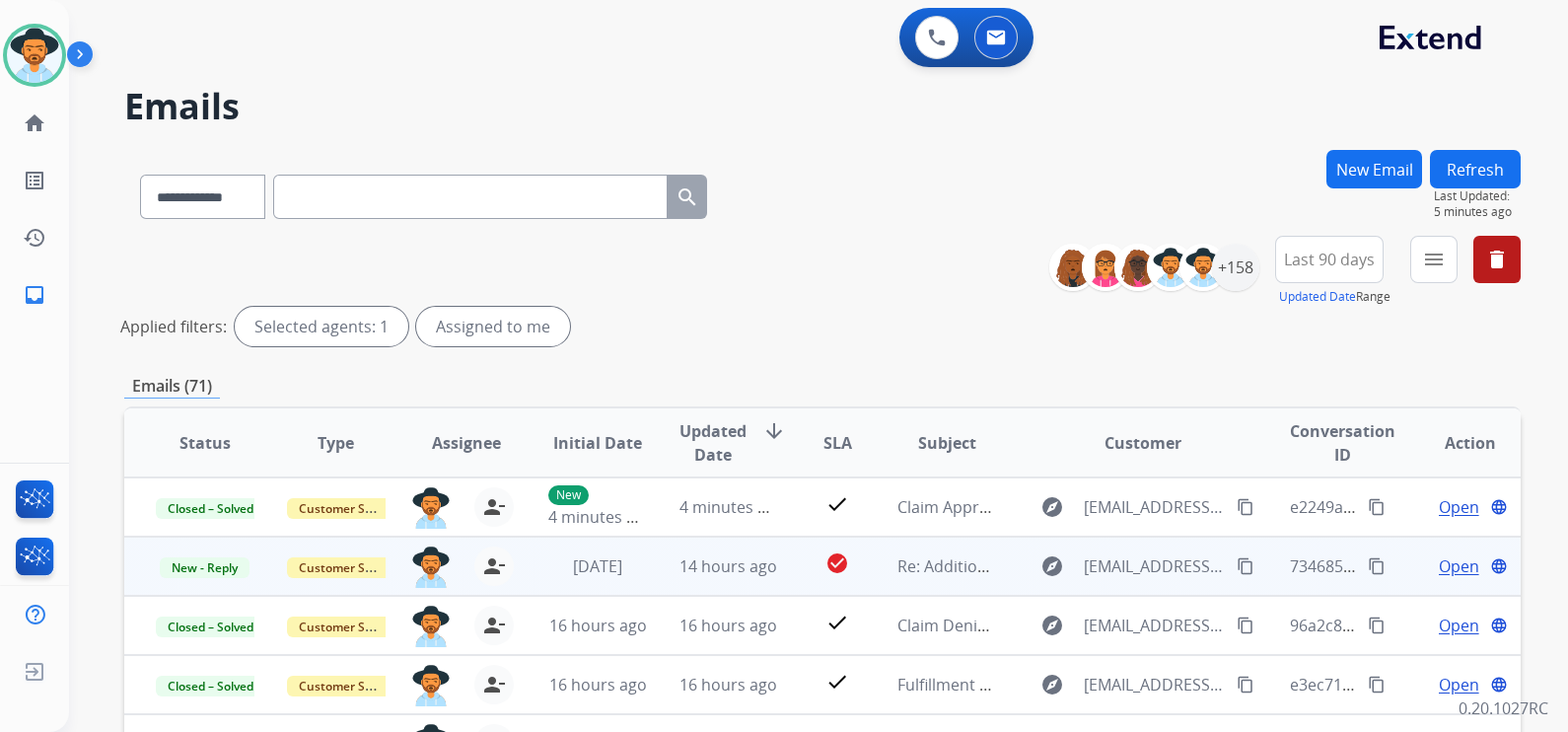click on "Open" at bounding box center [1459, 566] 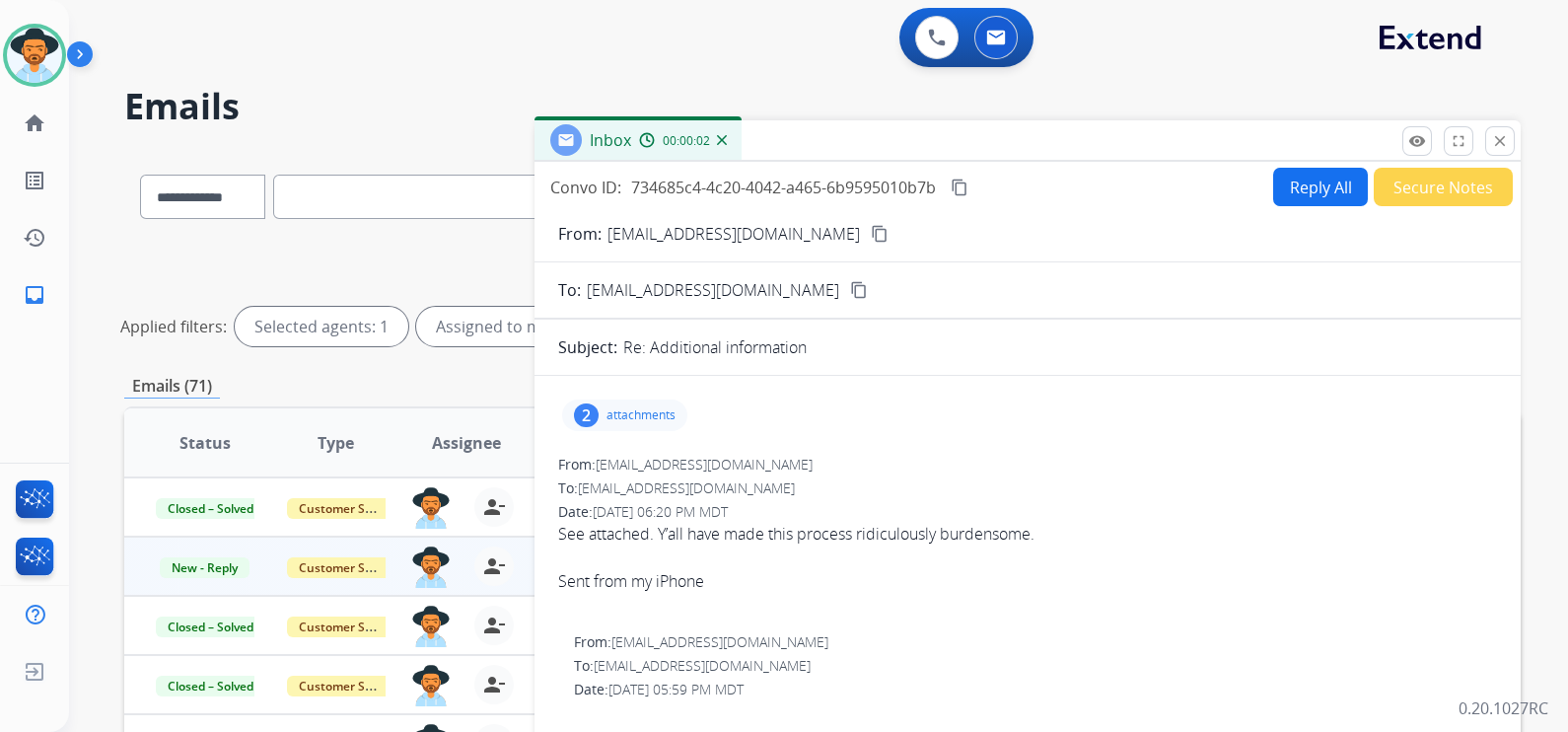click on "attachments" at bounding box center (641, 415) 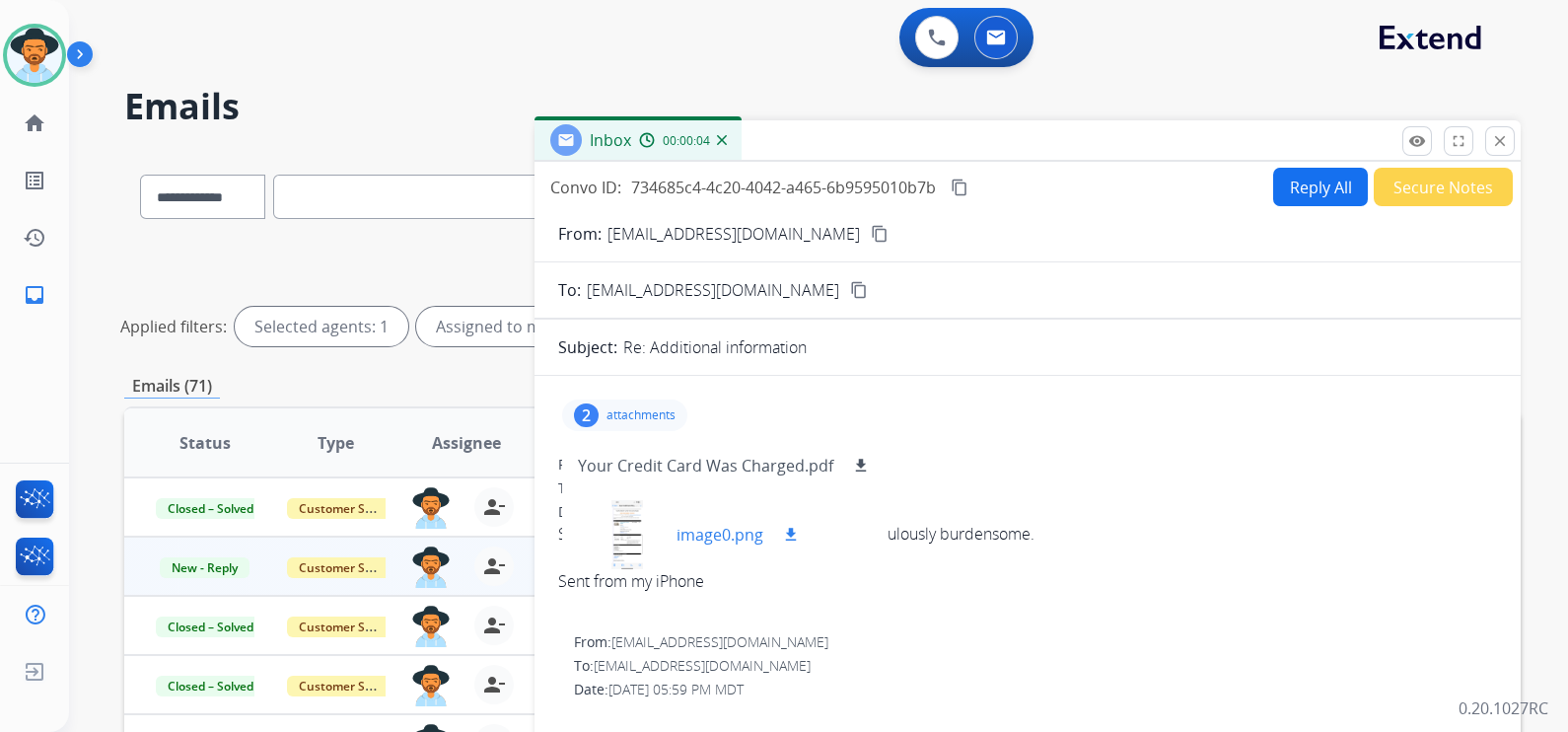click at bounding box center (627, 535) 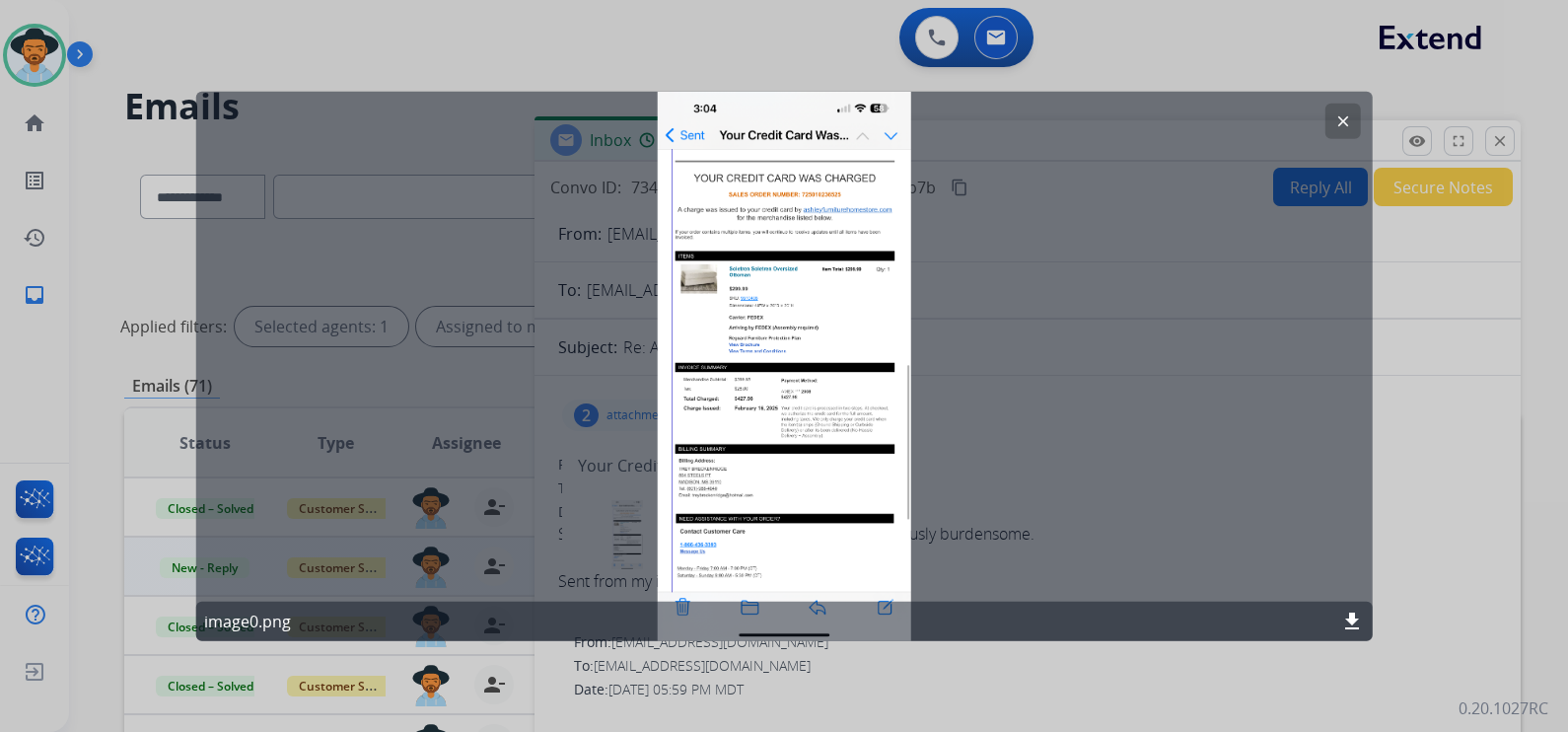 drag, startPoint x: 765, startPoint y: 365, endPoint x: 687, endPoint y: 427, distance: 99.63935 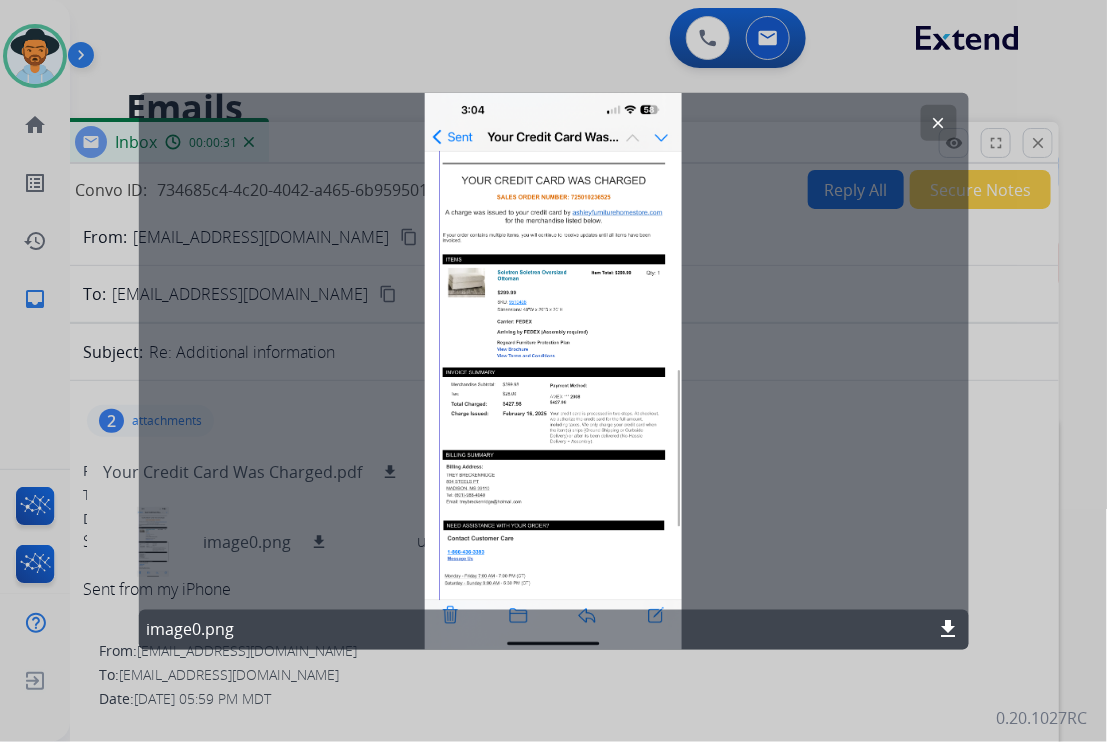 click on "clear" 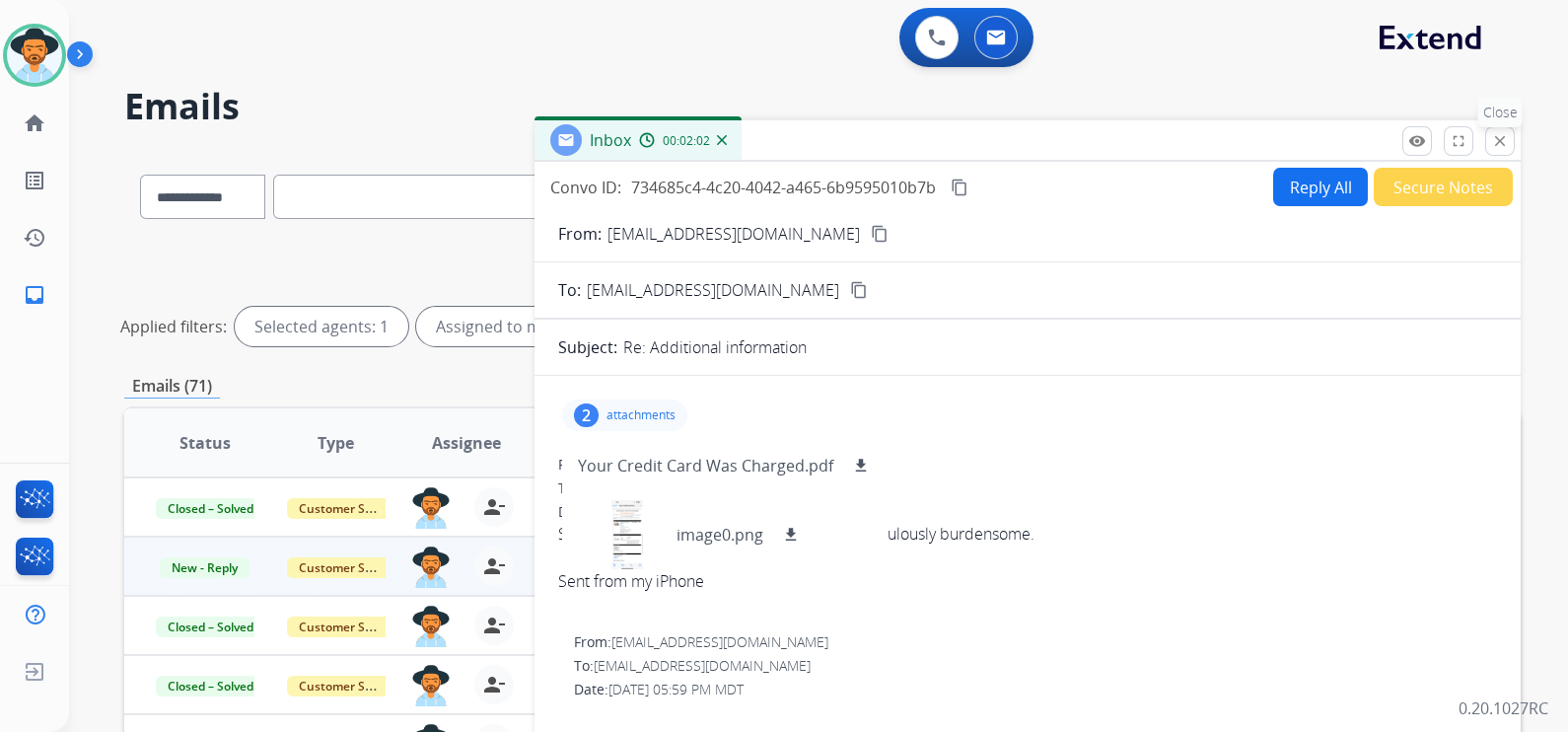 click on "close" at bounding box center (1500, 141) 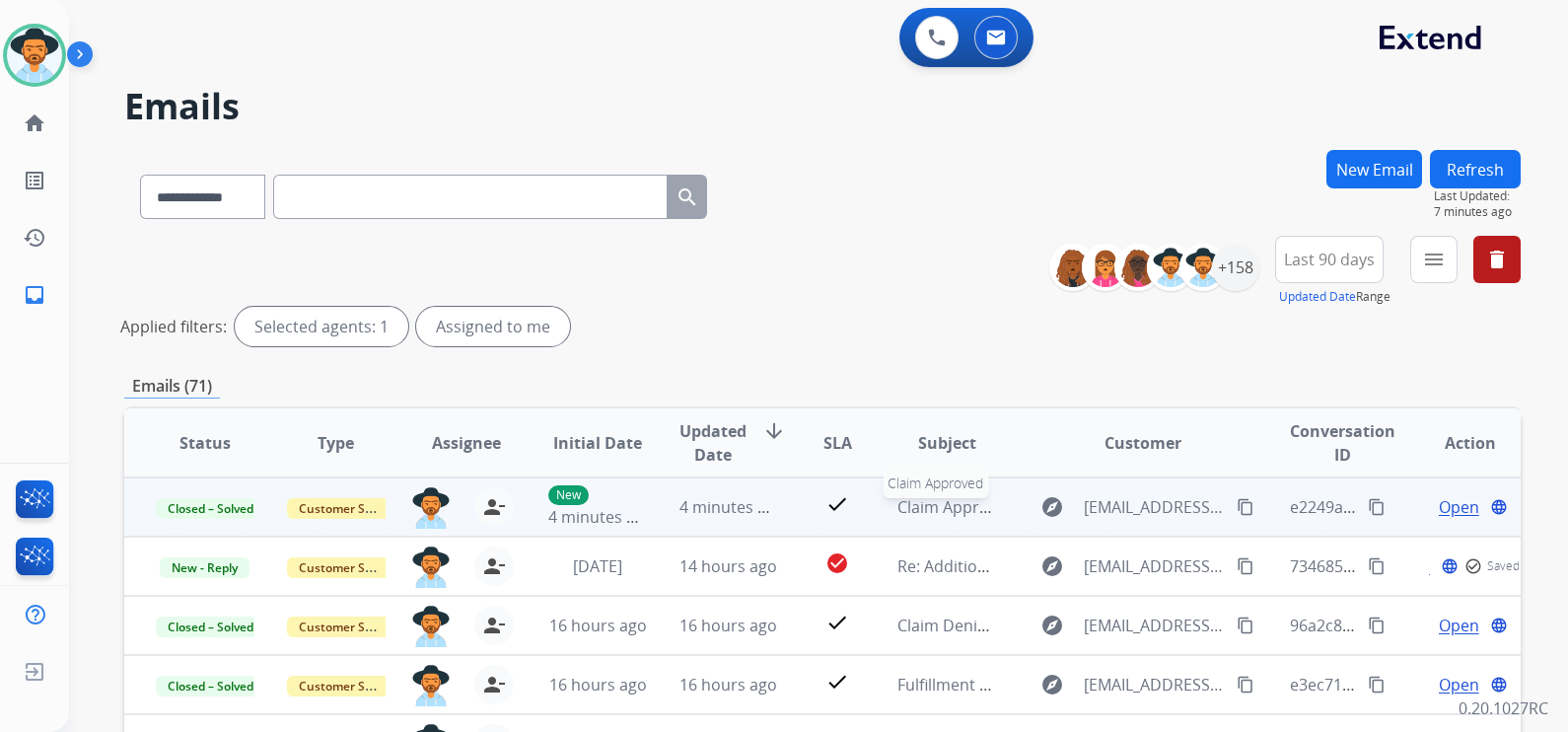scroll, scrollTop: 1, scrollLeft: 0, axis: vertical 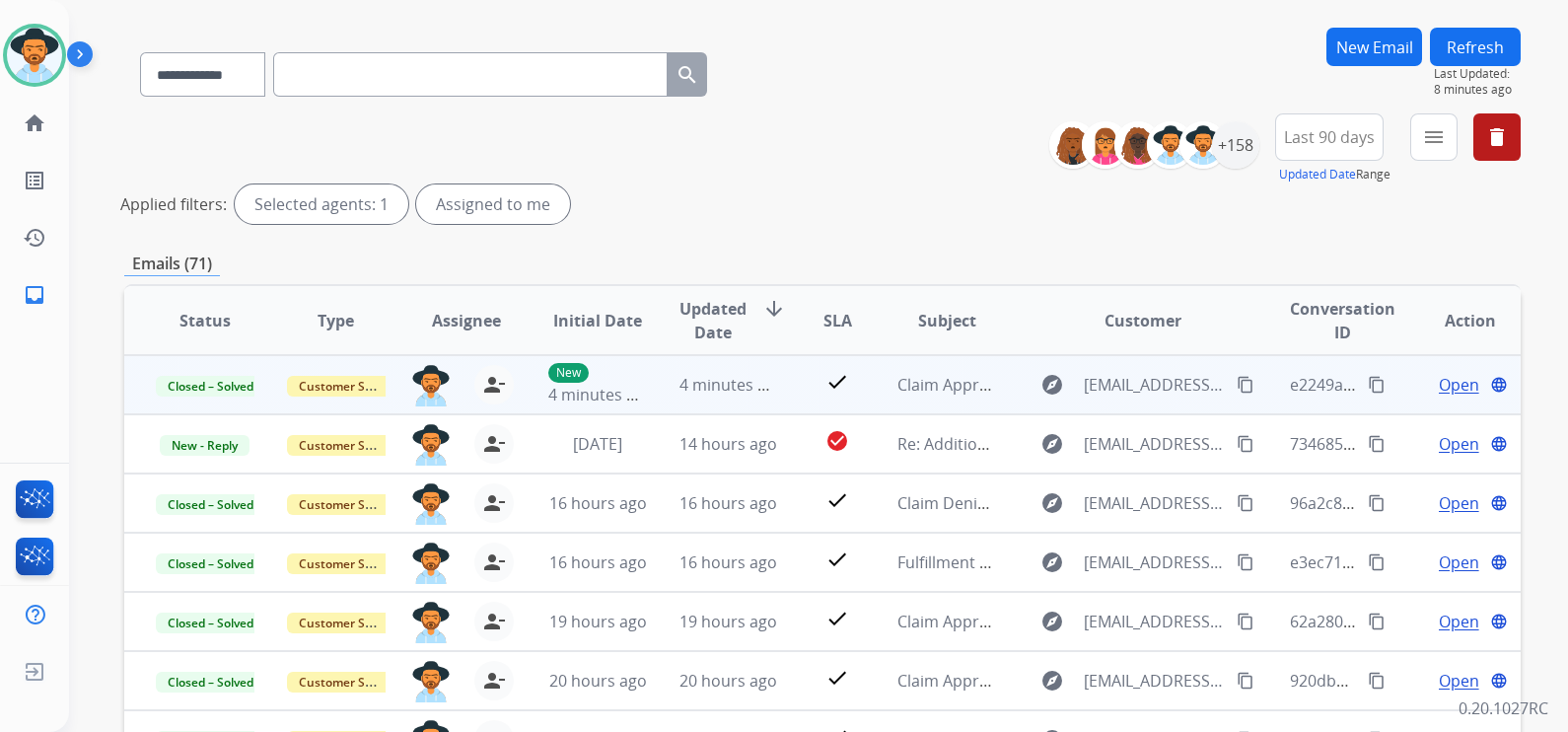 click on "Open" at bounding box center (1459, 385) 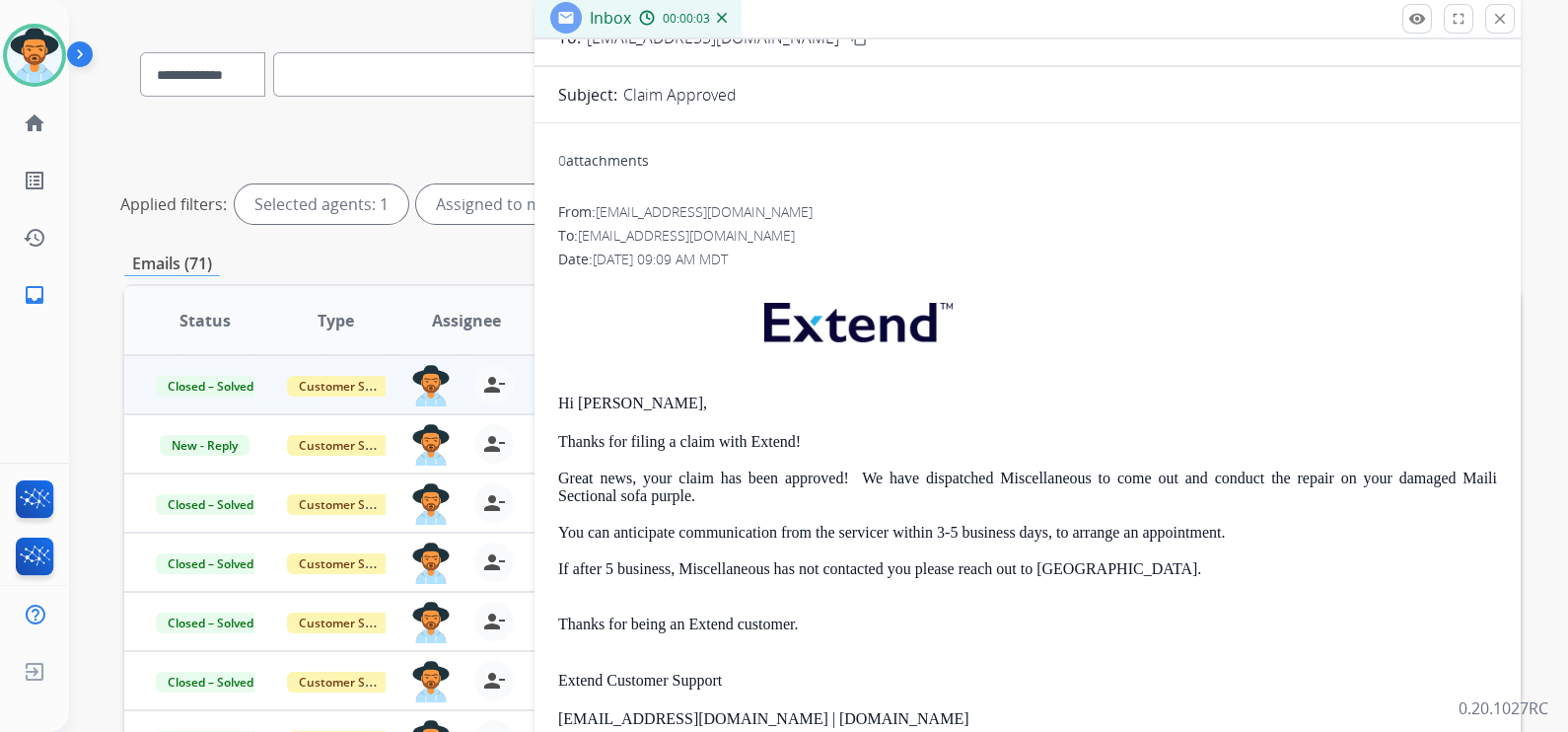scroll, scrollTop: 0, scrollLeft: 0, axis: both 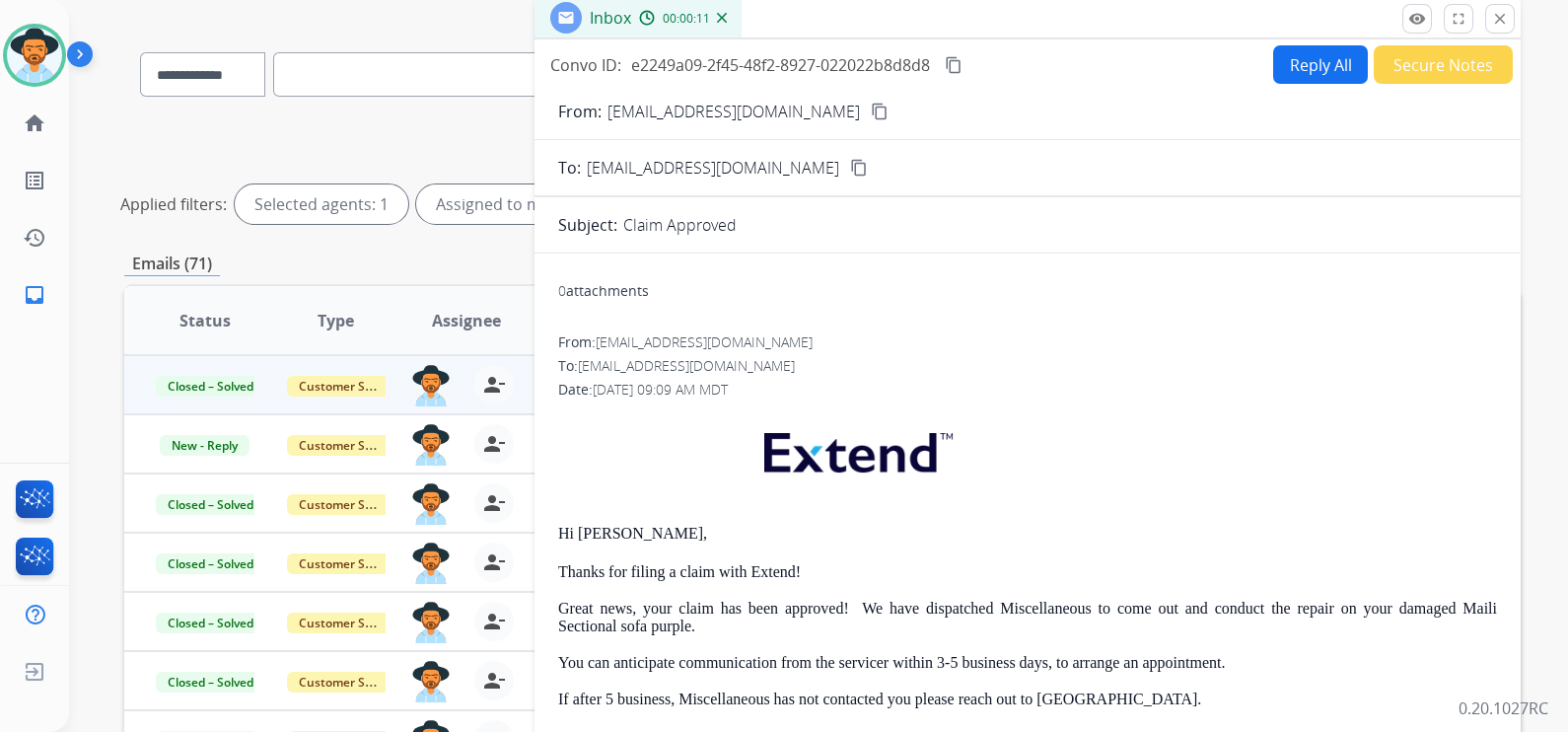 click on "Reply All" at bounding box center (1320, 64) 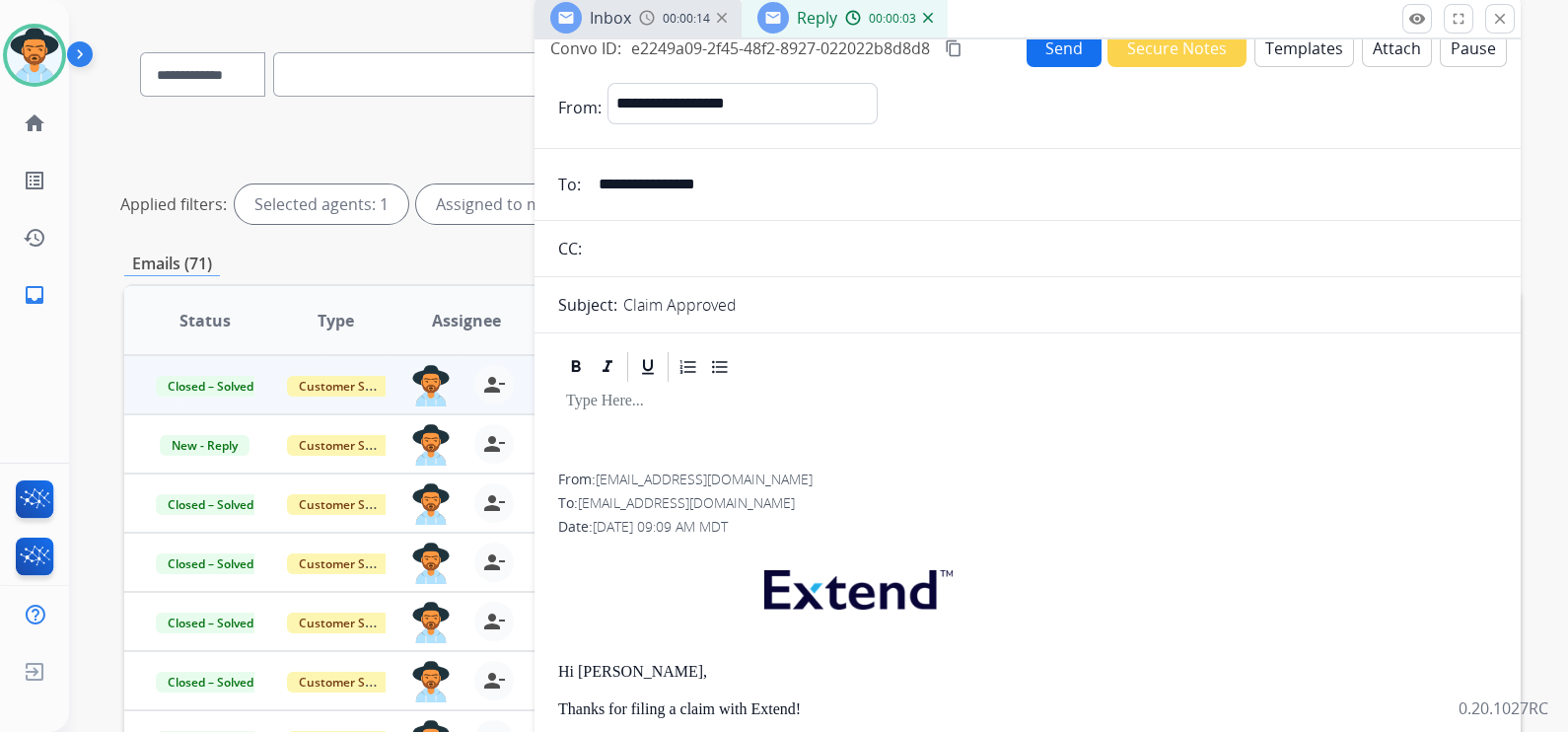 scroll, scrollTop: 0, scrollLeft: 0, axis: both 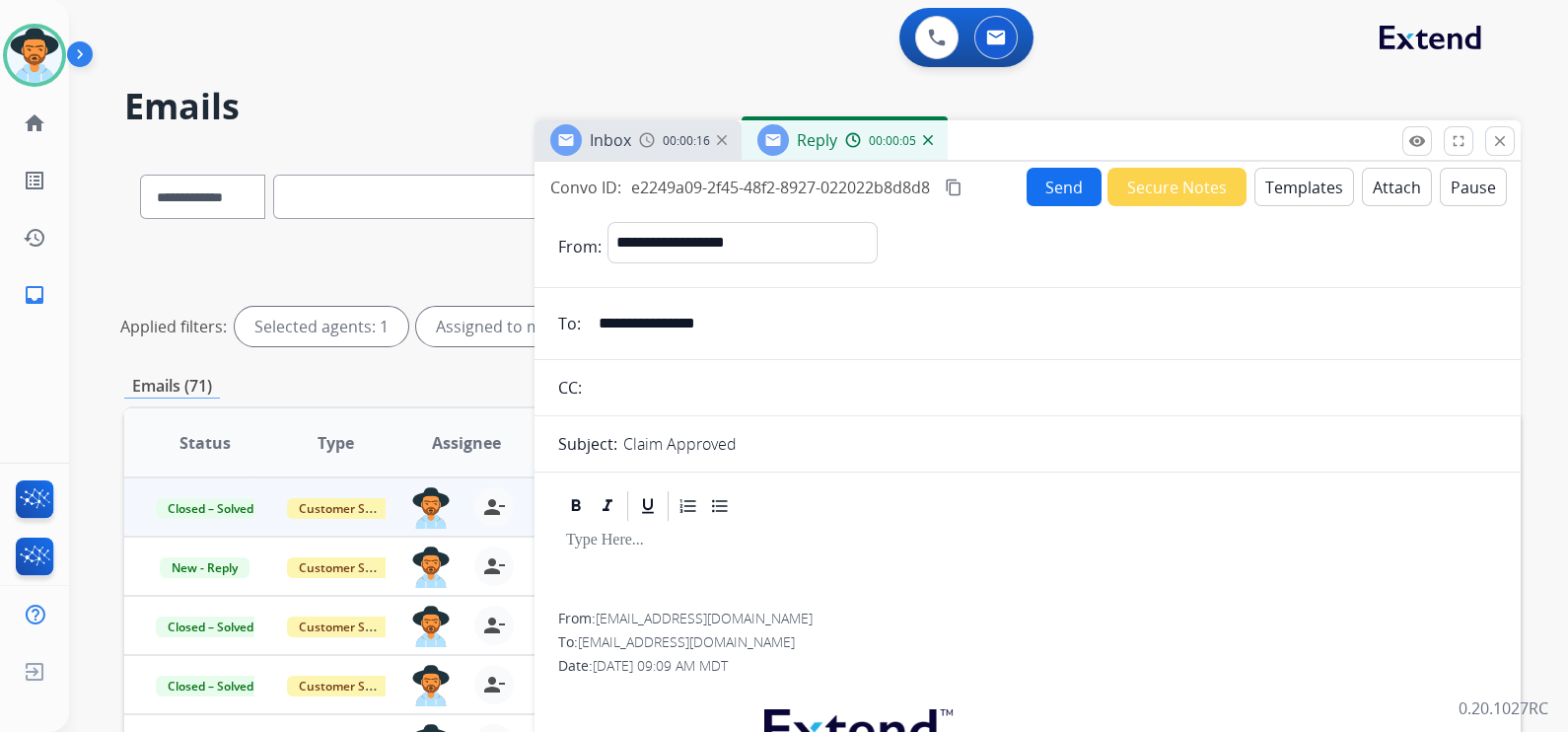 click on "Templates" at bounding box center (1304, 186) 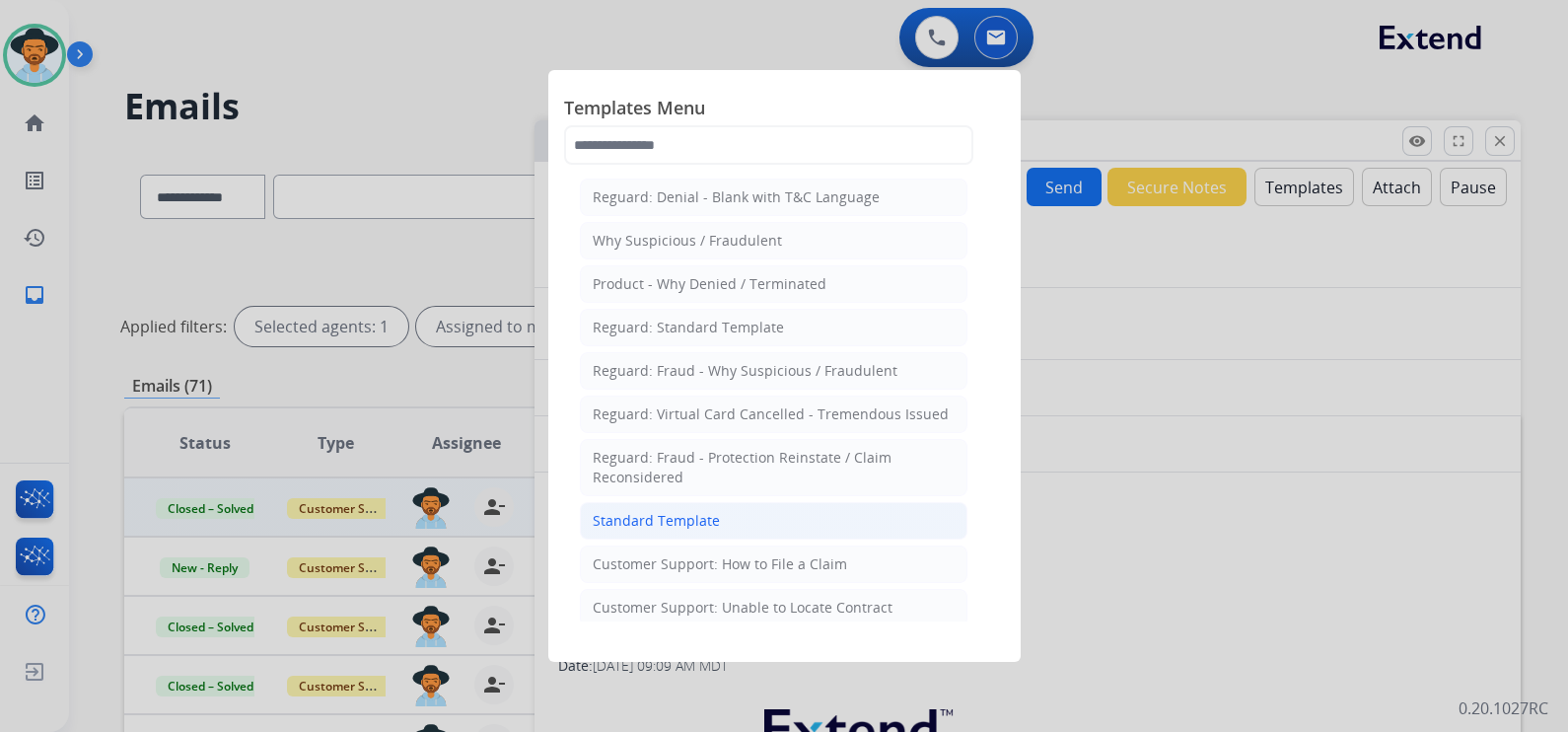 click on "Standard Template" 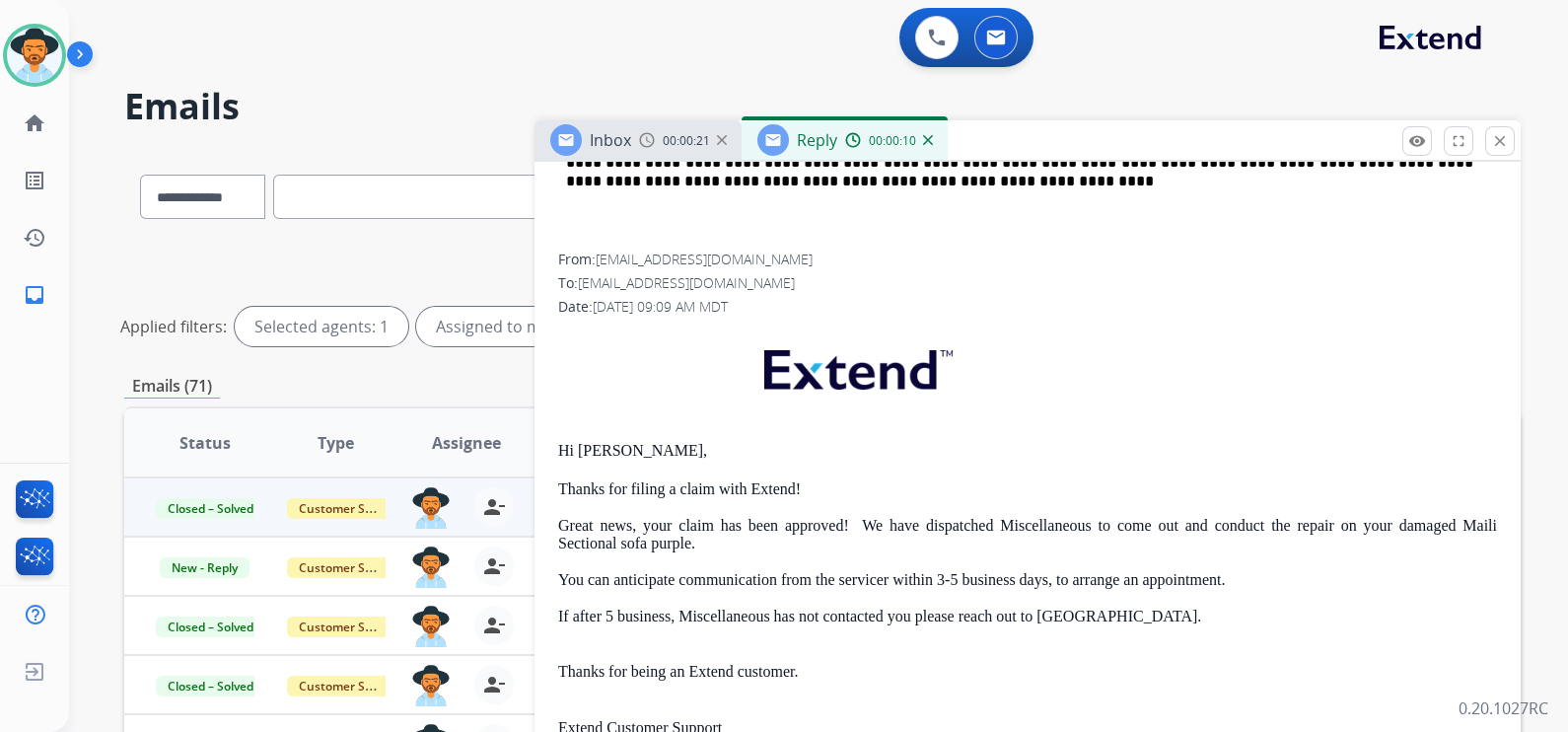 scroll, scrollTop: 1145, scrollLeft: 0, axis: vertical 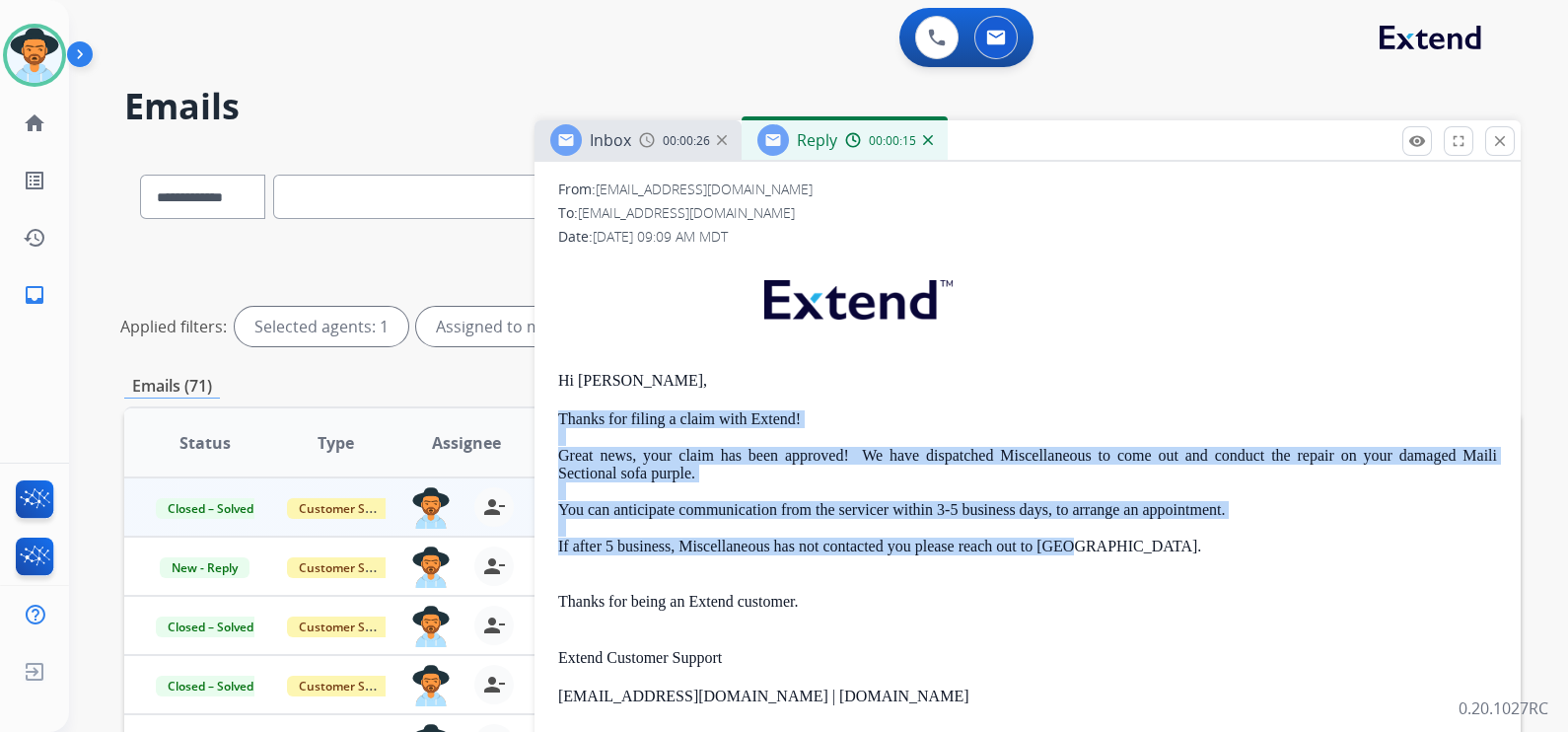 drag, startPoint x: 554, startPoint y: 409, endPoint x: 1073, endPoint y: 548, distance: 537.29135 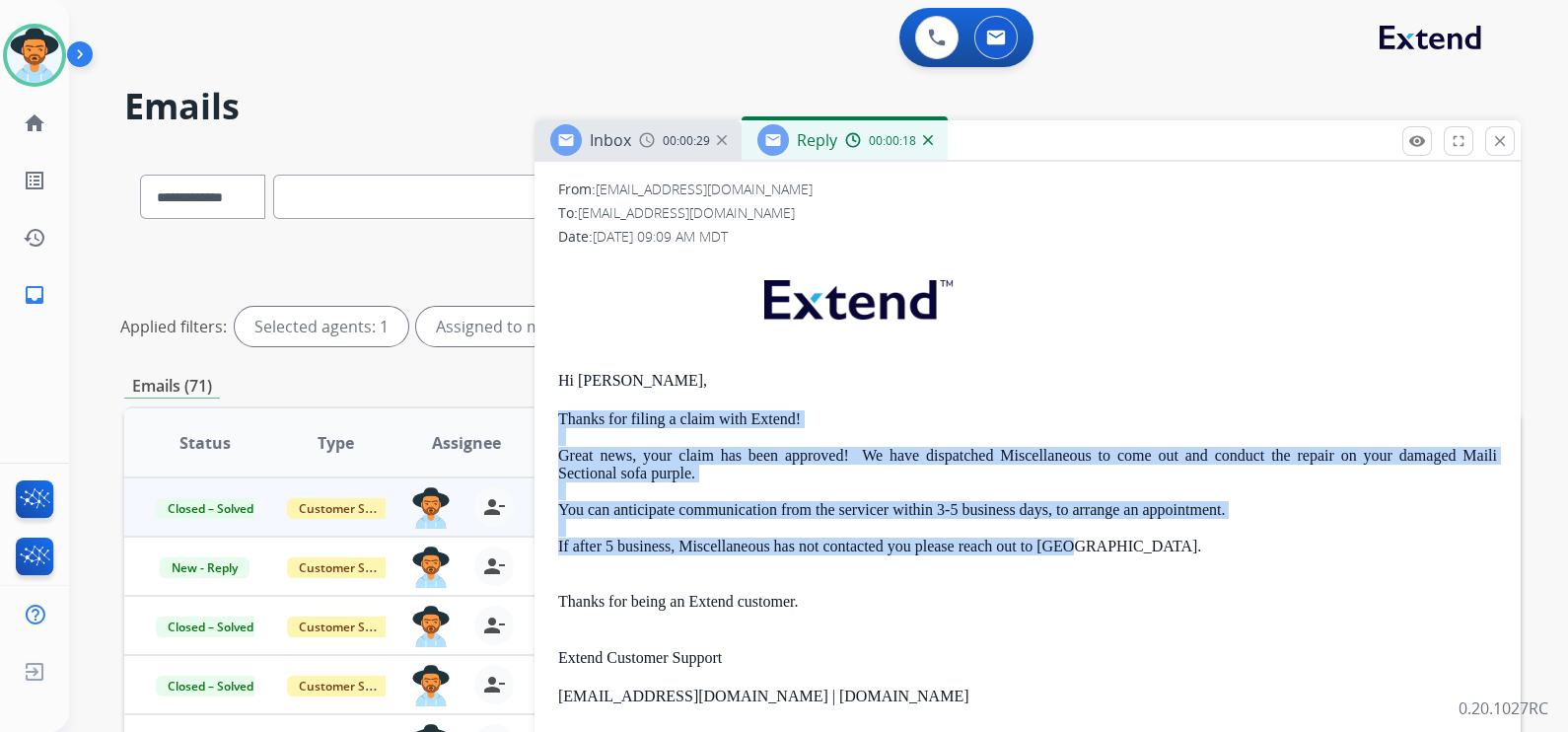 copy on "Thanks for filing a claim with Extend!    Great news, your claim has been approved!  We have dispatched Miscellaneous to come out and conduct the repair on your damaged Maili Sectional sofa purple.    You can anticipate communication from the servicer within 3-5 business days, to arrange an appointment.     If after 5 business, Miscellaneous has not contacted you please reach out to us." 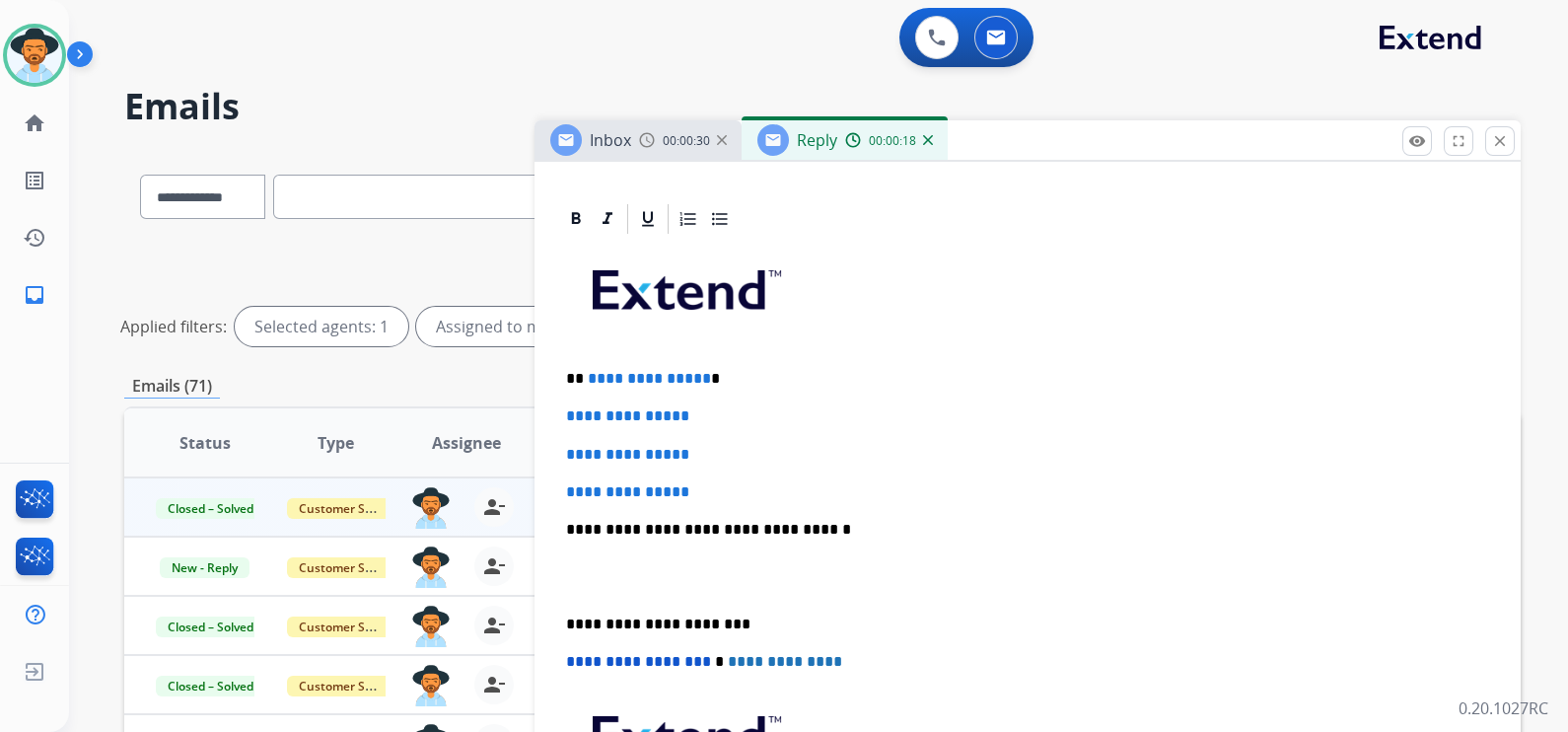 scroll, scrollTop: 405, scrollLeft: 0, axis: vertical 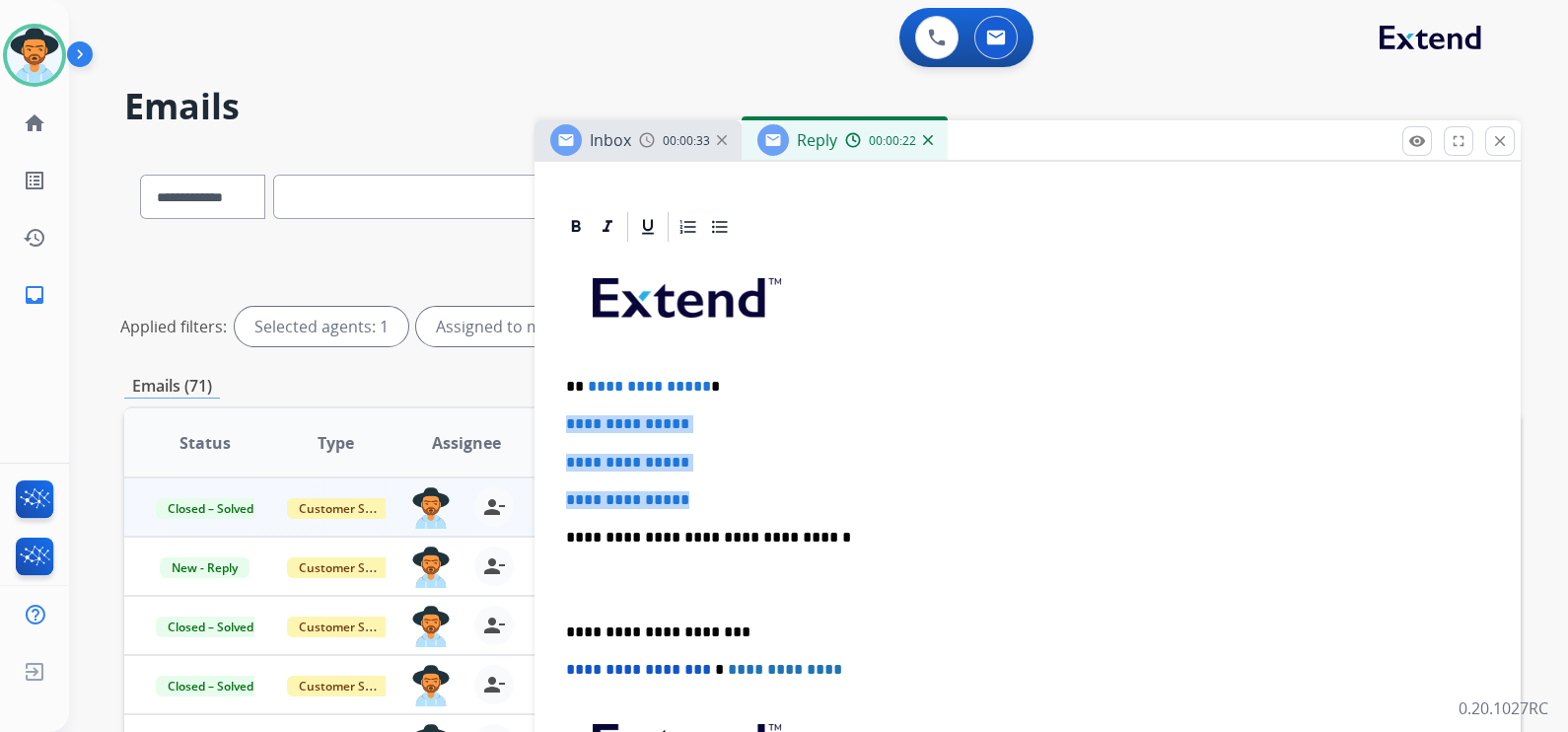 drag, startPoint x: 566, startPoint y: 415, endPoint x: 751, endPoint y: 464, distance: 191.3792 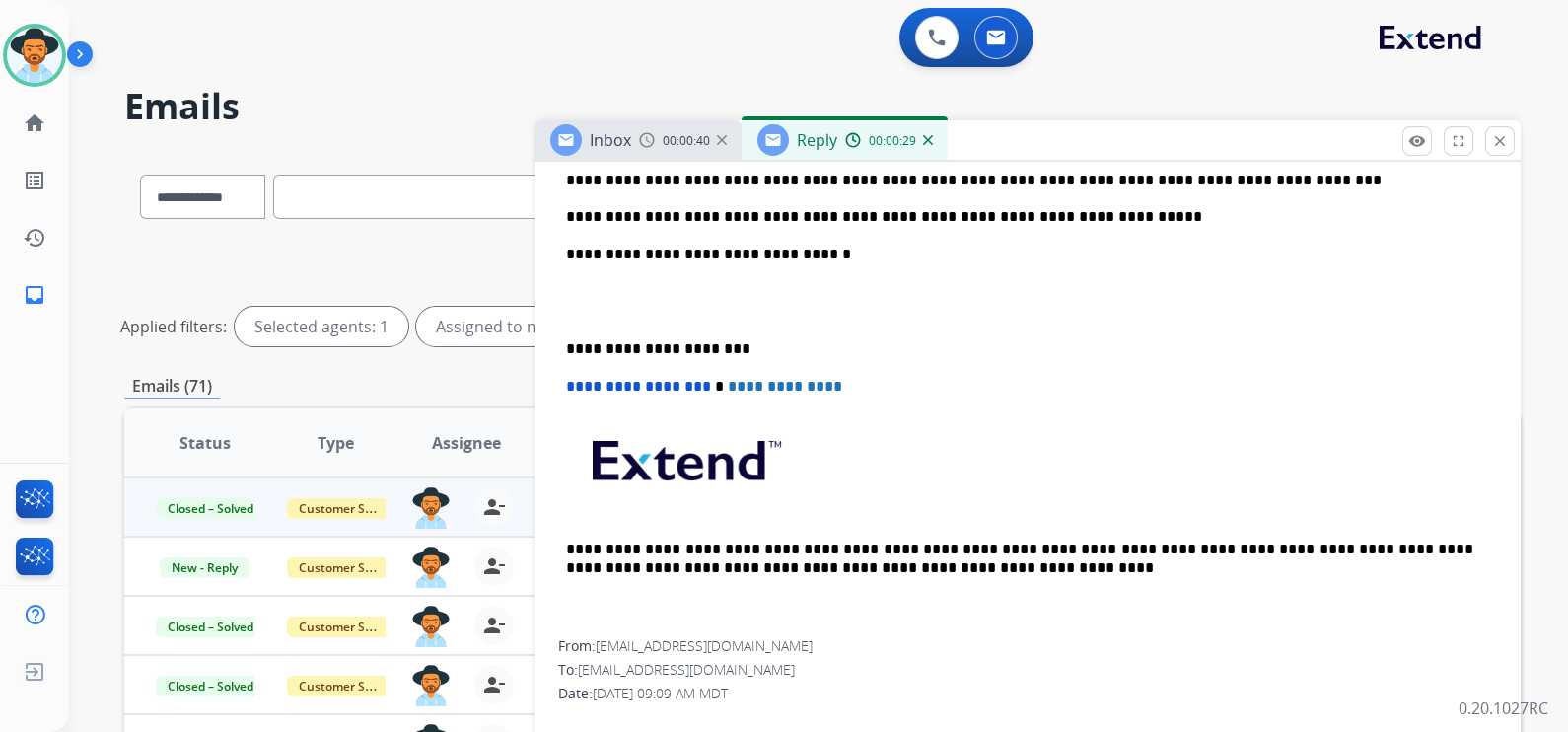 scroll, scrollTop: 899, scrollLeft: 0, axis: vertical 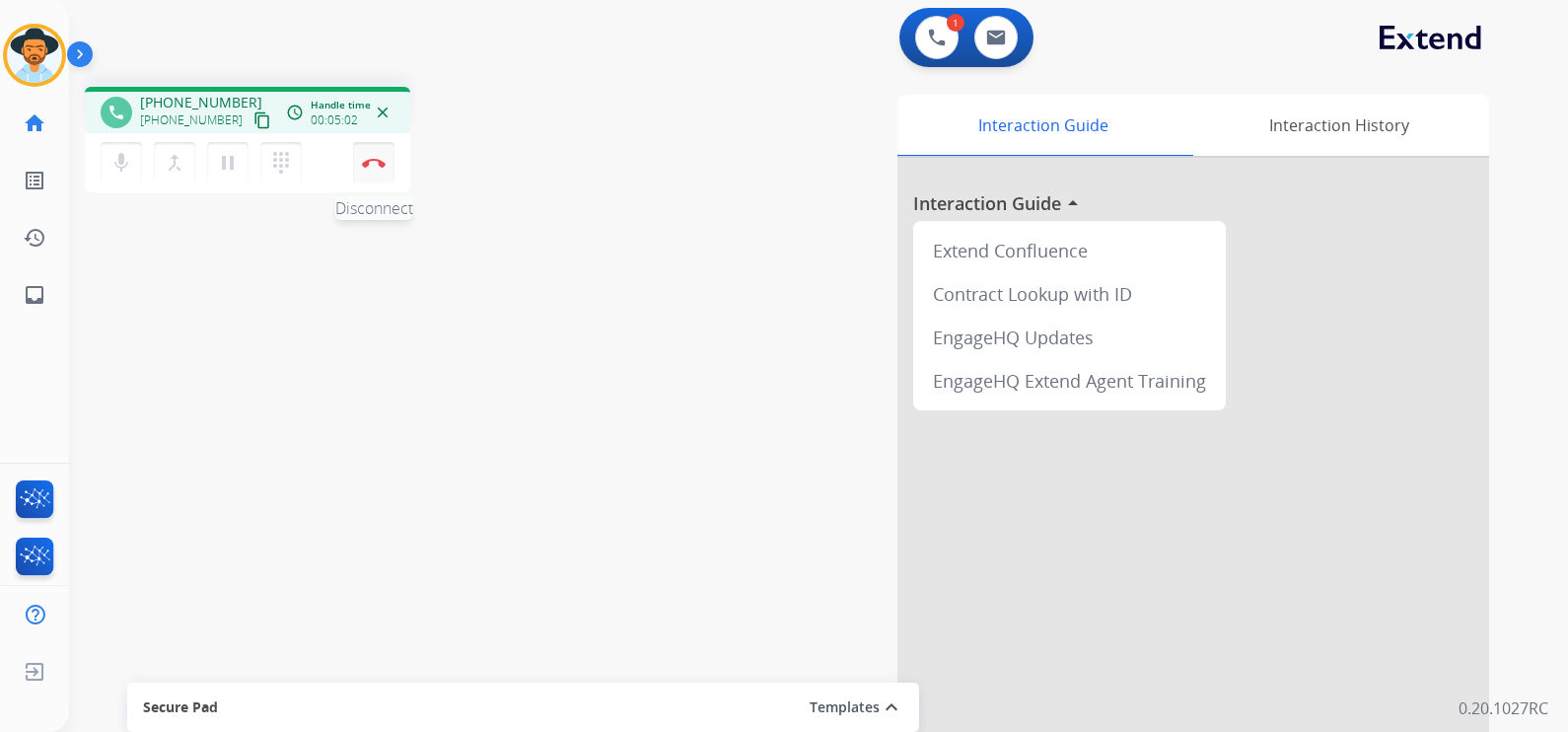 click at bounding box center [374, 163] 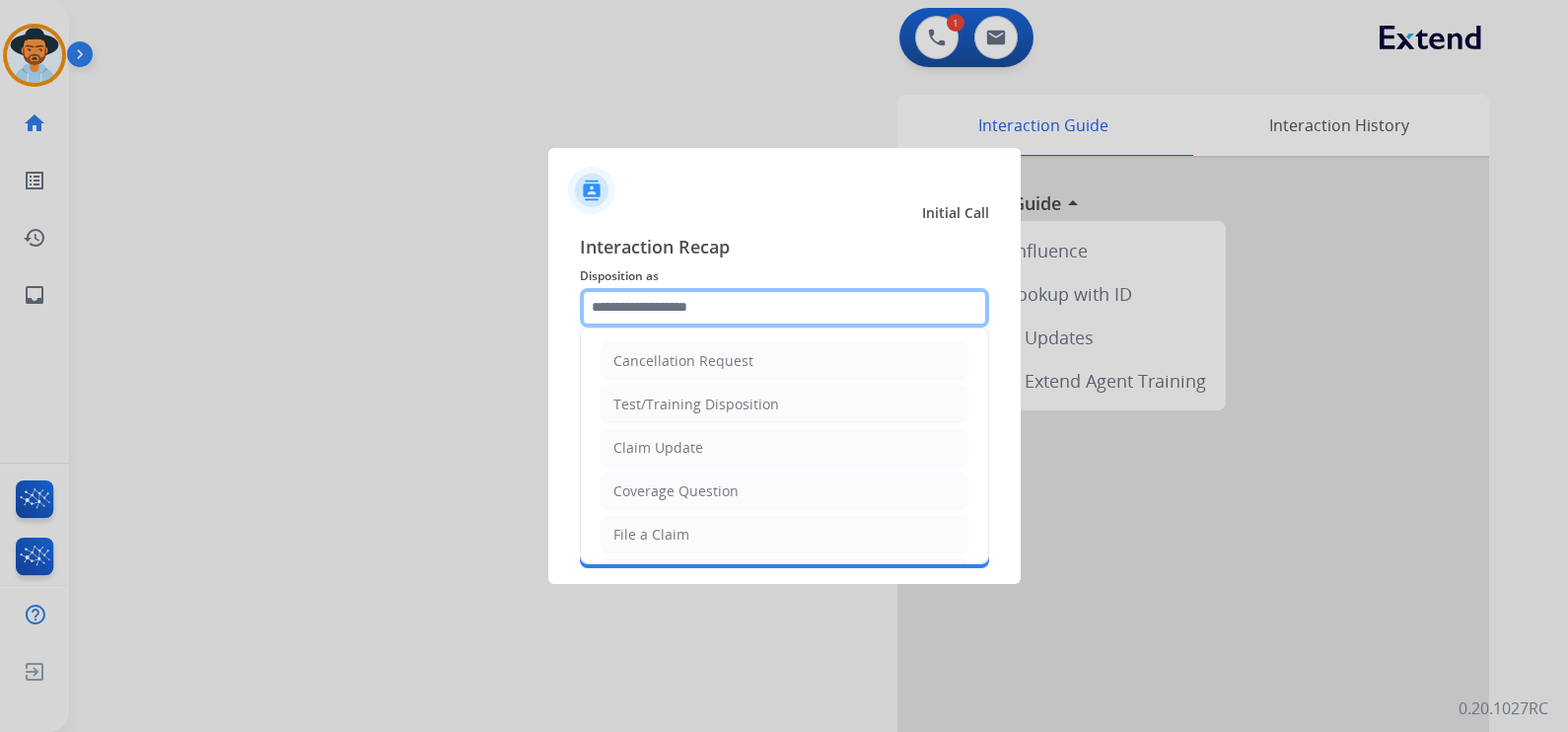 click 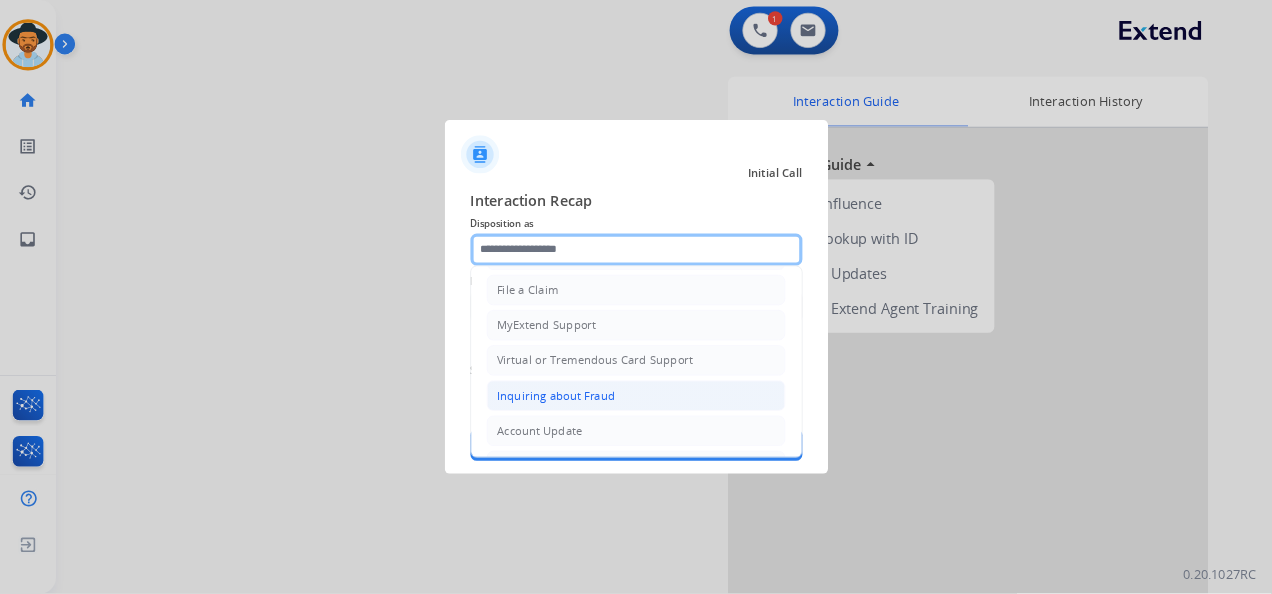 scroll, scrollTop: 57, scrollLeft: 0, axis: vertical 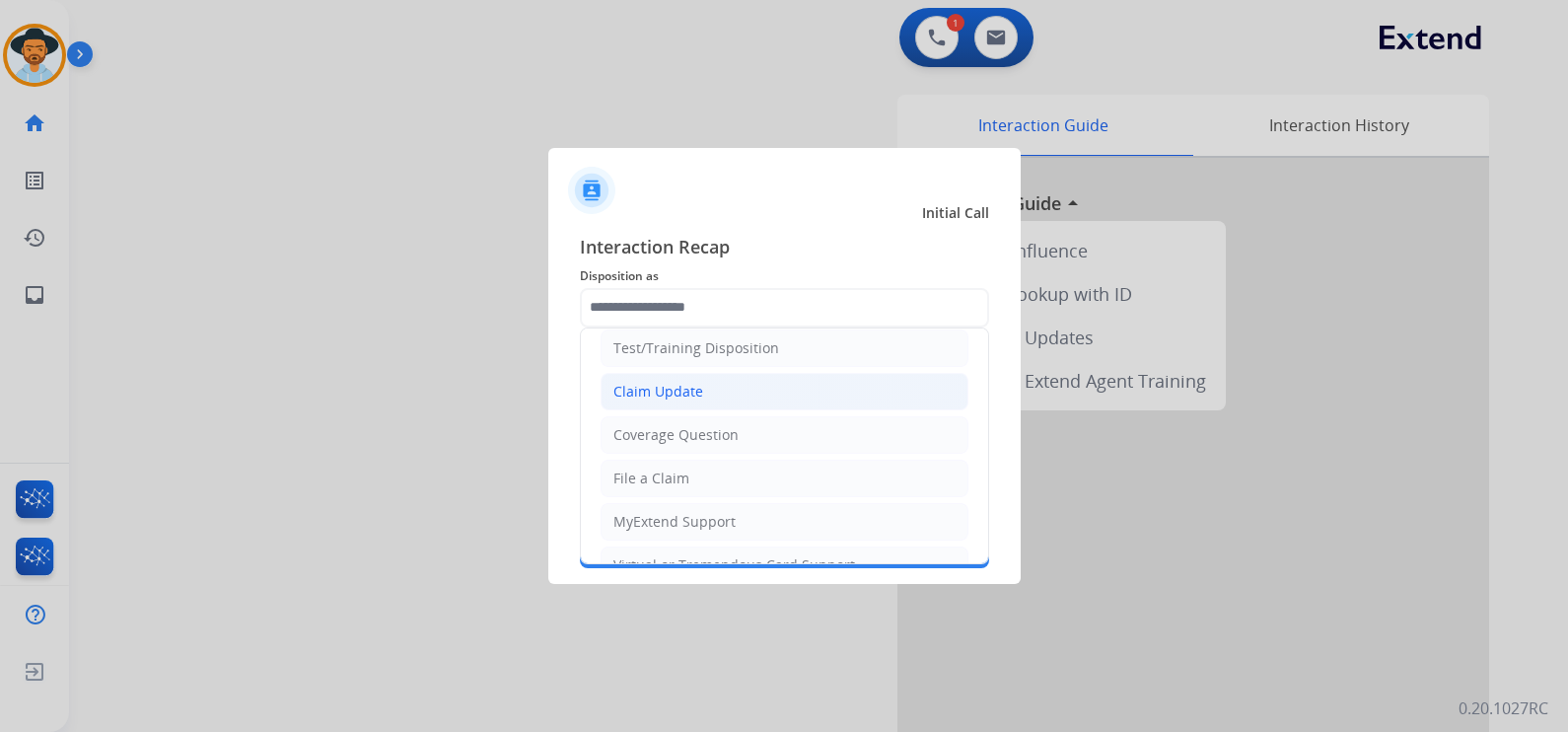 click on "Claim Update" 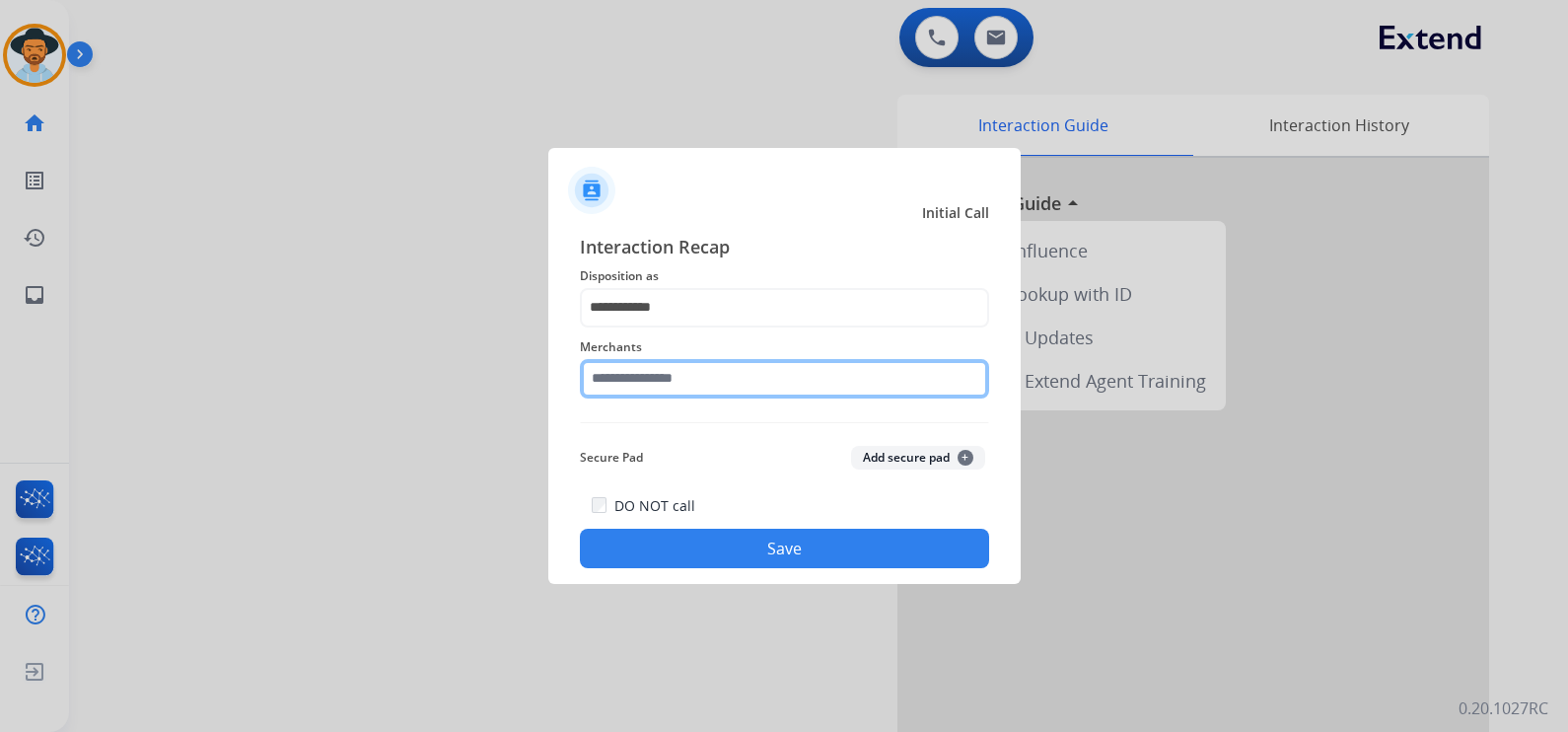 click 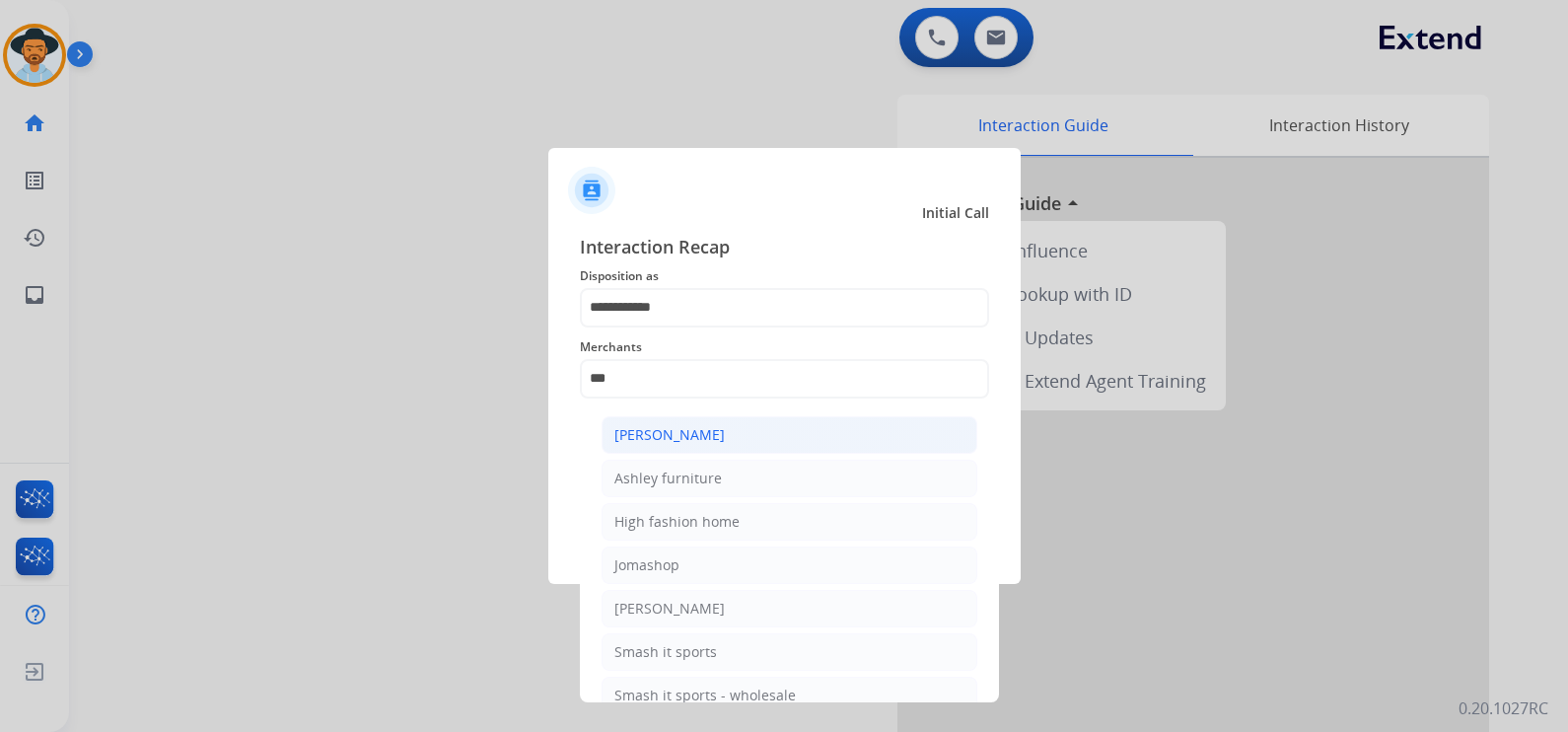click on "[PERSON_NAME]" 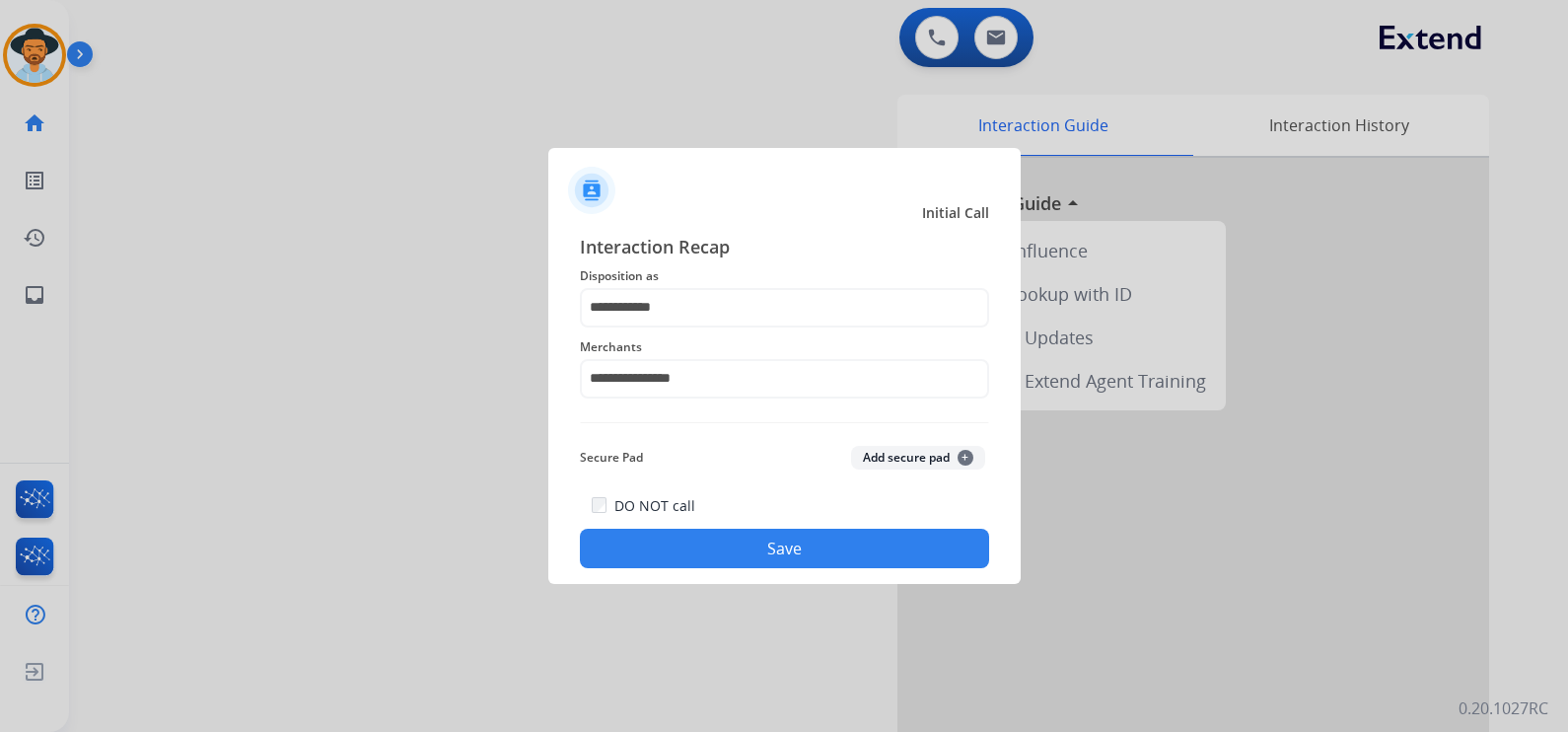 click on "Save" 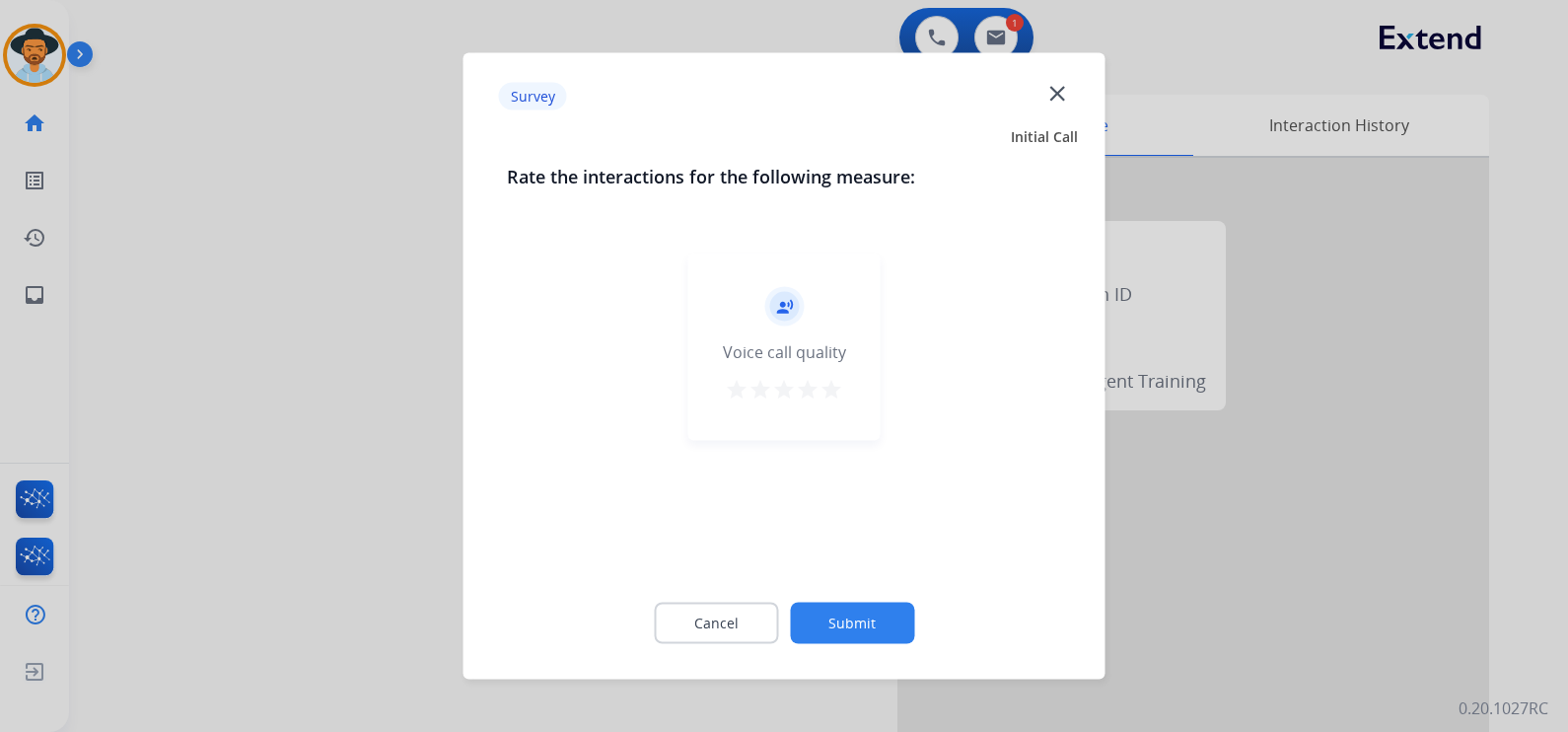 click on "star" at bounding box center [831, 390] 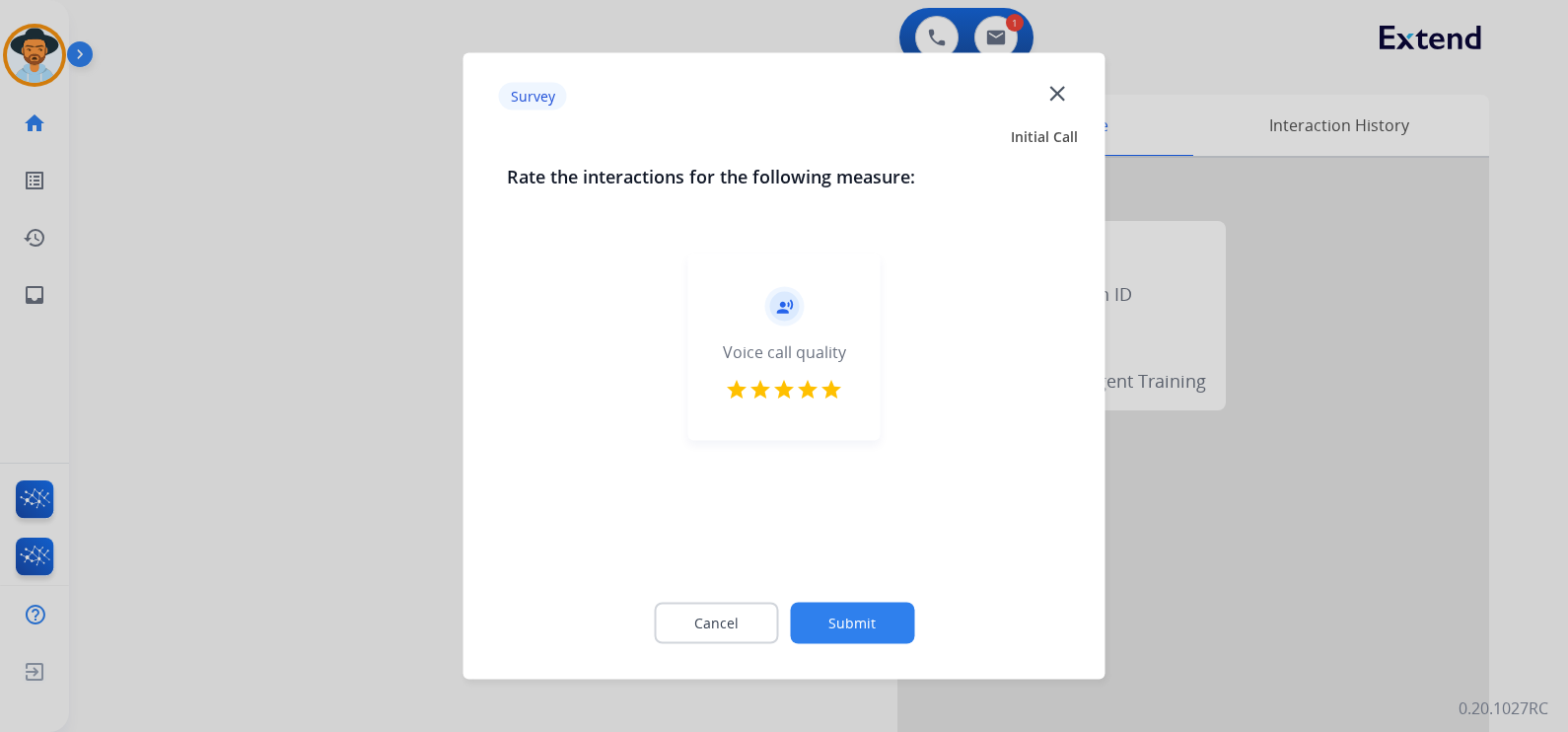 click on "Submit" 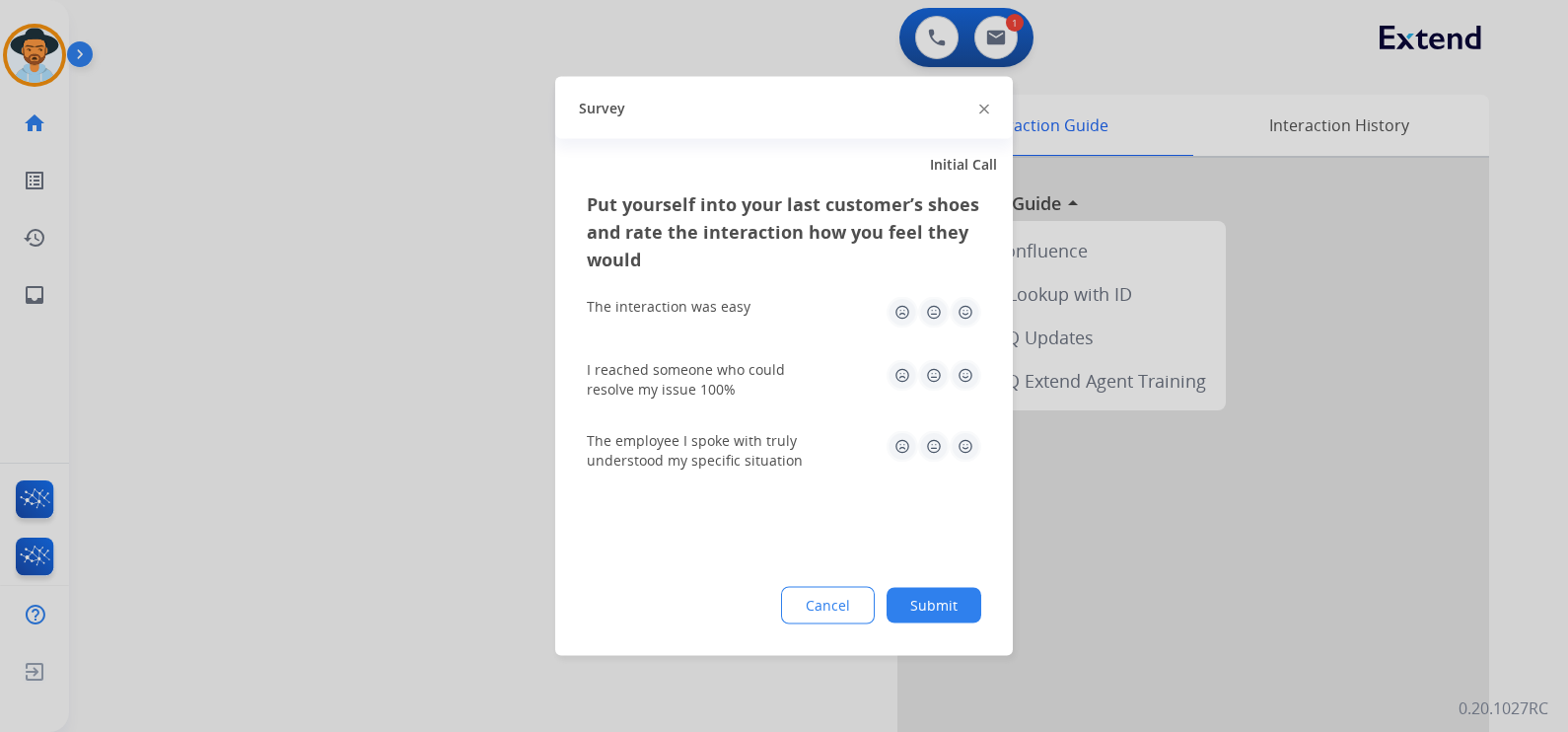 click 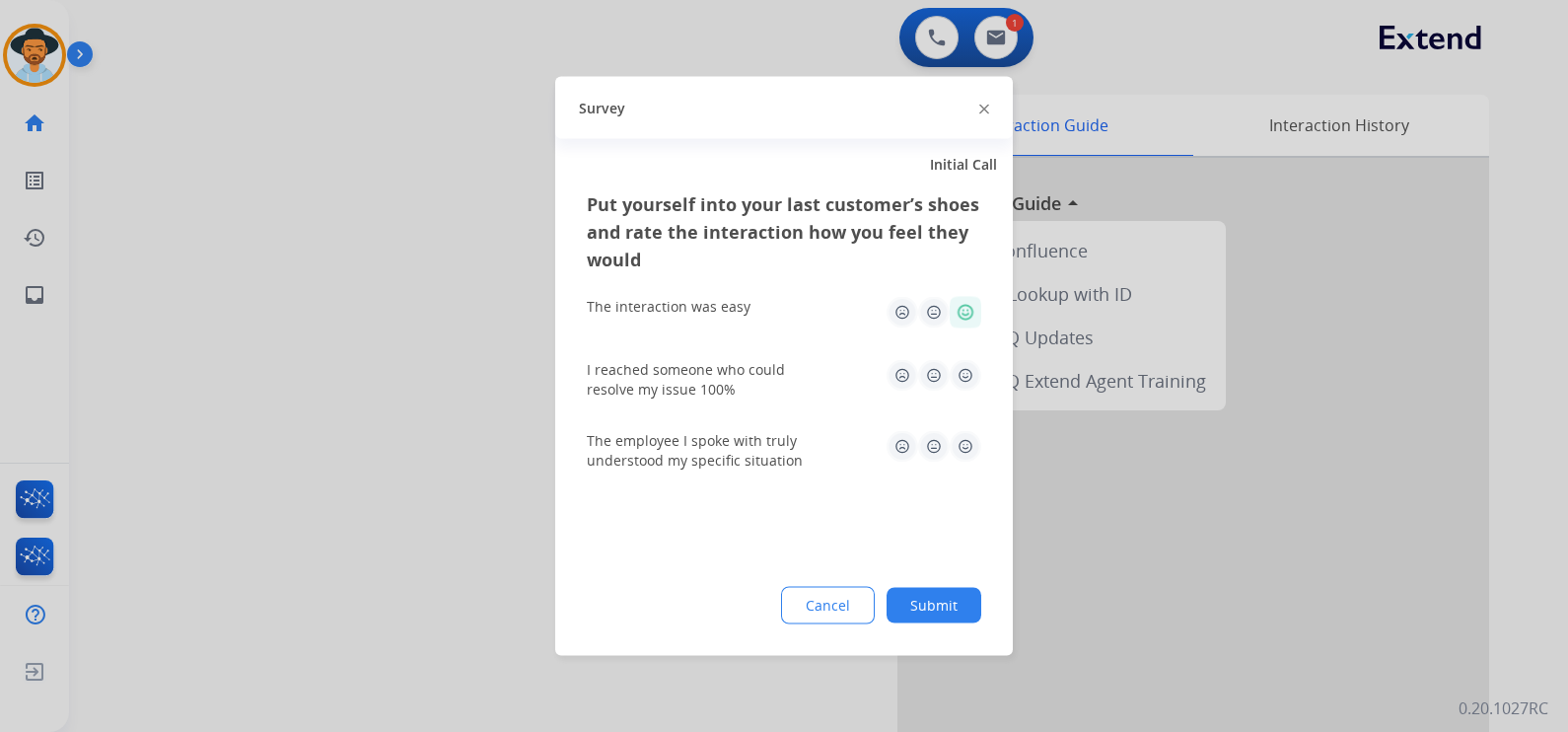 drag, startPoint x: 961, startPoint y: 372, endPoint x: 971, endPoint y: 394, distance: 24.166092 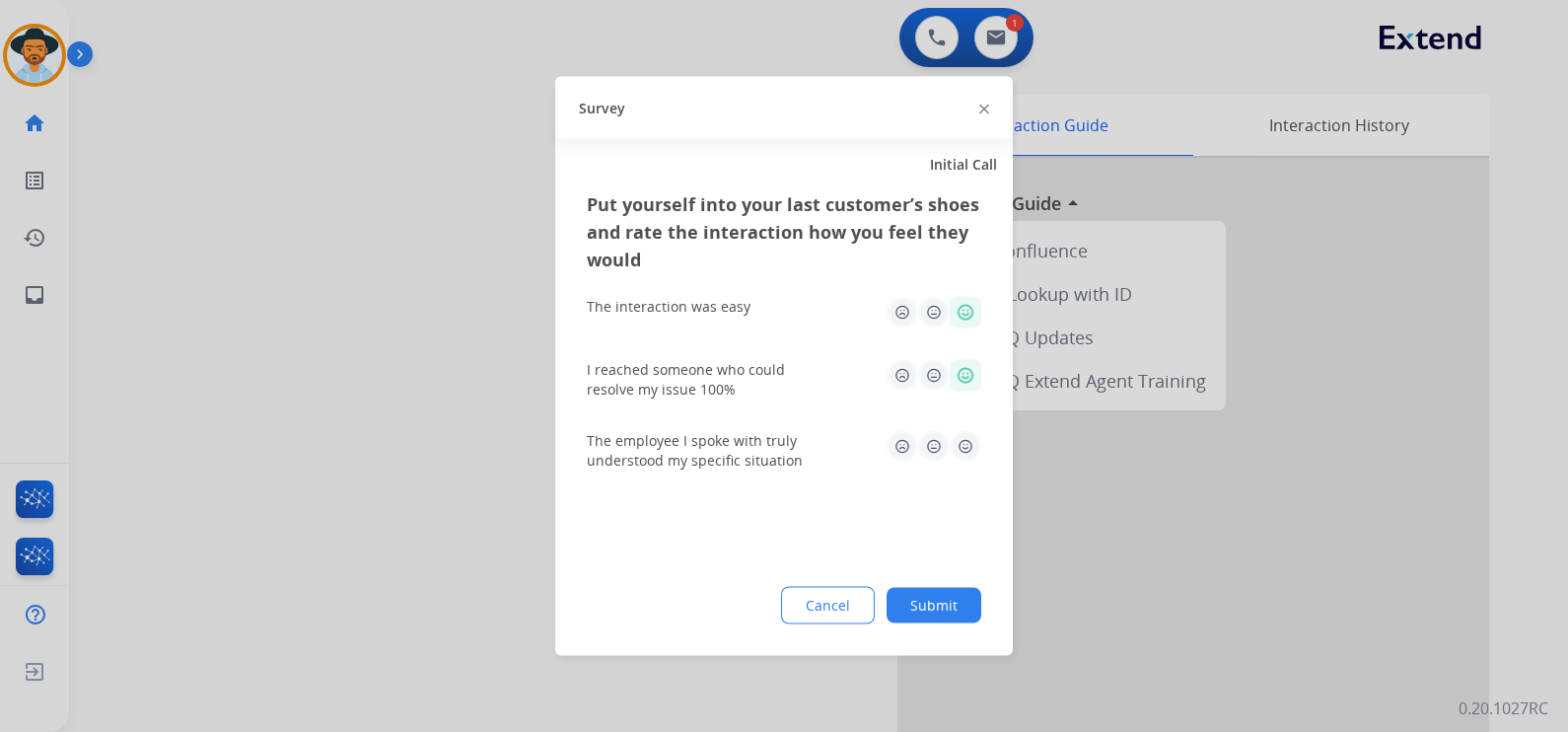 click 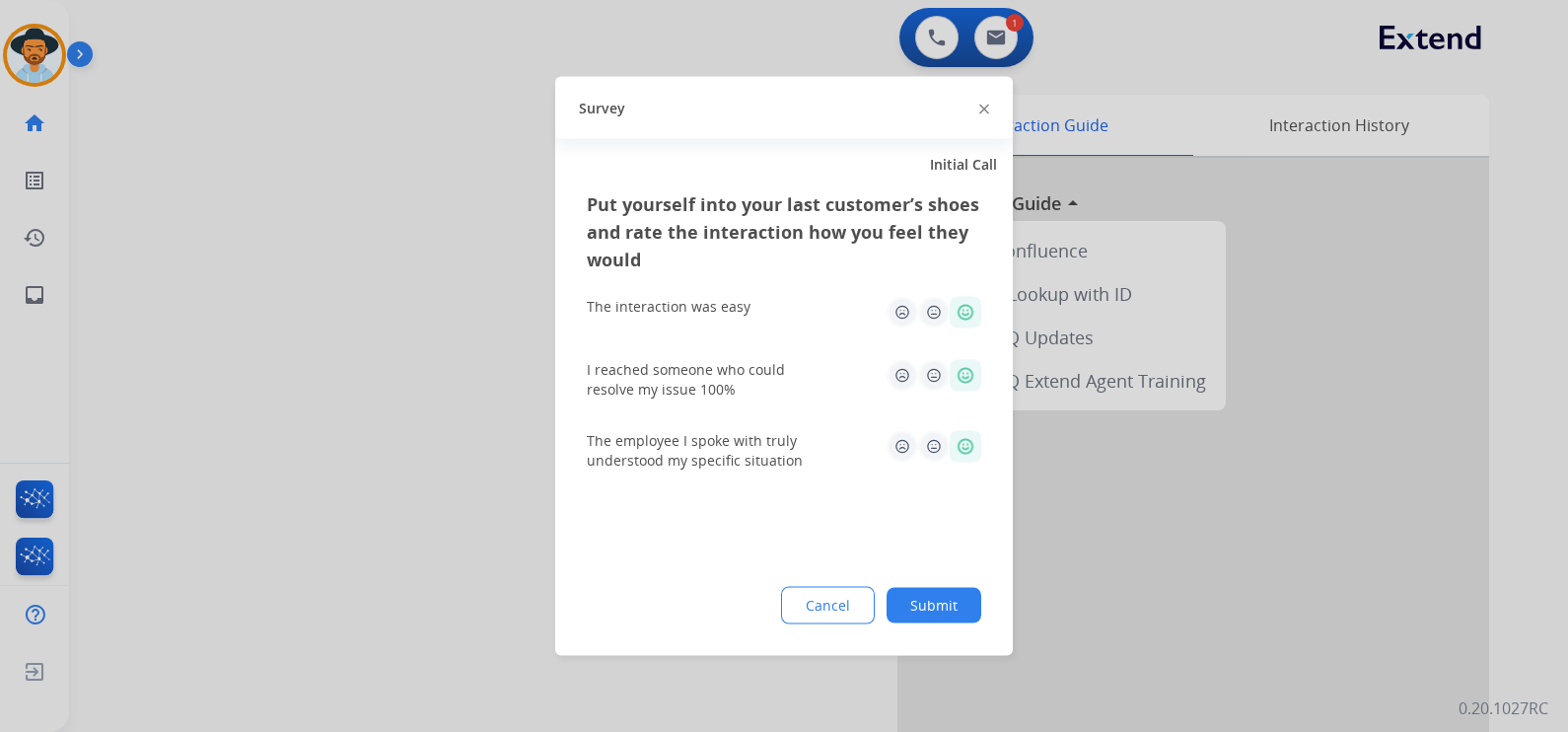 click on "Submit" 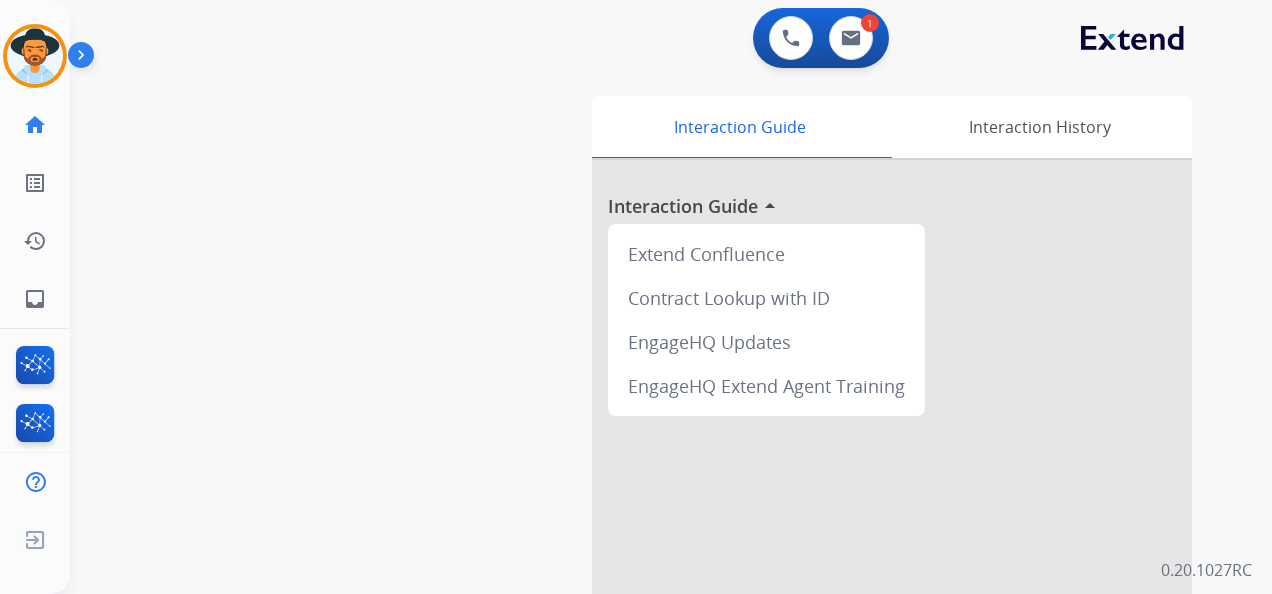 drag, startPoint x: 1467, startPoint y: 0, endPoint x: 382, endPoint y: 5, distance: 1085.0115 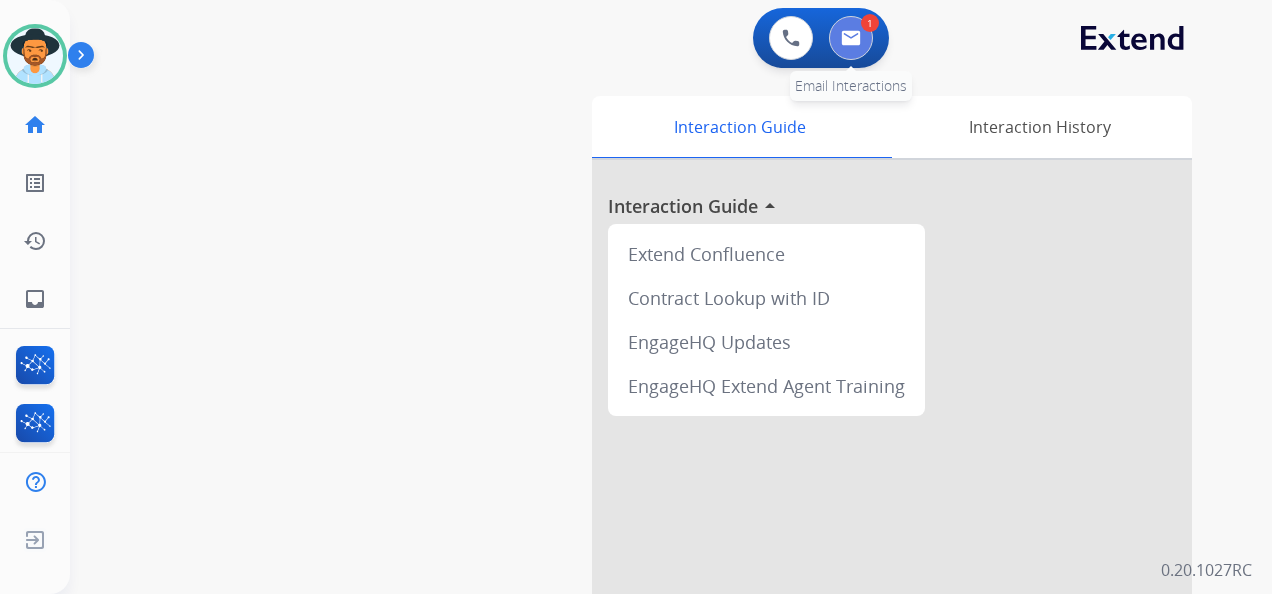 click at bounding box center (851, 38) 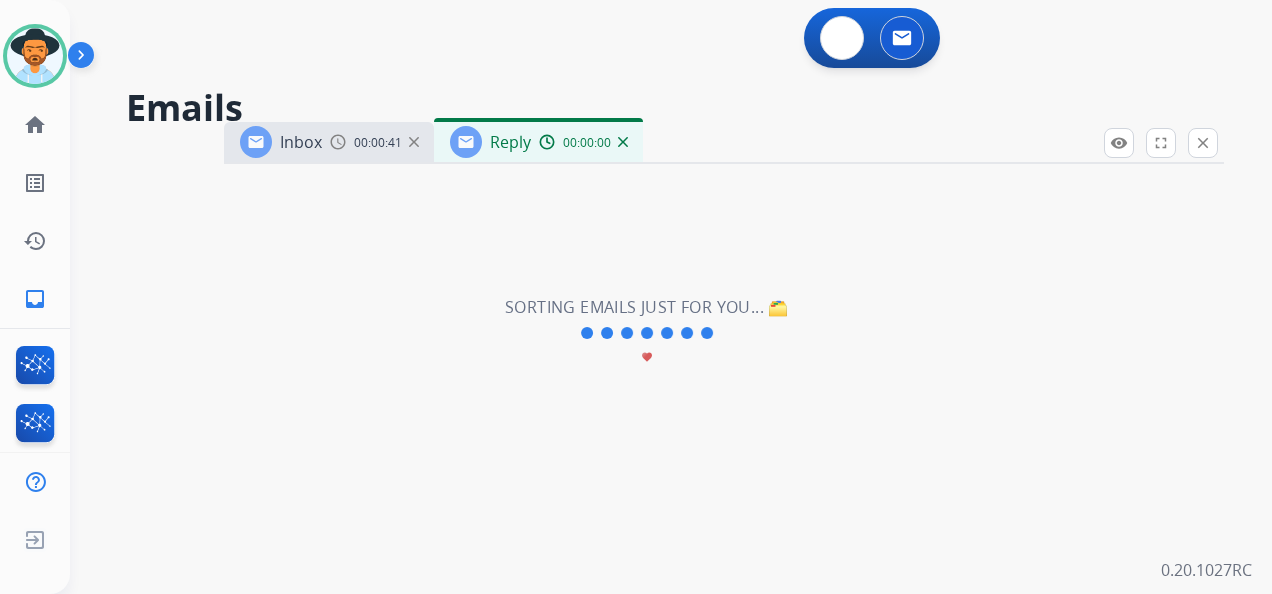 select on "**********" 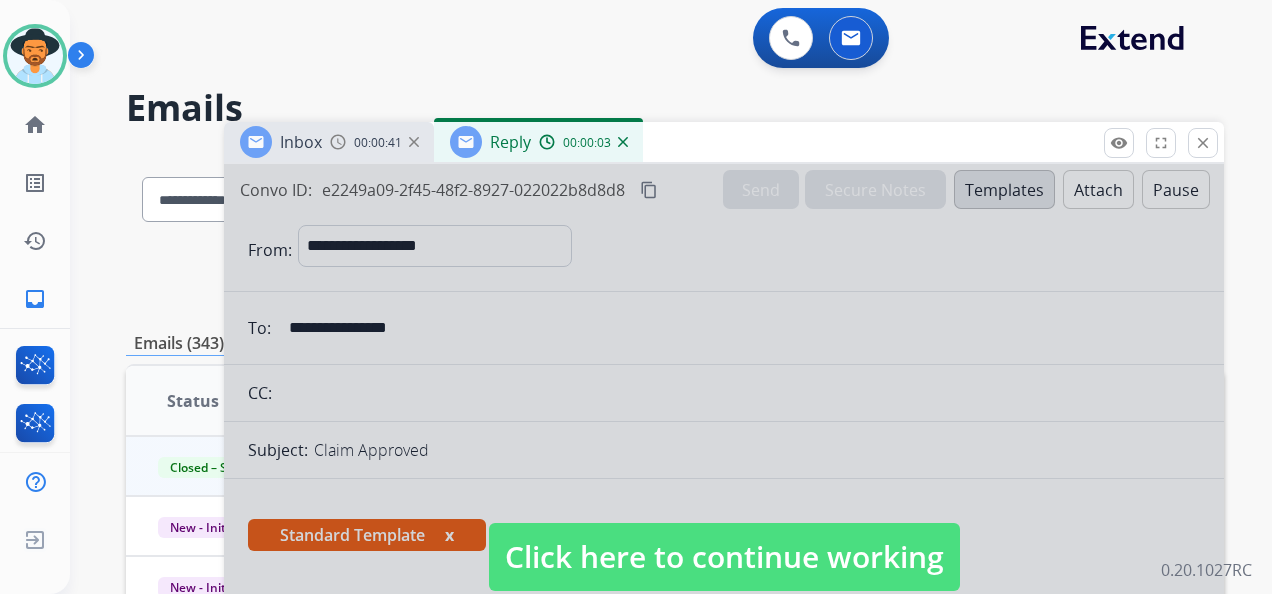 click on "Click here to continue working" at bounding box center (724, 557) 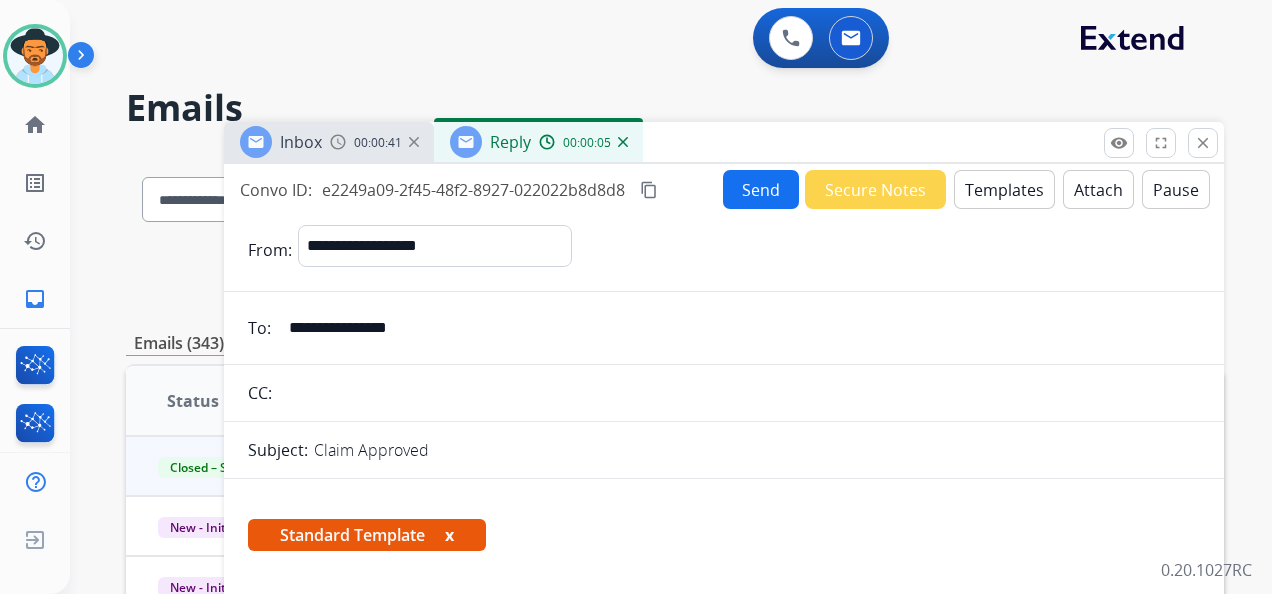 click on "Reply  00:00:05" at bounding box center [538, 142] 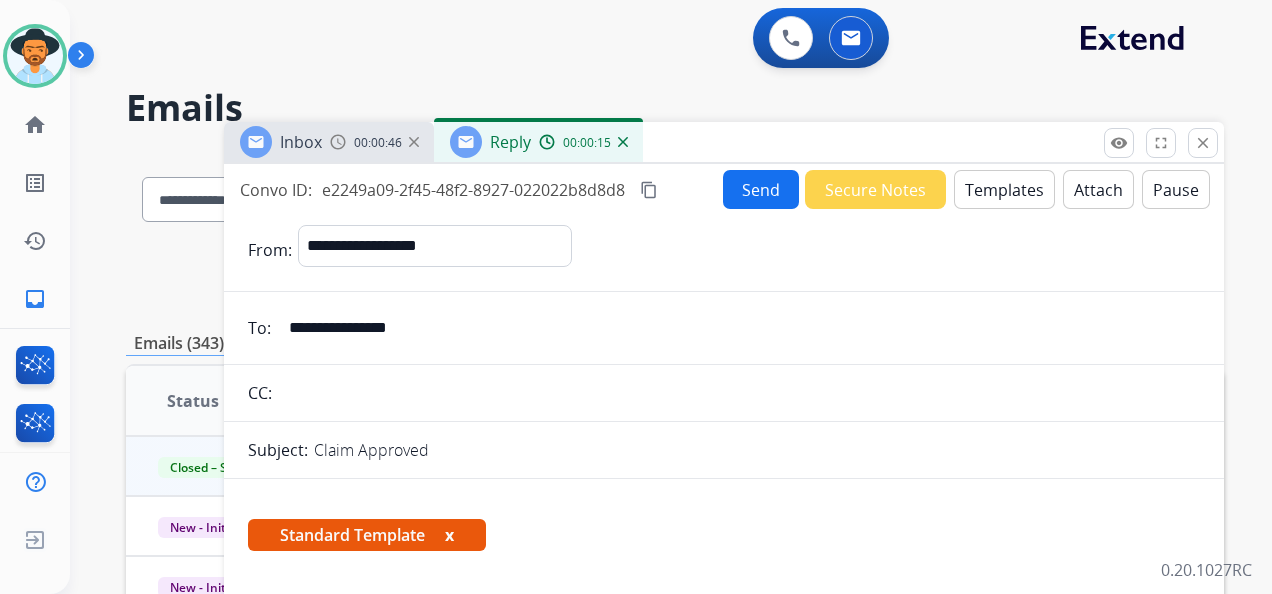 click at bounding box center (623, 142) 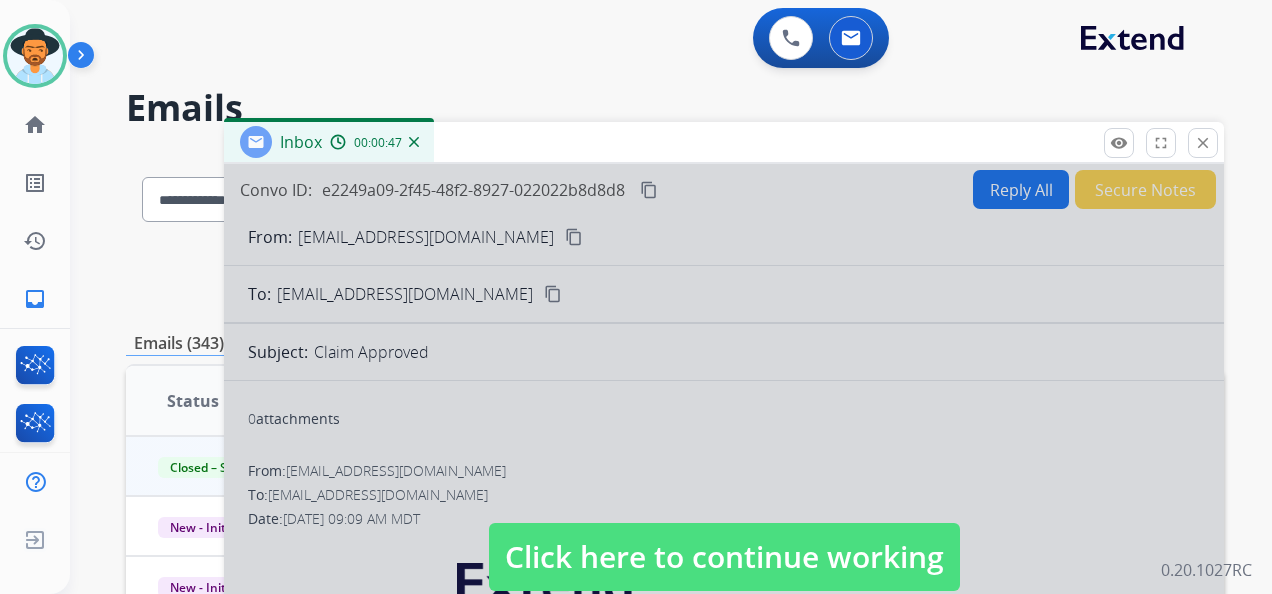 click on "Click here to continue working" at bounding box center (724, 557) 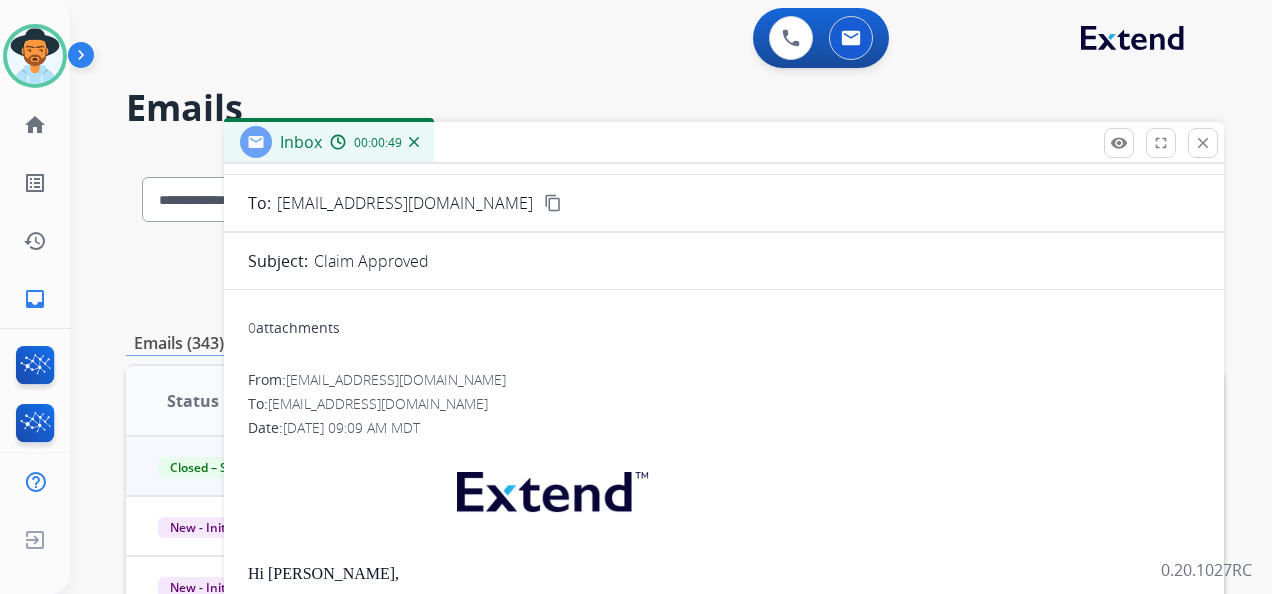 scroll, scrollTop: 0, scrollLeft: 0, axis: both 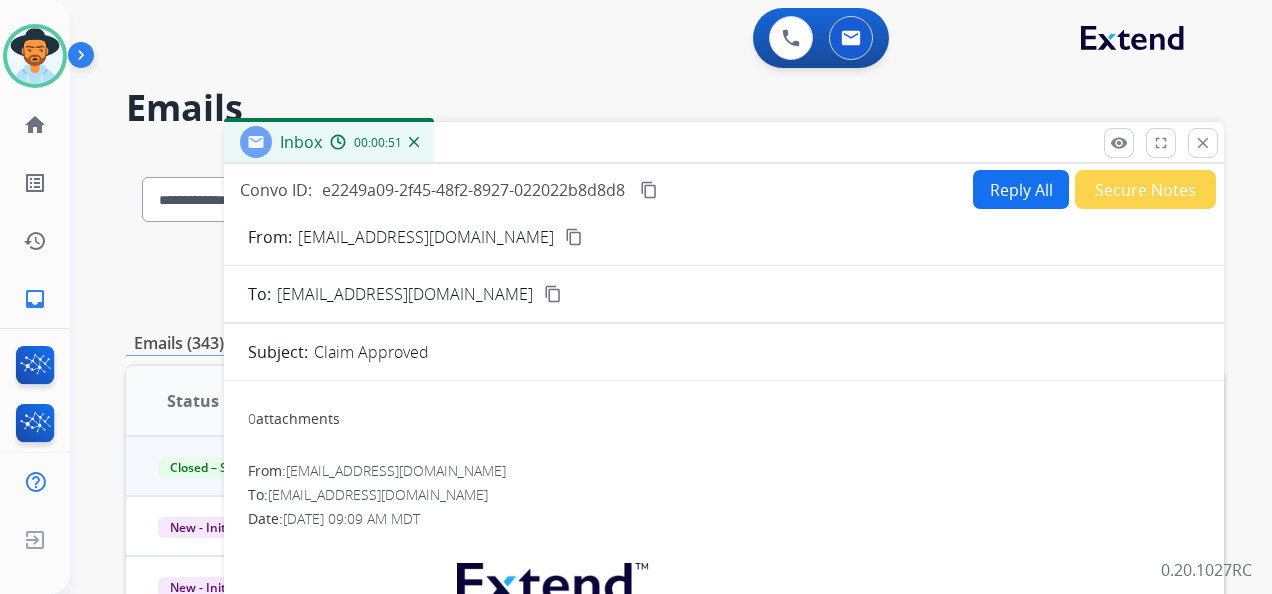 click on "Reply All" at bounding box center [1021, 189] 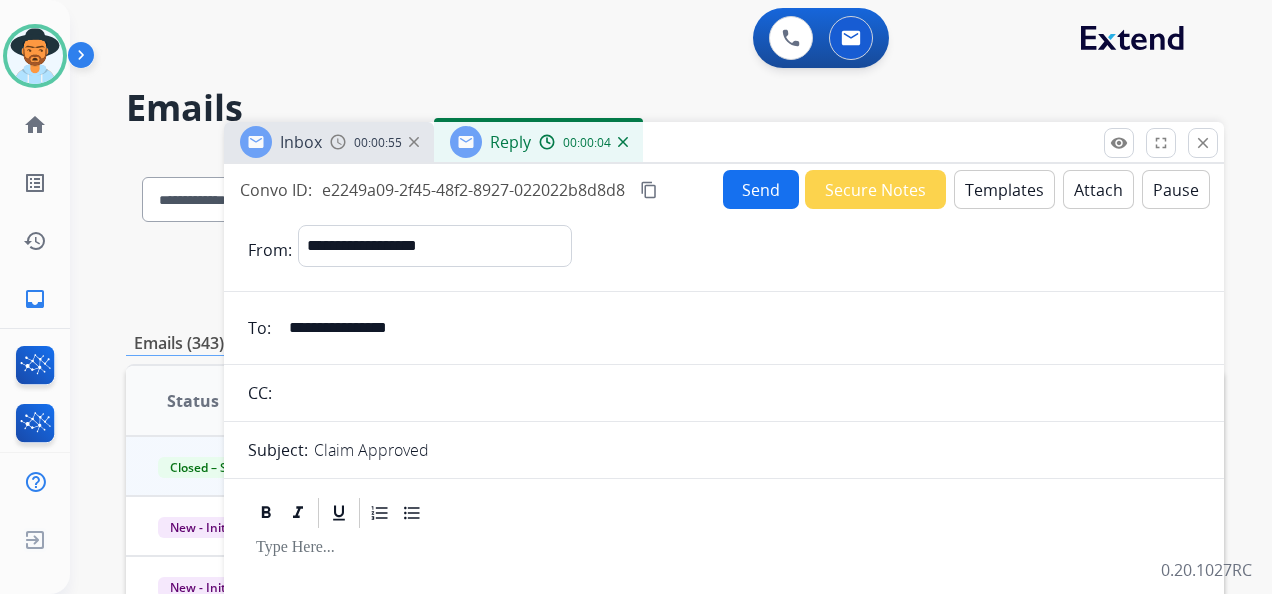 click on "Templates" at bounding box center [1004, 189] 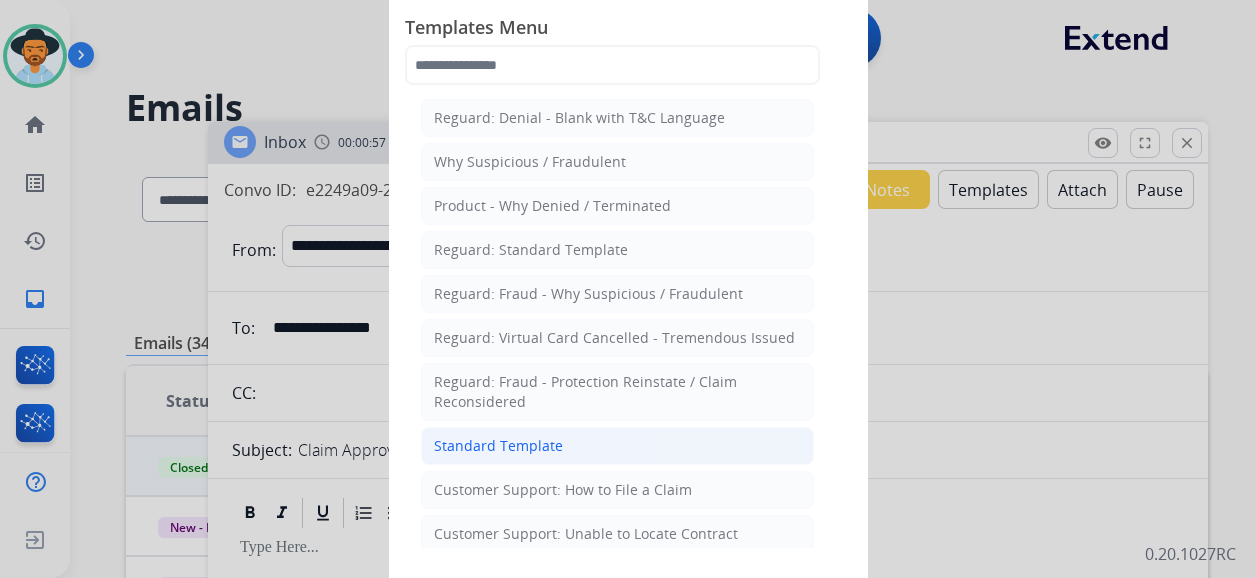 click on "Standard Template" 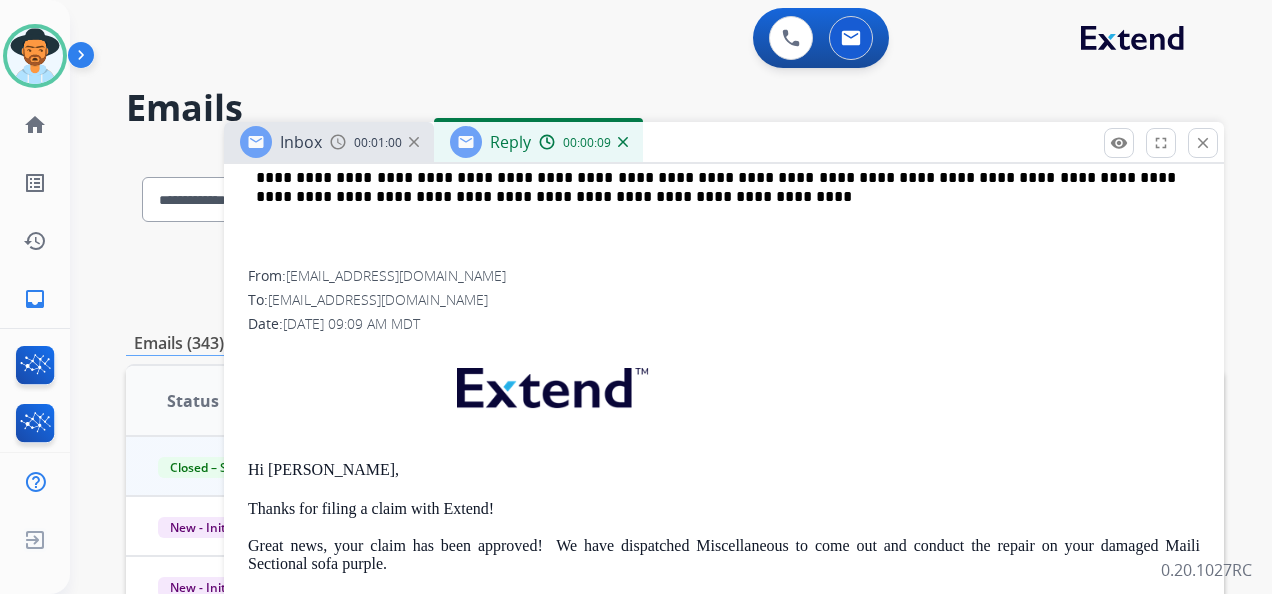 scroll, scrollTop: 1199, scrollLeft: 0, axis: vertical 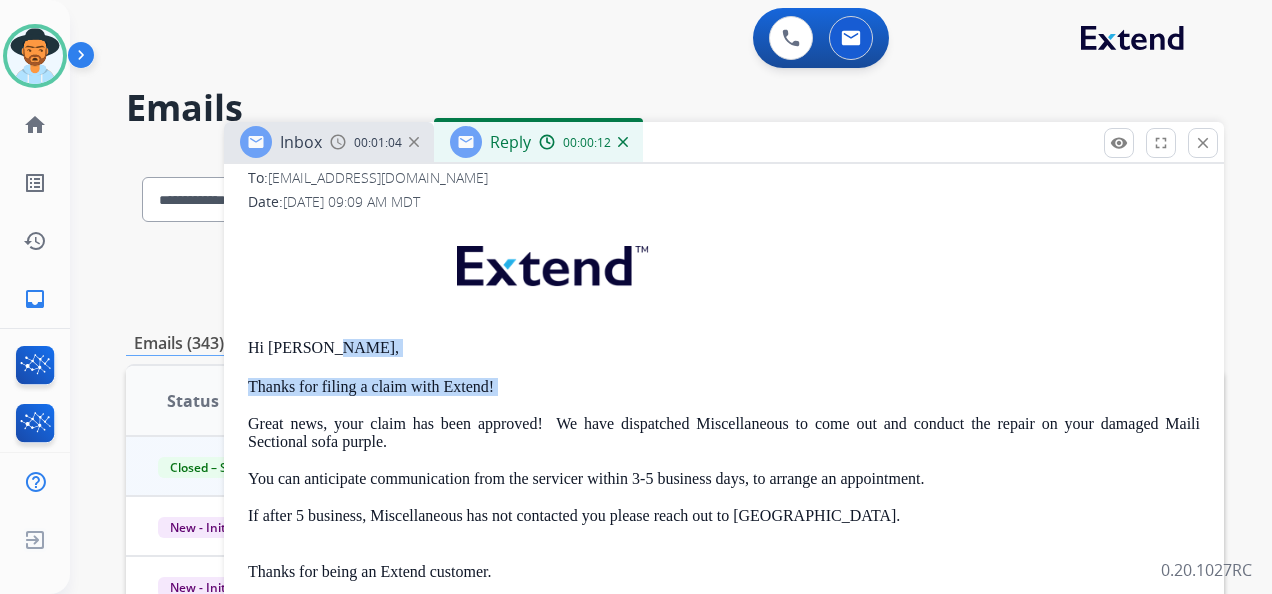 drag, startPoint x: 332, startPoint y: 344, endPoint x: 241, endPoint y: 406, distance: 110.11358 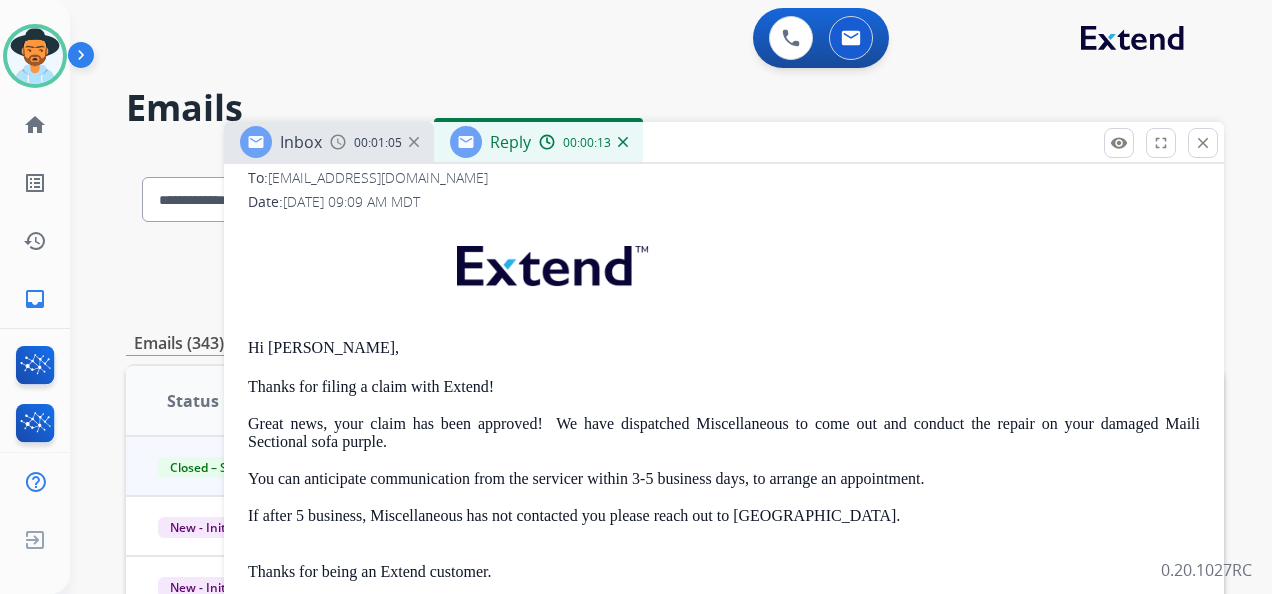 click on "Thanks for filing a claim with Extend!    Great news, your claim has been approved!  We have dispatched Miscellaneous to come out and conduct the repair on your damaged Maili Sectional sofa purple.    You can anticipate communication from the servicer within 3-5 business days, to arrange an appointment.     If after 5 business, Miscellaneous has not contacted you please reach out to us." at bounding box center (724, 461) 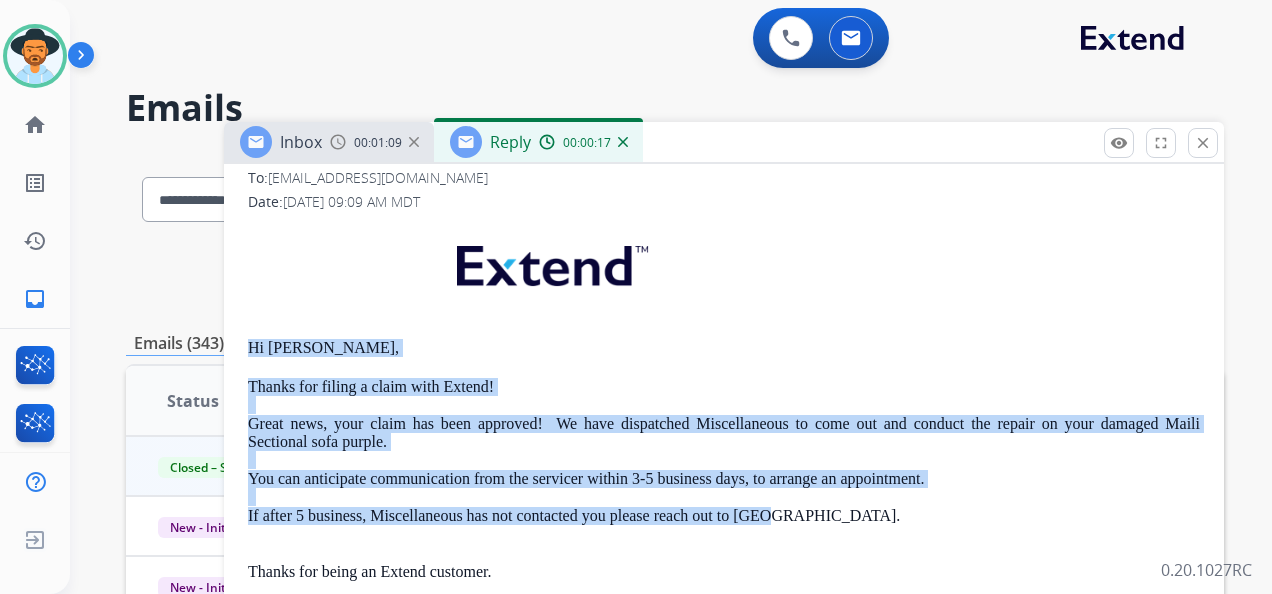 drag, startPoint x: 766, startPoint y: 512, endPoint x: 240, endPoint y: 350, distance: 550.3817 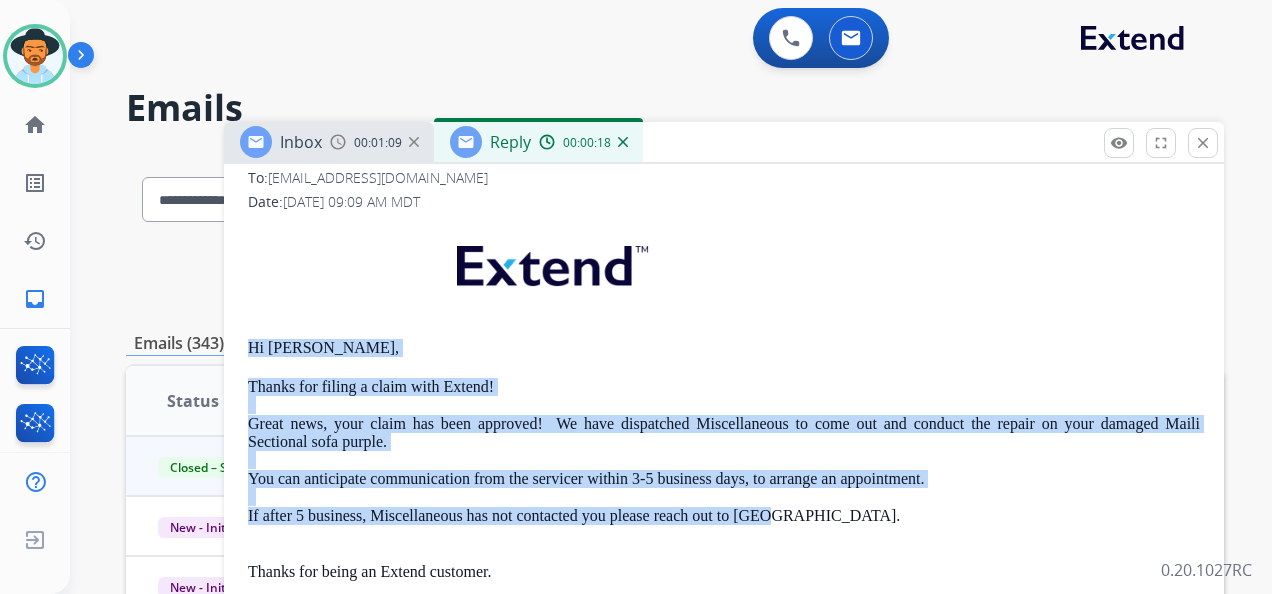 copy on "Hi [PERSON_NAME], Thanks for filing a claim with Extend!    Great news, your claim has been approved!  We have dispatched Miscellaneous to come out and conduct the repair on your damaged Maili Sectional sofa purple.    You can anticipate communication from the servicer within 3-5 business days, to arrange an appointment.     If after 5 business, Miscellaneous has not contacted you please reach out to us." 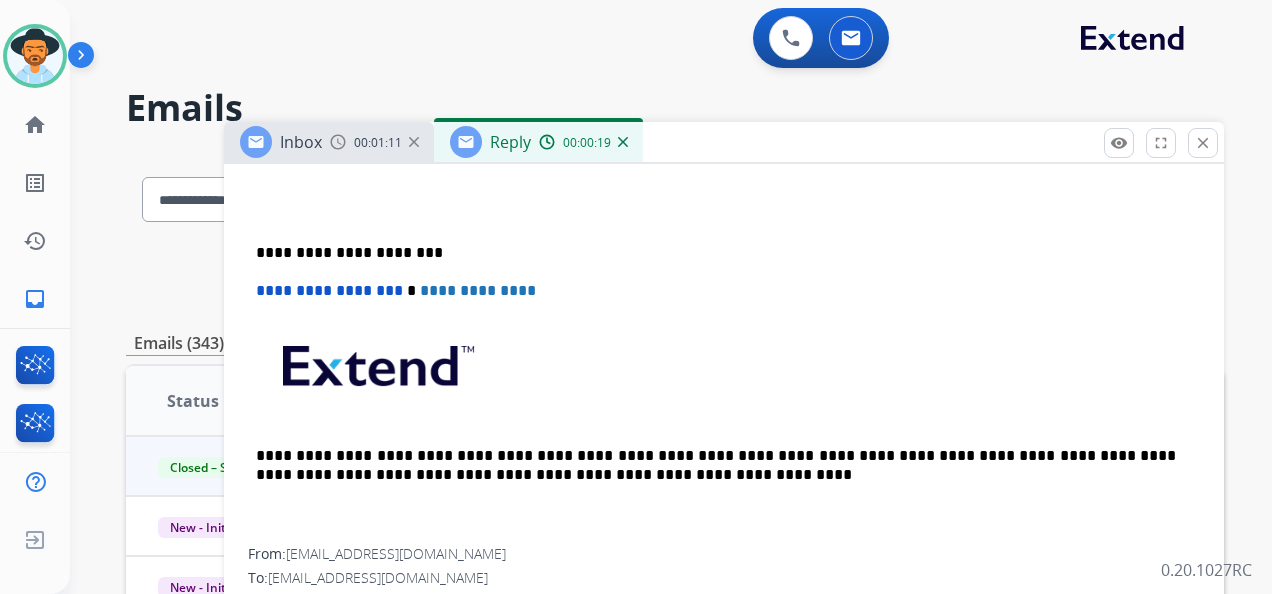 scroll, scrollTop: 499, scrollLeft: 0, axis: vertical 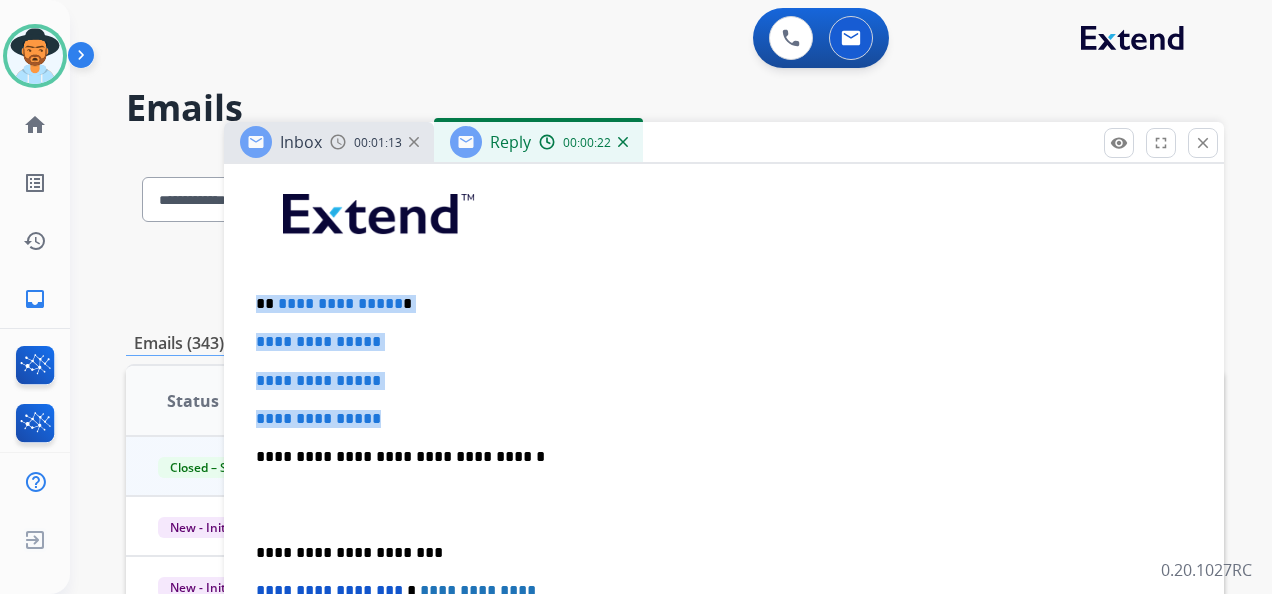 drag, startPoint x: 252, startPoint y: 294, endPoint x: 407, endPoint y: 406, distance: 191.23022 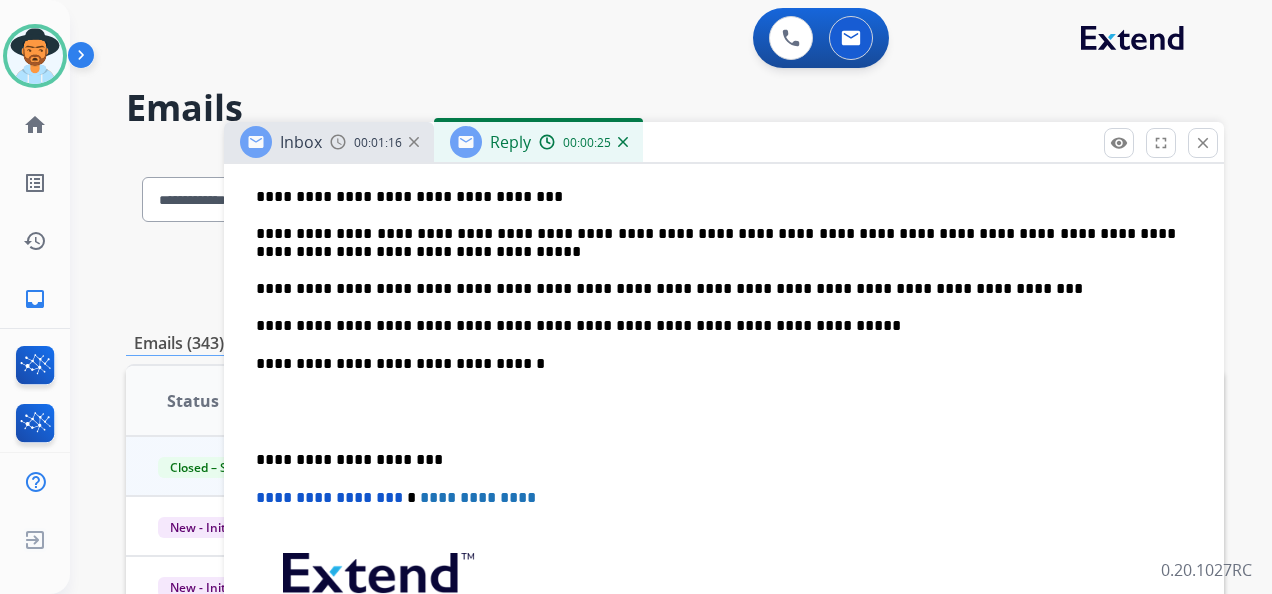 scroll, scrollTop: 799, scrollLeft: 0, axis: vertical 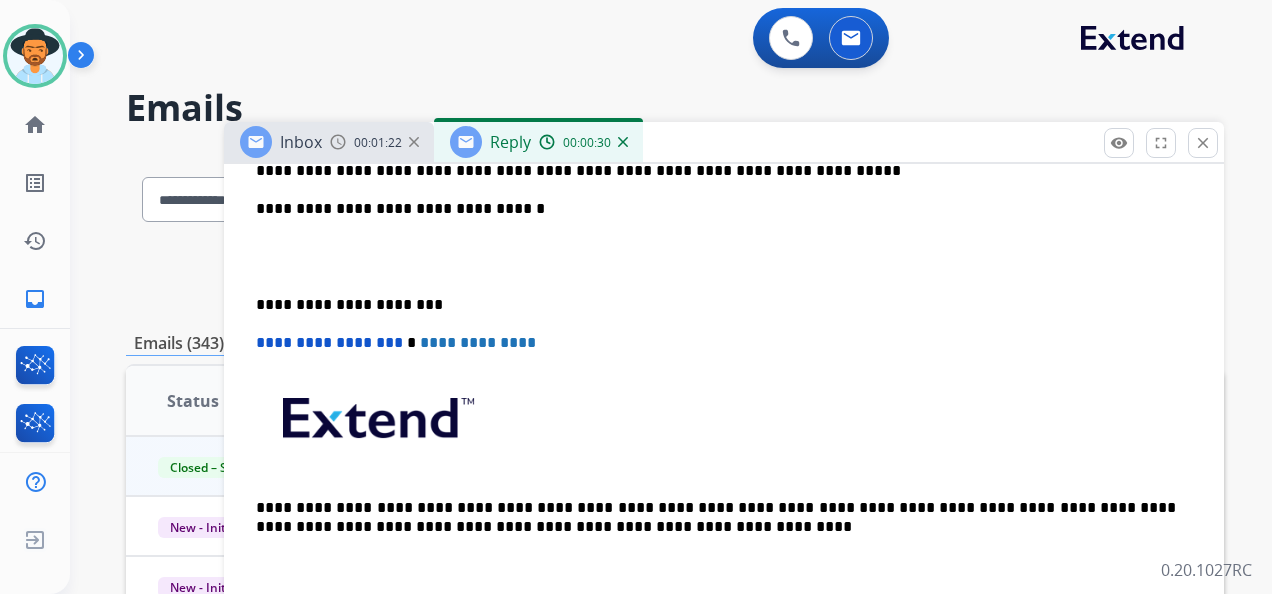 click on "**********" at bounding box center [716, 305] 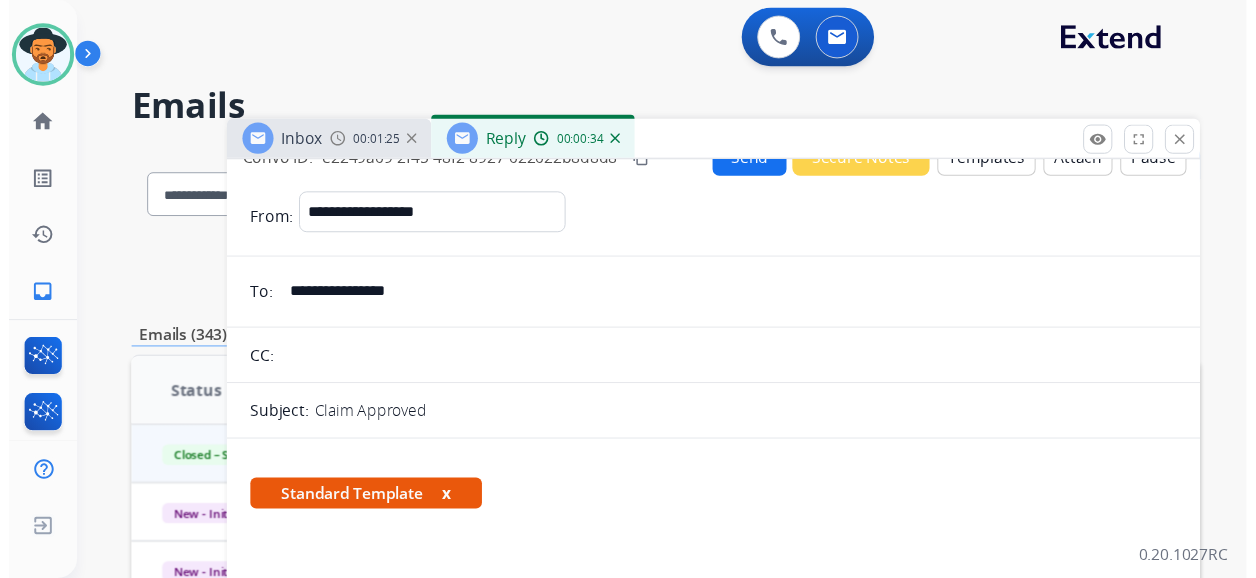 scroll, scrollTop: 0, scrollLeft: 0, axis: both 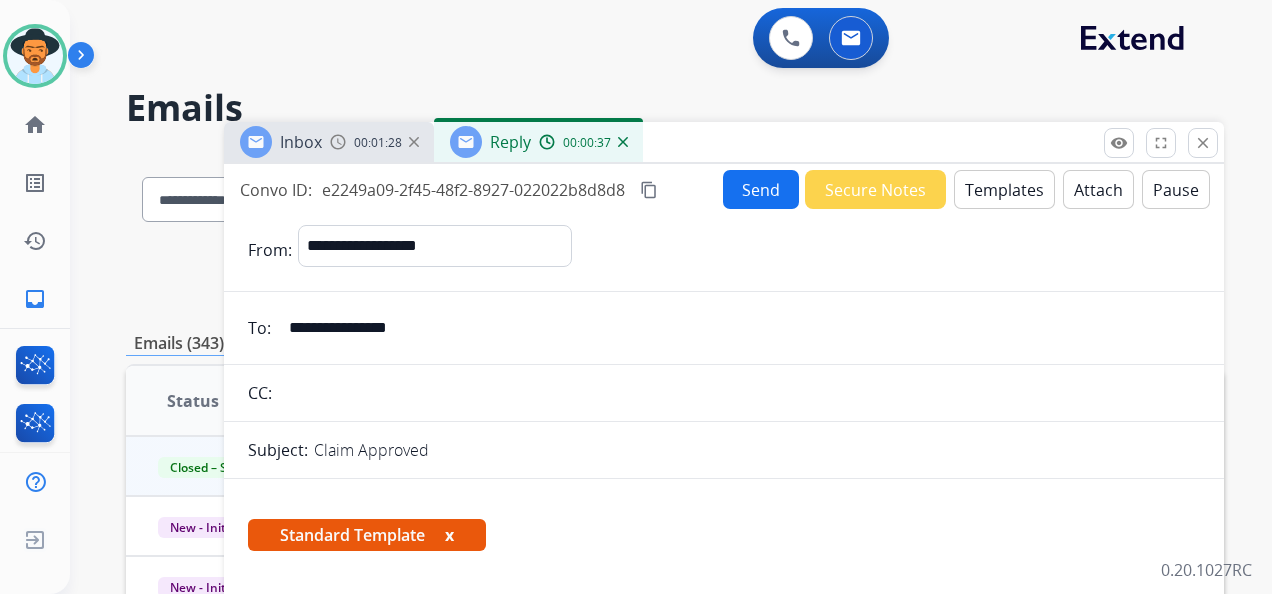 click on "Send" at bounding box center (761, 189) 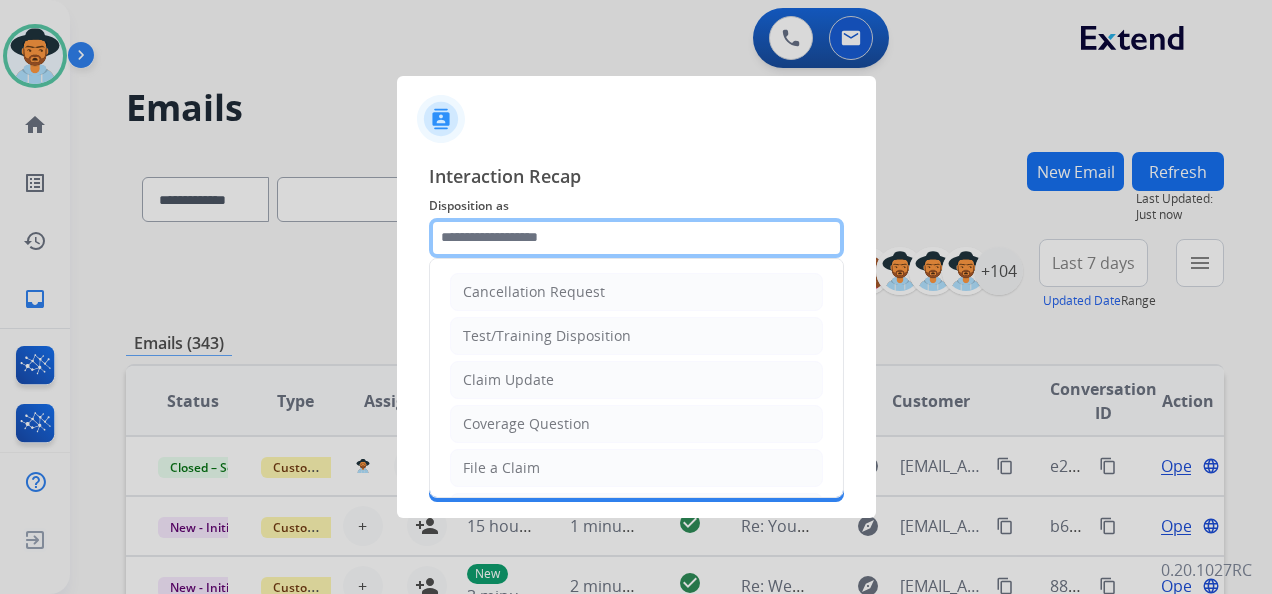 click 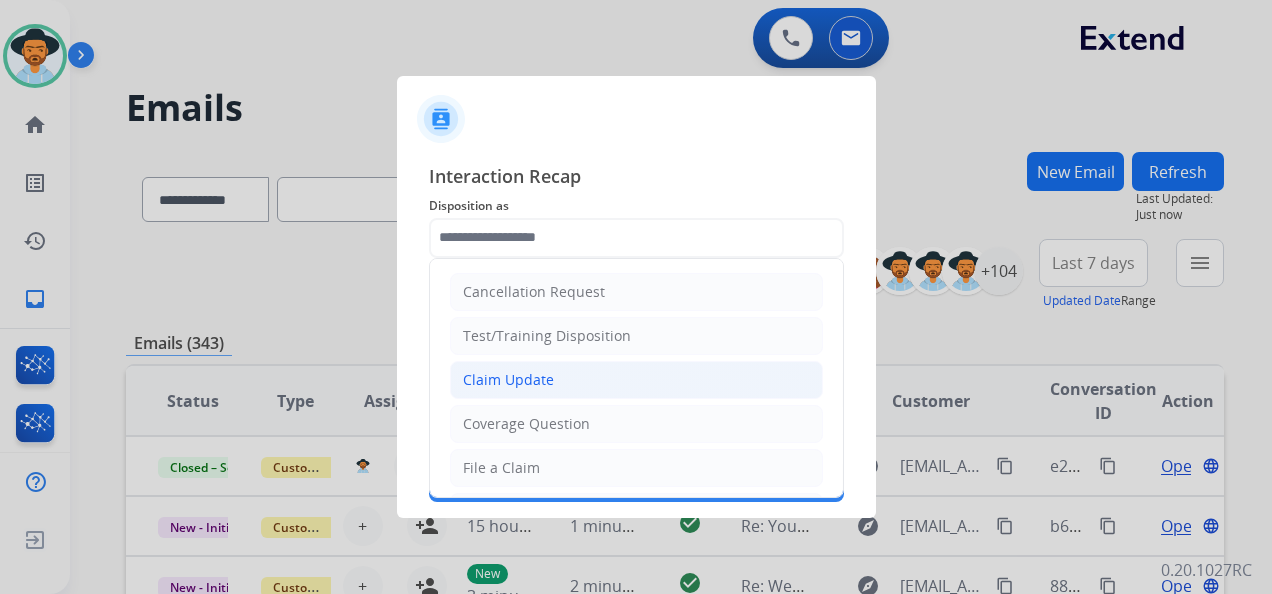 click on "Claim Update" 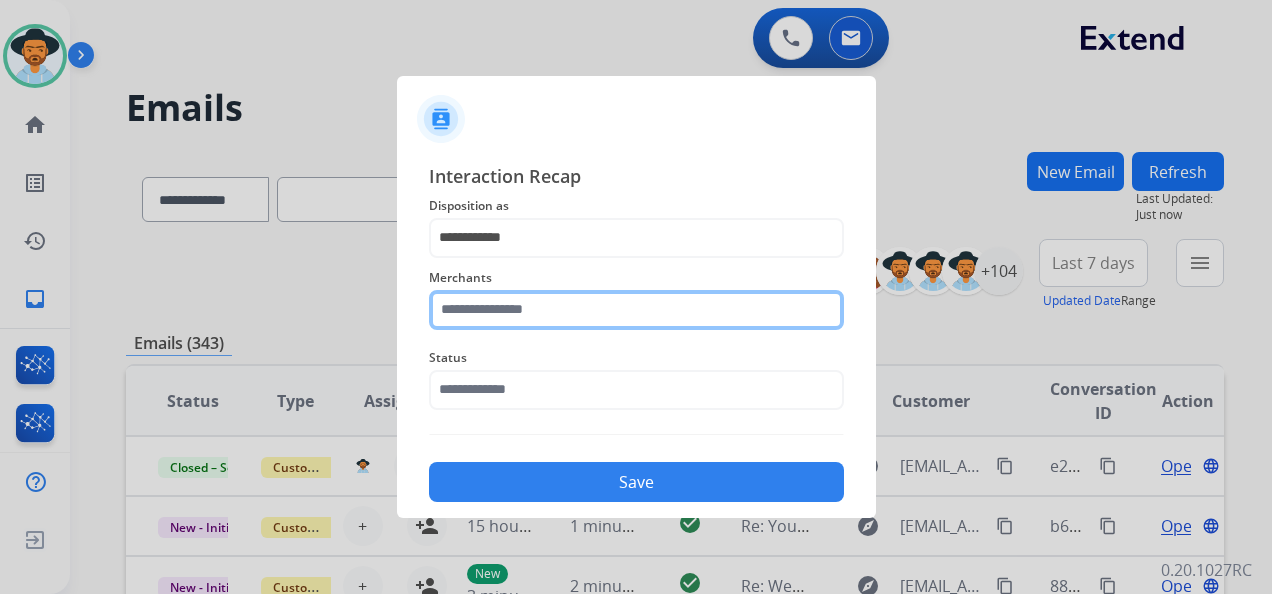 click 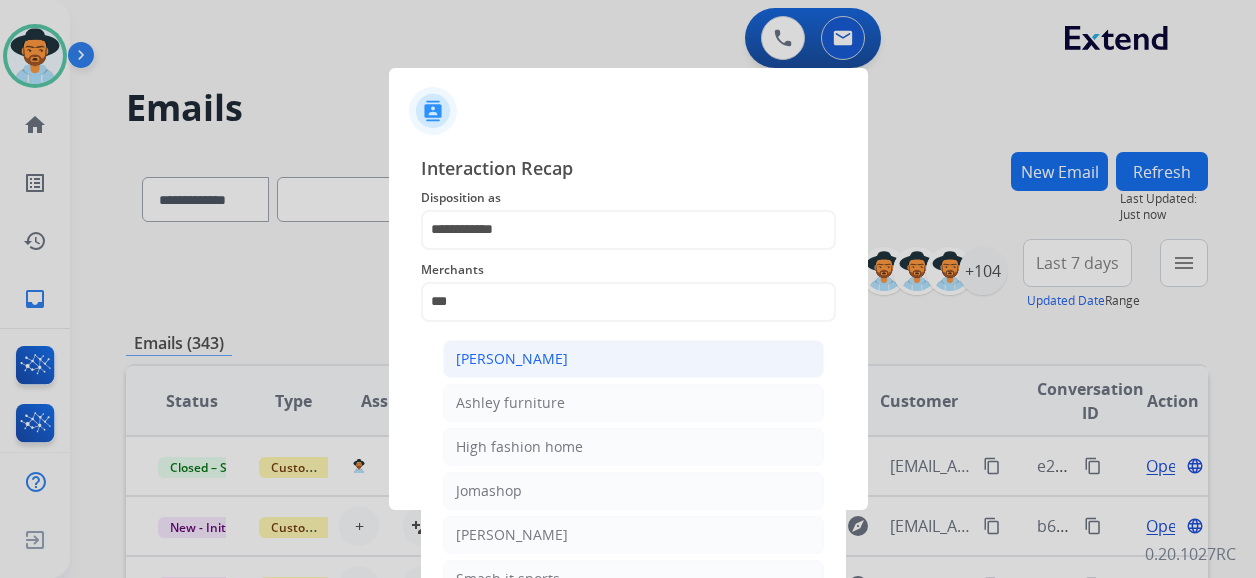 click on "[PERSON_NAME]" 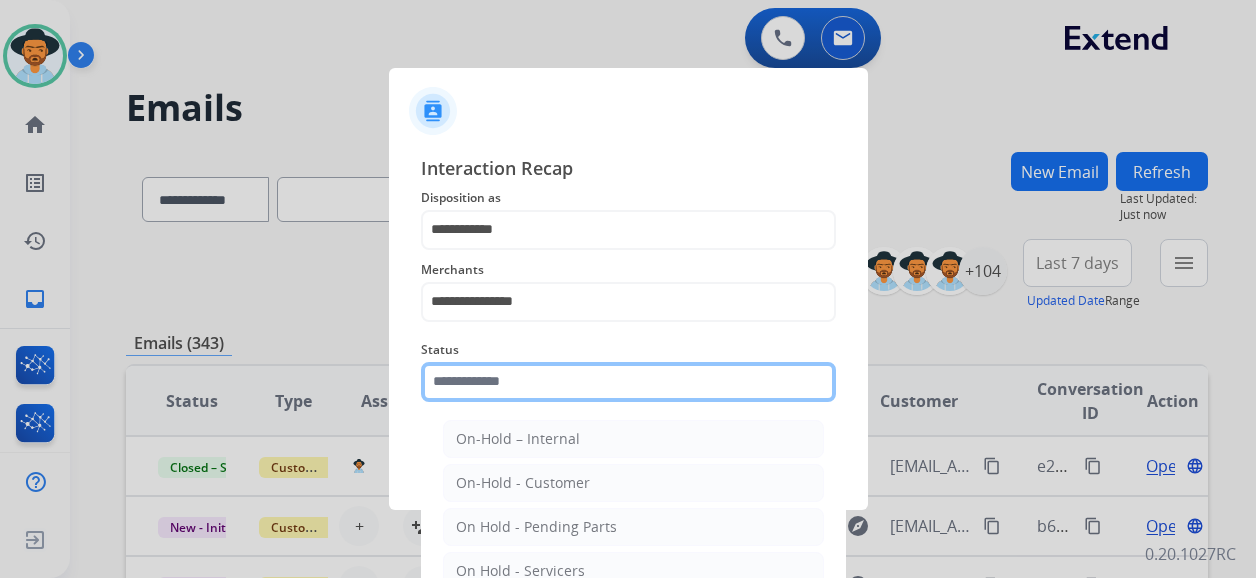 click 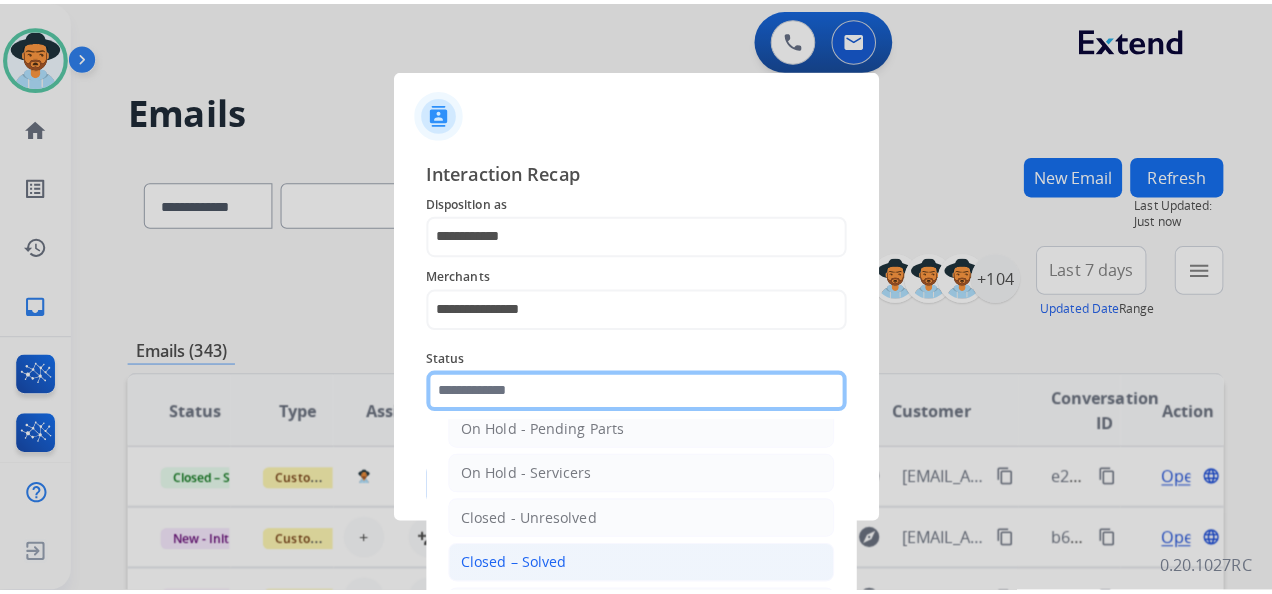 scroll, scrollTop: 114, scrollLeft: 0, axis: vertical 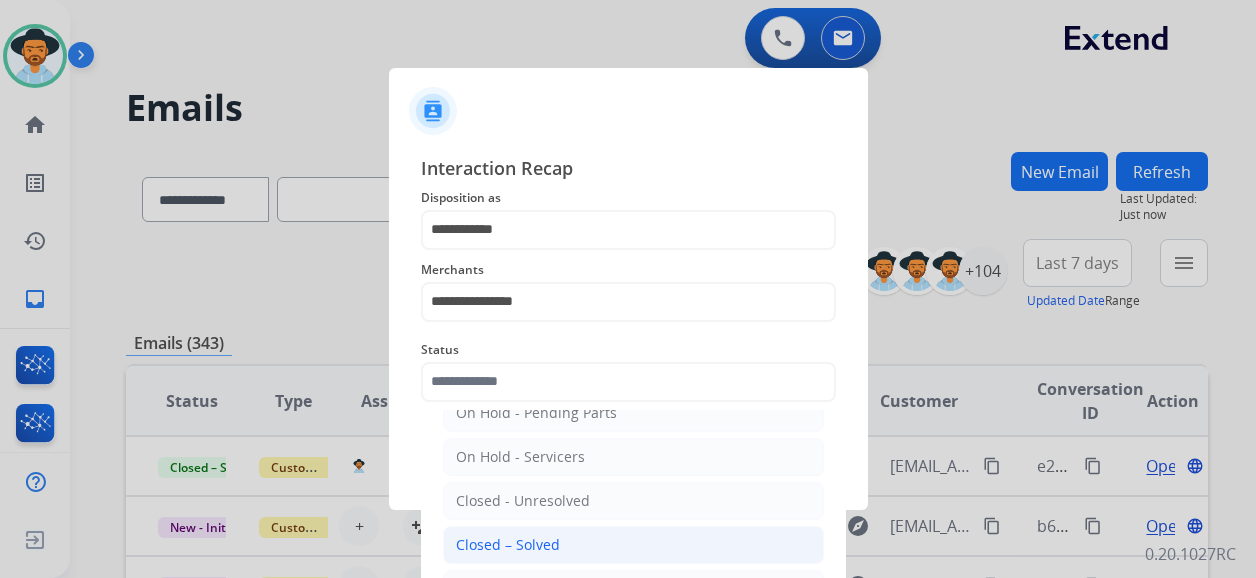 click on "Closed – Solved" 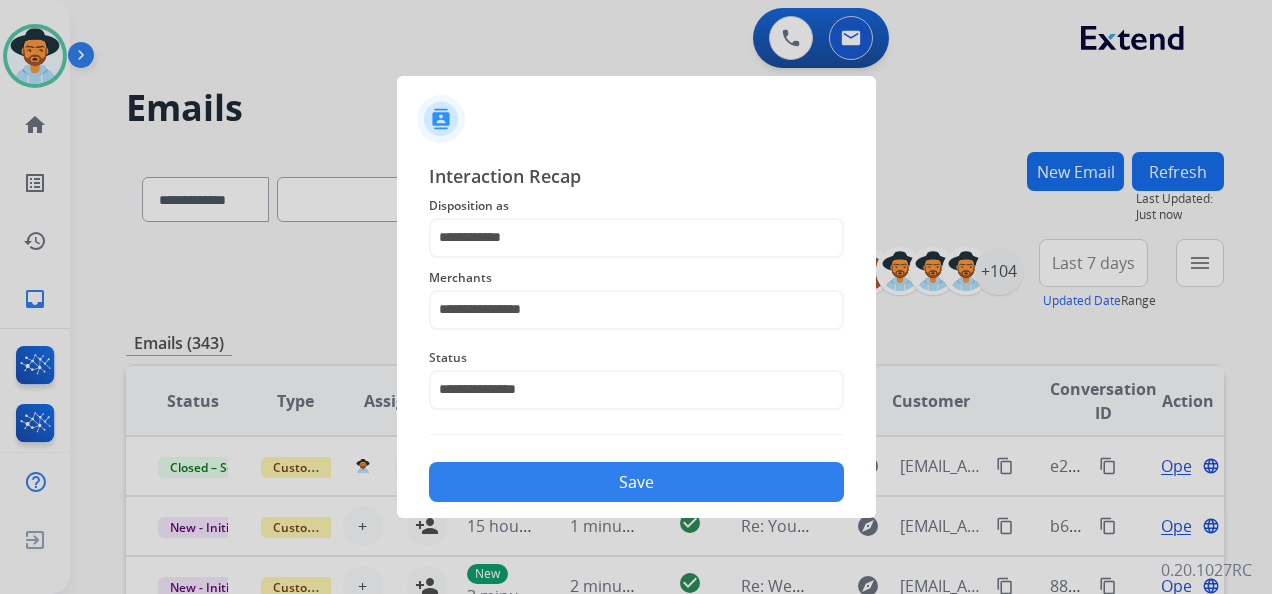 click on "Save" 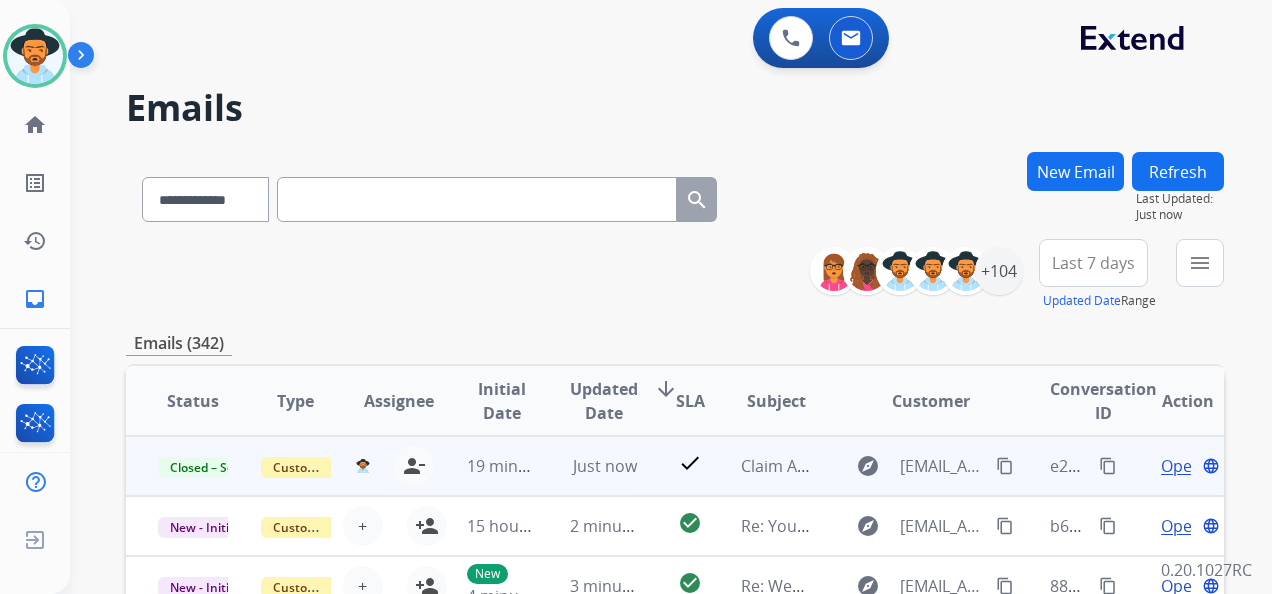 click on "content_copy" at bounding box center [1005, 466] 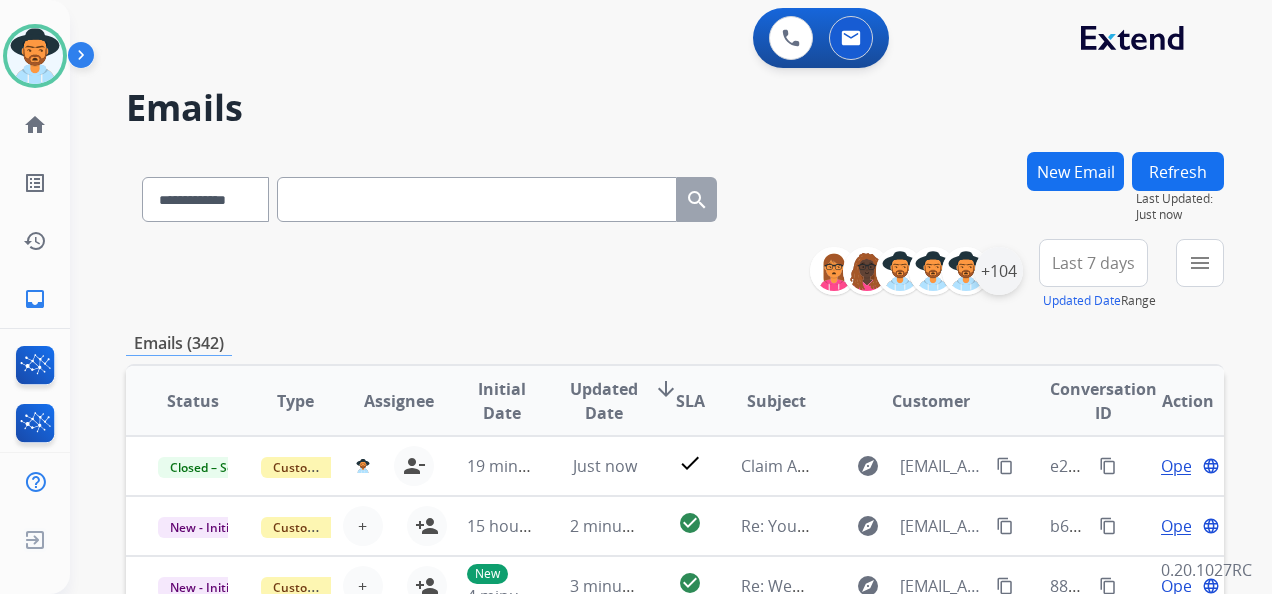 click on "**********" at bounding box center (1024, 275) 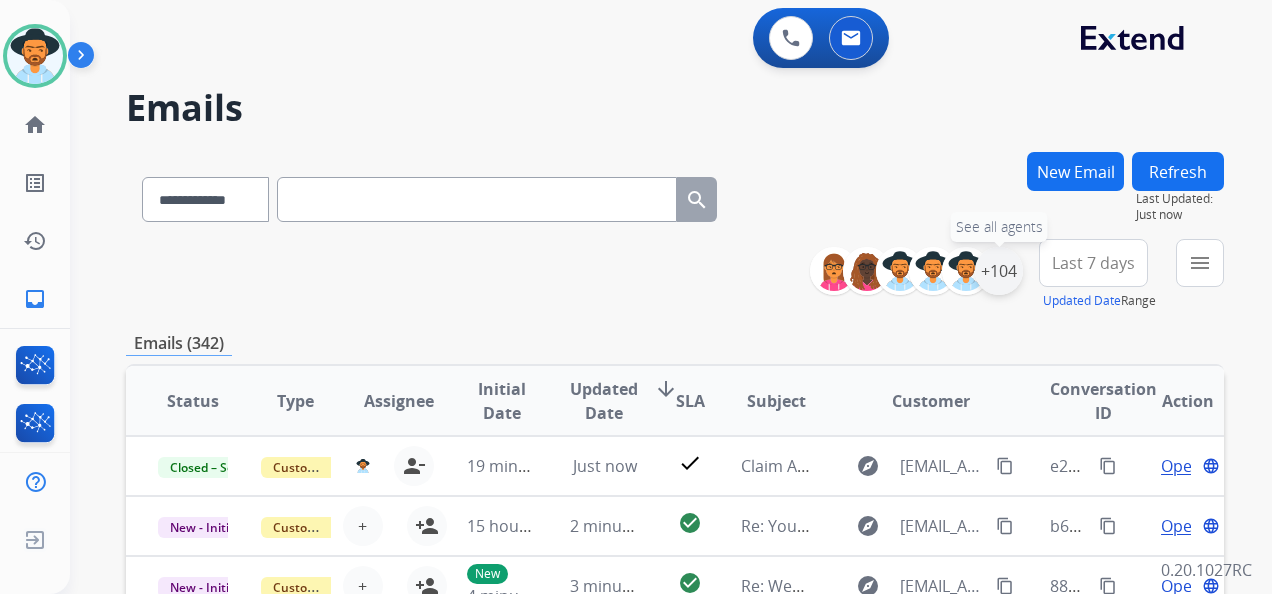 click on "+104" at bounding box center [999, 271] 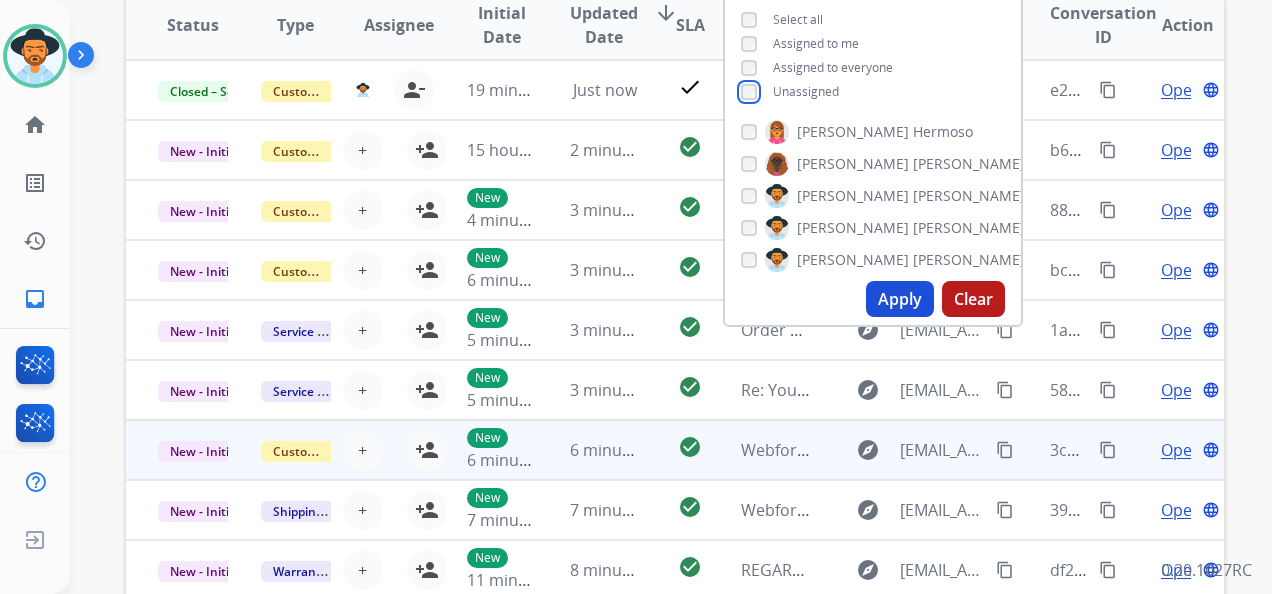scroll, scrollTop: 400, scrollLeft: 0, axis: vertical 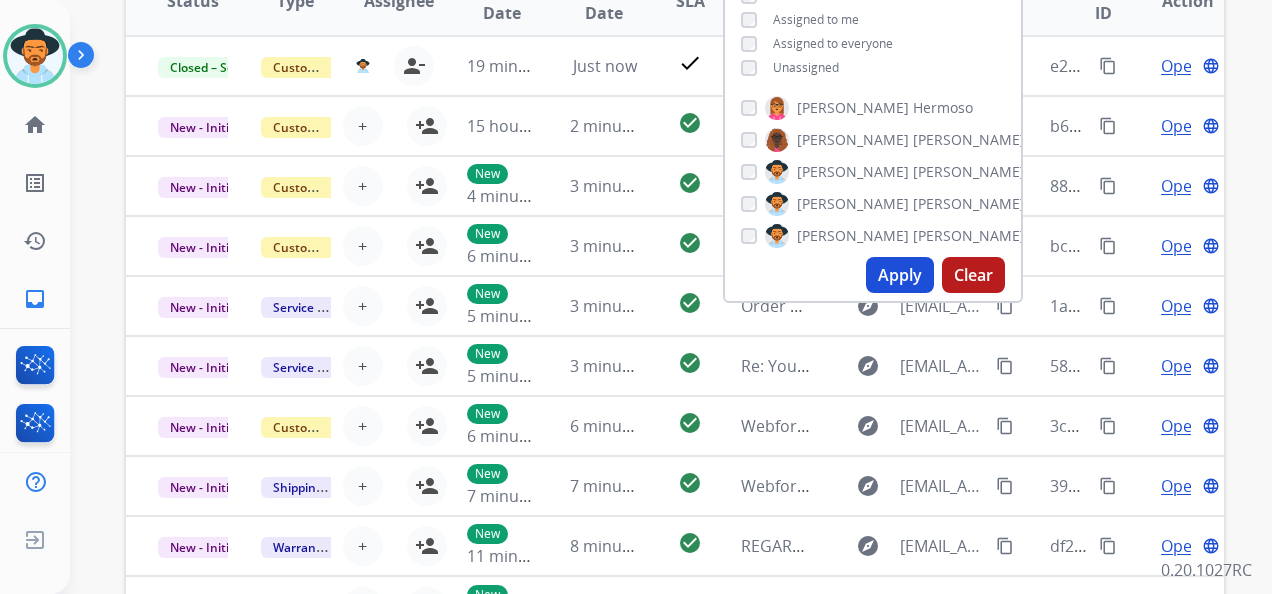 click on "Apply" at bounding box center [900, 275] 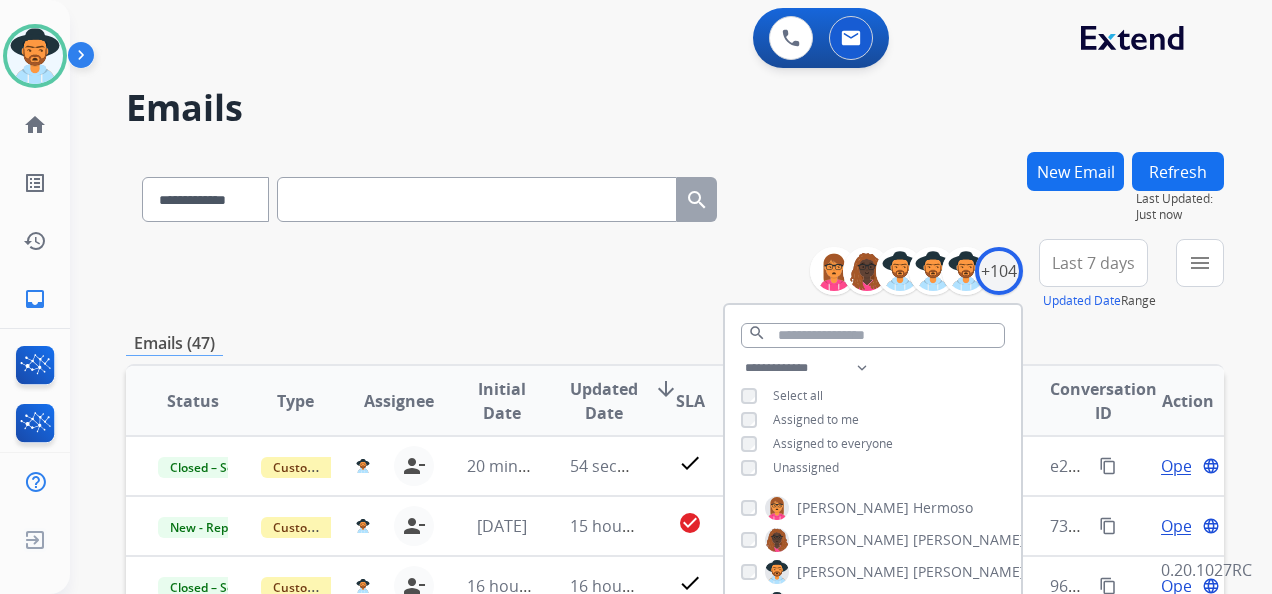 drag, startPoint x: 704, startPoint y: 282, endPoint x: 695, endPoint y: 277, distance: 10.29563 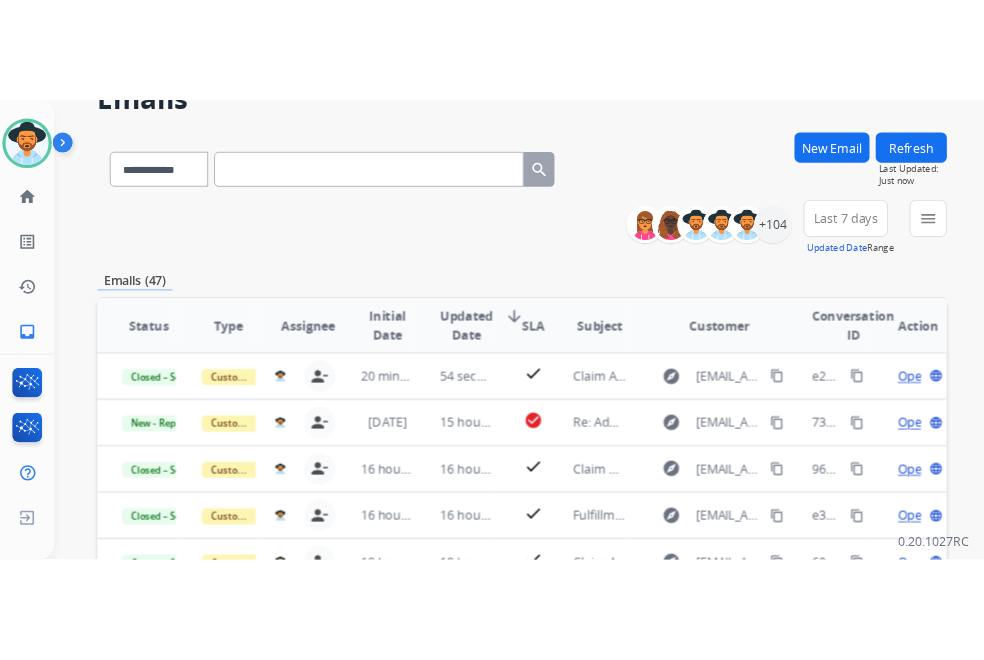 scroll, scrollTop: 200, scrollLeft: 0, axis: vertical 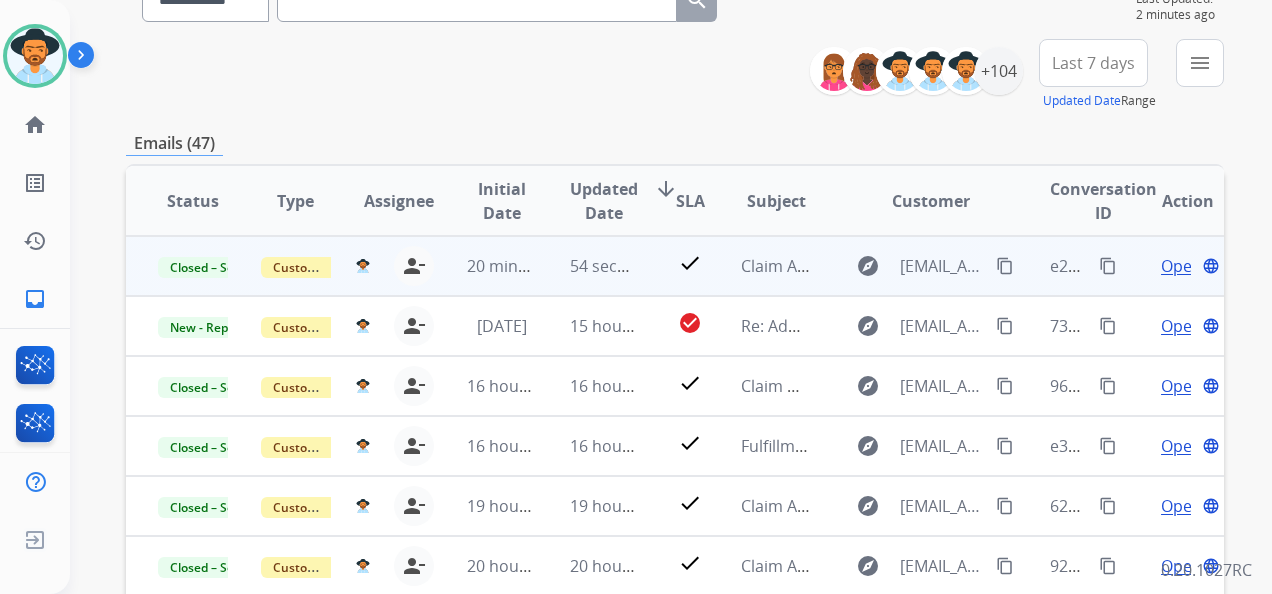click on "content_copy" at bounding box center [1108, 266] 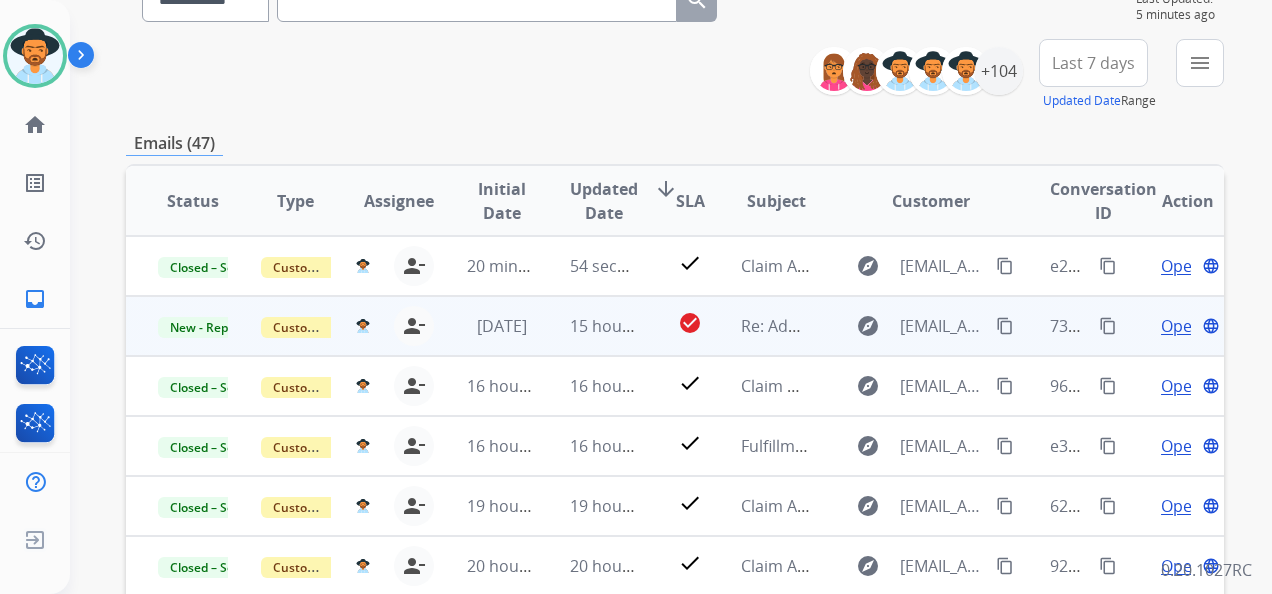 click on "Open" at bounding box center [1181, 326] 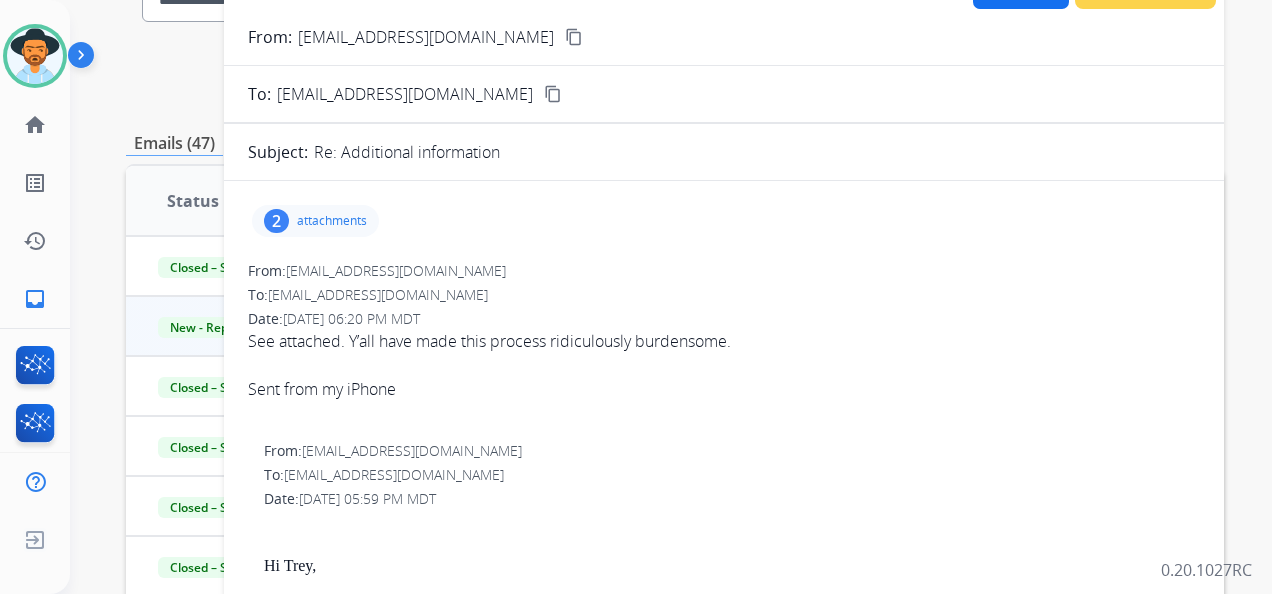 click on "attachments" at bounding box center (332, 221) 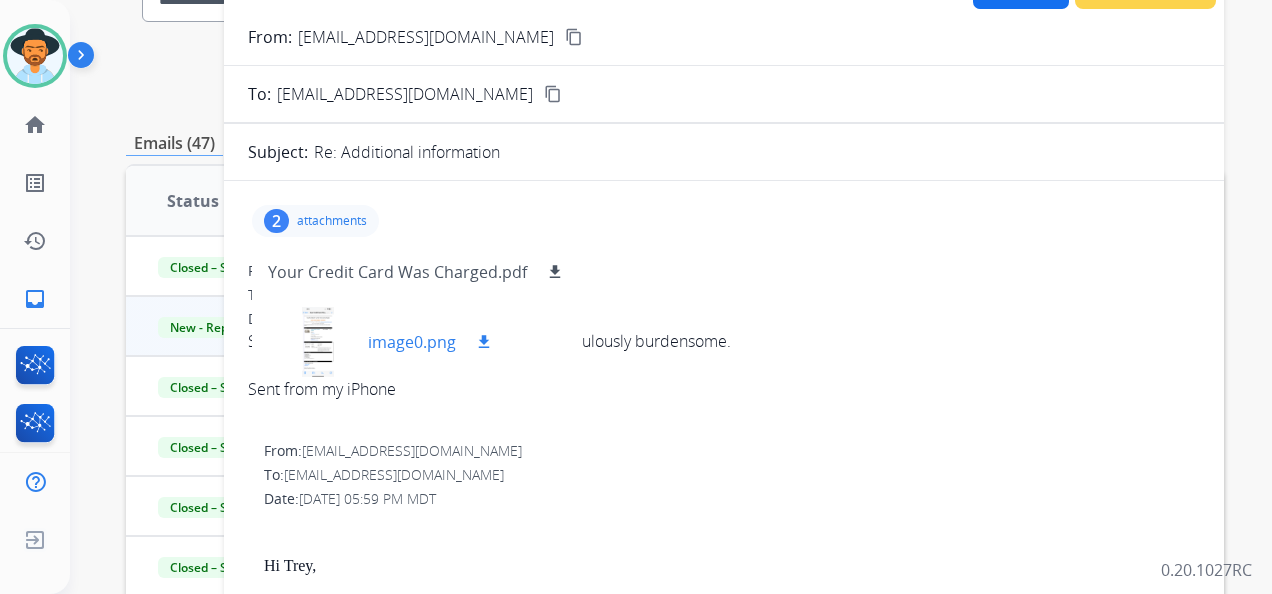 click at bounding box center [318, 342] 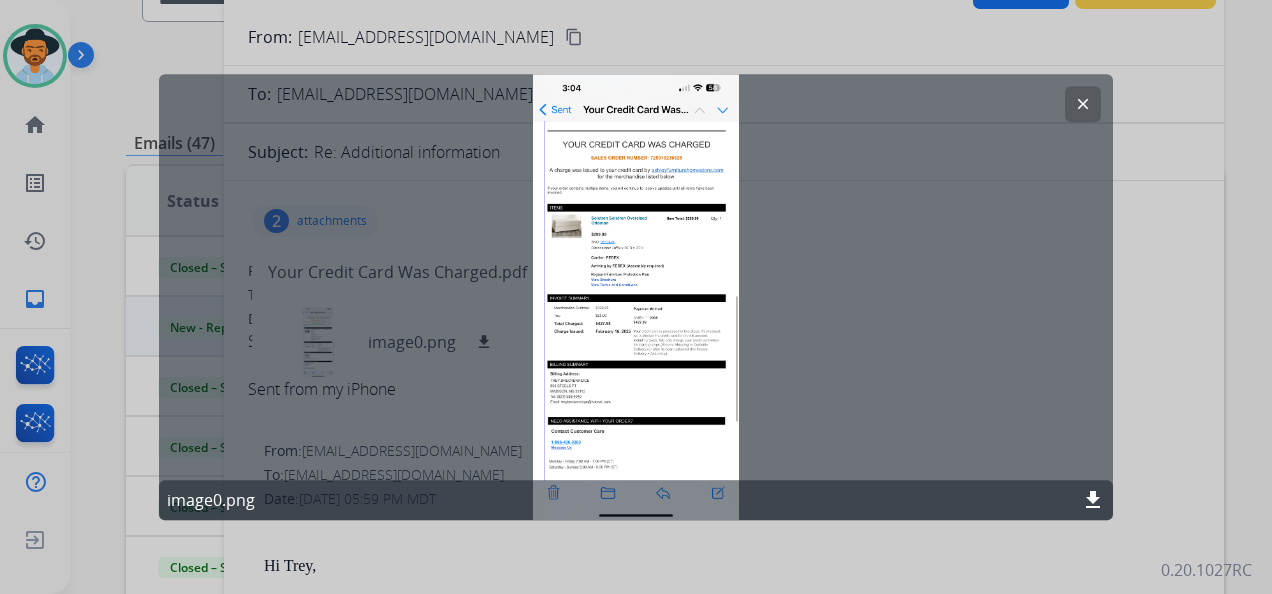 click on "download" 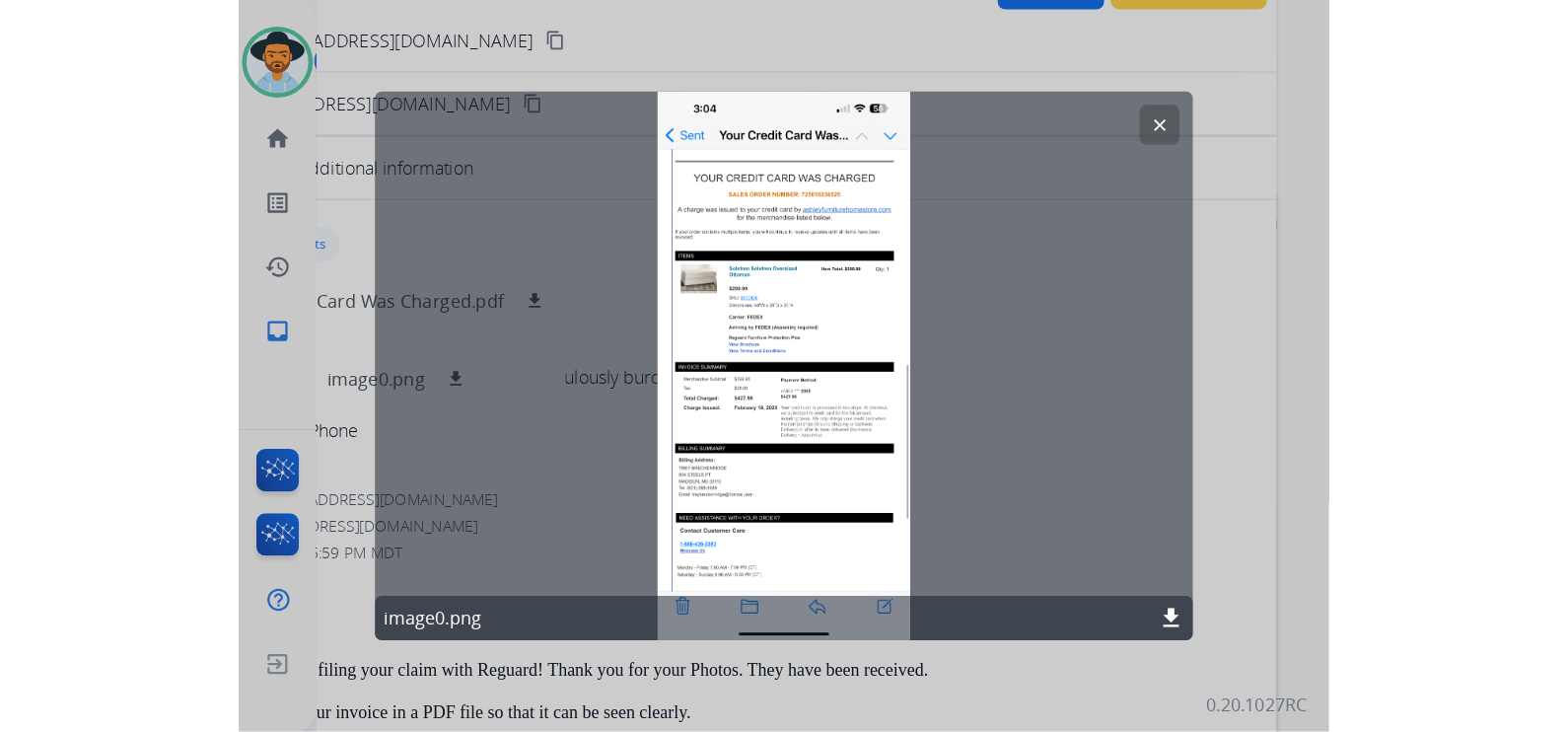 scroll, scrollTop: 196, scrollLeft: 0, axis: vertical 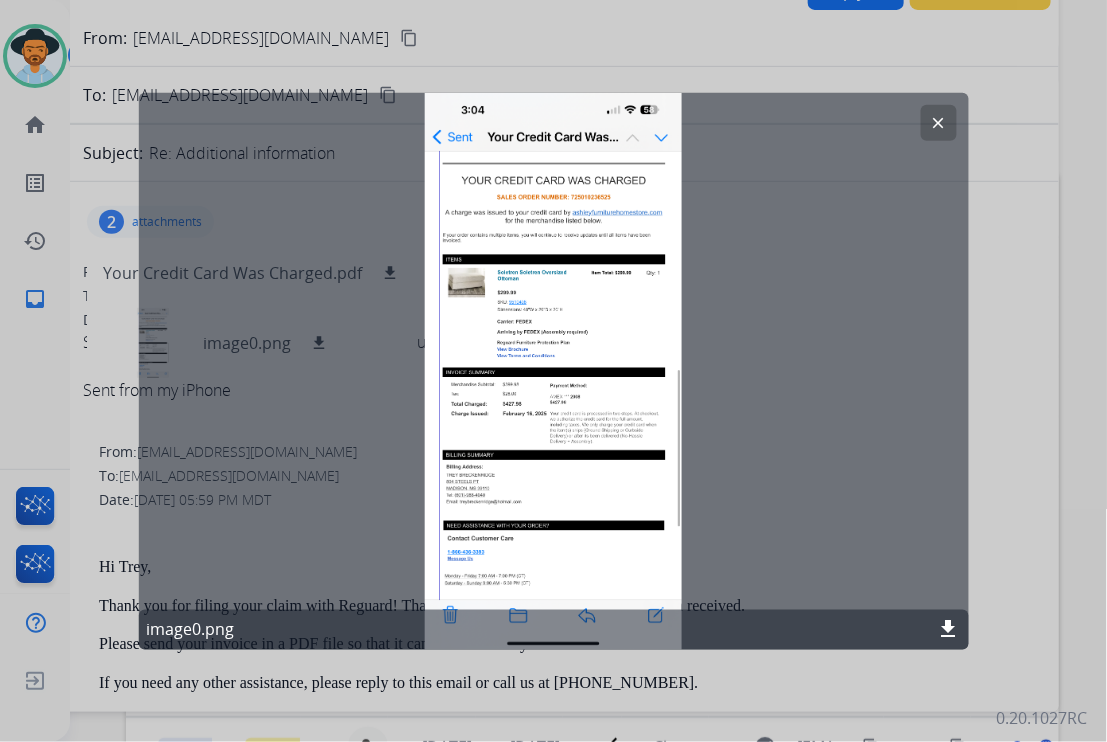 drag, startPoint x: 800, startPoint y: 54, endPoint x: 1018, endPoint y: 55, distance: 218.00229 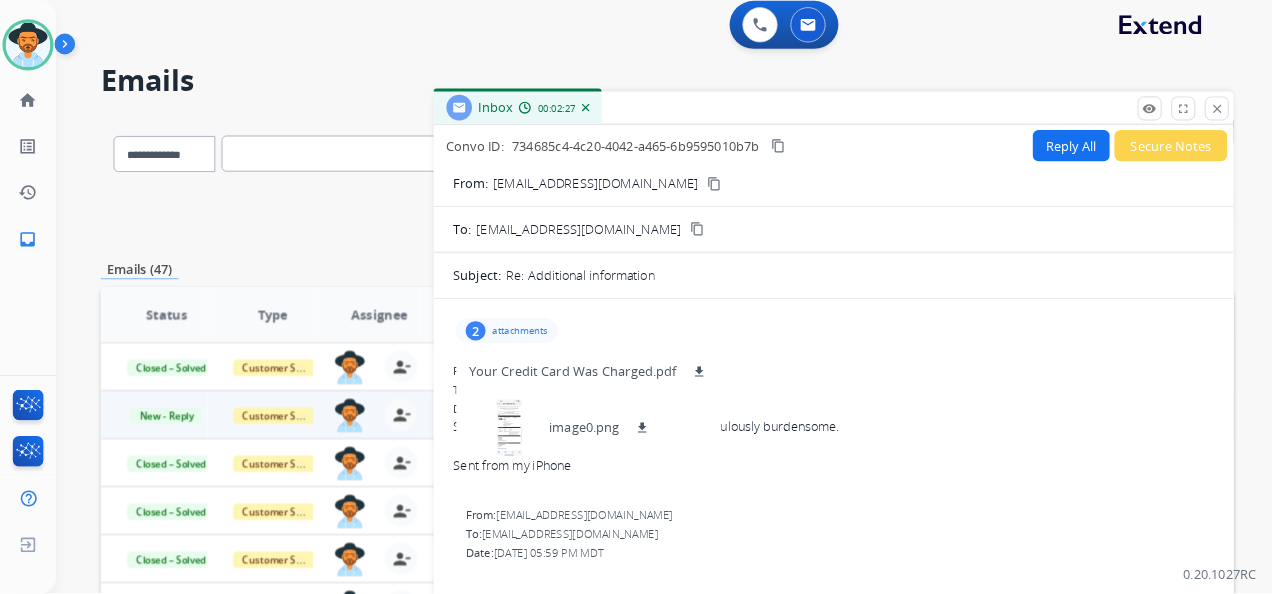 scroll, scrollTop: 0, scrollLeft: 0, axis: both 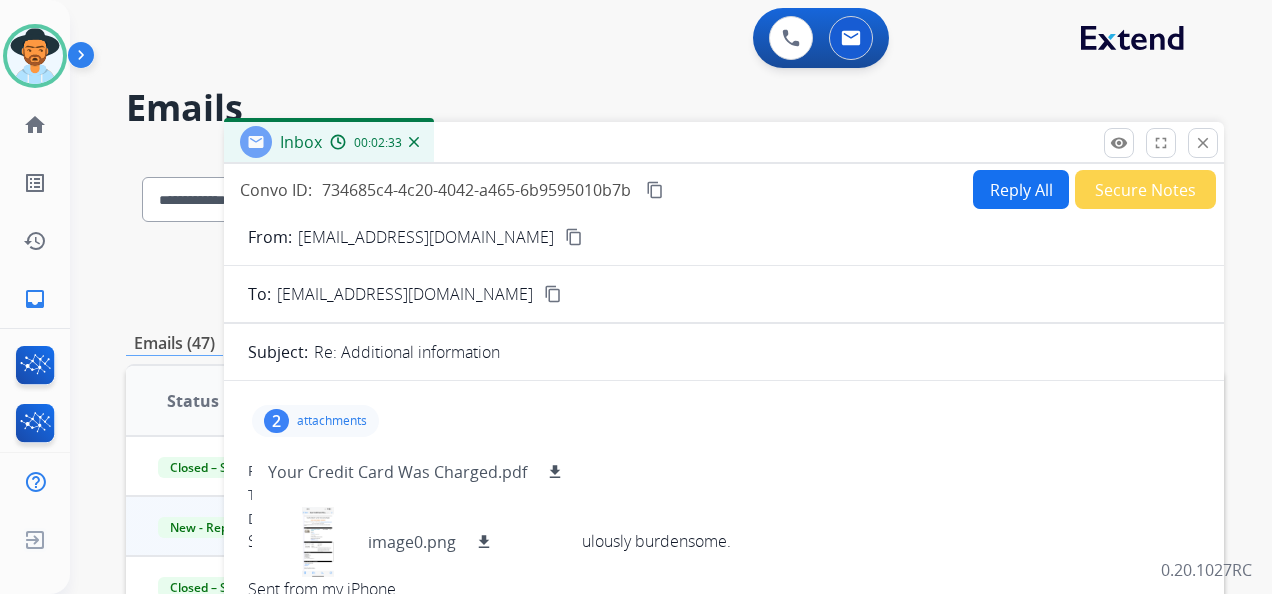 drag, startPoint x: 1489, startPoint y: 0, endPoint x: 677, endPoint y: 88, distance: 816.7546 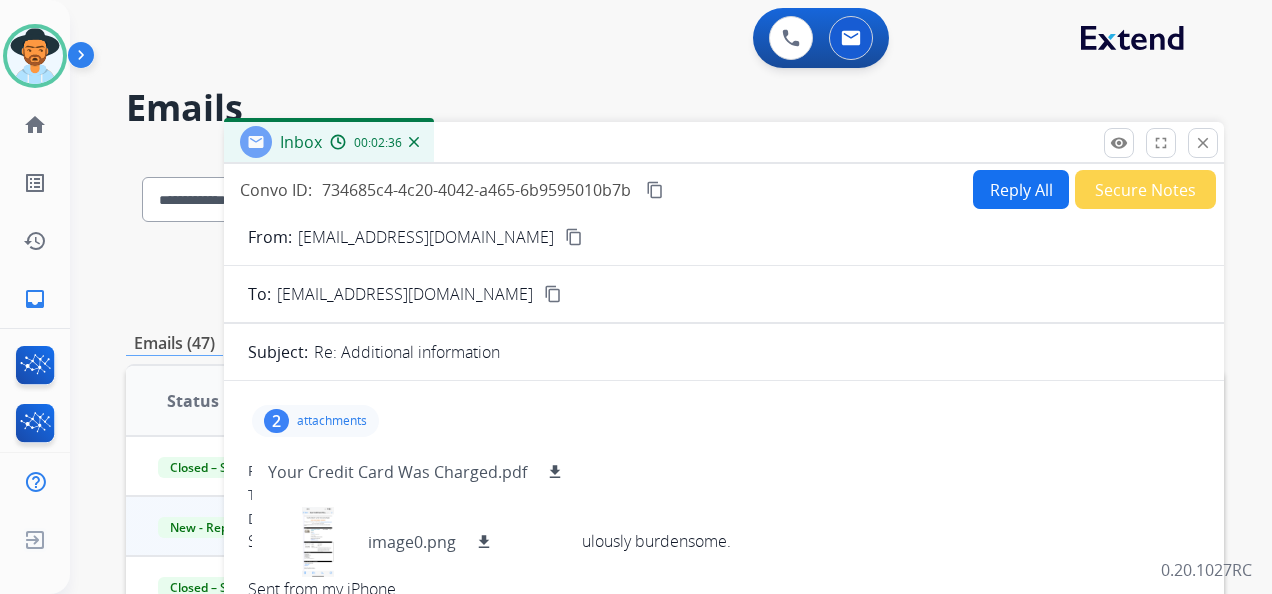 click on "content_copy" at bounding box center (574, 237) 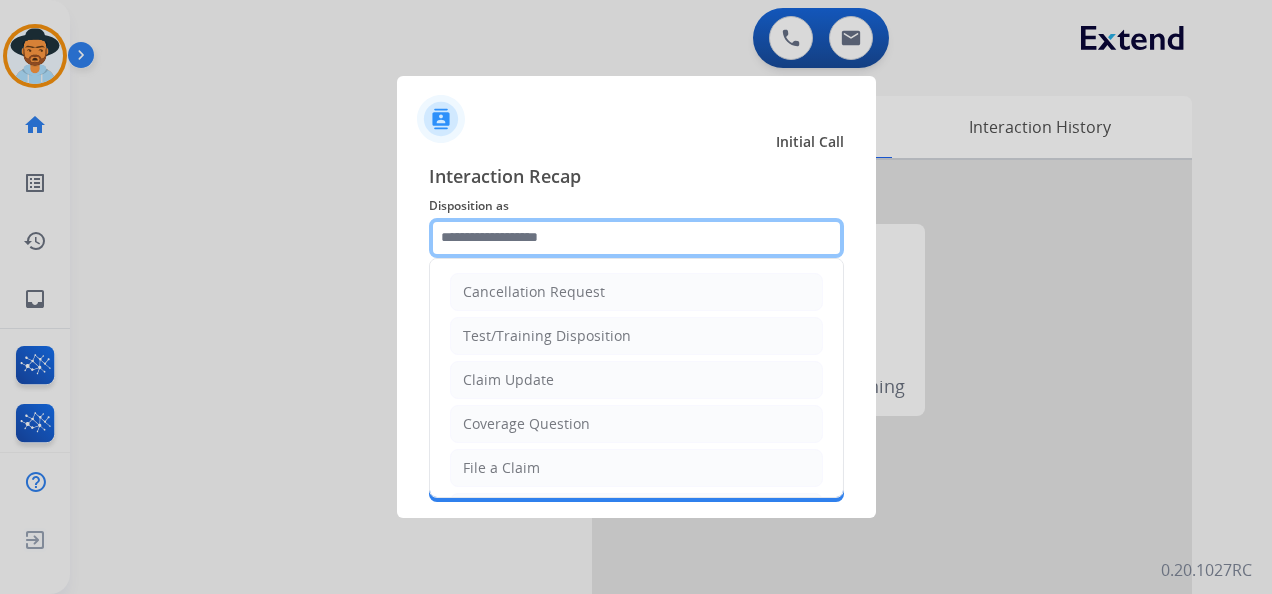 click 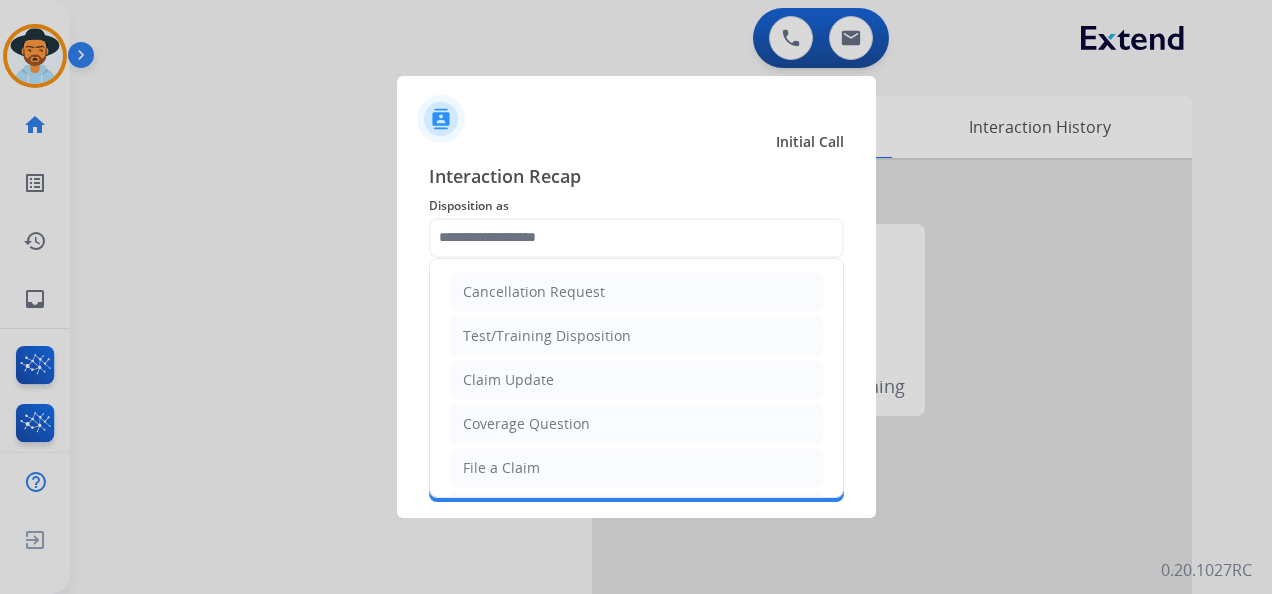 click on "Claim Update" 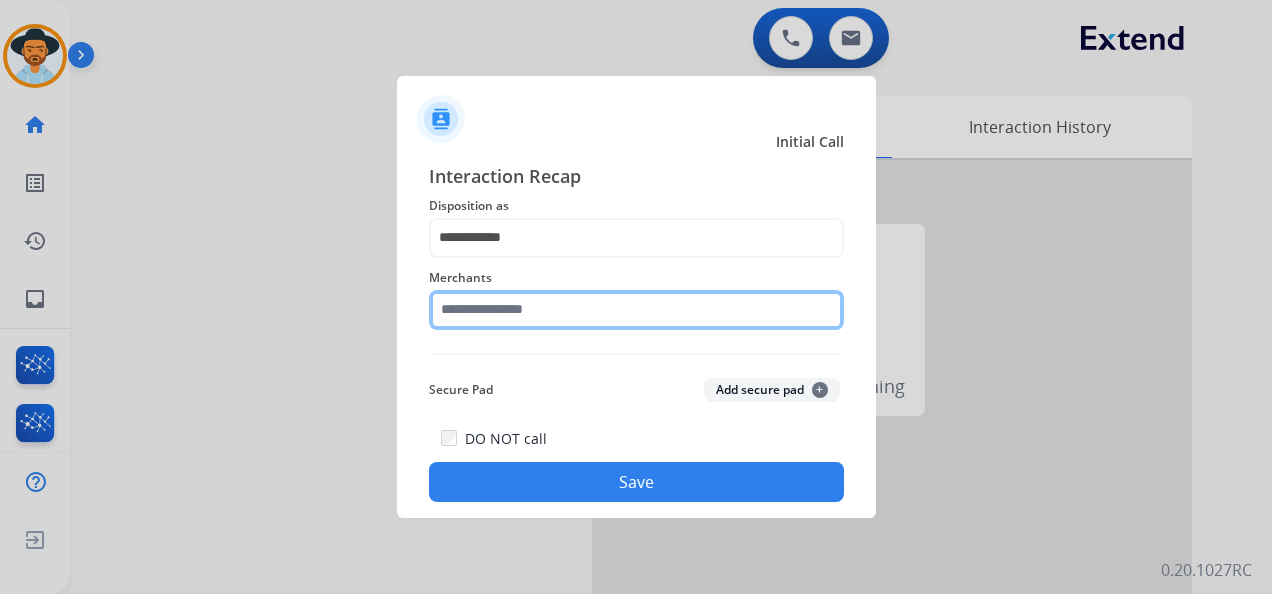 click 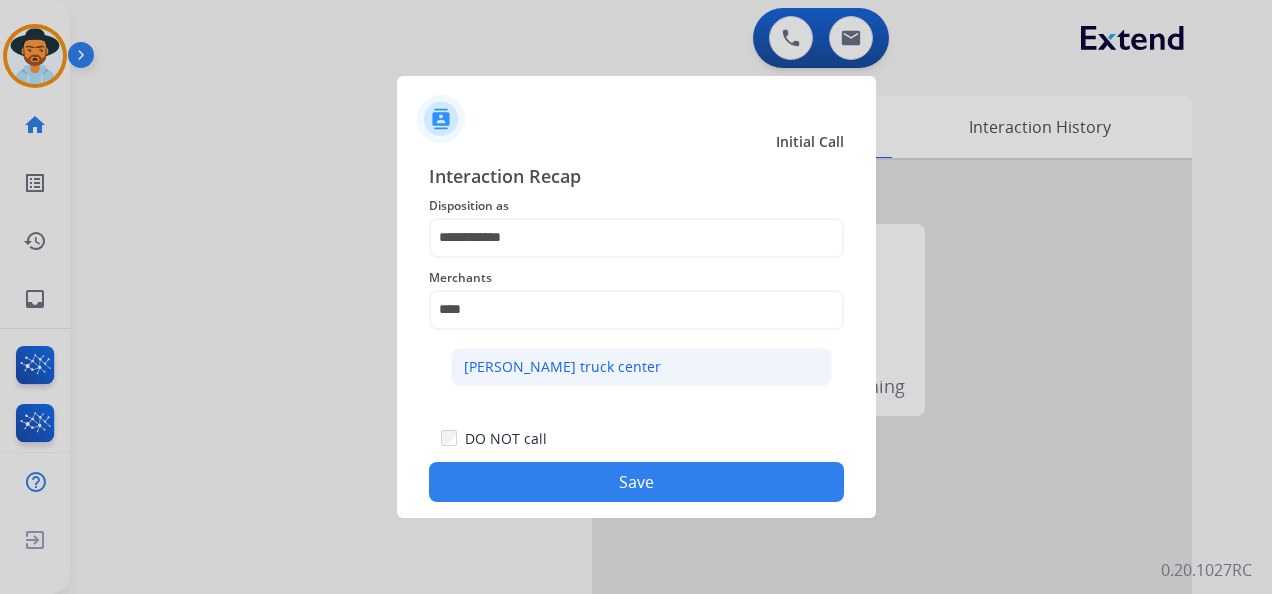 click on "[PERSON_NAME] truck center" 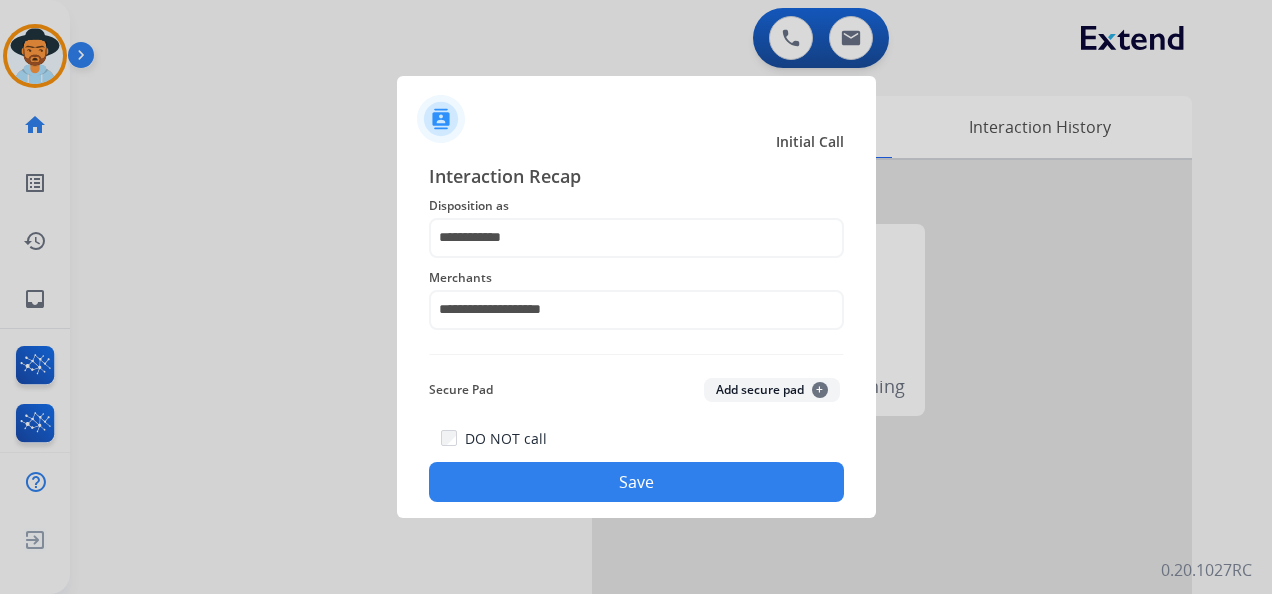 click on "Save" 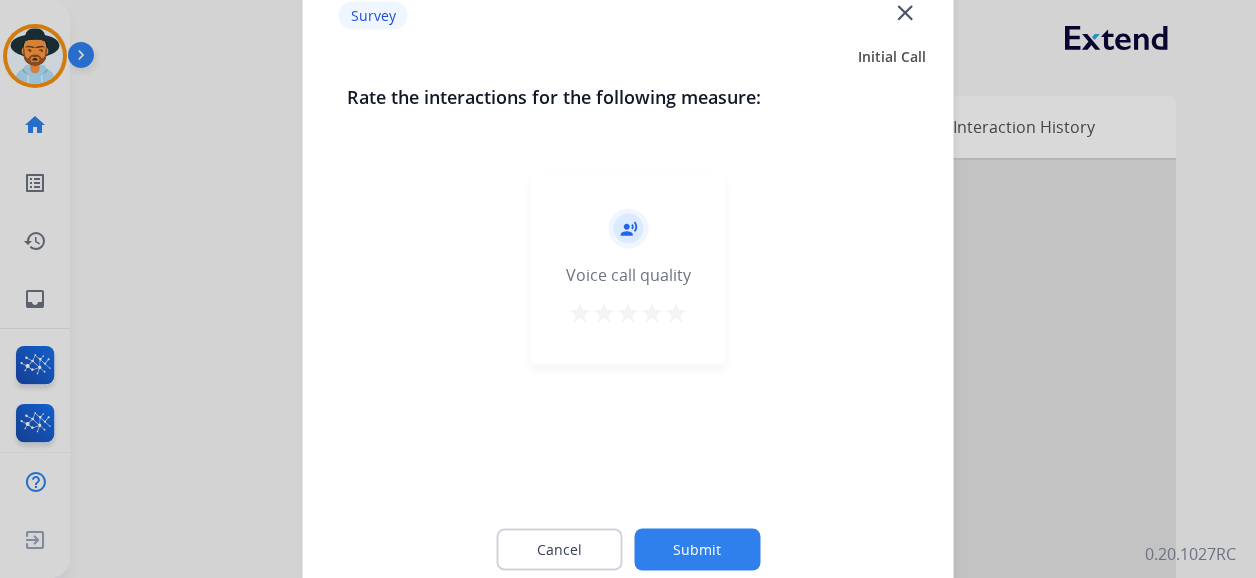 click on "star" at bounding box center (676, 313) 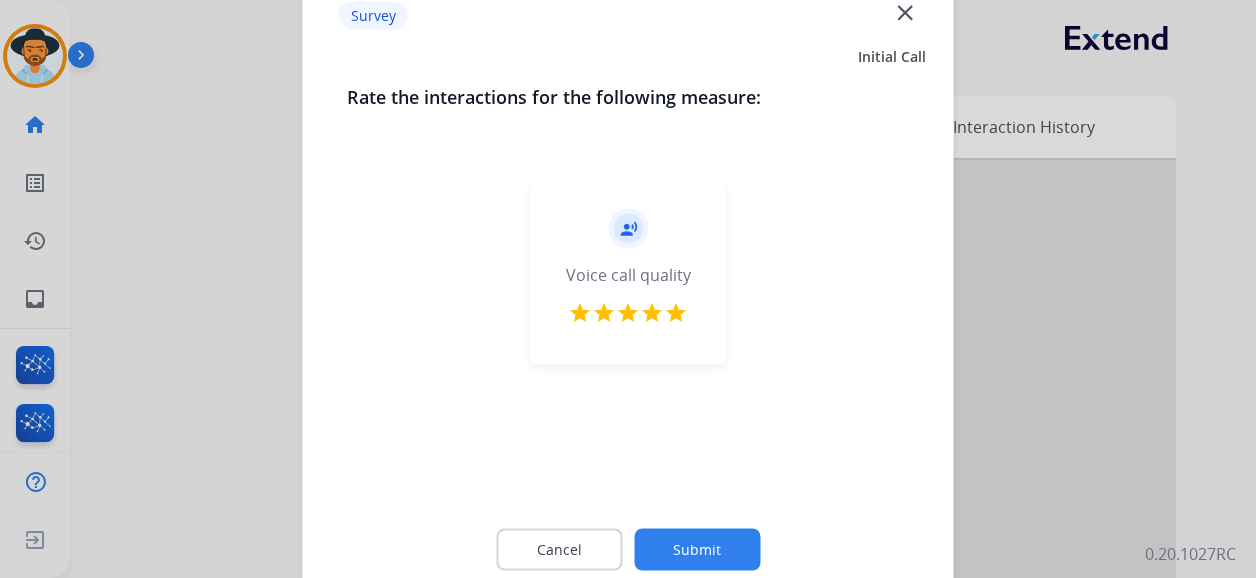 click on "Submit" 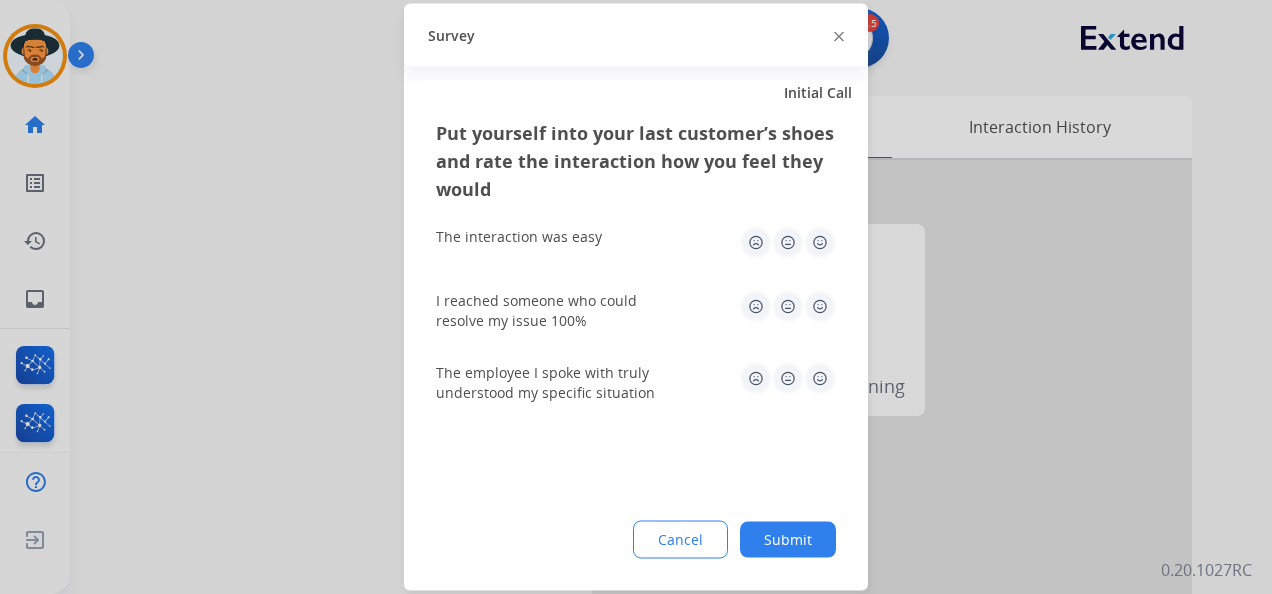 click 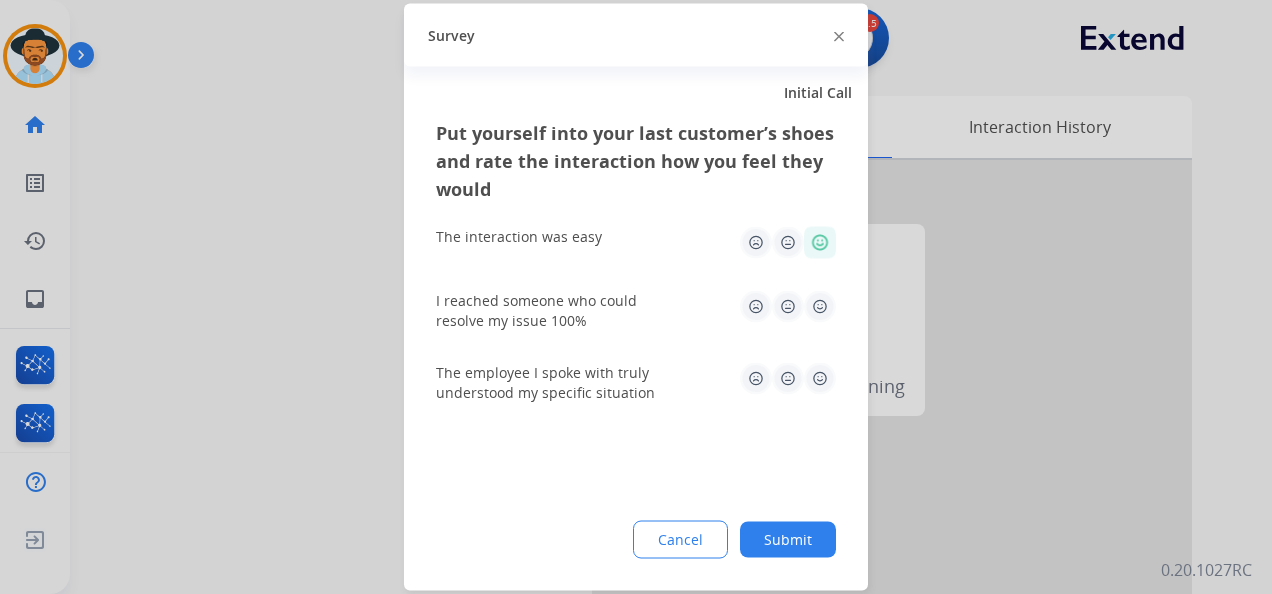 click 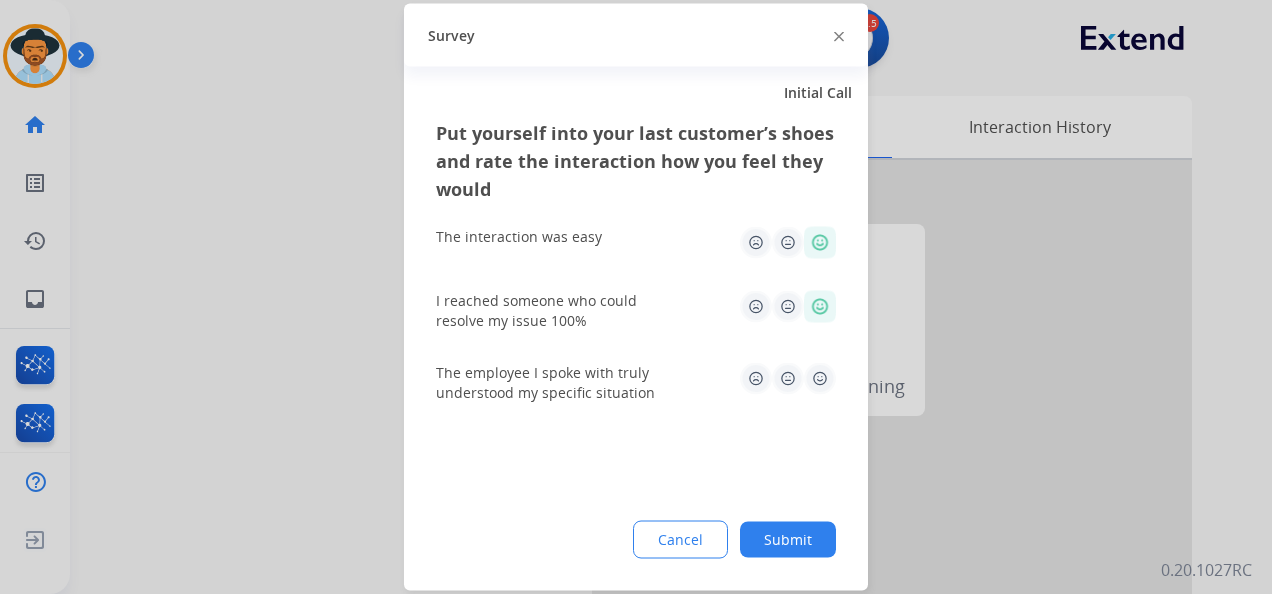 drag, startPoint x: 818, startPoint y: 382, endPoint x: 824, endPoint y: 469, distance: 87.20665 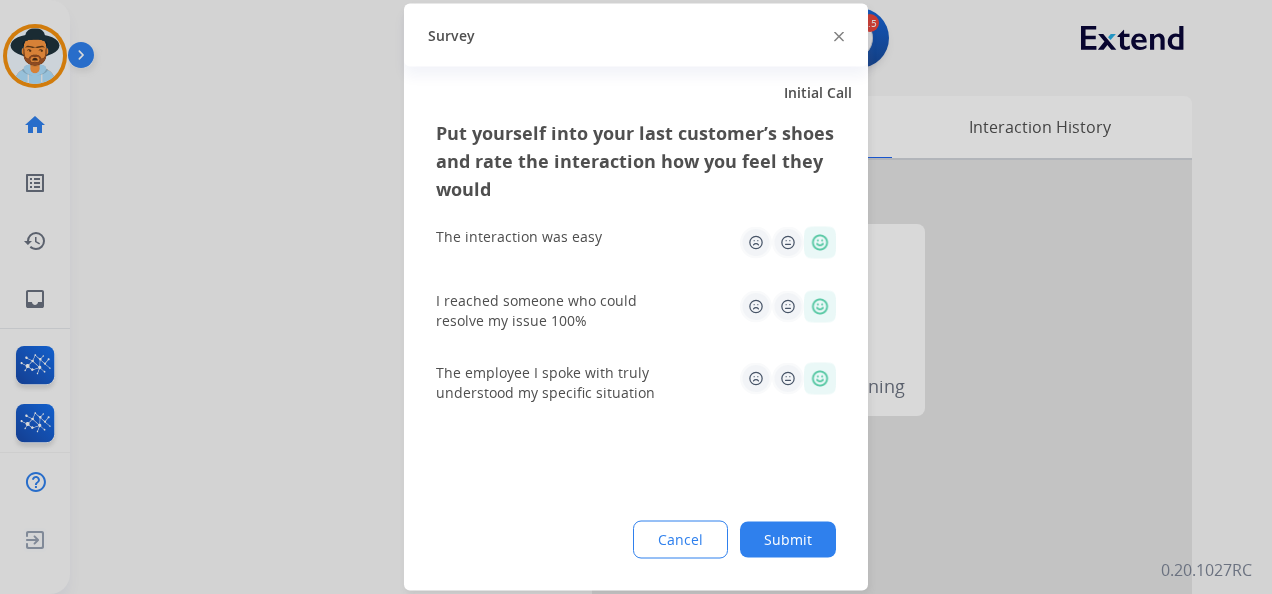click on "Submit" 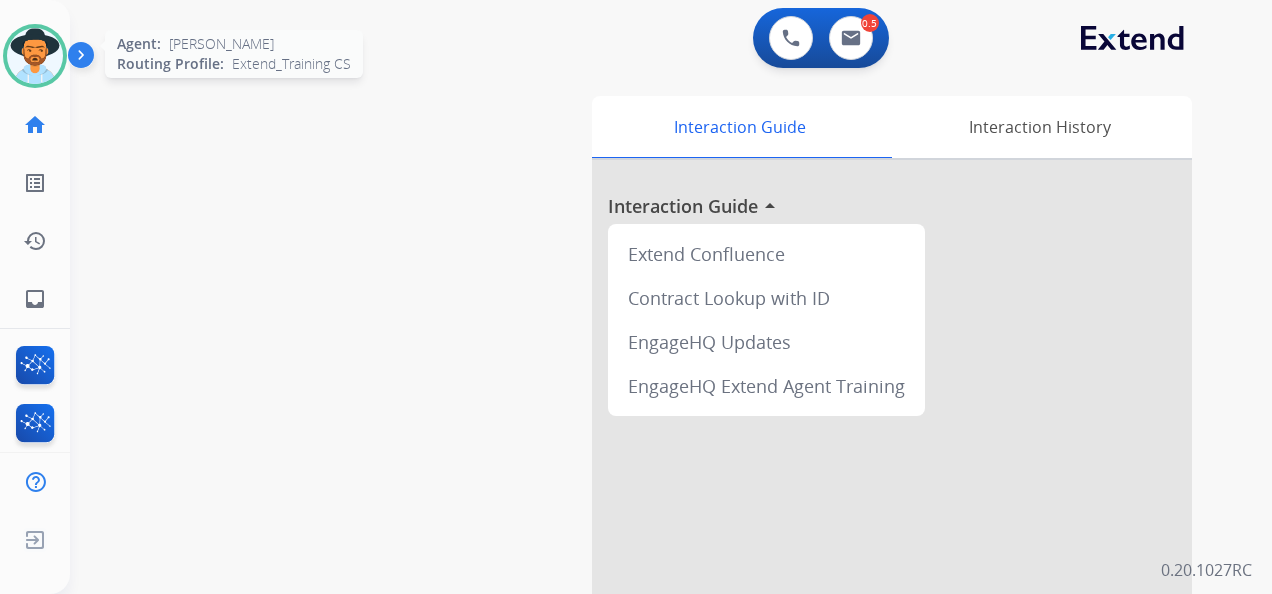 click at bounding box center (35, 56) 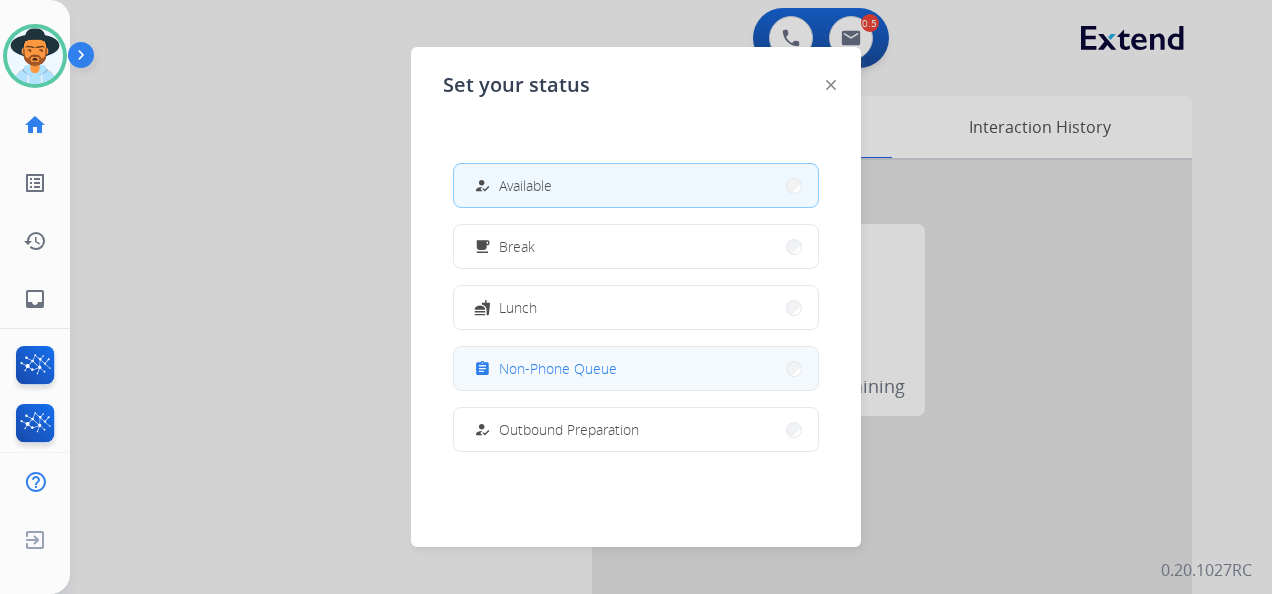 click on "Non-Phone Queue" at bounding box center [558, 368] 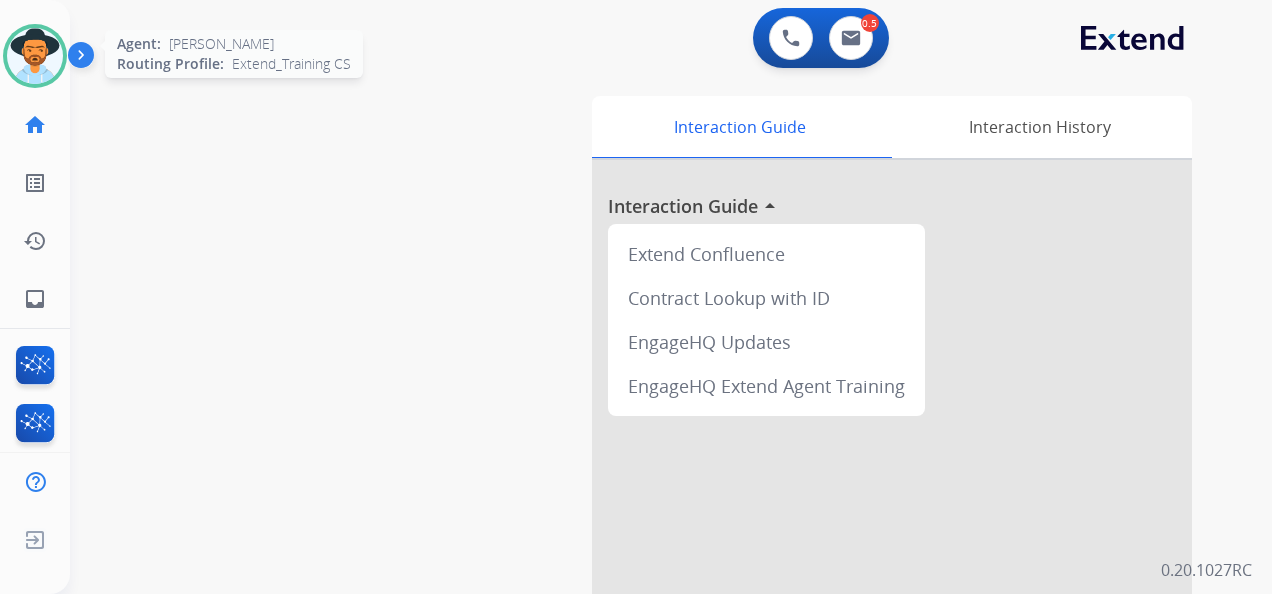click at bounding box center [35, 56] 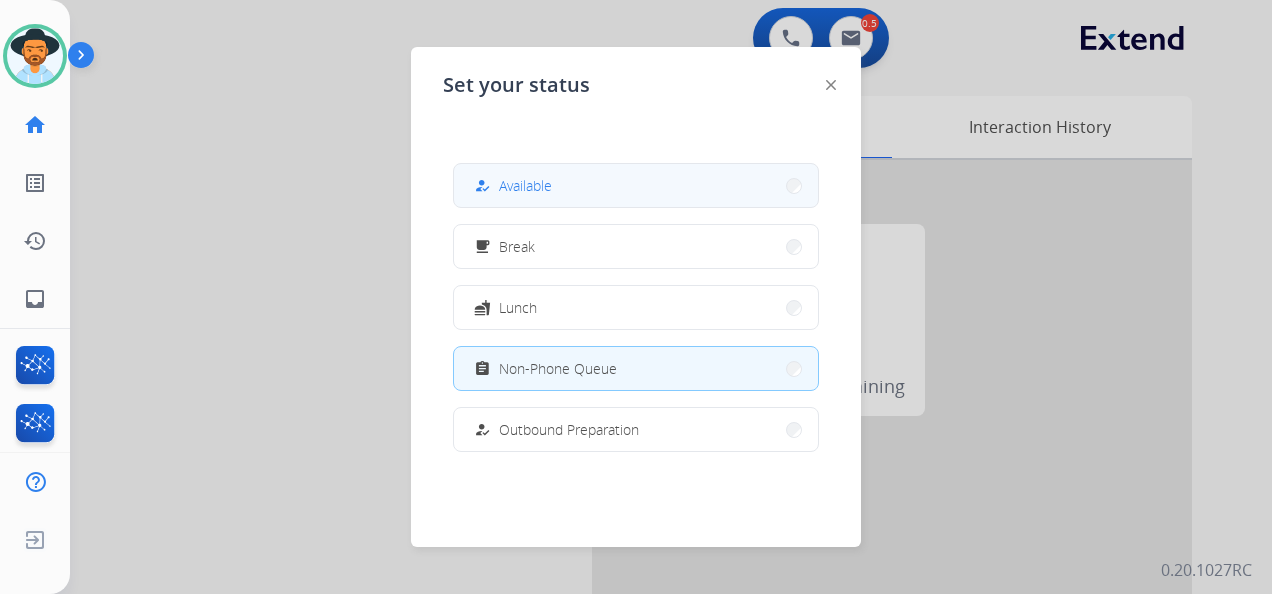 click on "how_to_reg Available" at bounding box center [636, 185] 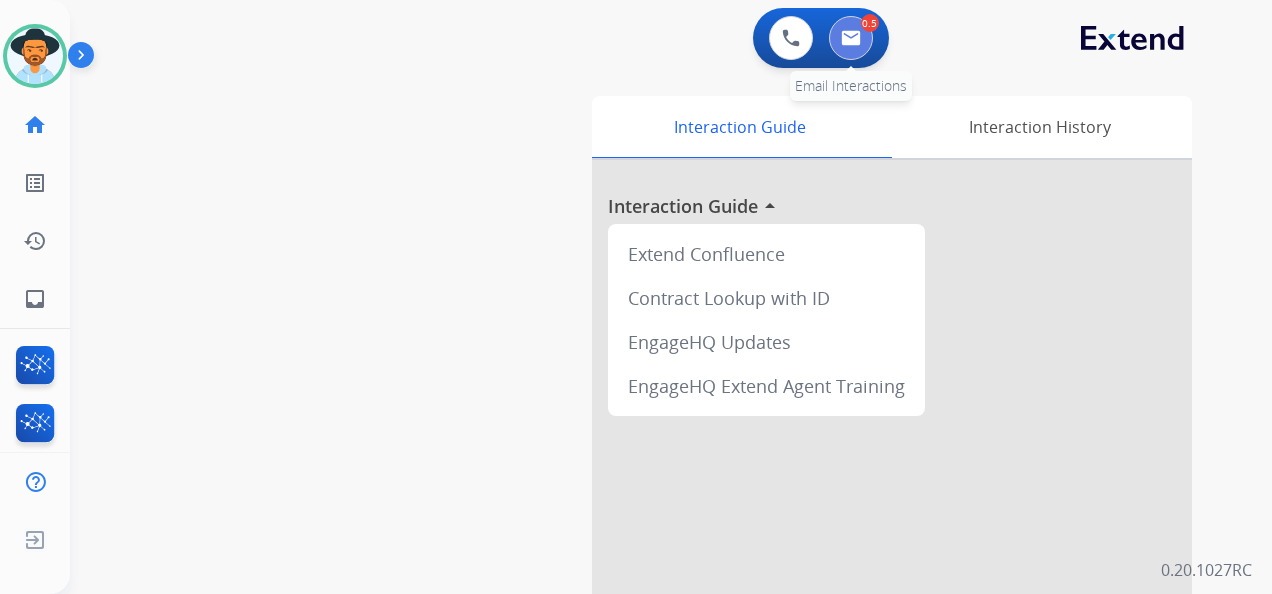 click at bounding box center (851, 38) 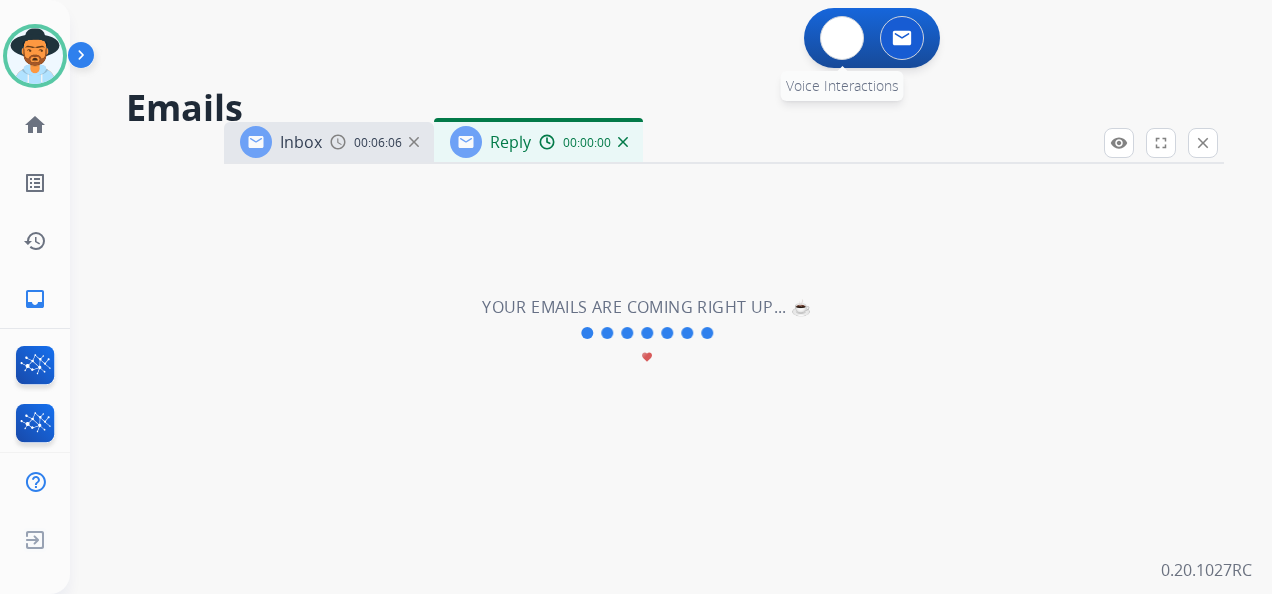 select on "**********" 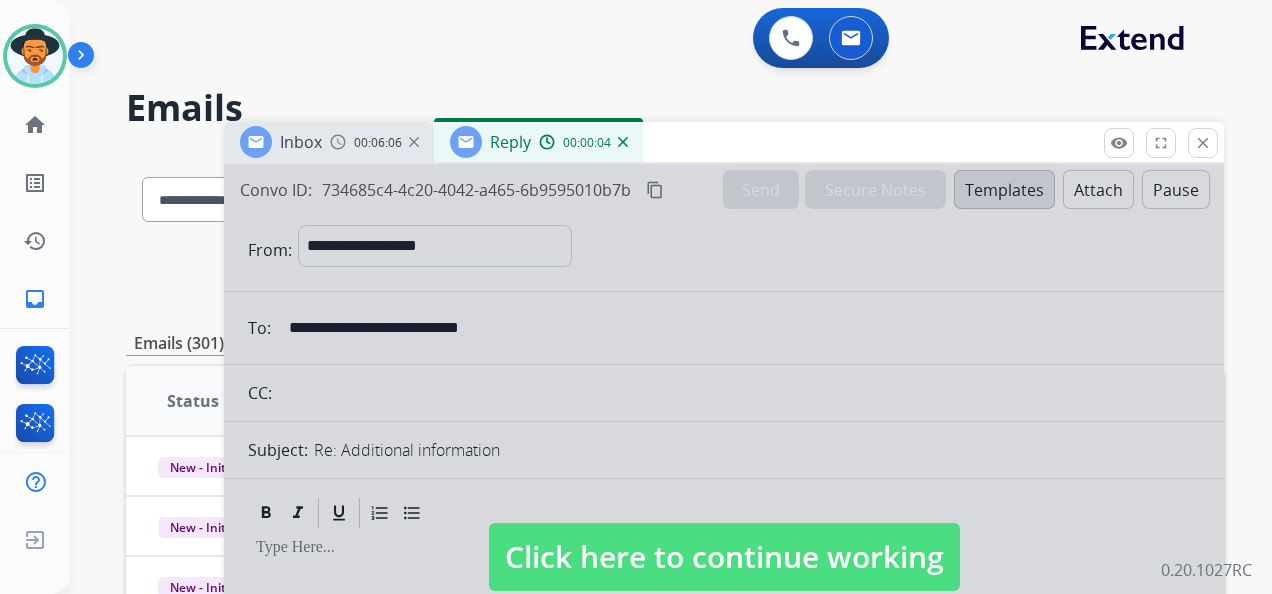 click on "Click here to continue working" at bounding box center [724, 557] 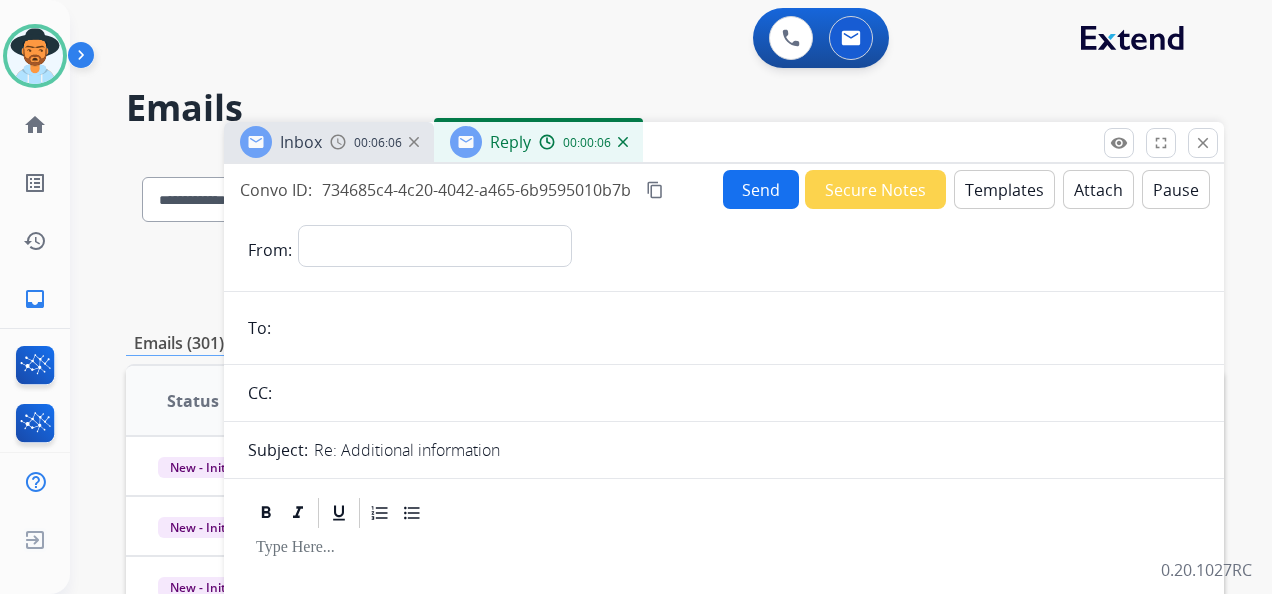 click on "Reply  00:00:06" at bounding box center [538, 142] 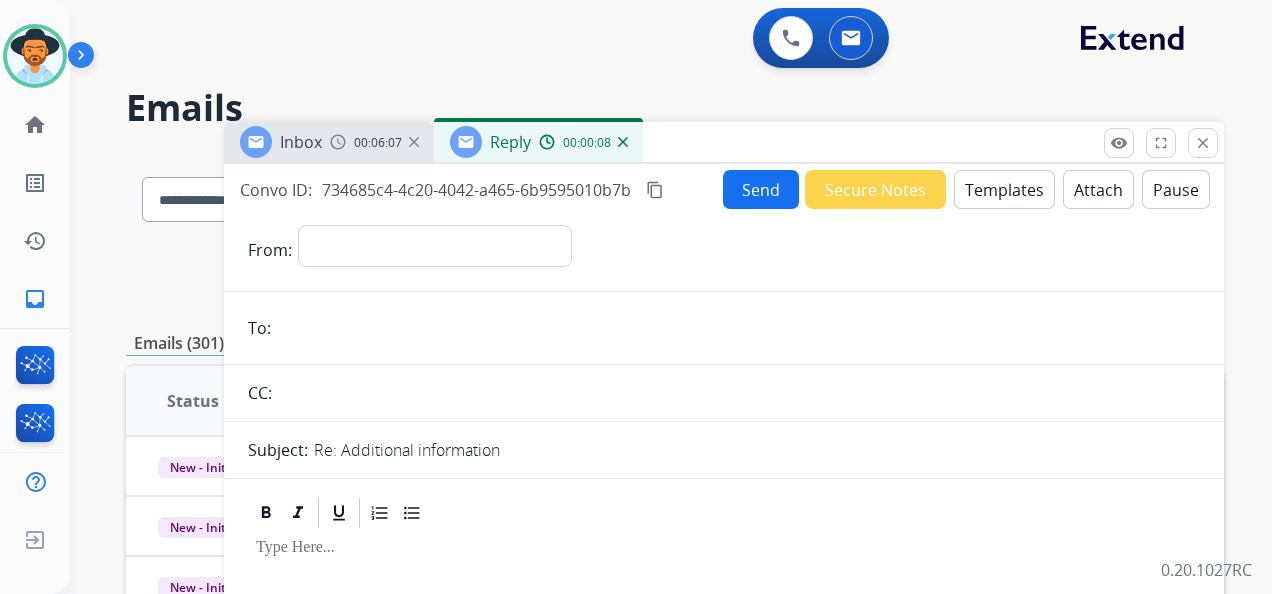 click at bounding box center [547, 142] 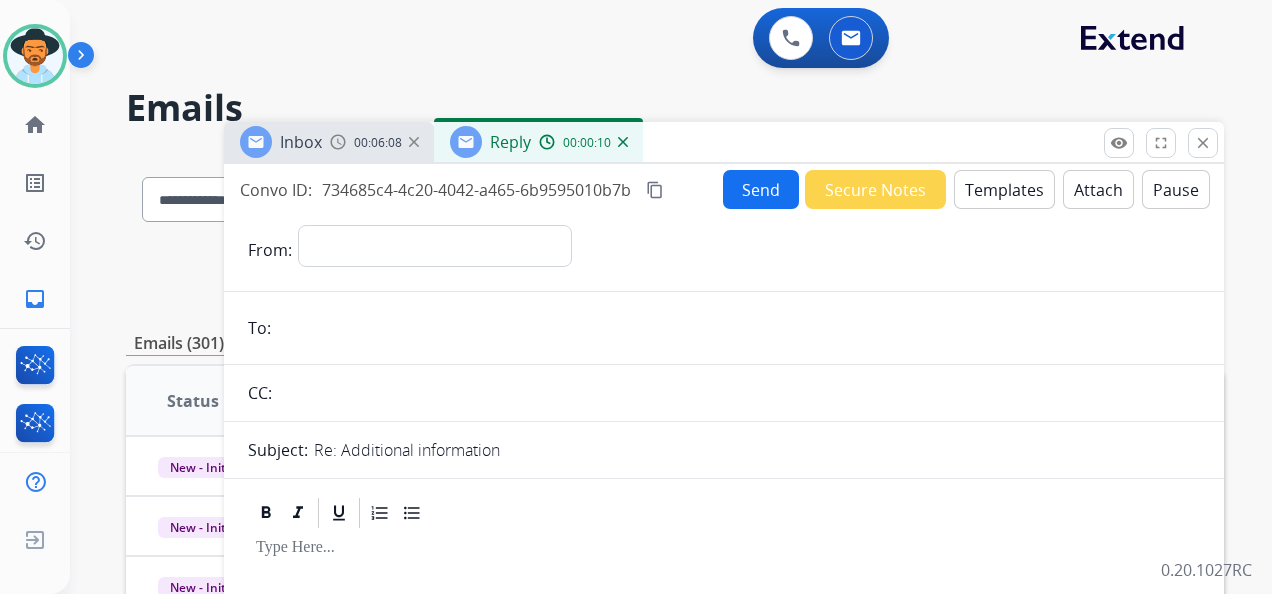 click on "00:06:08" at bounding box center [374, 142] 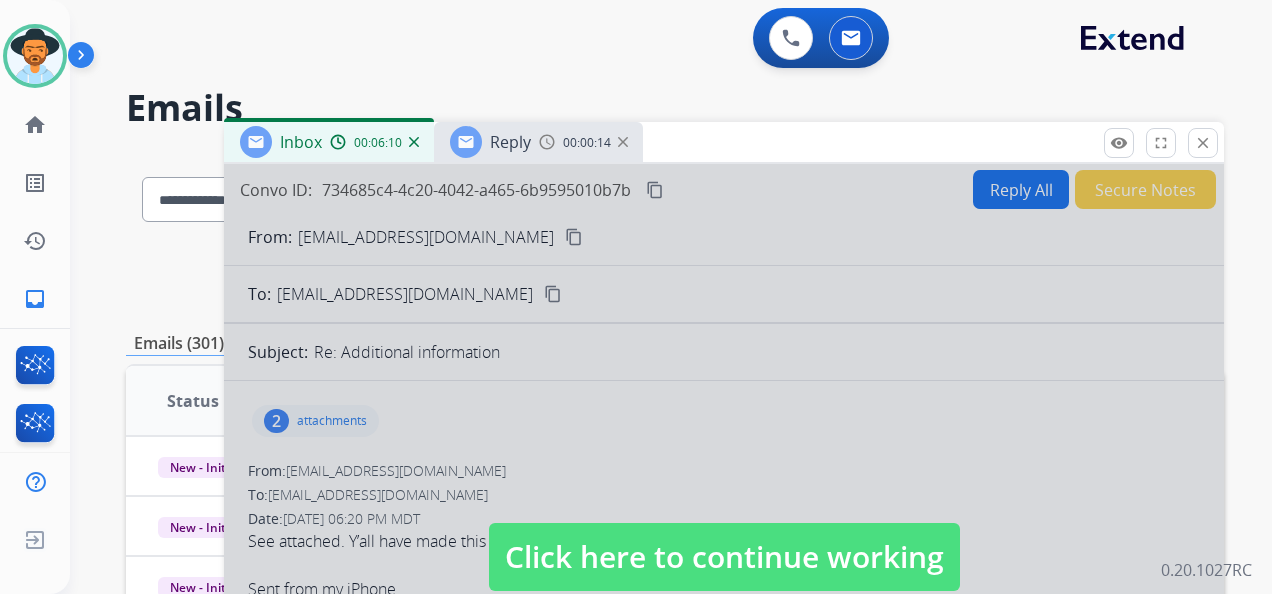 click on "Click here to continue working" at bounding box center [724, 557] 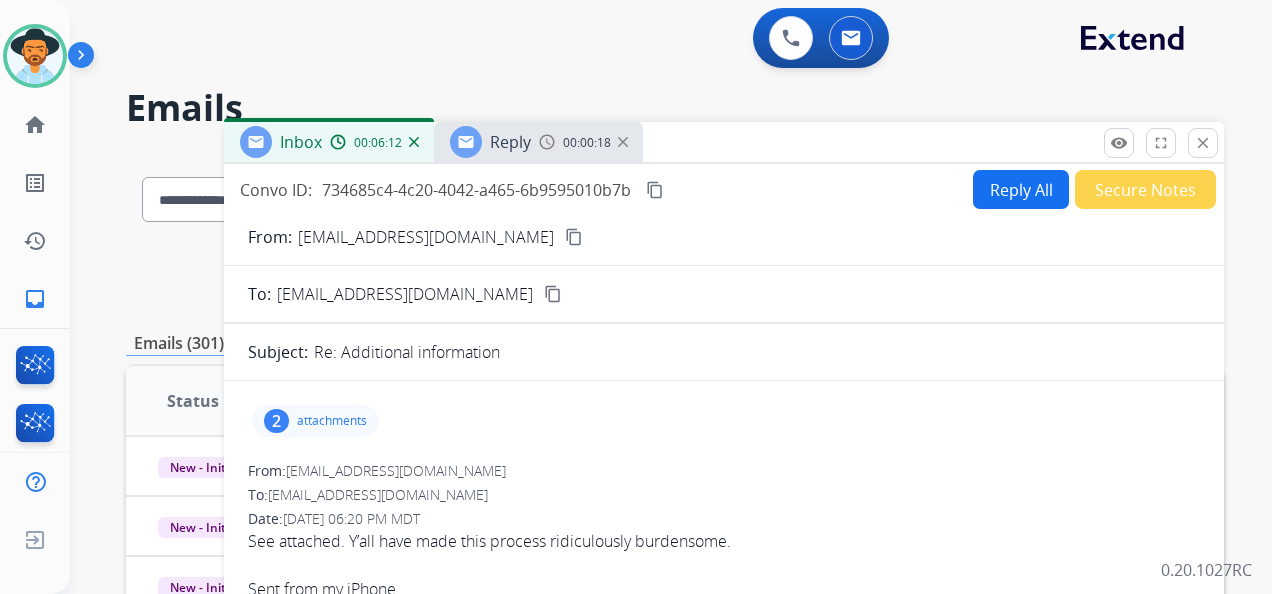 click on "00:06:12" at bounding box center [378, 143] 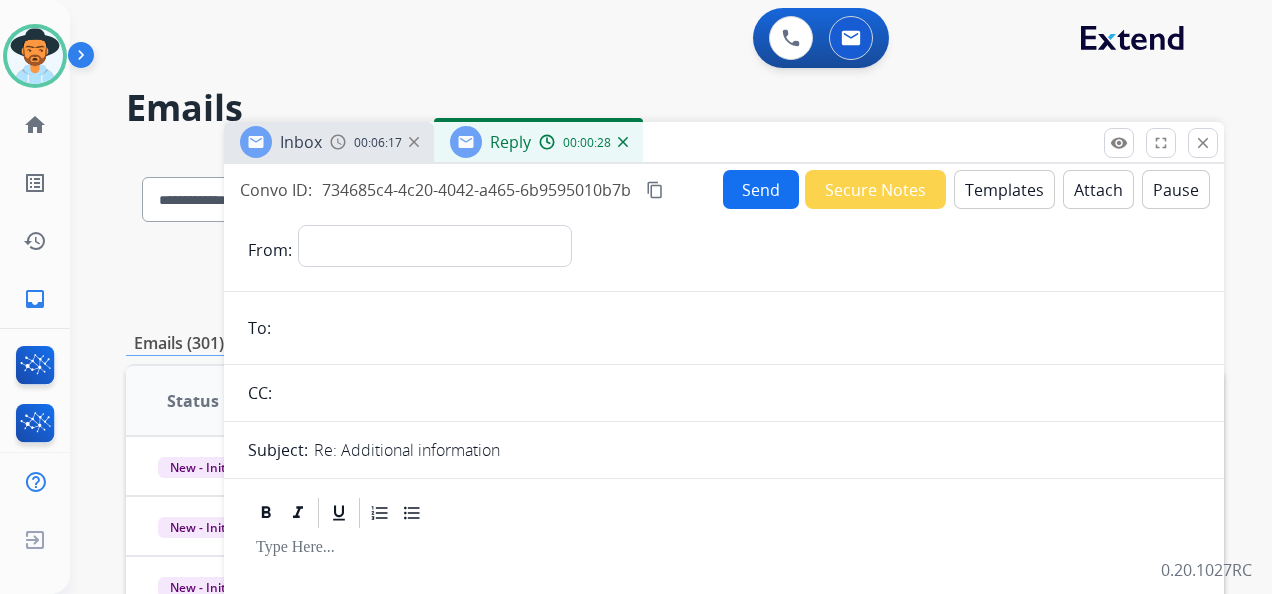 click at bounding box center (623, 142) 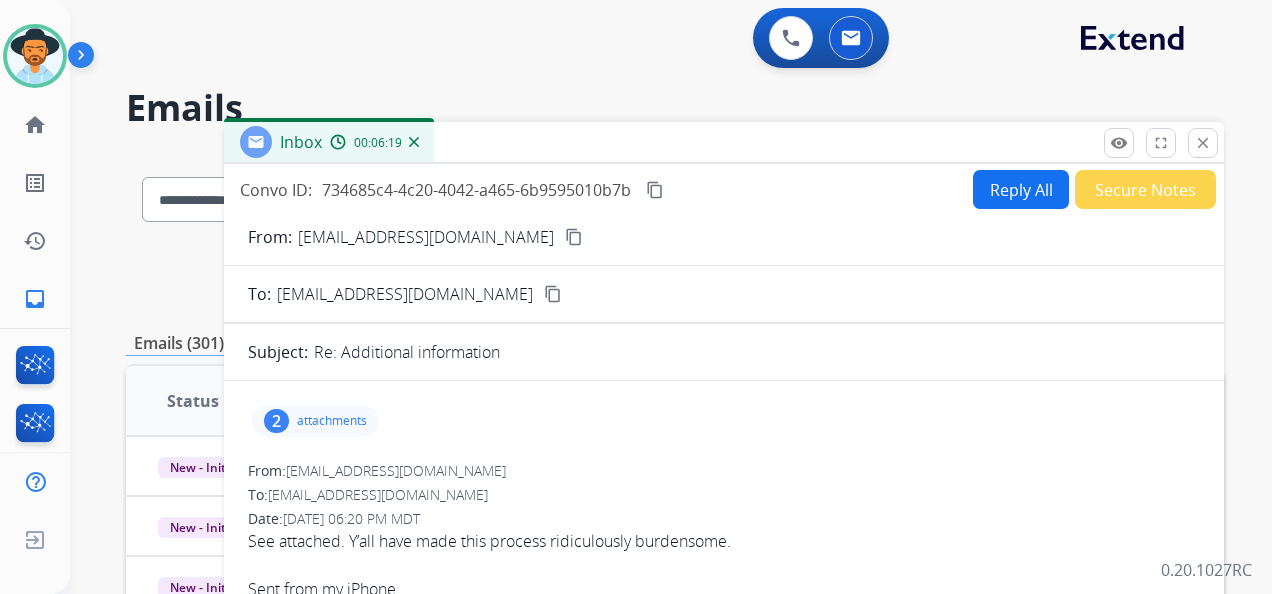click on "Reply All" at bounding box center [1021, 189] 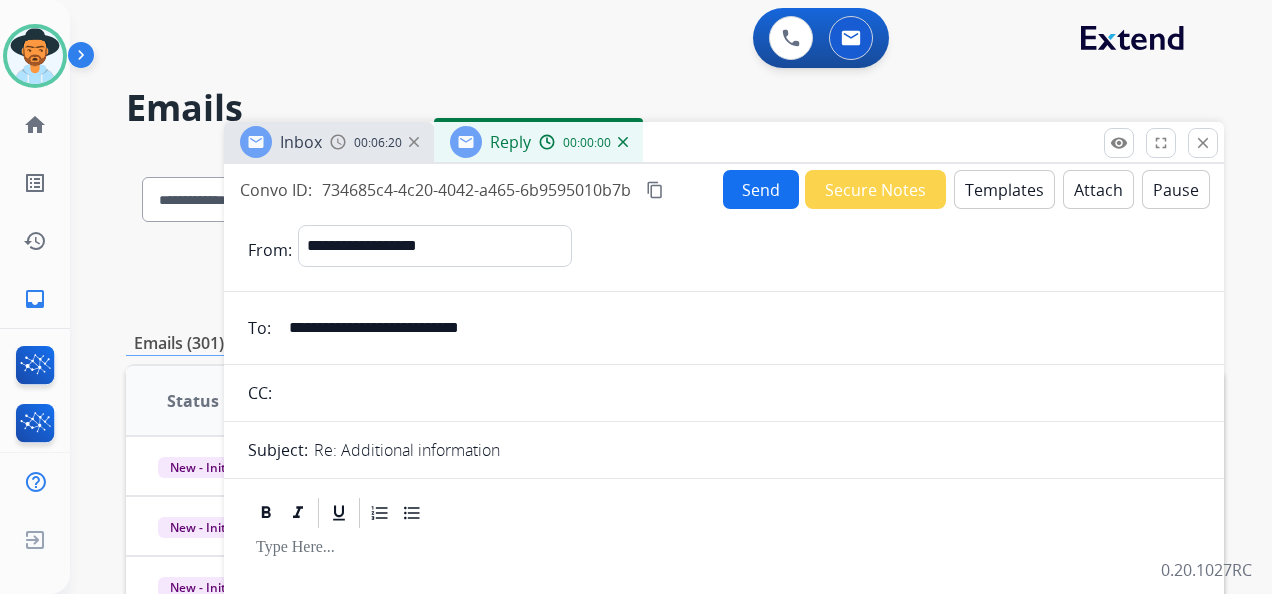 click on "Templates" at bounding box center (1004, 189) 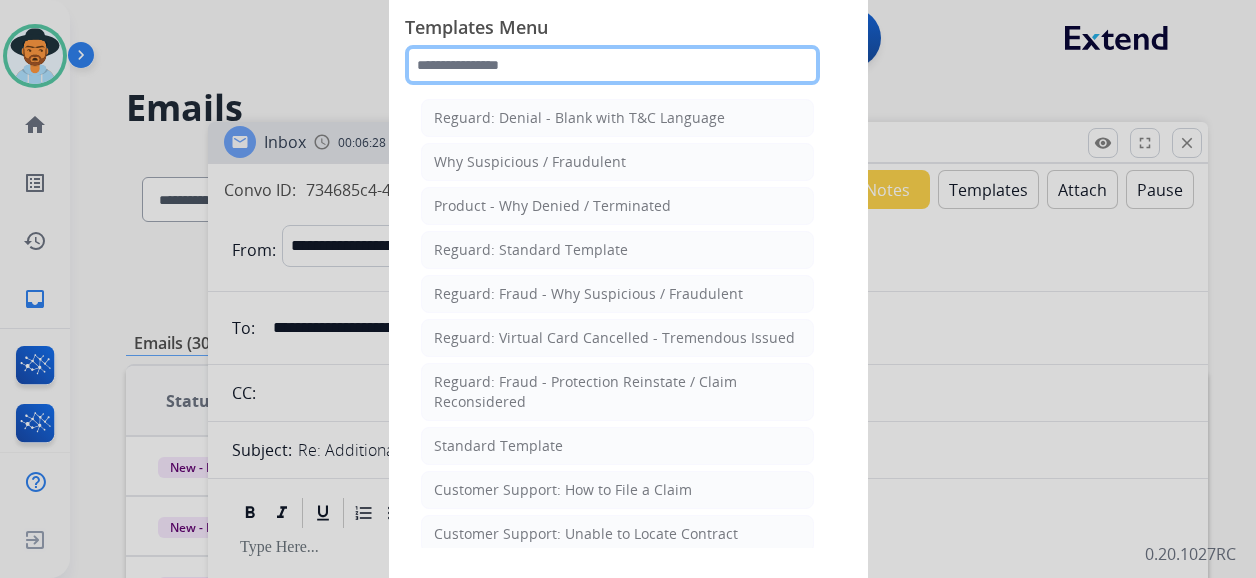 click 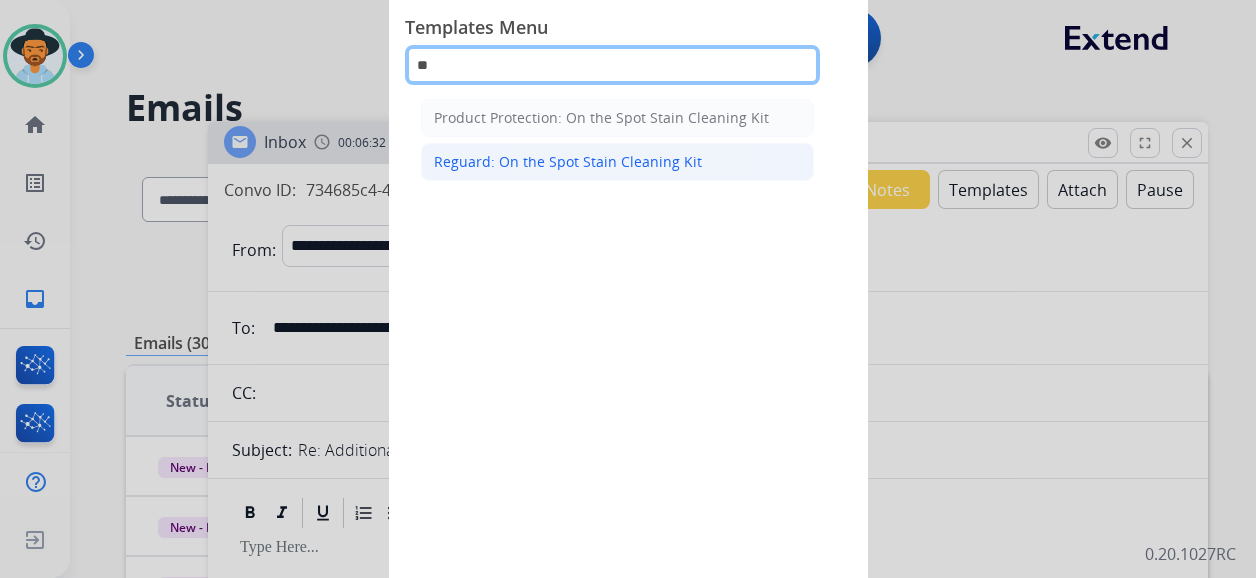type on "**" 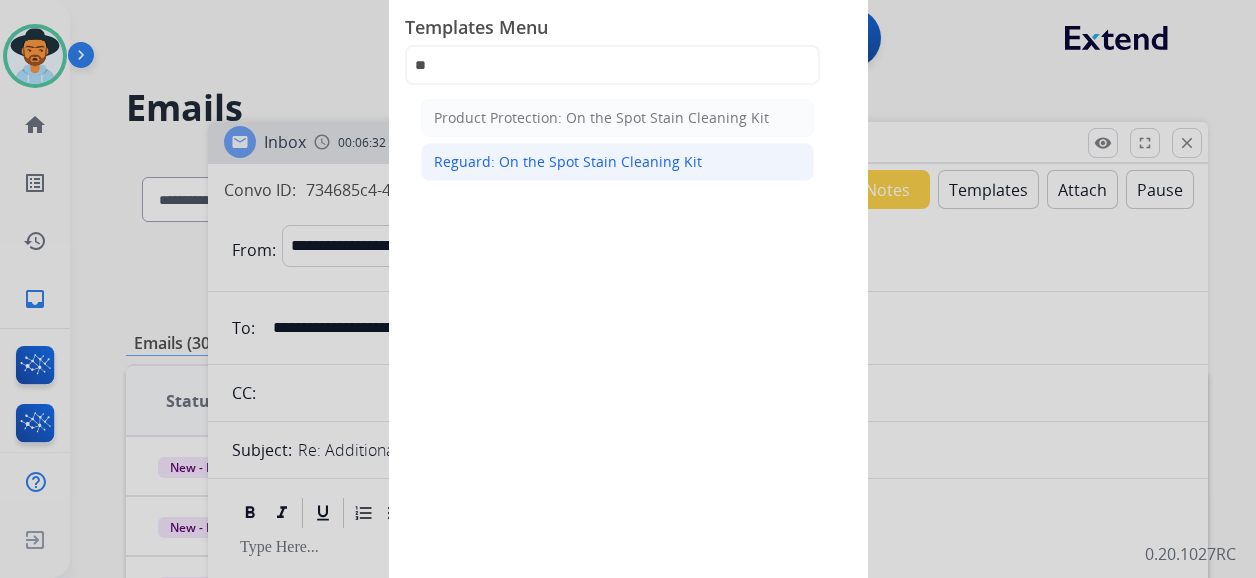 click on "Reguard: On the Spot Stain Cleaning Kit" 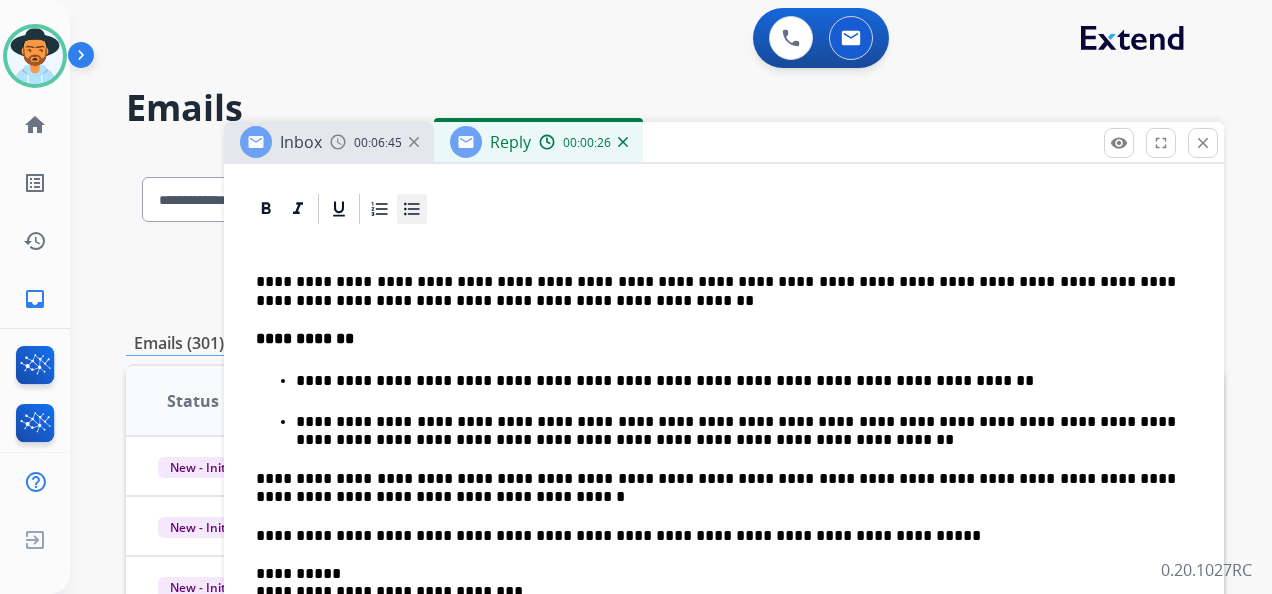 scroll, scrollTop: 400, scrollLeft: 0, axis: vertical 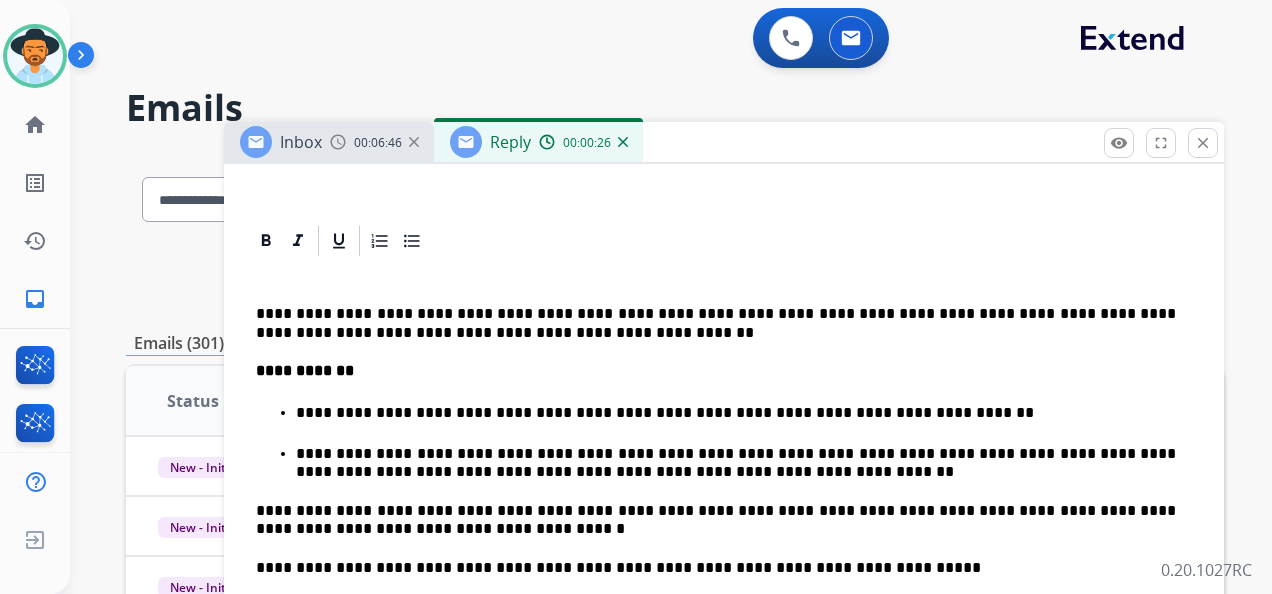 click at bounding box center [724, 241] 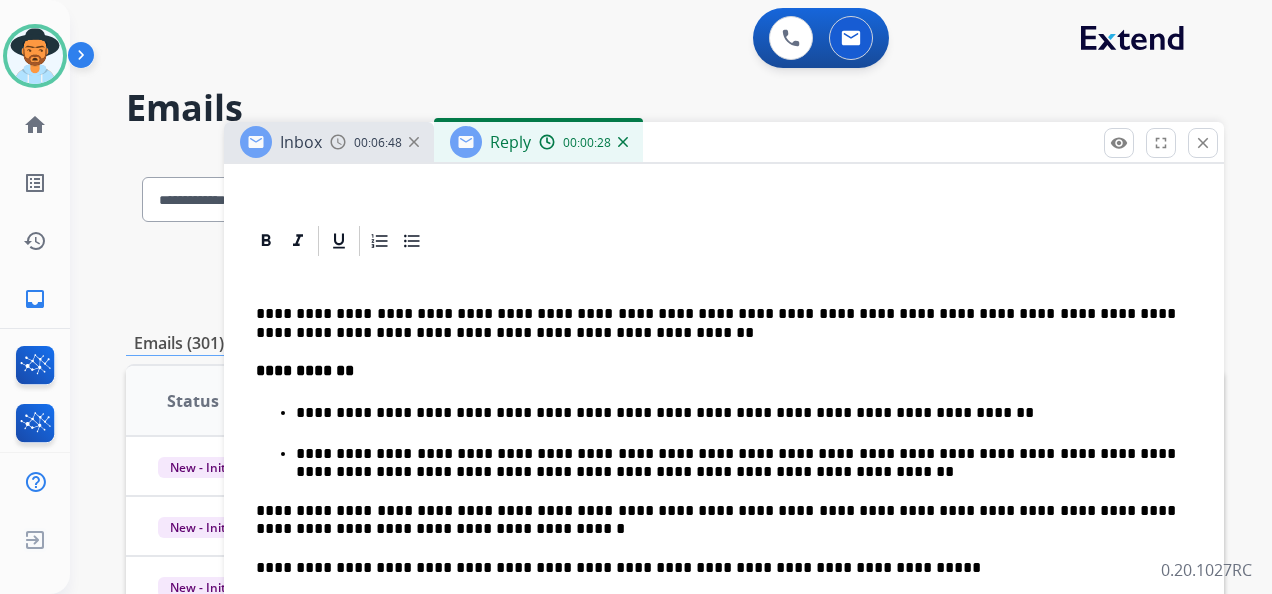 click on "**********" at bounding box center (724, 544) 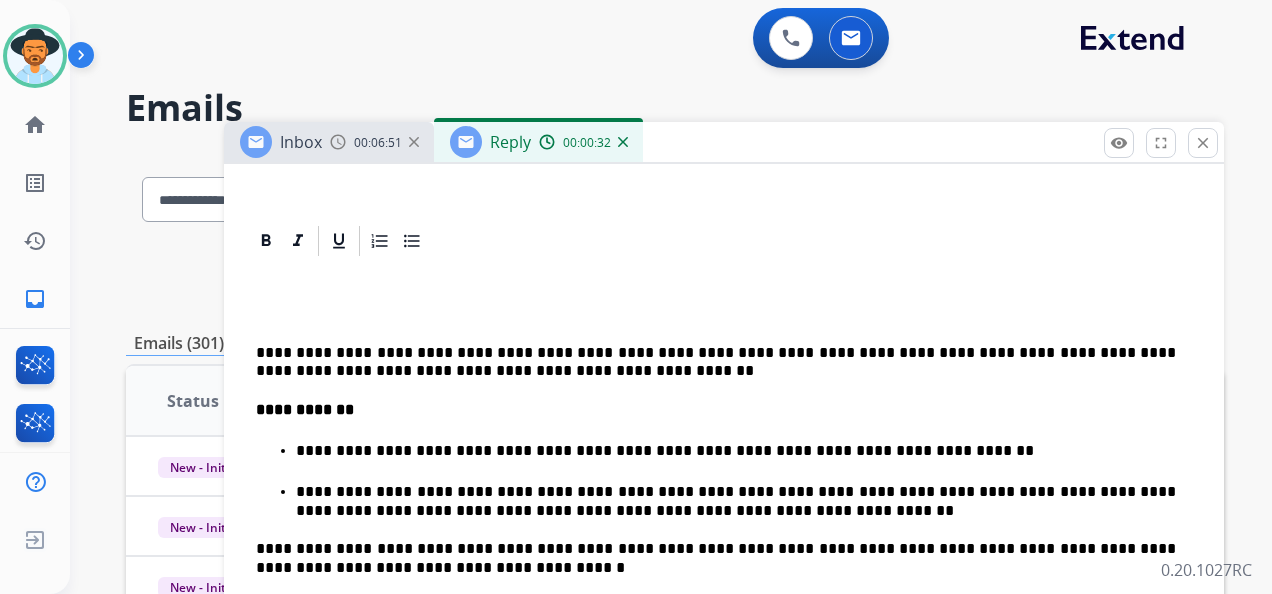type 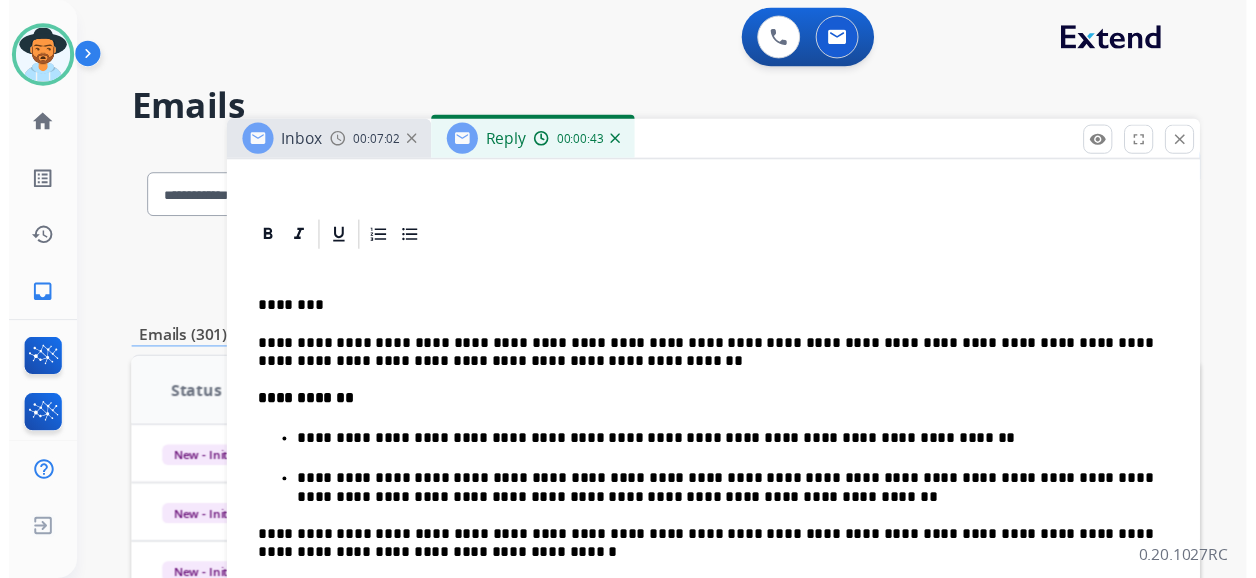 scroll, scrollTop: 0, scrollLeft: 0, axis: both 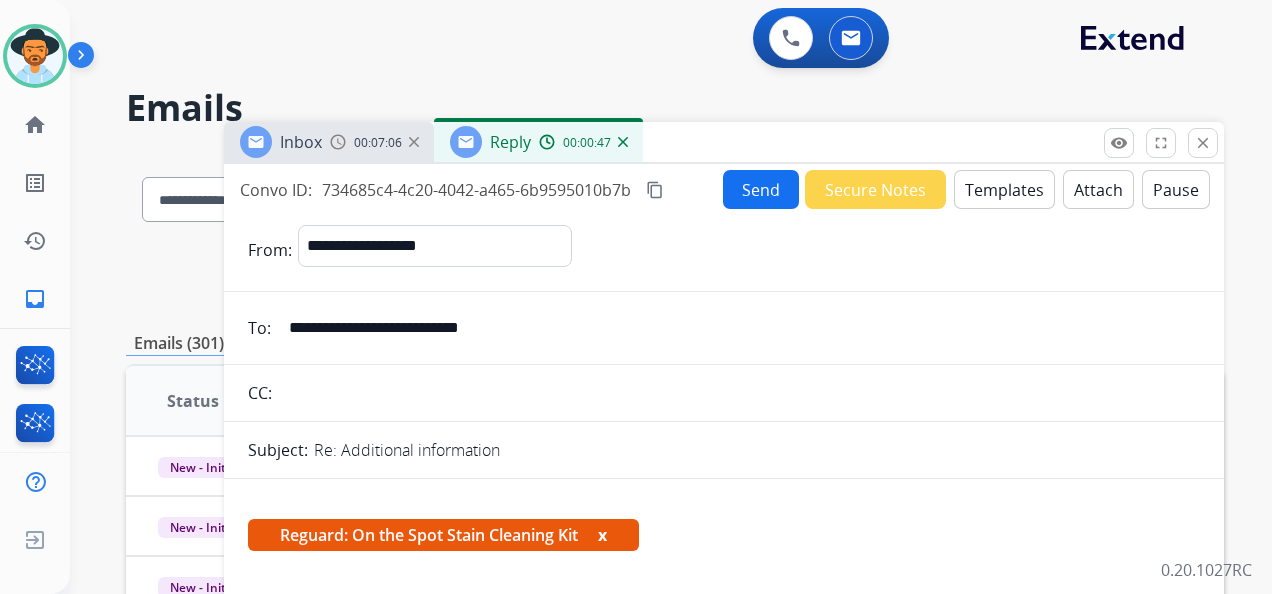 click on "Re: Additional information" at bounding box center [757, 450] 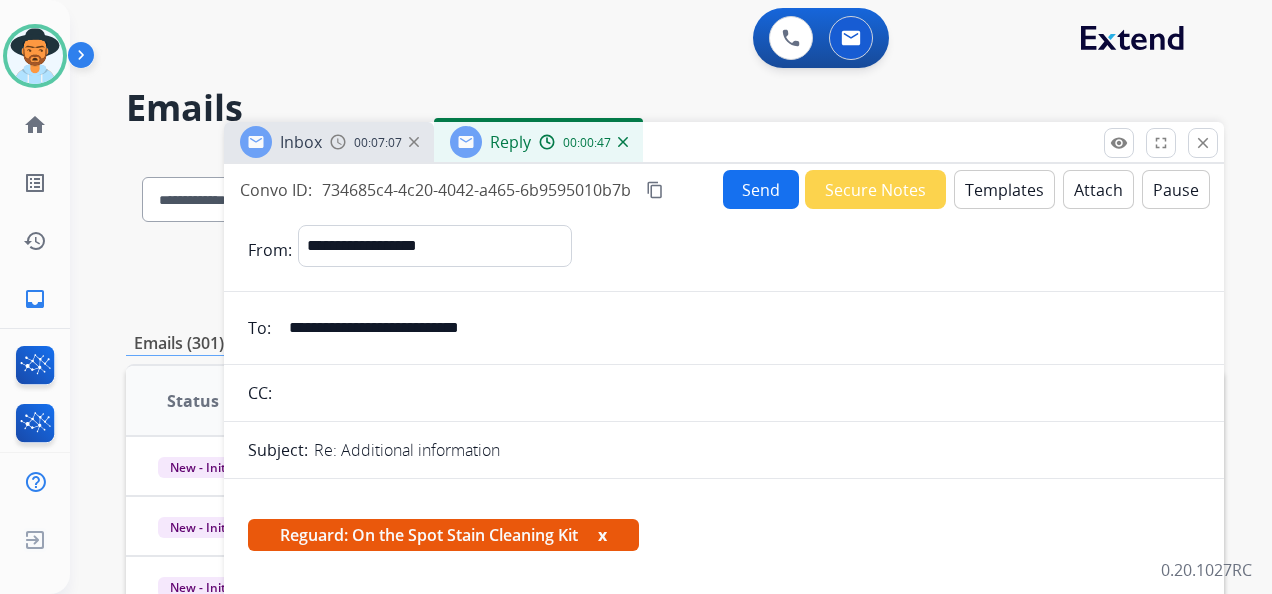 click on "Re: Additional information" at bounding box center (757, 450) 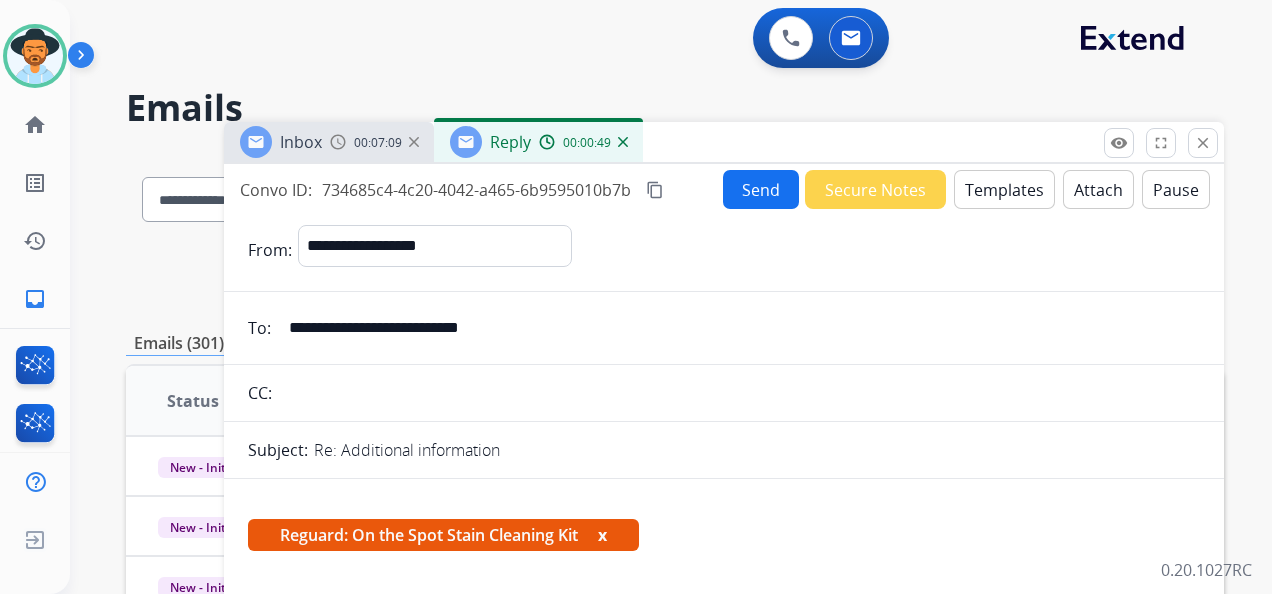 drag, startPoint x: 534, startPoint y: 442, endPoint x: 304, endPoint y: 458, distance: 230.55585 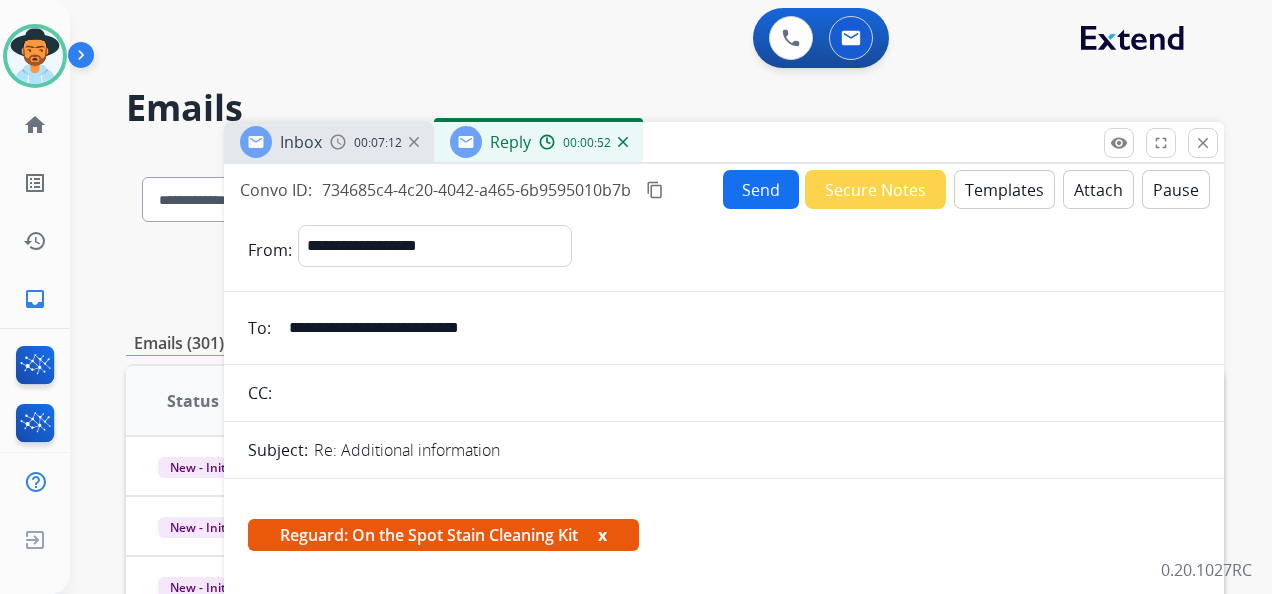drag, startPoint x: 304, startPoint y: 458, endPoint x: 606, endPoint y: 440, distance: 302.53595 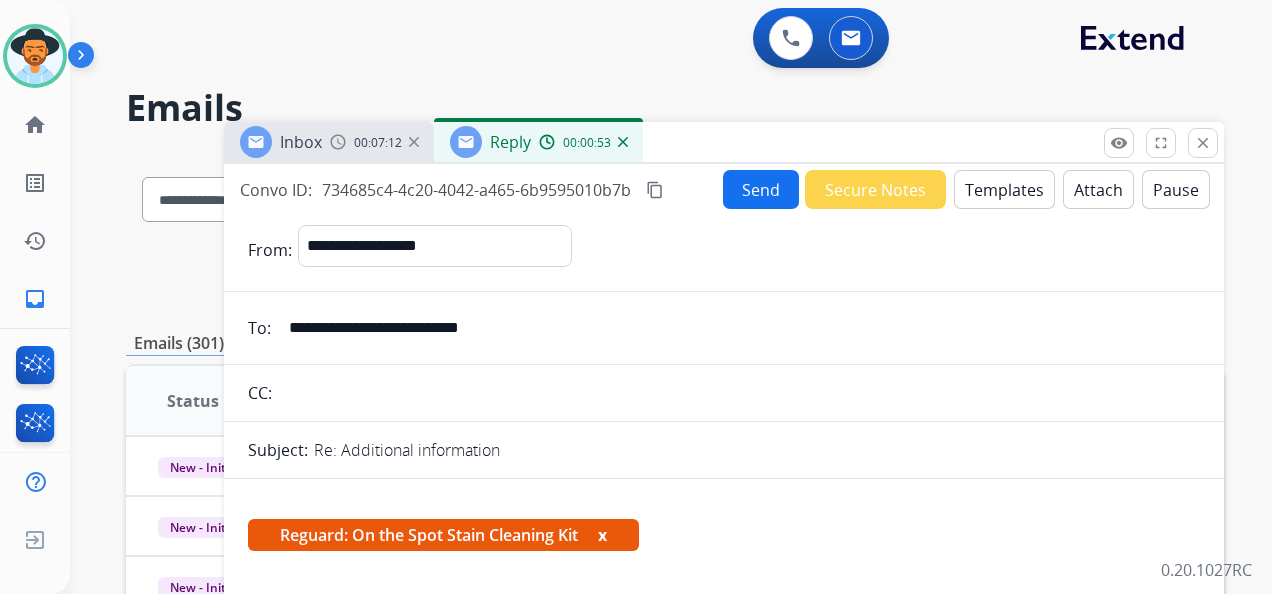 click on "Re: Additional information" at bounding box center (757, 450) 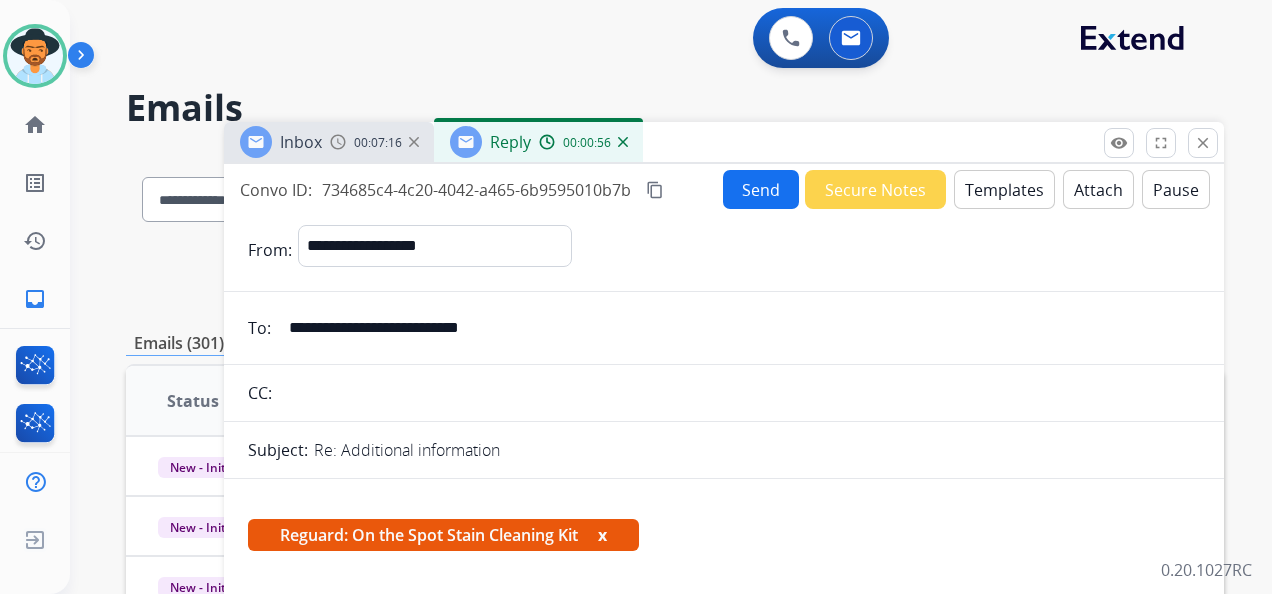 drag, startPoint x: 522, startPoint y: 456, endPoint x: 310, endPoint y: 460, distance: 212.03773 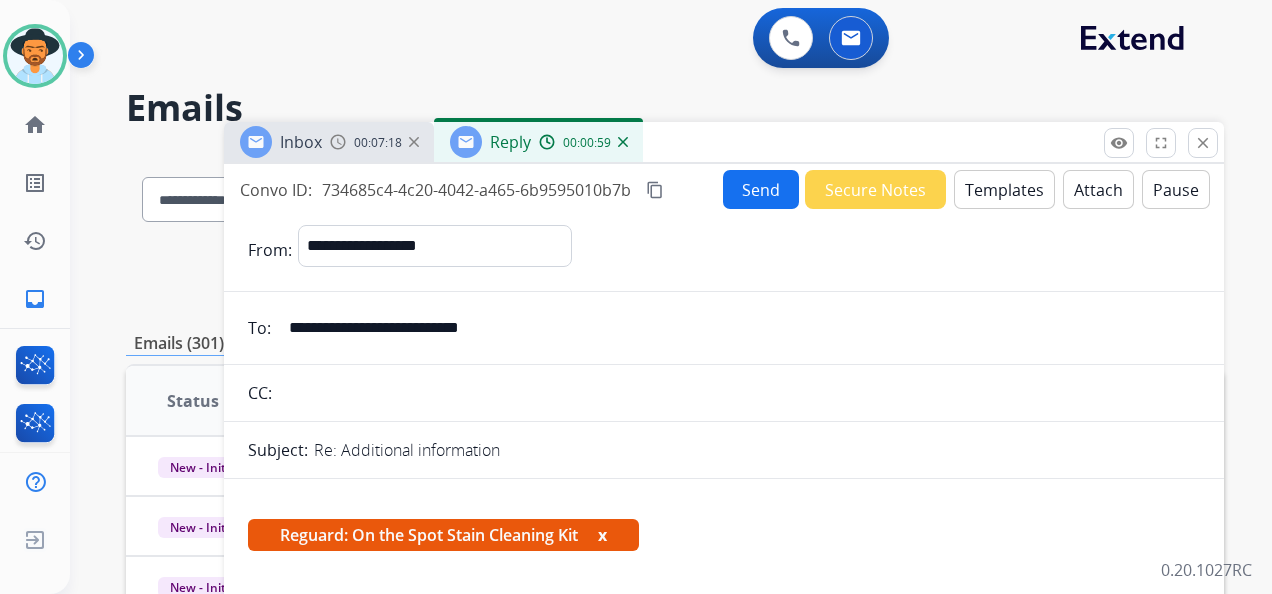 click on "**********" at bounding box center [724, 2868] 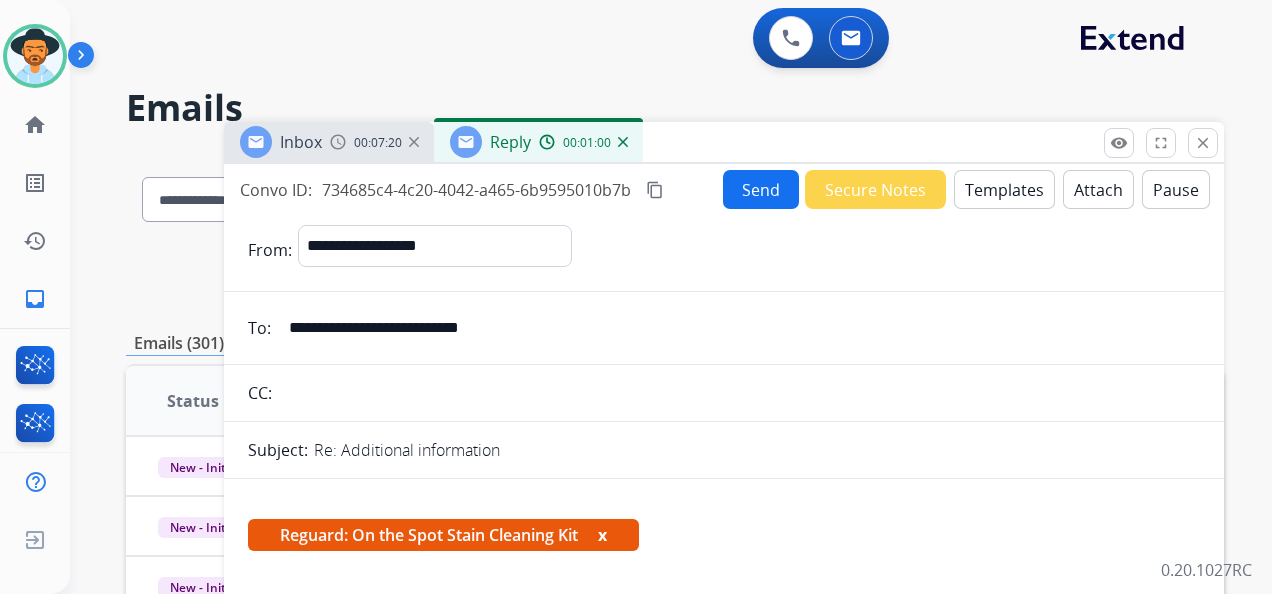 click on "Send" at bounding box center [761, 189] 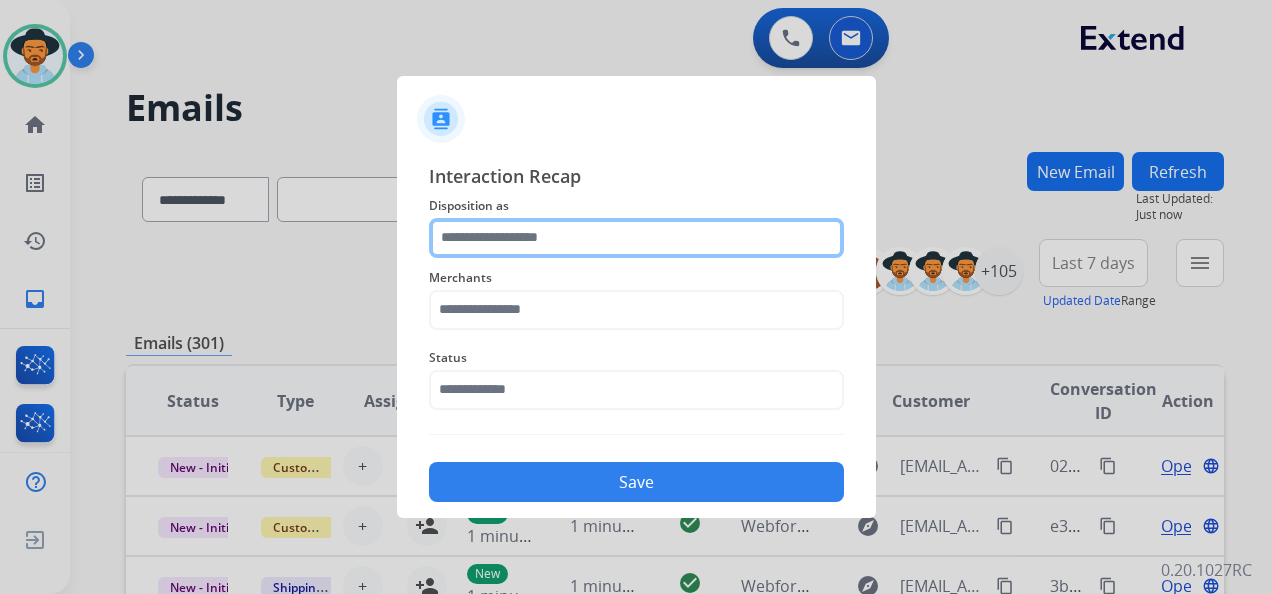 click 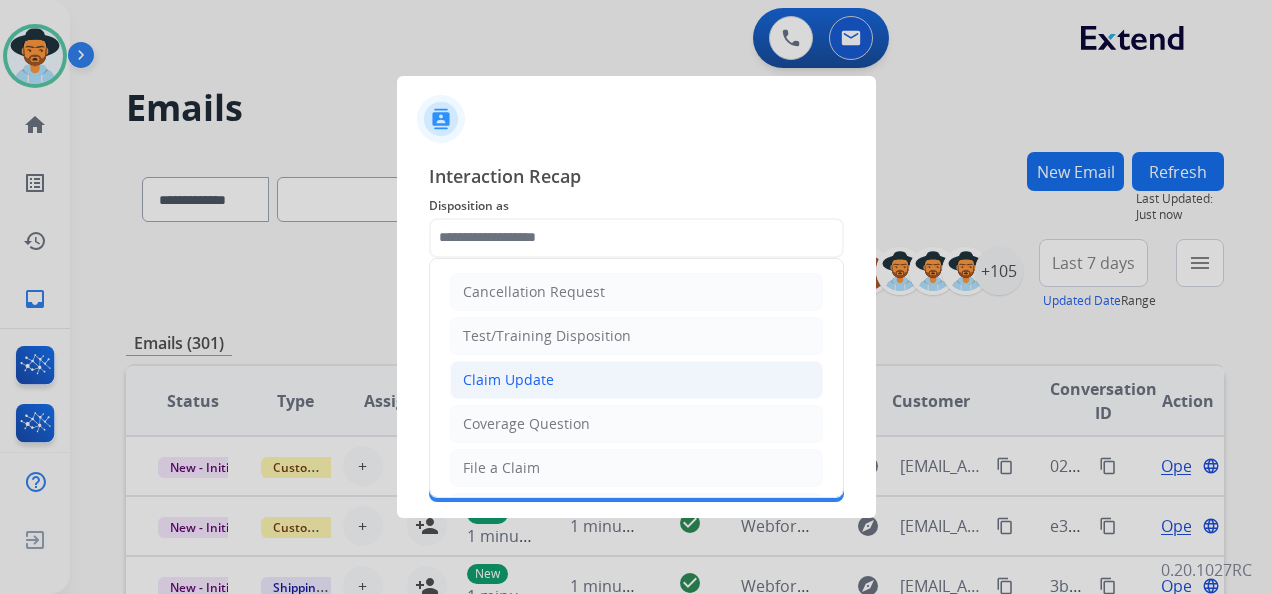 click on "Claim Update" 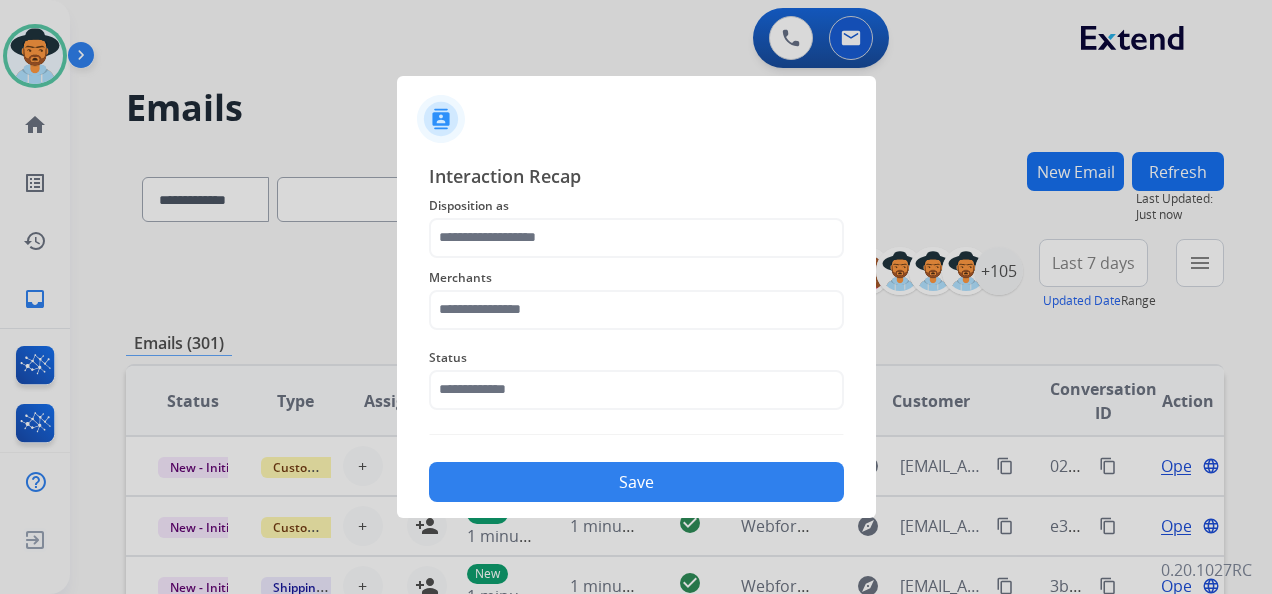type on "**********" 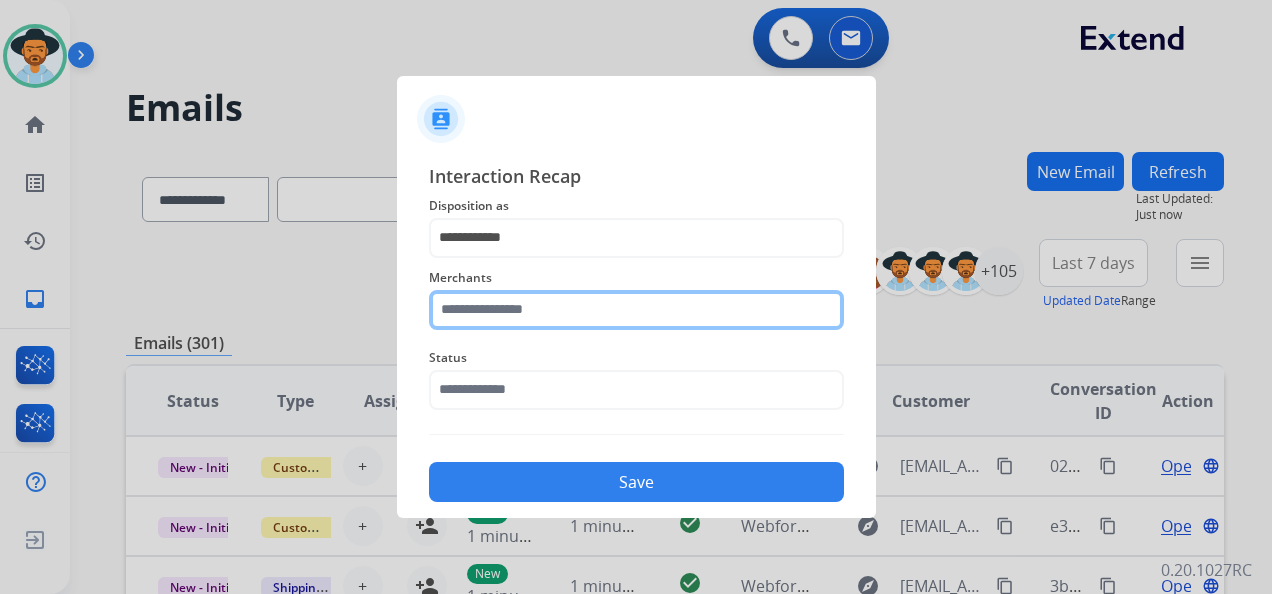 click 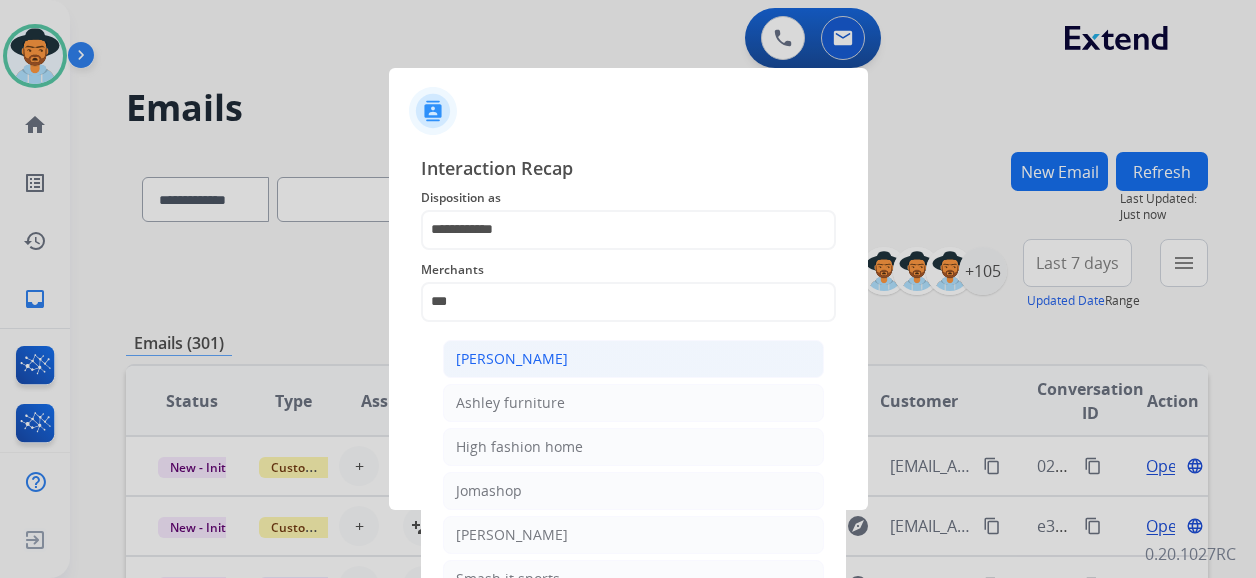 click on "[PERSON_NAME]" 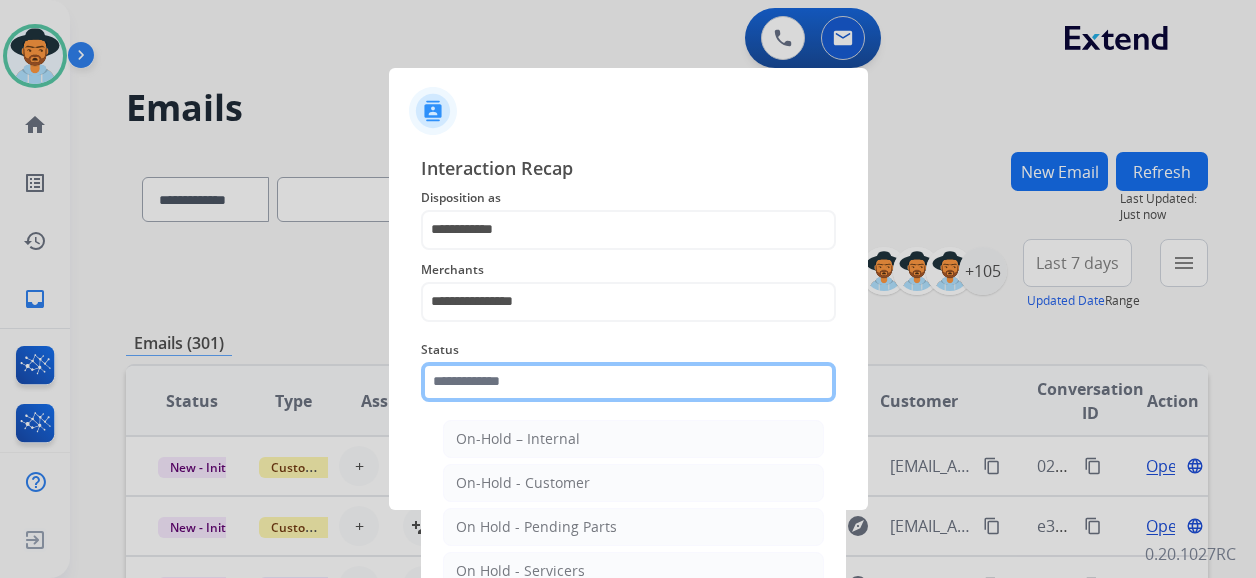 click 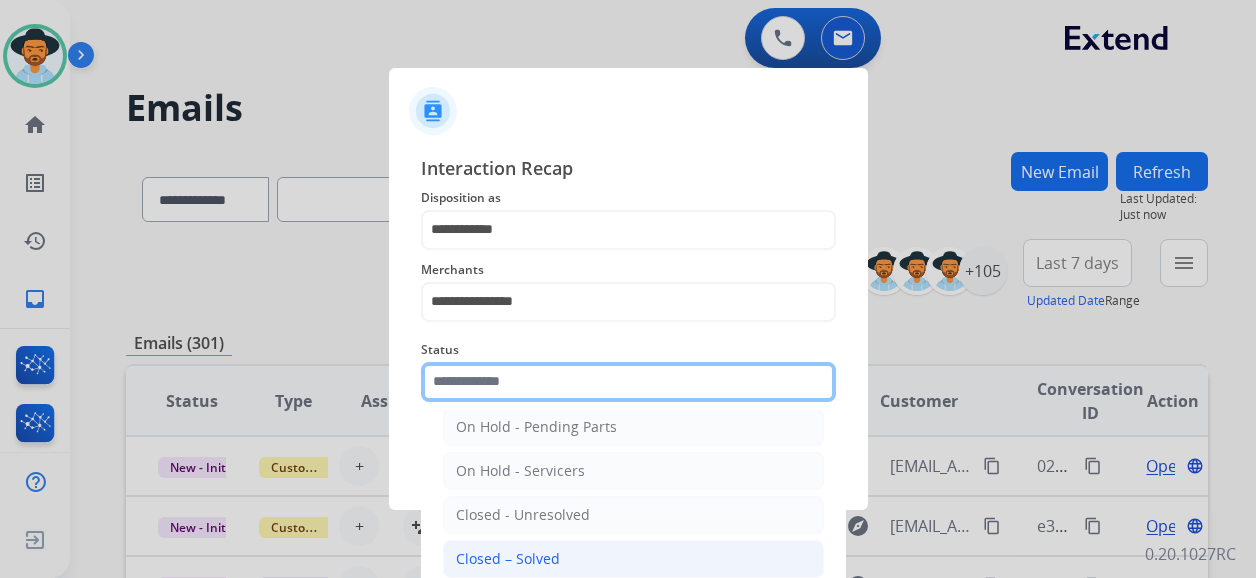 scroll, scrollTop: 114, scrollLeft: 0, axis: vertical 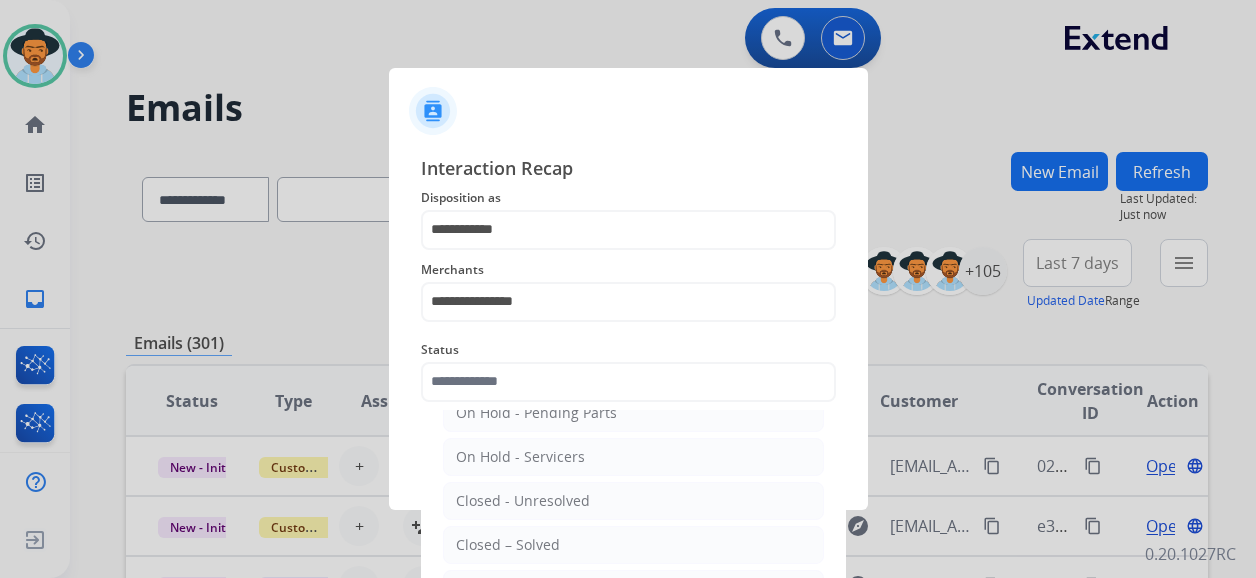 click on "Closed – Solved" 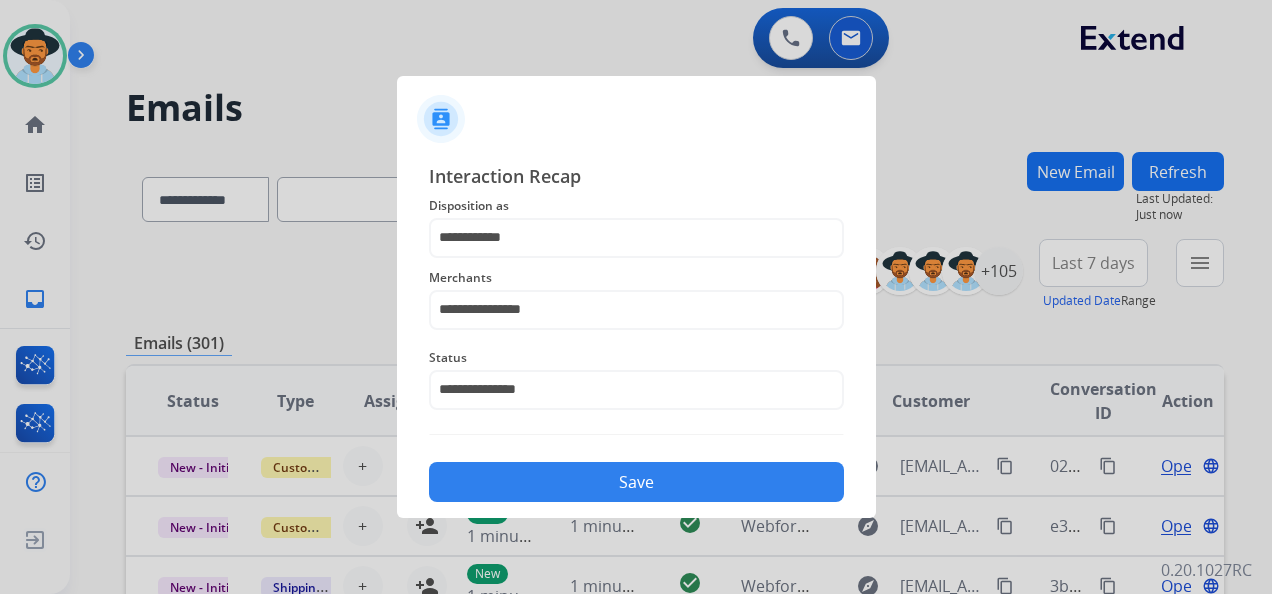 click on "Save" 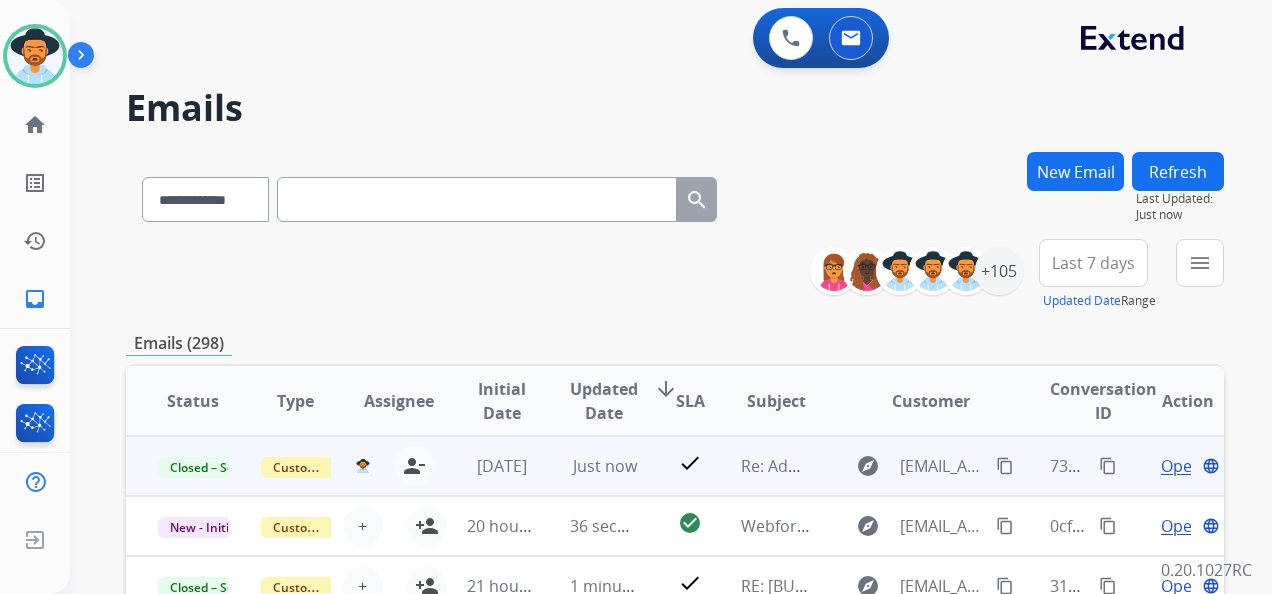click on "content_copy" at bounding box center (1108, 466) 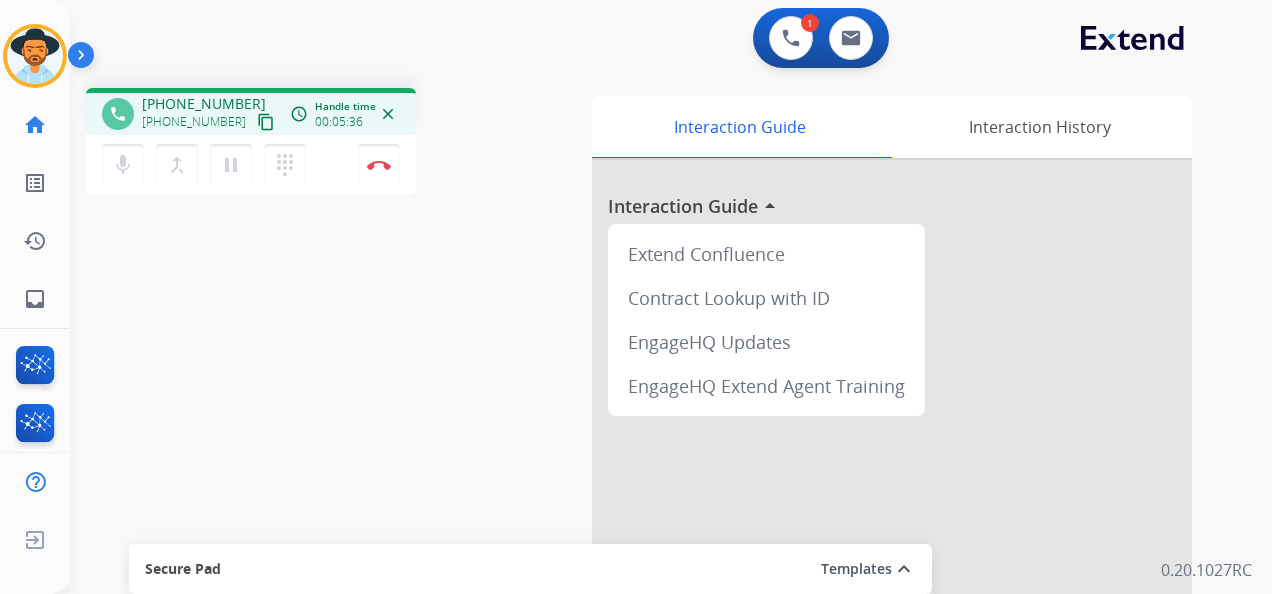 click on "phone [PHONE_NUMBER] [PHONE_NUMBER] content_copy access_time Call metrics Queue   00:10 Hold   00:00 Talk   05:37 Total   05:46 Handle time 00:05:36 close mic Mute merge_type Bridge pause Hold dialpad Dialpad Disconnect swap_horiz Break voice bridge close_fullscreen Connect 3-Way Call merge_type Separate 3-Way Call" at bounding box center [325, 144] 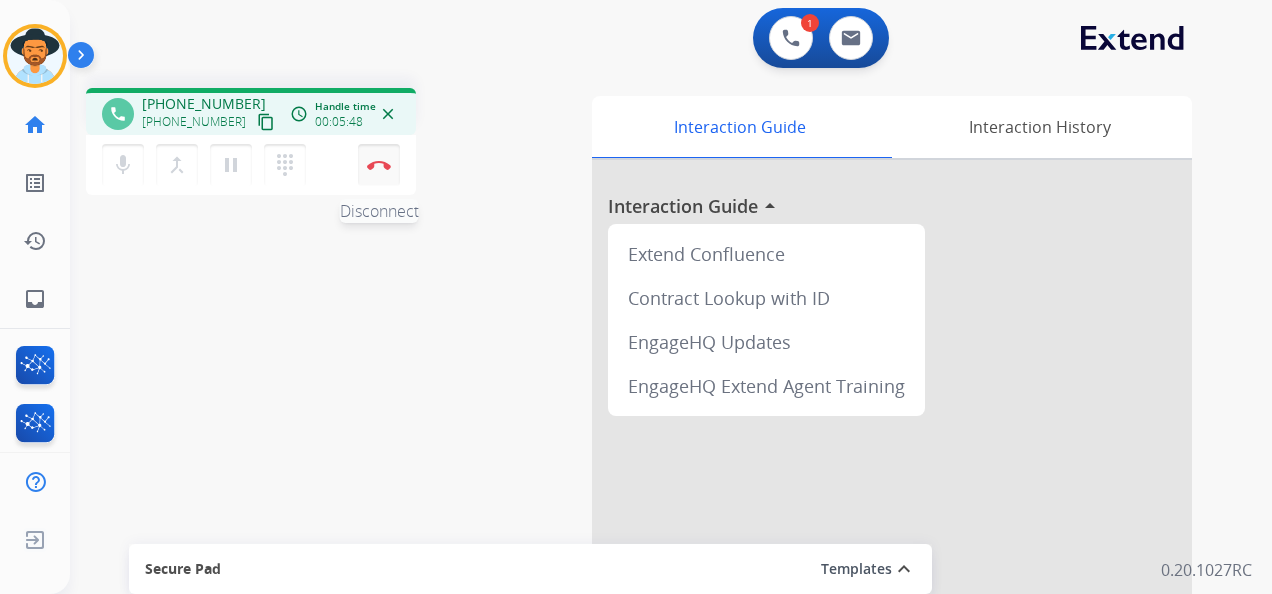 click at bounding box center [379, 165] 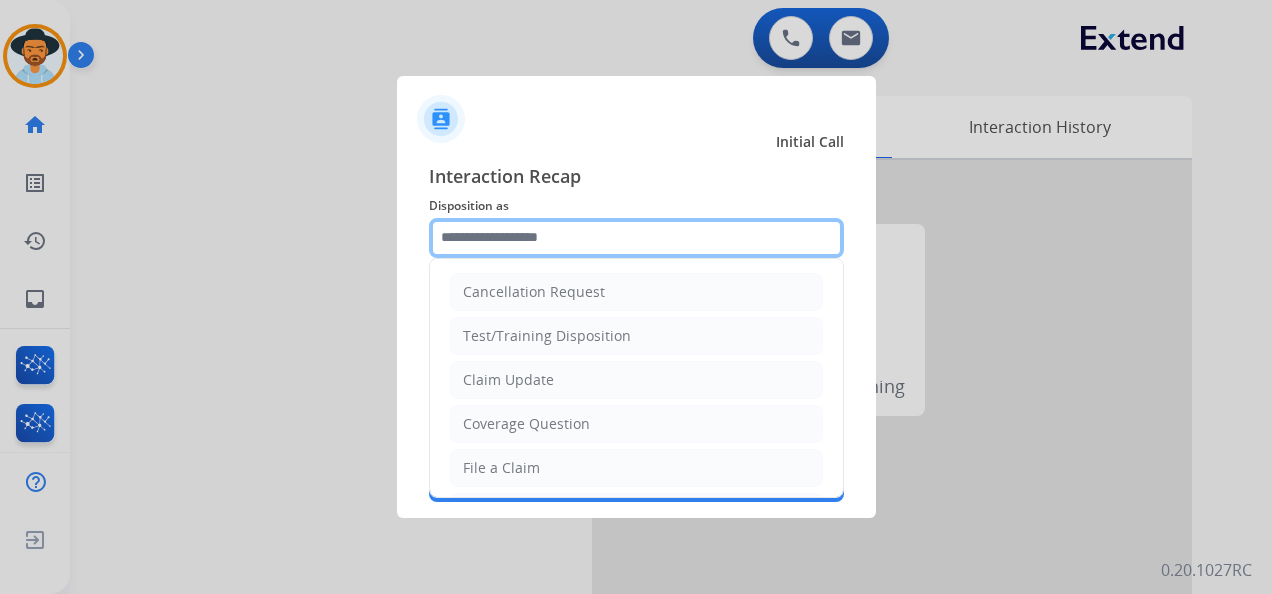 click 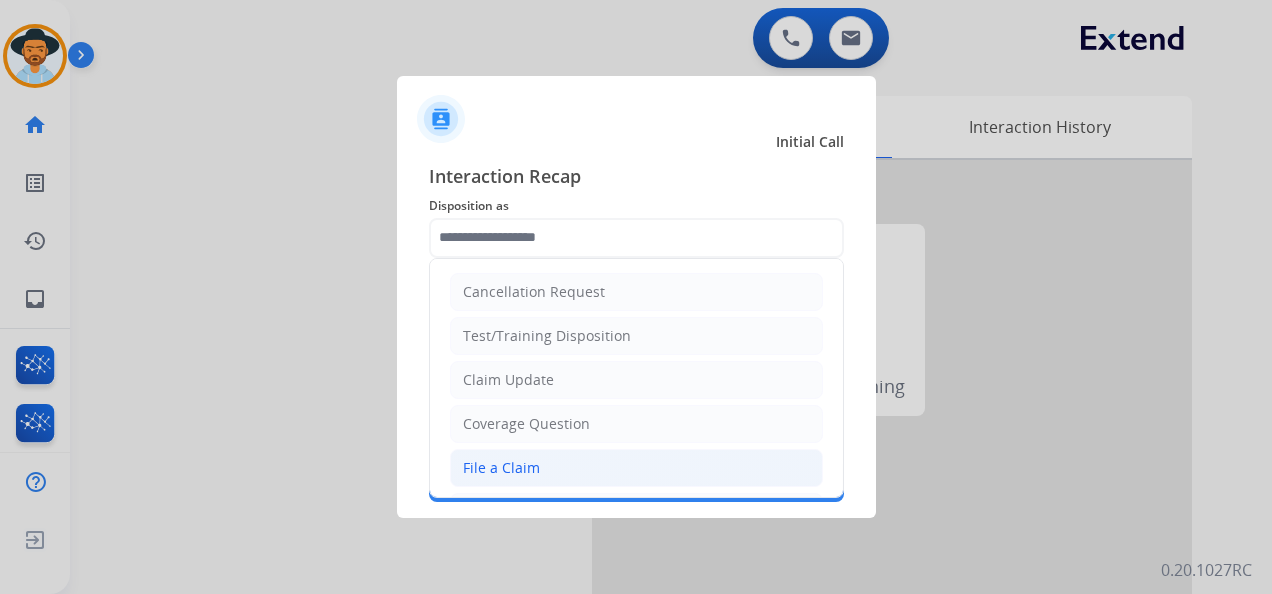 click on "File a Claim" 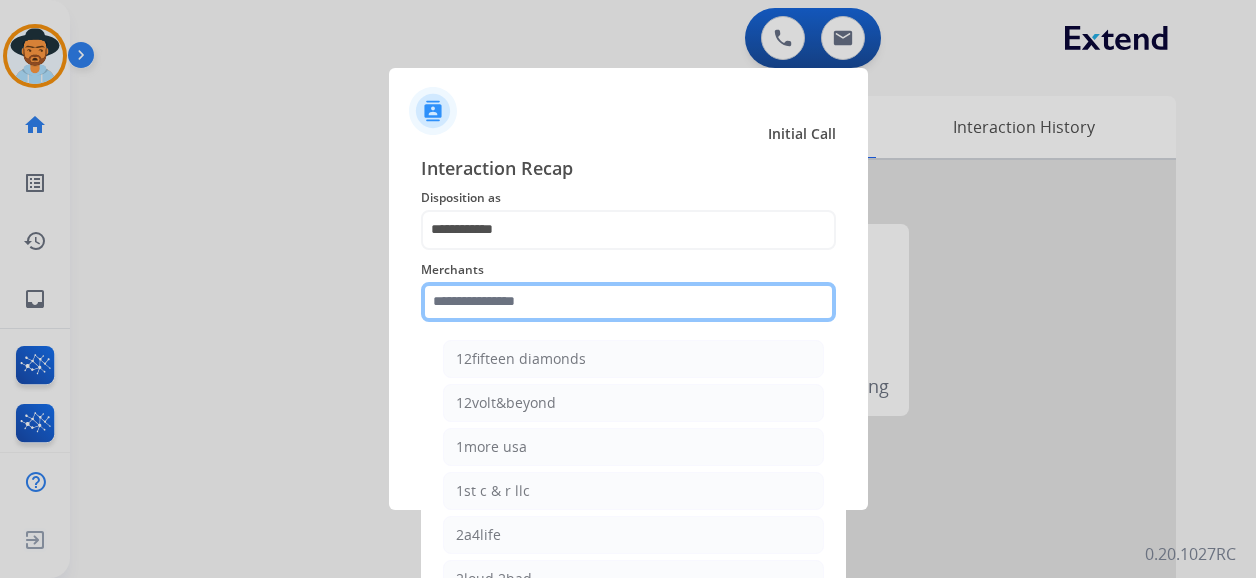 click 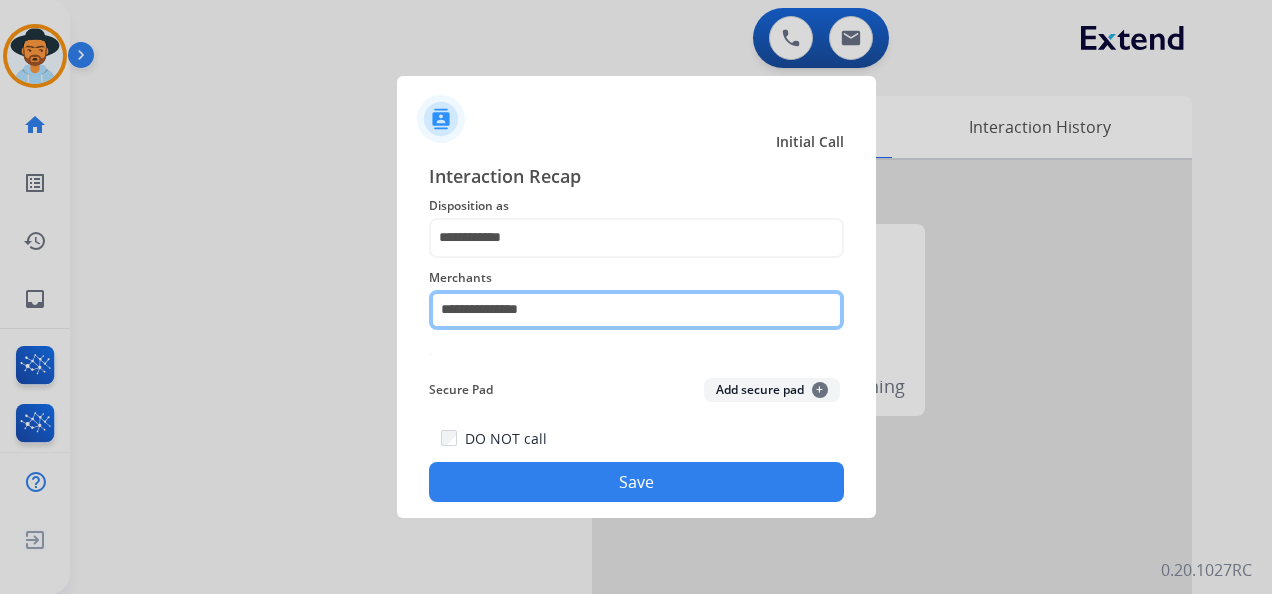 type on "**********" 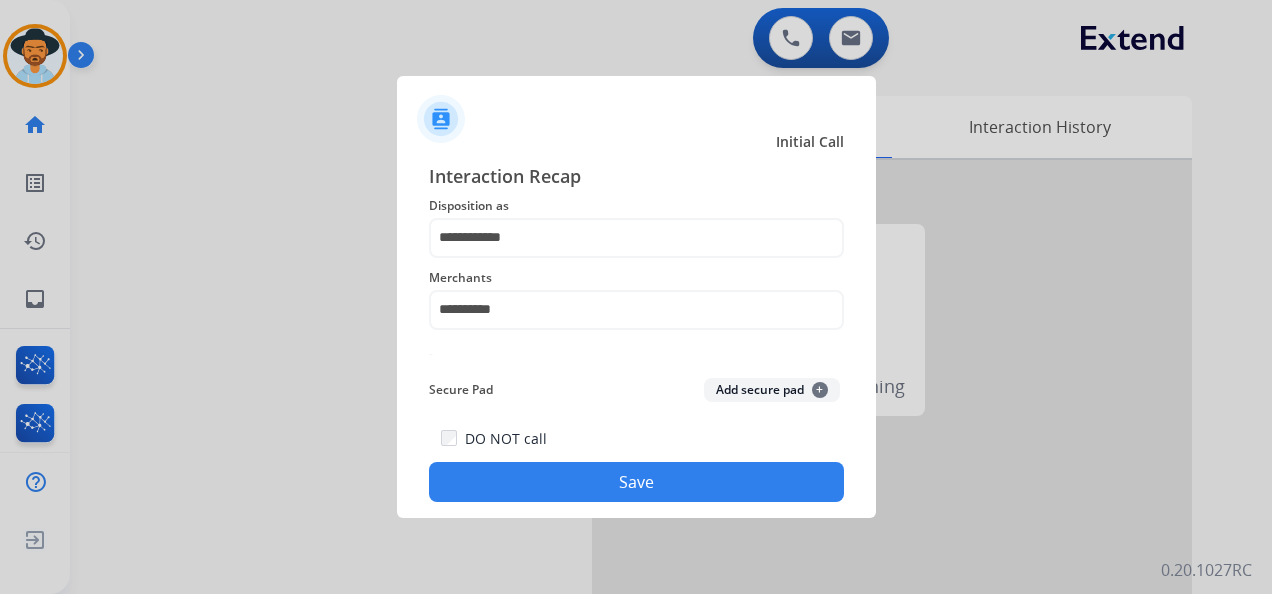 click on "Save" 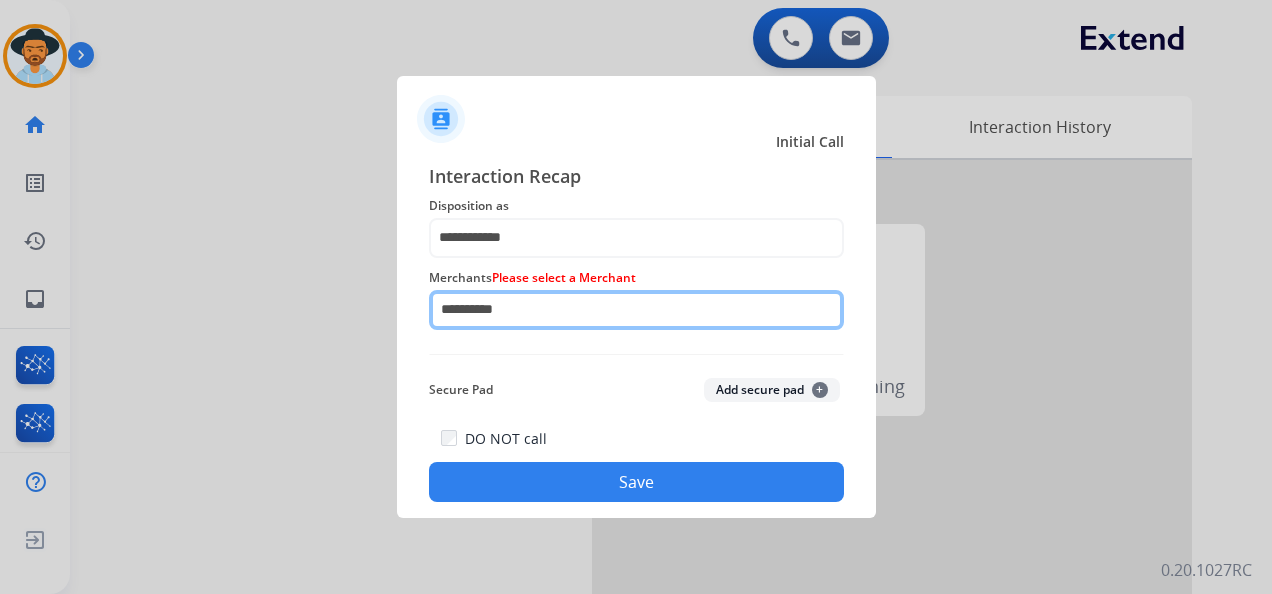 click on "*********" 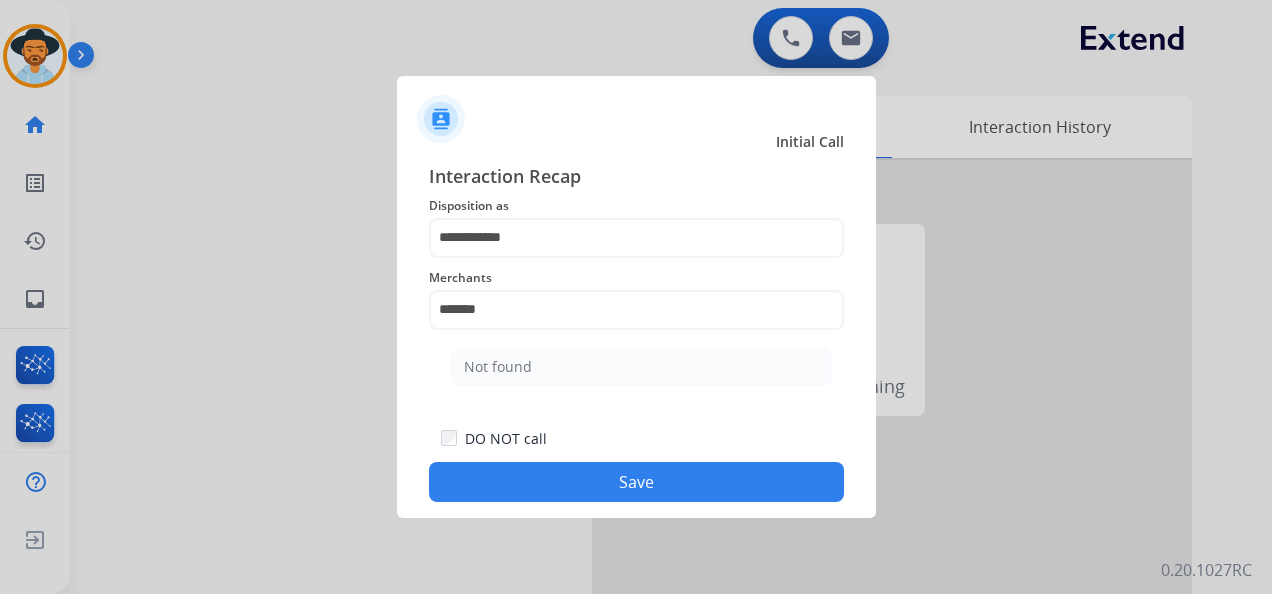 drag, startPoint x: 638, startPoint y: 374, endPoint x: 588, endPoint y: 377, distance: 50.08992 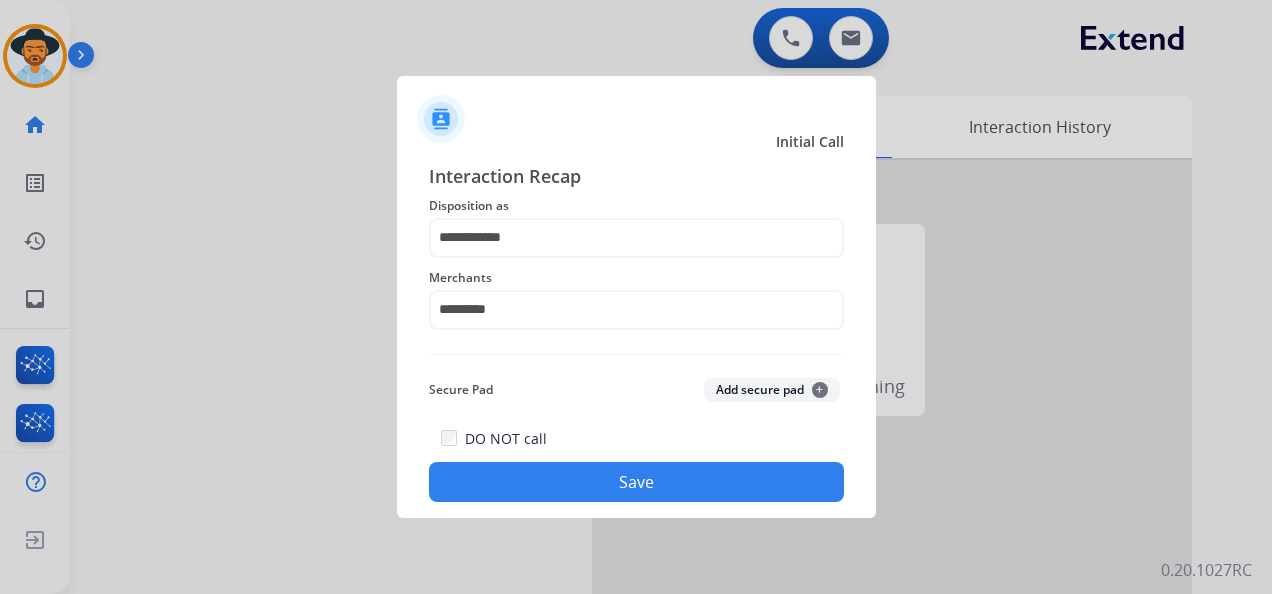 click on "Save" 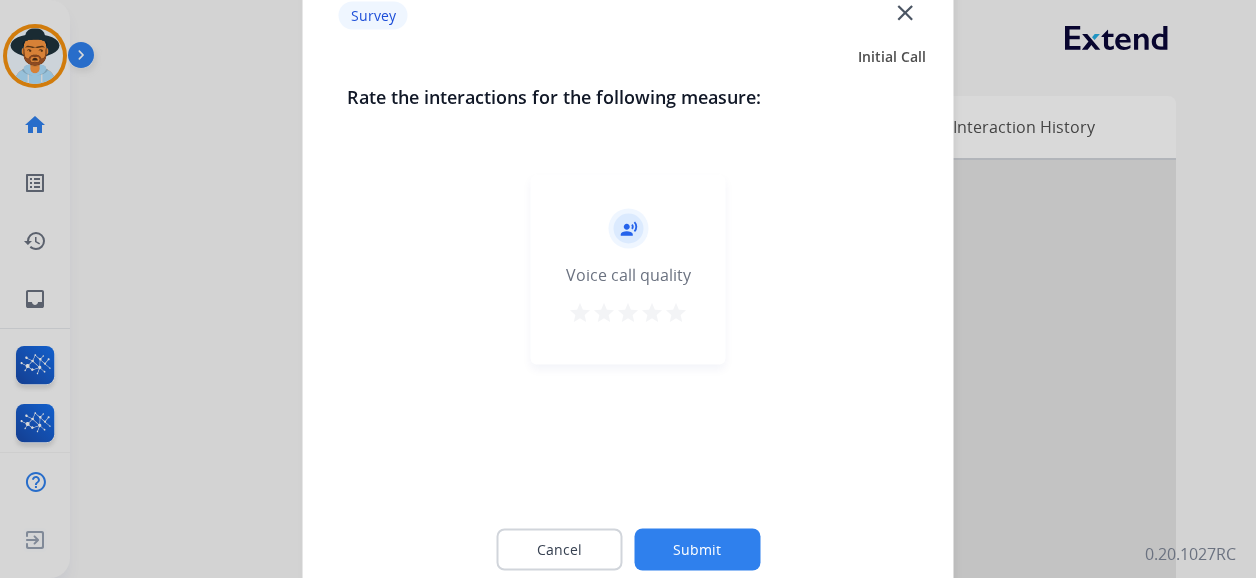 click on "star" at bounding box center [676, 313] 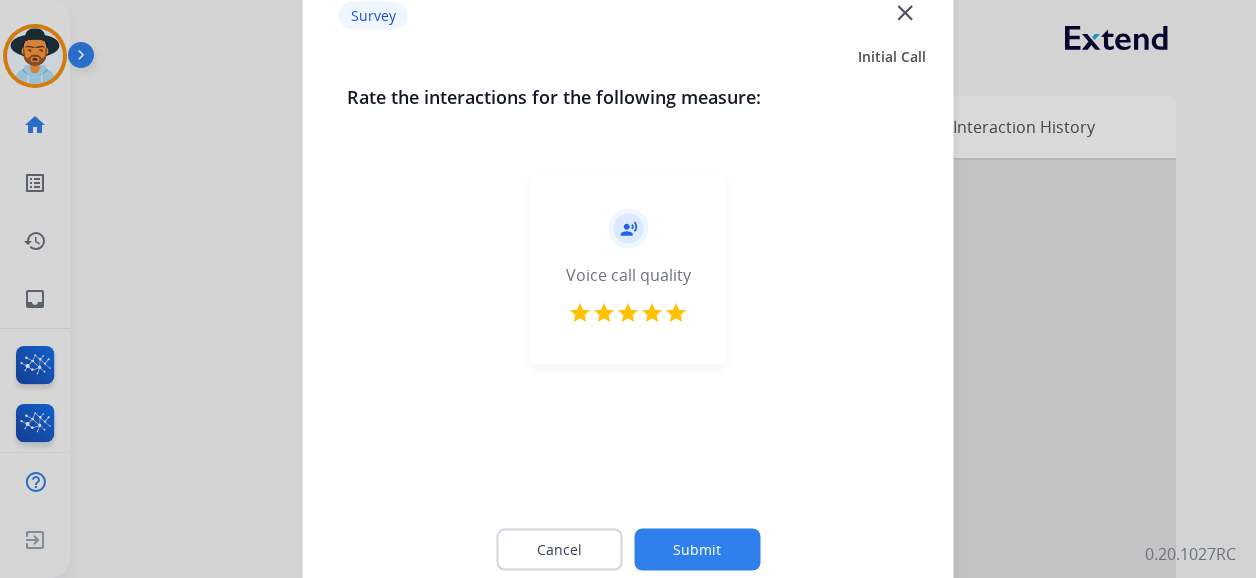 click on "Submit" 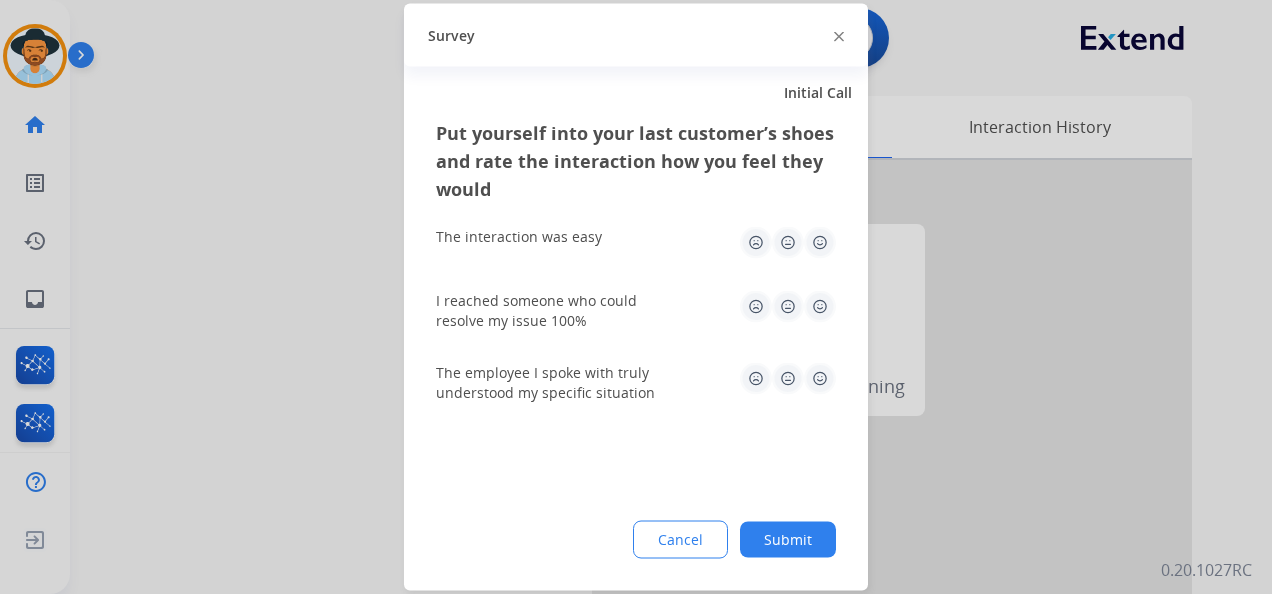 click 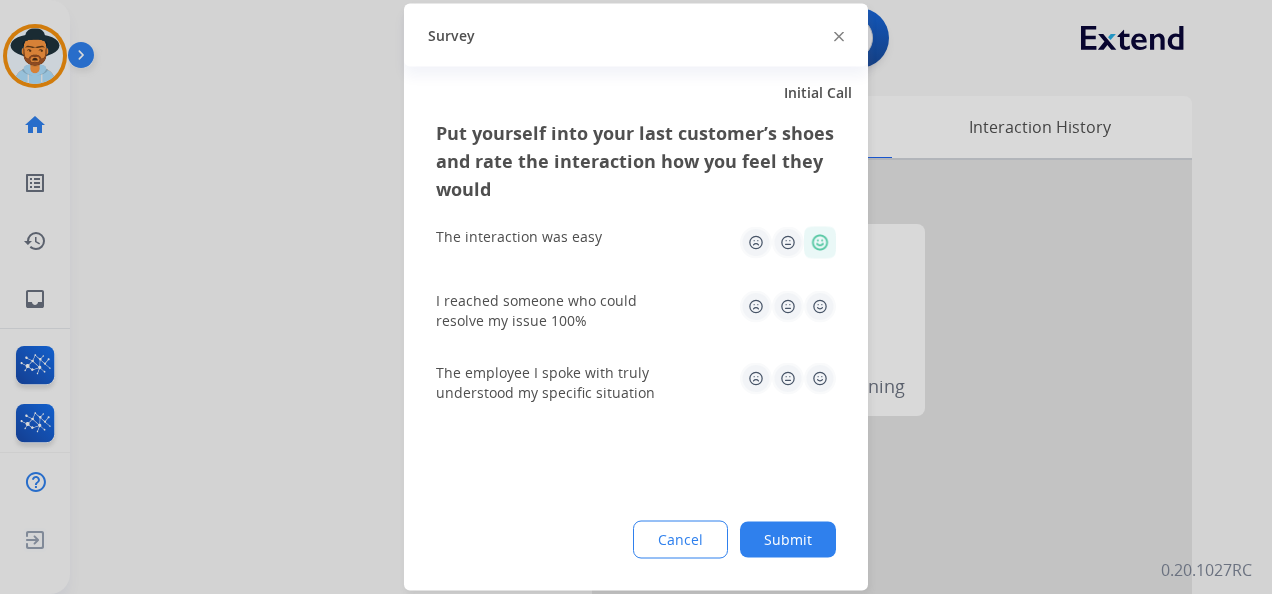 click 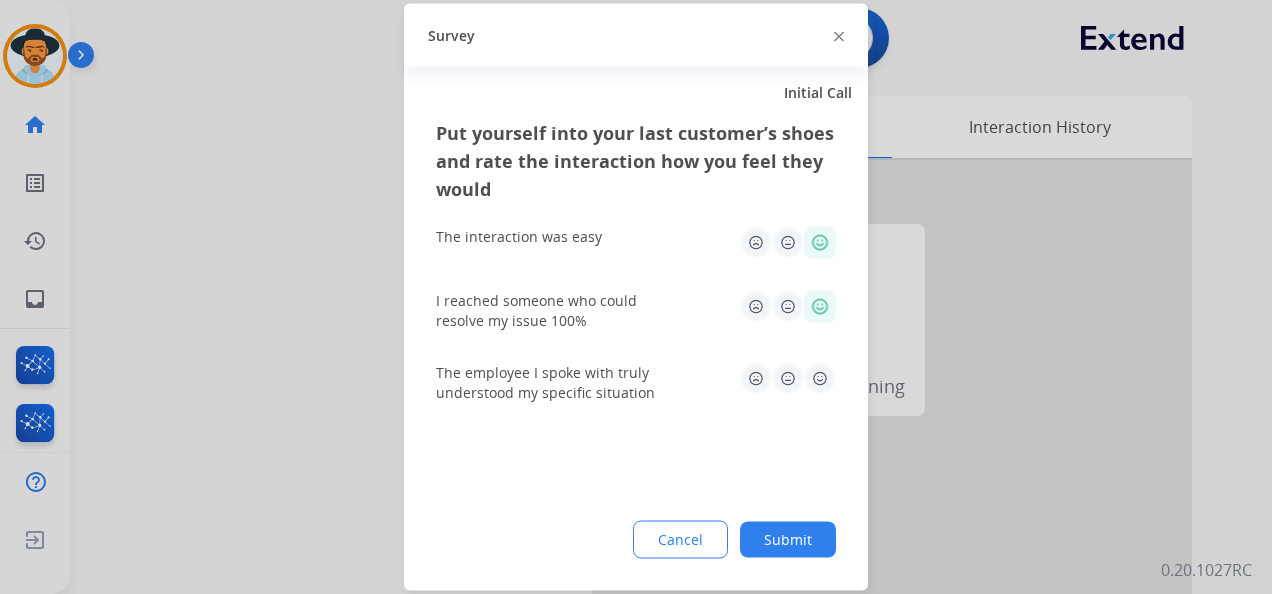 drag, startPoint x: 820, startPoint y: 374, endPoint x: 814, endPoint y: 392, distance: 18.973665 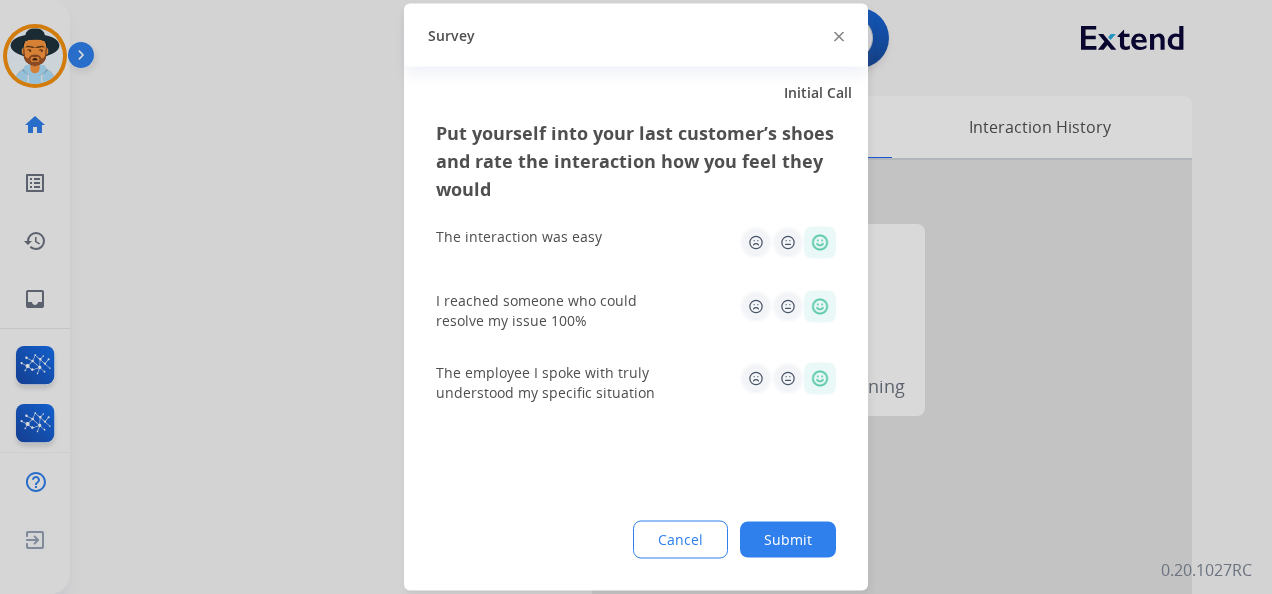 click on "Submit" 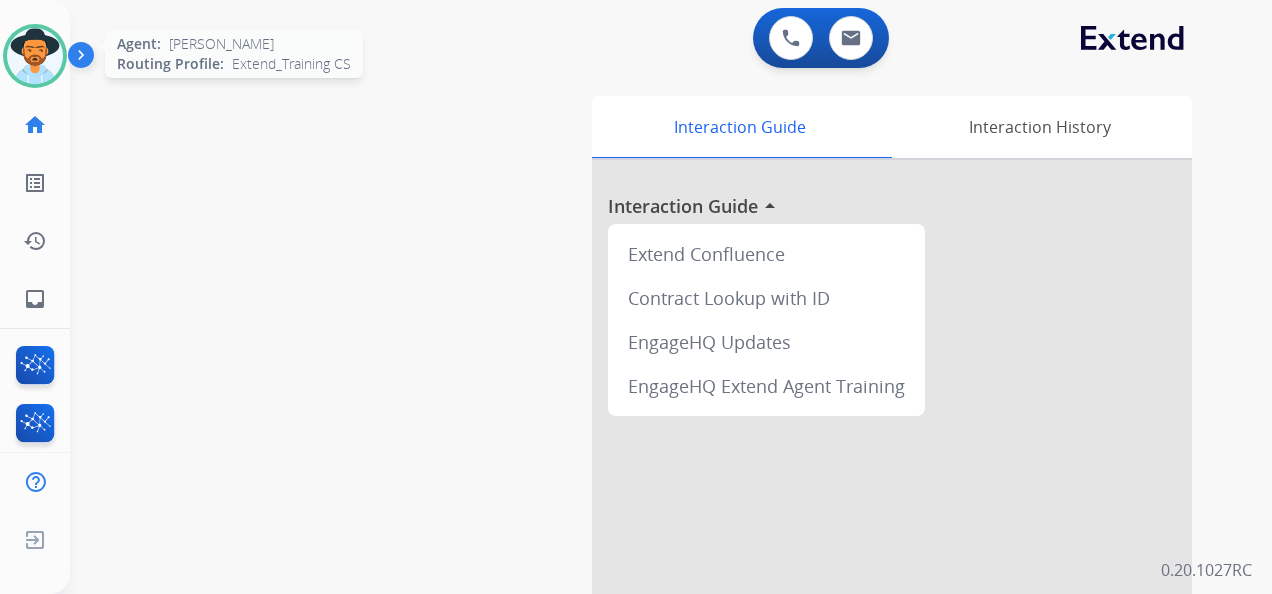 click at bounding box center (35, 56) 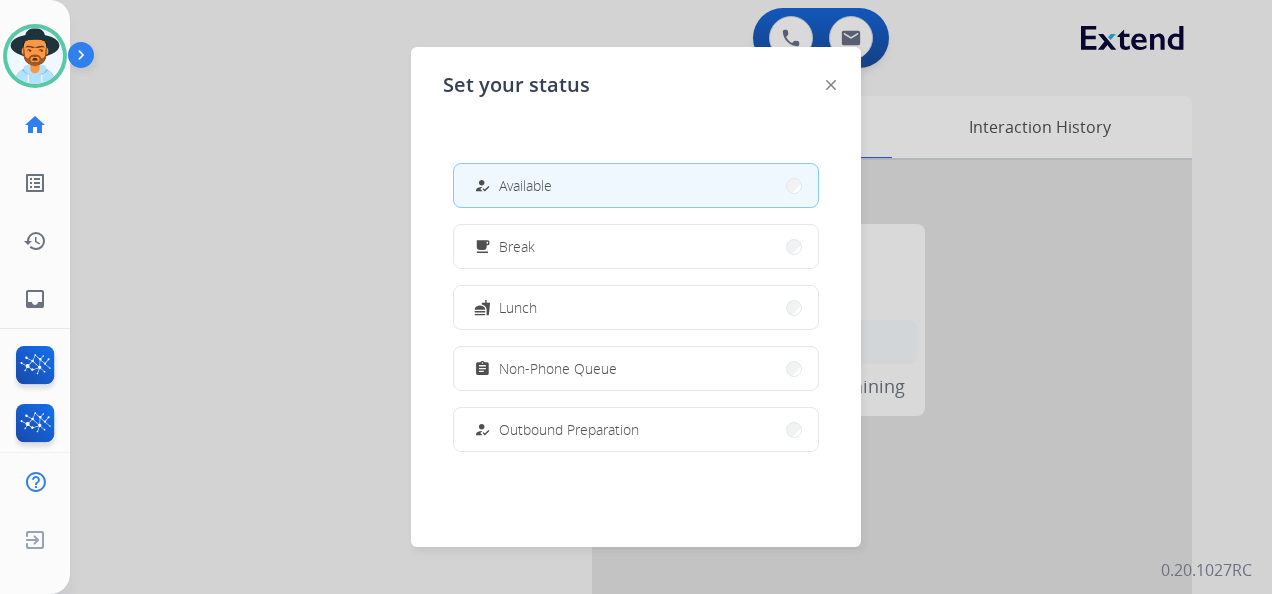 drag, startPoint x: 660, startPoint y: 366, endPoint x: 655, endPoint y: 352, distance: 14.866069 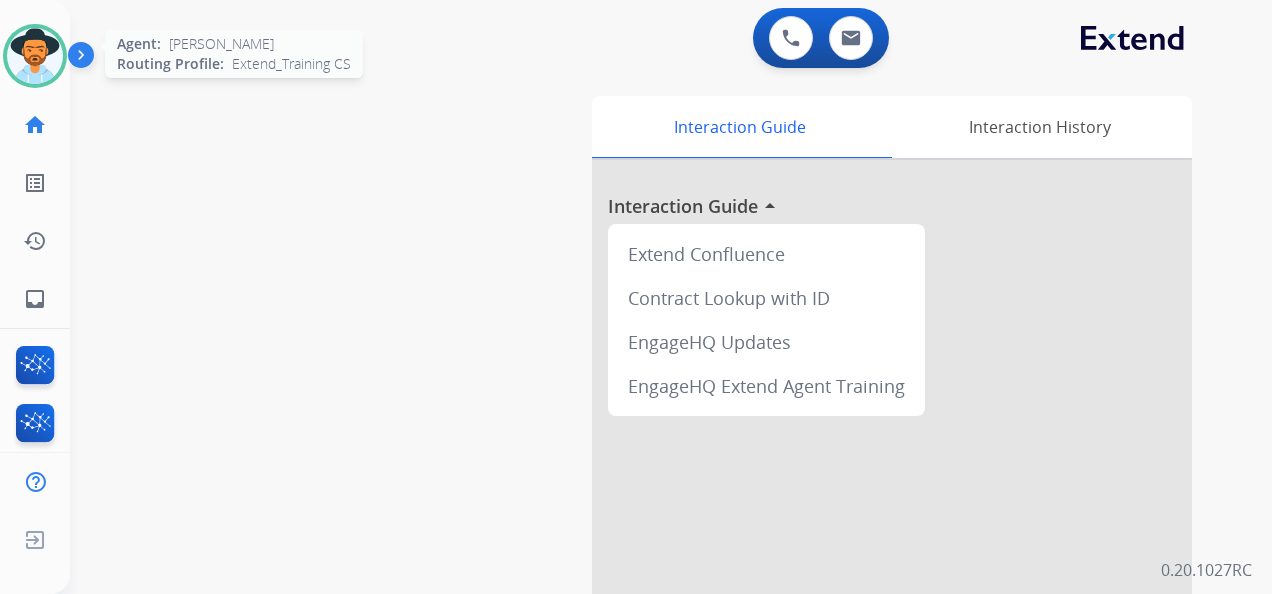 click at bounding box center (35, 56) 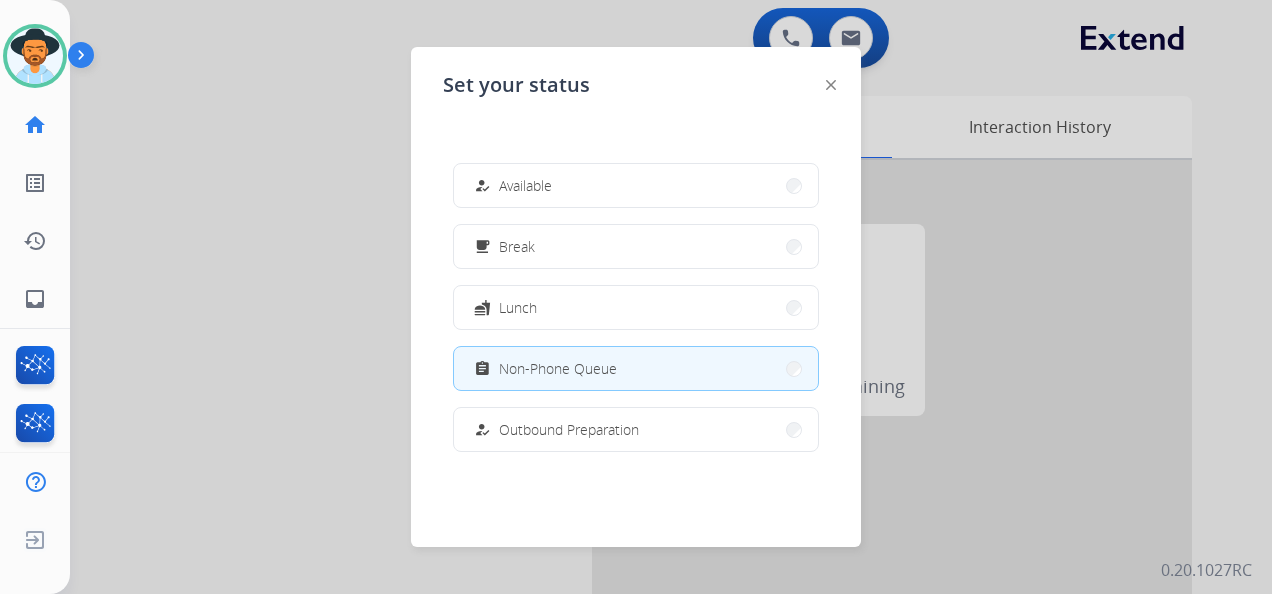 click at bounding box center [636, 297] 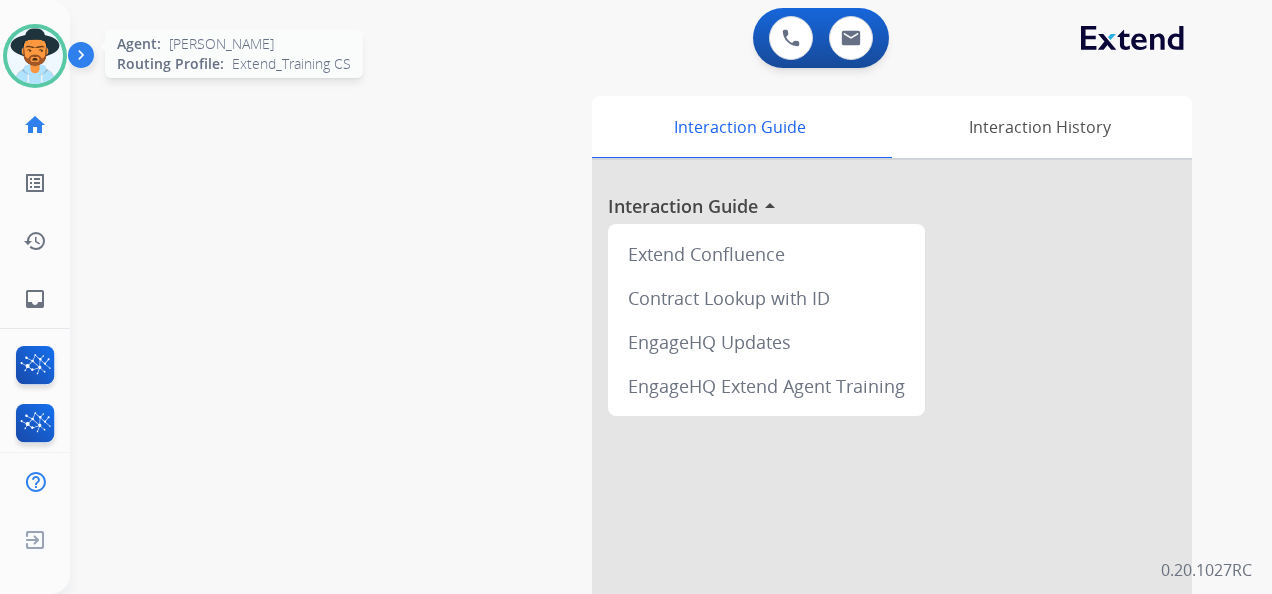 click at bounding box center (35, 56) 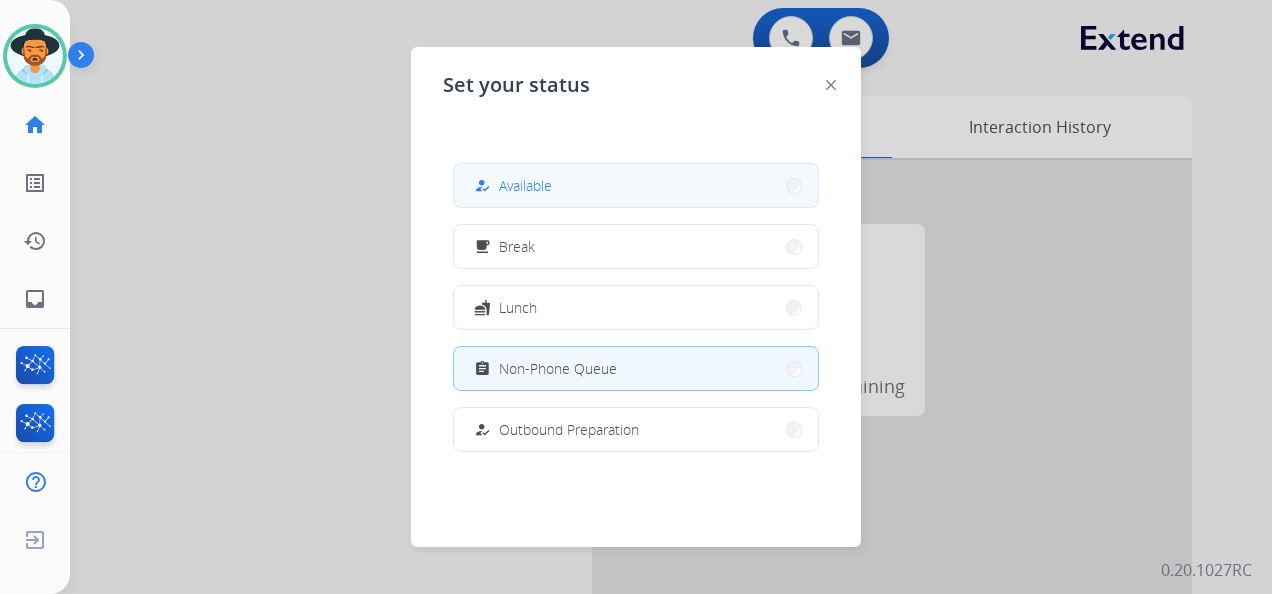 click on "how_to_reg Available" at bounding box center [636, 185] 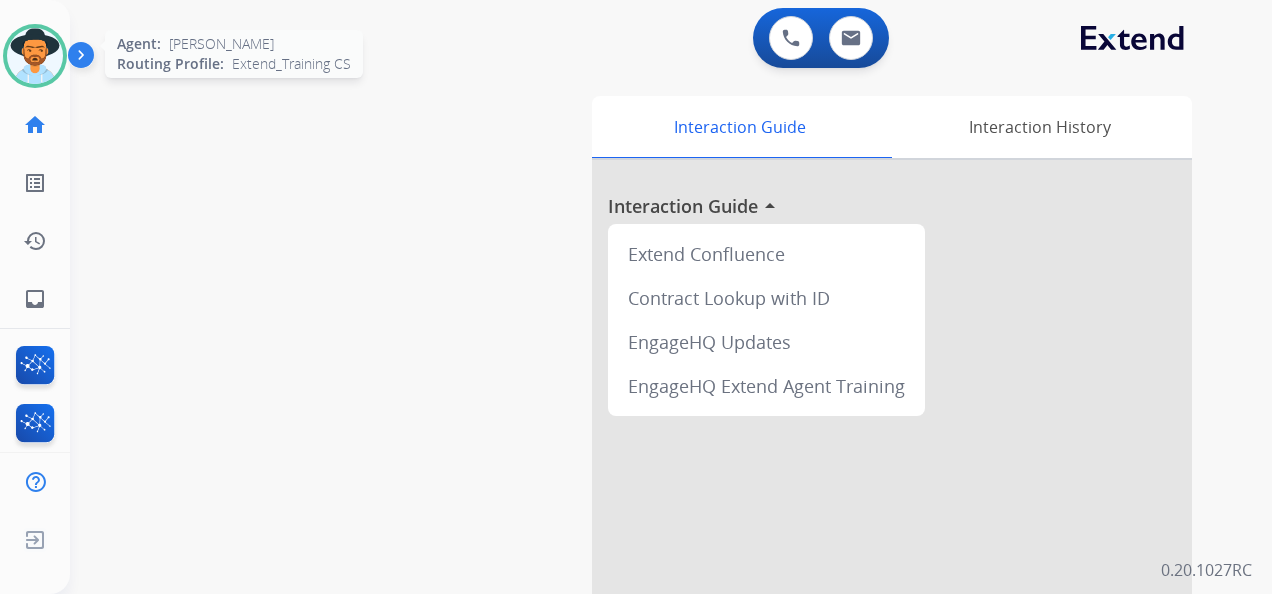 click at bounding box center [35, 56] 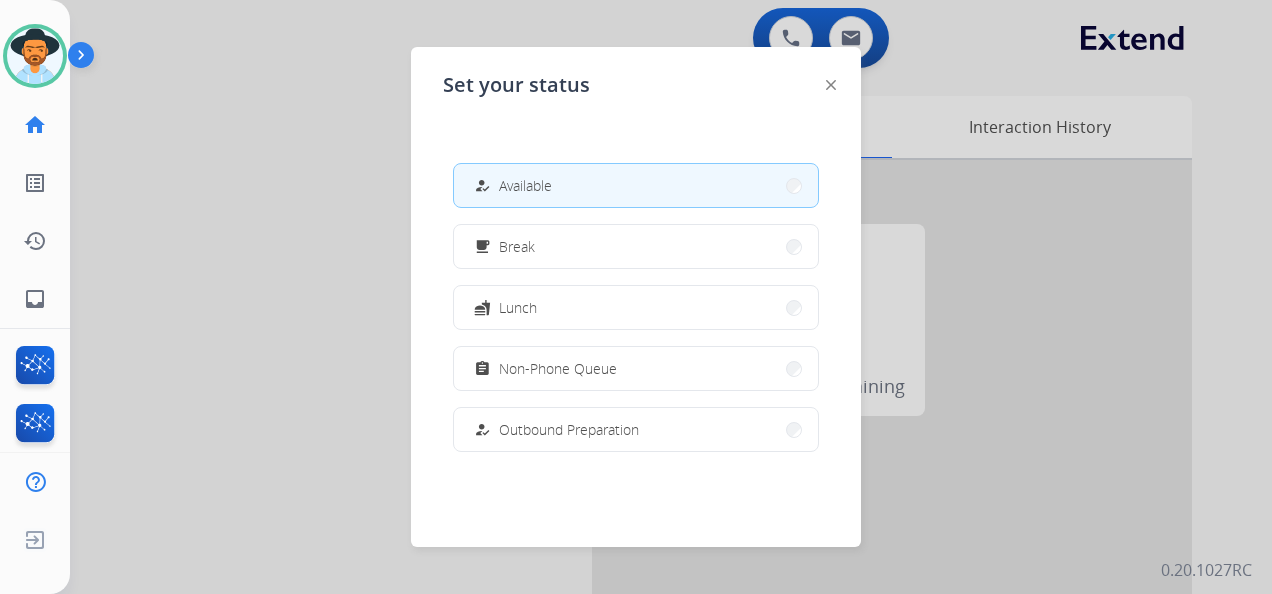 click on "how_to_reg Available" at bounding box center [636, 185] 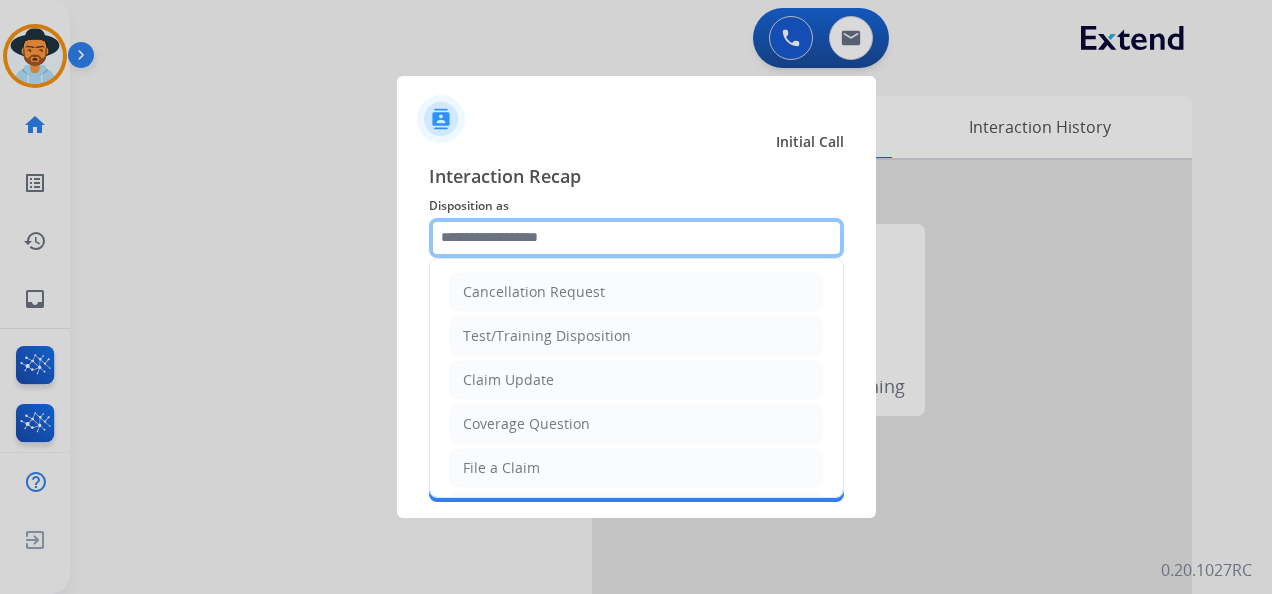 click 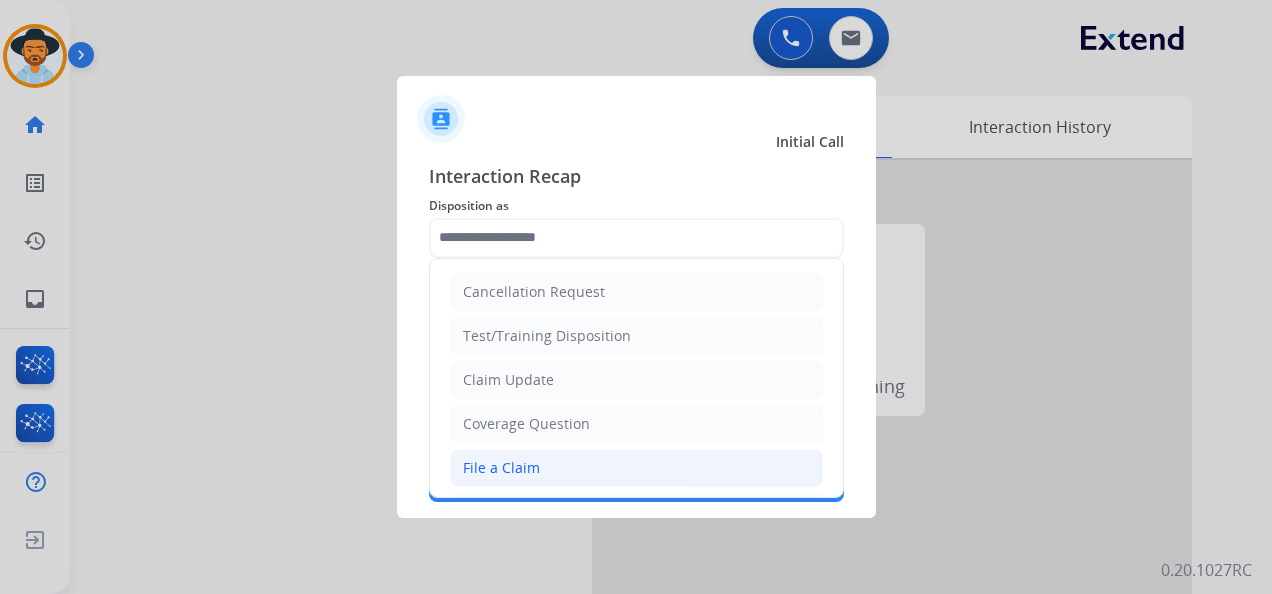 click on "File a Claim" 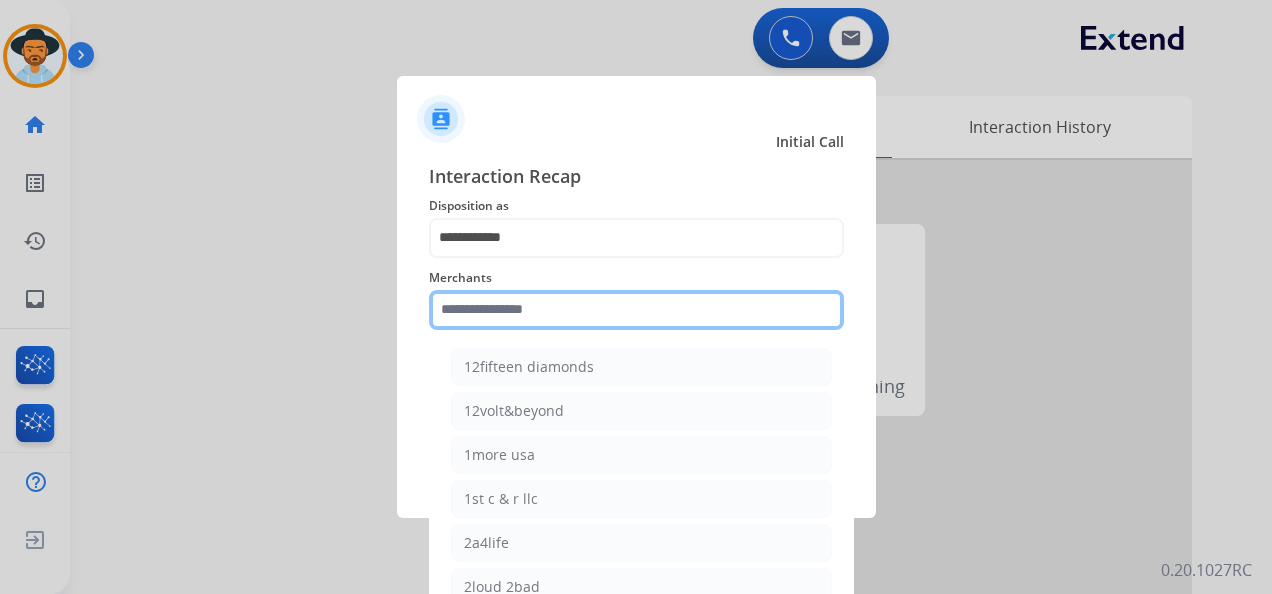click 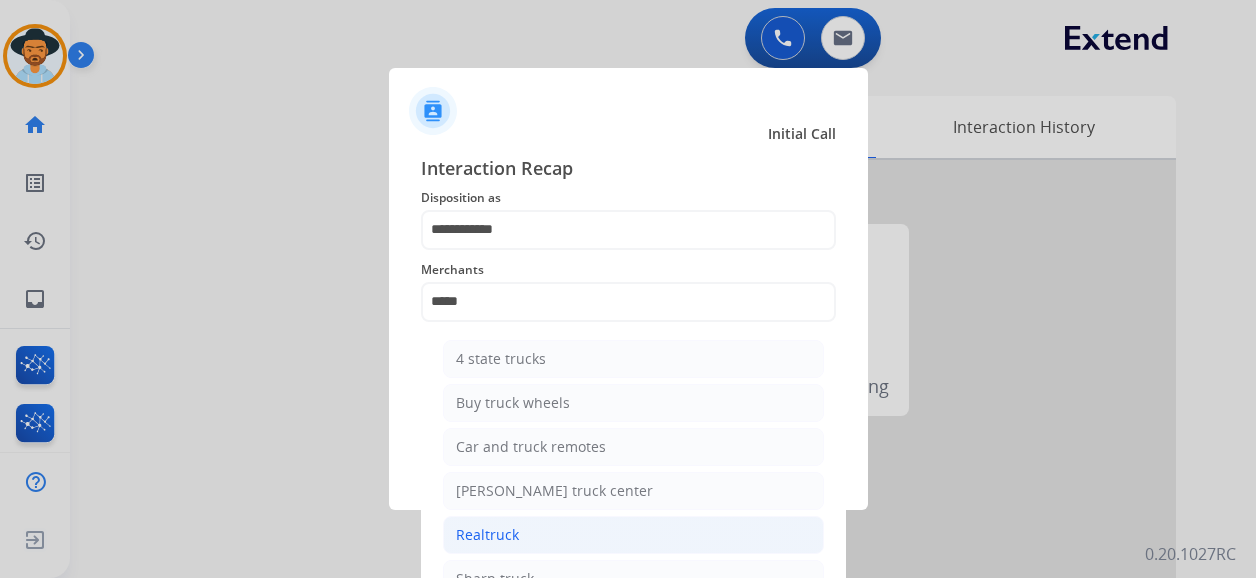 click on "Realtruck" 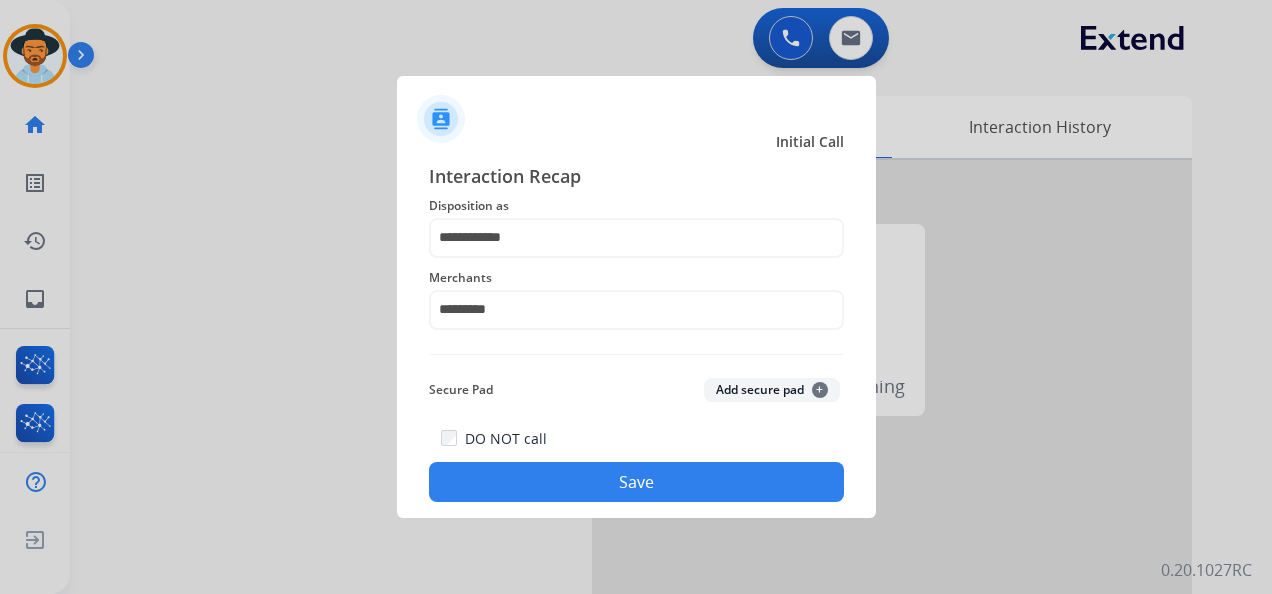 click on "Save" 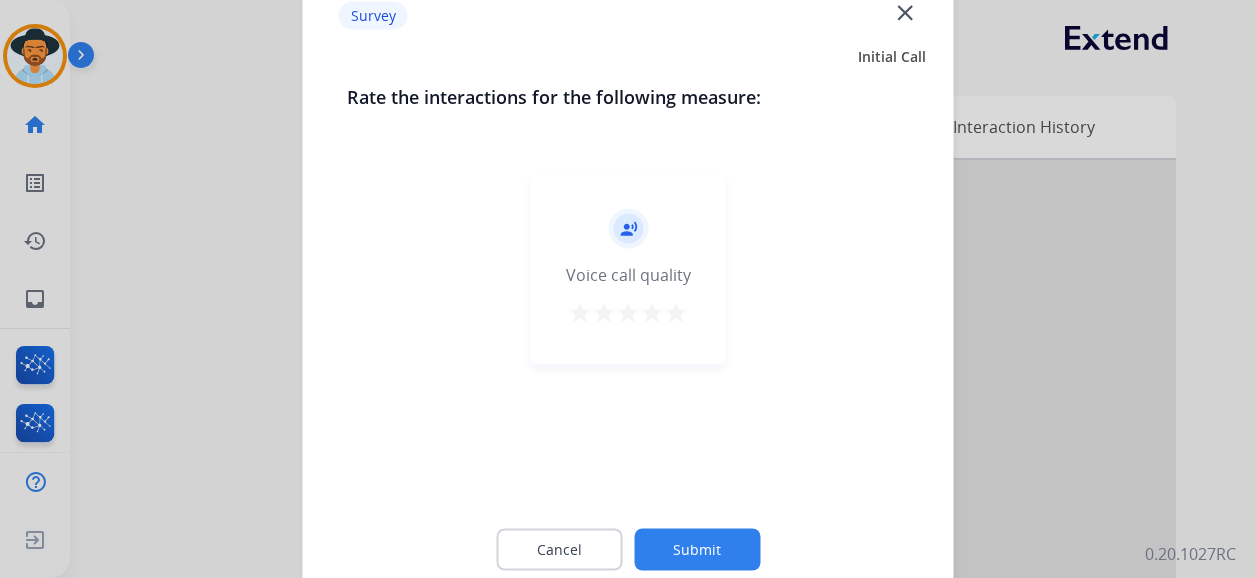 click on "star" at bounding box center (676, 313) 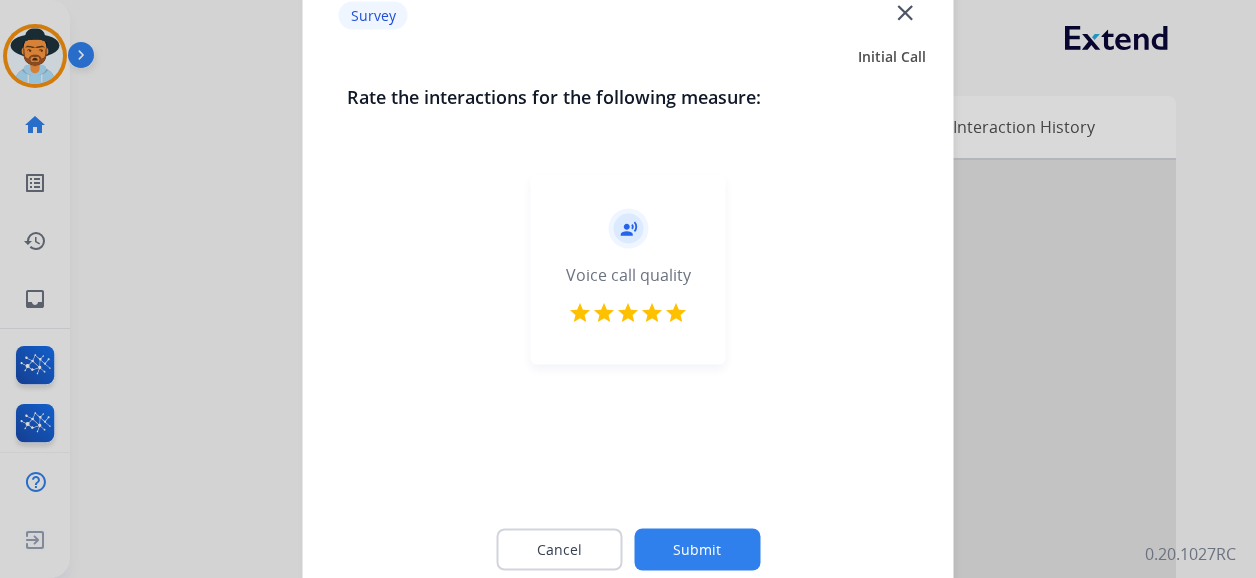 click on "Submit" 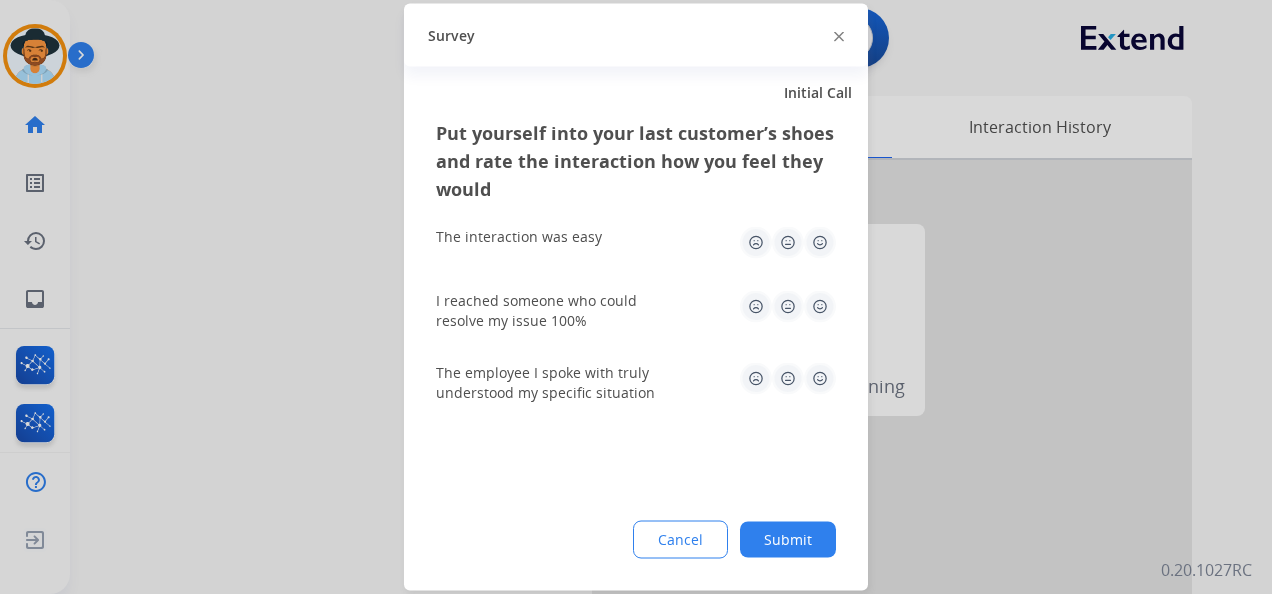 click 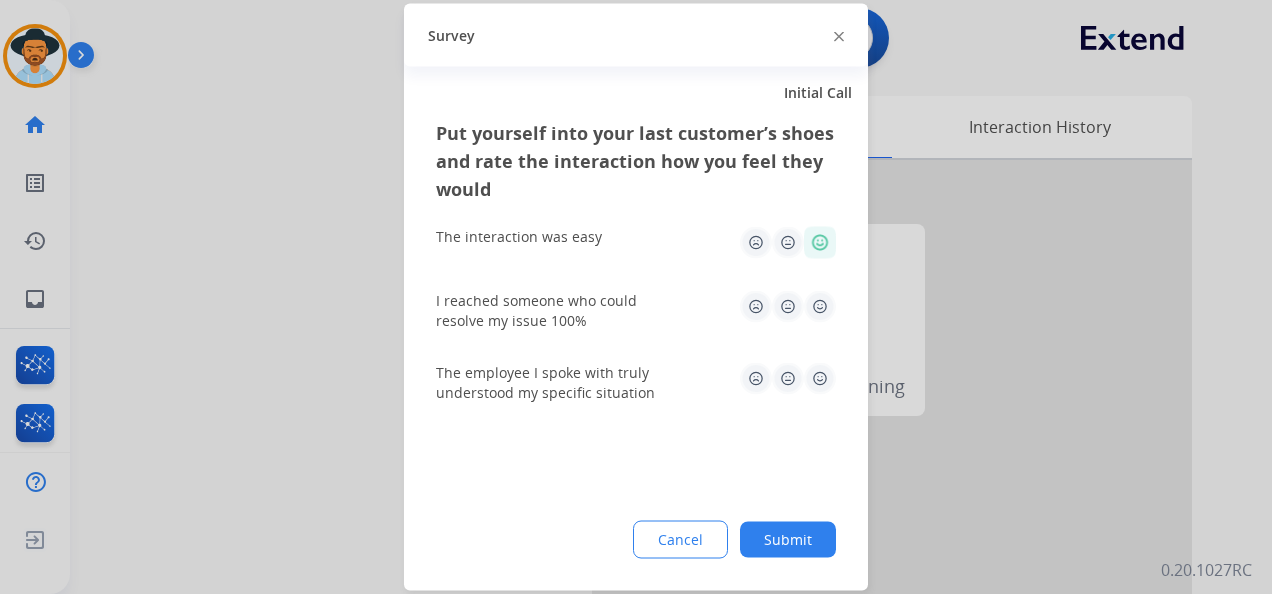 click 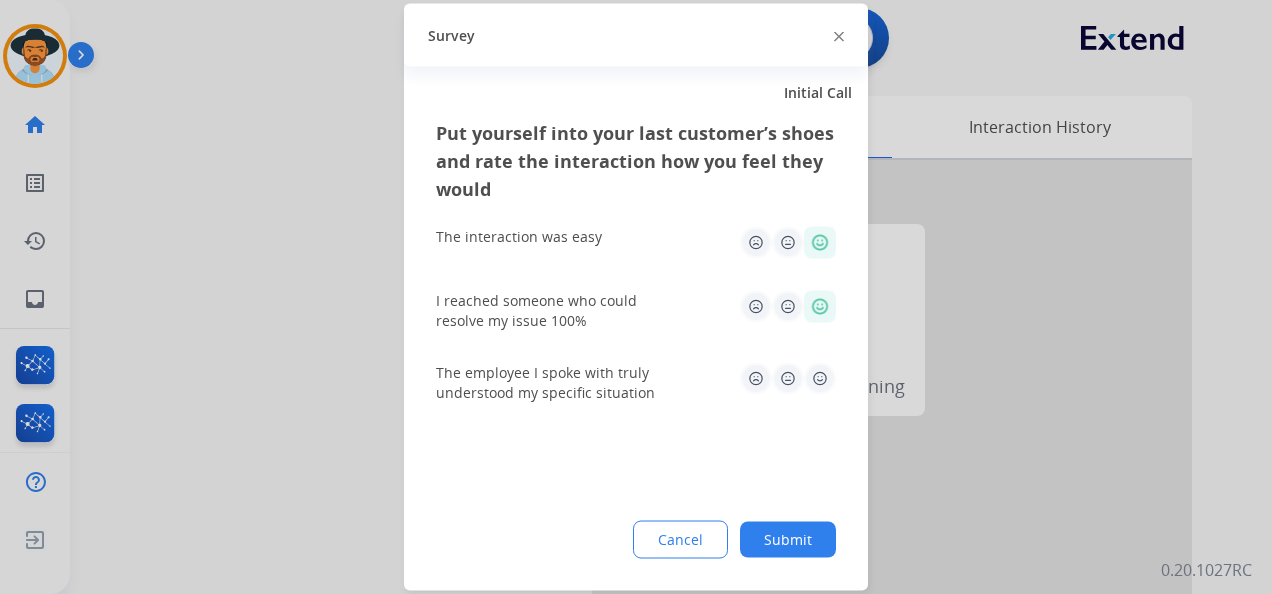 click 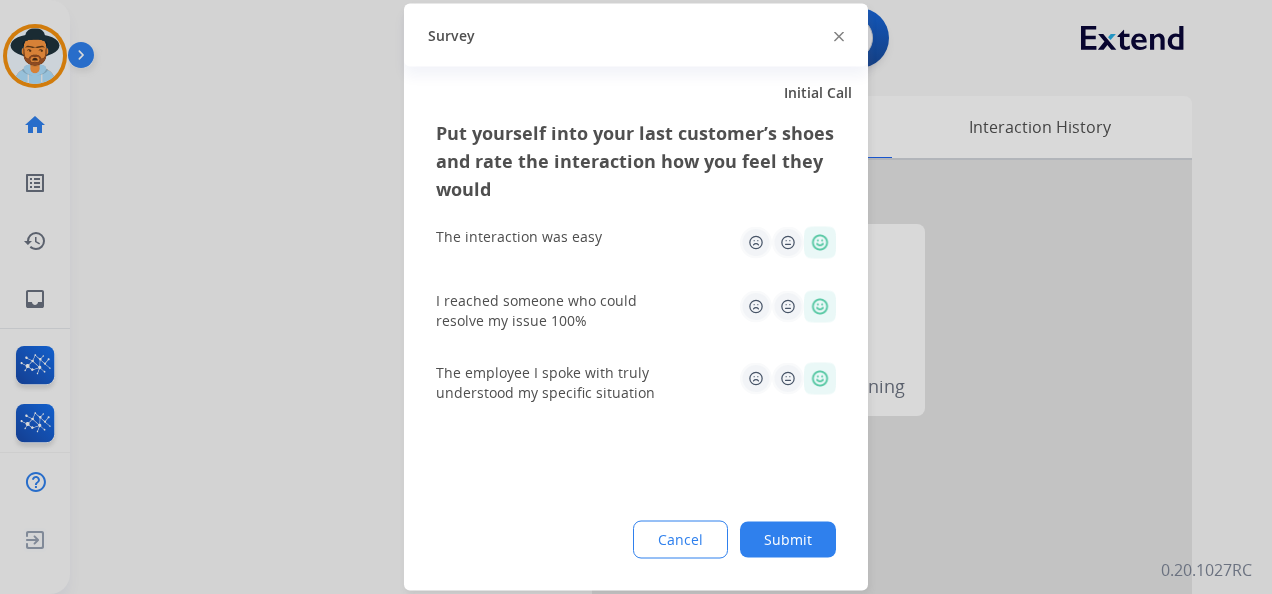 click on "Submit" 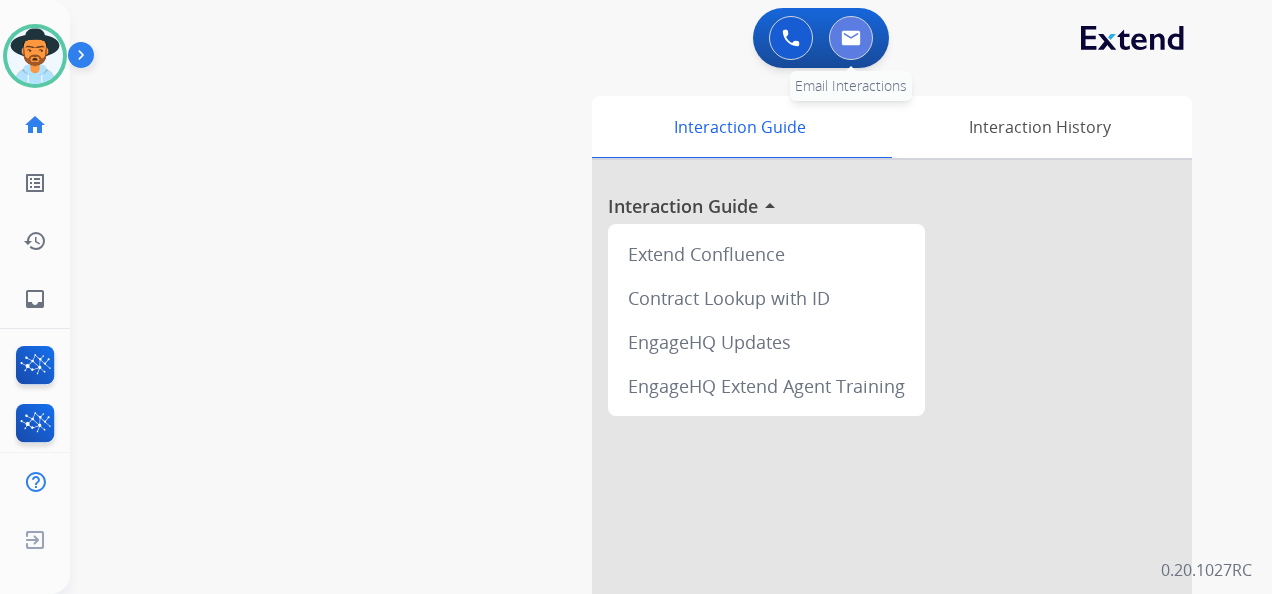 click at bounding box center (851, 38) 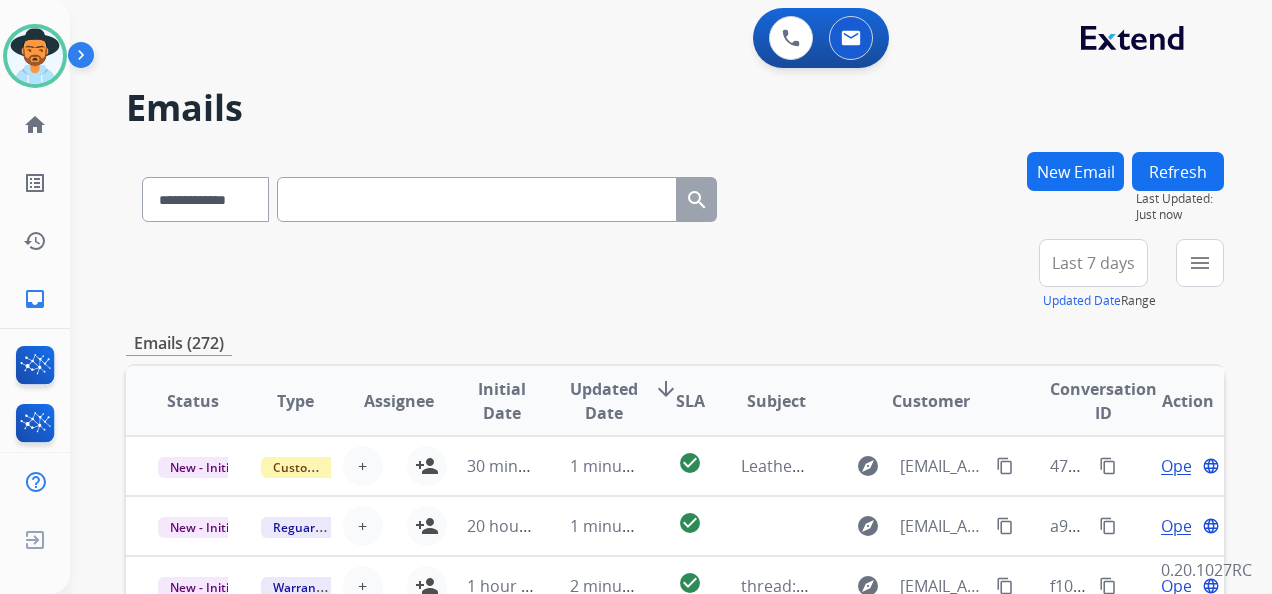 click on "New Email" at bounding box center (1075, 171) 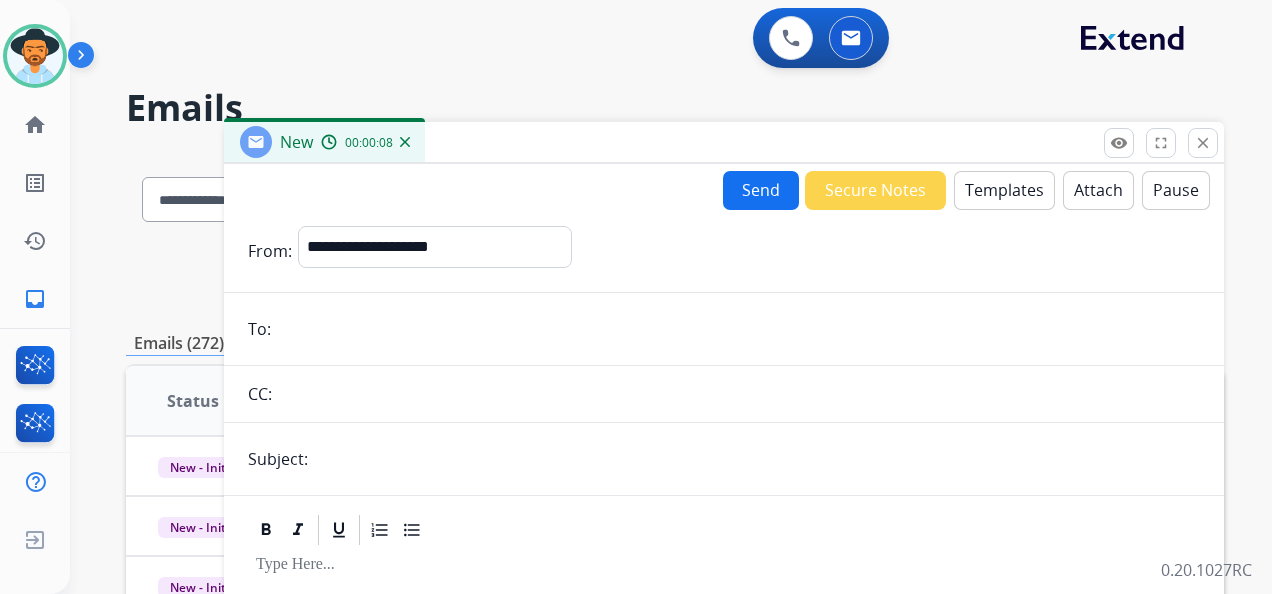 click at bounding box center [738, 329] 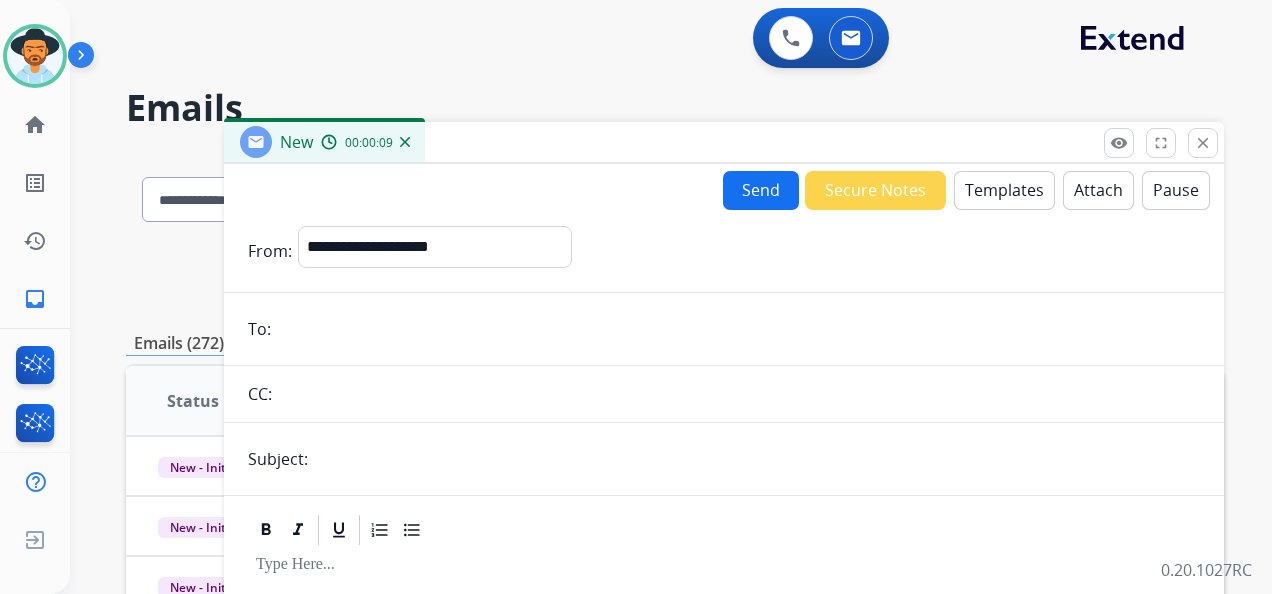 paste on "**********" 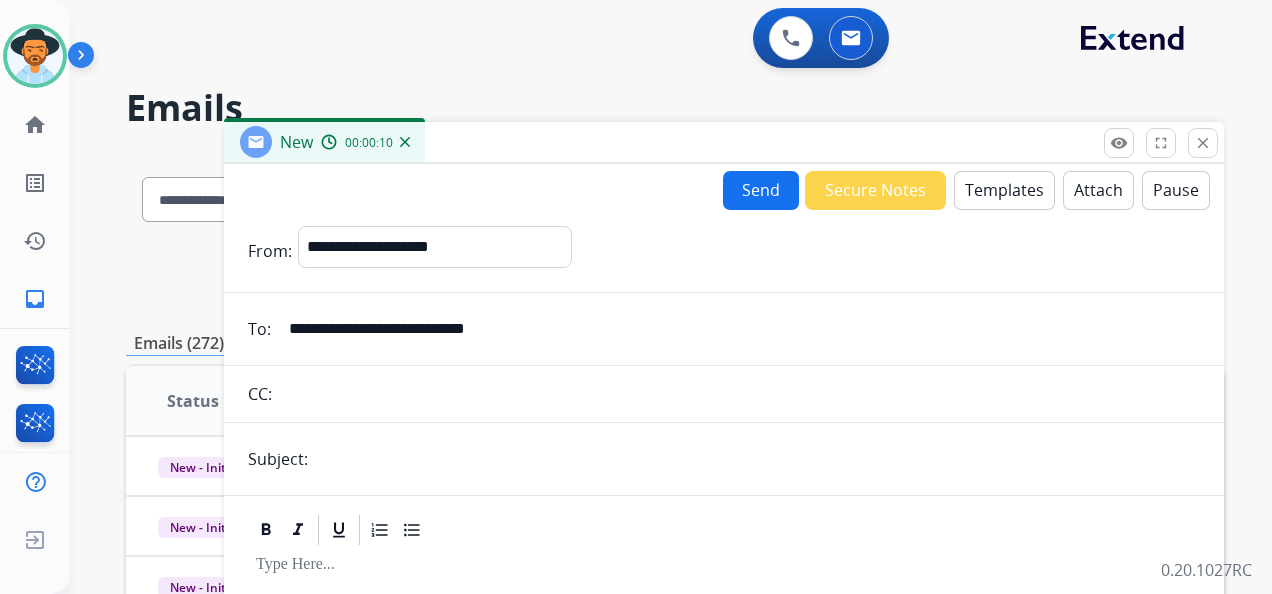 type on "**********" 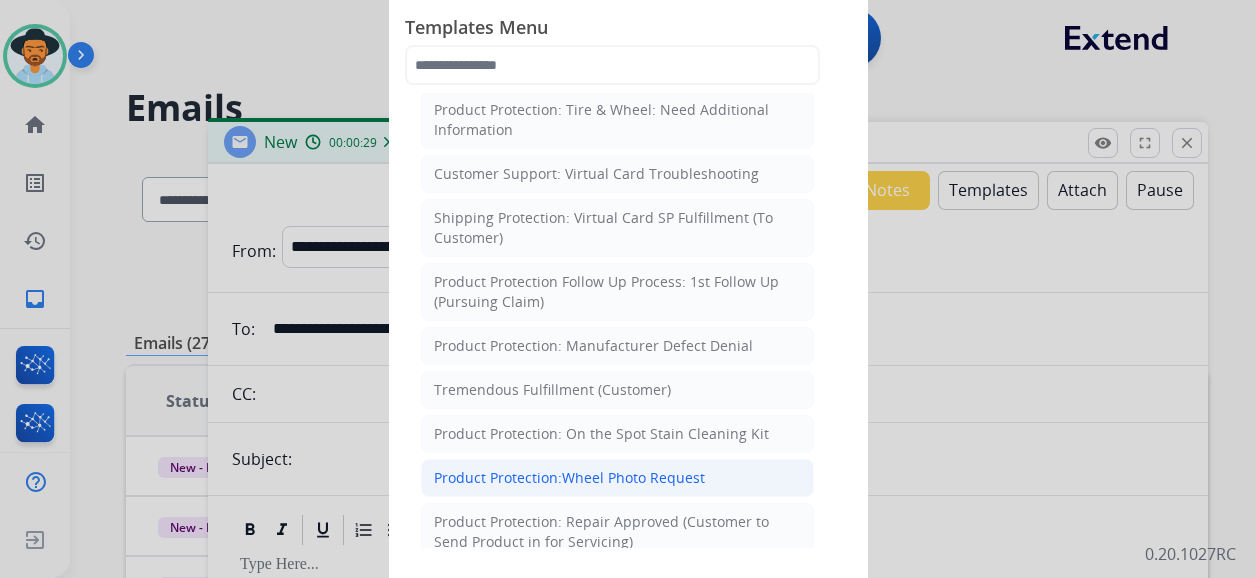 scroll, scrollTop: 600, scrollLeft: 0, axis: vertical 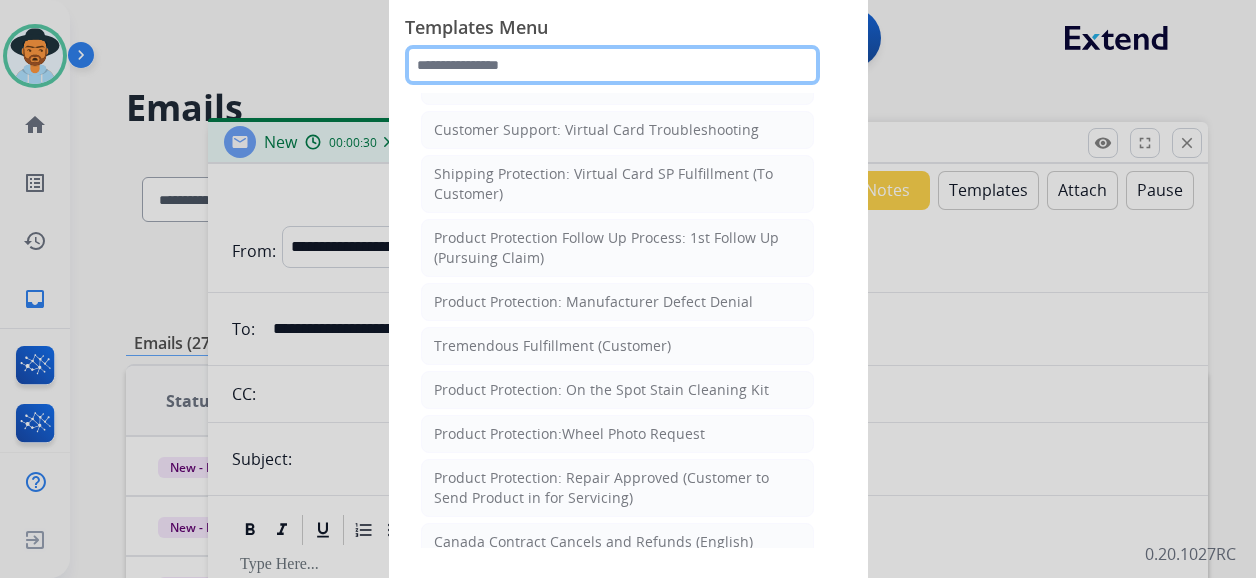 click 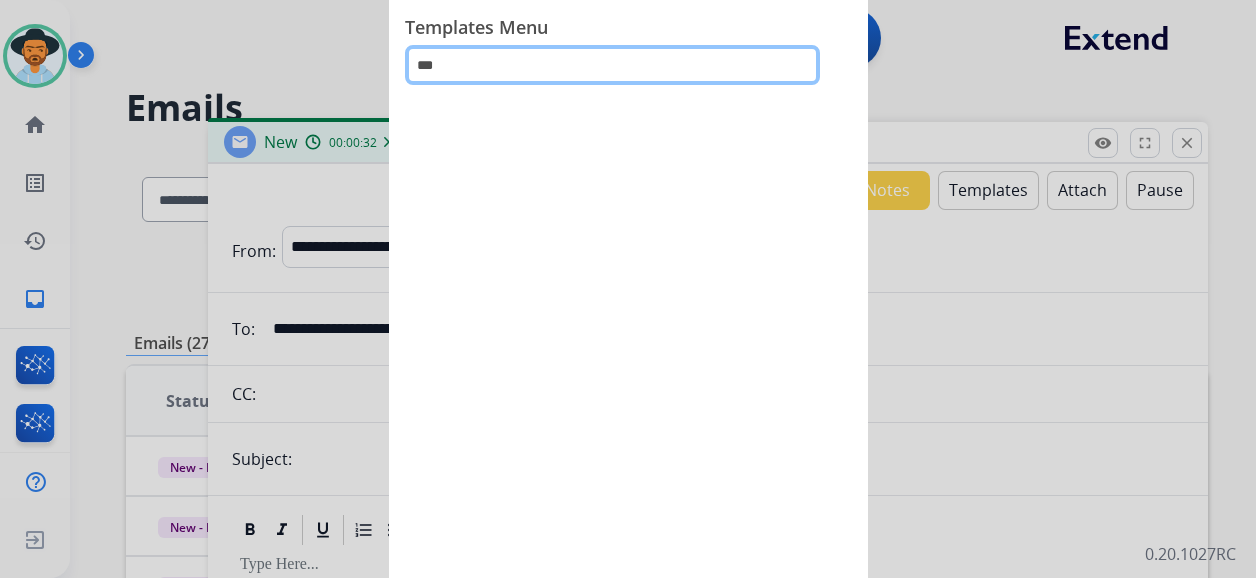 scroll, scrollTop: 0, scrollLeft: 0, axis: both 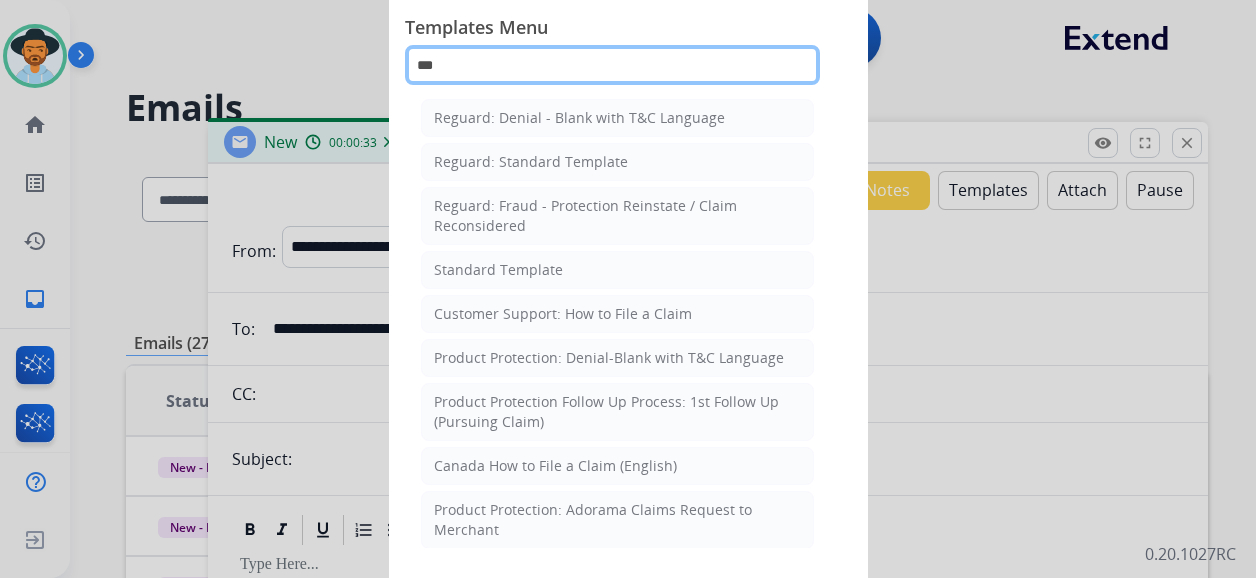 type on "**" 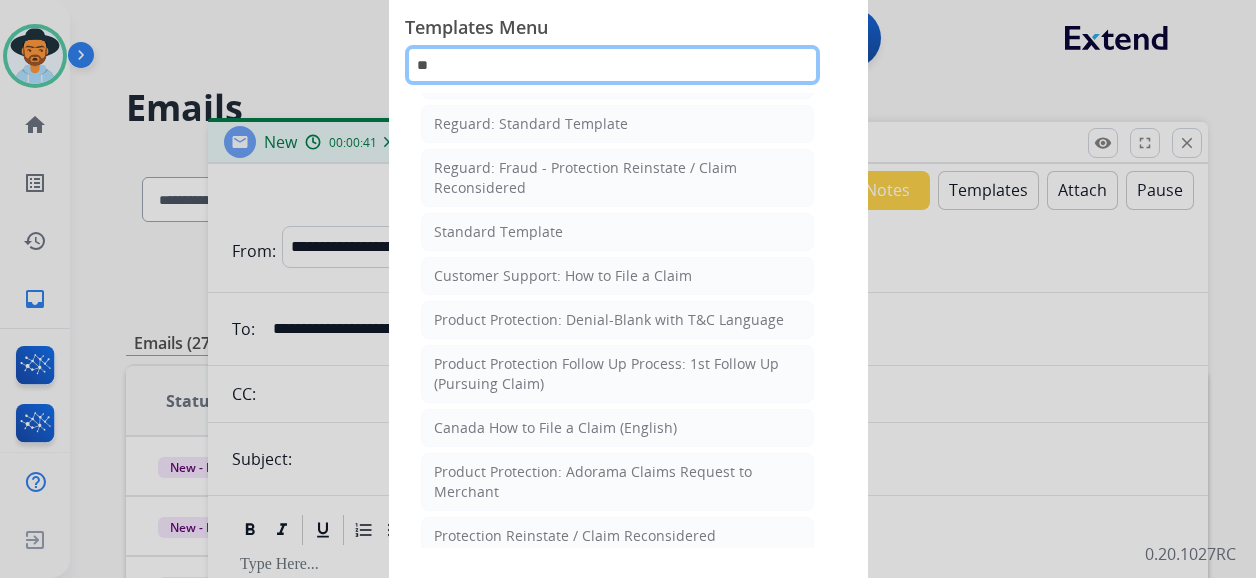 scroll, scrollTop: 0, scrollLeft: 0, axis: both 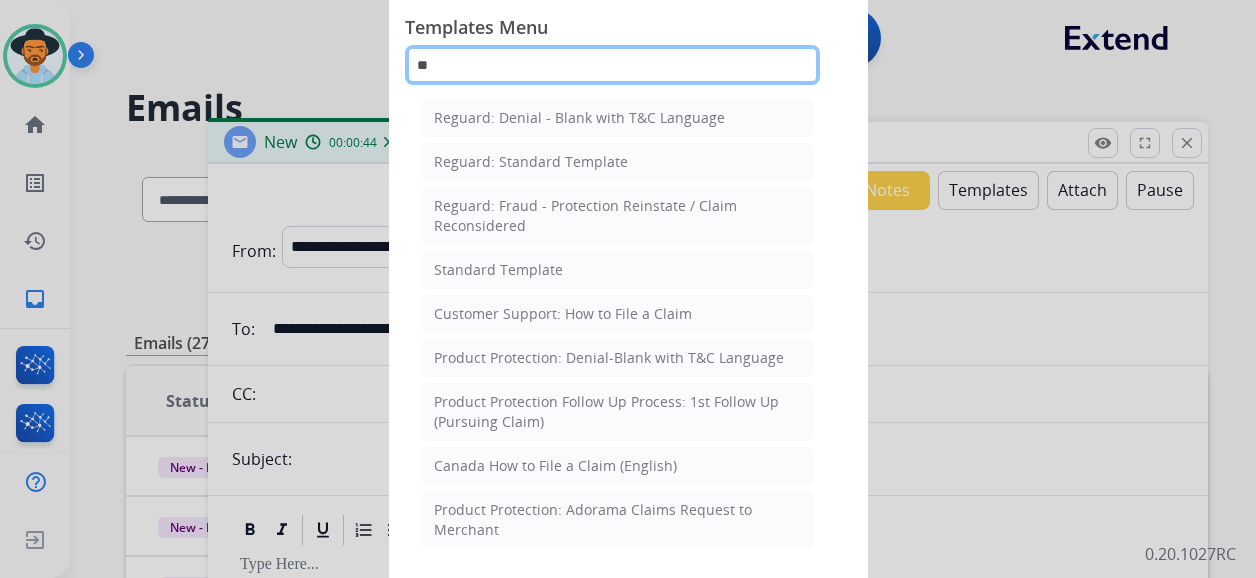 drag, startPoint x: 440, startPoint y: 64, endPoint x: 384, endPoint y: 64, distance: 56 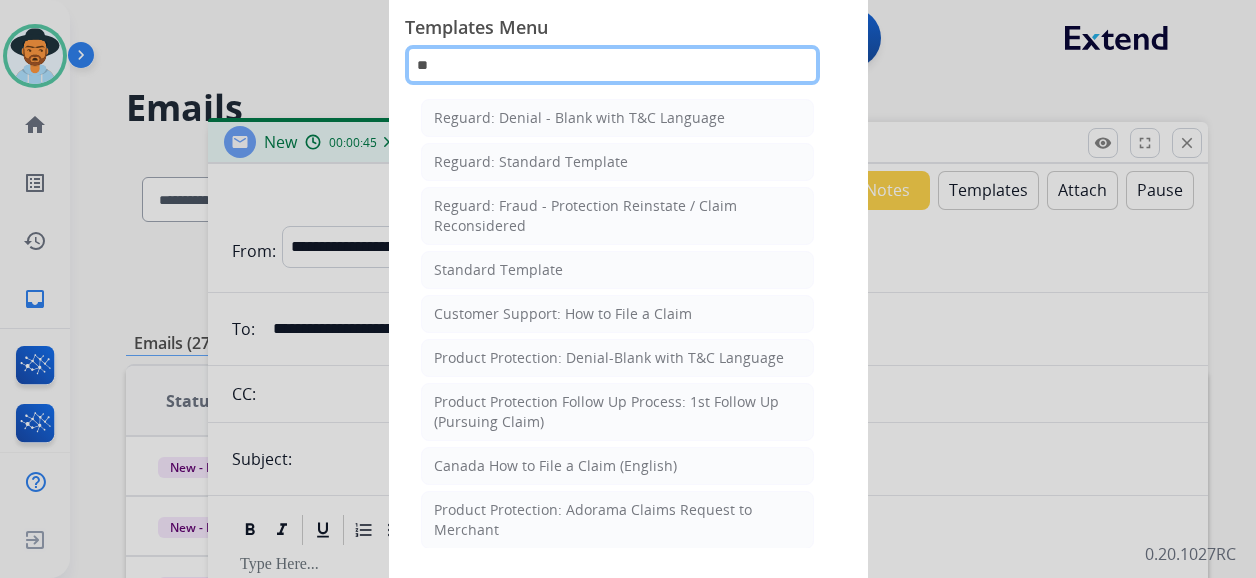 type 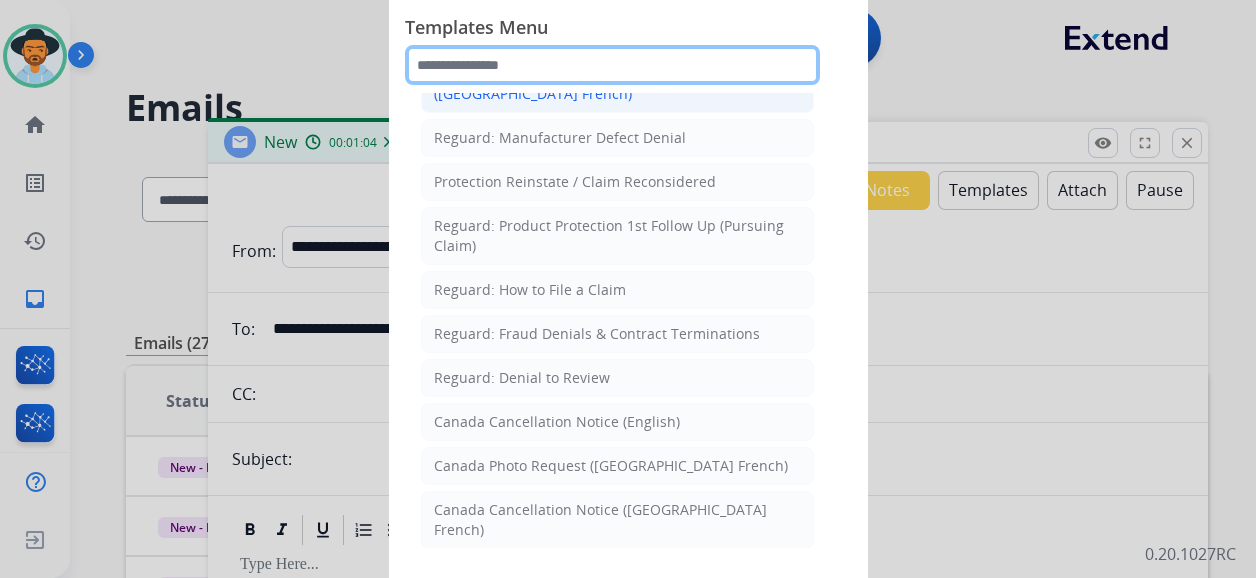 scroll, scrollTop: 2020, scrollLeft: 0, axis: vertical 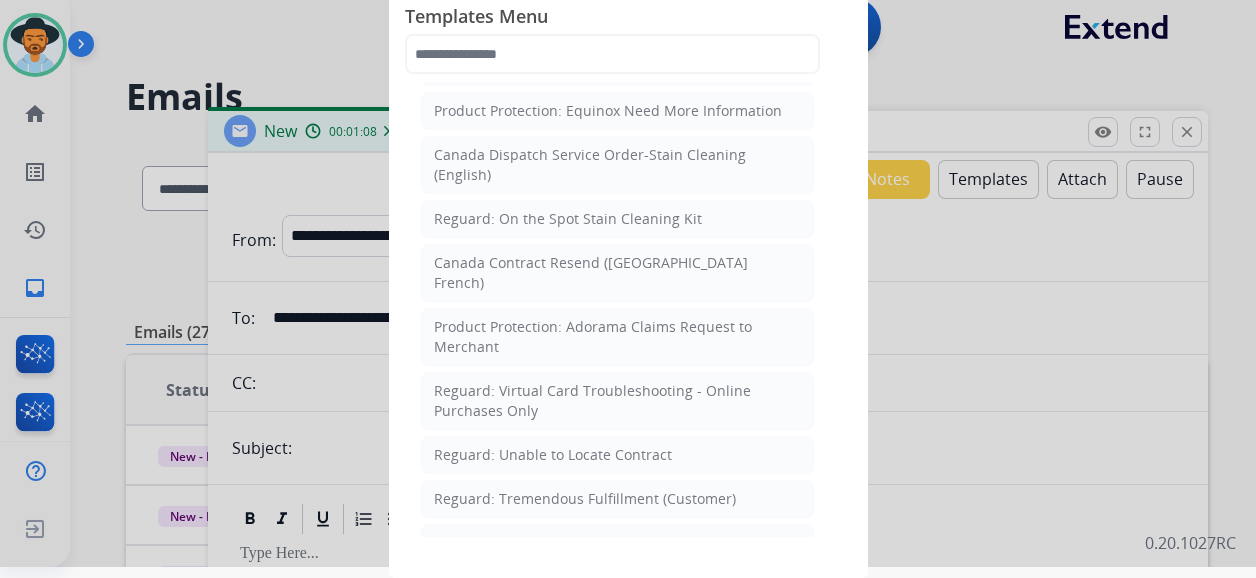 click 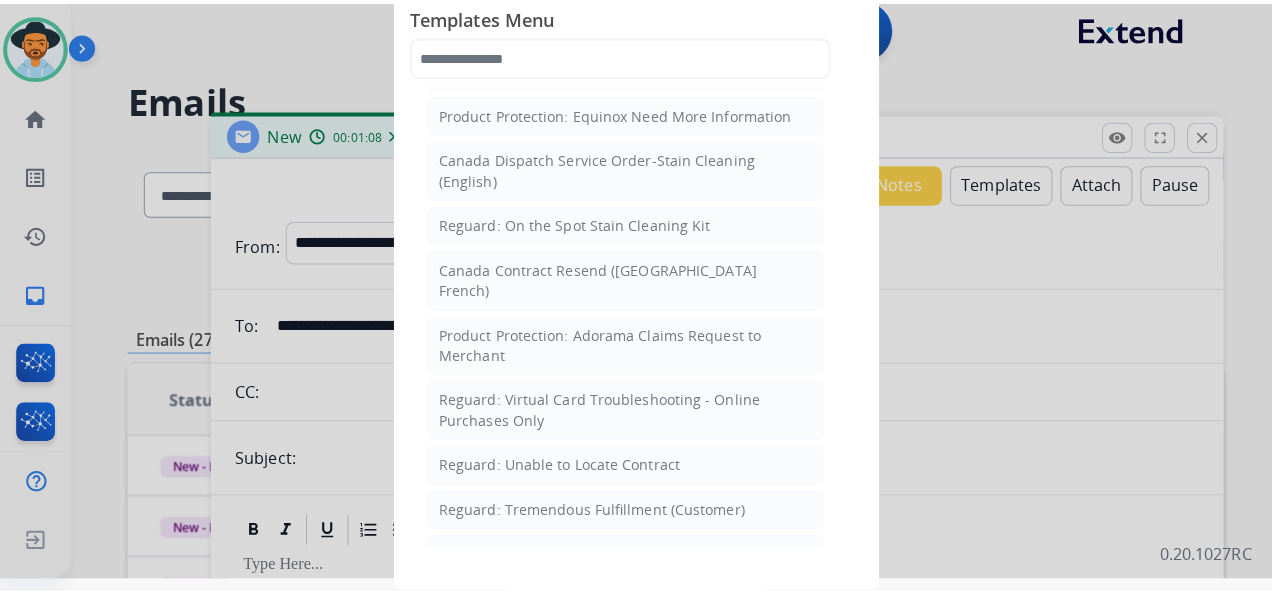 scroll, scrollTop: 0, scrollLeft: 0, axis: both 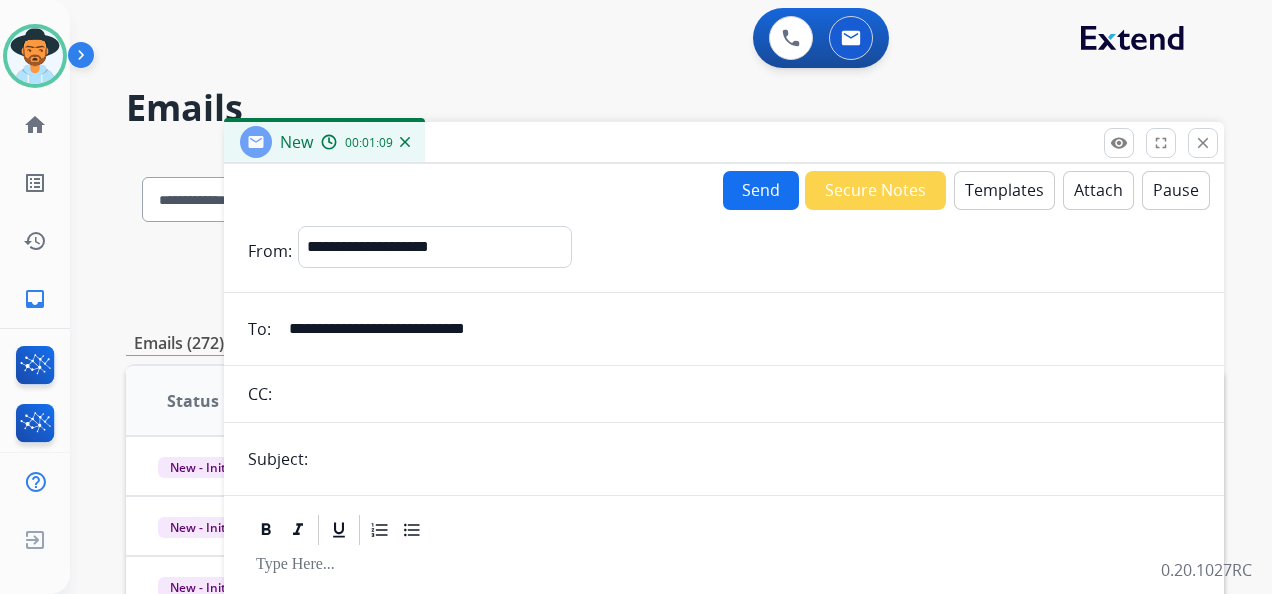 drag, startPoint x: 321, startPoint y: 471, endPoint x: 334, endPoint y: 467, distance: 13.601471 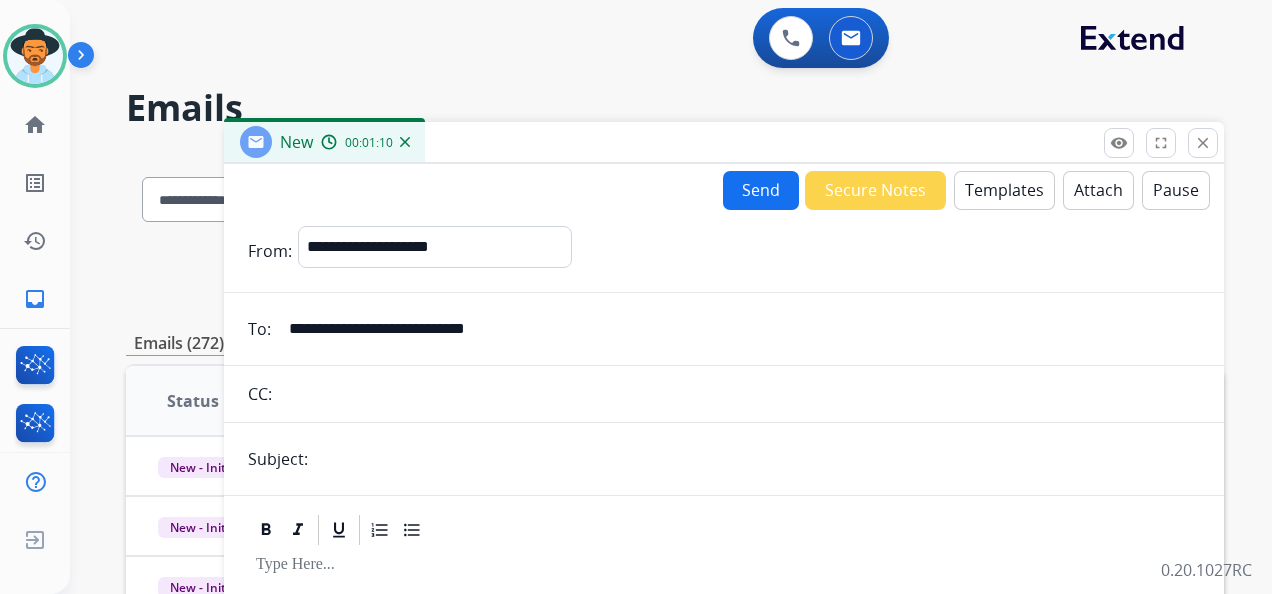 type on "**********" 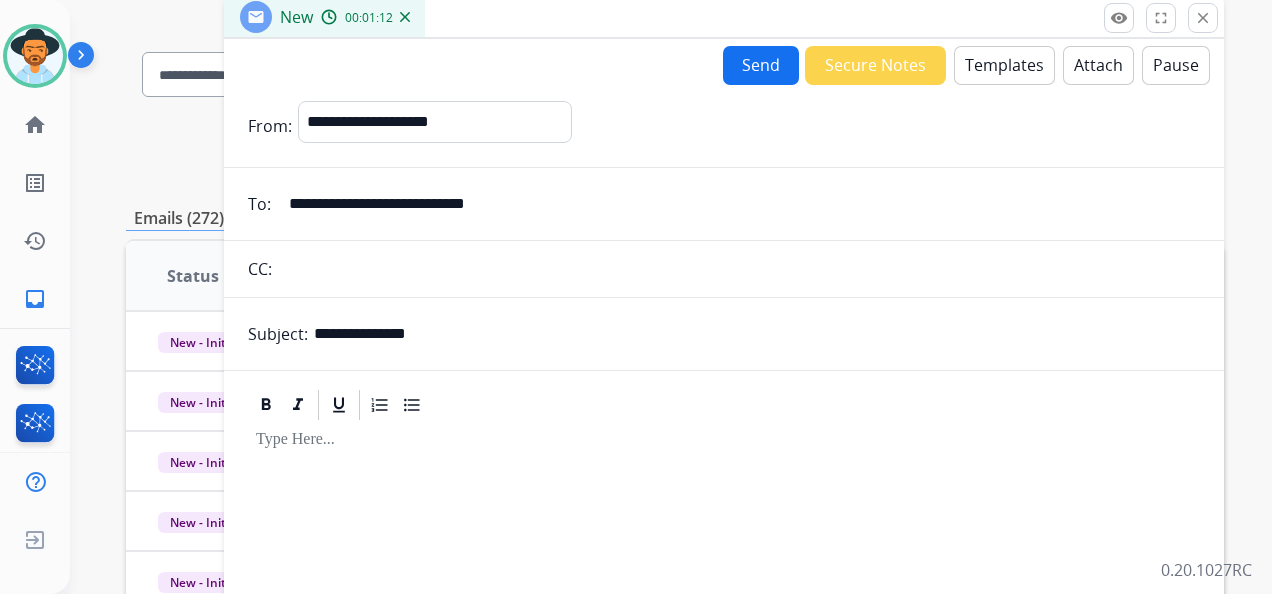 scroll, scrollTop: 0, scrollLeft: 0, axis: both 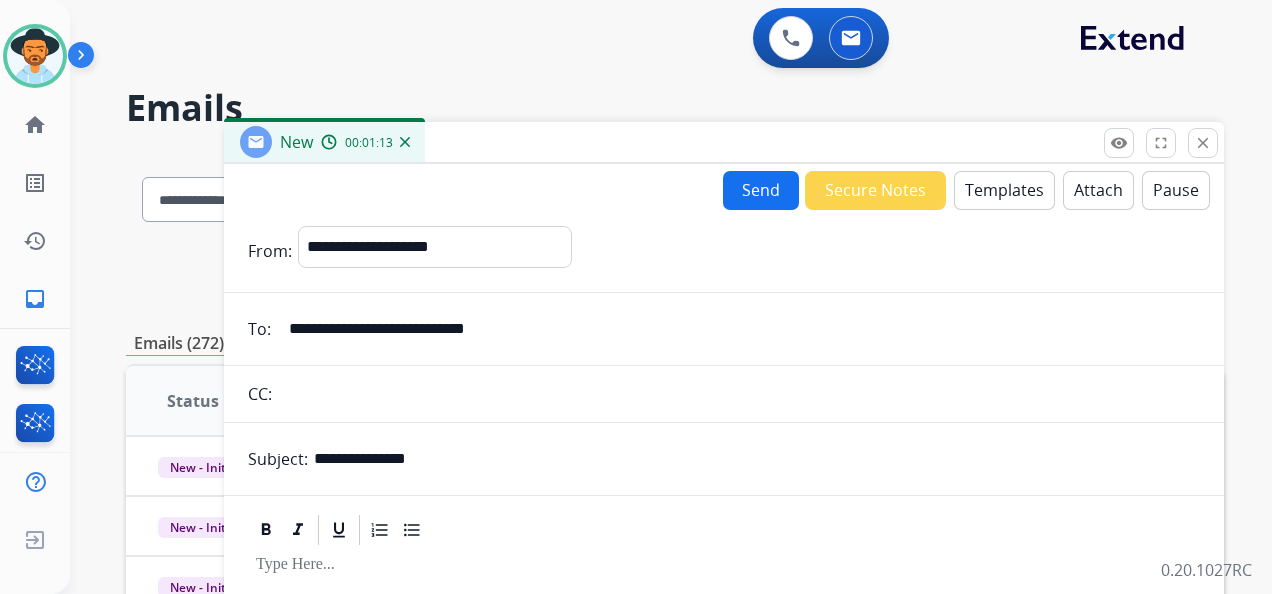 click on "Templates" at bounding box center [1004, 190] 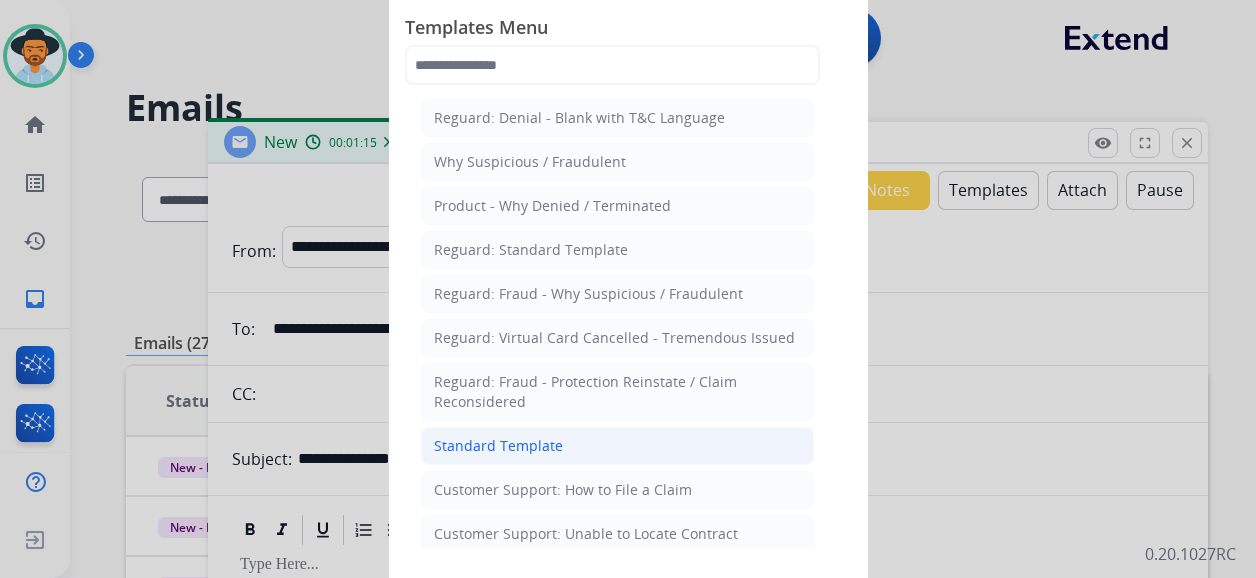 click on "Standard Template" 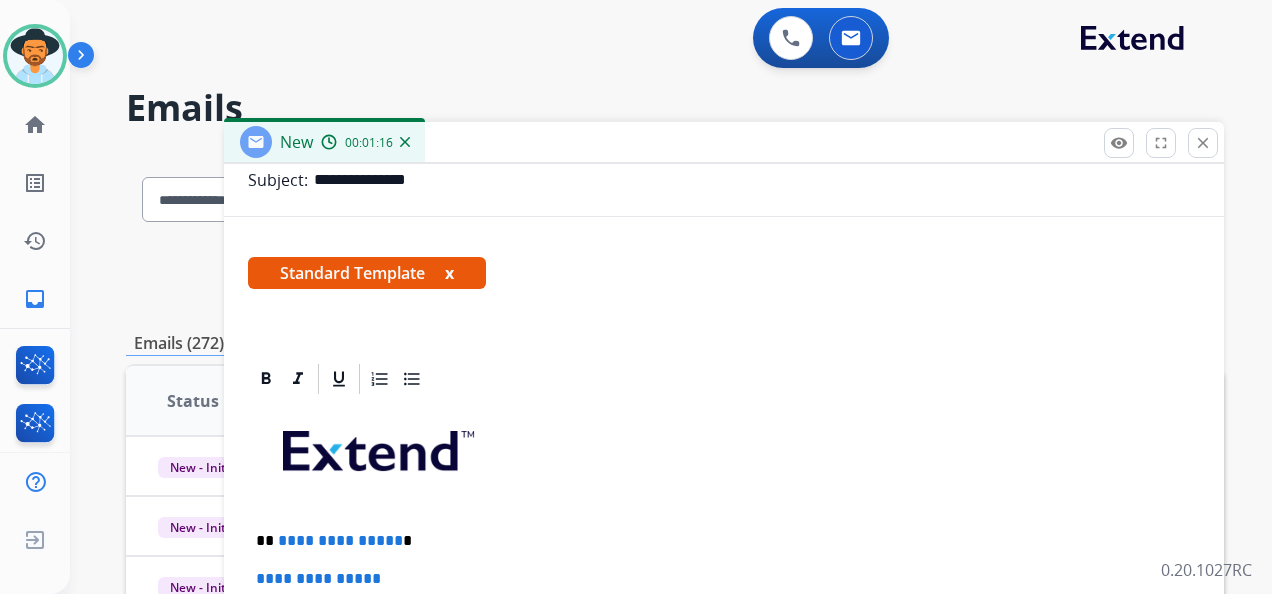 scroll, scrollTop: 400, scrollLeft: 0, axis: vertical 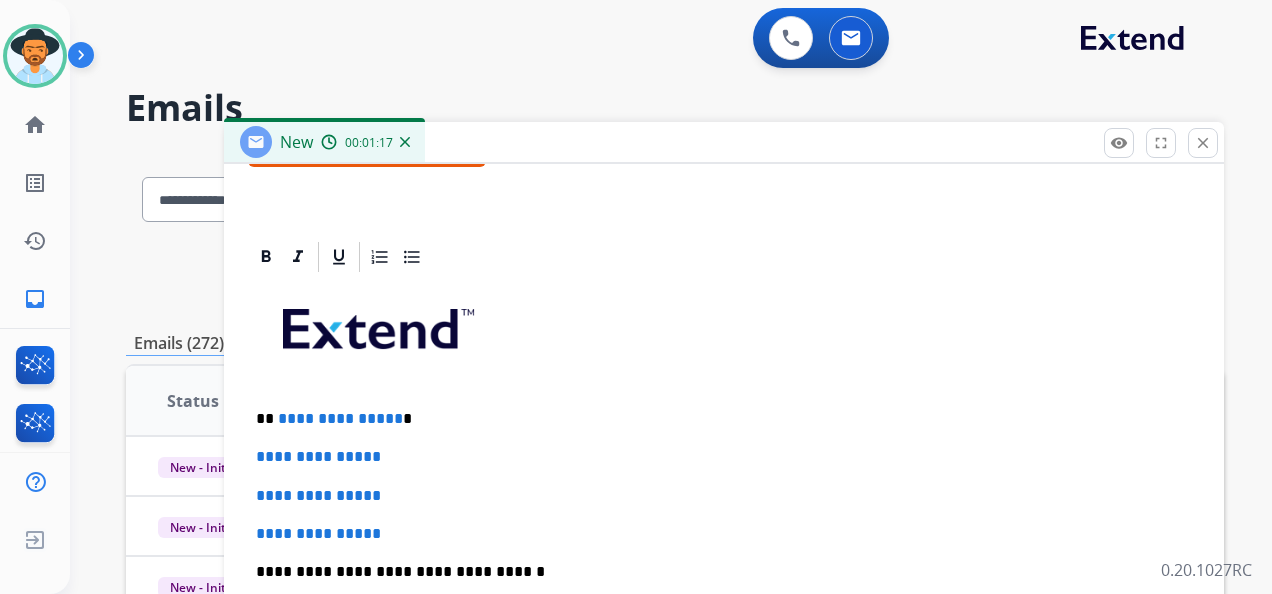 click on "**********" at bounding box center (716, 419) 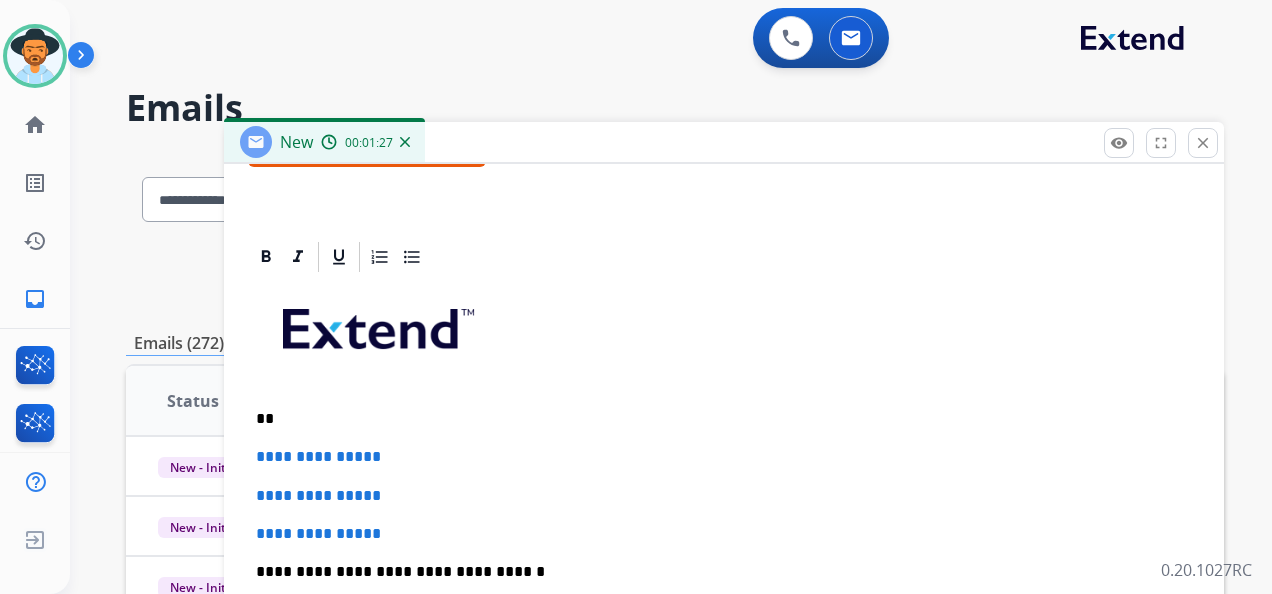 click on "**********" at bounding box center [724, 619] 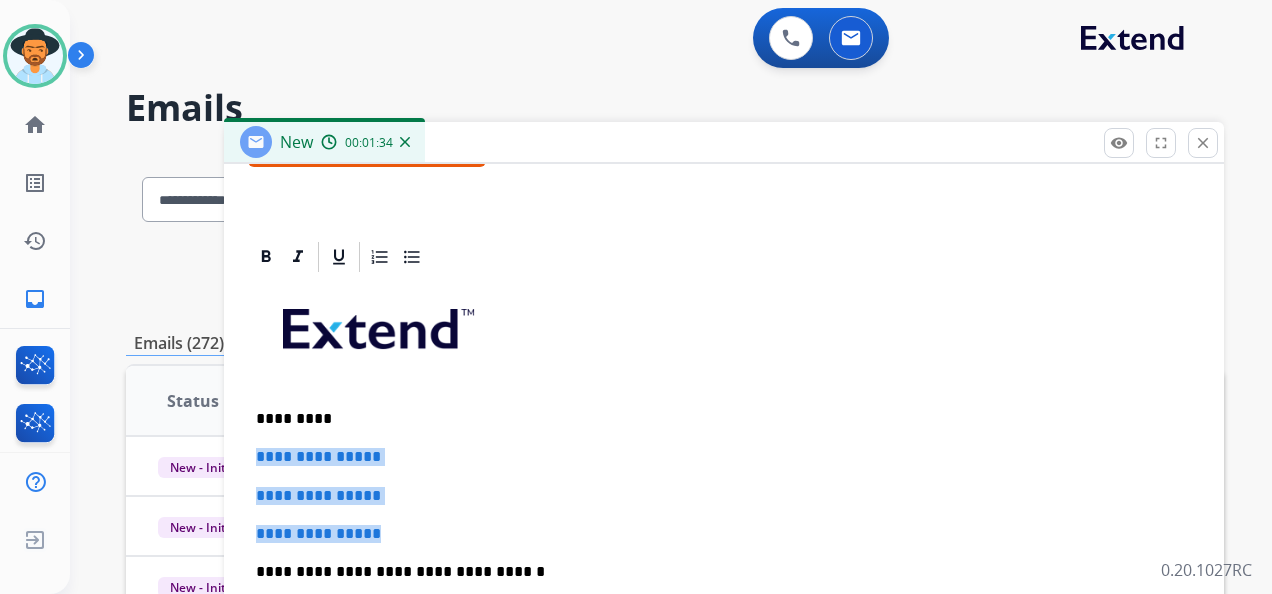 drag, startPoint x: 250, startPoint y: 450, endPoint x: 424, endPoint y: 511, distance: 184.38275 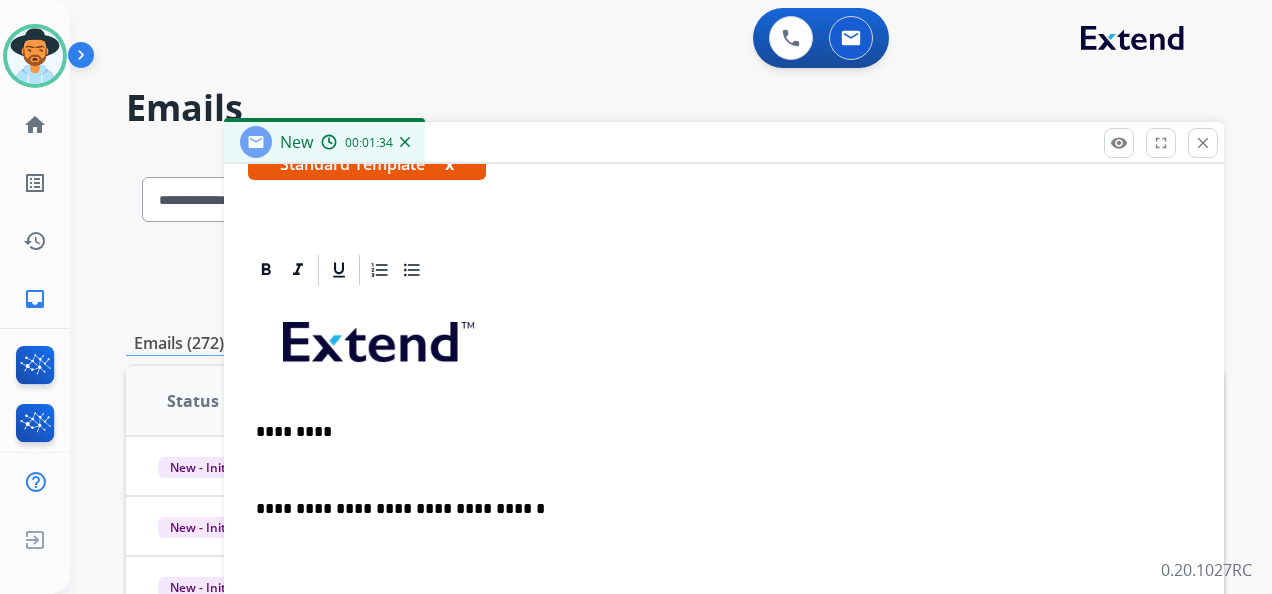 scroll, scrollTop: 383, scrollLeft: 0, axis: vertical 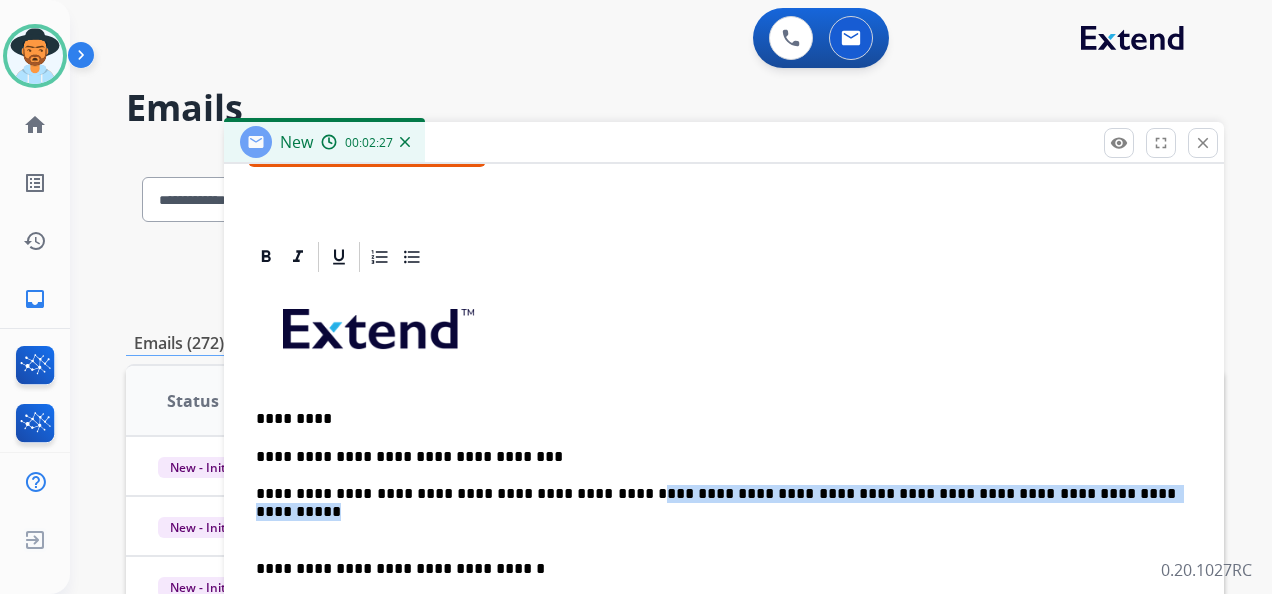drag, startPoint x: 600, startPoint y: 490, endPoint x: 1009, endPoint y: 497, distance: 409.0599 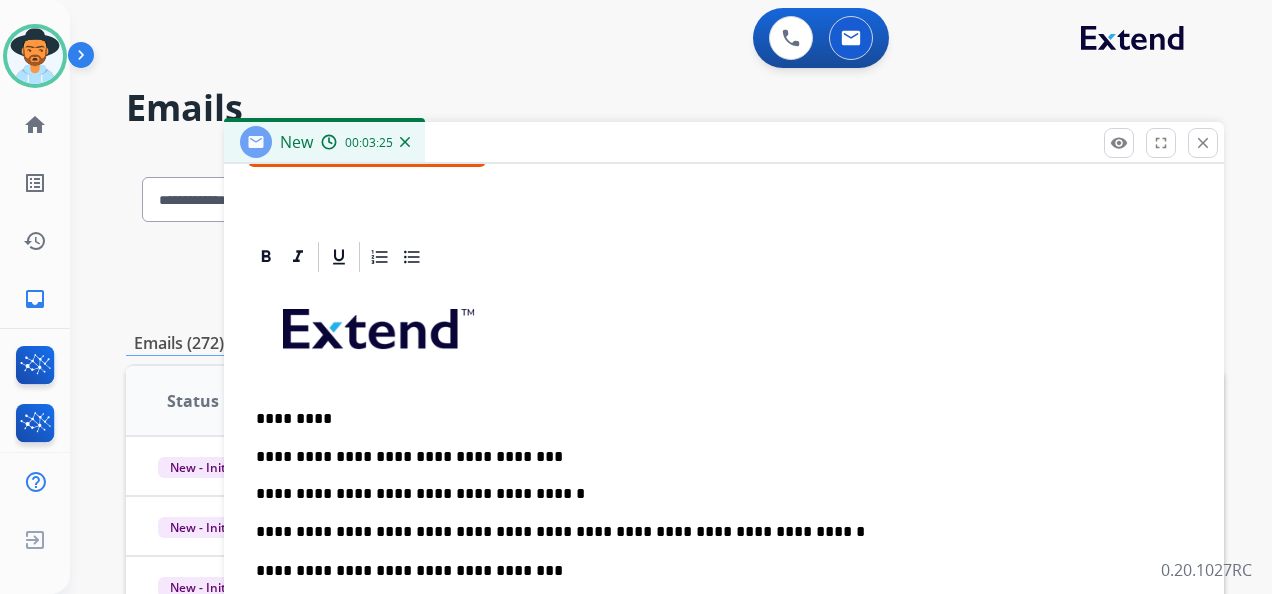 click on "**********" at bounding box center (716, 589) 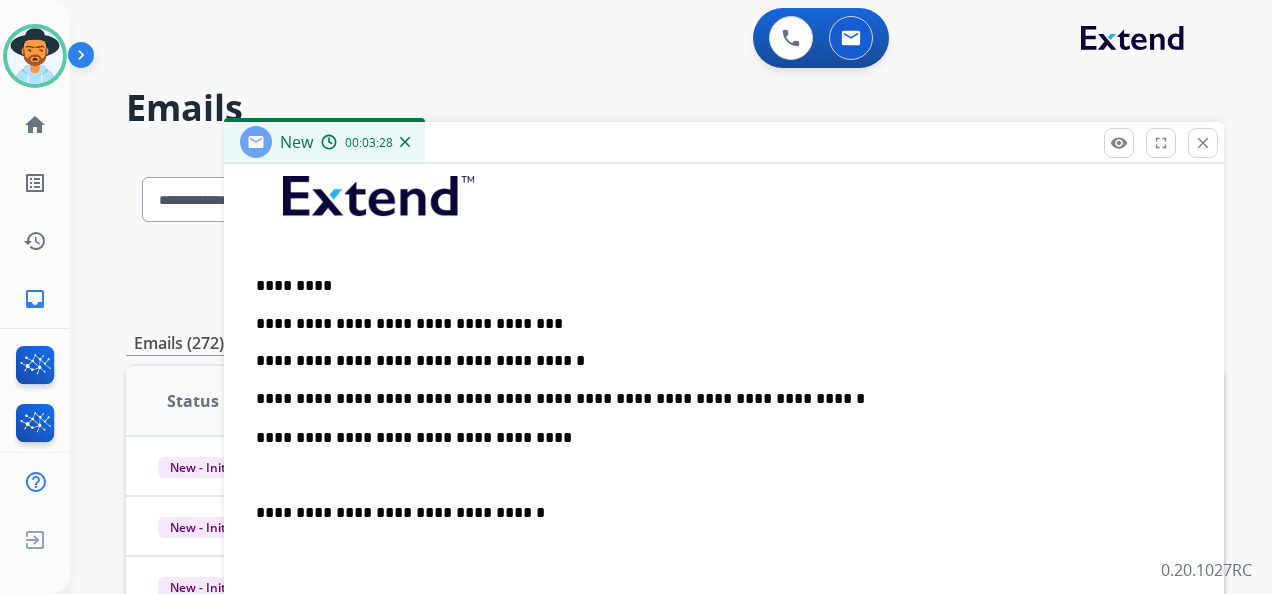 scroll, scrollTop: 534, scrollLeft: 0, axis: vertical 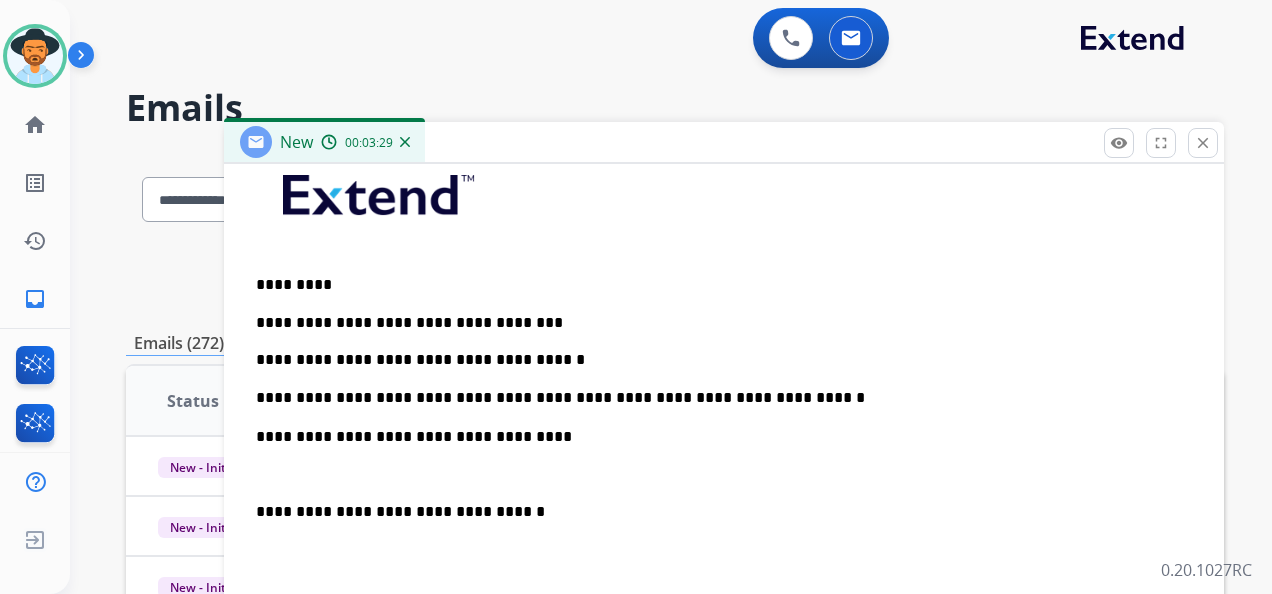 drag, startPoint x: 253, startPoint y: 508, endPoint x: 614, endPoint y: 537, distance: 362.16293 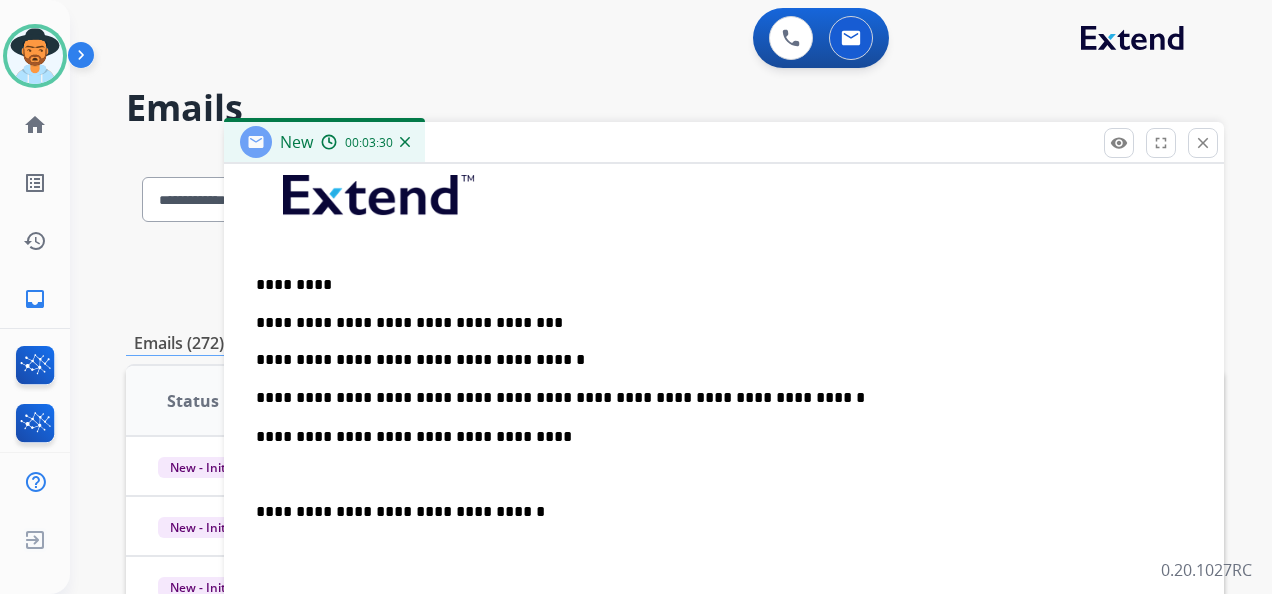 scroll, scrollTop: 495, scrollLeft: 0, axis: vertical 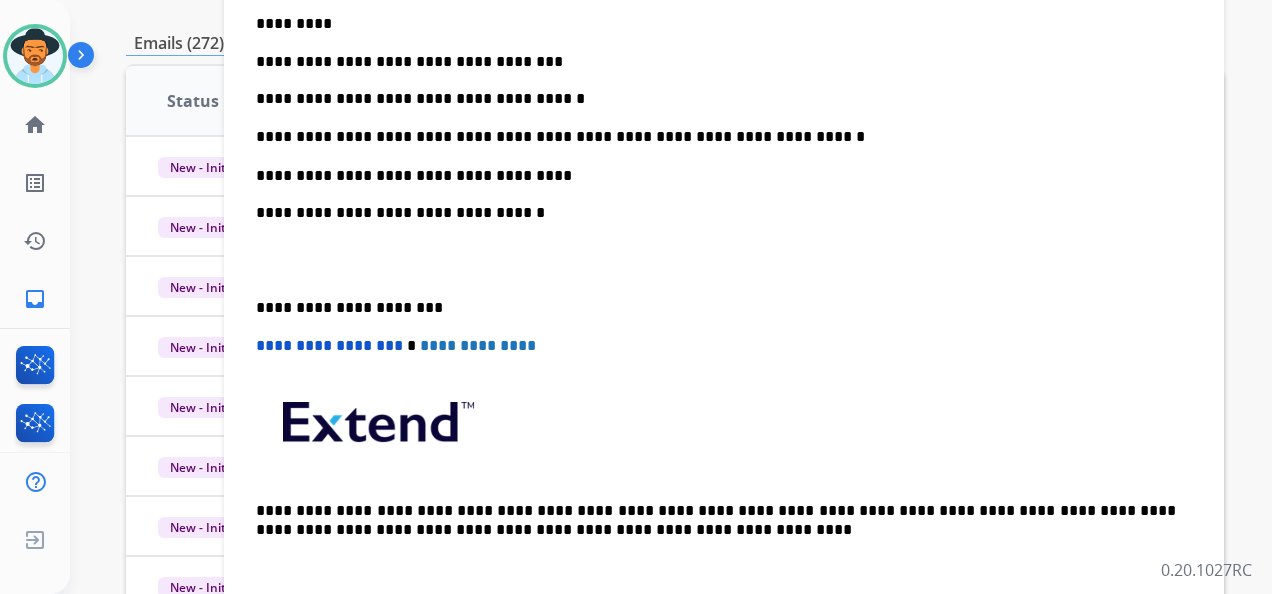click on "**********" at bounding box center [724, 241] 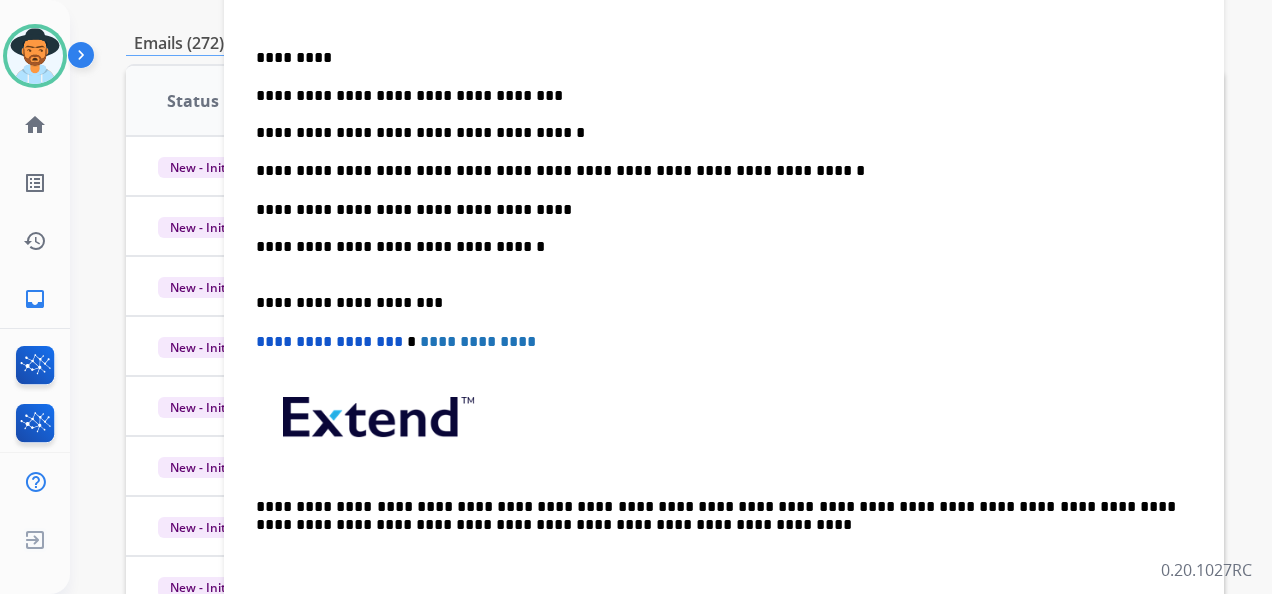 scroll, scrollTop: 457, scrollLeft: 0, axis: vertical 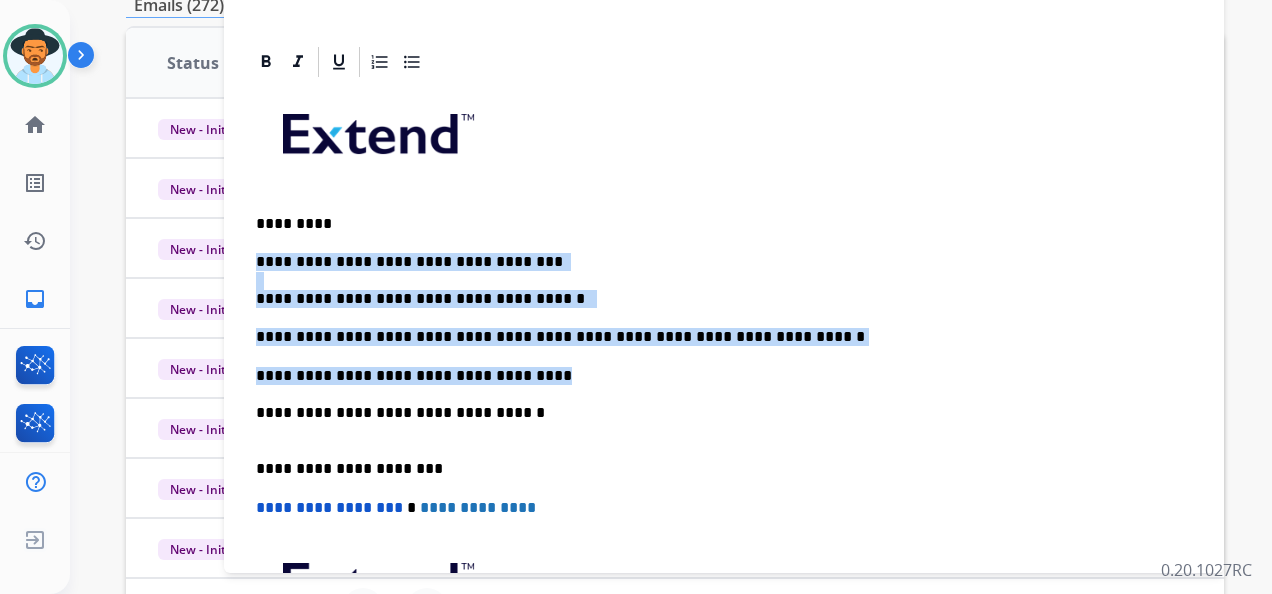 drag, startPoint x: 252, startPoint y: 250, endPoint x: 533, endPoint y: 373, distance: 306.74094 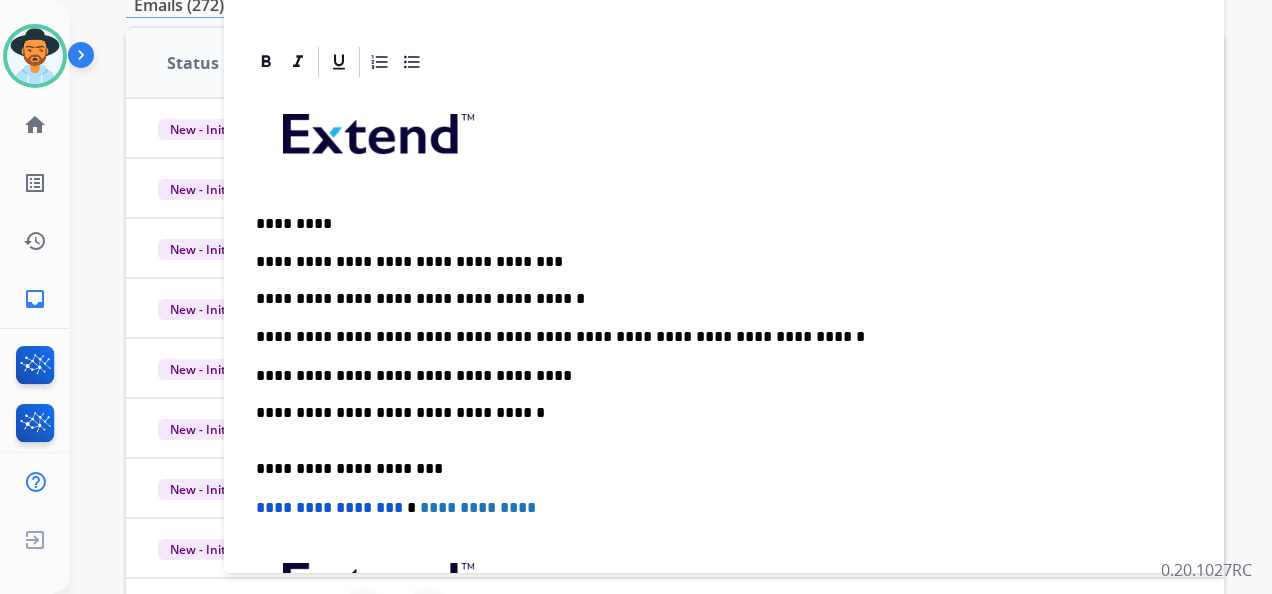 click on "**********" at bounding box center (716, 394) 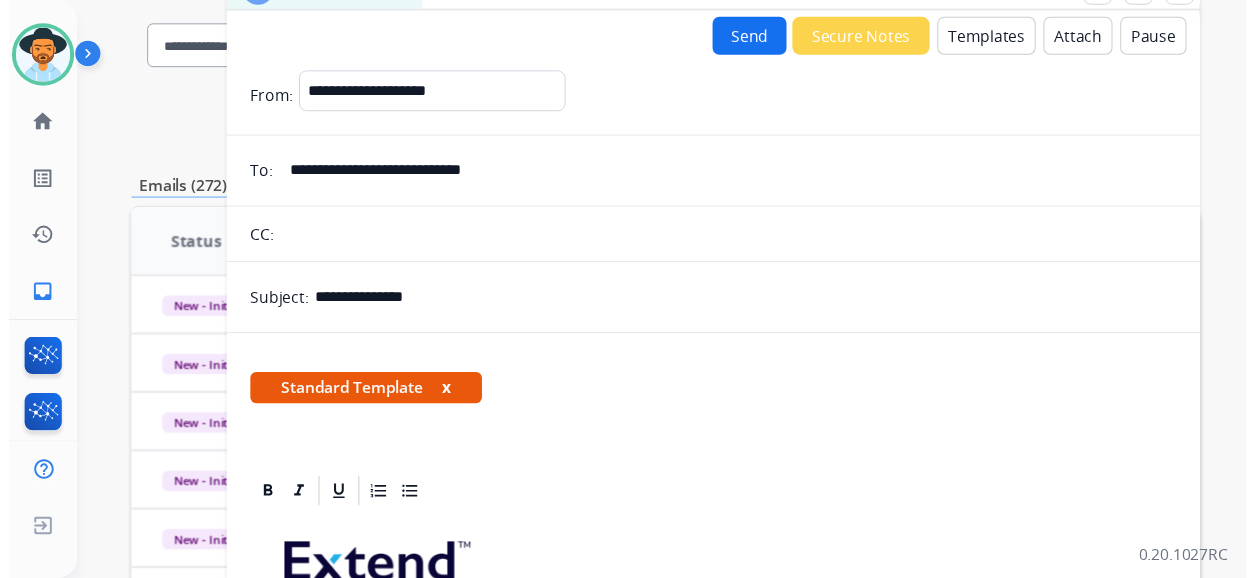 scroll, scrollTop: 0, scrollLeft: 0, axis: both 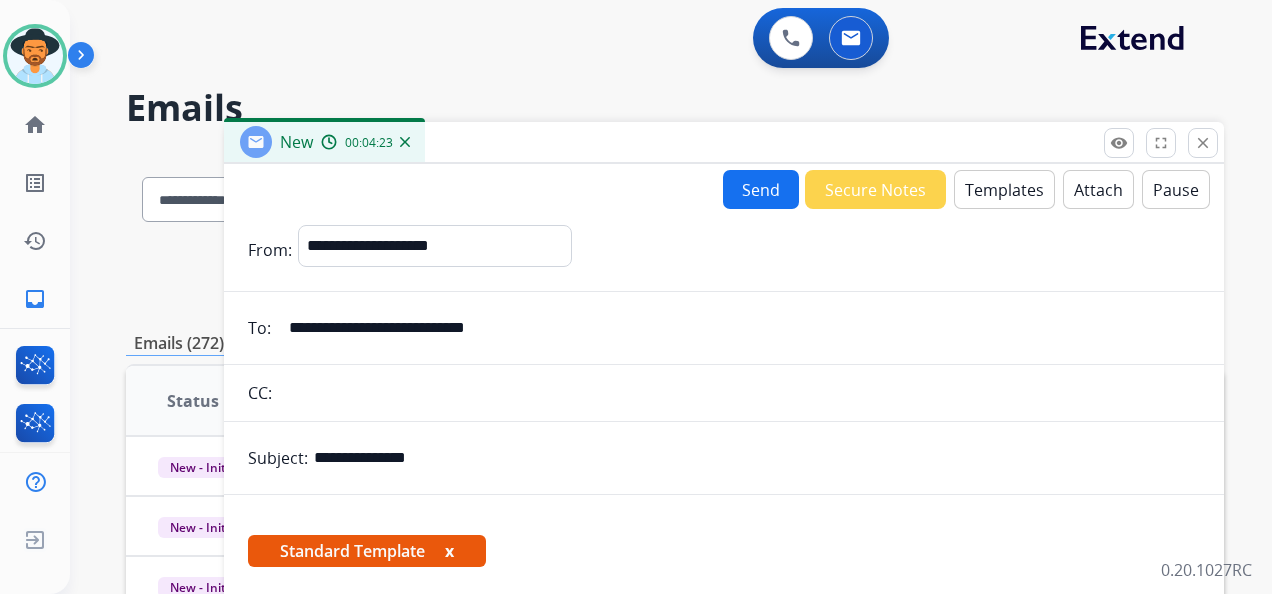 click on "Send" at bounding box center [761, 189] 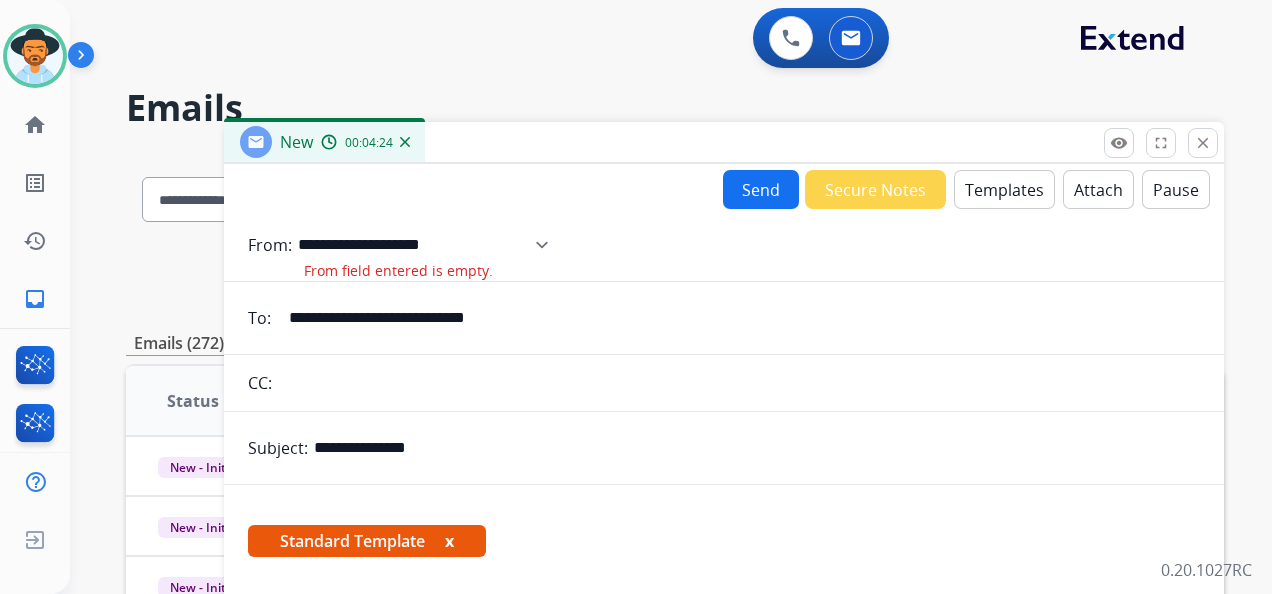 click on "**********" at bounding box center (430, 245) 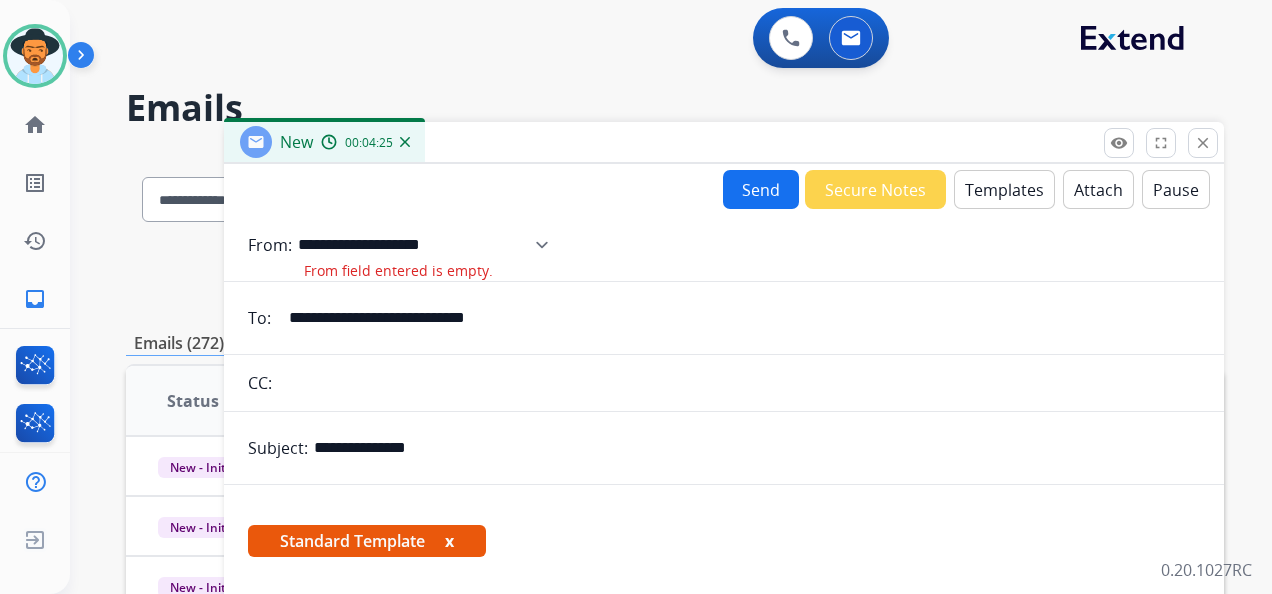select on "**********" 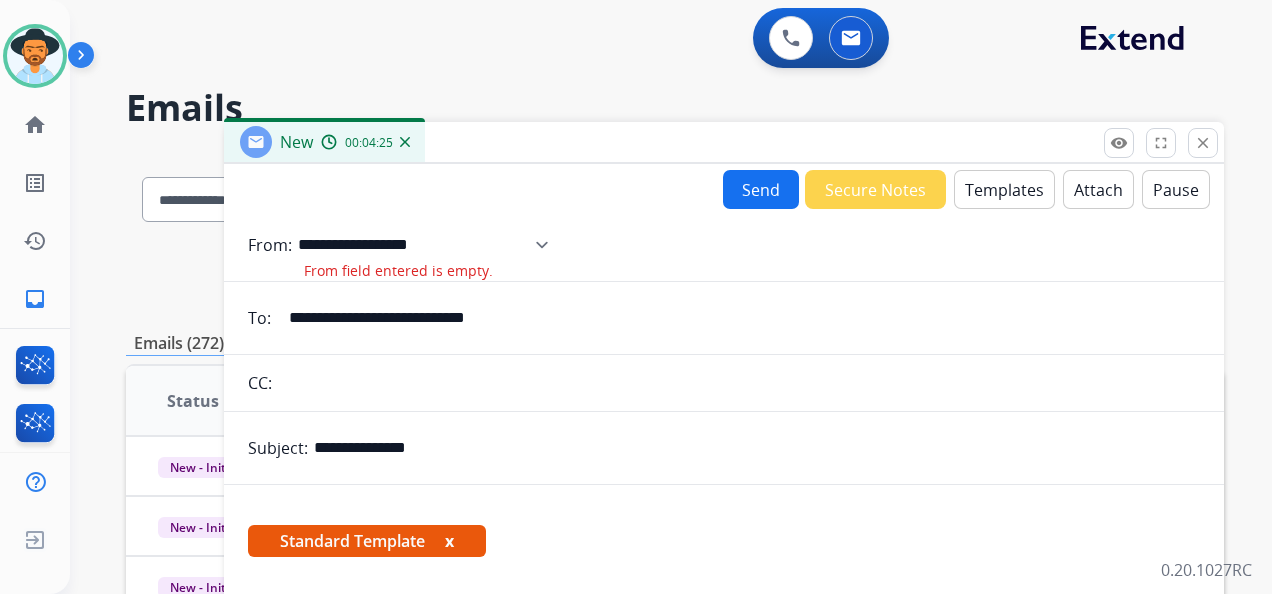 click on "**********" at bounding box center (430, 245) 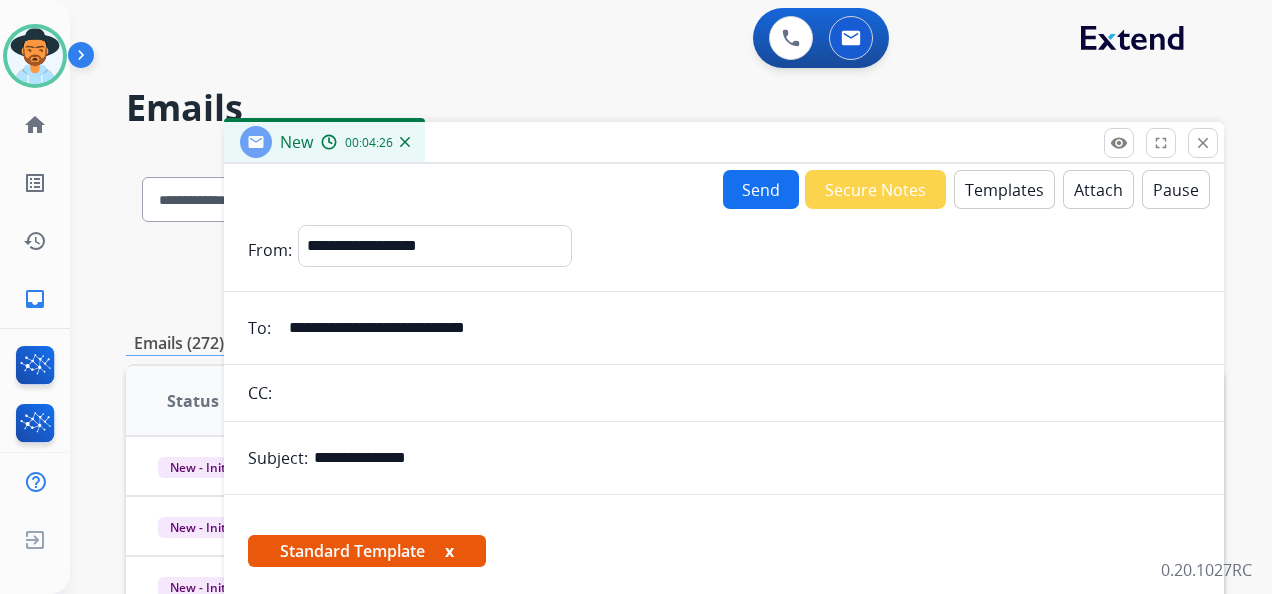 click on "Send" at bounding box center (761, 189) 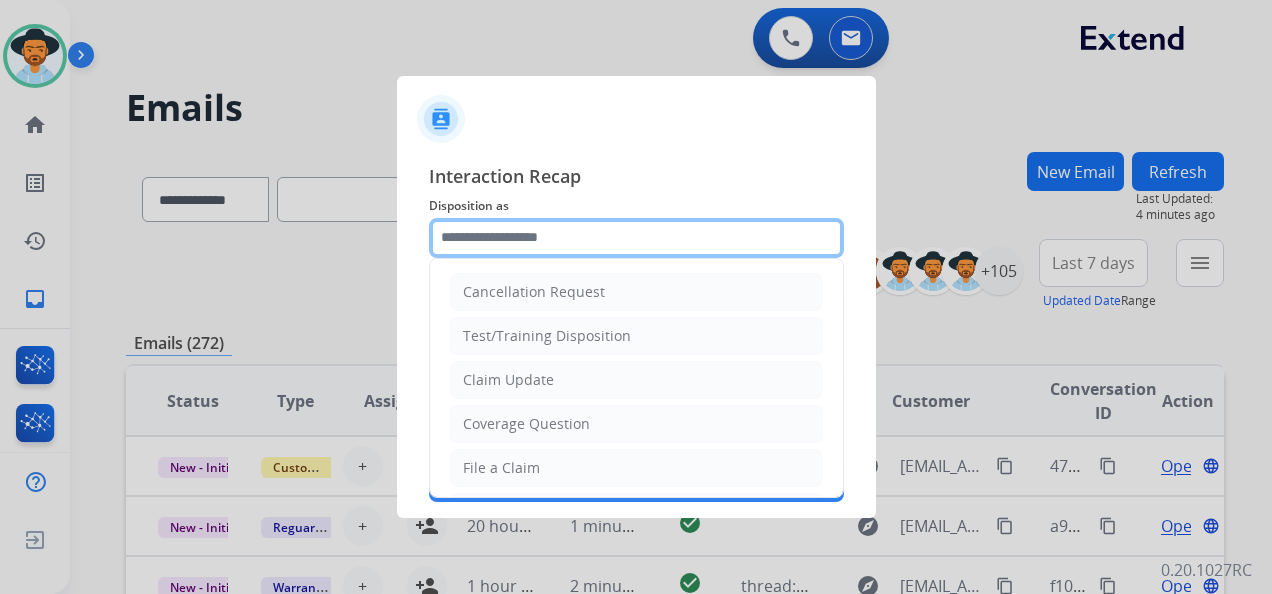 click 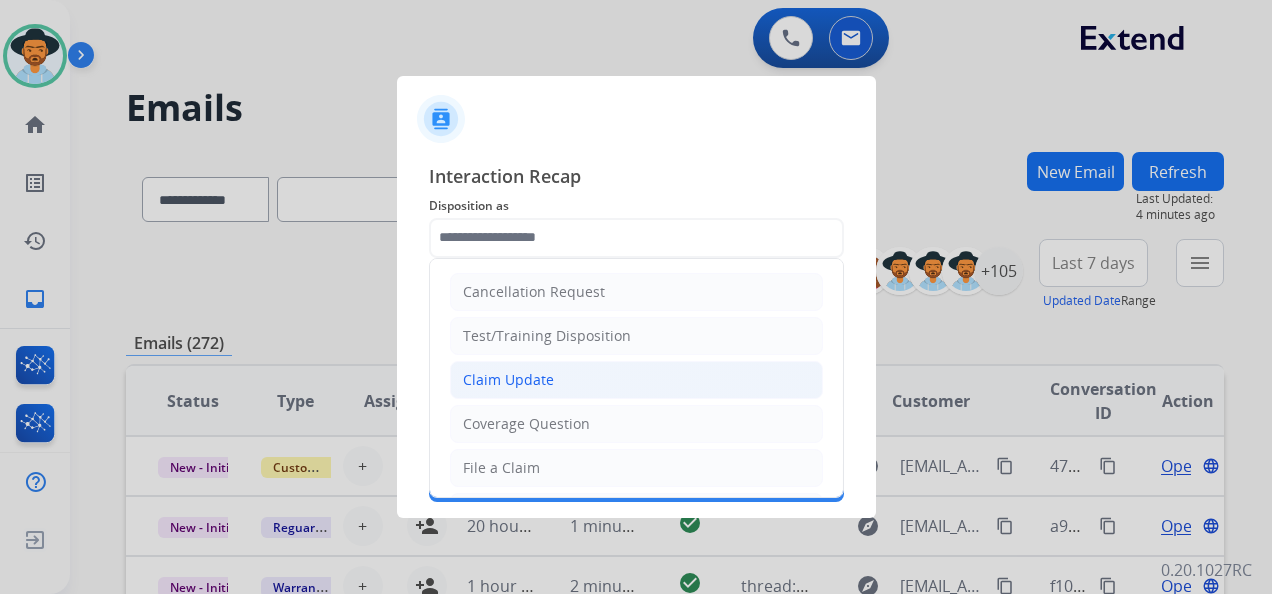click on "Claim Update" 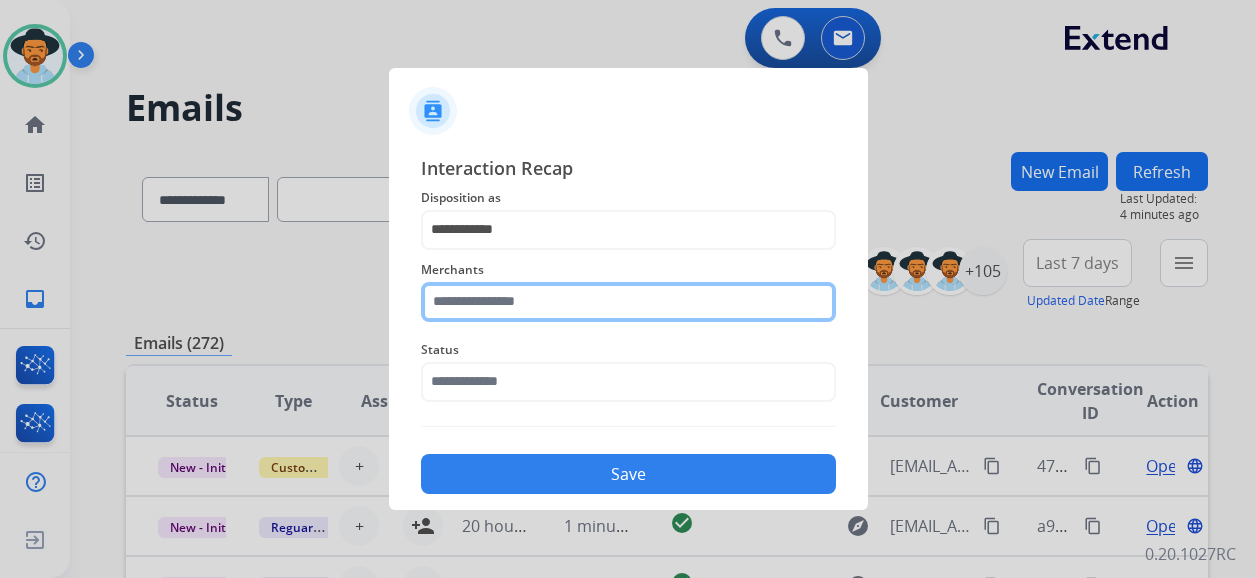 click 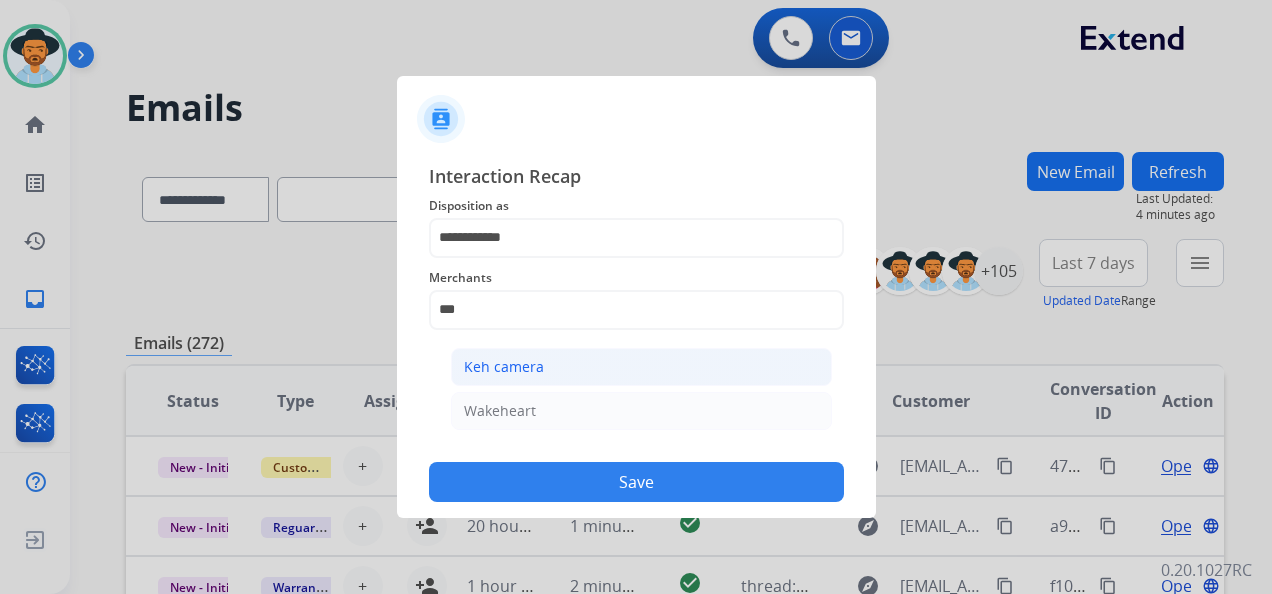 click on "Keh camera" 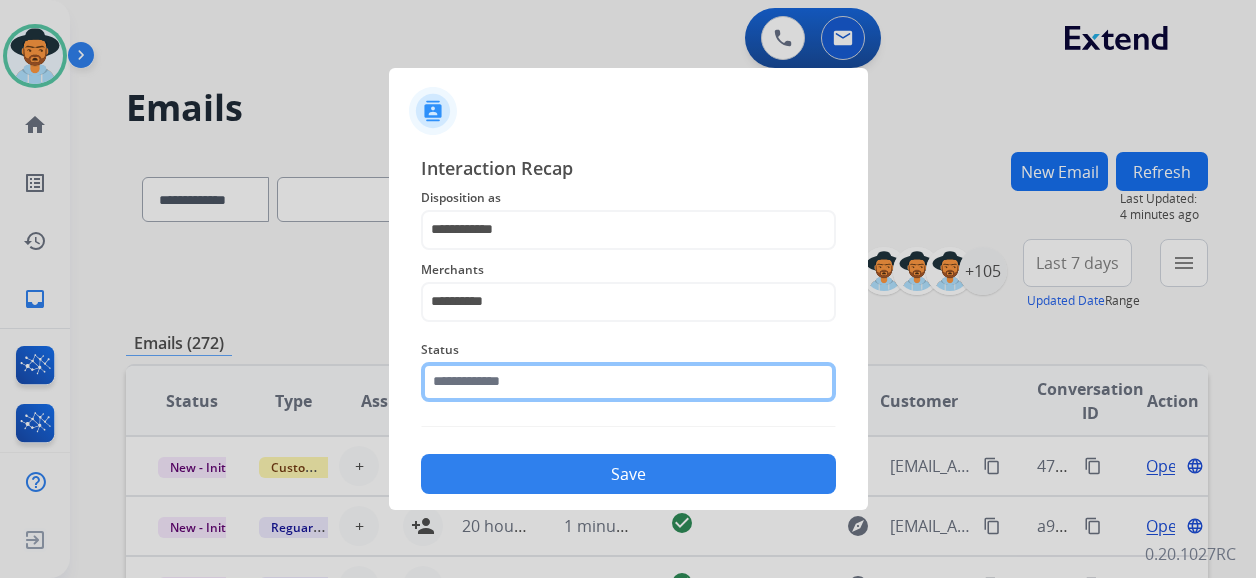 click 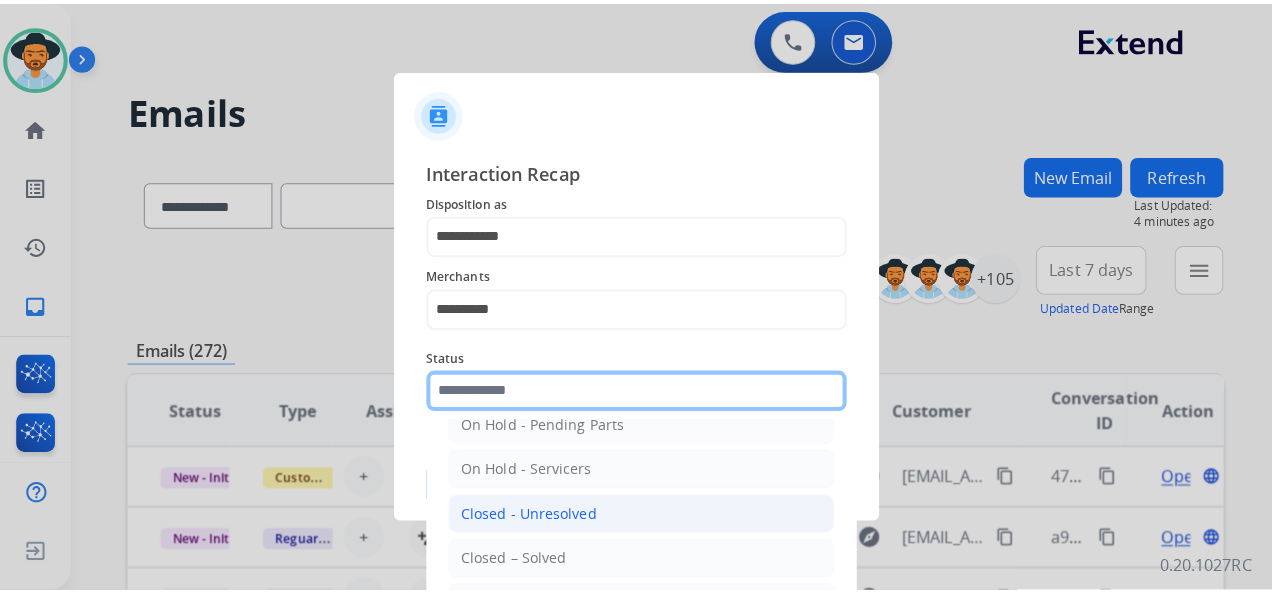 scroll, scrollTop: 114, scrollLeft: 0, axis: vertical 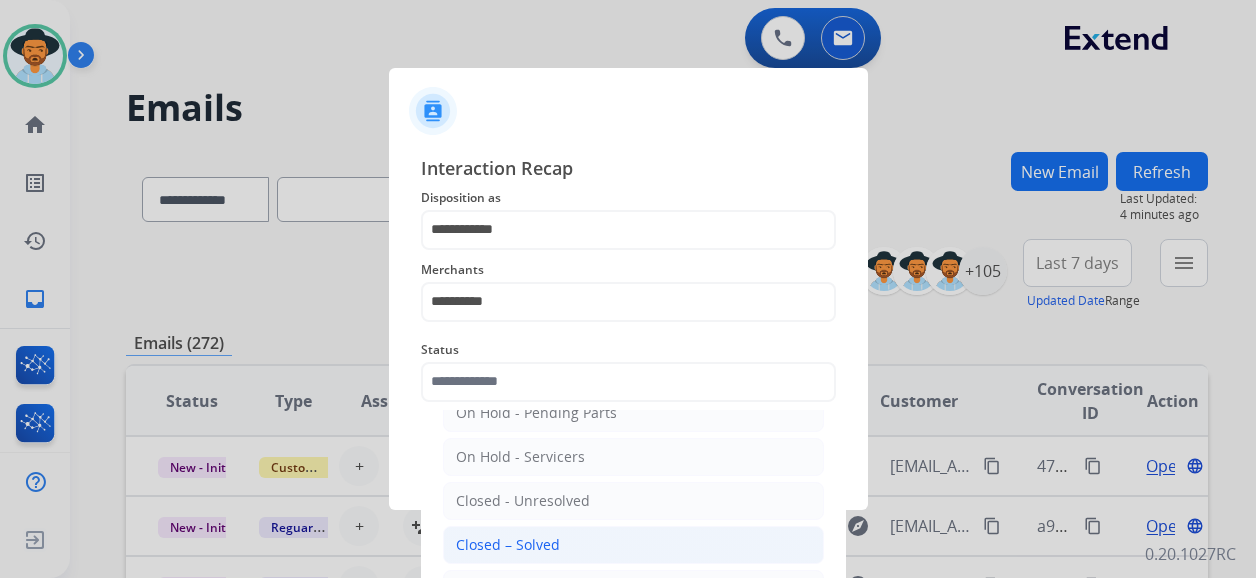 click on "Closed – Solved" 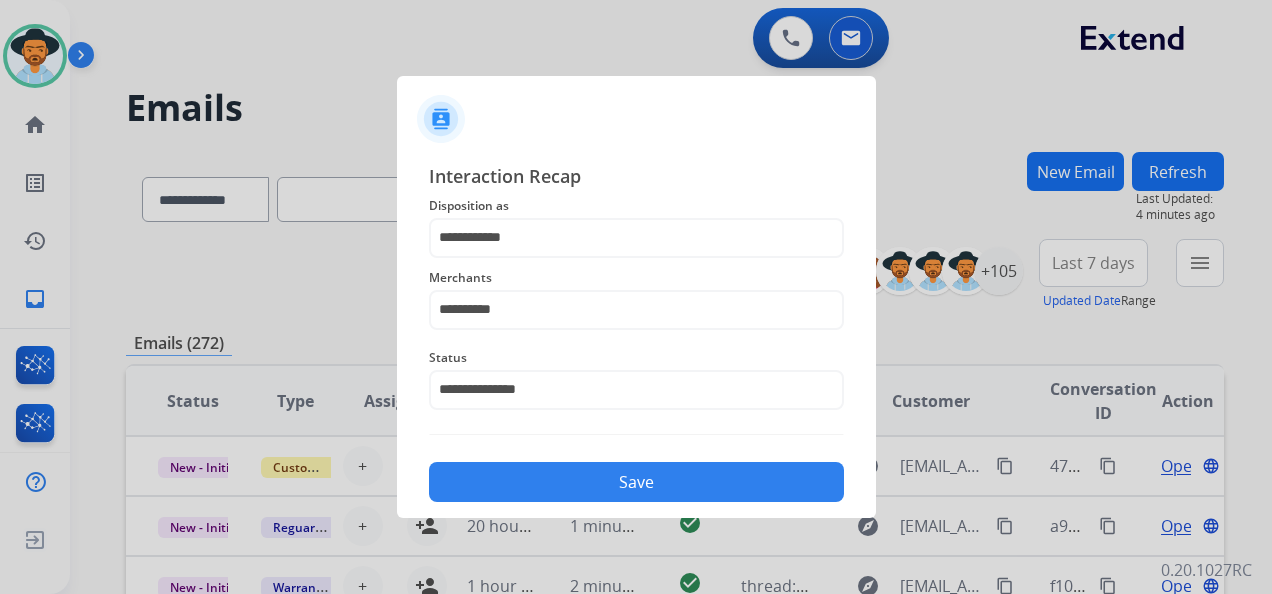 click on "Save" 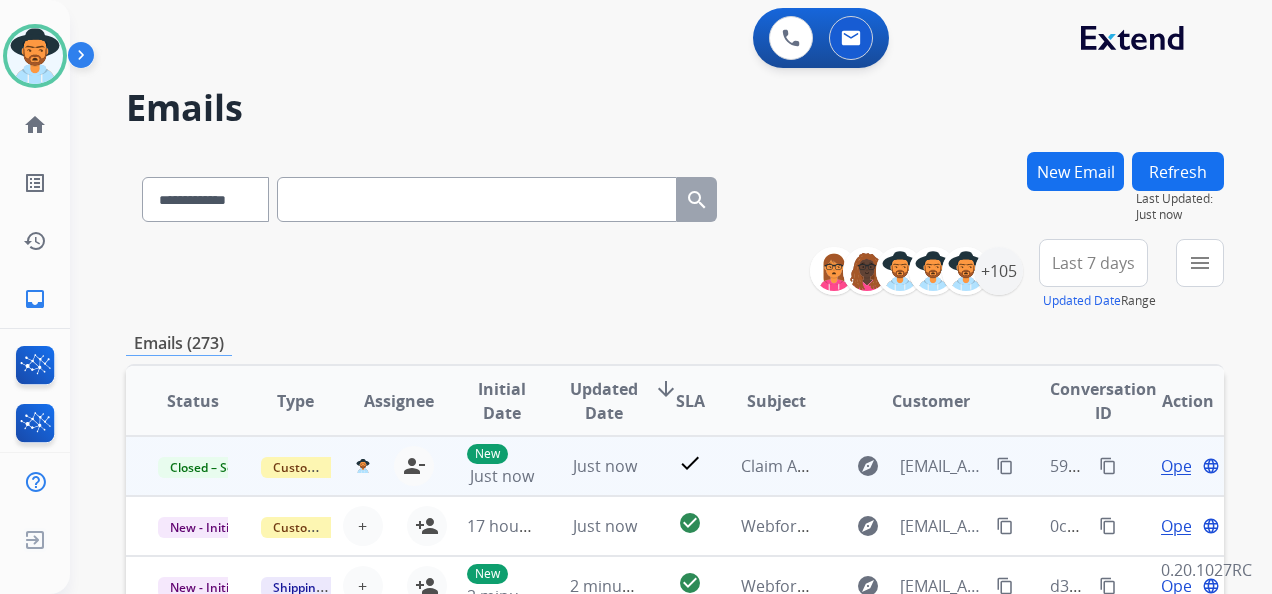 click on "content_copy" at bounding box center [1108, 466] 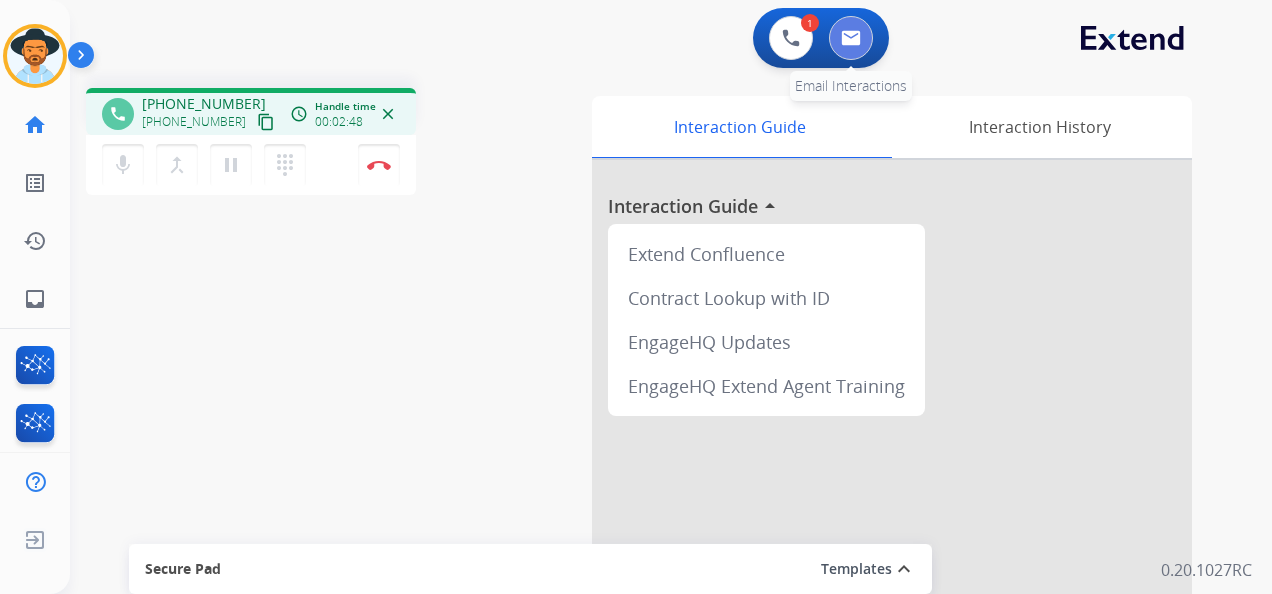 click at bounding box center [851, 38] 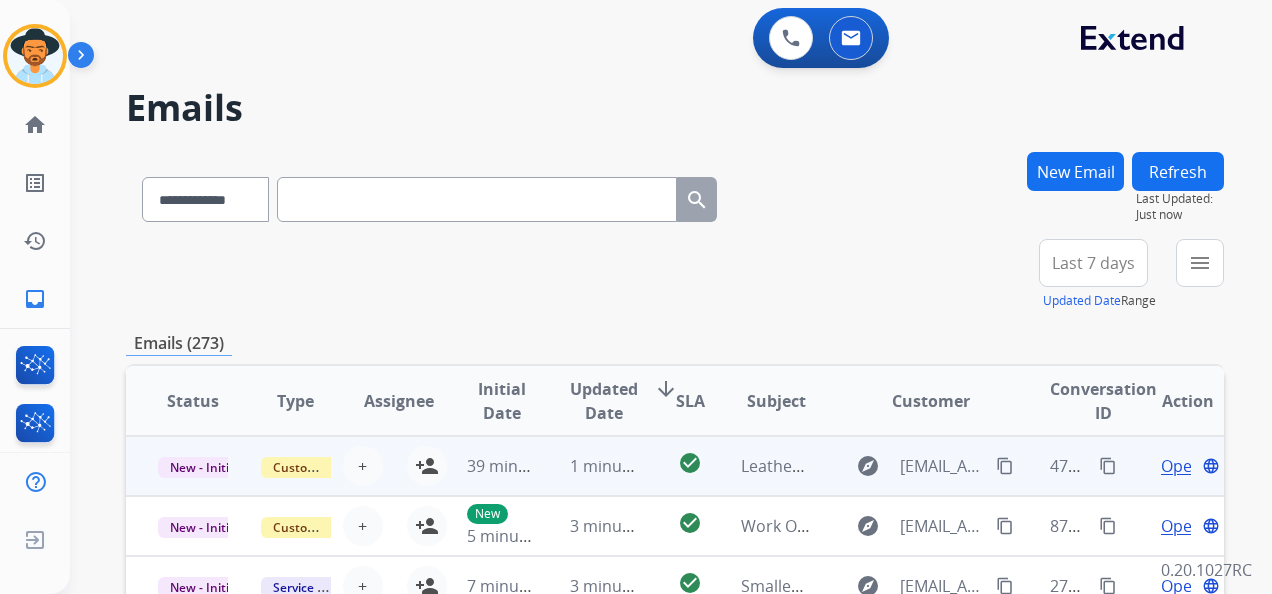 click on "Open" at bounding box center (1181, 466) 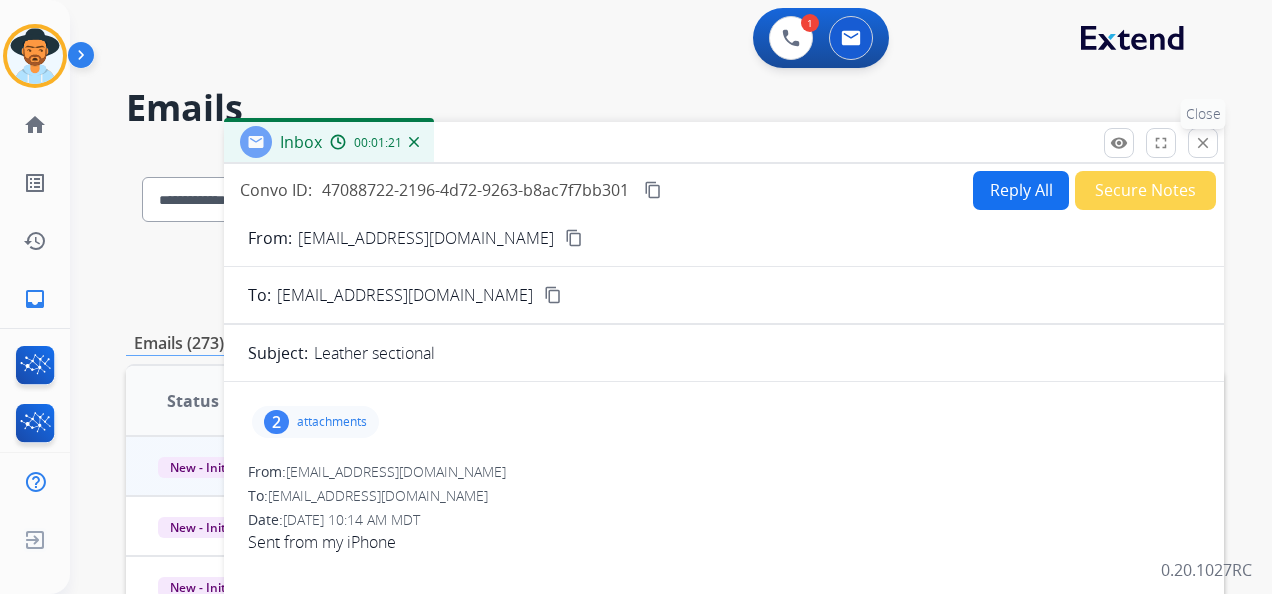 click on "close" at bounding box center (1203, 143) 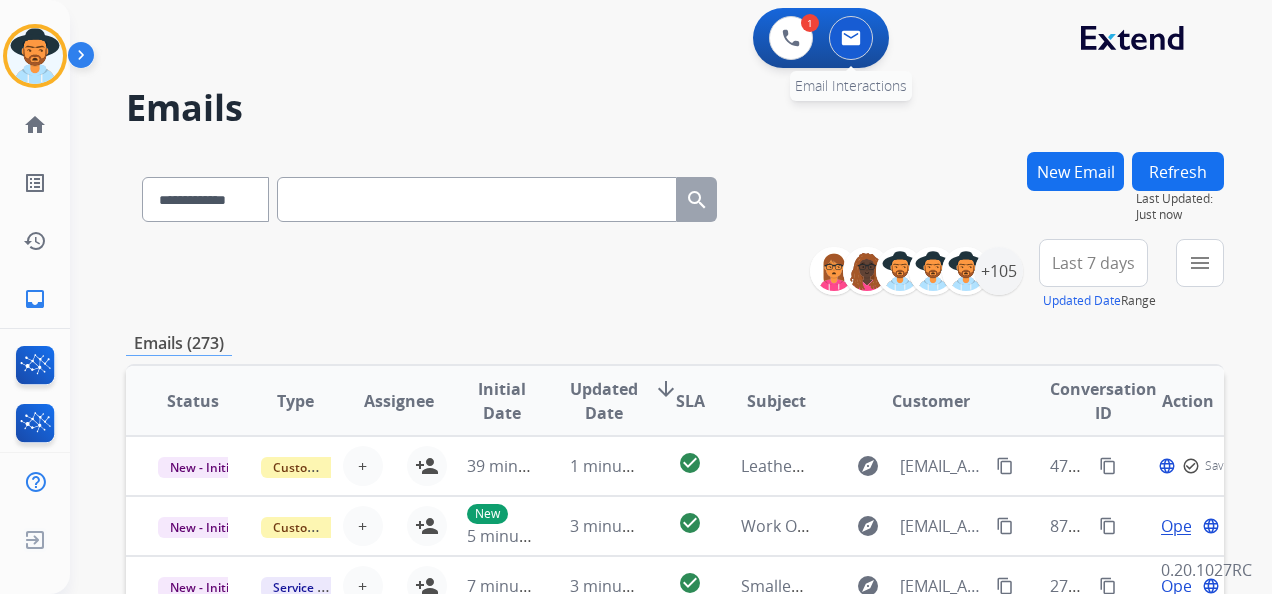 click at bounding box center (851, 38) 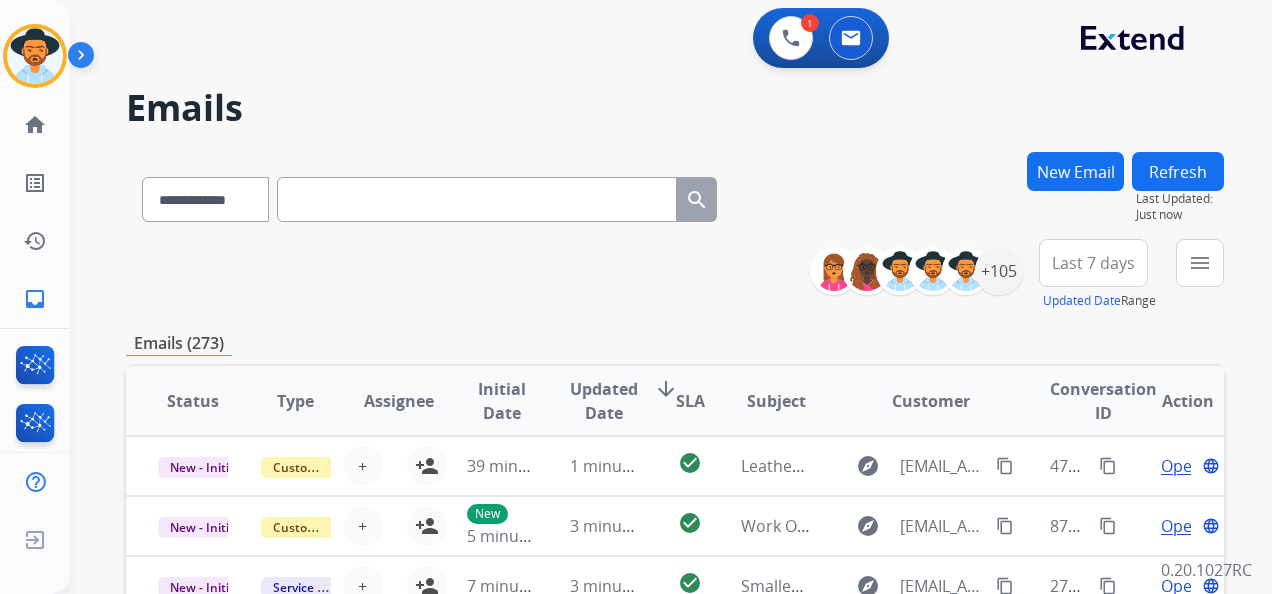 click on "New Email" at bounding box center [1075, 171] 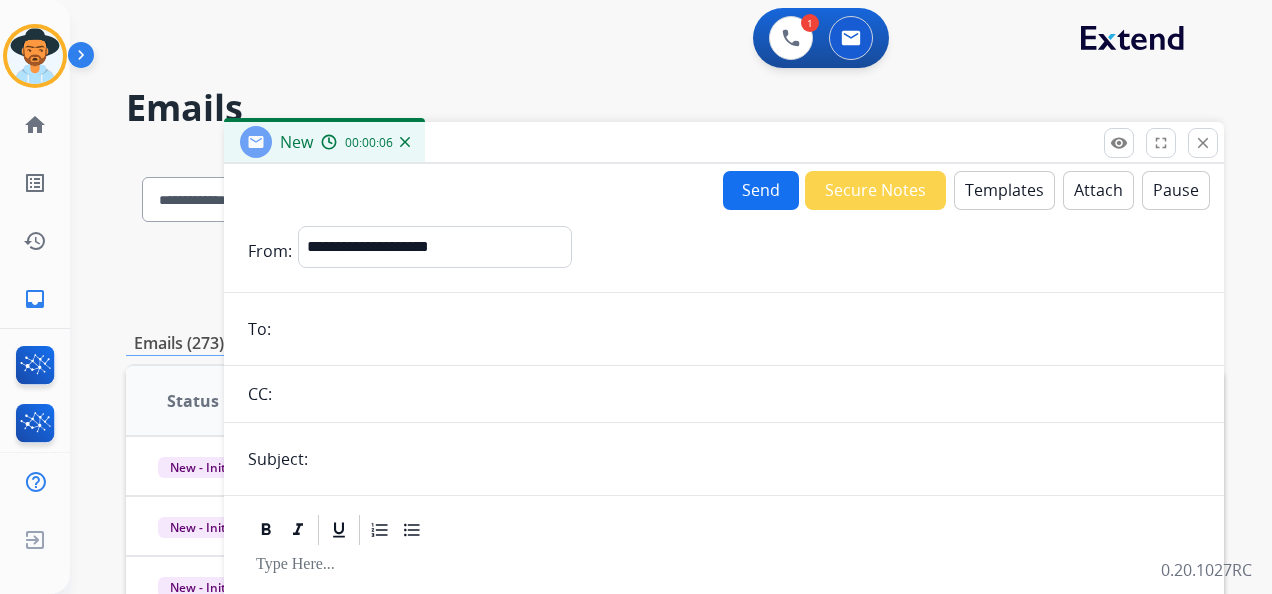 click at bounding box center [738, 329] 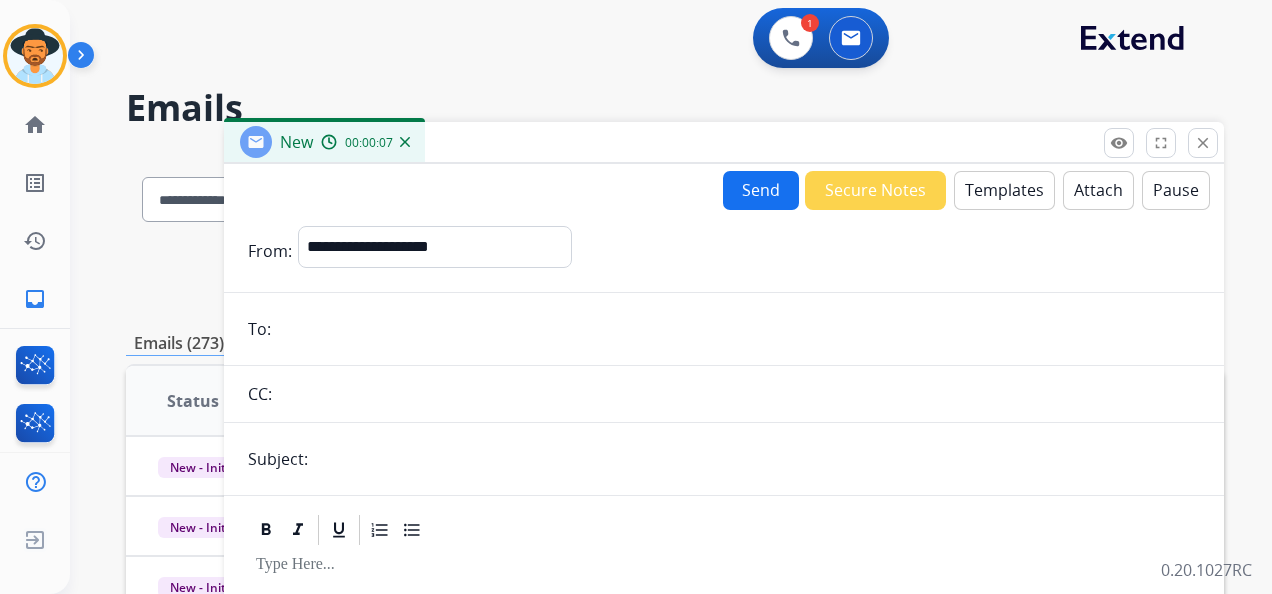 paste on "**********" 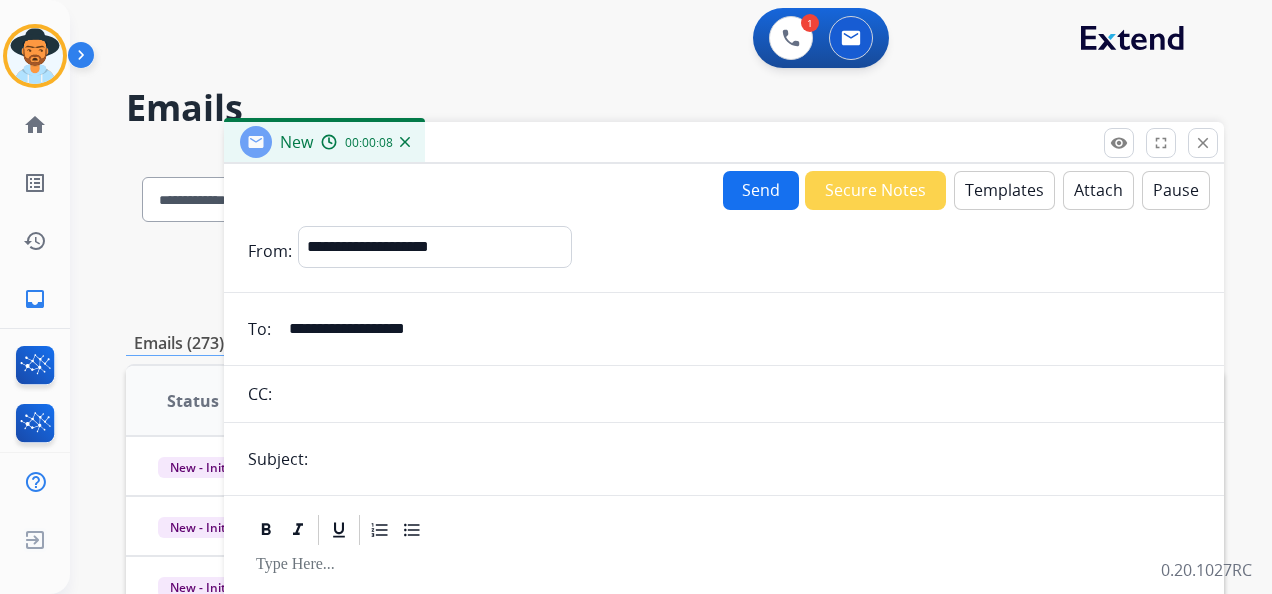 type on "**********" 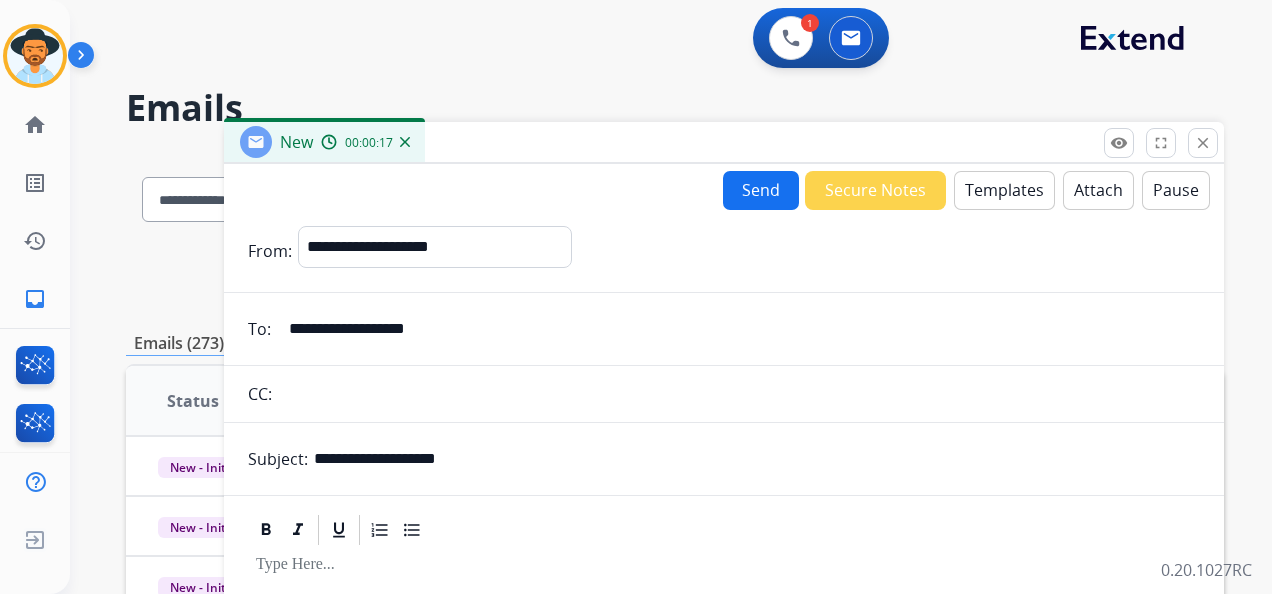type on "**********" 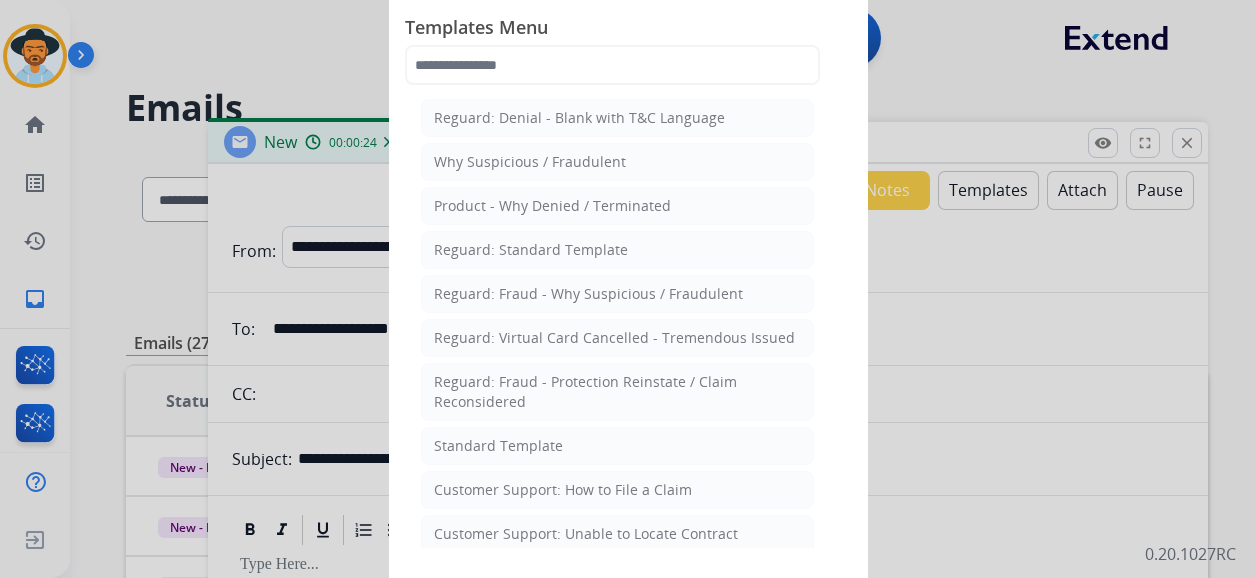 click on "Reguard: Standard Template" 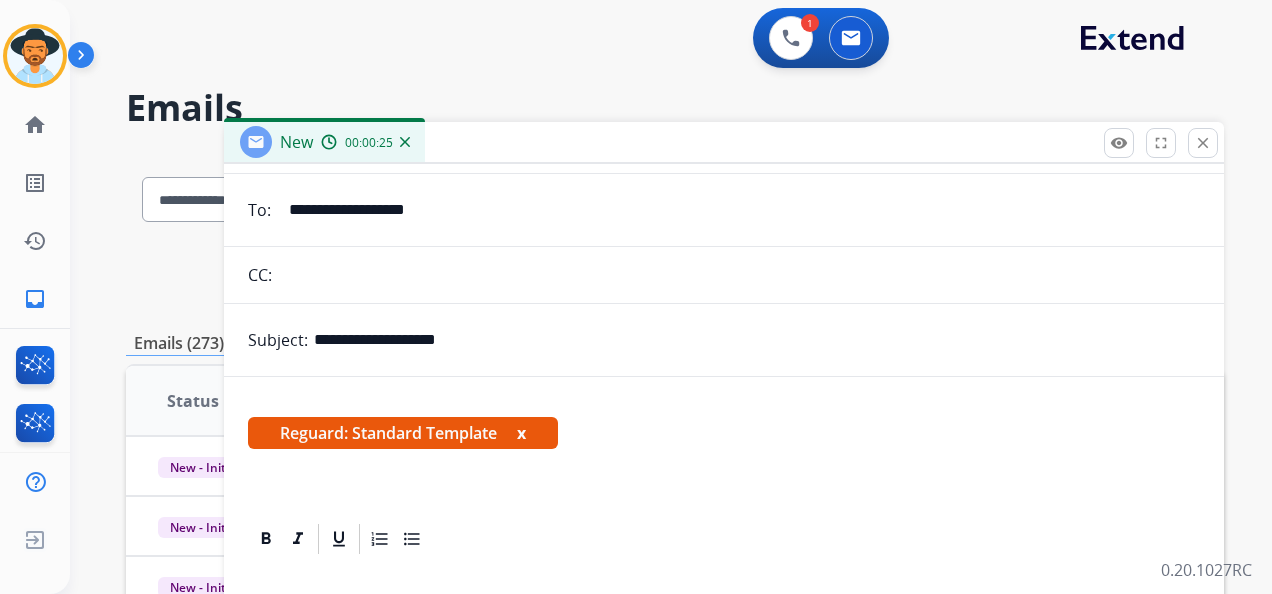 scroll, scrollTop: 168, scrollLeft: 0, axis: vertical 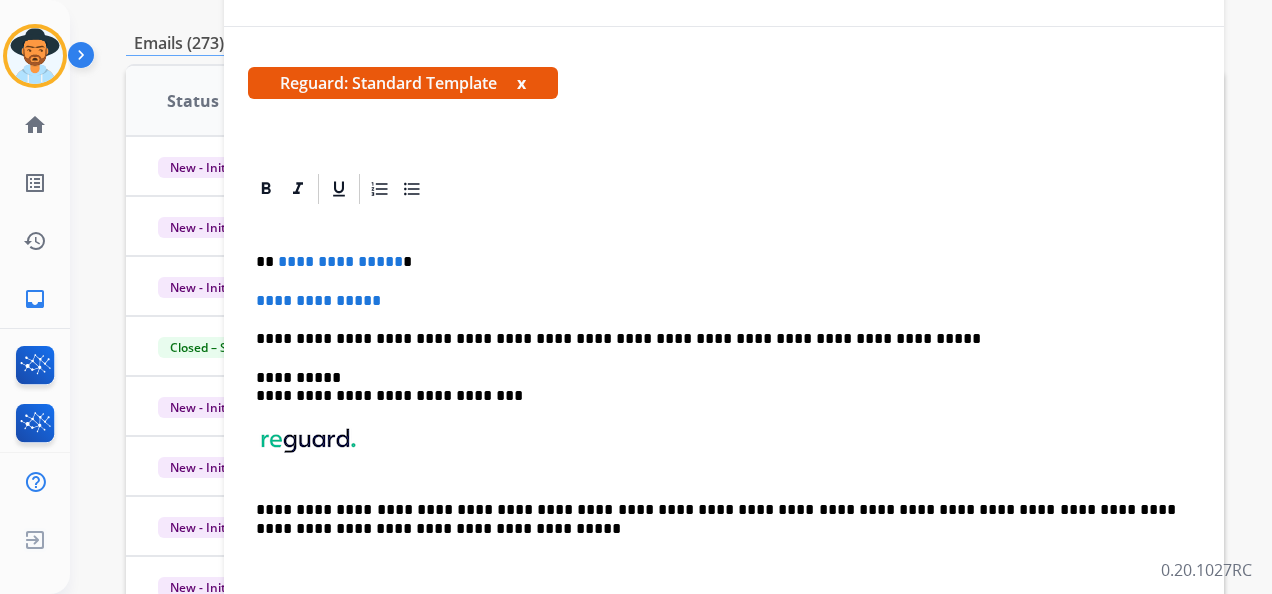 click on "**********" at bounding box center (340, 261) 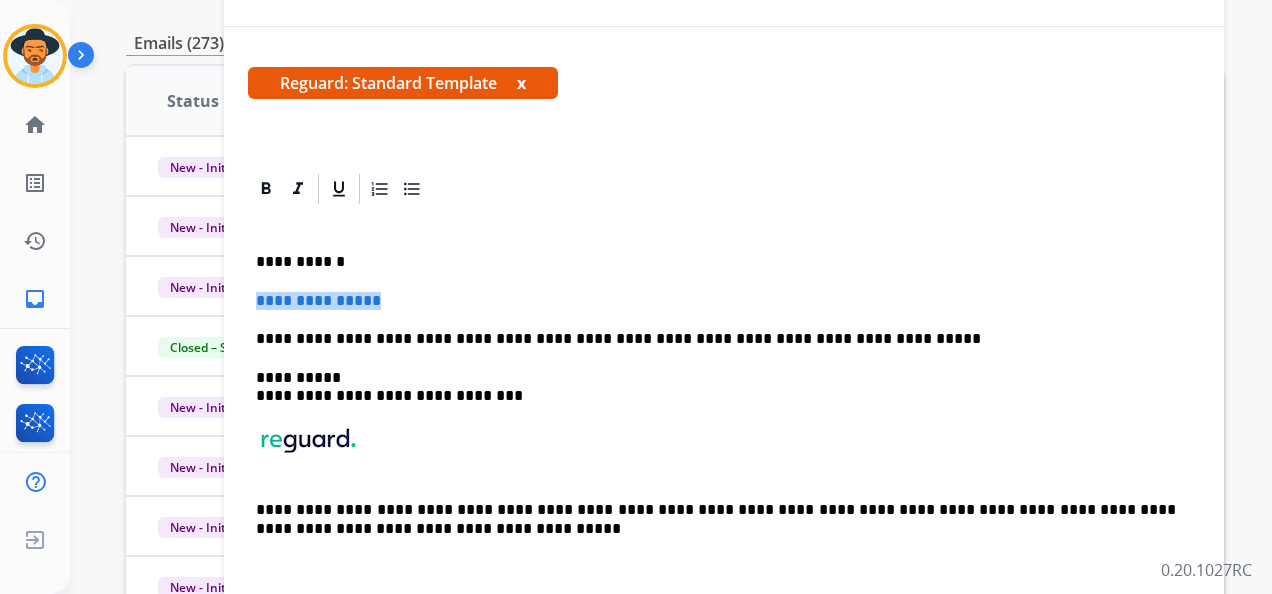 drag, startPoint x: 412, startPoint y: 302, endPoint x: 246, endPoint y: 295, distance: 166.14752 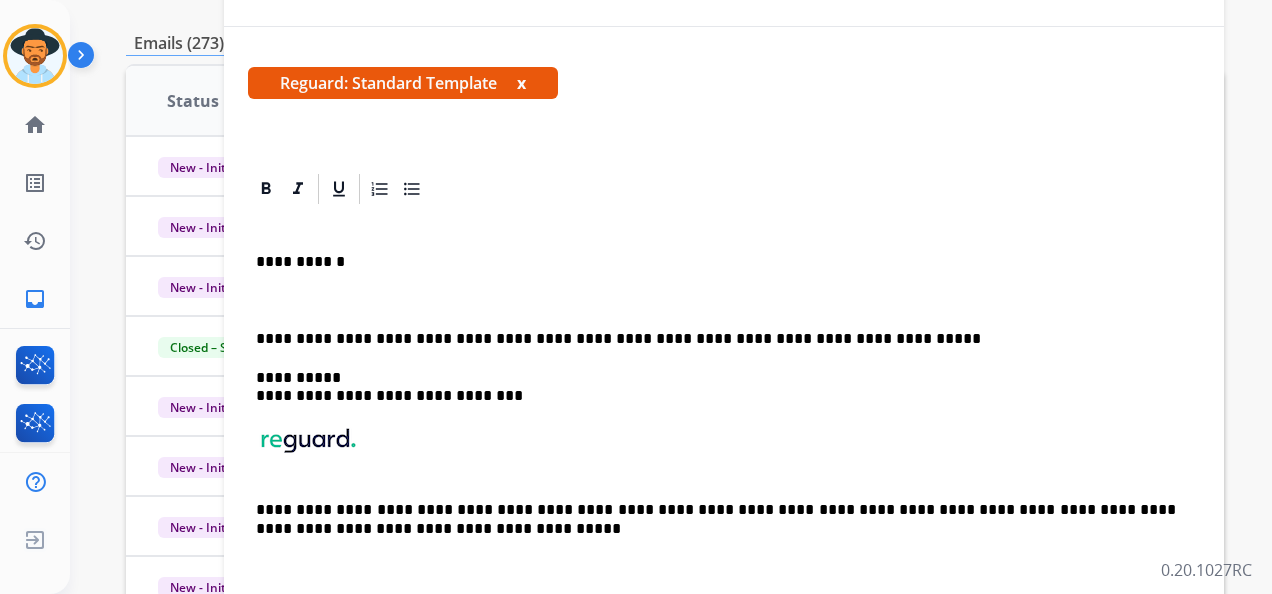 scroll, scrollTop: 130, scrollLeft: 0, axis: vertical 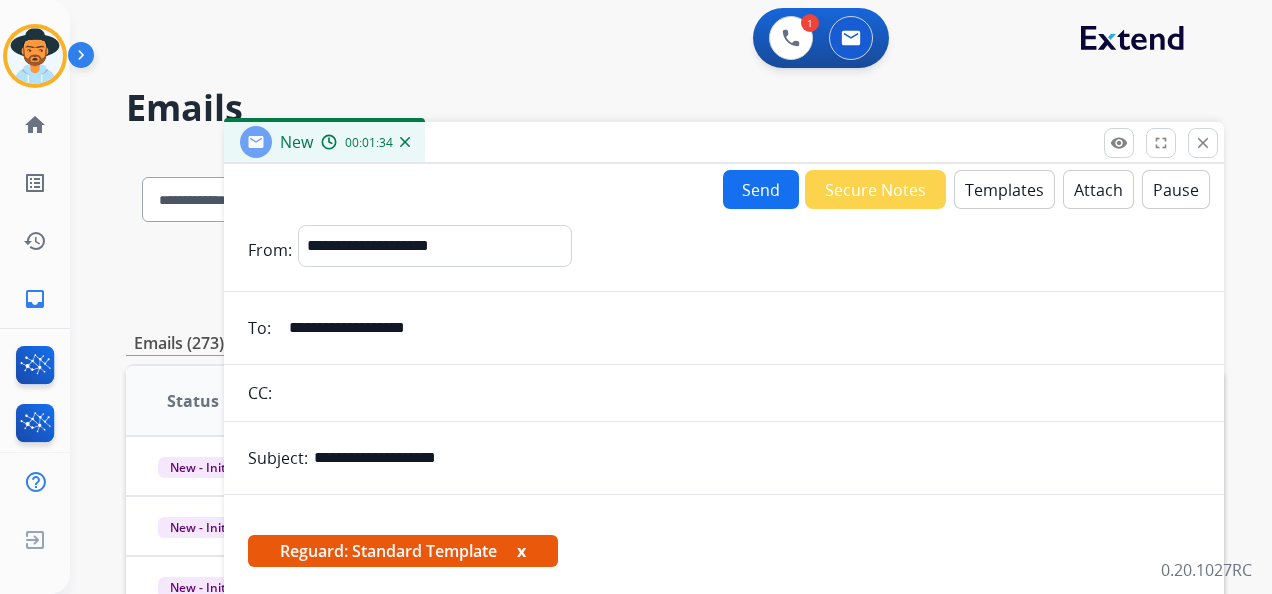 click on "Attach" at bounding box center [1098, 189] 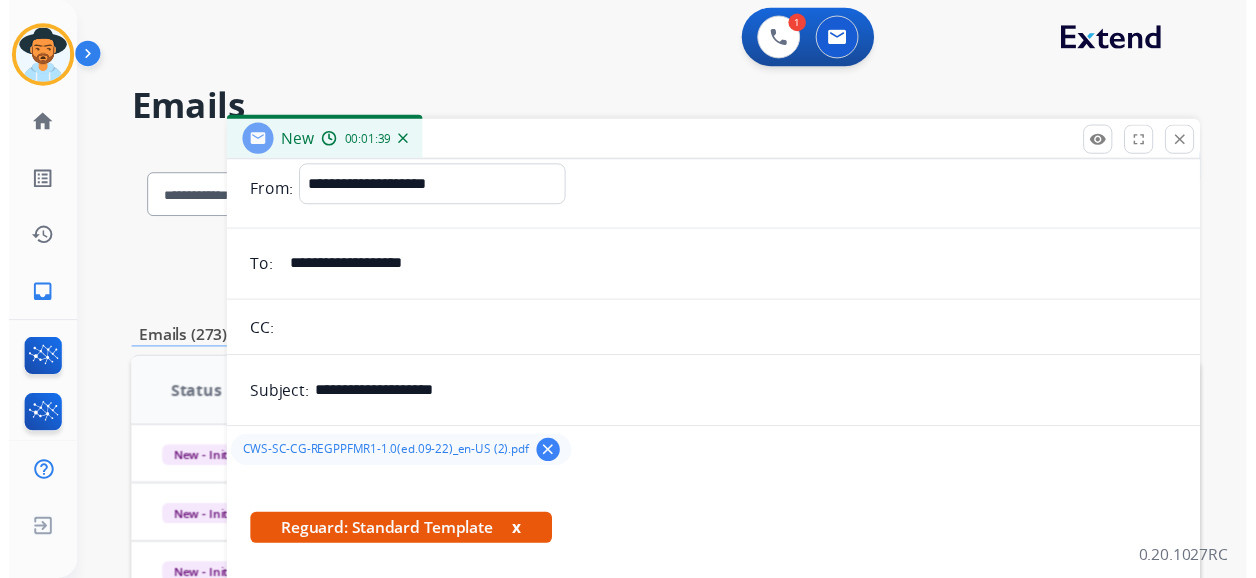 scroll, scrollTop: 0, scrollLeft: 0, axis: both 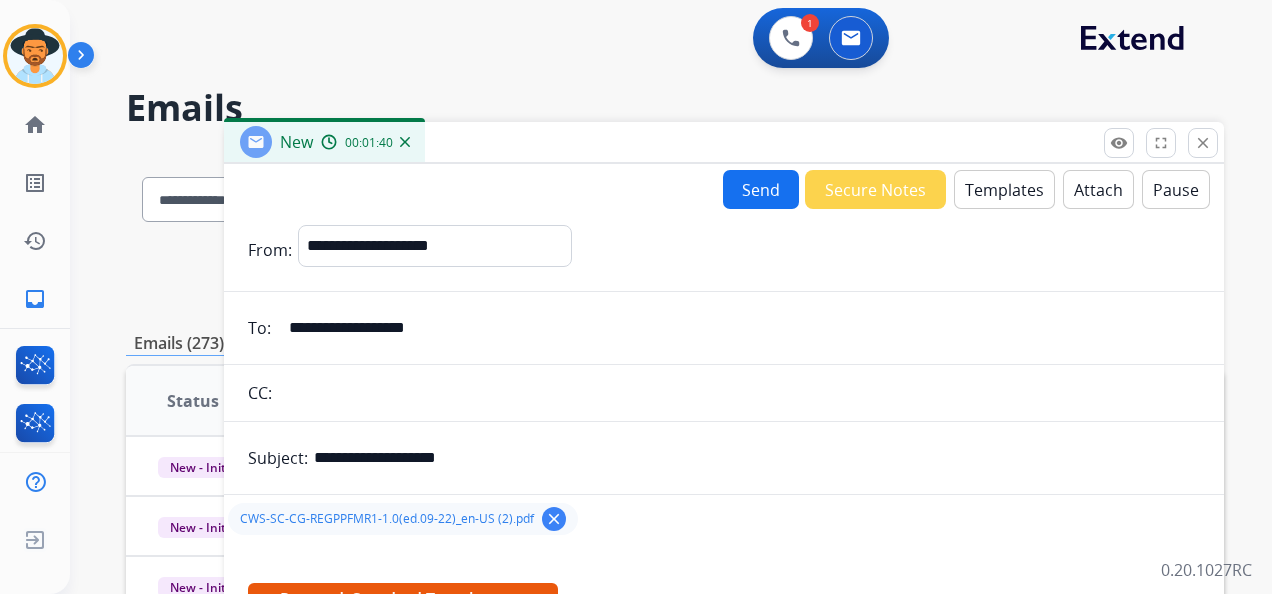 click on "Send" at bounding box center [761, 189] 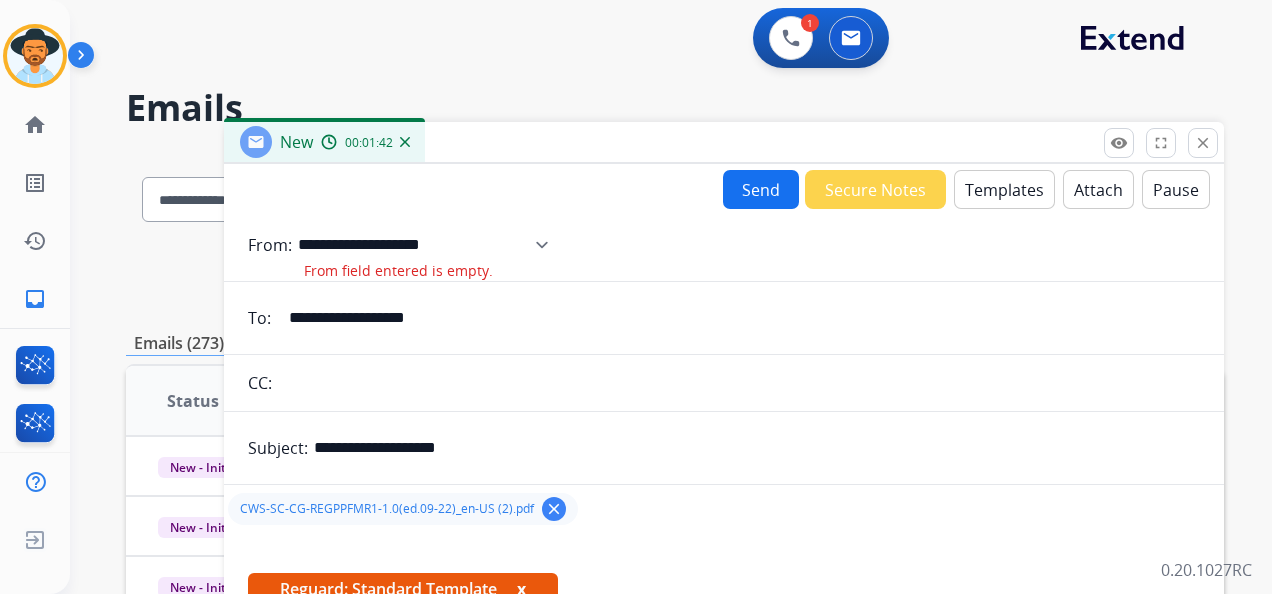click on "**********" at bounding box center (430, 245) 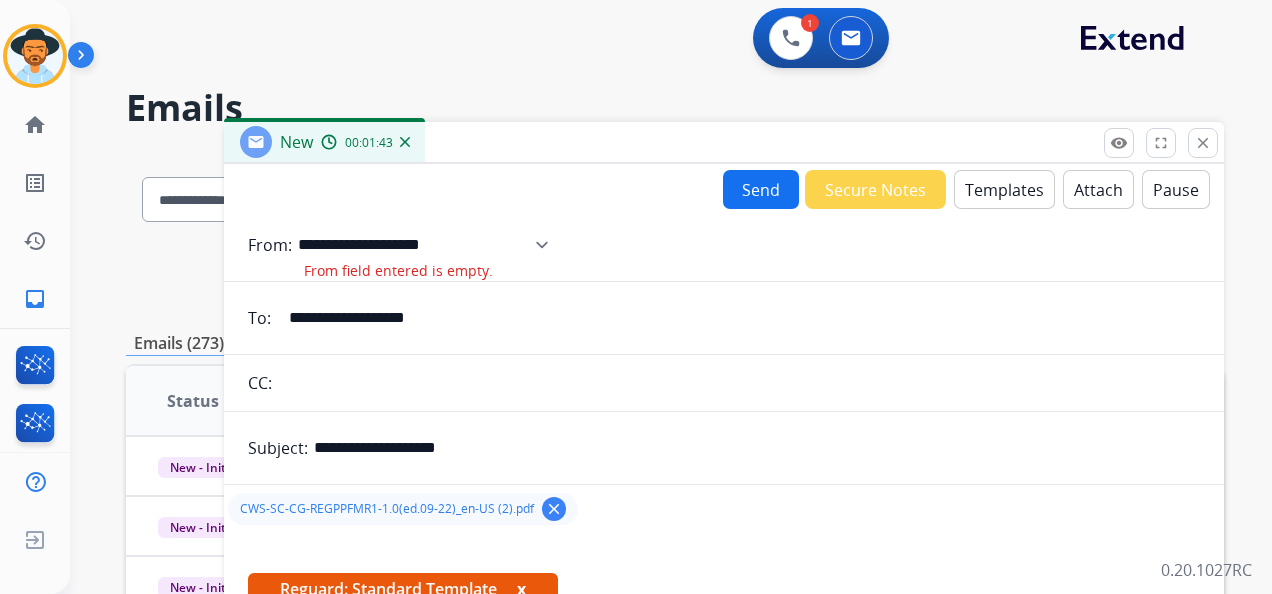 select on "**********" 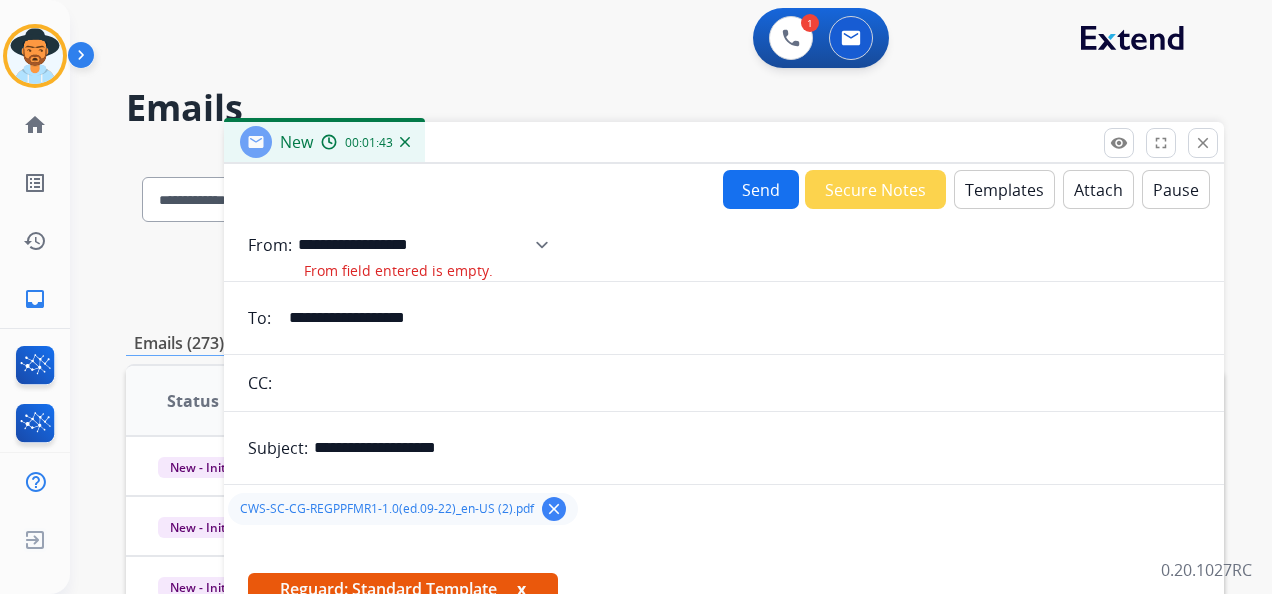click on "**********" at bounding box center (430, 245) 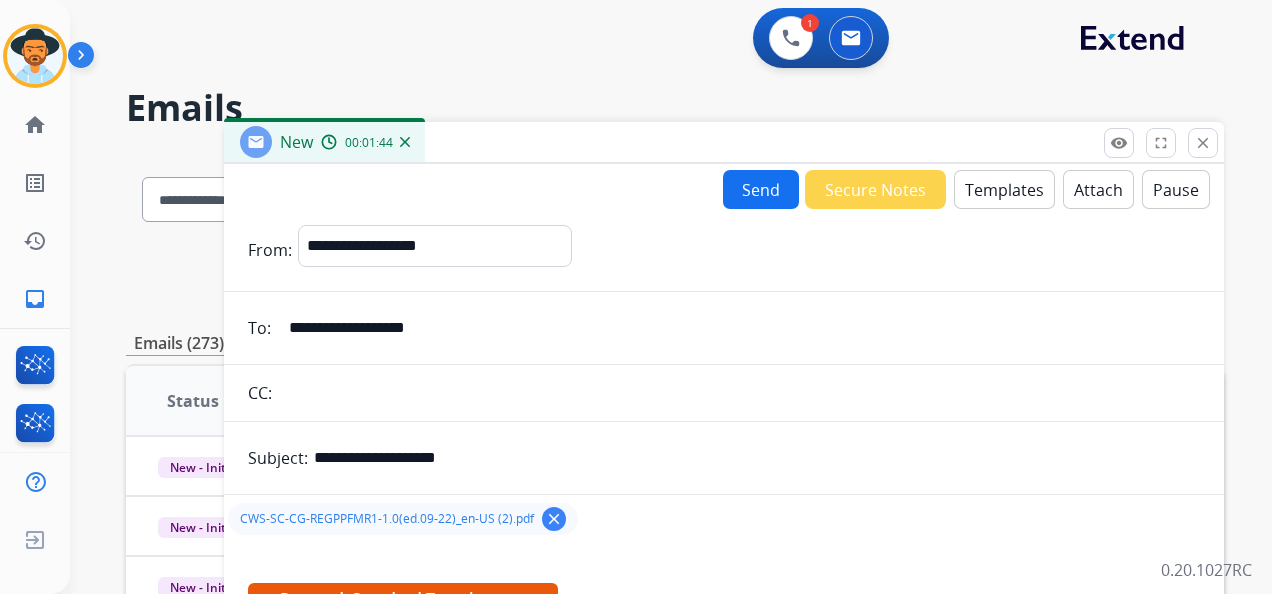 click on "Send" at bounding box center (761, 189) 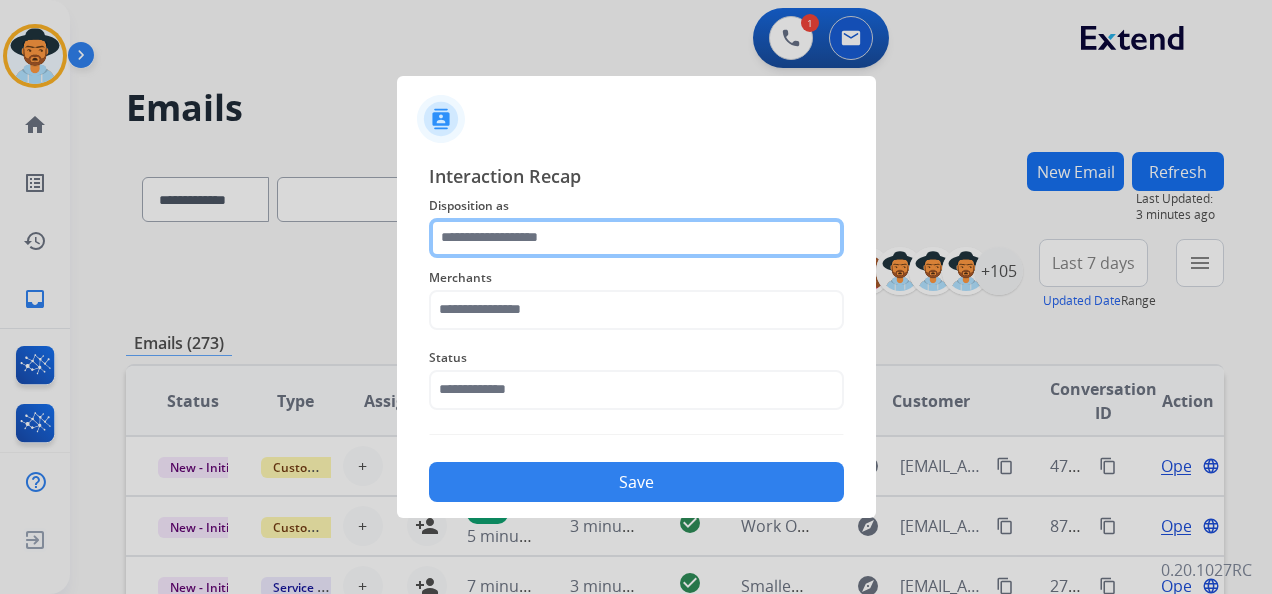 click 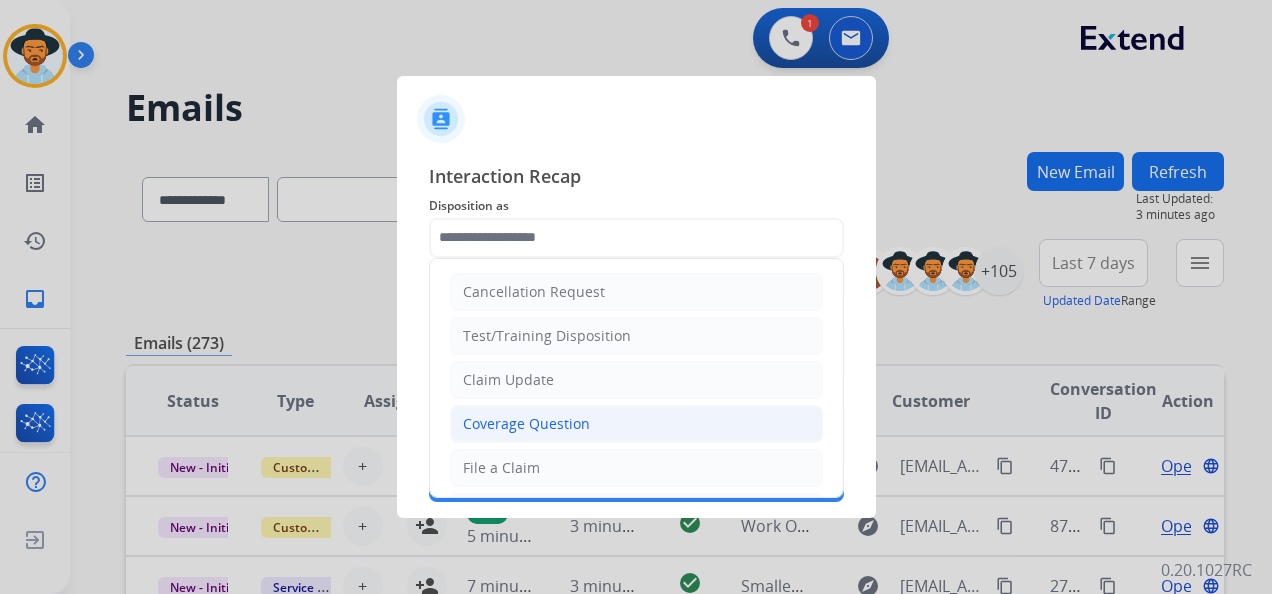 click on "Coverage Question" 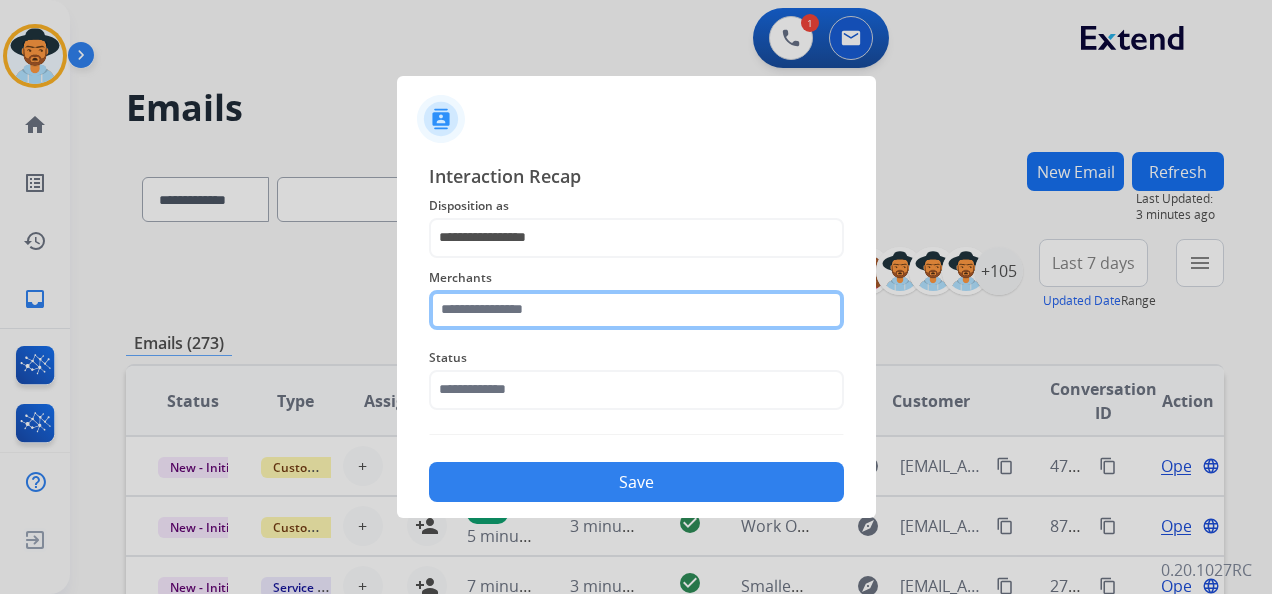 click 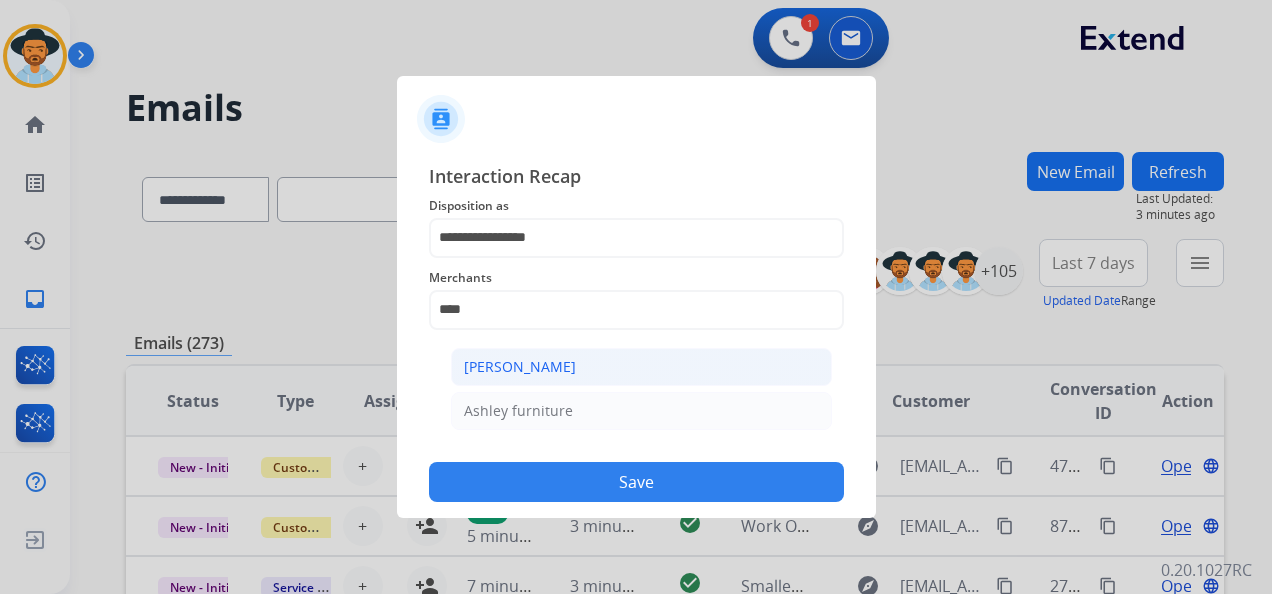 click on "[PERSON_NAME]" 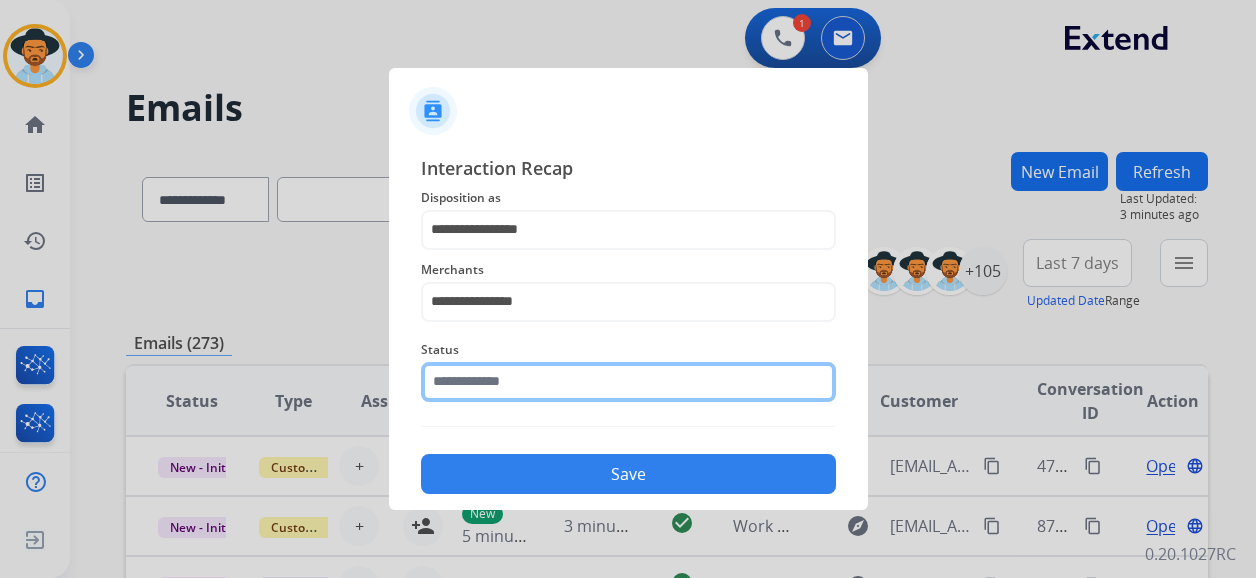 click 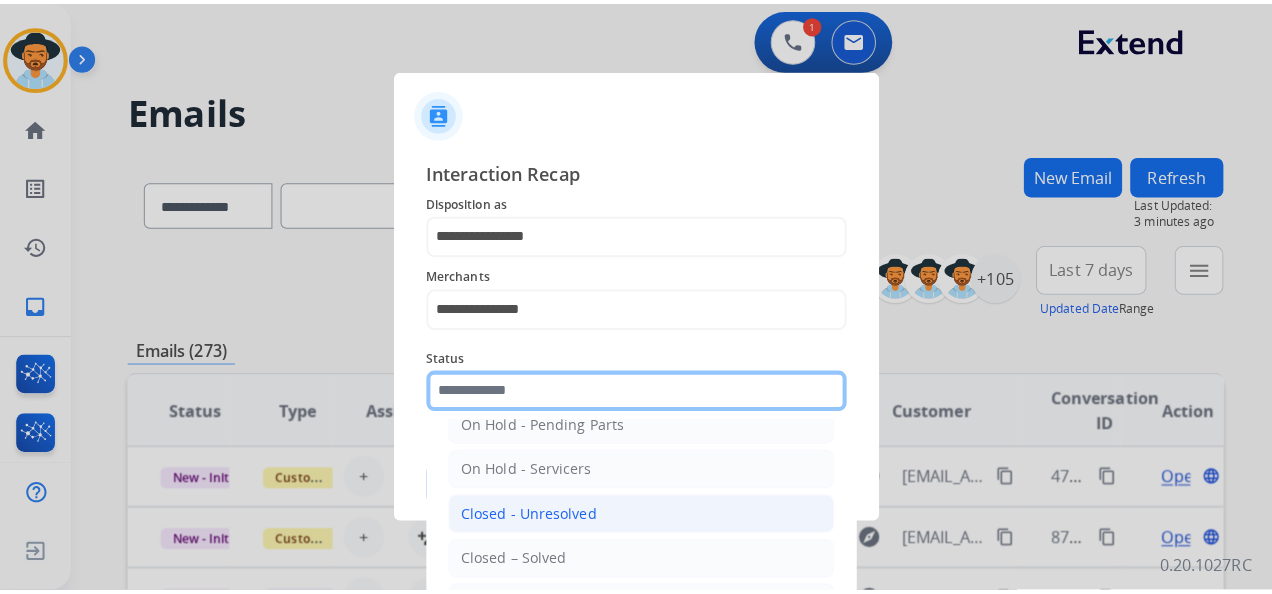 scroll, scrollTop: 114, scrollLeft: 0, axis: vertical 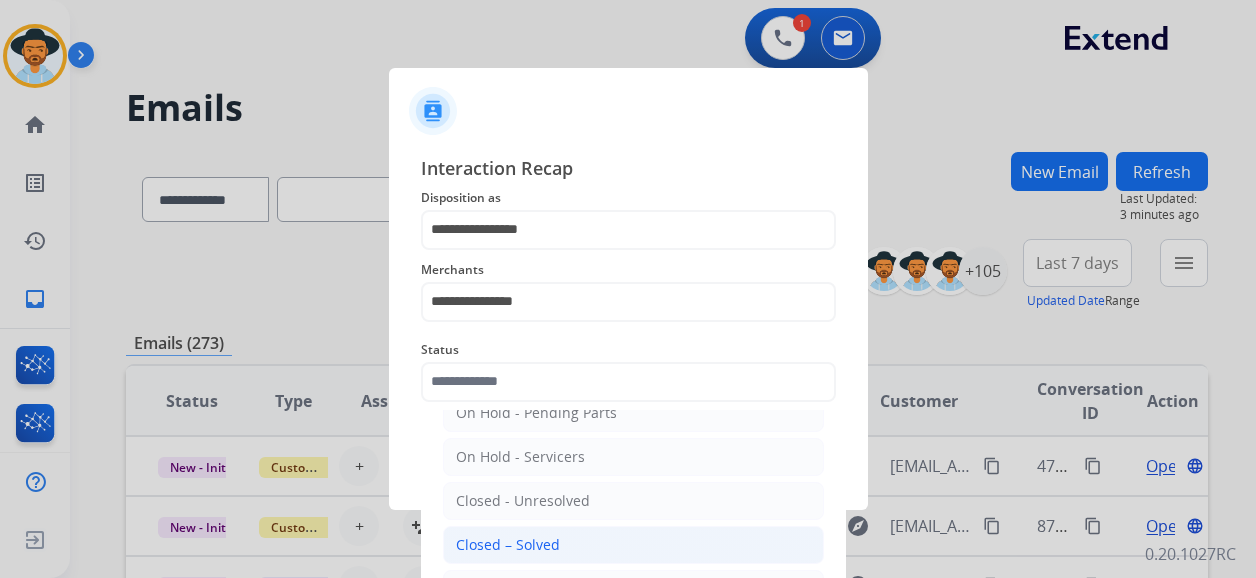 click on "Closed – Solved" 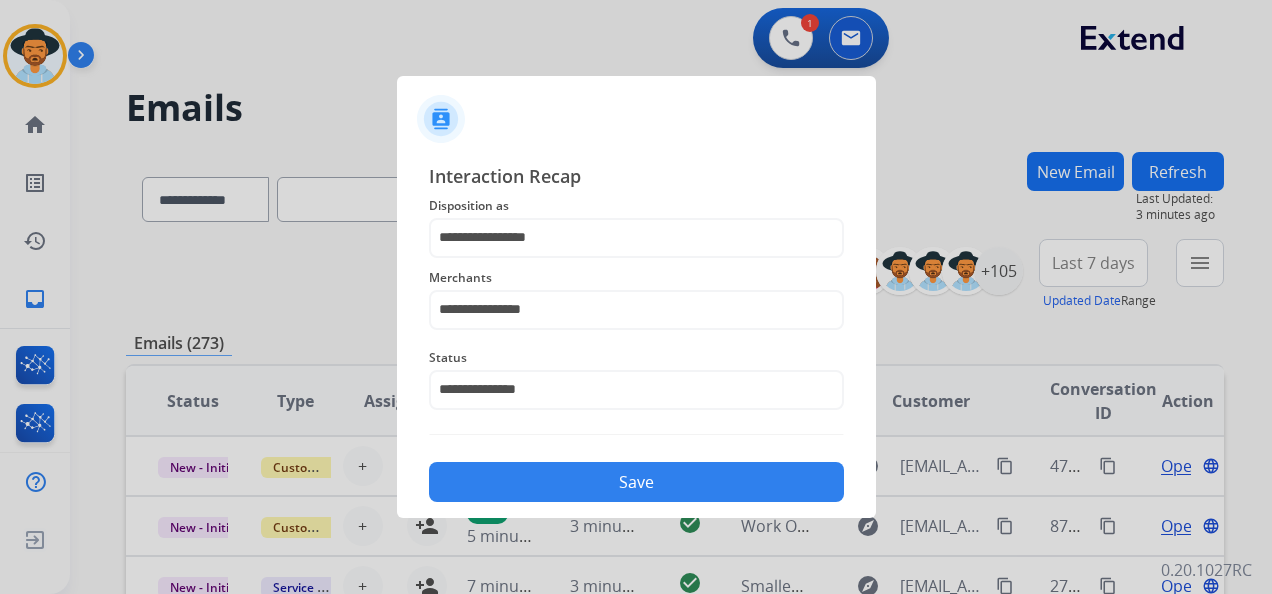 click on "Save" 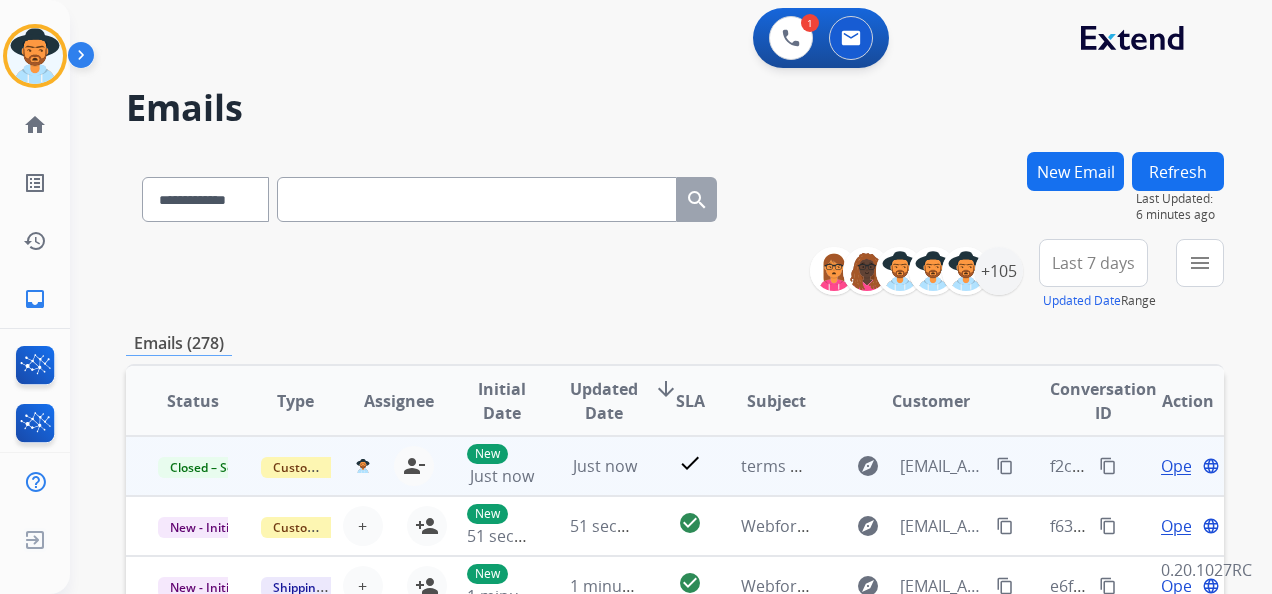 click on "content_copy" at bounding box center (1108, 466) 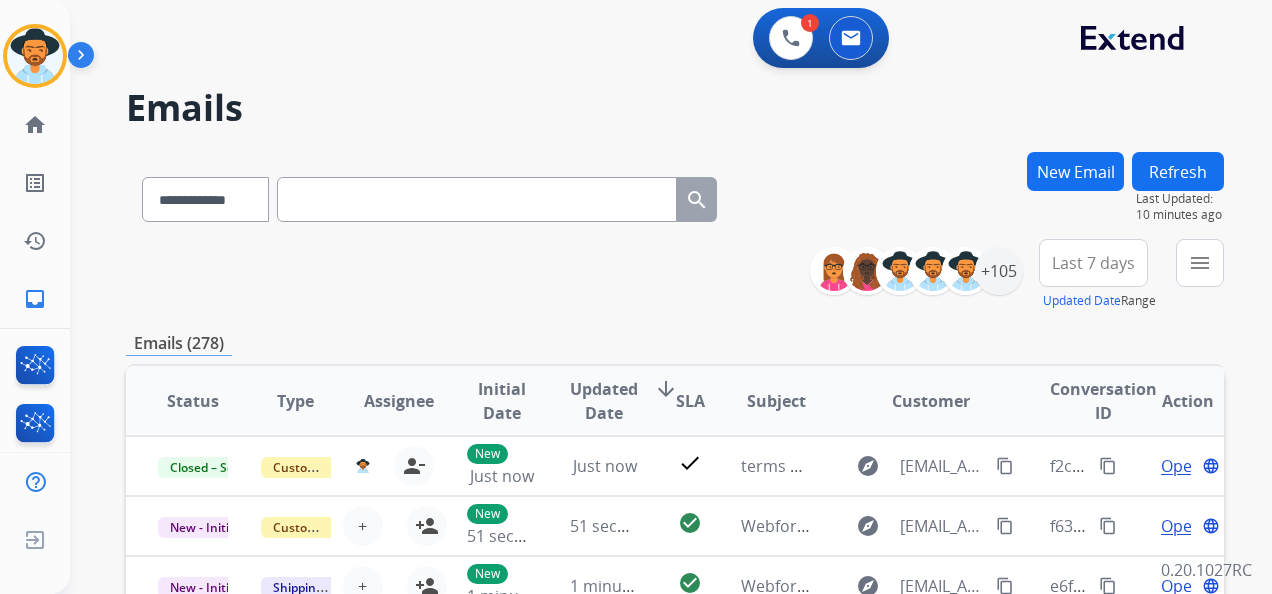 click on "1 Voice Interactions  0  Email Interactions" at bounding box center (659, 40) 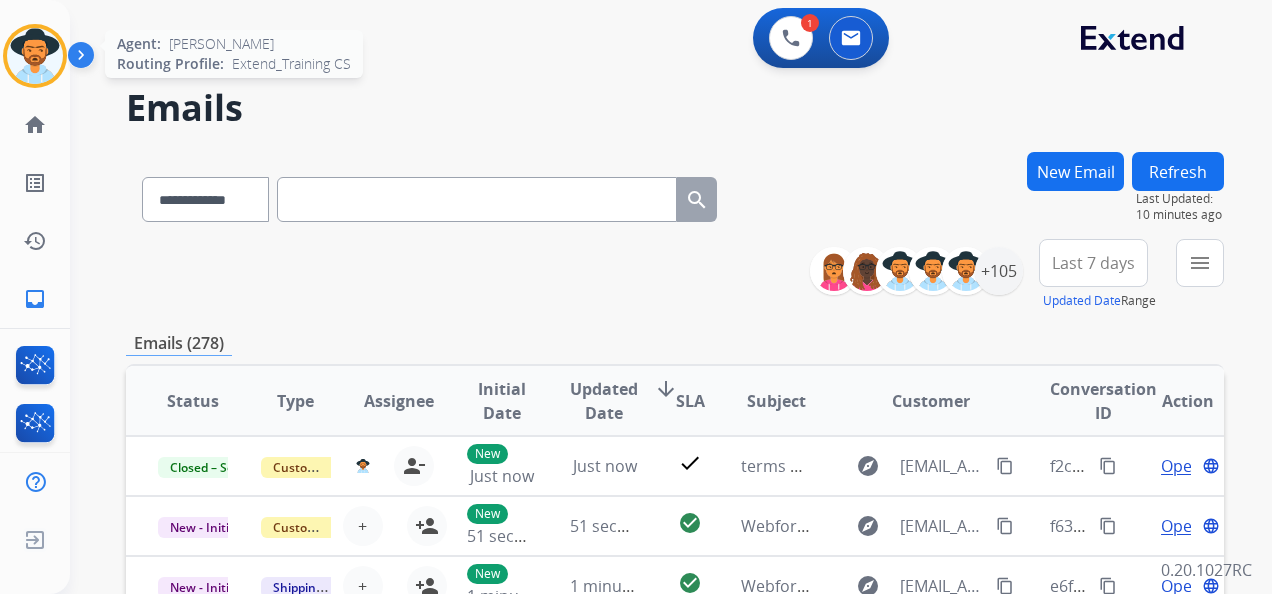 click at bounding box center (35, 56) 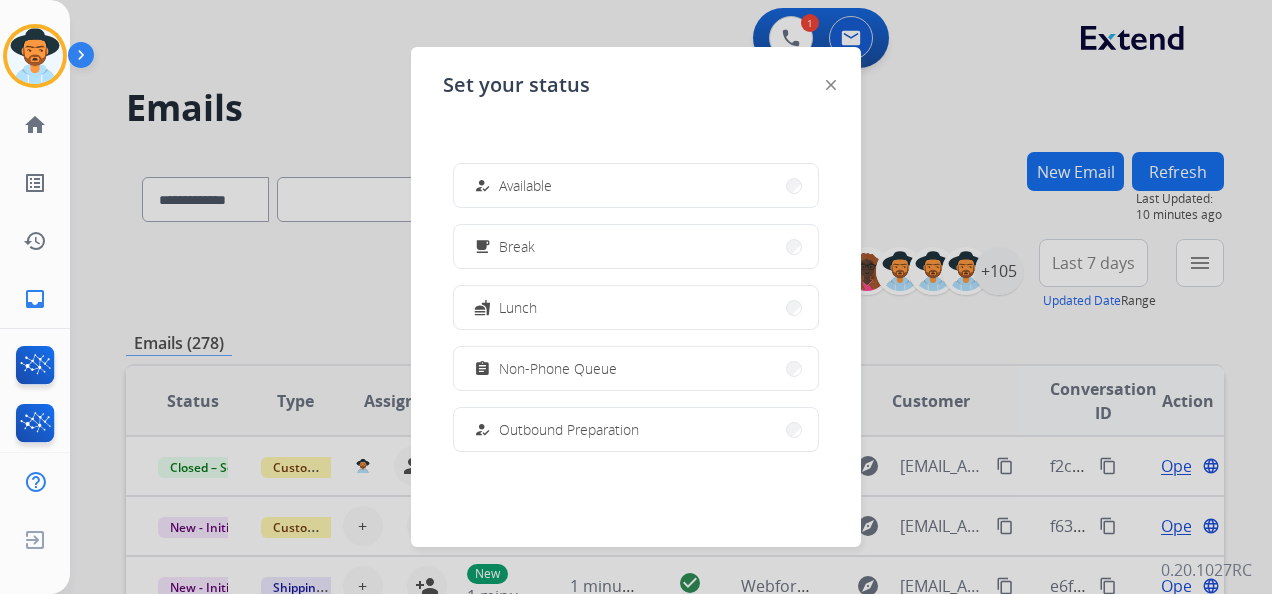 click at bounding box center (636, 297) 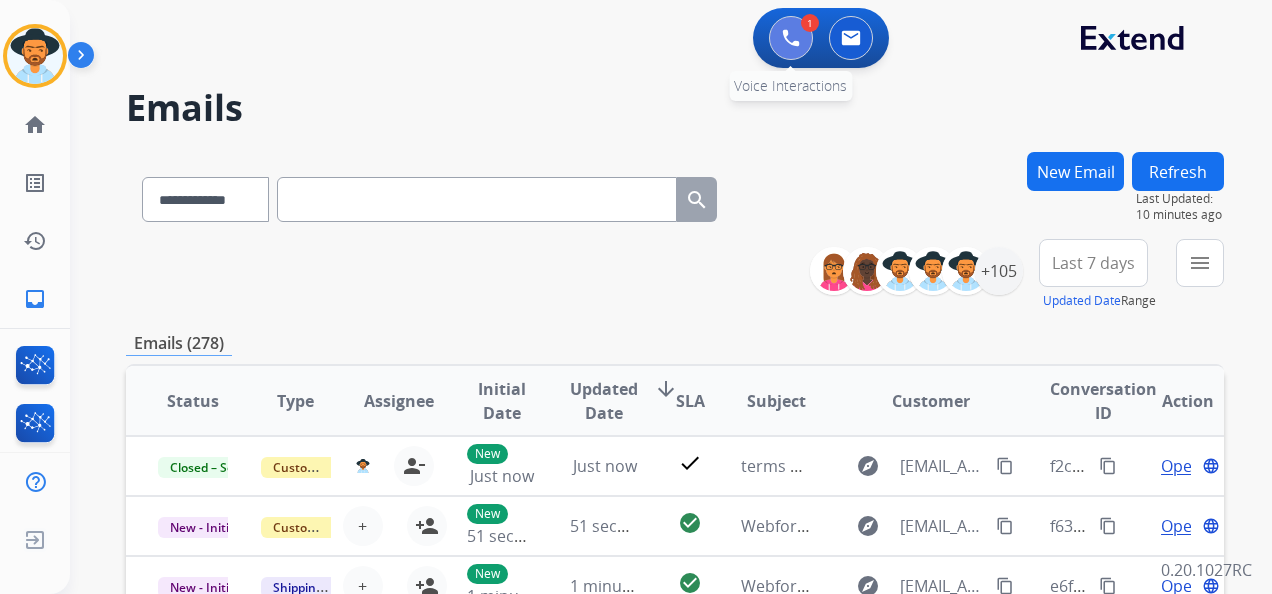 click at bounding box center (791, 38) 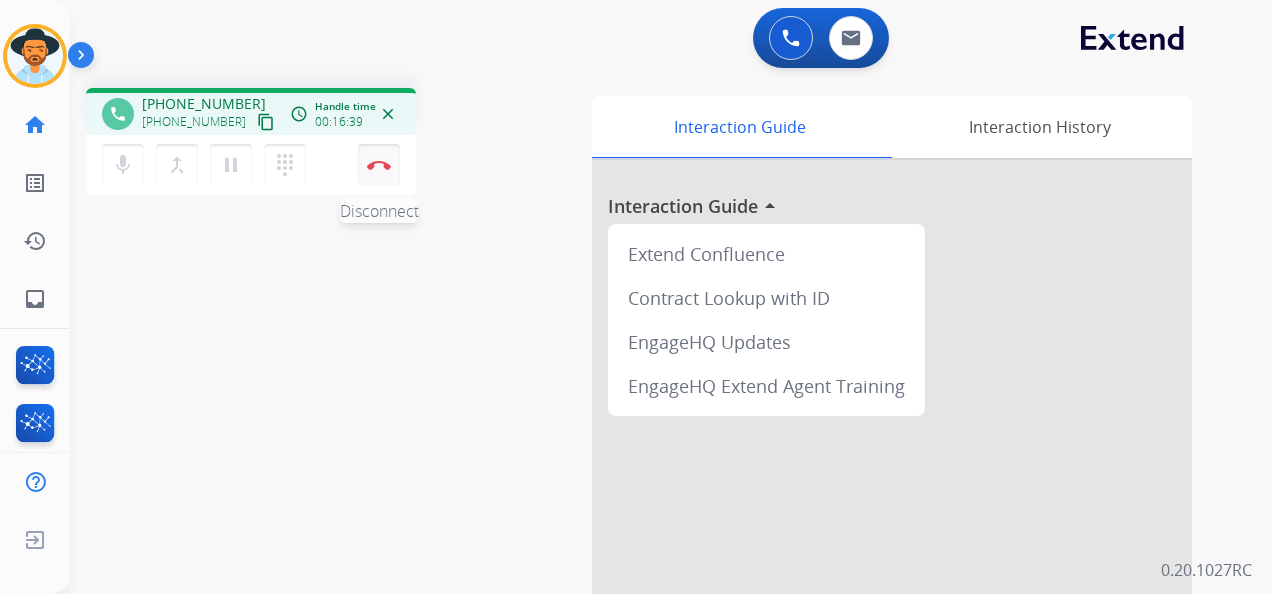 click at bounding box center [379, 165] 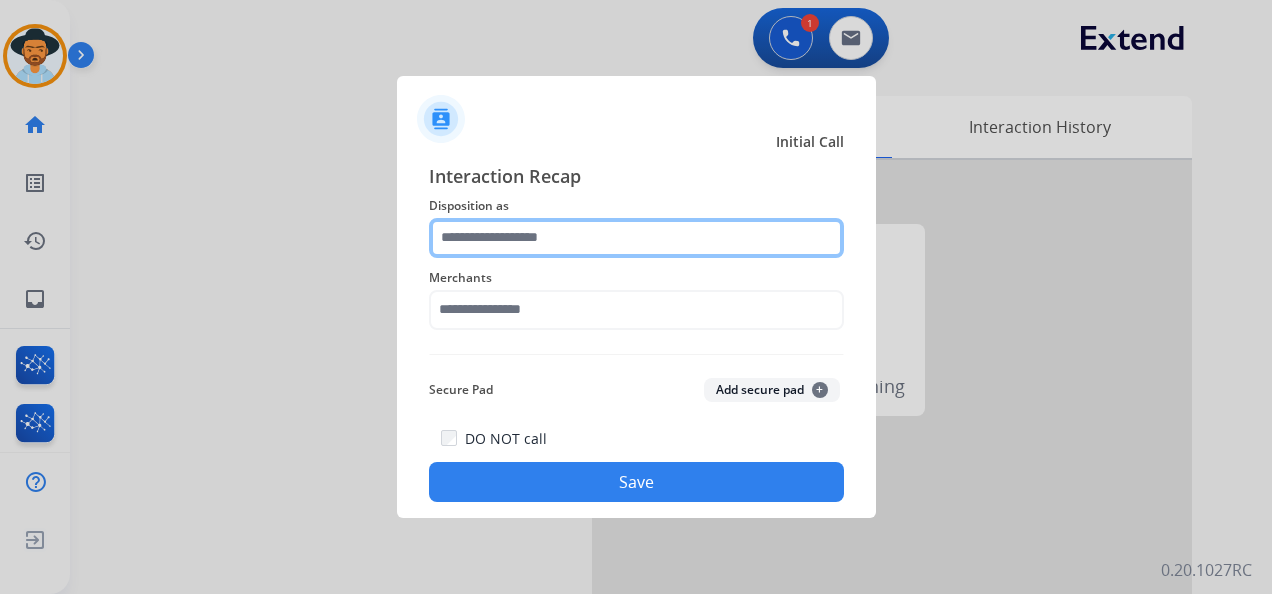 click 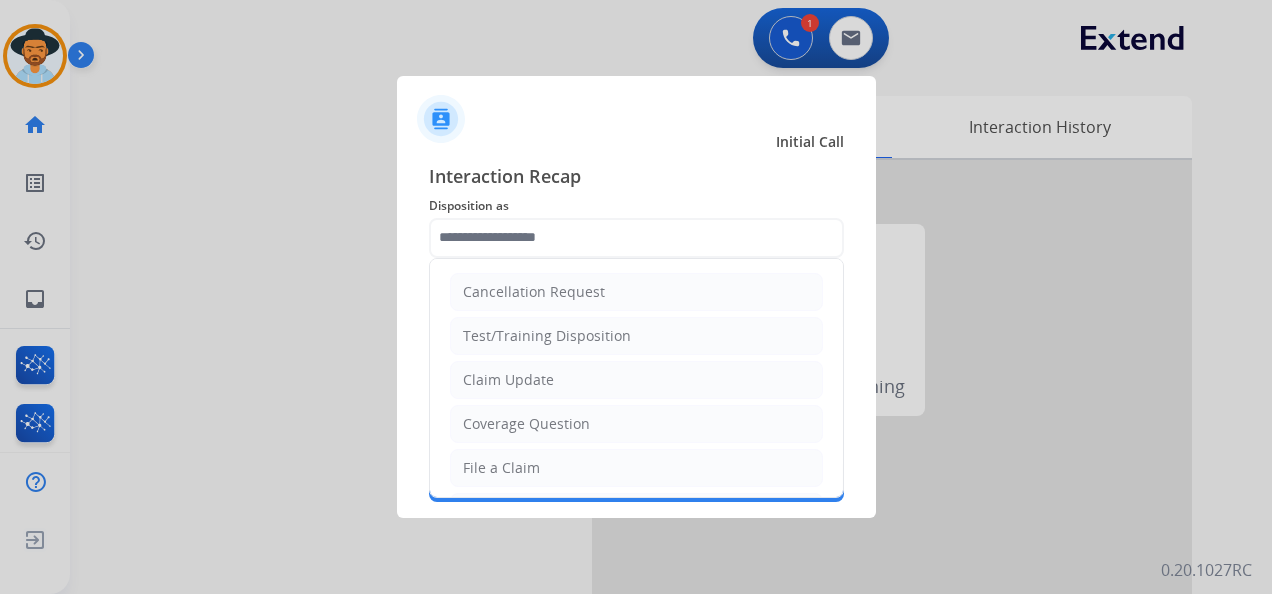 drag, startPoint x: 568, startPoint y: 381, endPoint x: 580, endPoint y: 364, distance: 20.808653 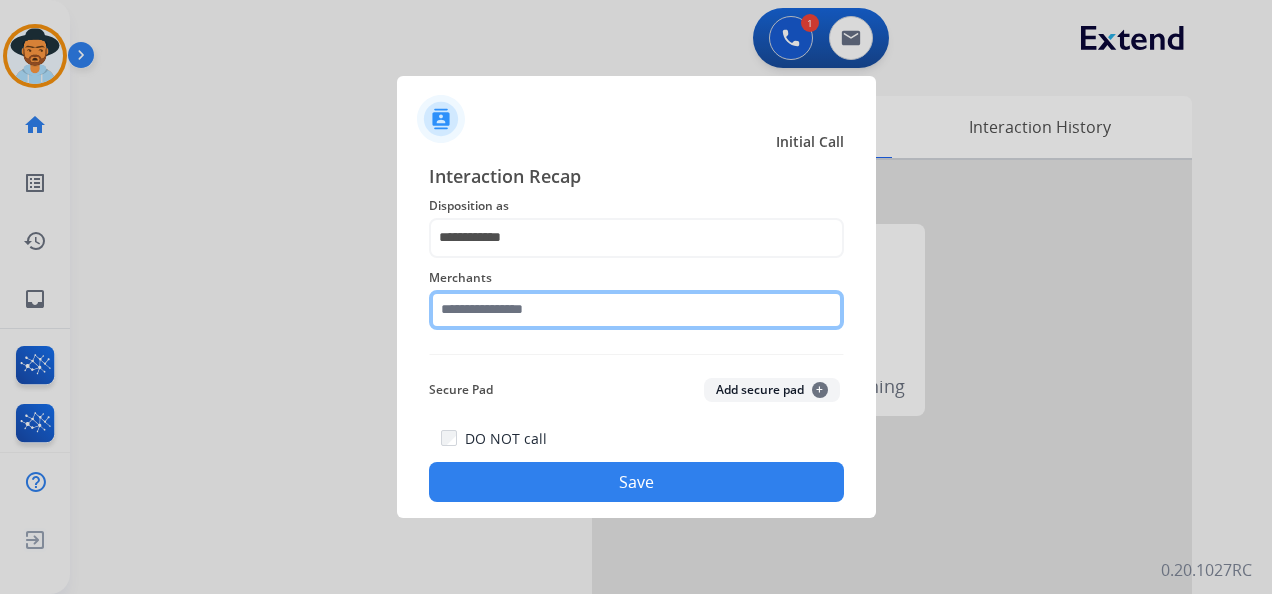 click 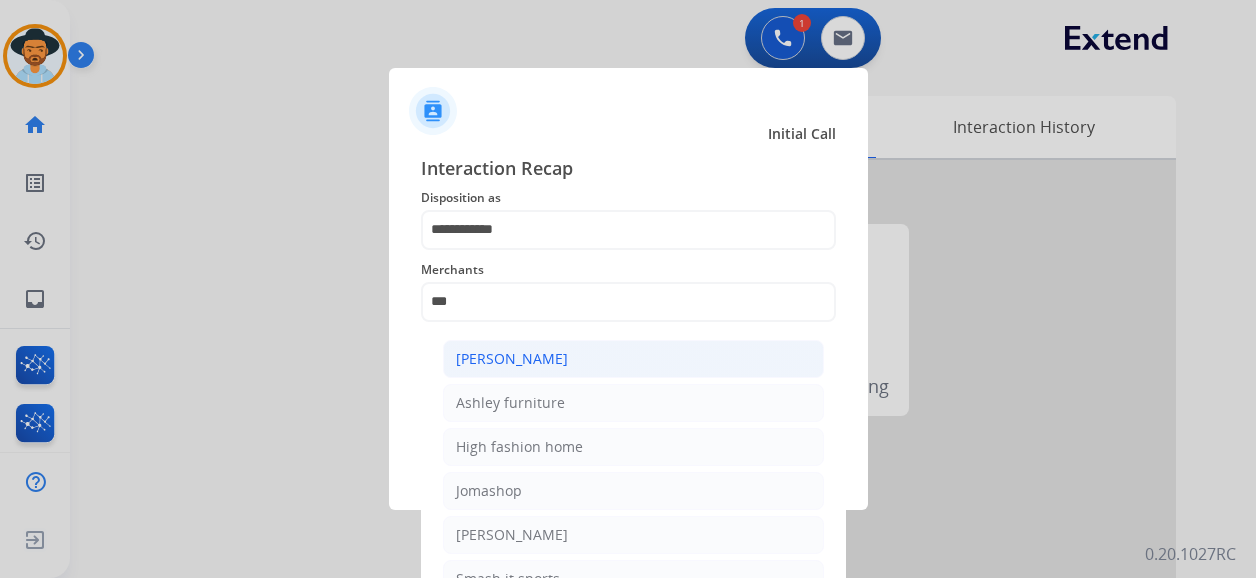 click on "[PERSON_NAME]" 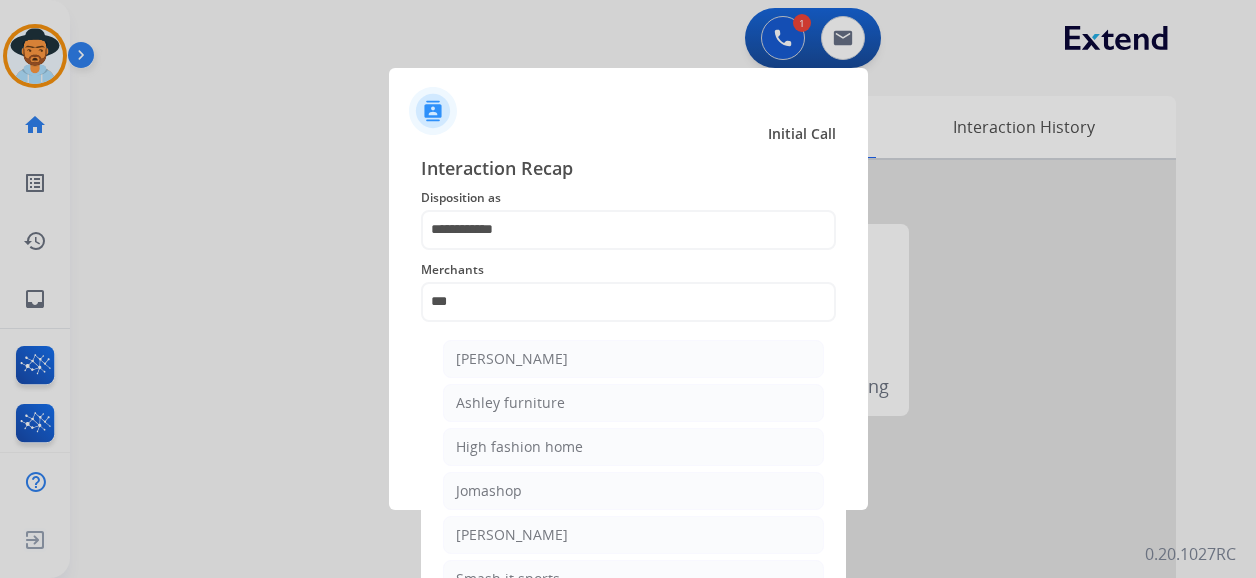 type on "**********" 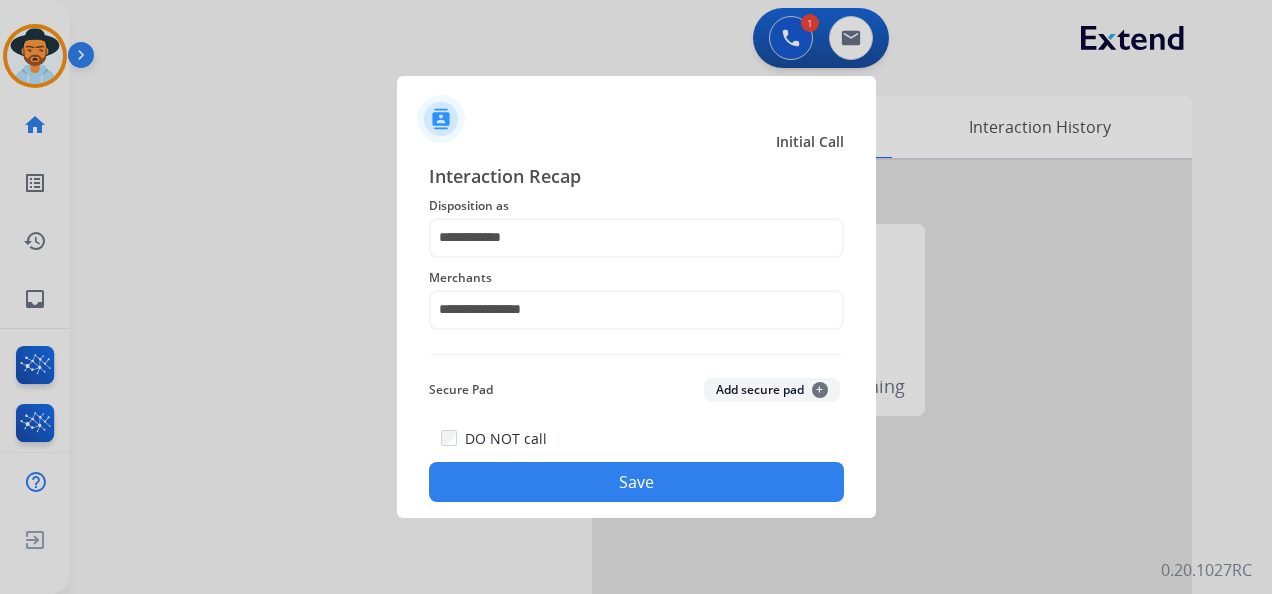 click on "Save" 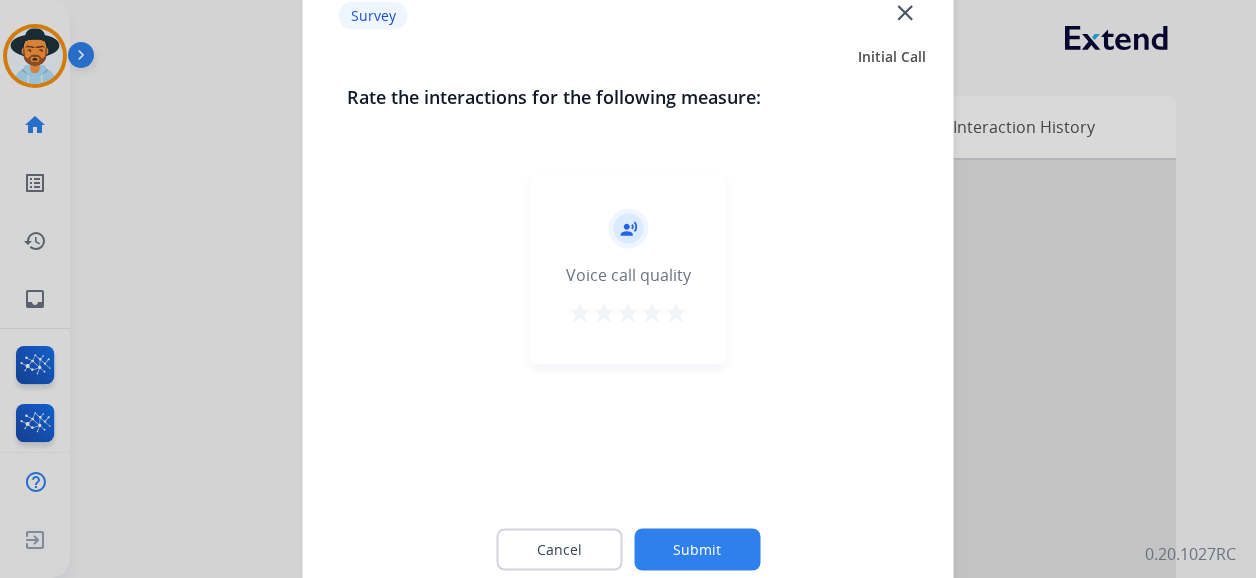 drag, startPoint x: 678, startPoint y: 315, endPoint x: 671, endPoint y: 325, distance: 12.206555 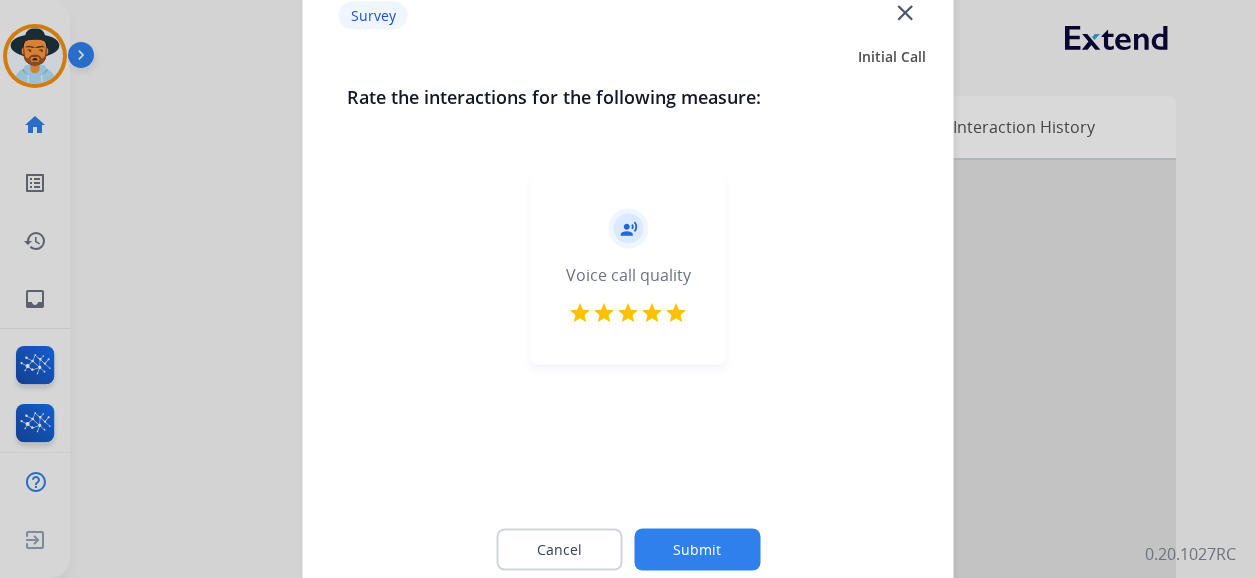 click on "Submit" 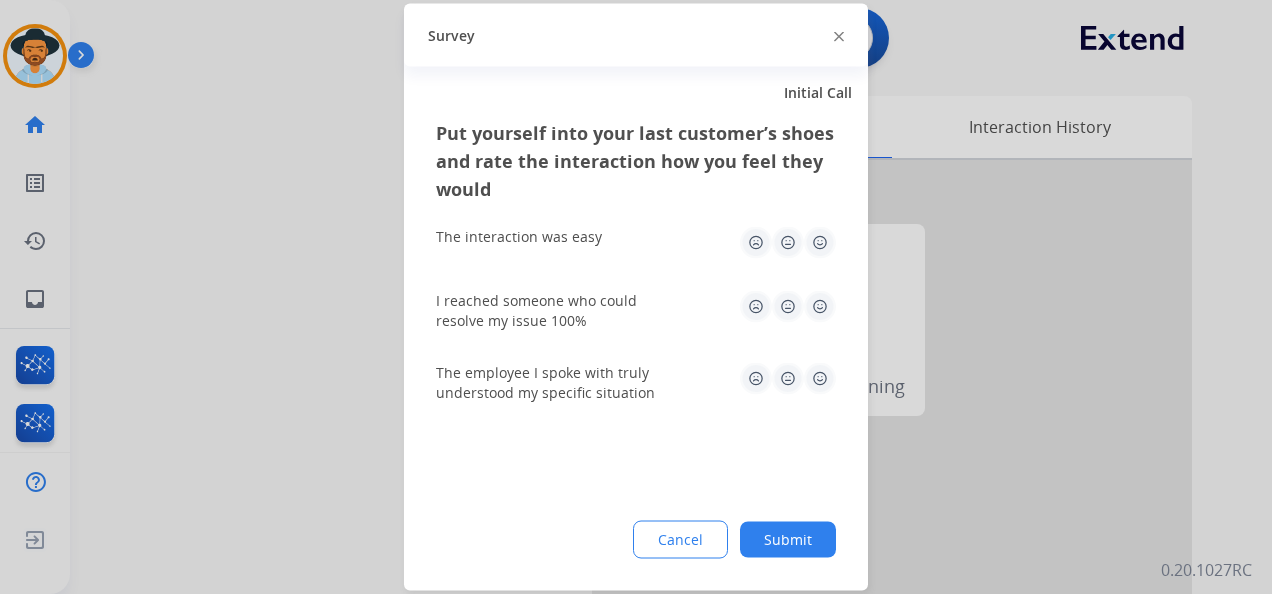 click 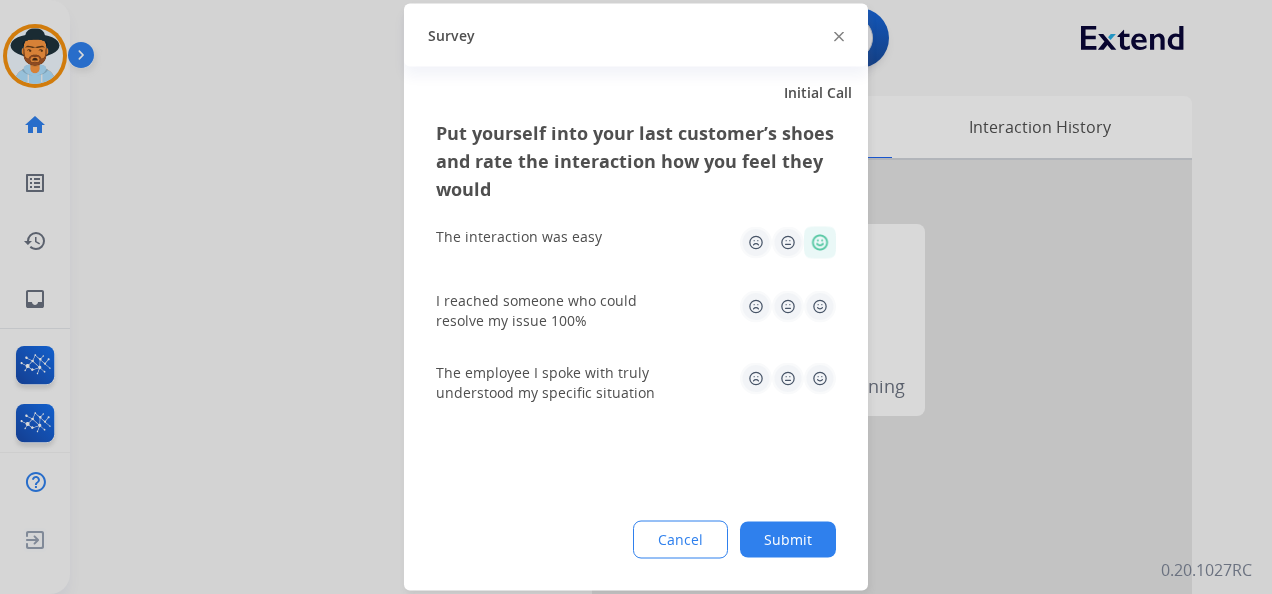 click 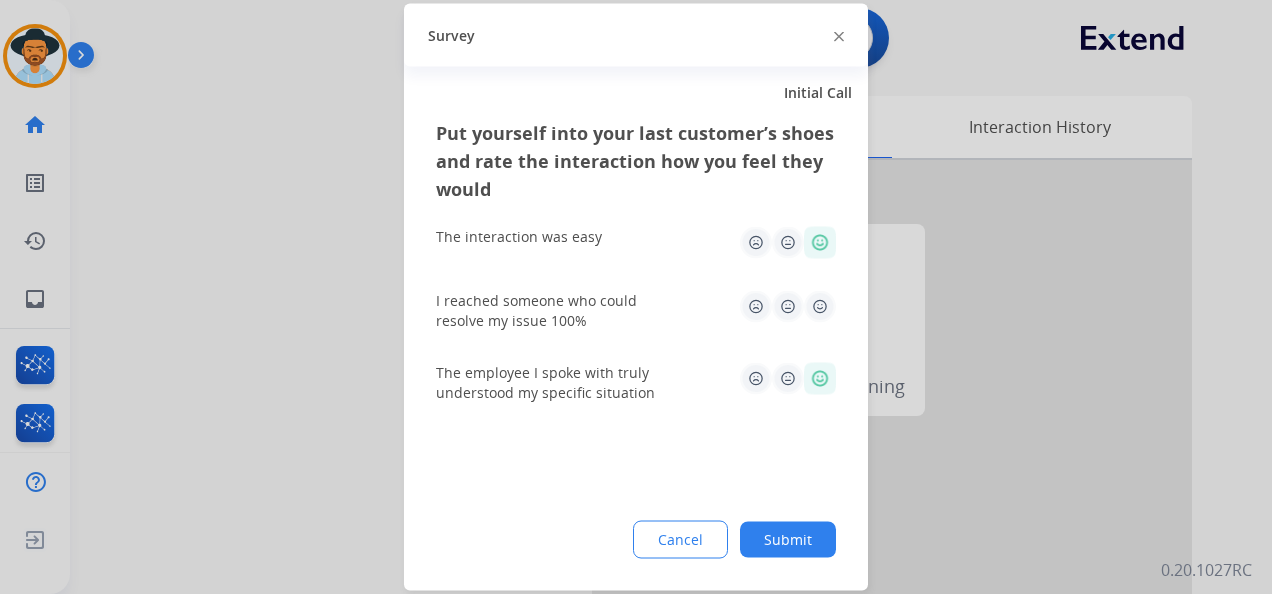 click 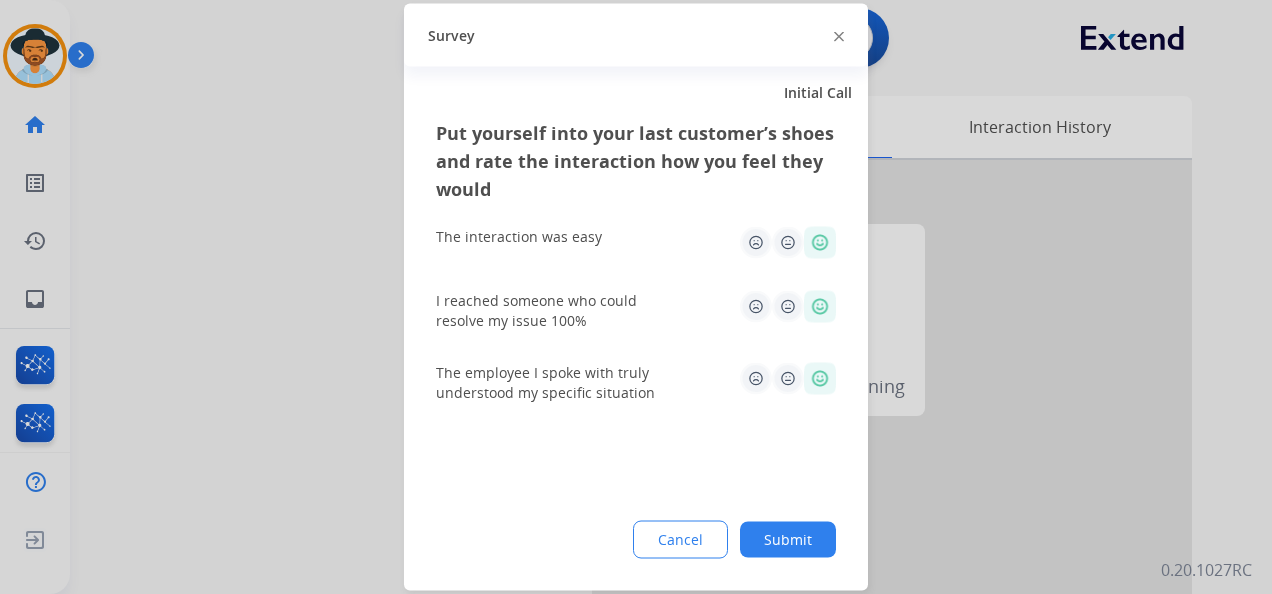click on "Submit" 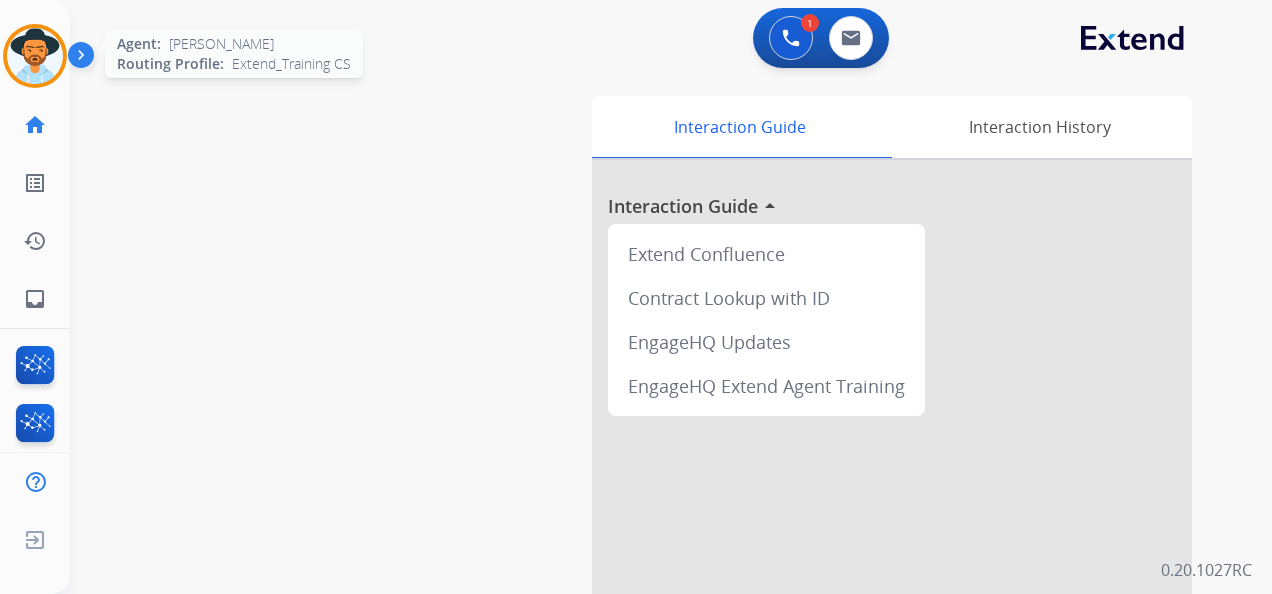 click at bounding box center (35, 56) 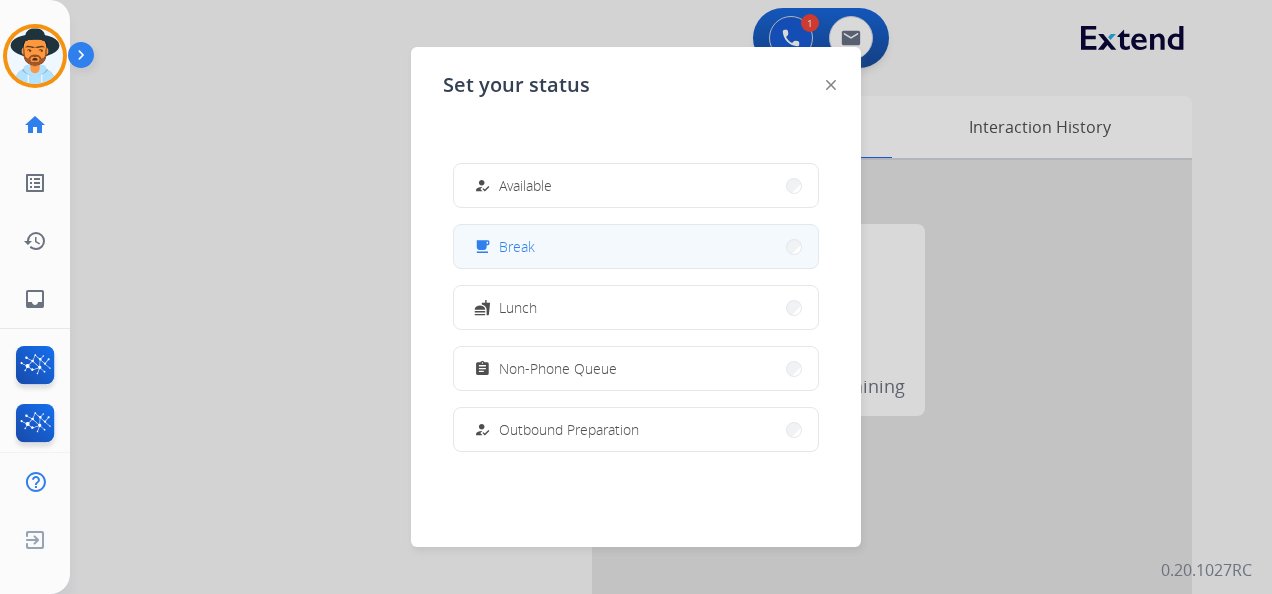 click on "free_breakfast Break" at bounding box center [636, 246] 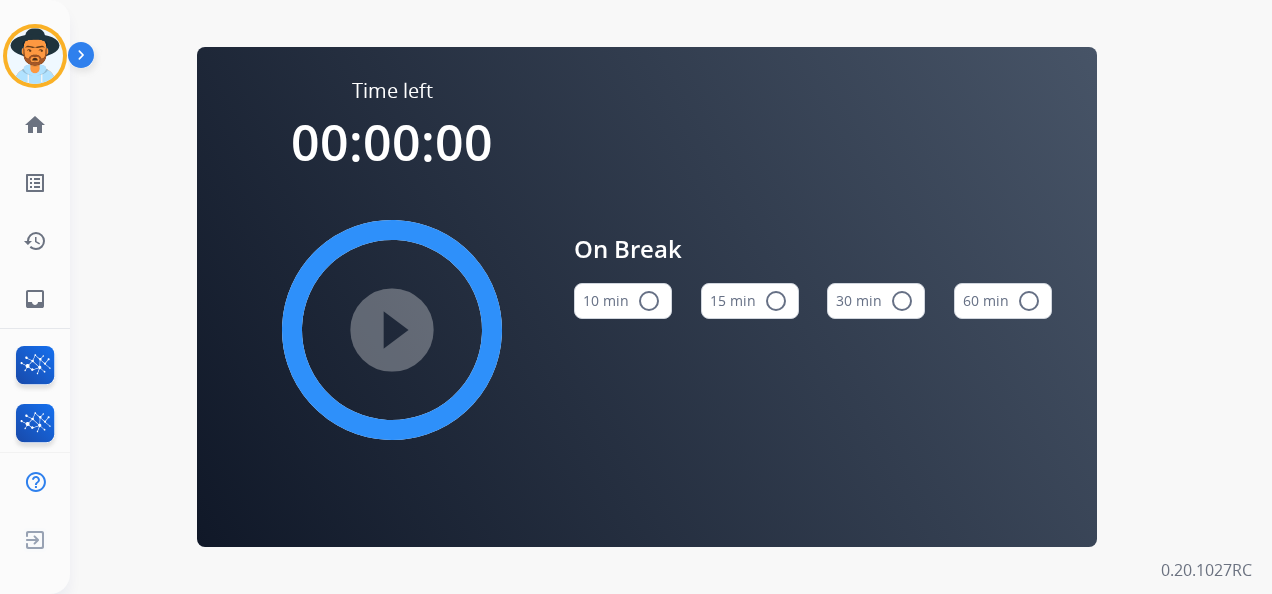 click on "15 min  radio_button_unchecked" at bounding box center (750, 301) 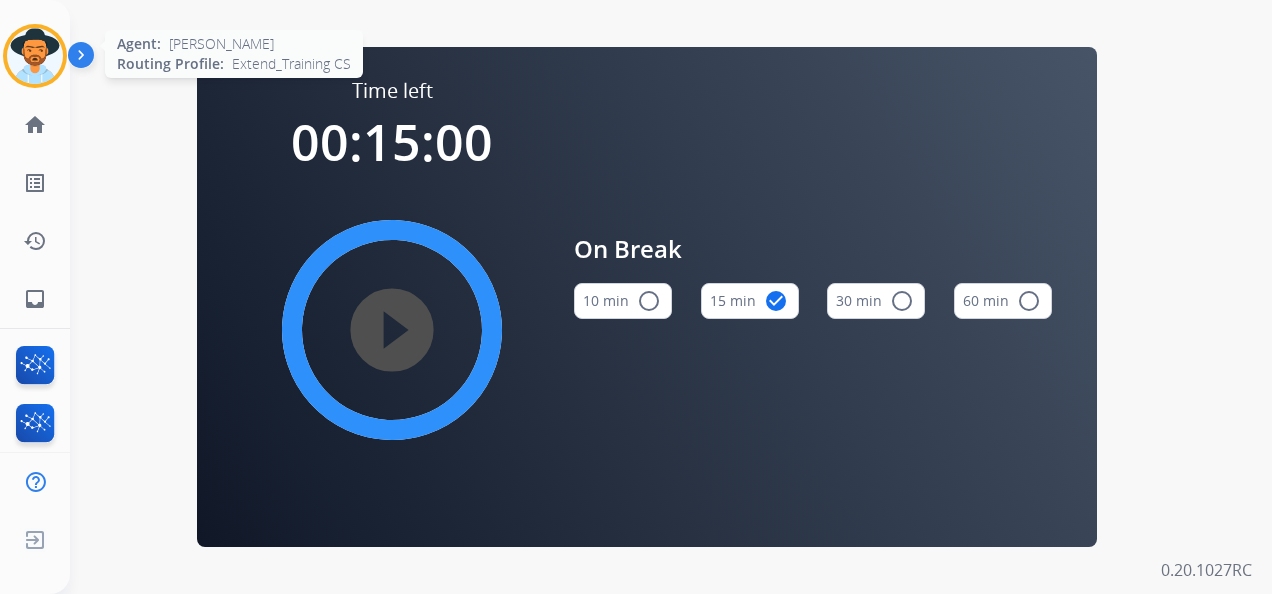 click at bounding box center (35, 56) 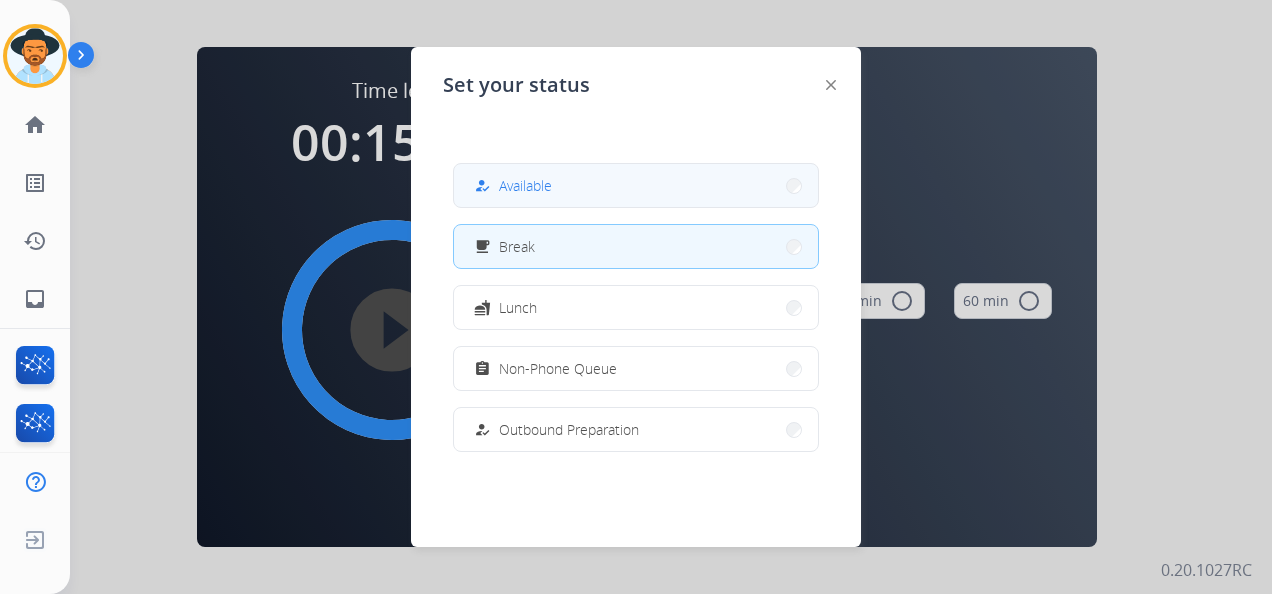 click on "how_to_reg Available" at bounding box center (636, 185) 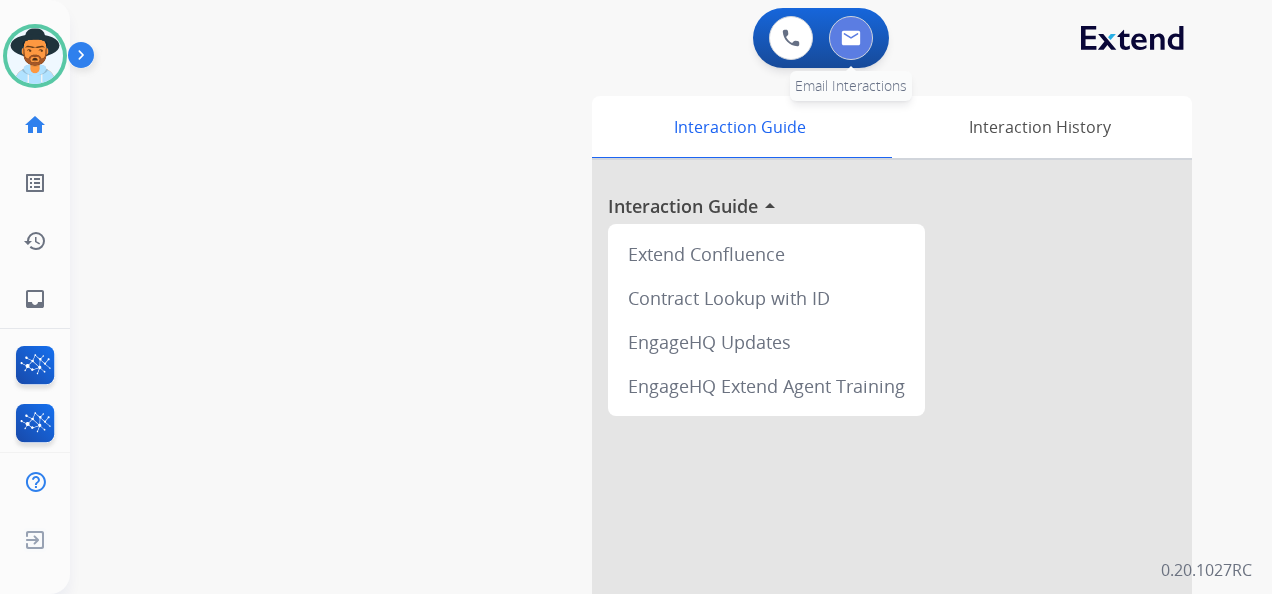 click at bounding box center (851, 38) 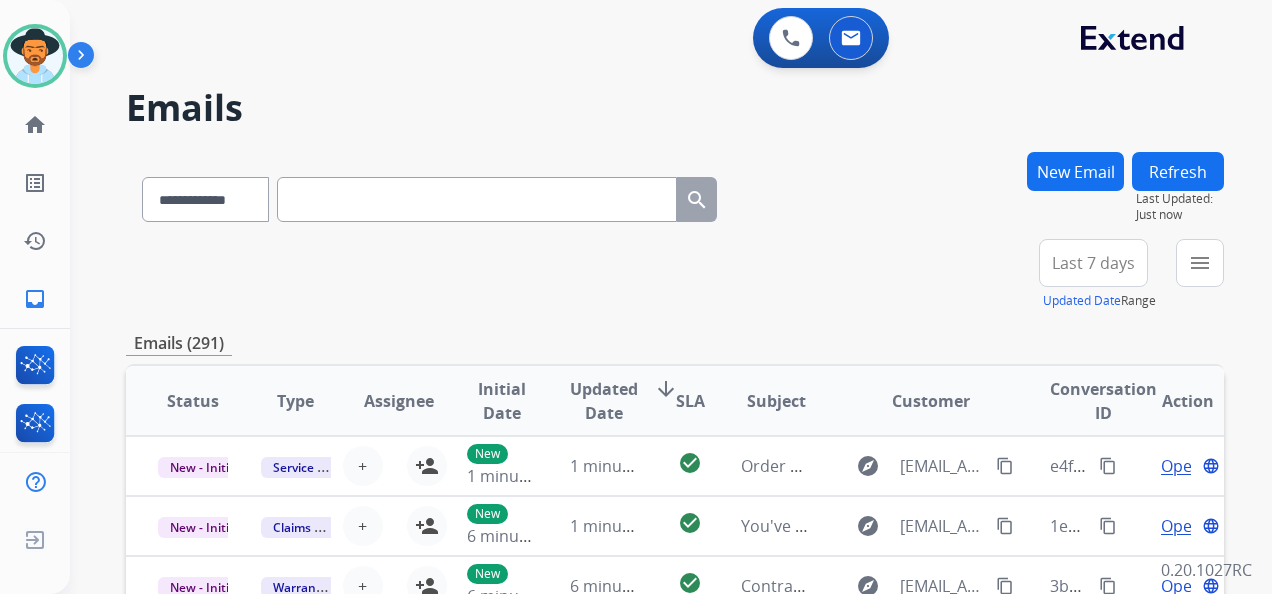 click on "Last 7 days" at bounding box center (1093, 263) 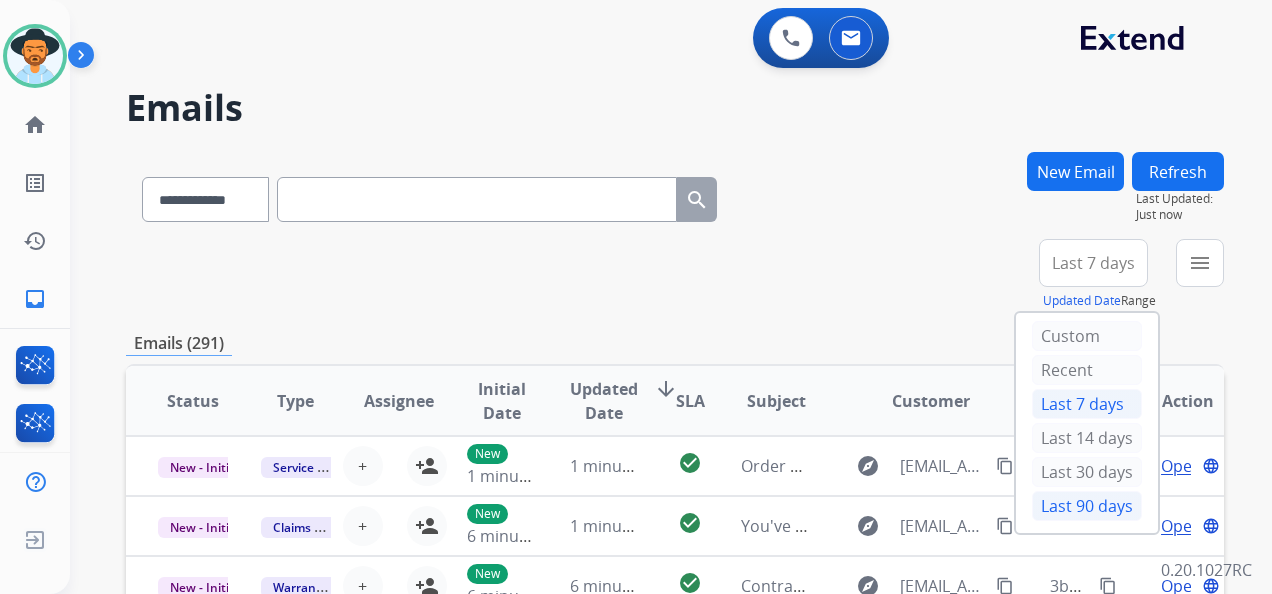 click on "Last 90 days" at bounding box center (1087, 506) 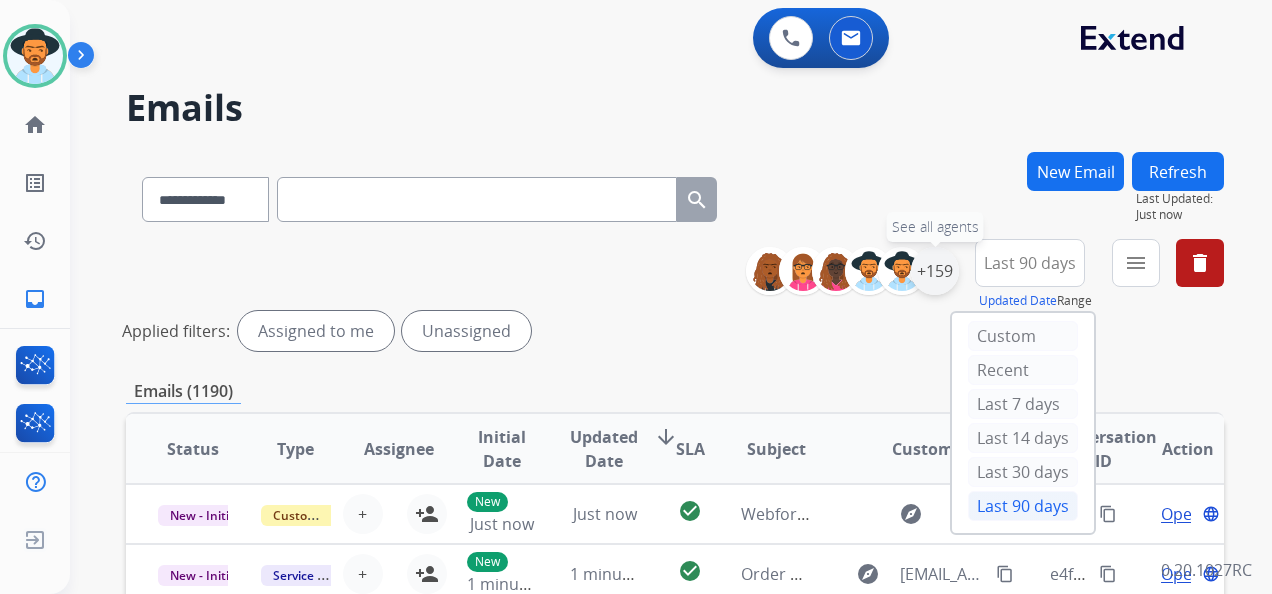 click on "+159" at bounding box center (935, 271) 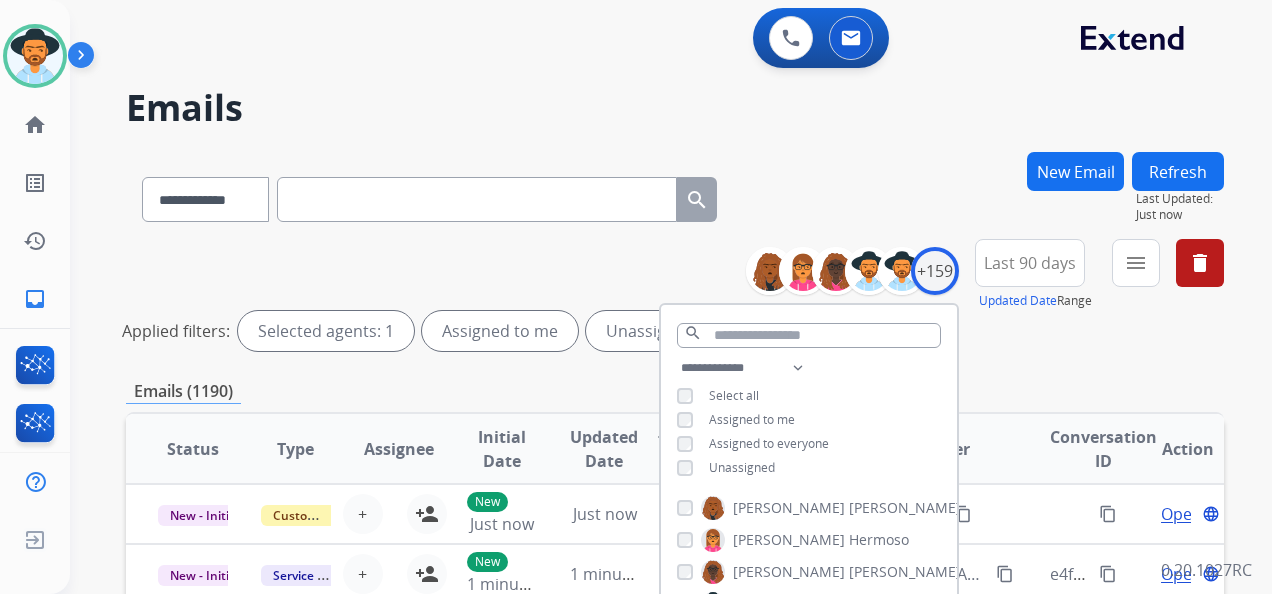 click on "Unassigned" at bounding box center (742, 467) 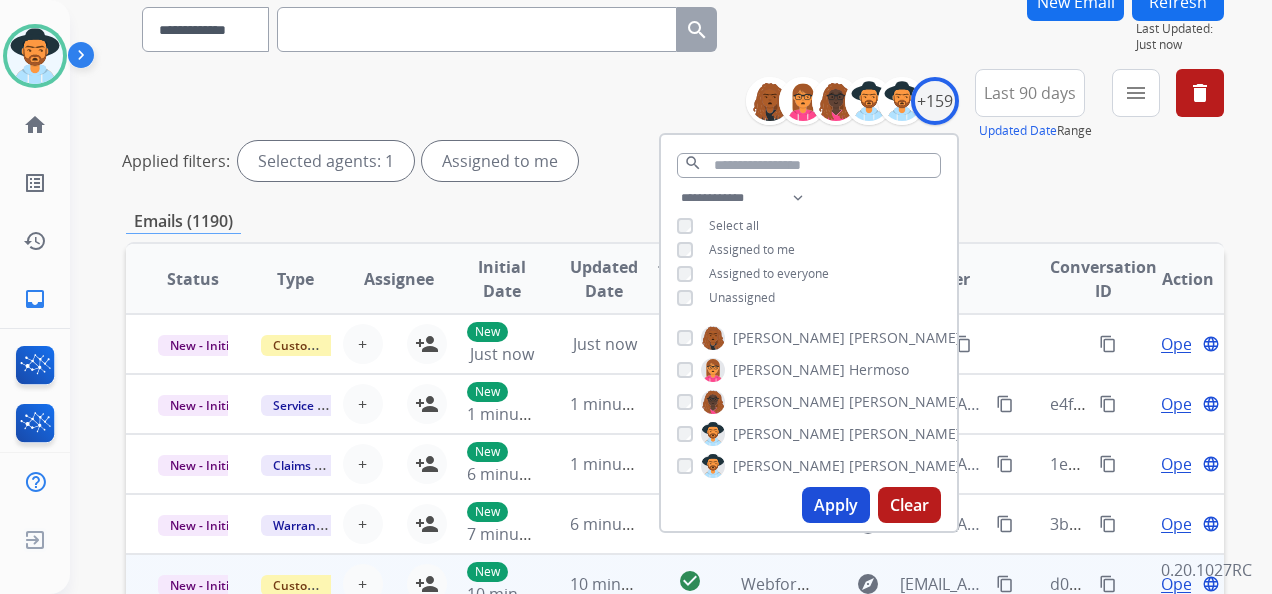 scroll, scrollTop: 300, scrollLeft: 0, axis: vertical 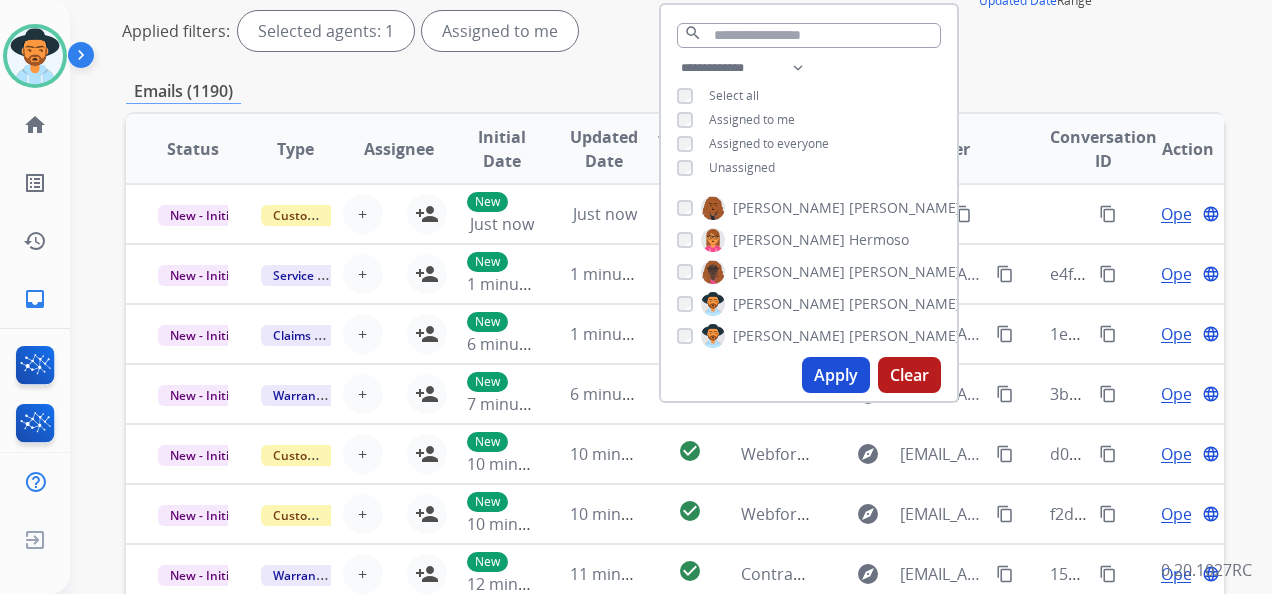 click on "Apply" at bounding box center [836, 375] 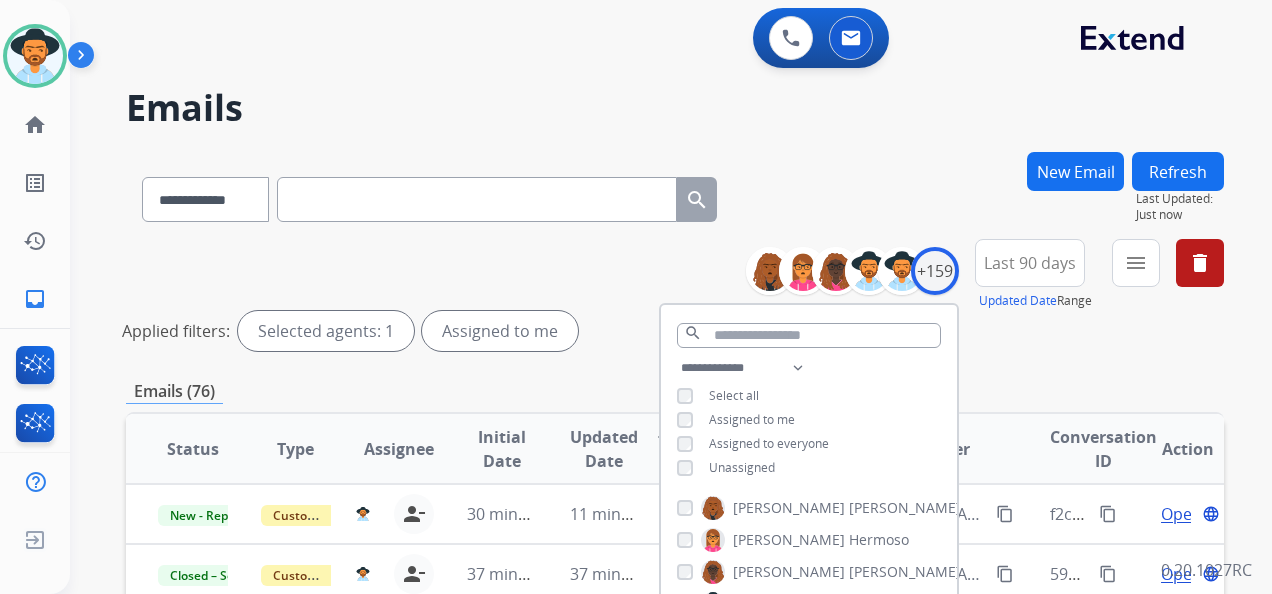 click on "Applied filters:  Selected agents: 1  Assigned to me" at bounding box center (671, 331) 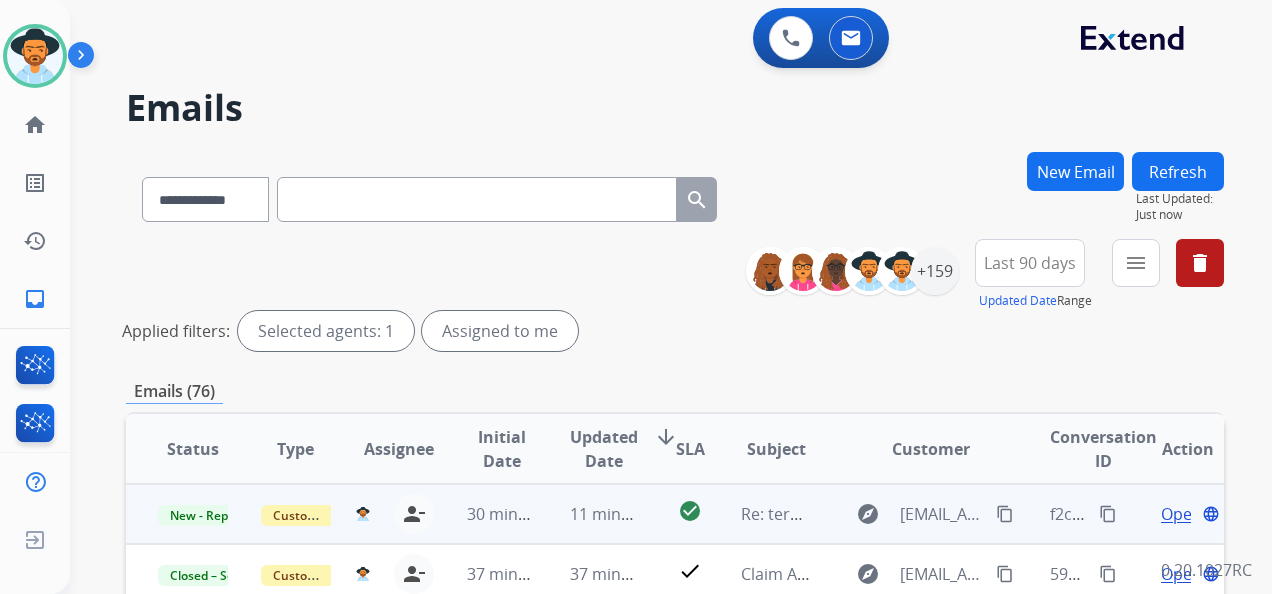 click on "content_copy" at bounding box center (1108, 514) 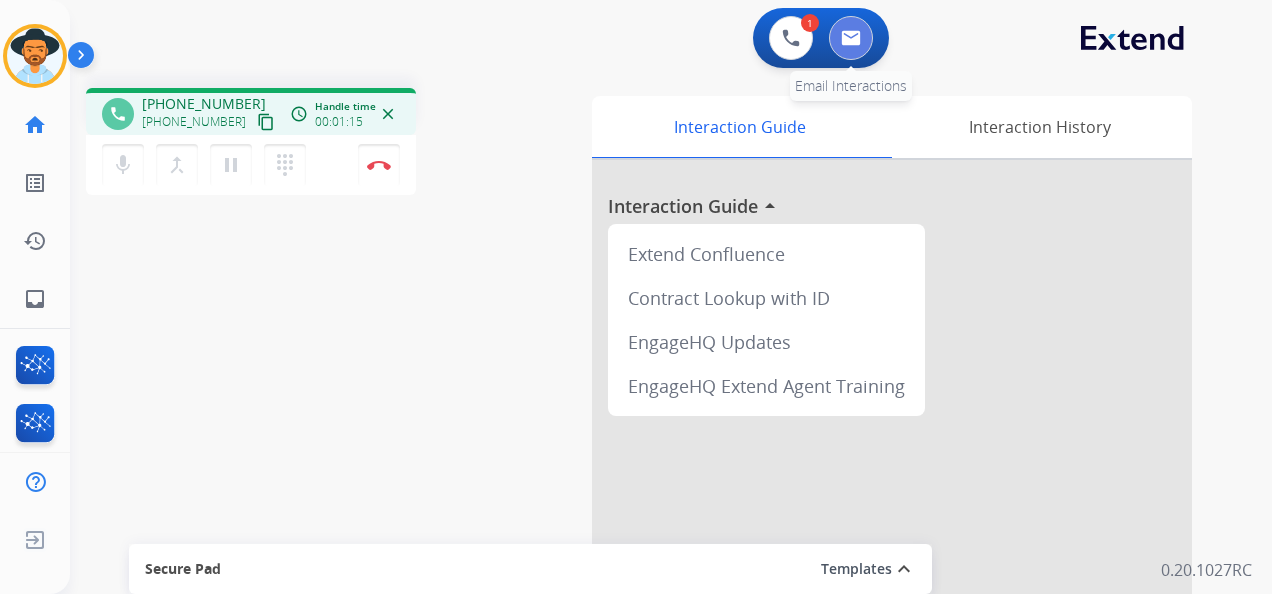 click at bounding box center [851, 38] 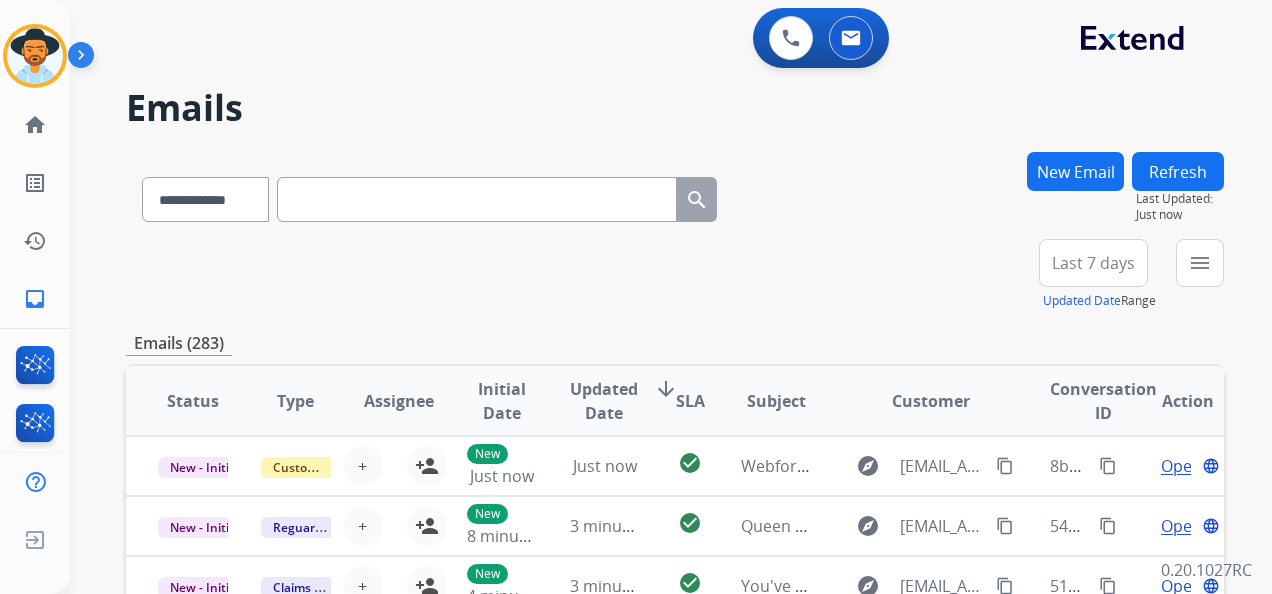 click at bounding box center (477, 199) 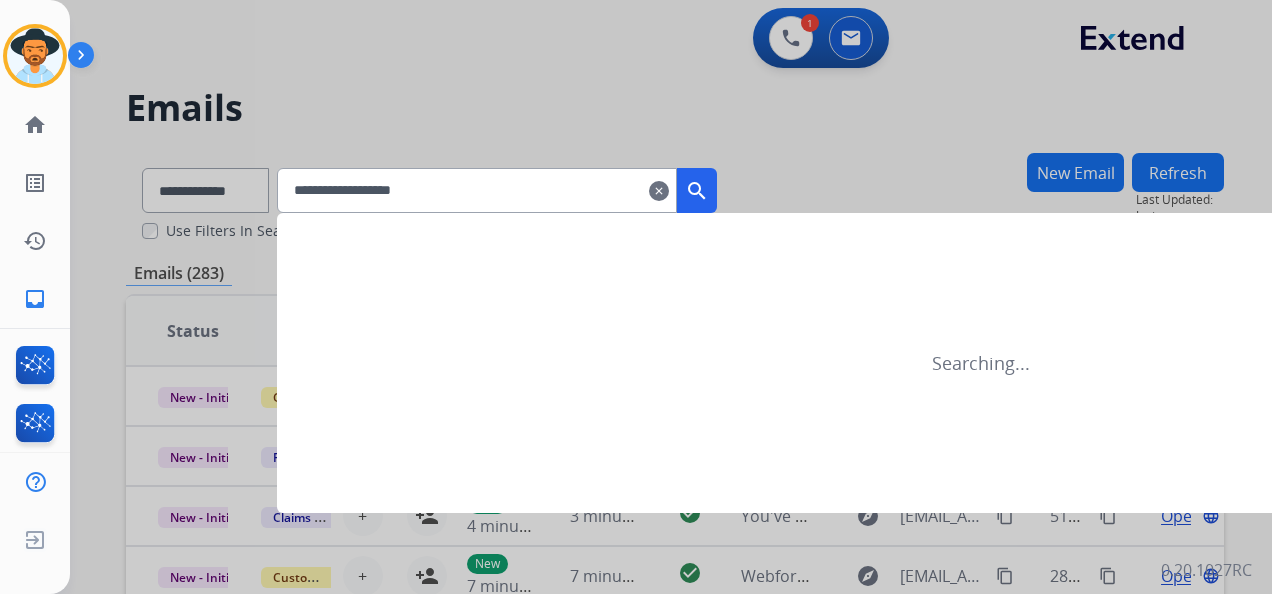 type on "**********" 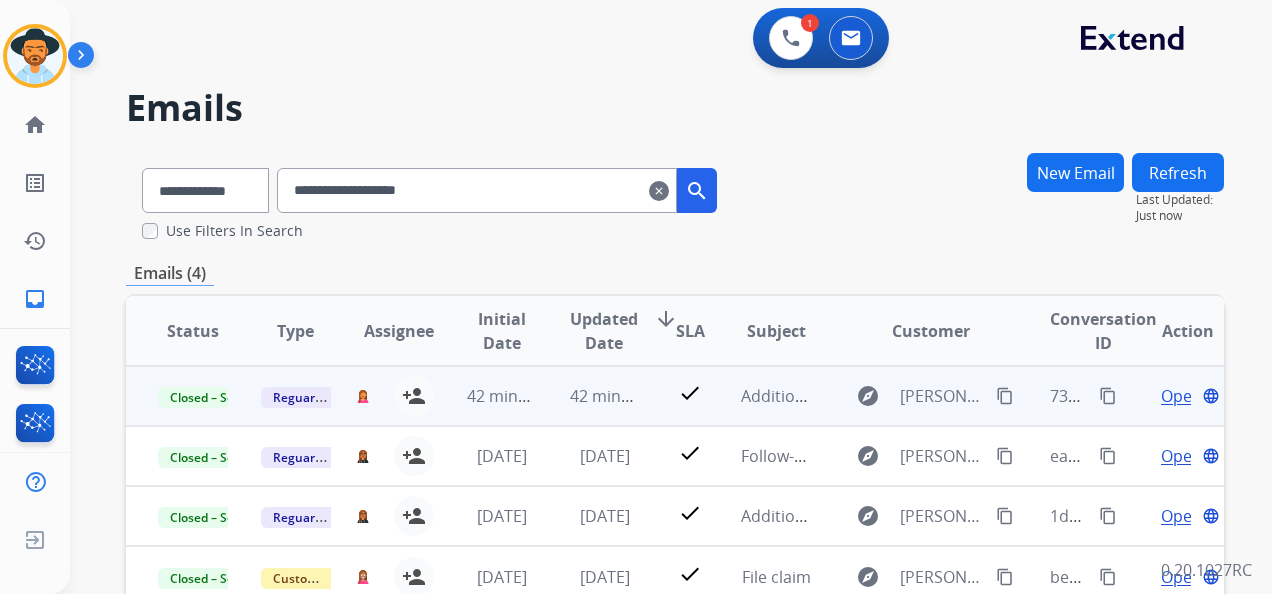 click on "Open" at bounding box center [1181, 396] 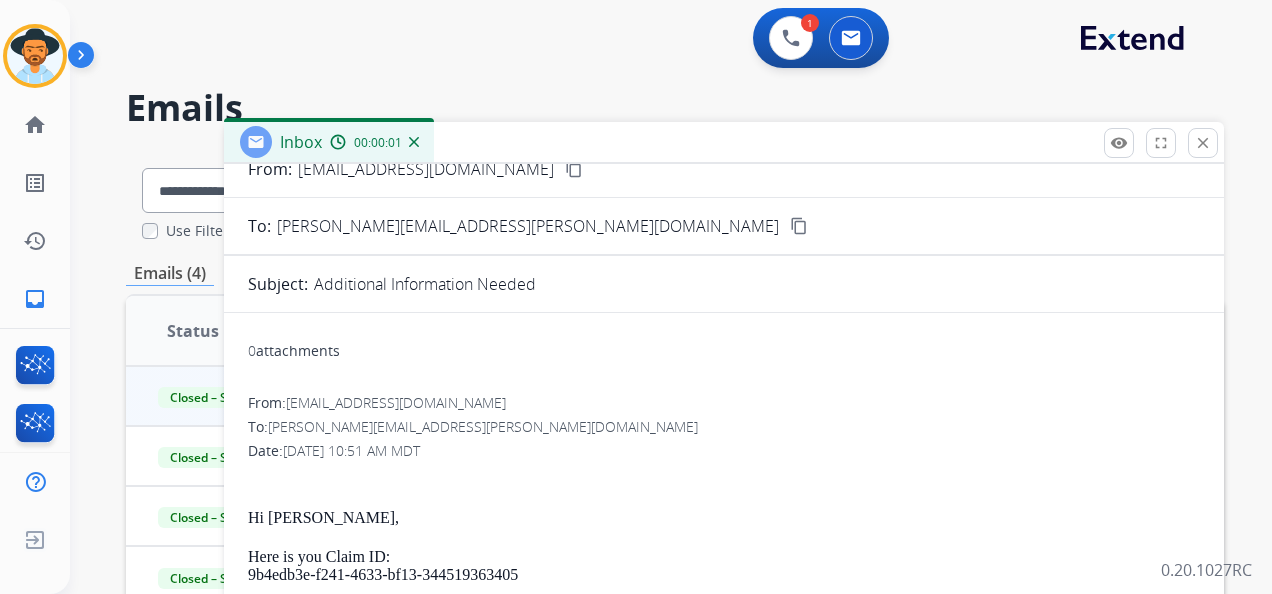 scroll, scrollTop: 139, scrollLeft: 0, axis: vertical 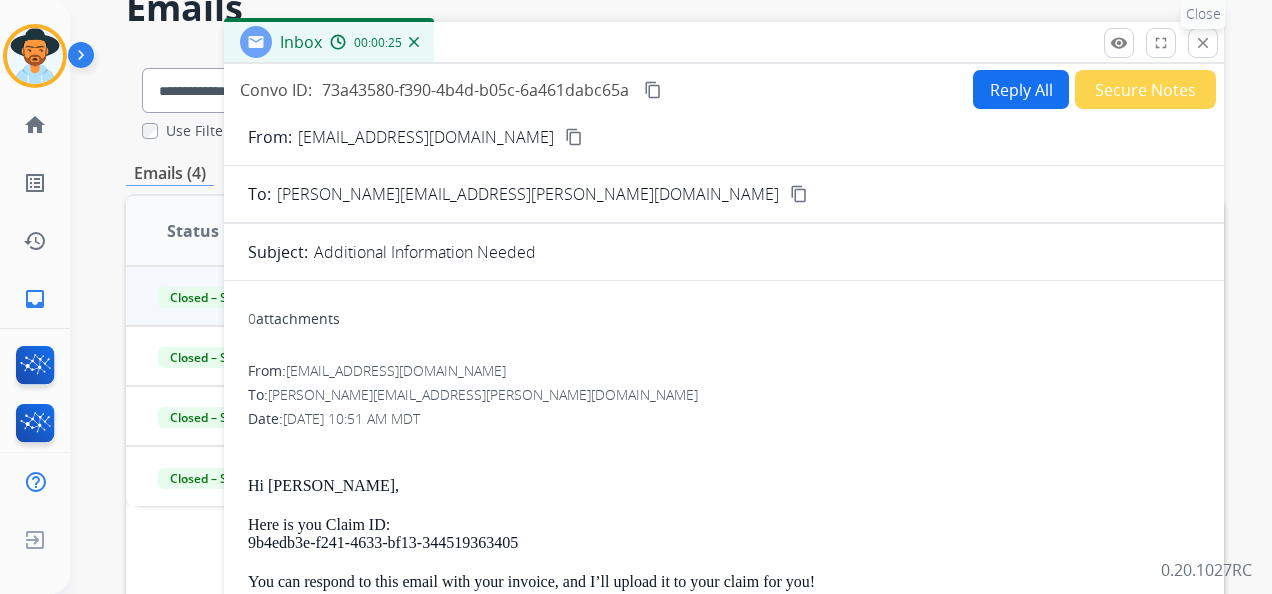 drag, startPoint x: 1209, startPoint y: 30, endPoint x: 1062, endPoint y: 6, distance: 148.9463 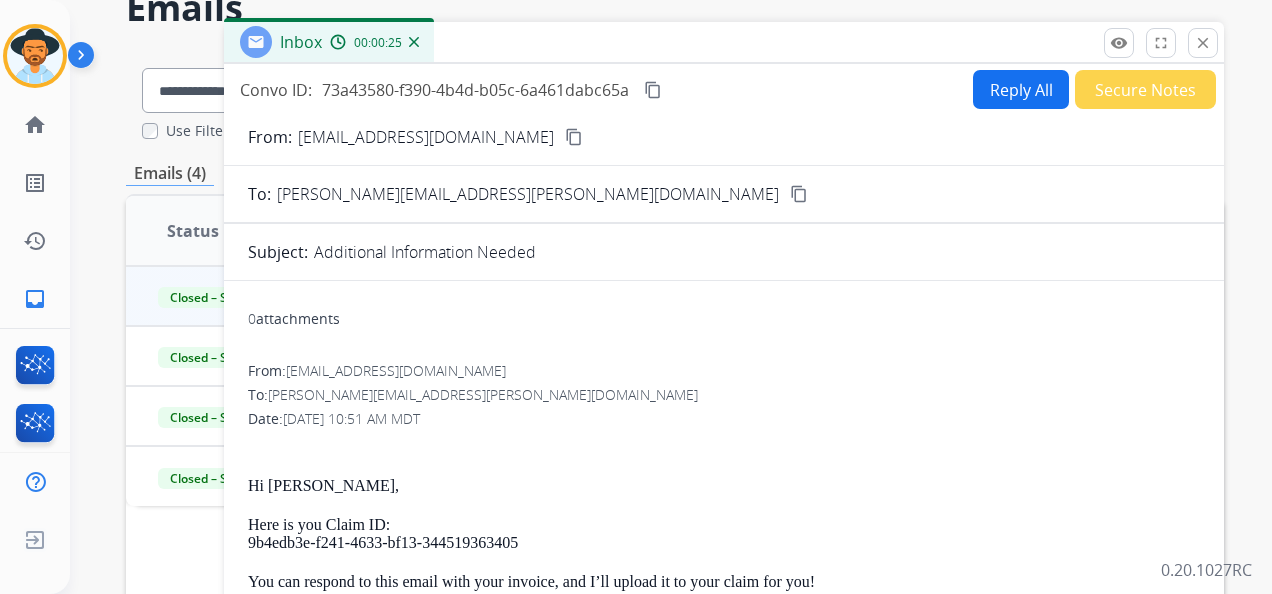 click on "close Close" at bounding box center [1203, 43] 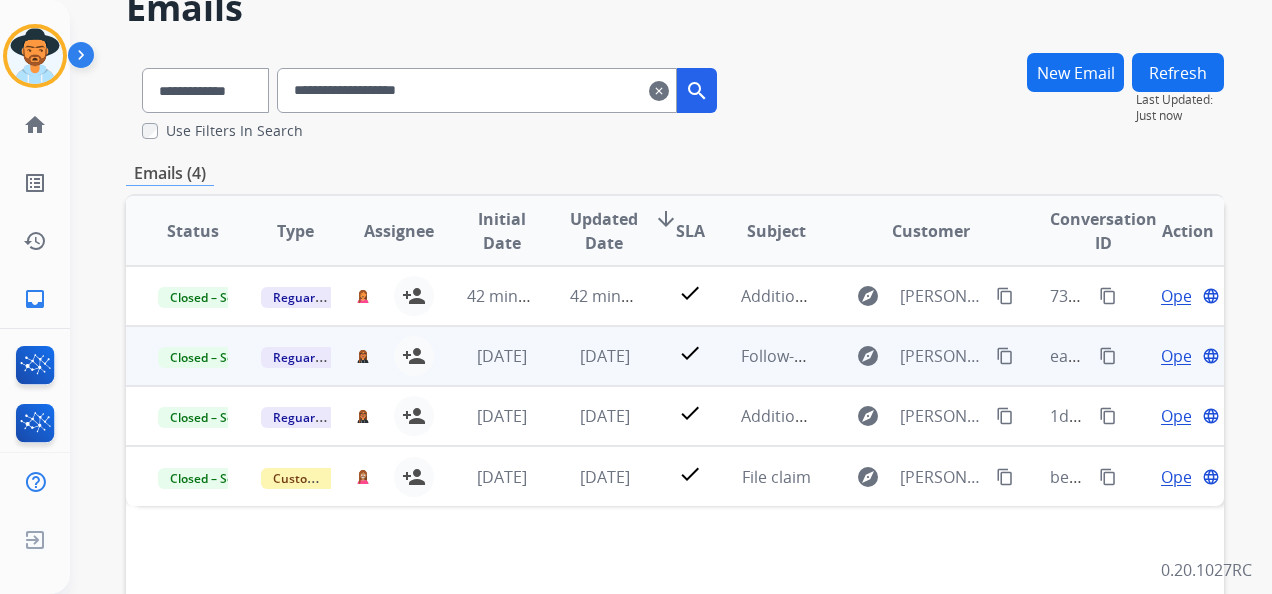 click on "Open" at bounding box center [1181, 356] 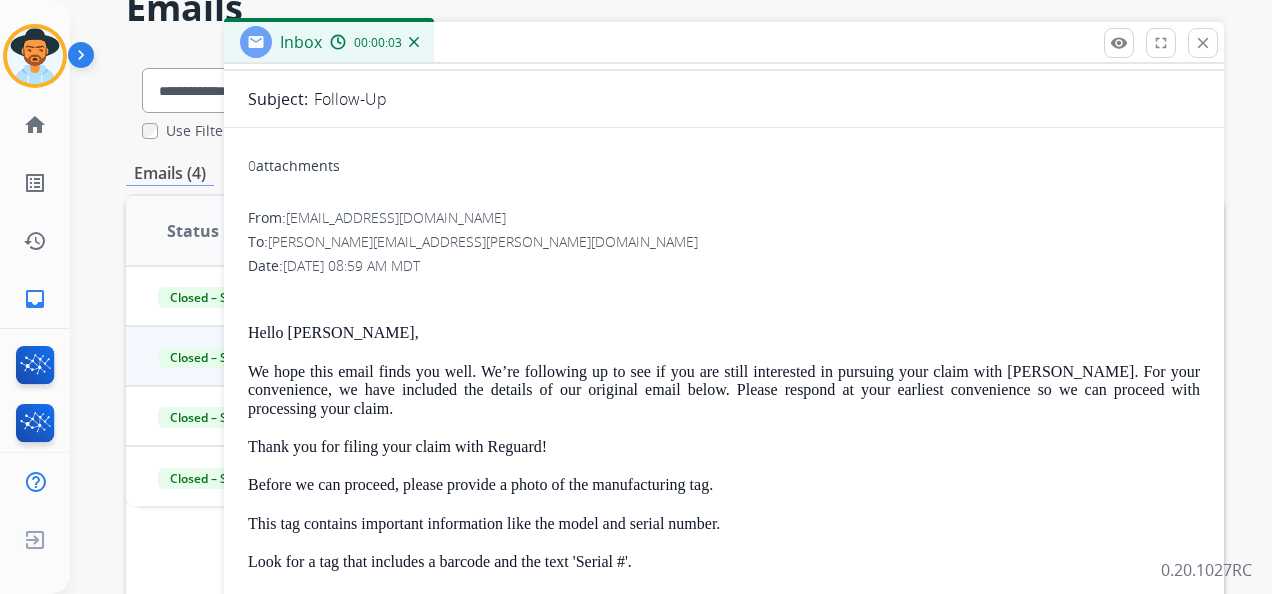 scroll, scrollTop: 0, scrollLeft: 0, axis: both 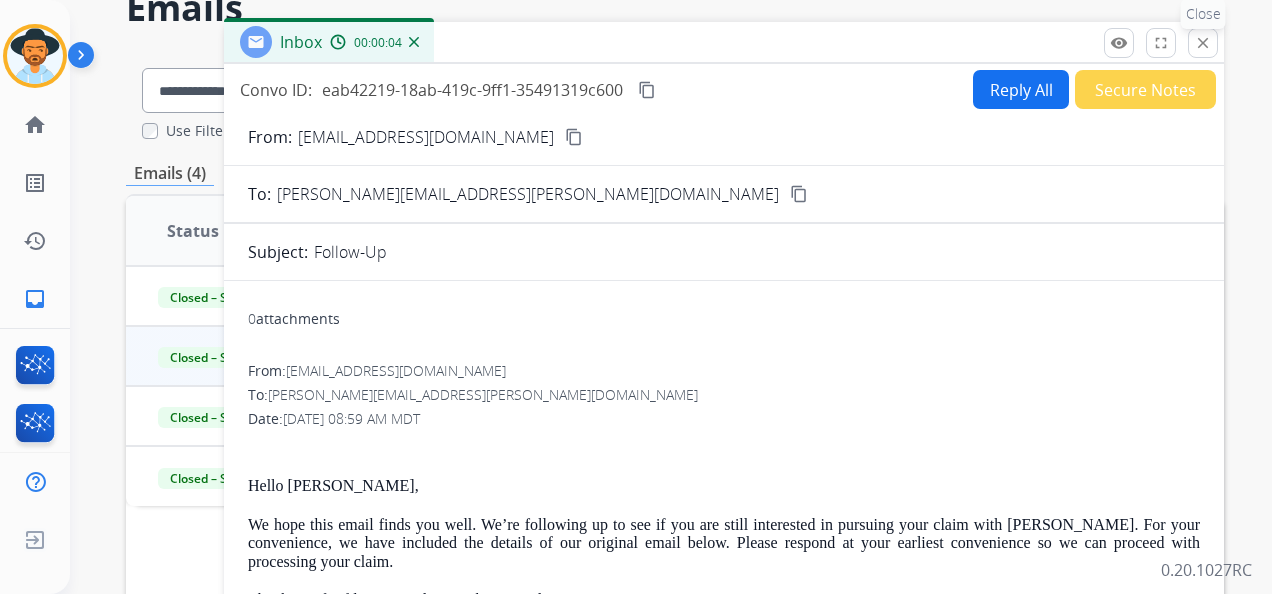 click on "close" at bounding box center [1203, 43] 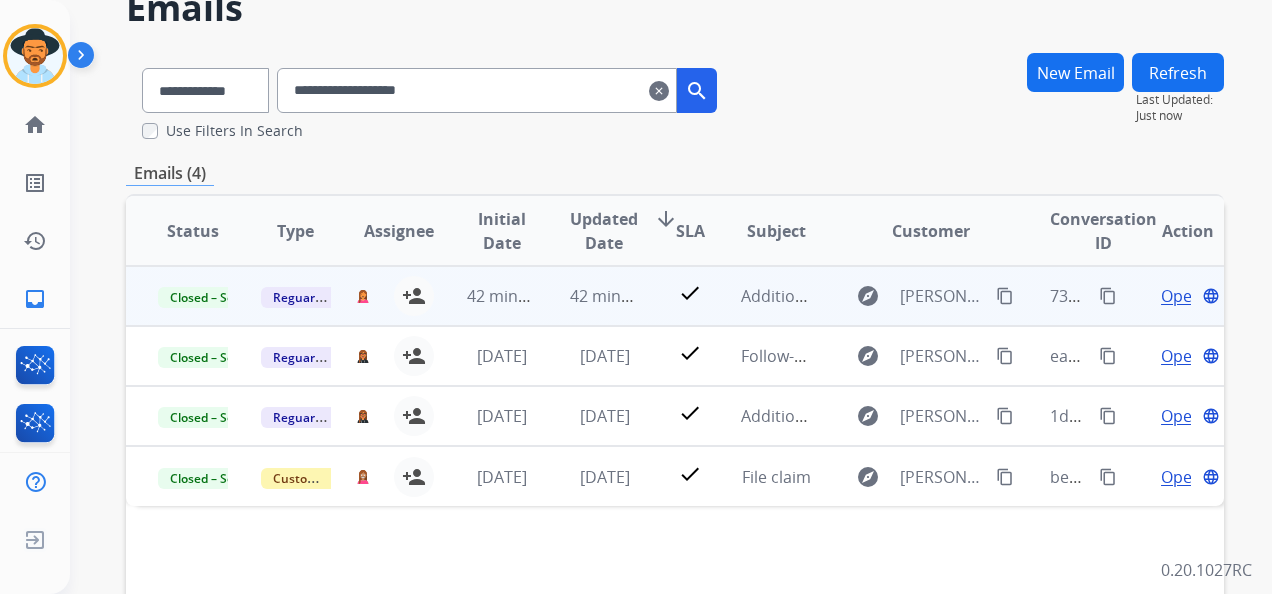 click on "Open language" at bounding box center (1188, 296) 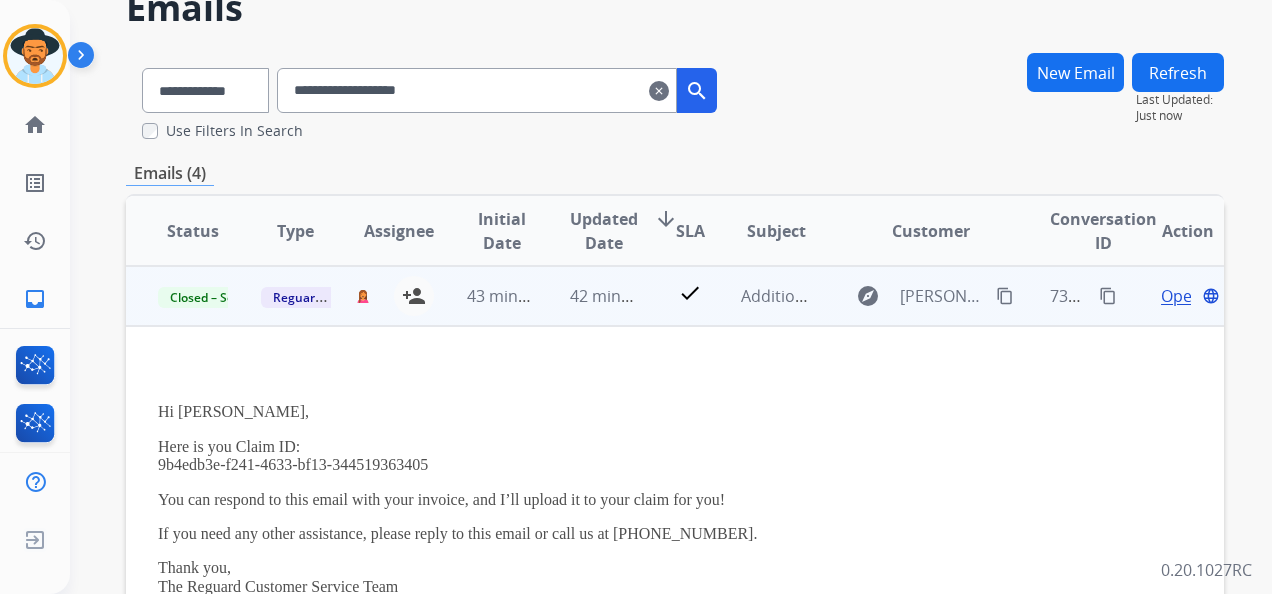 click on "Open" at bounding box center (1181, 296) 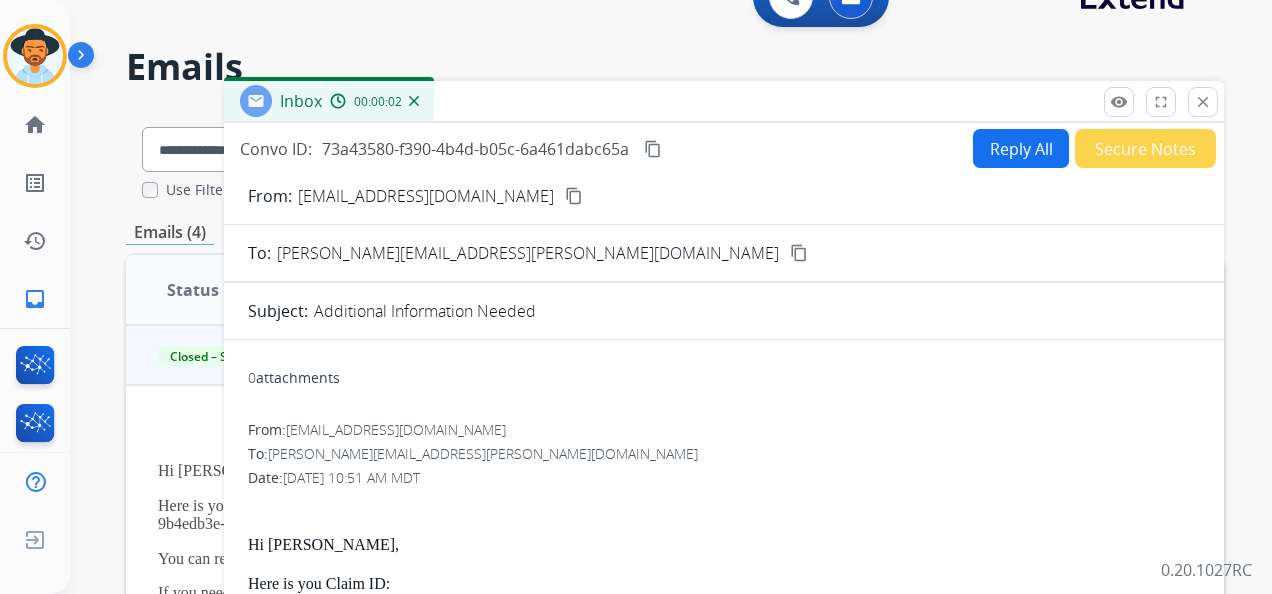 scroll, scrollTop: 0, scrollLeft: 0, axis: both 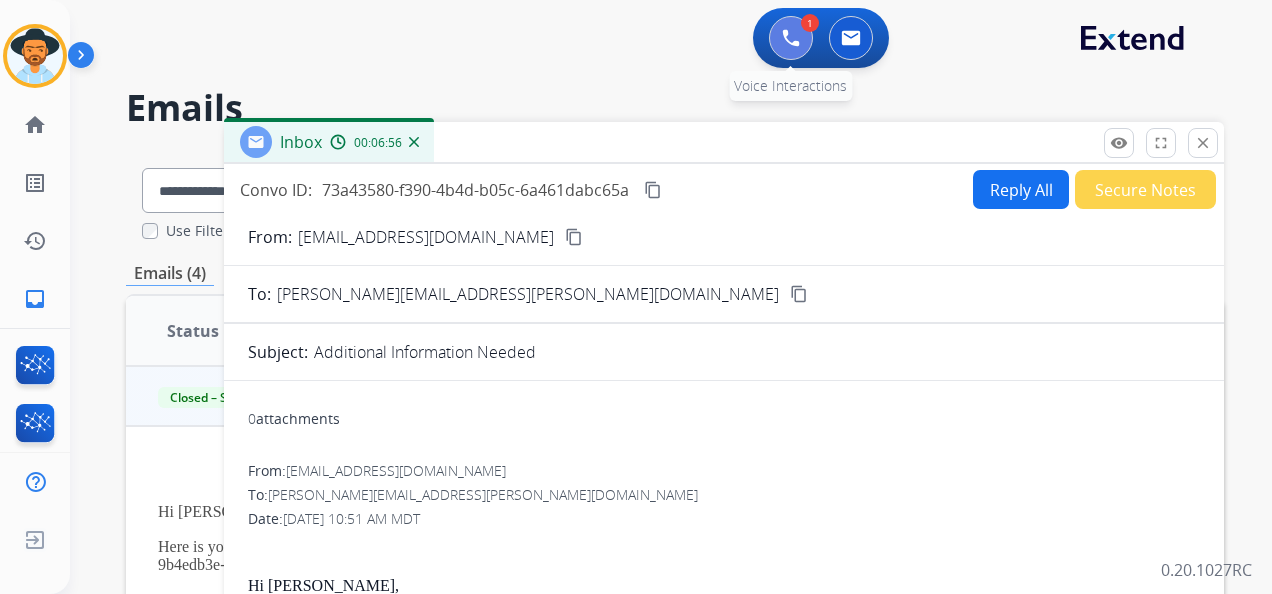 click at bounding box center (791, 38) 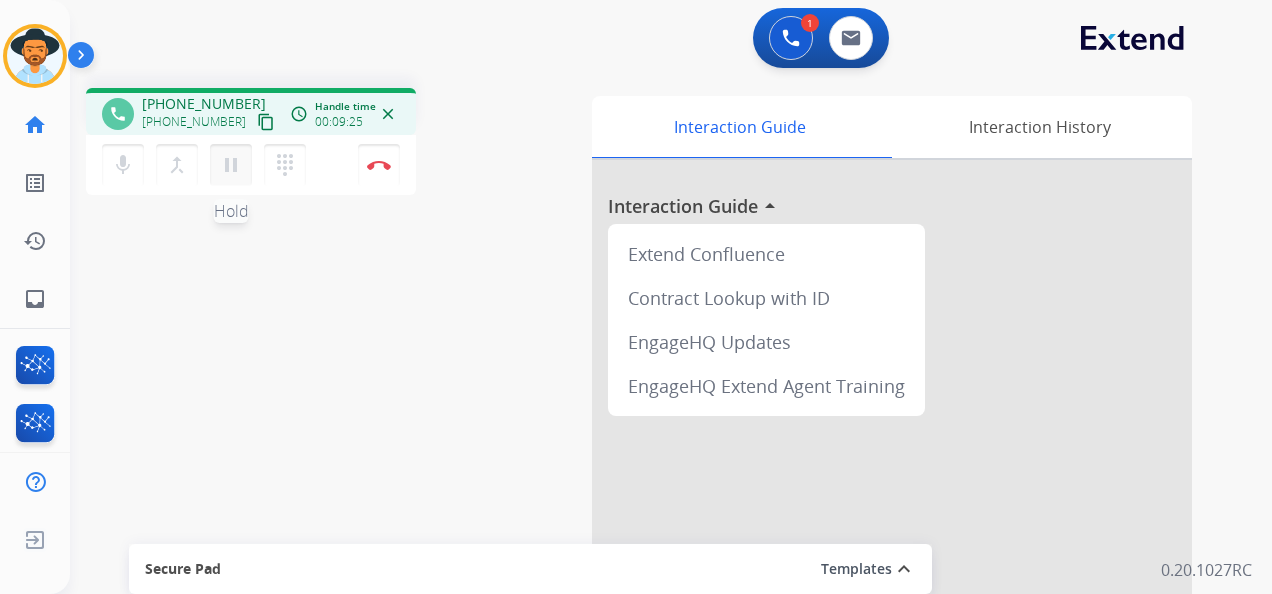 click on "pause" at bounding box center [231, 165] 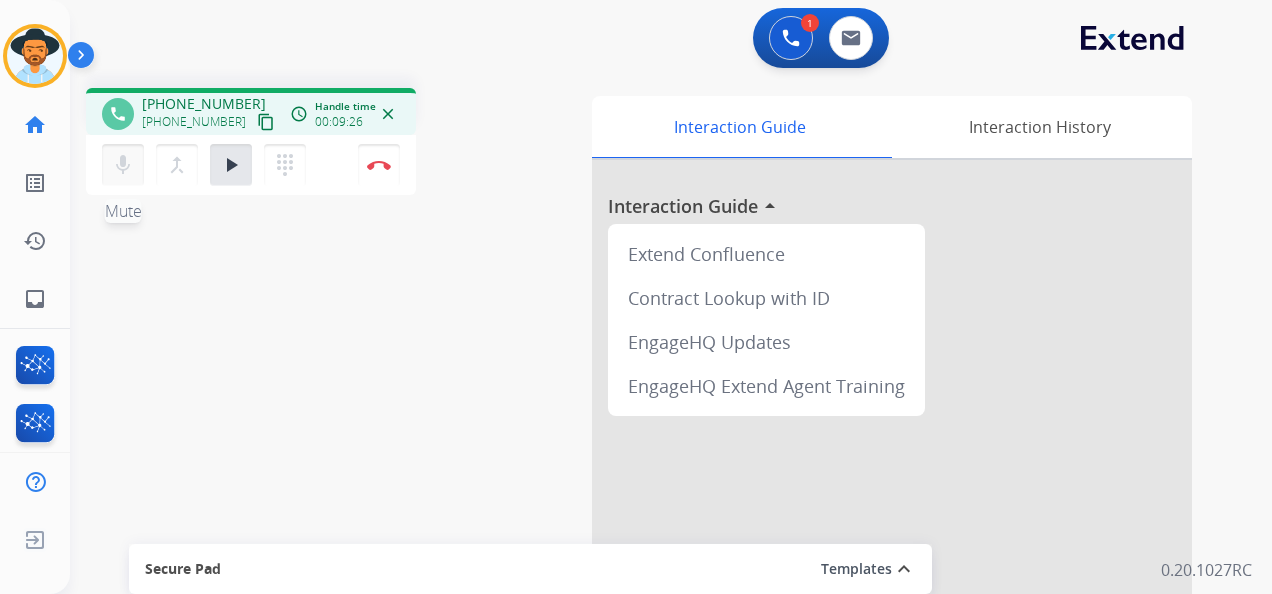 click on "mic" at bounding box center [123, 165] 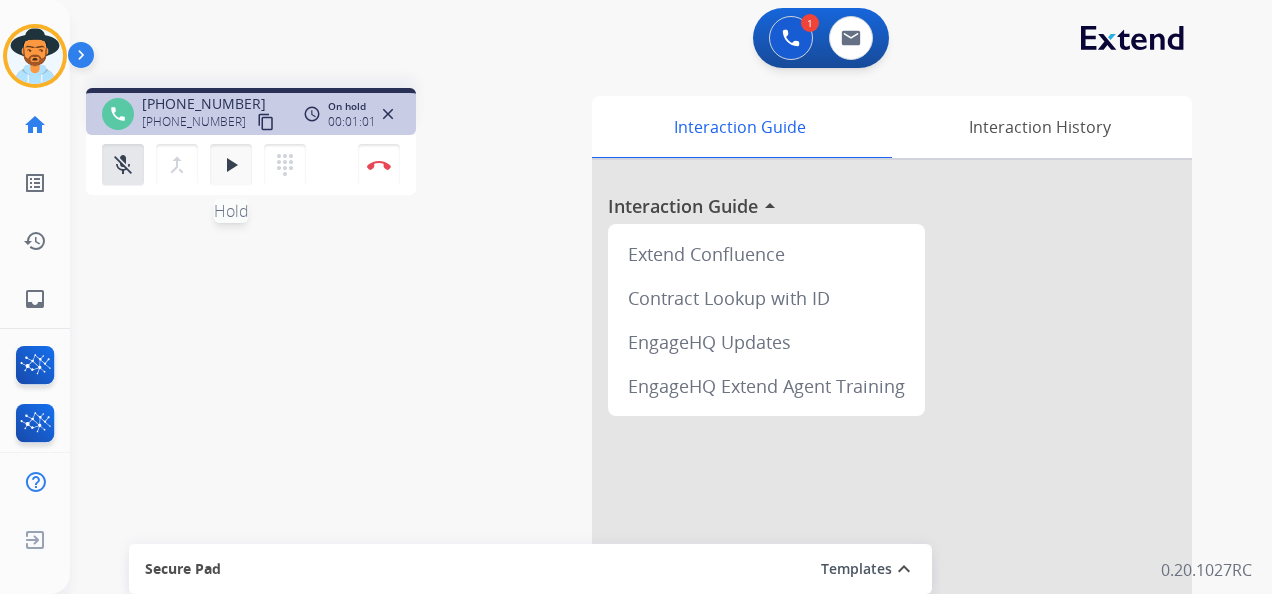 click on "play_arrow" at bounding box center (231, 165) 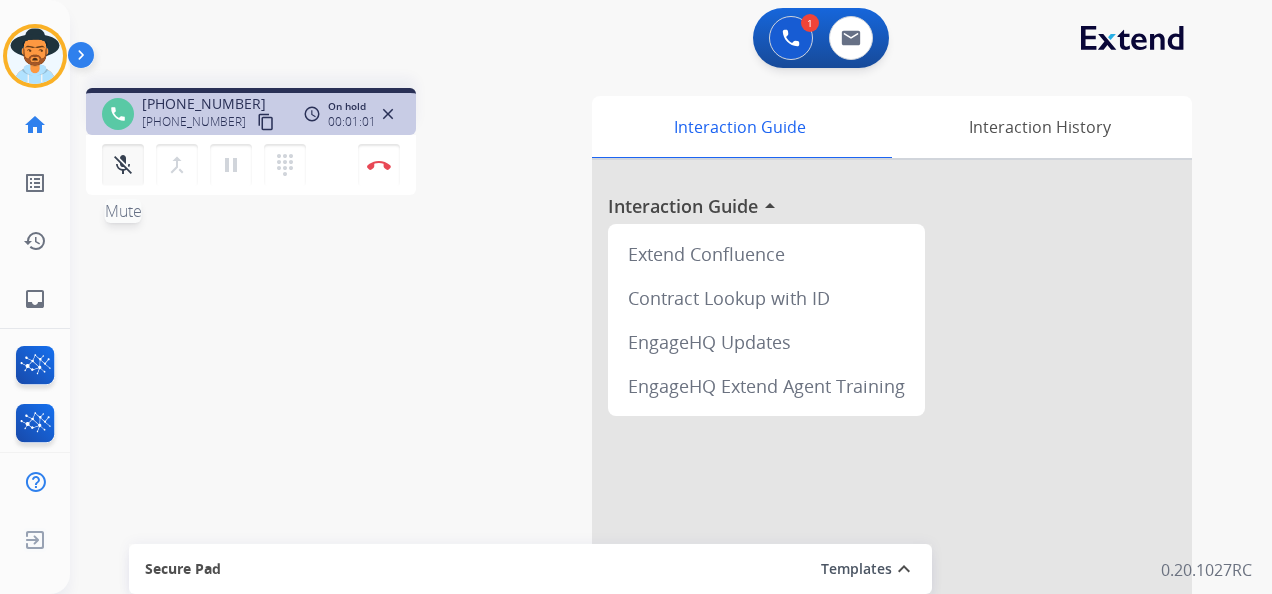 click on "mic_off" at bounding box center [123, 165] 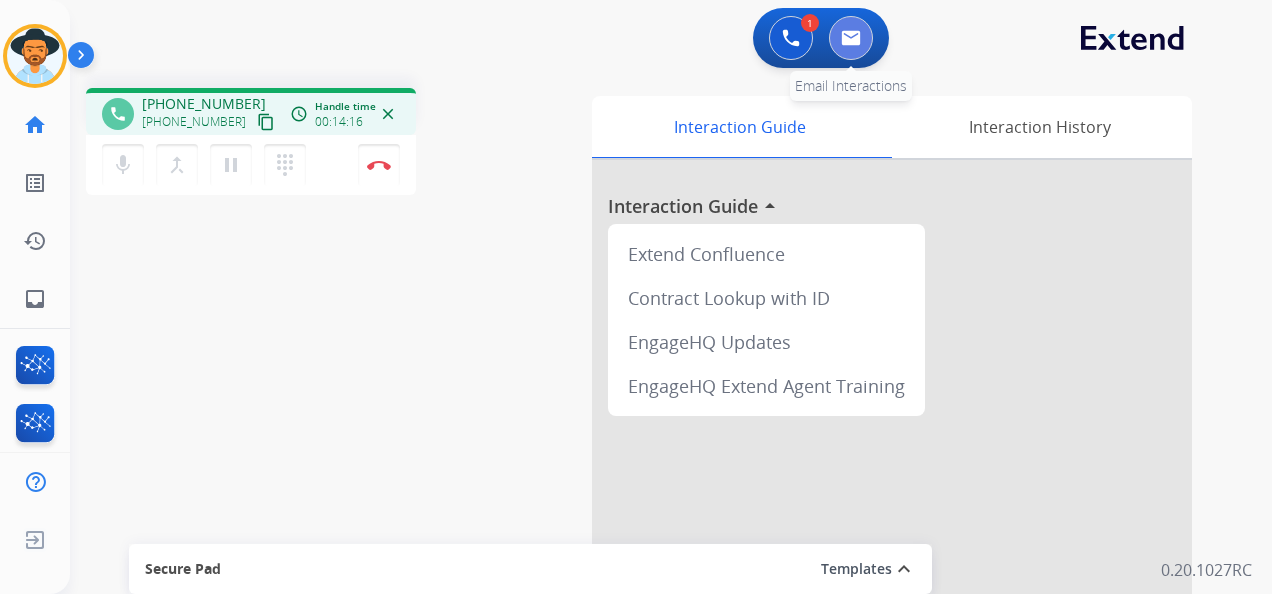 click at bounding box center [851, 38] 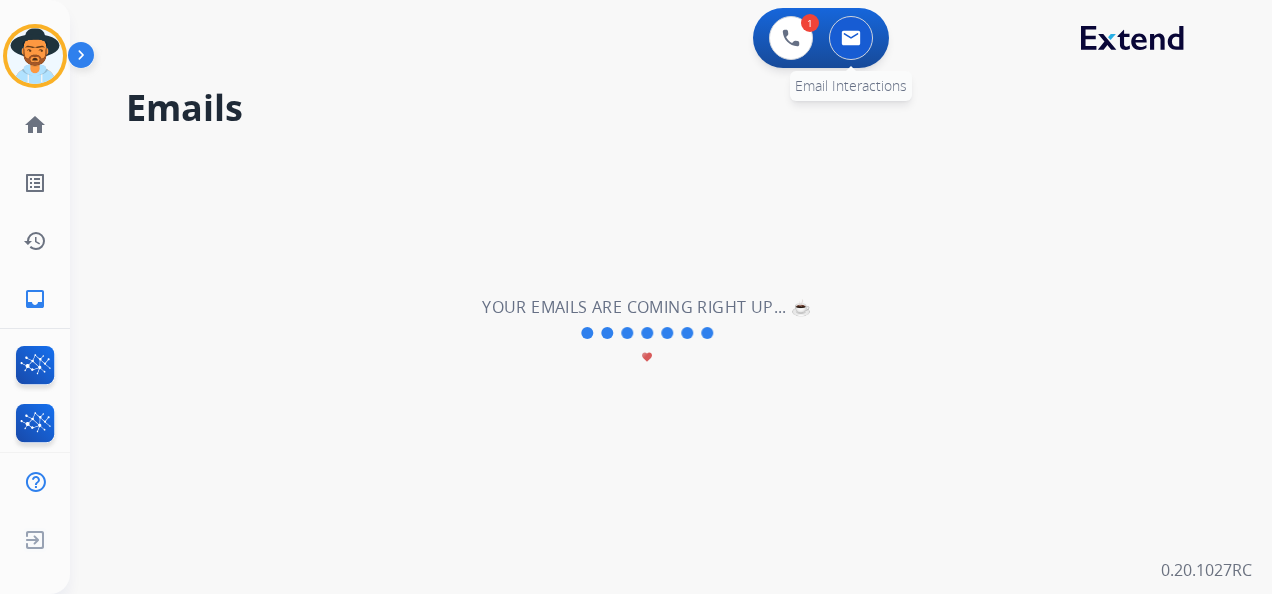 click at bounding box center (851, 38) 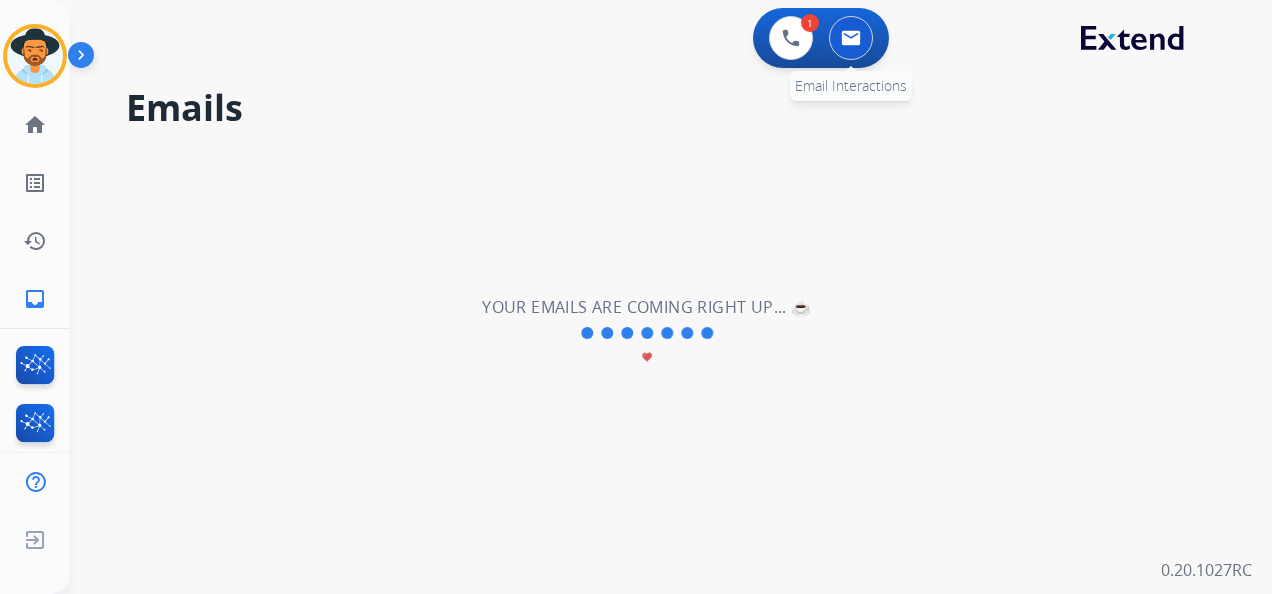 click at bounding box center (851, 38) 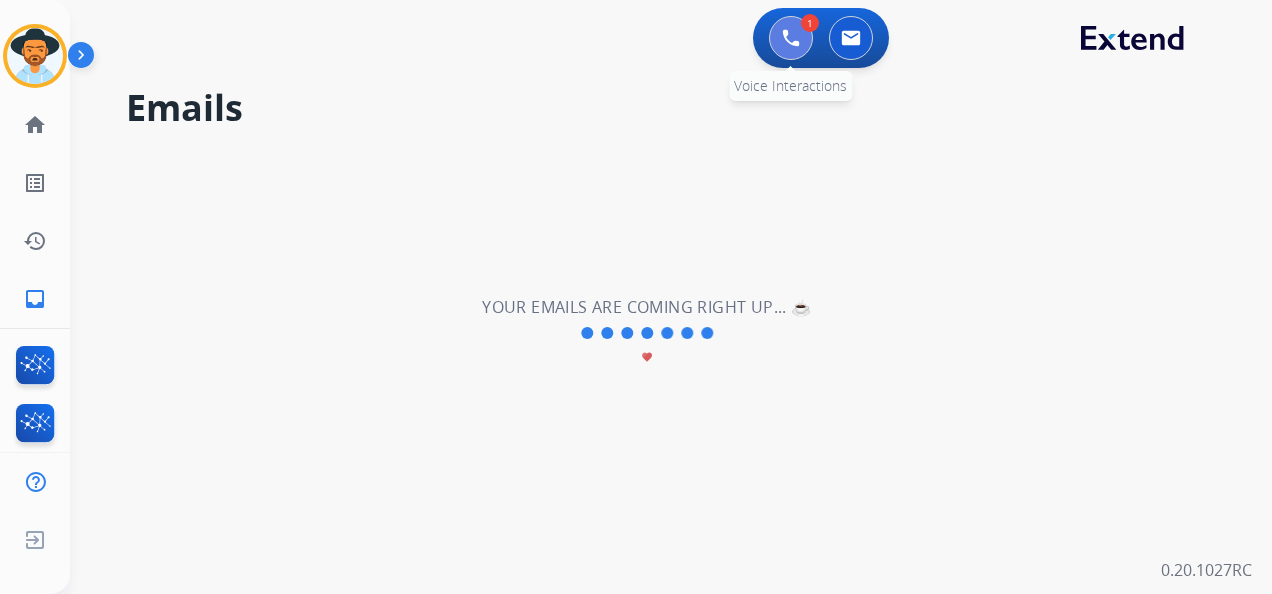 click at bounding box center (791, 38) 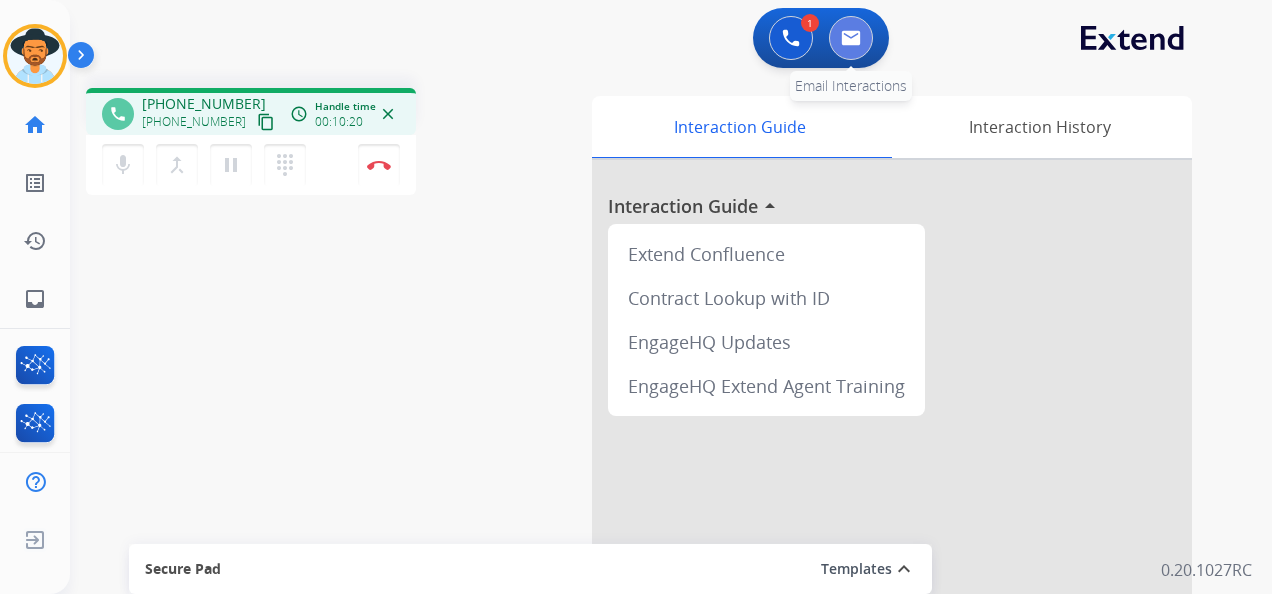 click at bounding box center (851, 38) 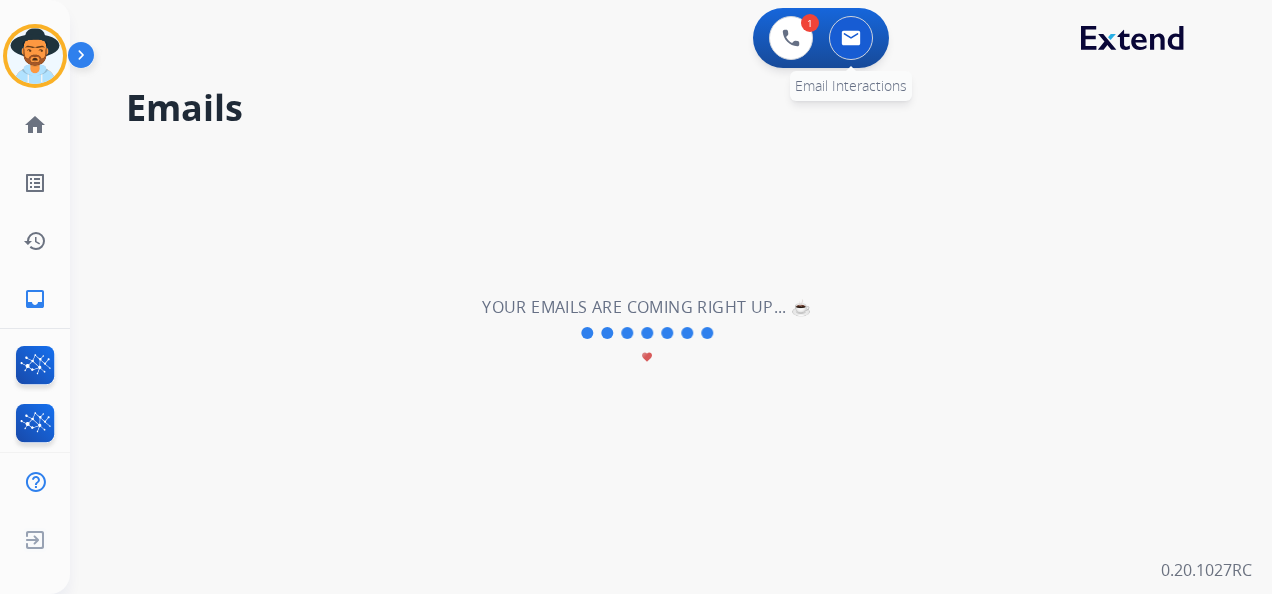 click at bounding box center (851, 38) 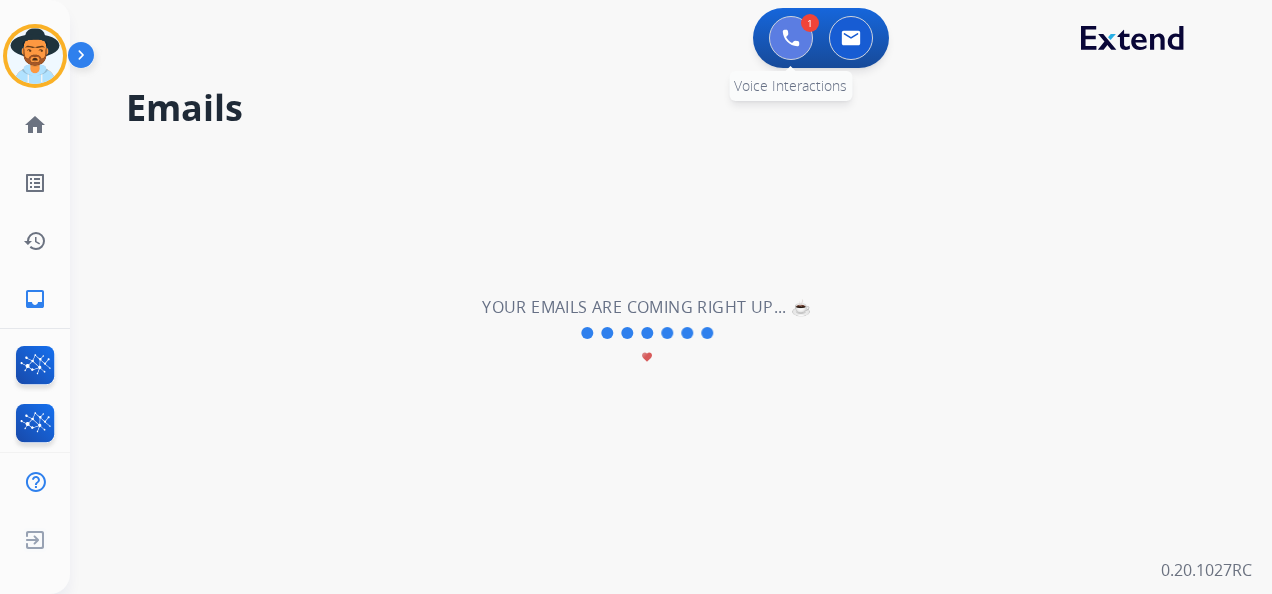 click at bounding box center [791, 38] 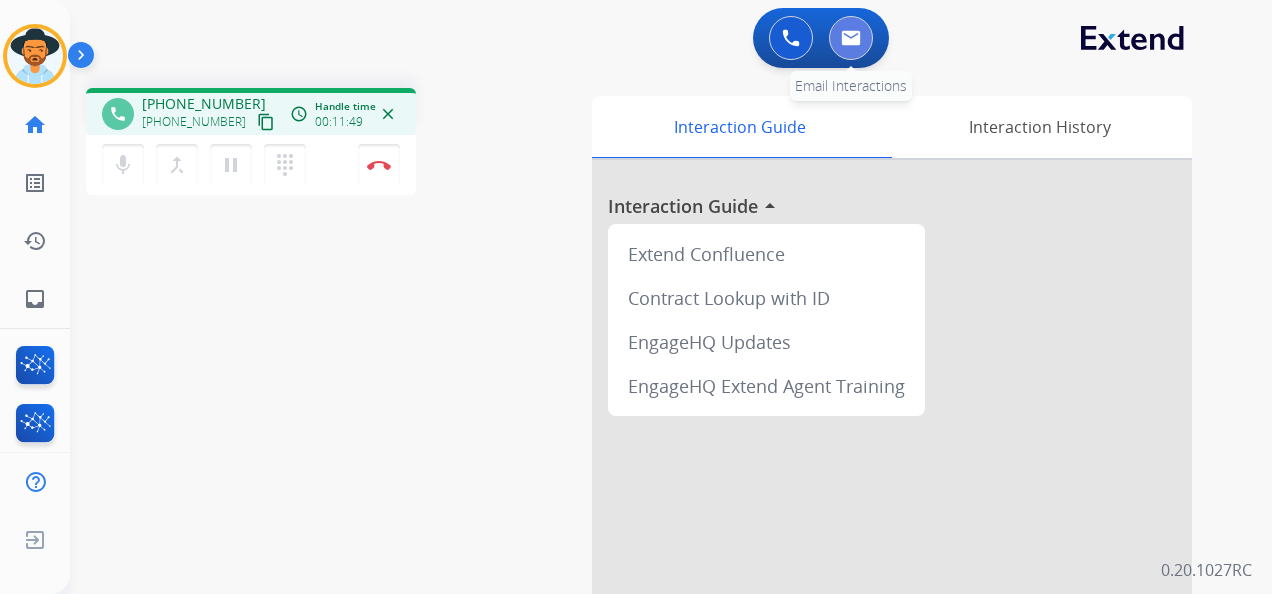 click at bounding box center (851, 38) 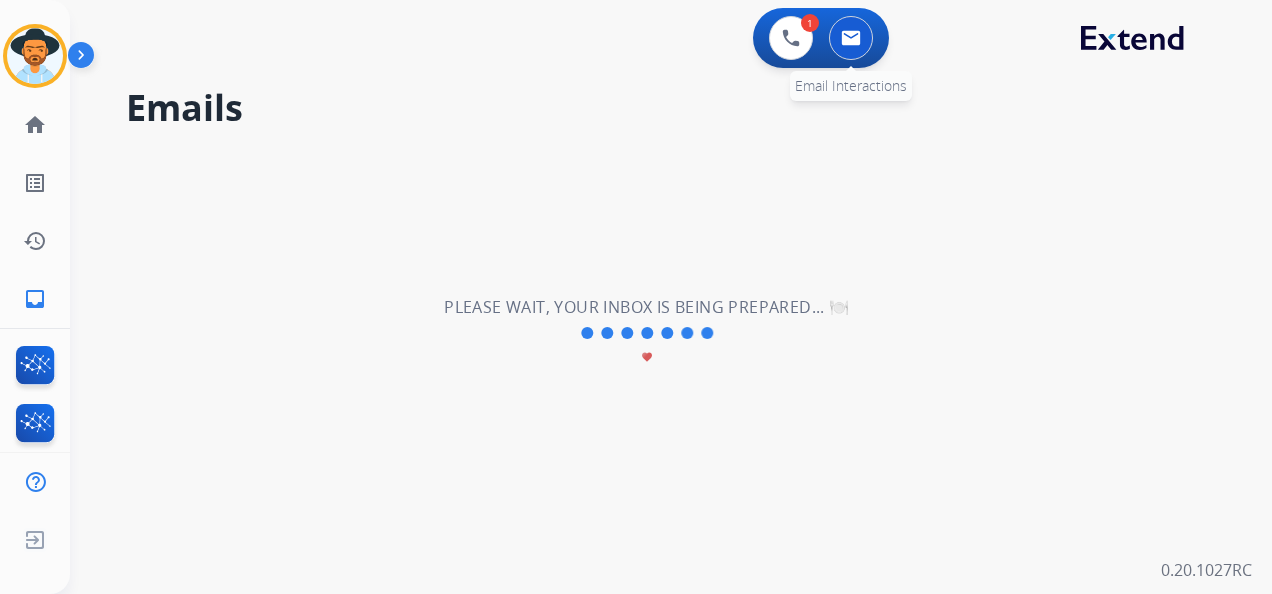 click at bounding box center (851, 38) 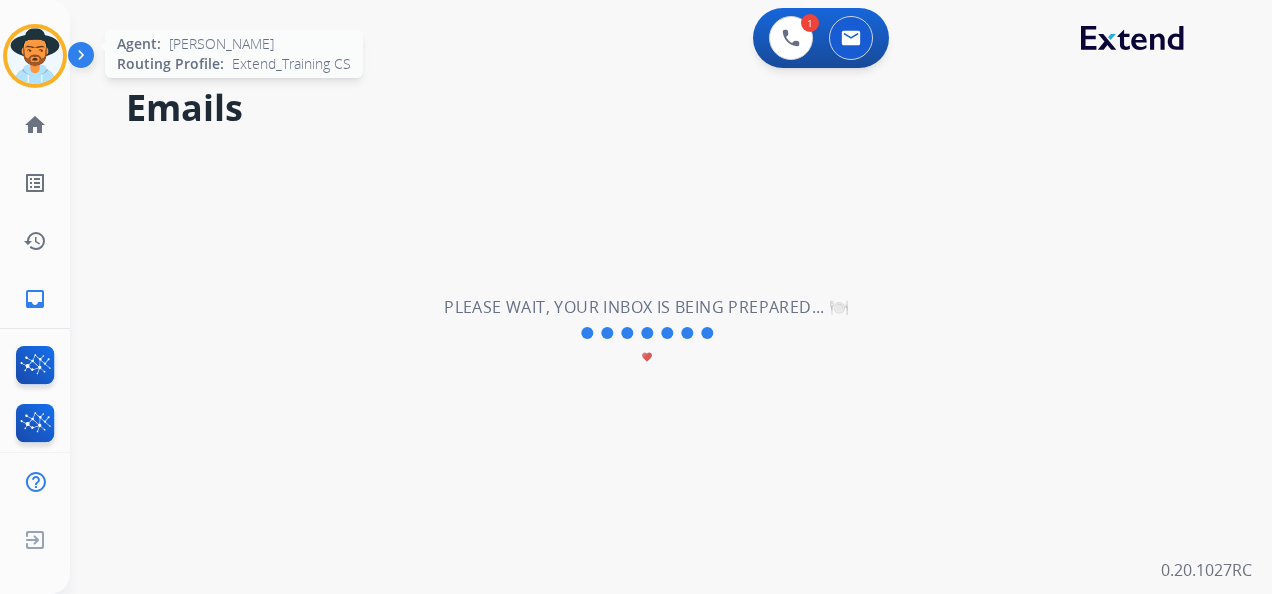click at bounding box center [35, 56] 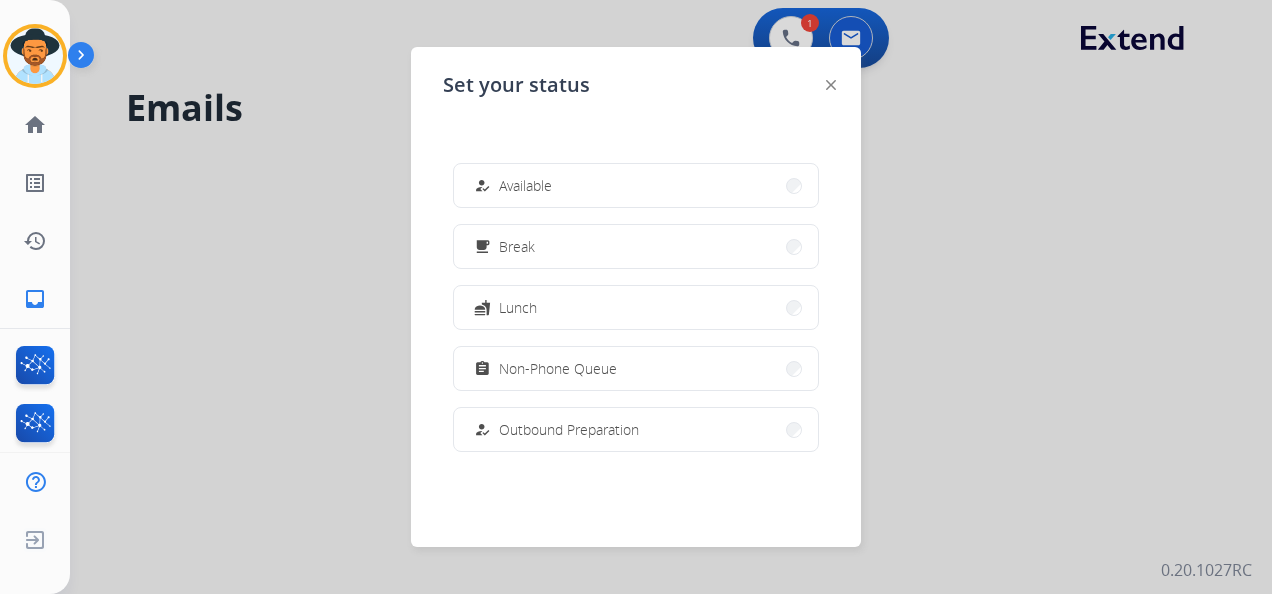 click at bounding box center (636, 297) 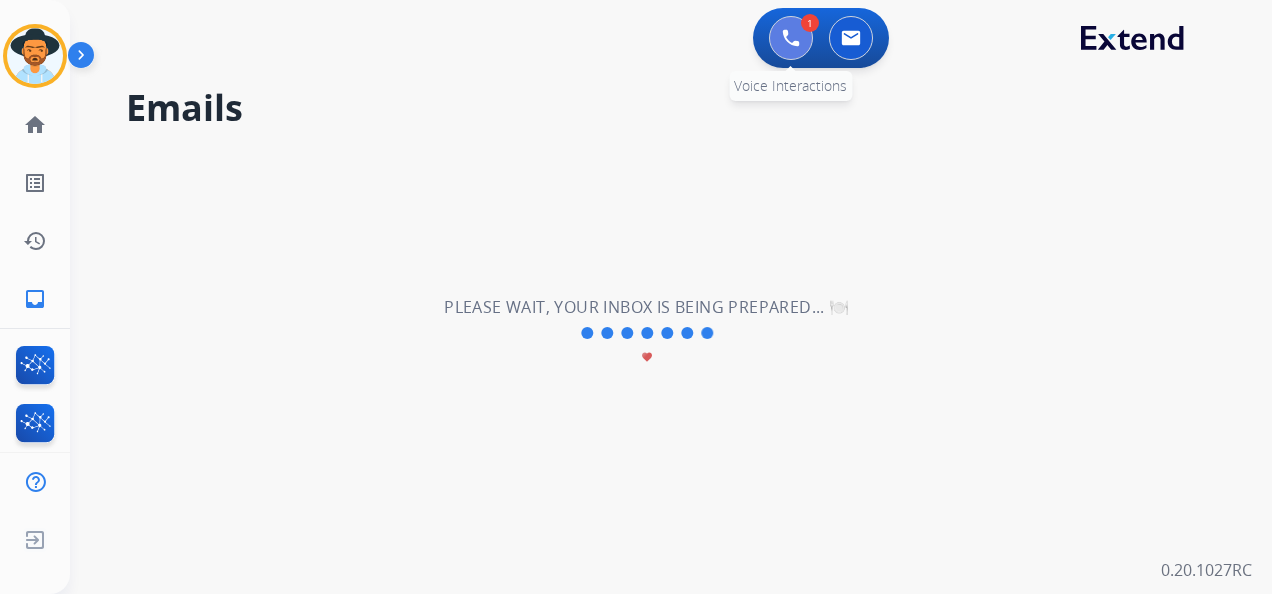click at bounding box center [791, 38] 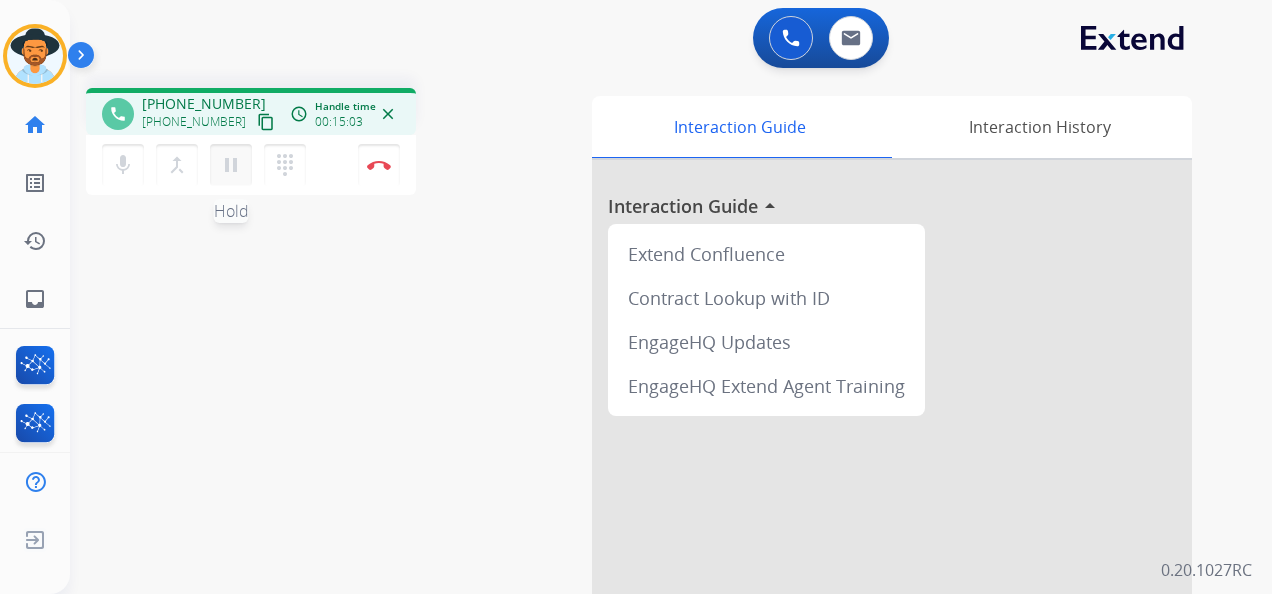 click on "pause" at bounding box center (231, 165) 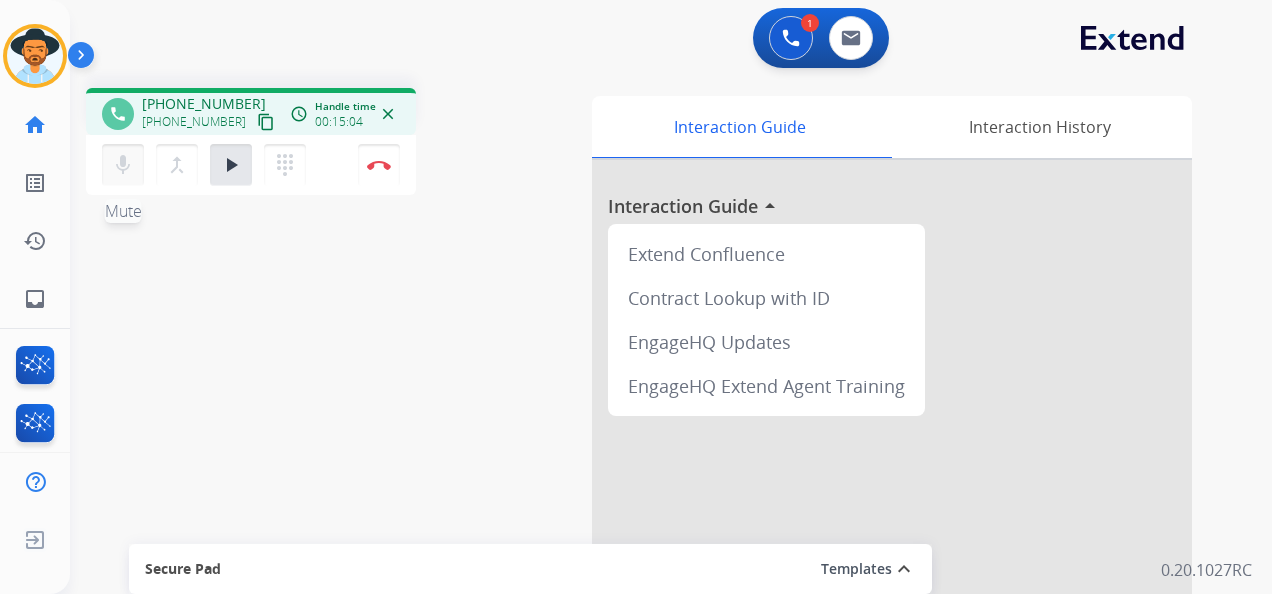 click on "mic" at bounding box center [123, 165] 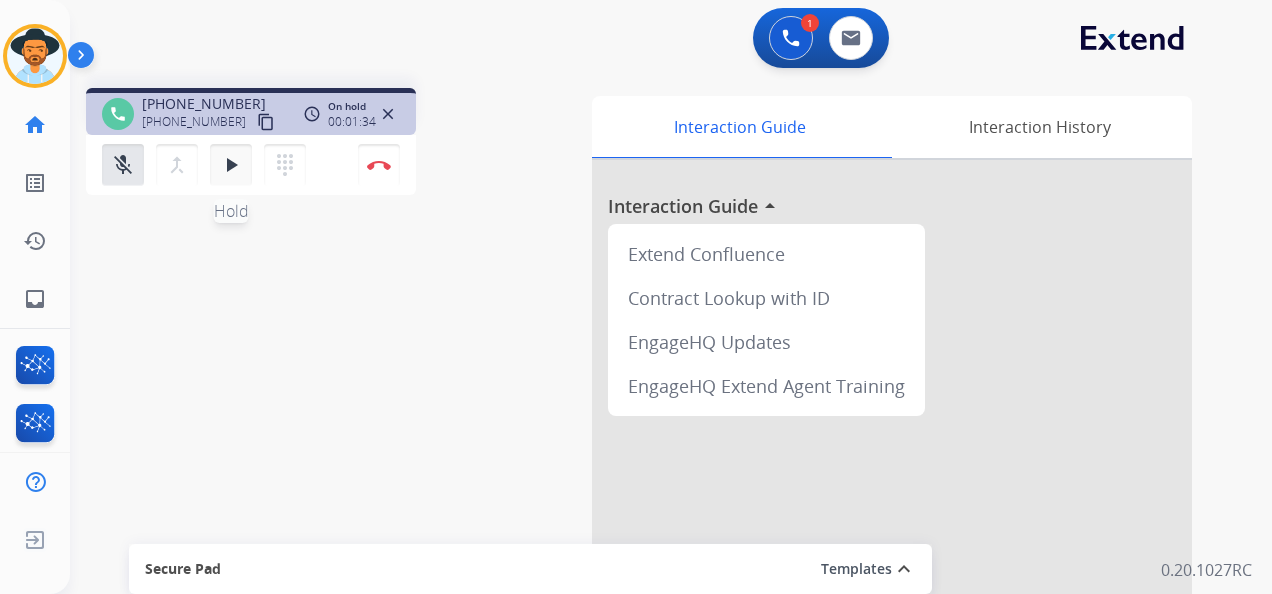 click on "play_arrow" at bounding box center [231, 165] 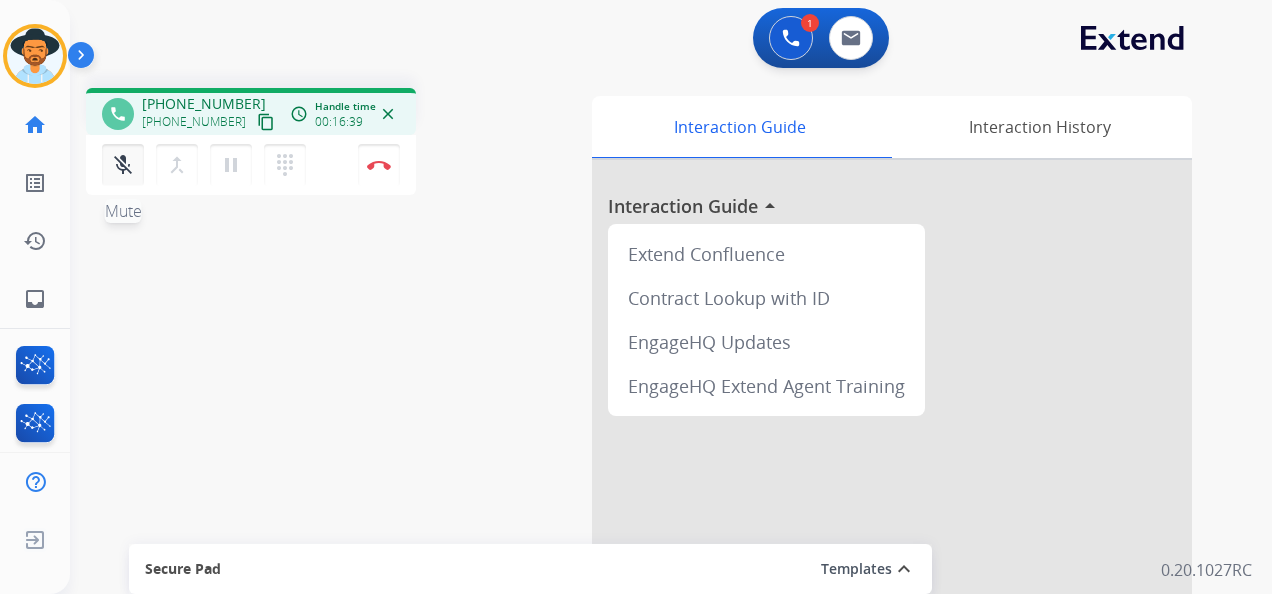 click on "mic_off" at bounding box center [123, 165] 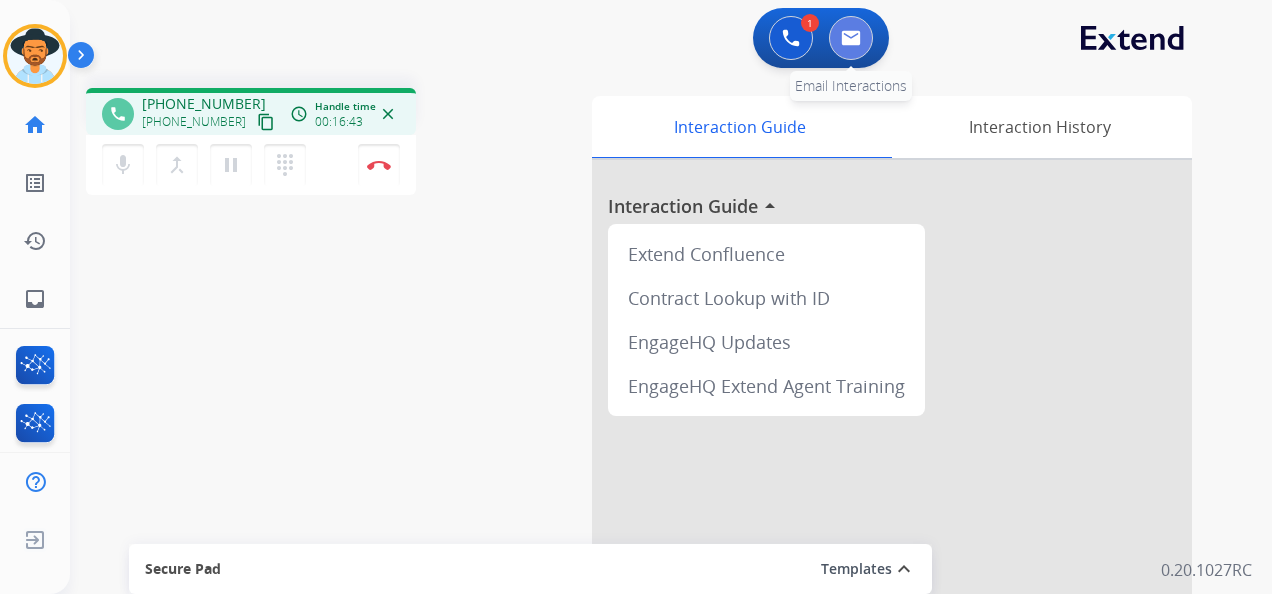 click at bounding box center (851, 38) 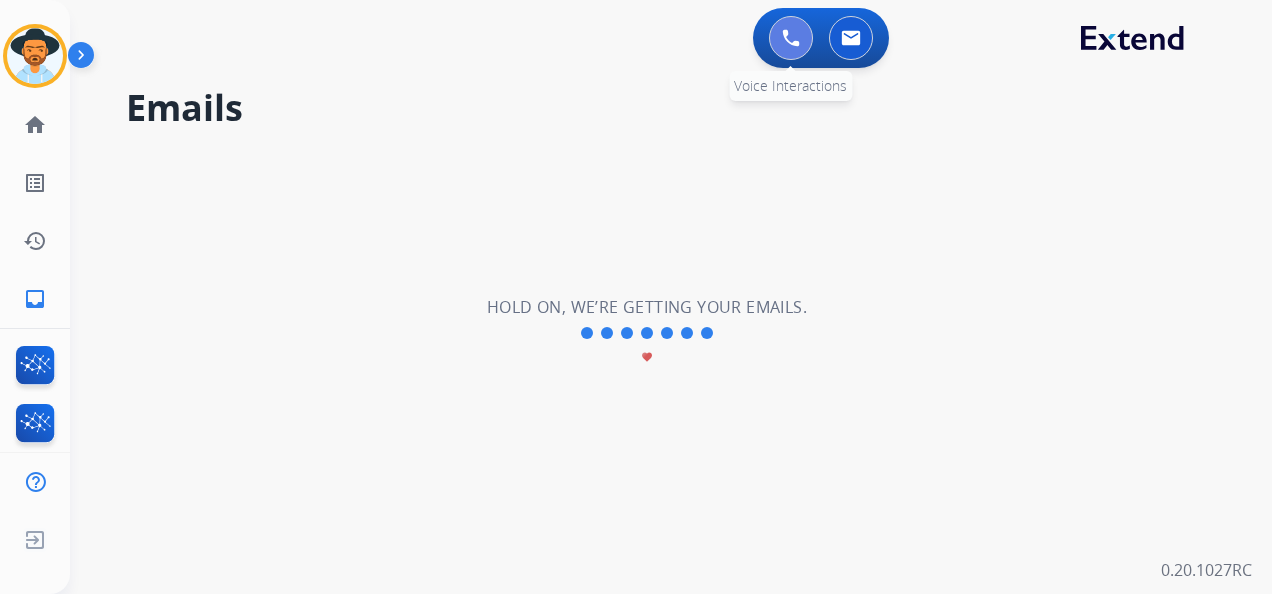 click at bounding box center (791, 38) 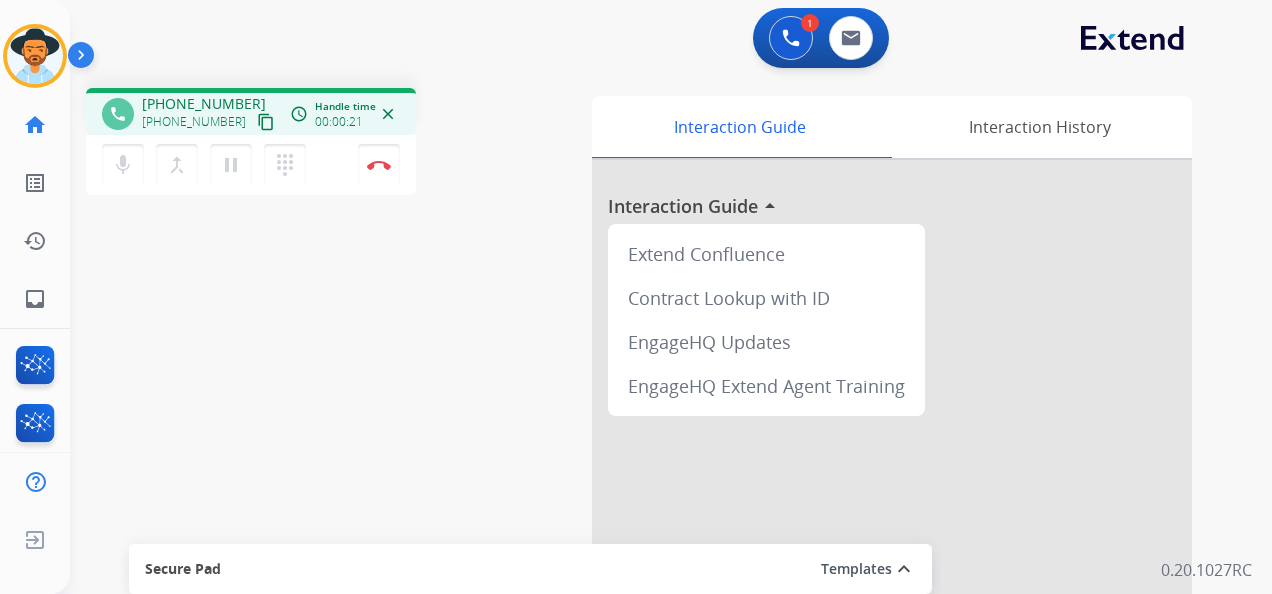 click on "expand_less" at bounding box center [904, 569] 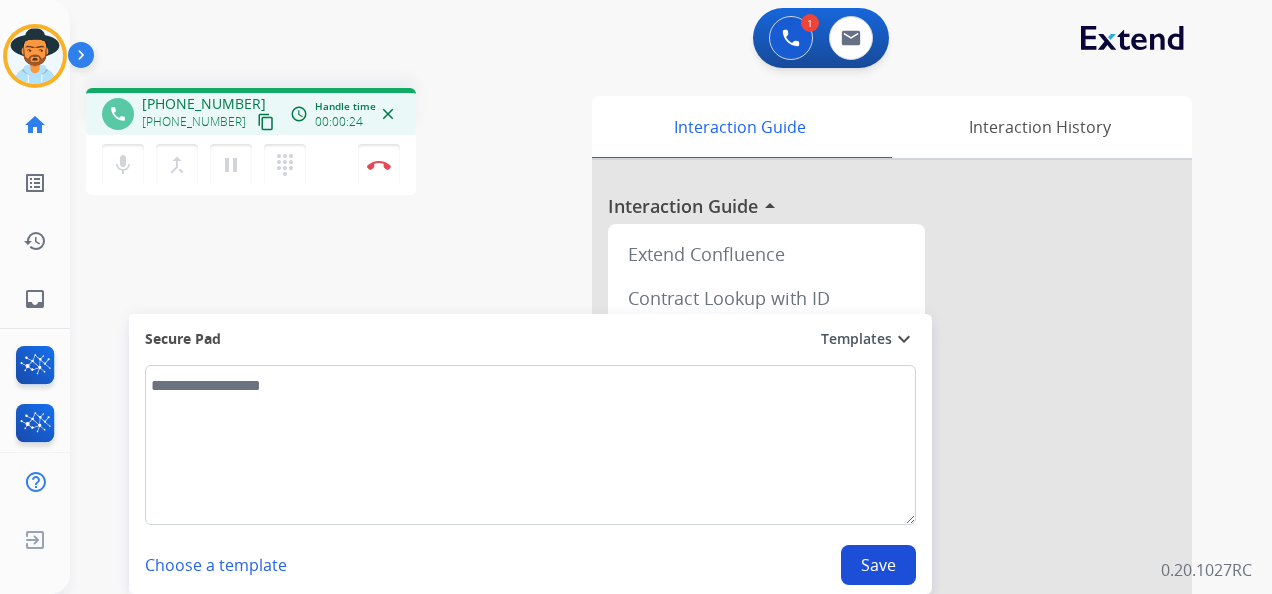 click at bounding box center [892, 533] 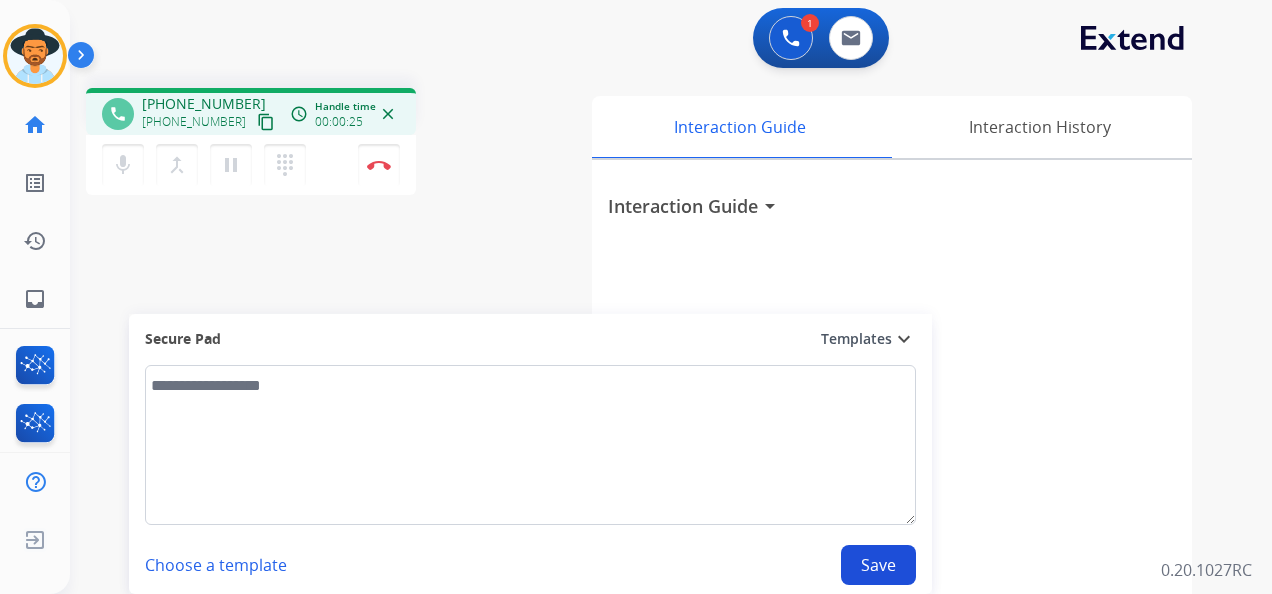 click on "expand_more" at bounding box center (904, 339) 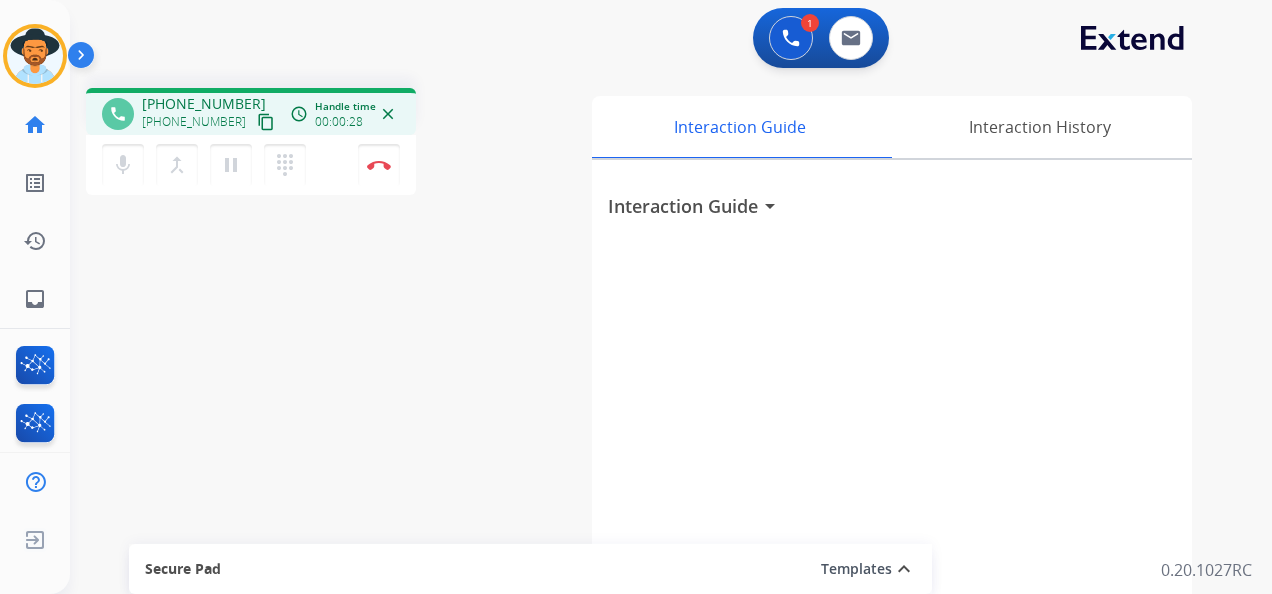 click on "Interaction Guide" at bounding box center (683, 206) 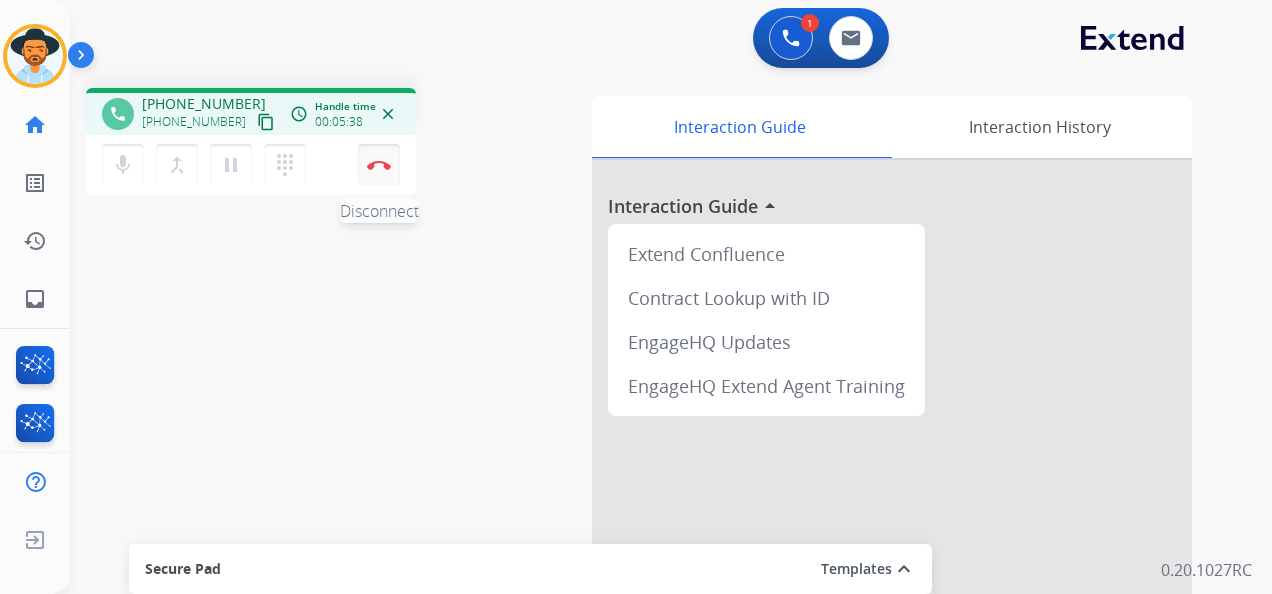 click at bounding box center [379, 165] 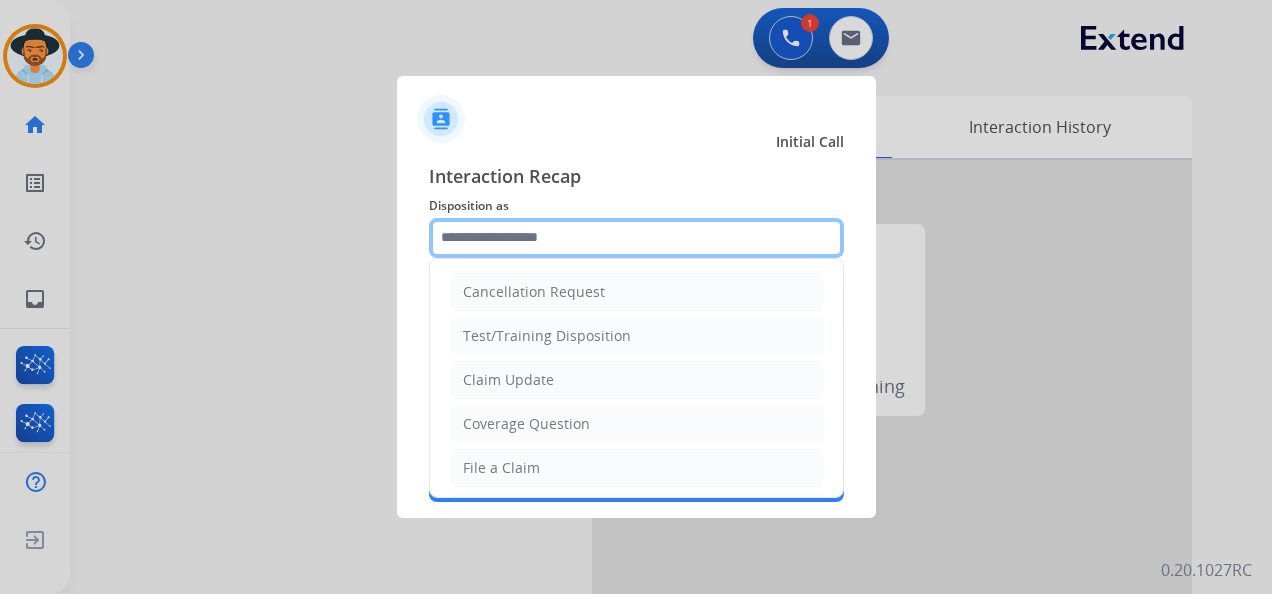 click 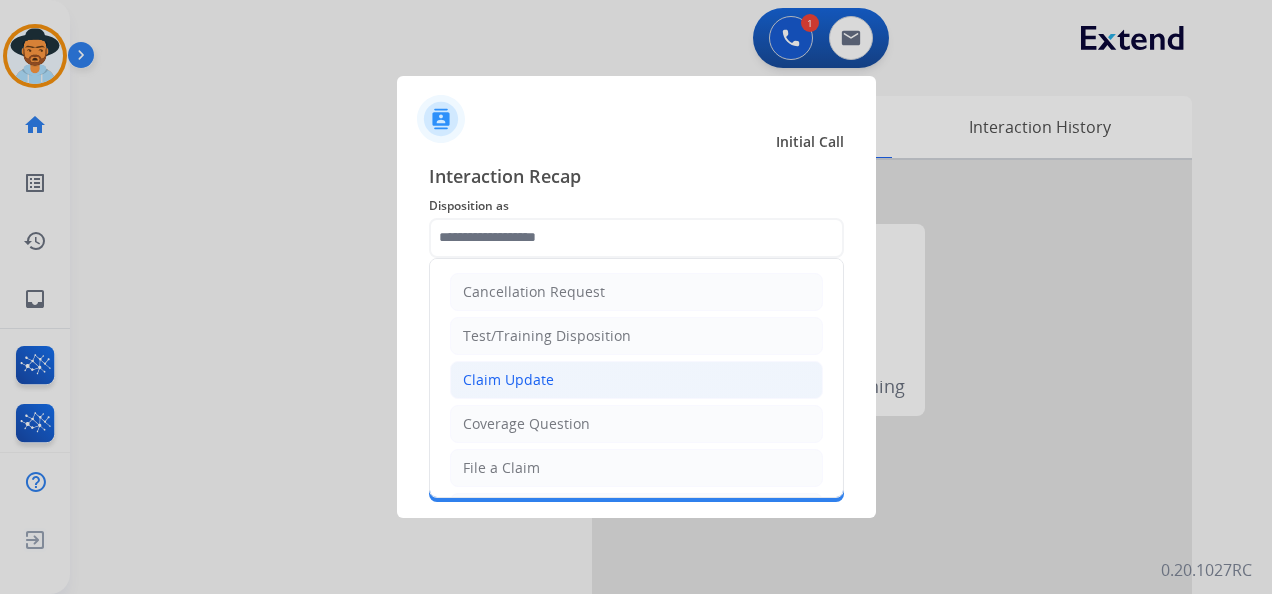 click on "Claim Update" 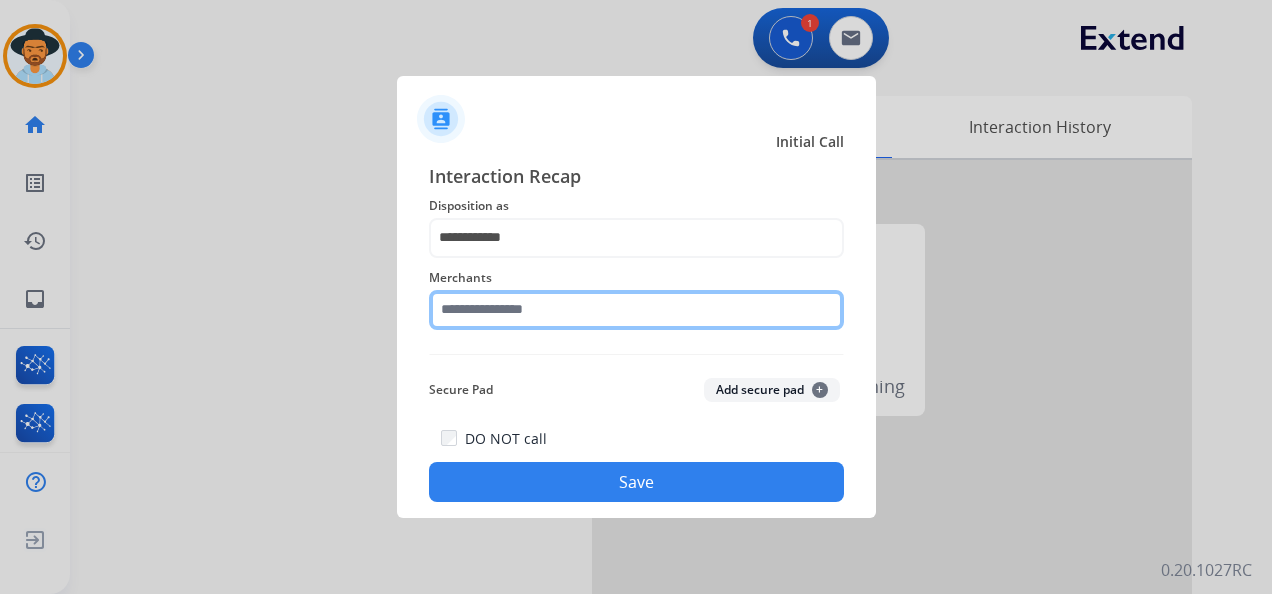 click 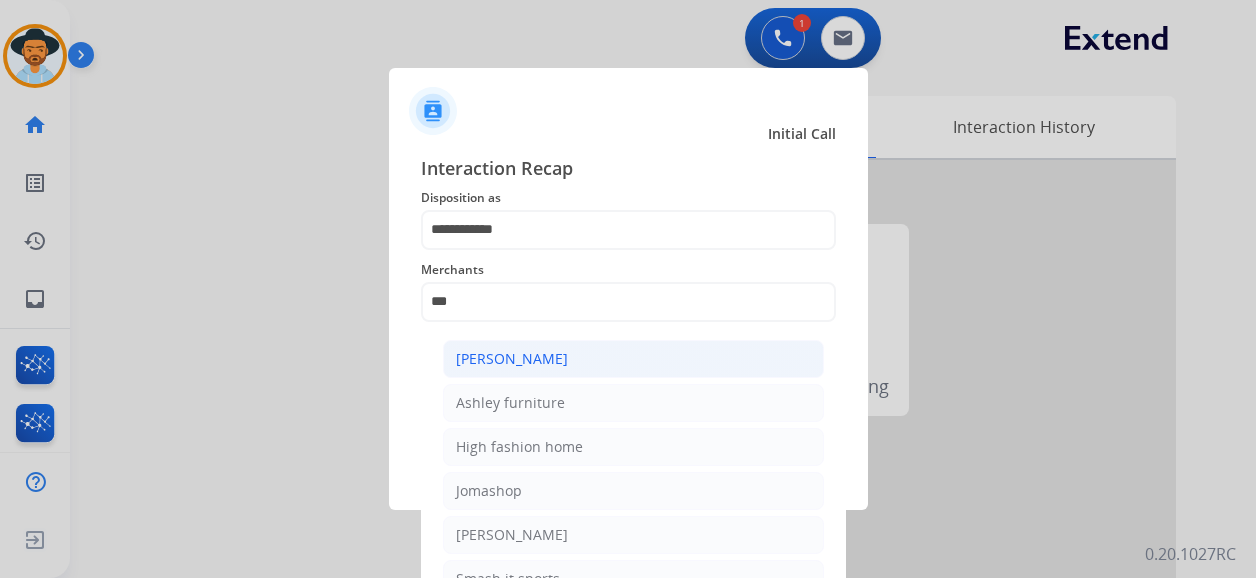 click on "[PERSON_NAME]" 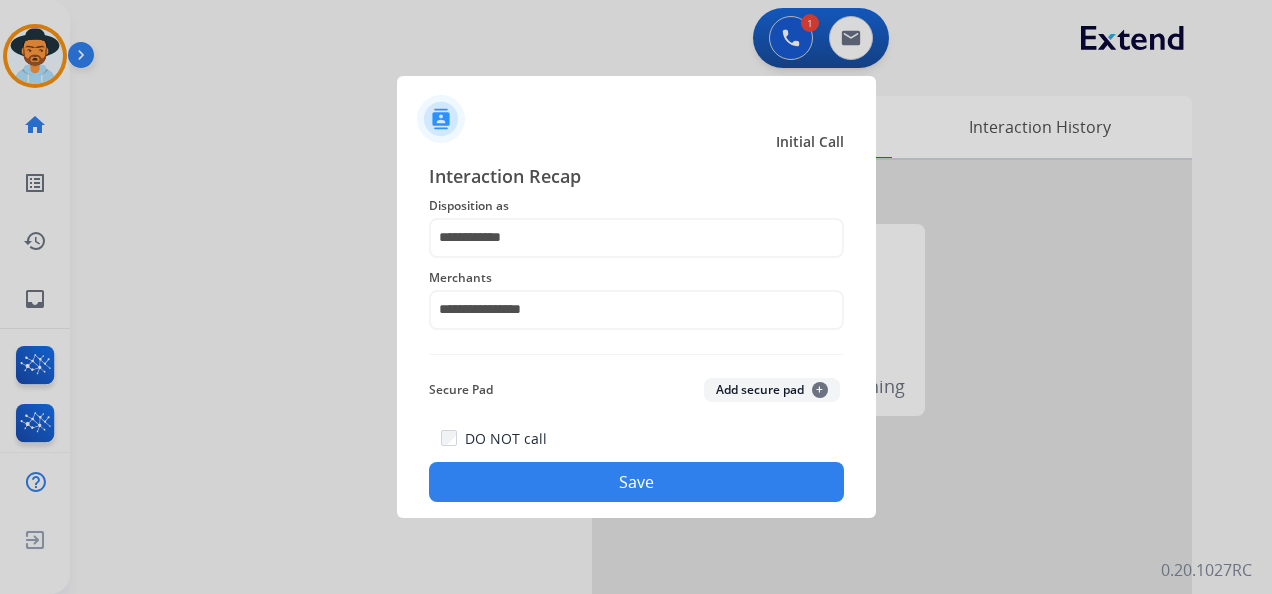 click on "Save" 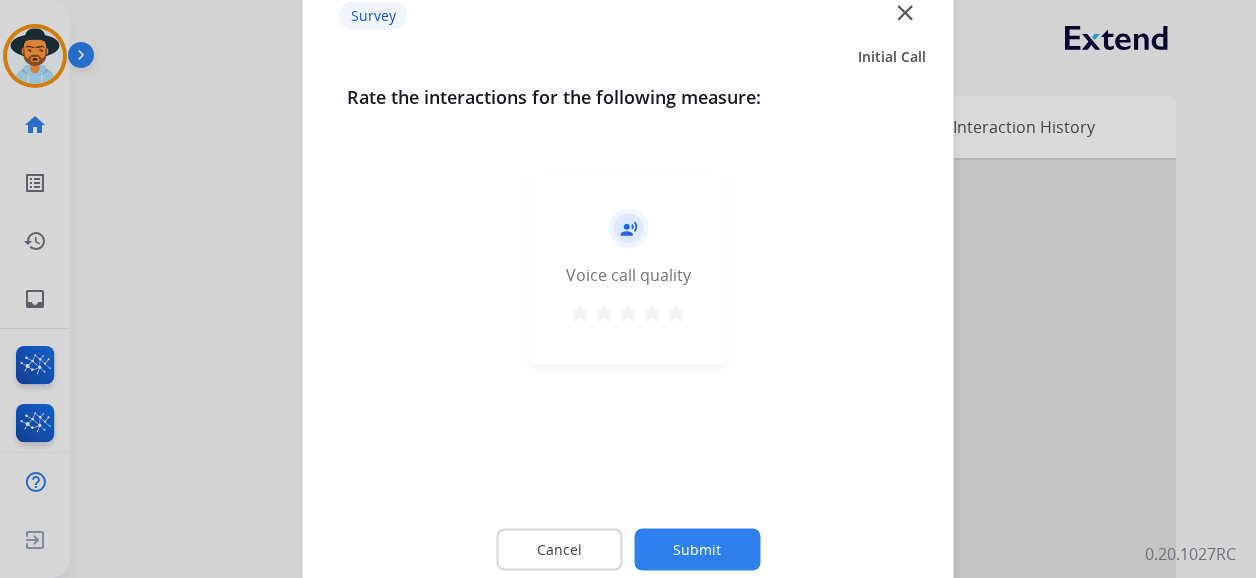 click on "star" at bounding box center (676, 313) 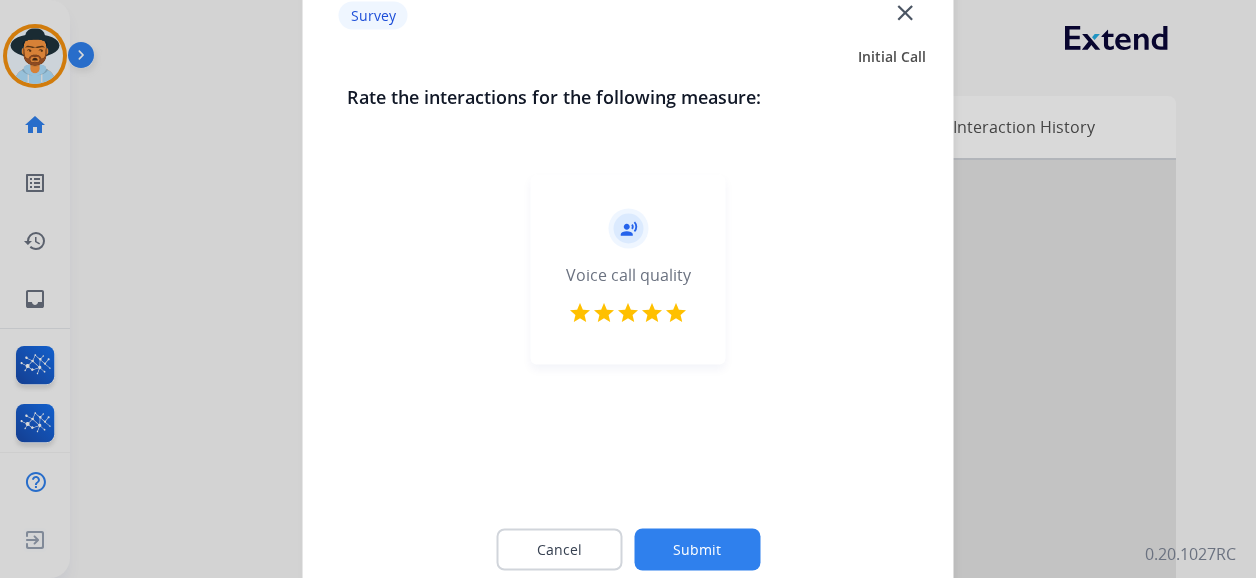 click on "Submit" 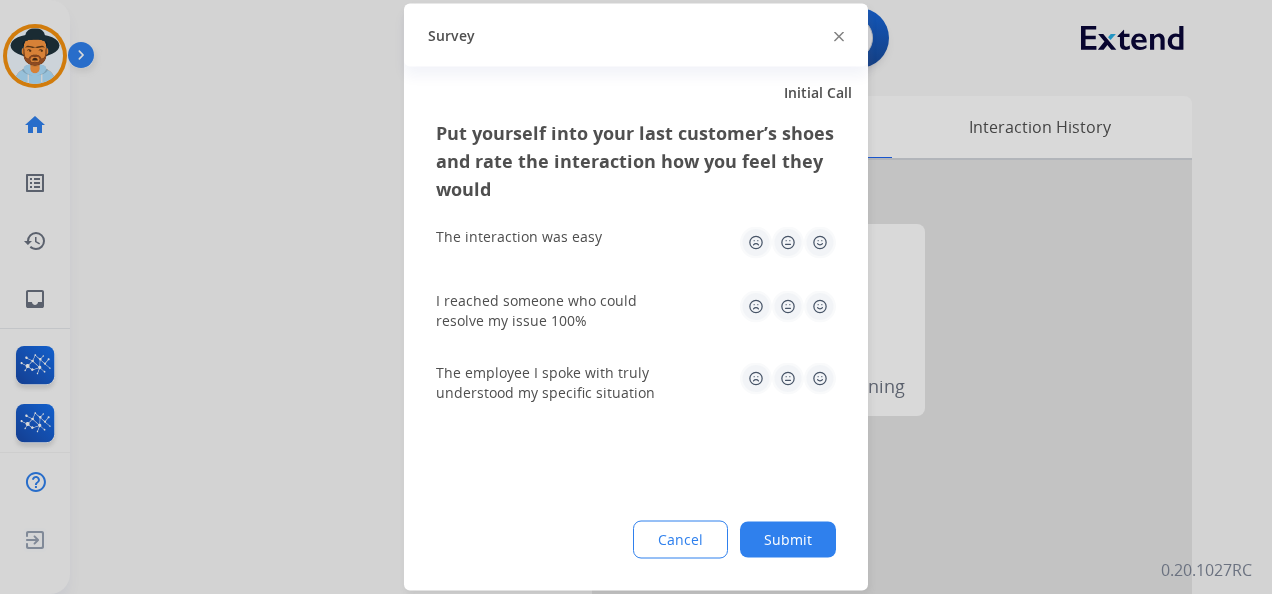 click 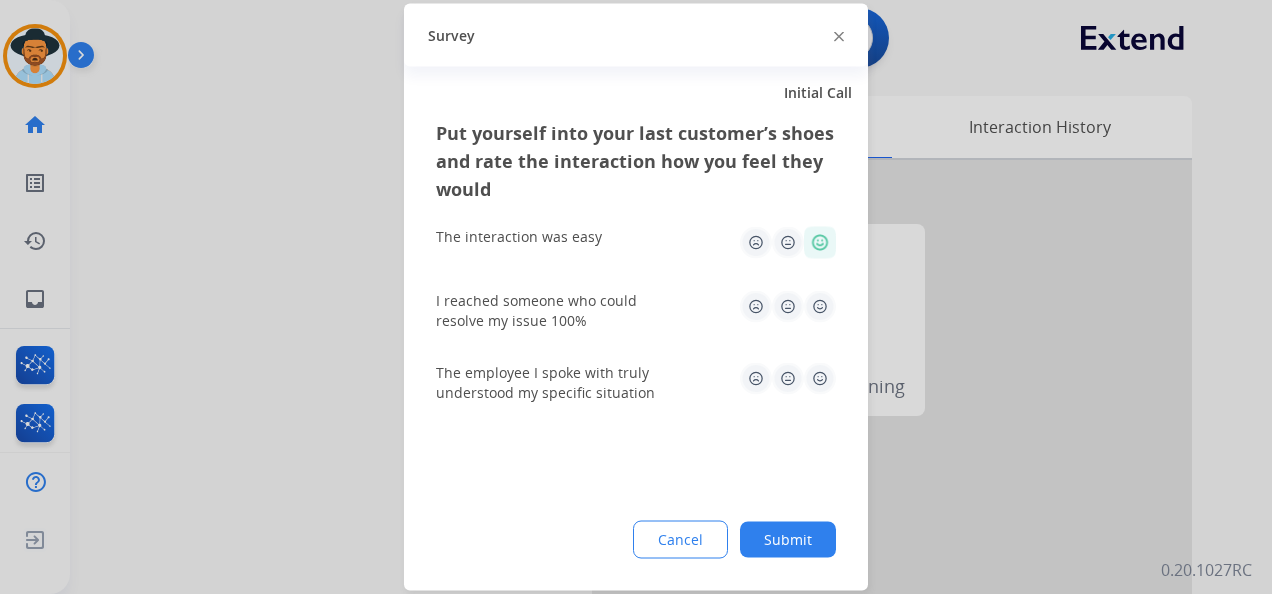 click 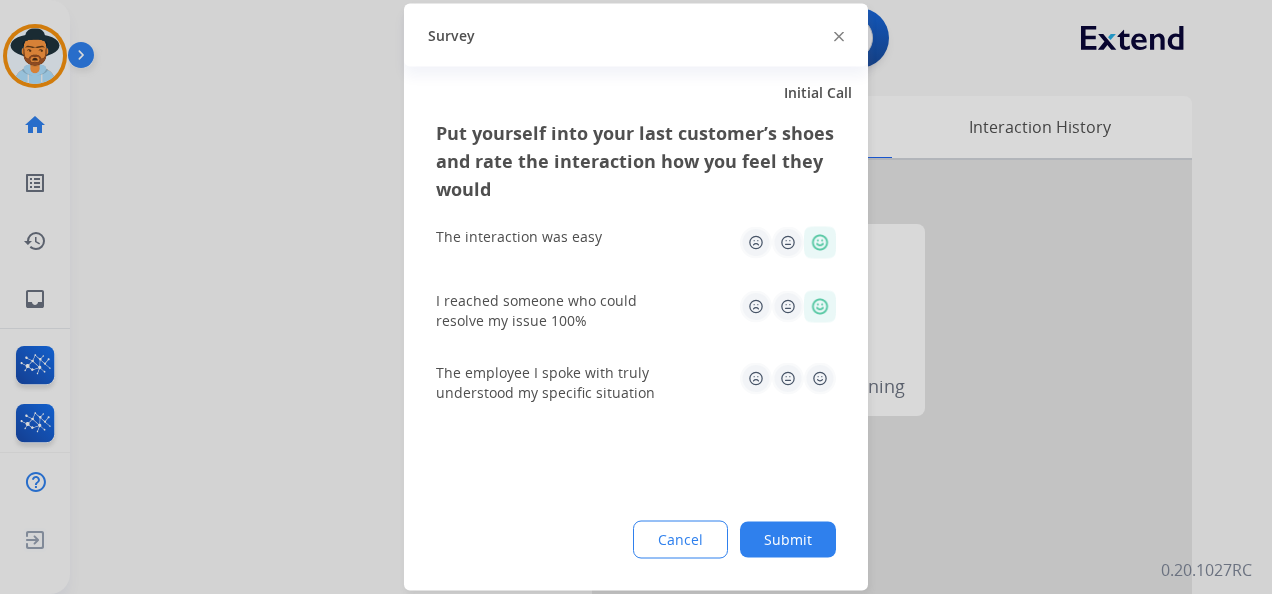 click 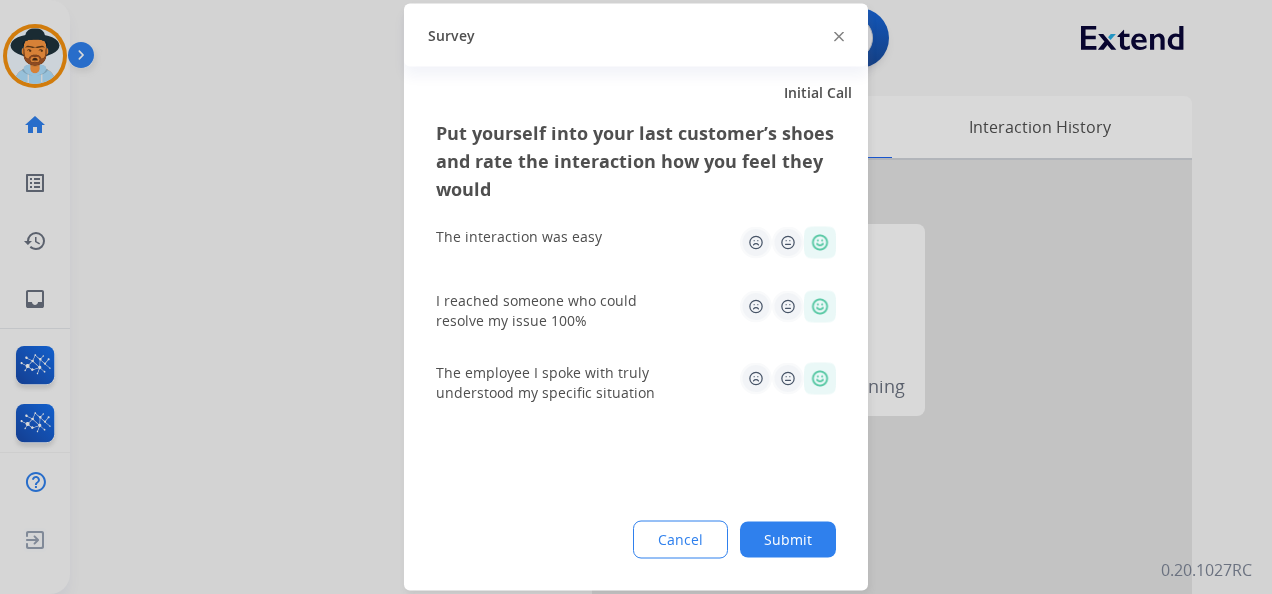 click on "Submit" 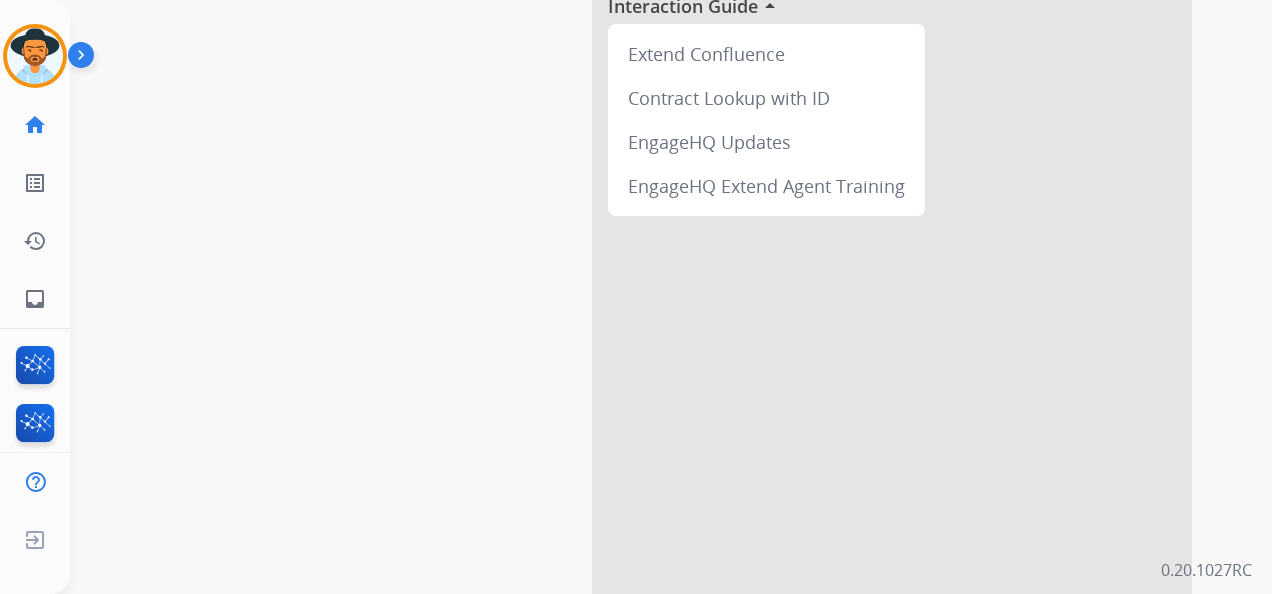 scroll, scrollTop: 0, scrollLeft: 0, axis: both 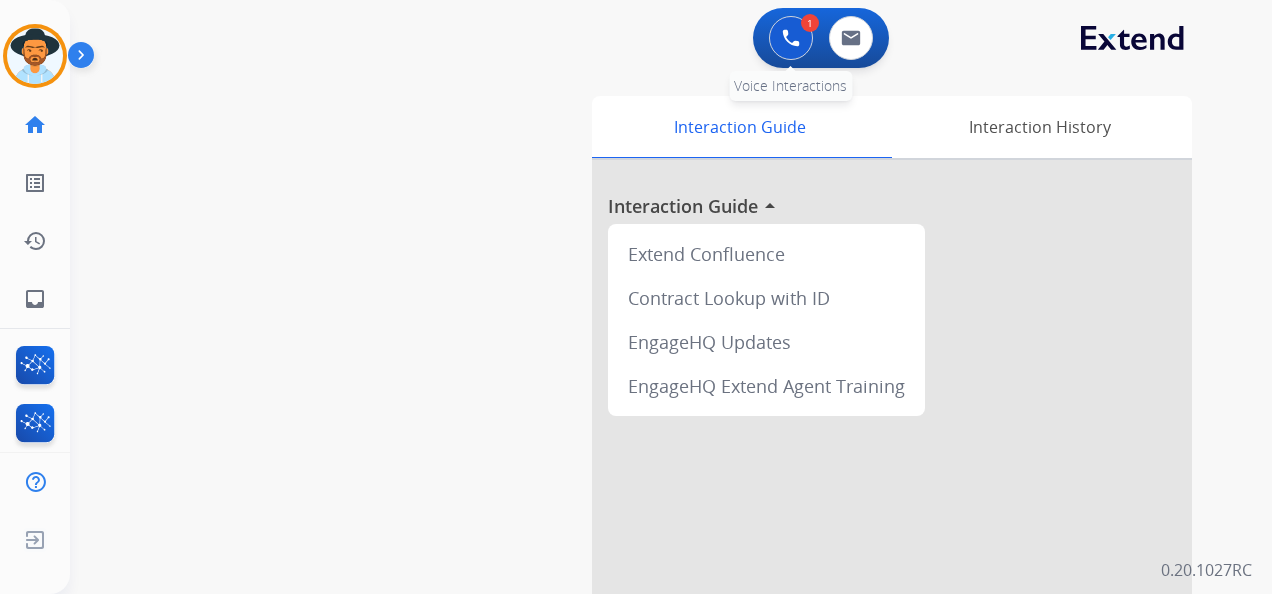 click at bounding box center (791, 38) 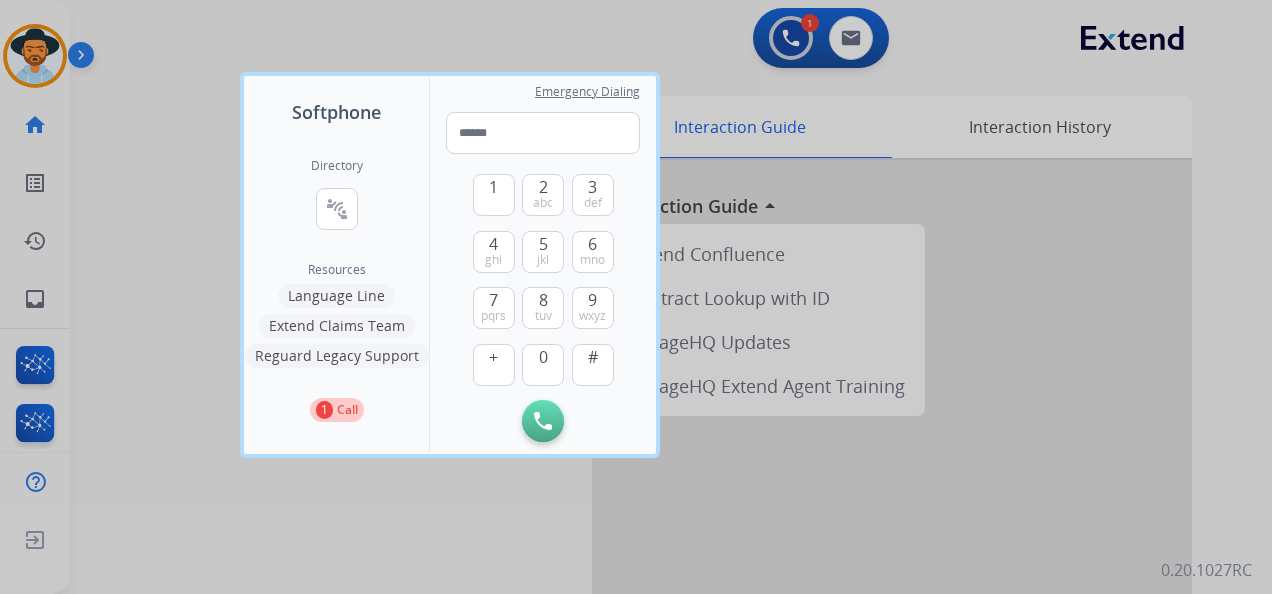 click at bounding box center [636, 297] 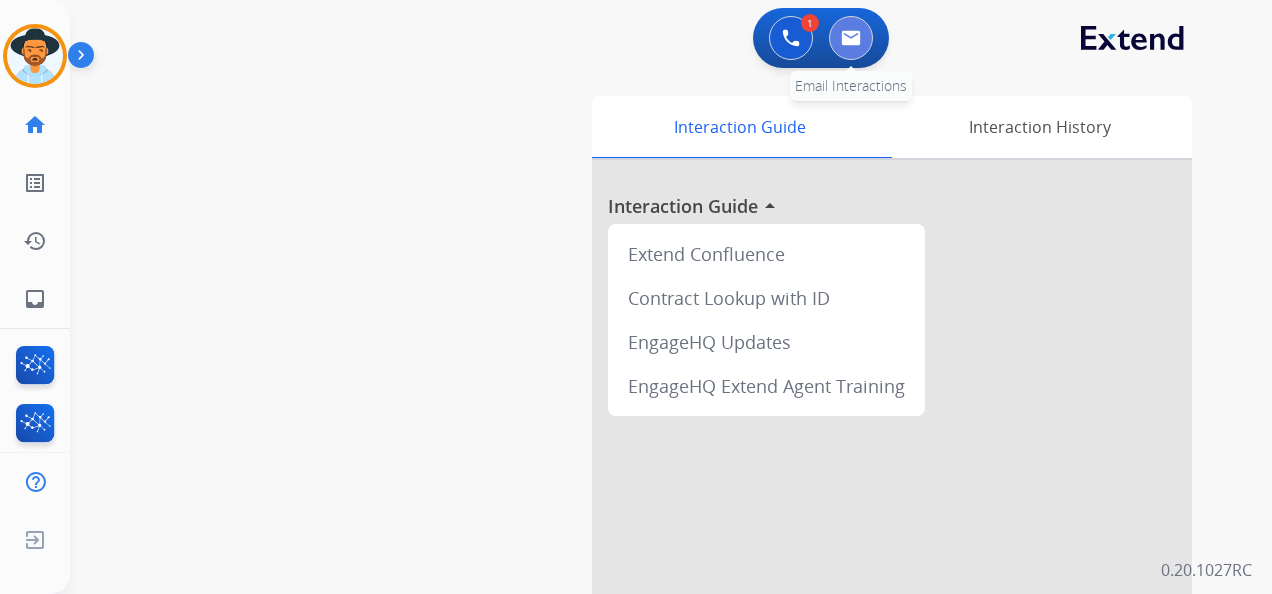 click at bounding box center (851, 38) 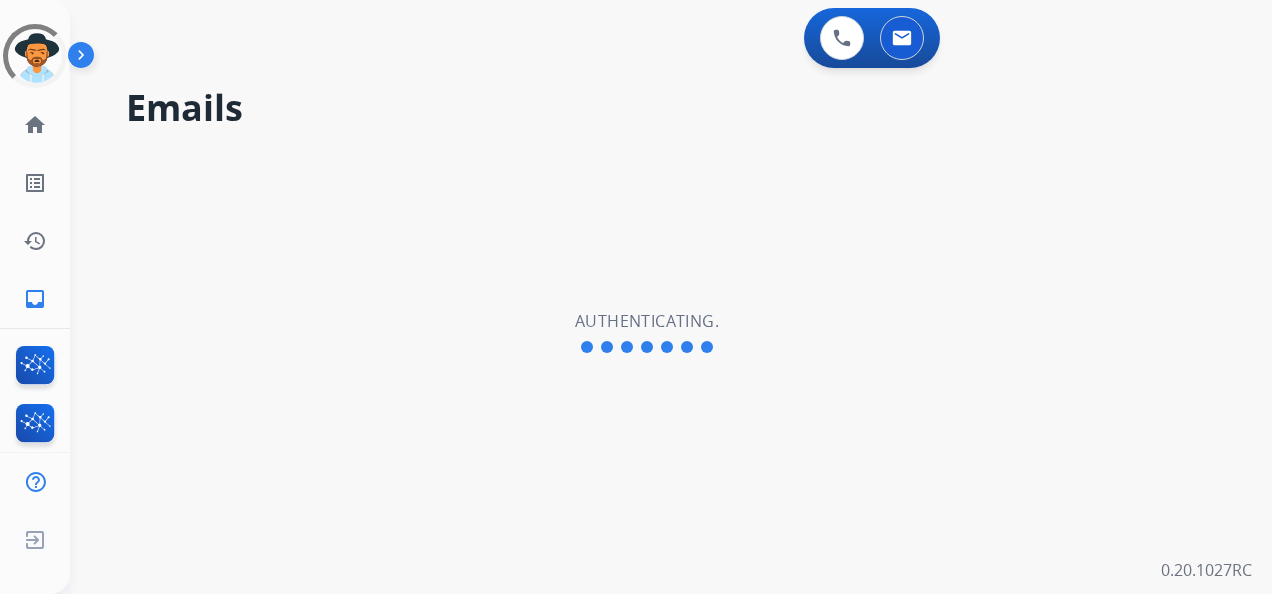 scroll, scrollTop: 0, scrollLeft: 0, axis: both 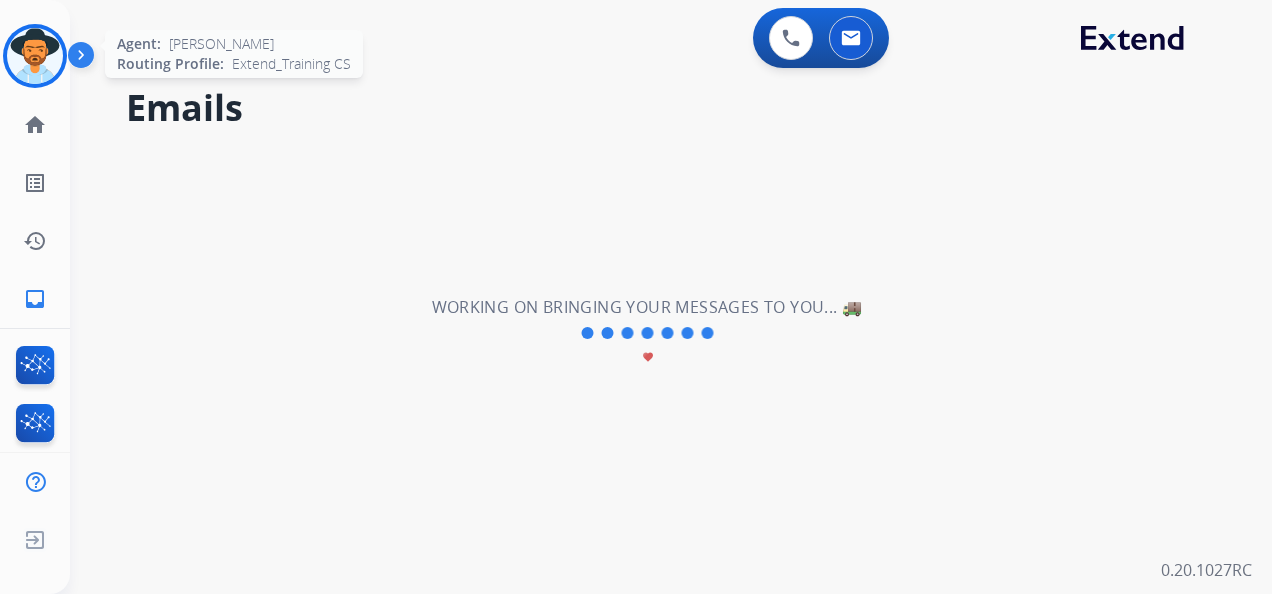 click at bounding box center (35, 56) 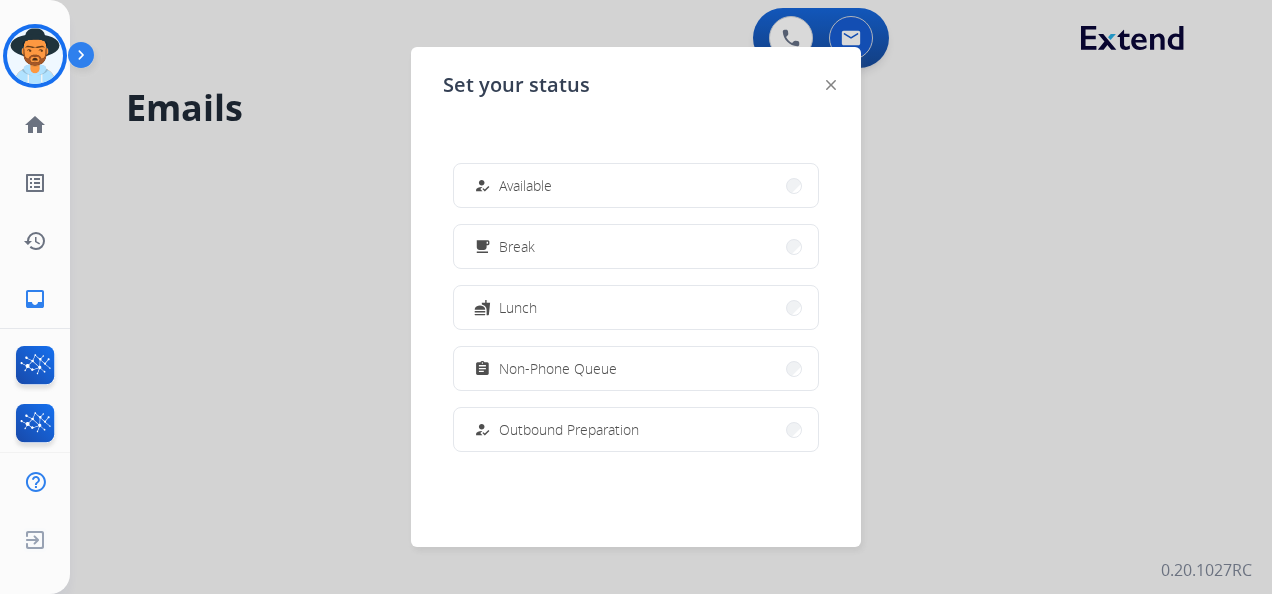 click on "how_to_reg Available" at bounding box center [636, 185] 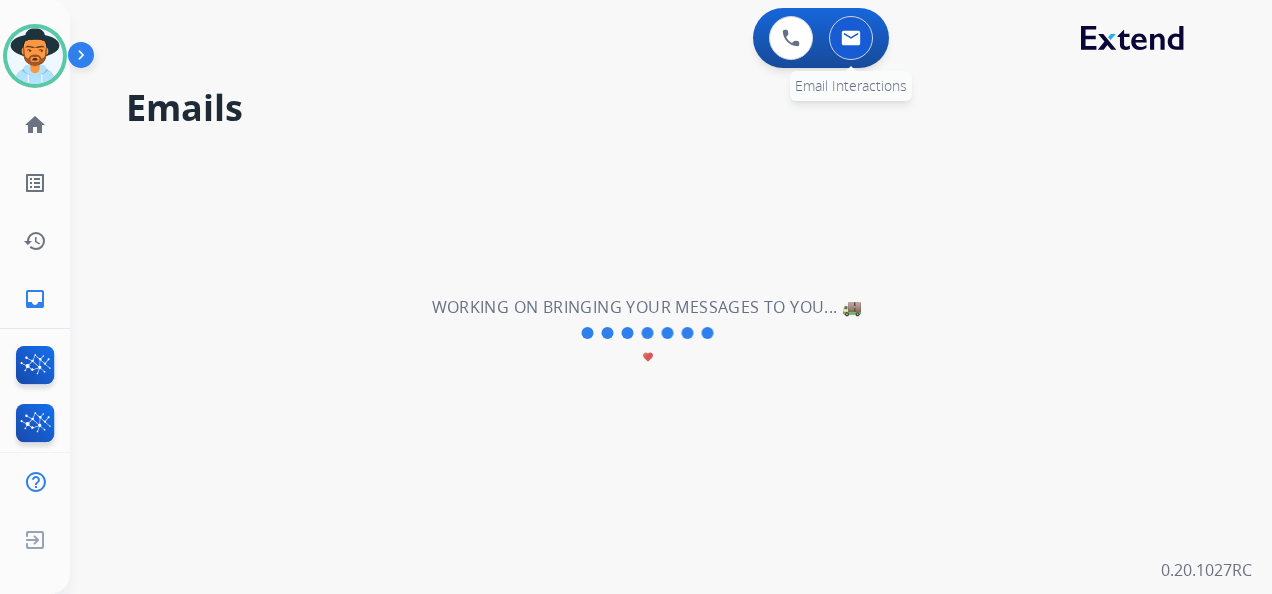 click at bounding box center [851, 38] 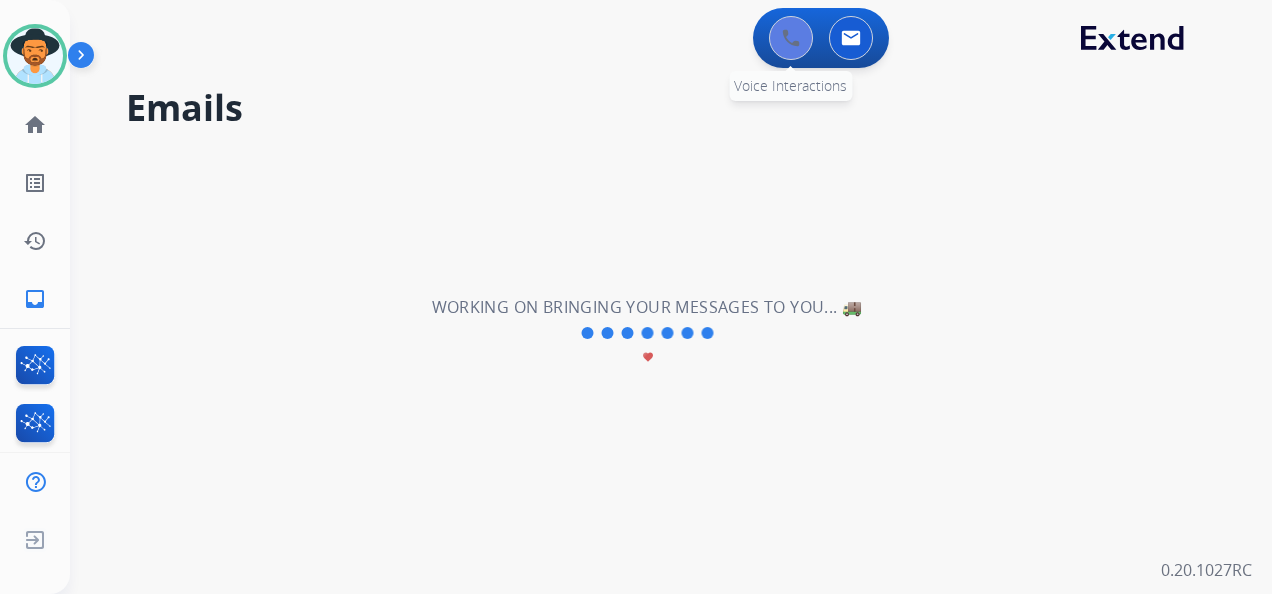 click at bounding box center [791, 38] 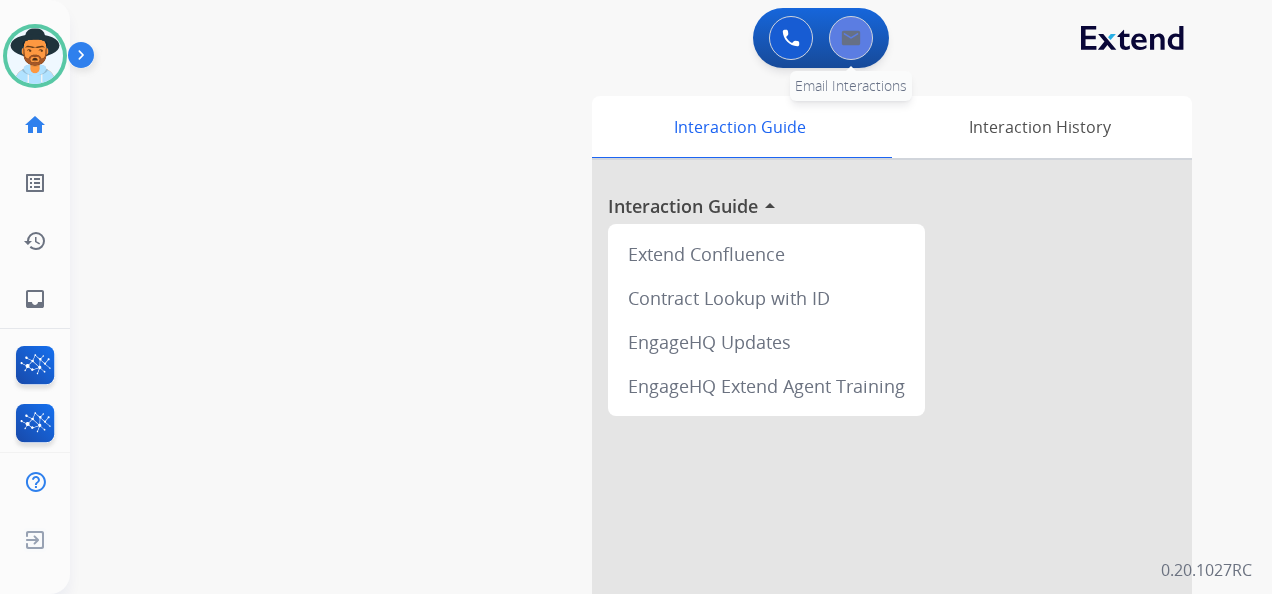 click at bounding box center (851, 38) 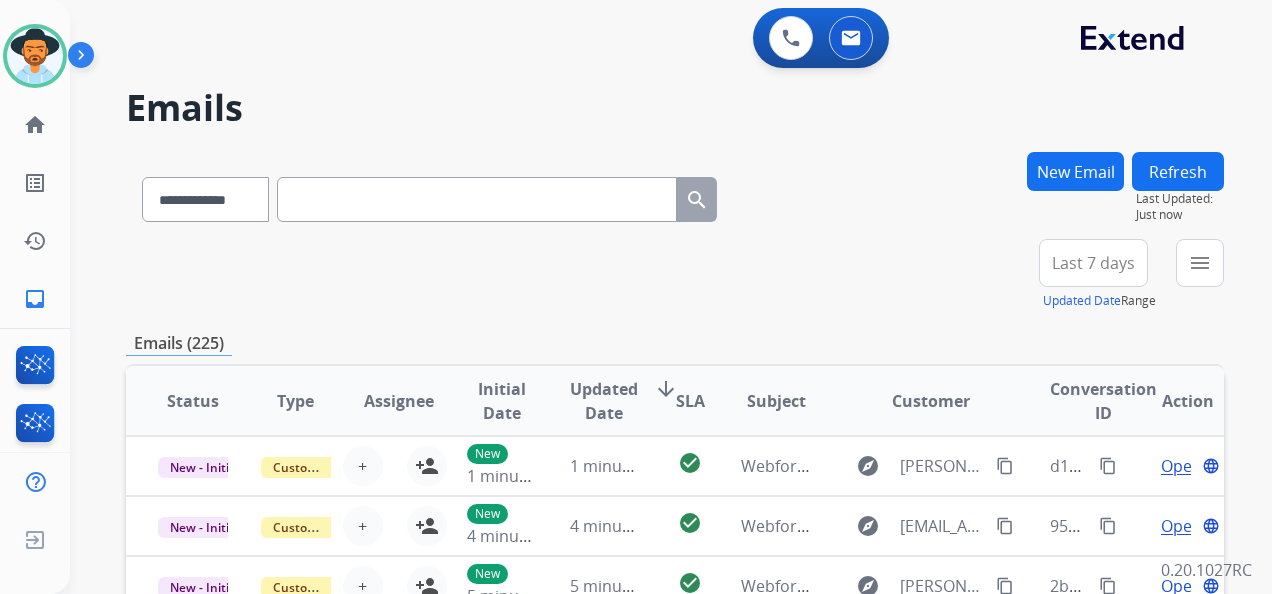 drag, startPoint x: 336, startPoint y: 207, endPoint x: 337, endPoint y: 194, distance: 13.038404 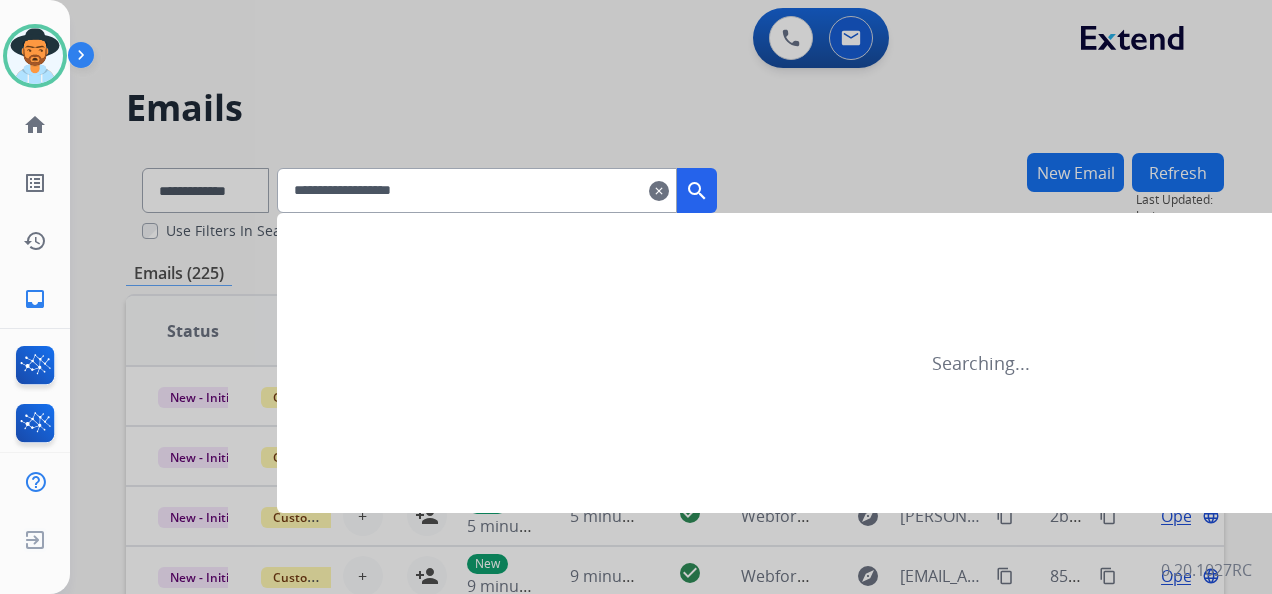 type on "**********" 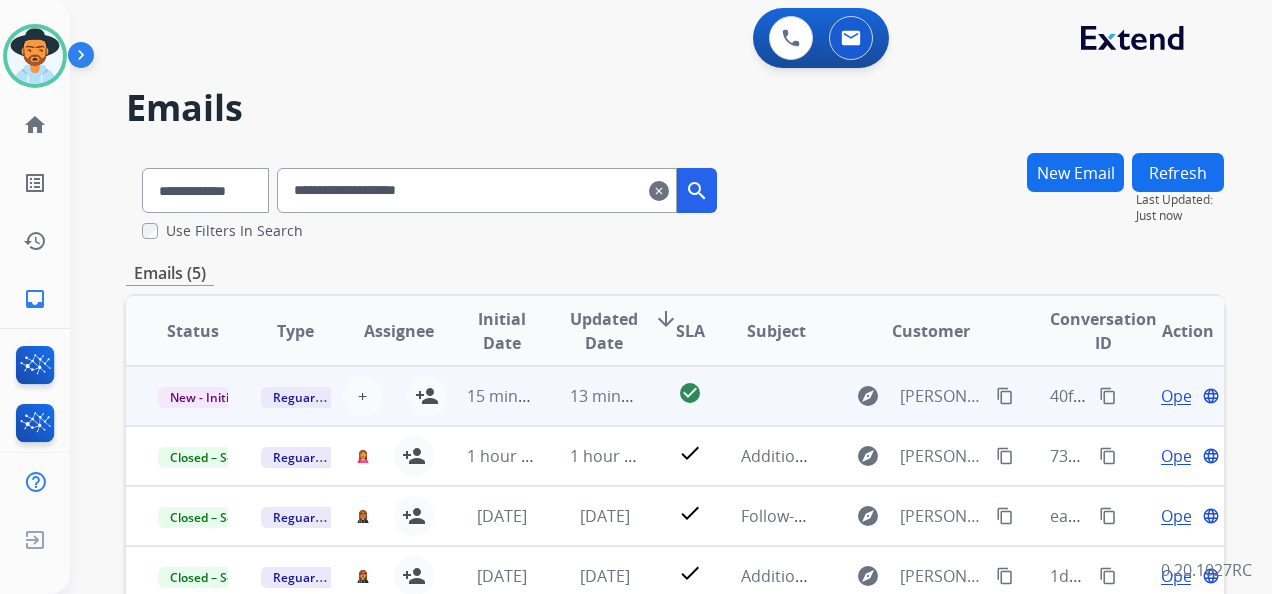 click on "Open" at bounding box center (1181, 396) 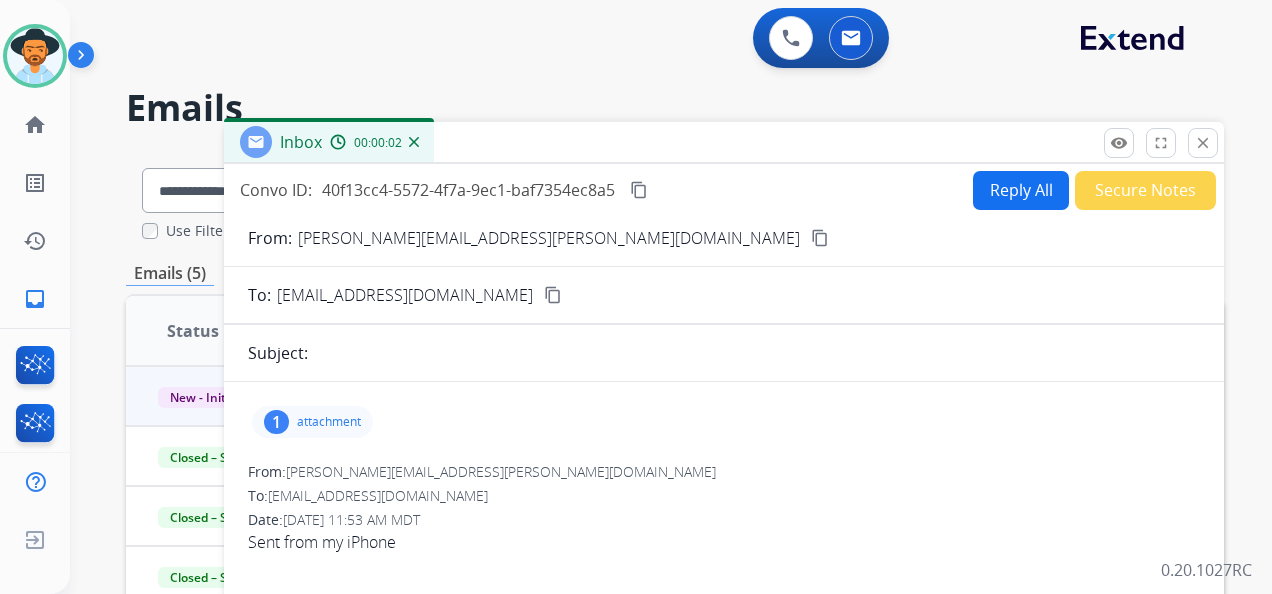 click on "attachment" at bounding box center (329, 422) 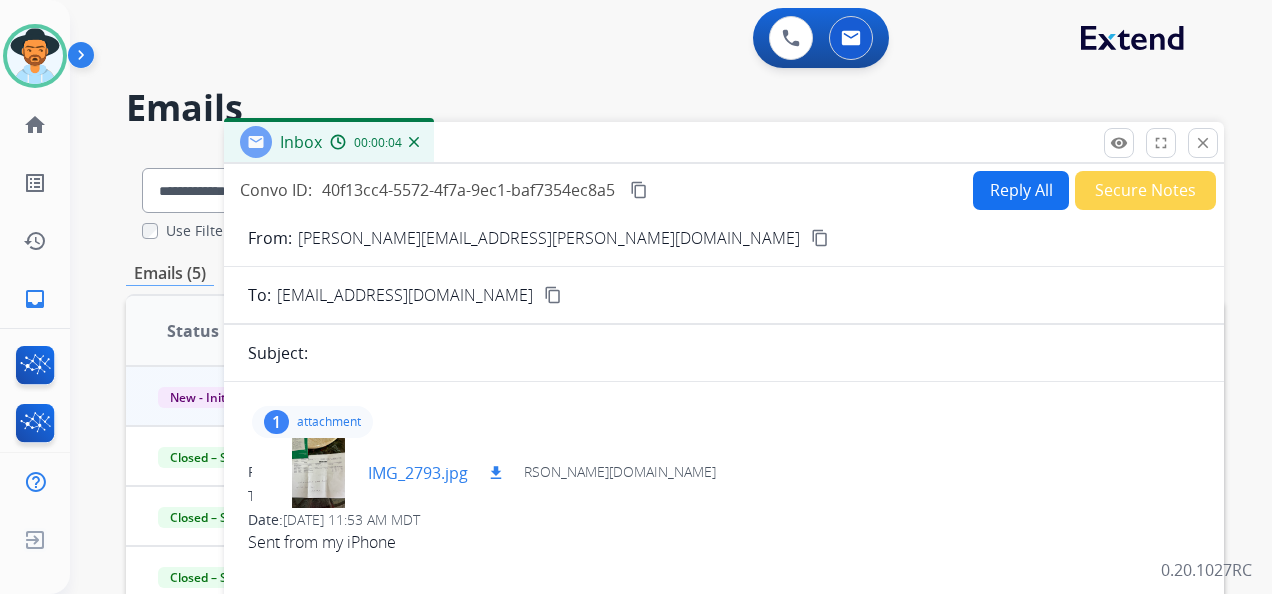 click on "download" at bounding box center [496, 473] 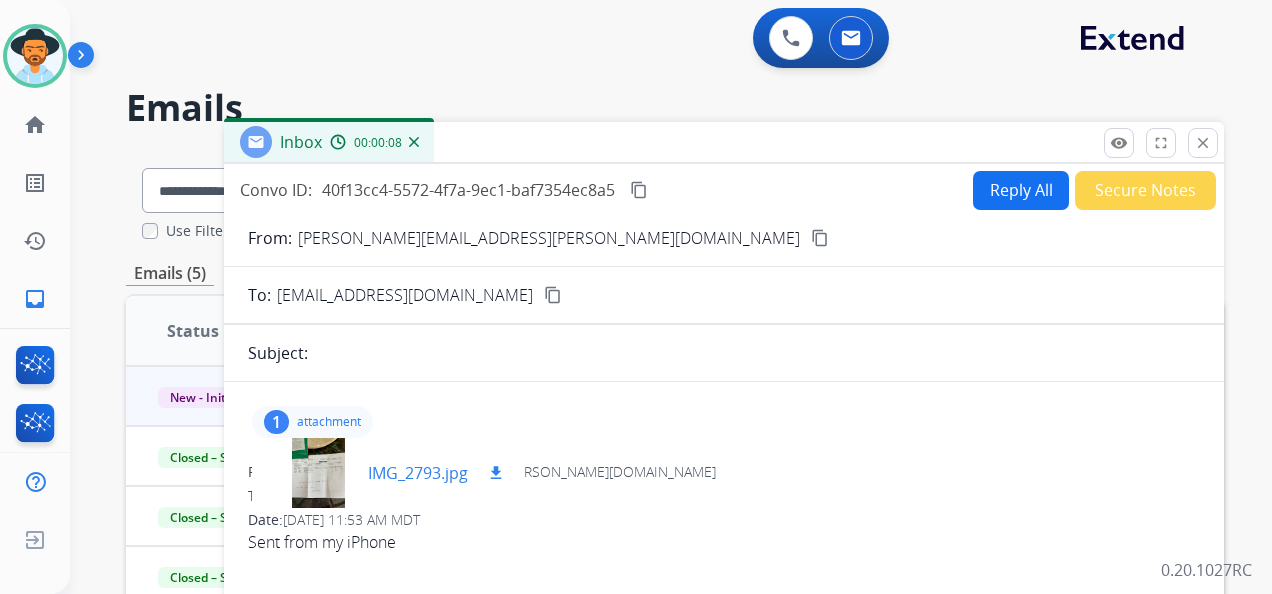 click on "download" at bounding box center (496, 473) 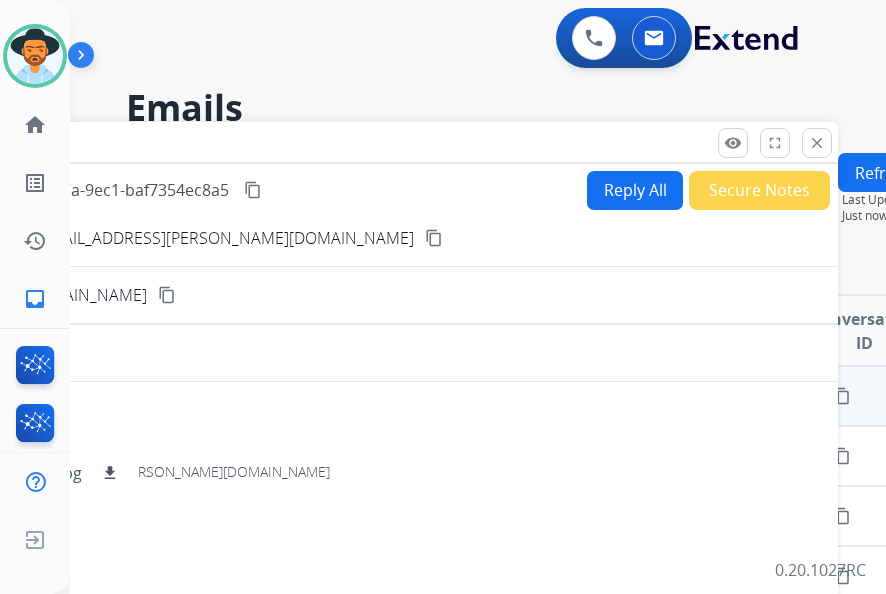 click on "**********" at bounding box center (478, 297) 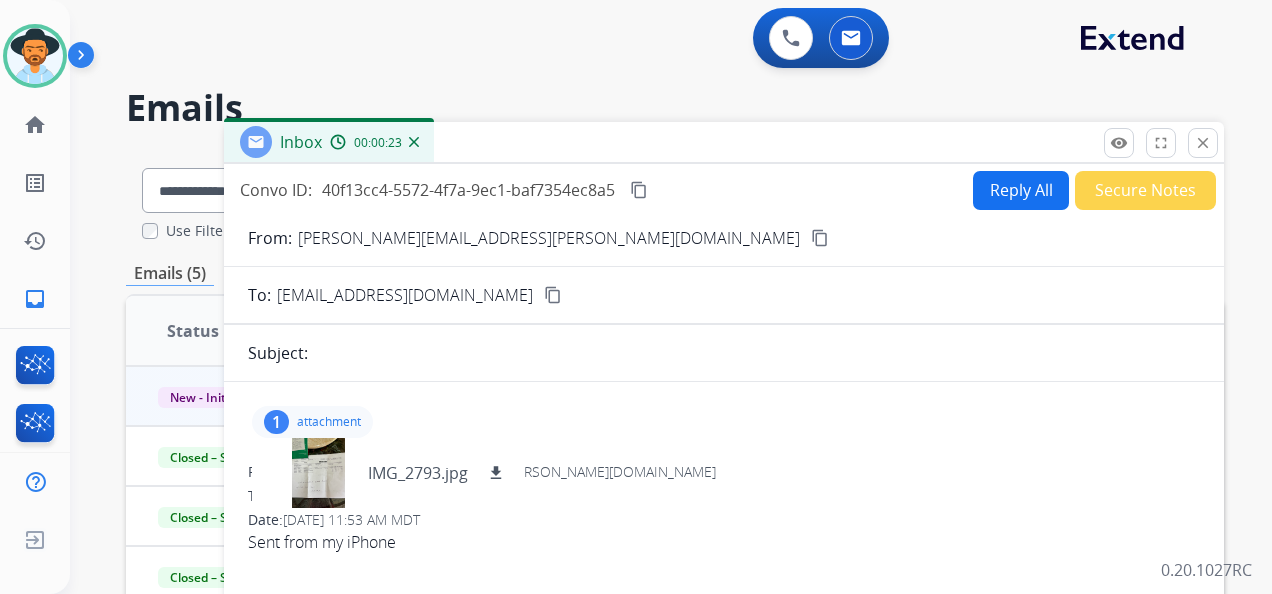 click on "content_copy" at bounding box center [639, 190] 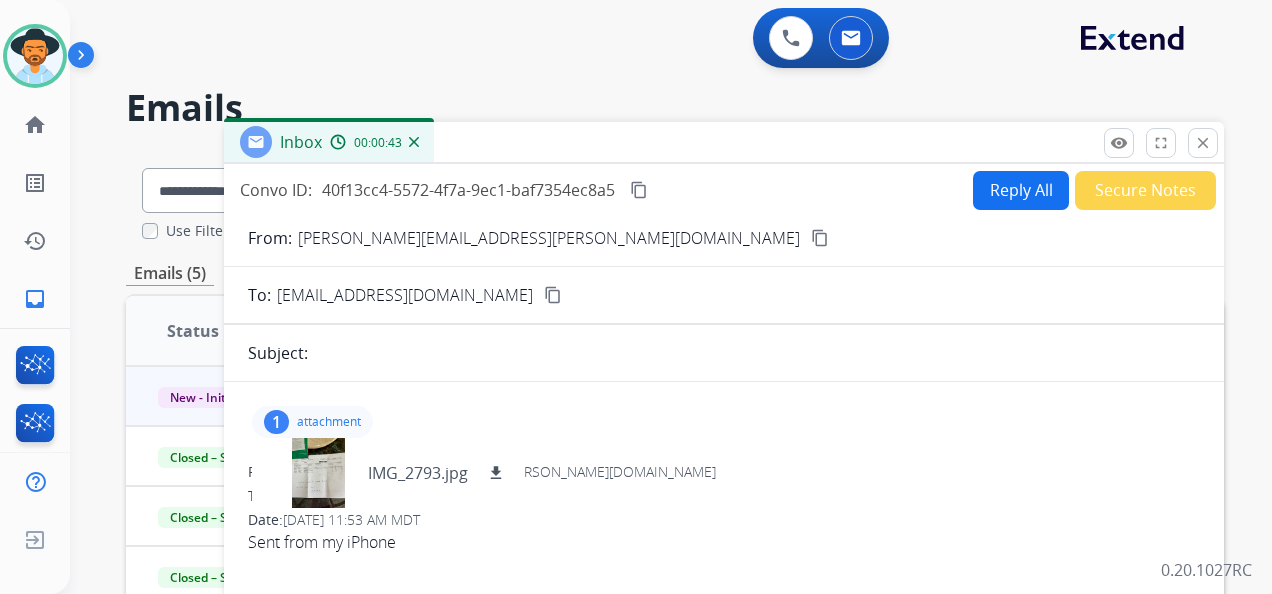 click on "Reply All" at bounding box center [1021, 190] 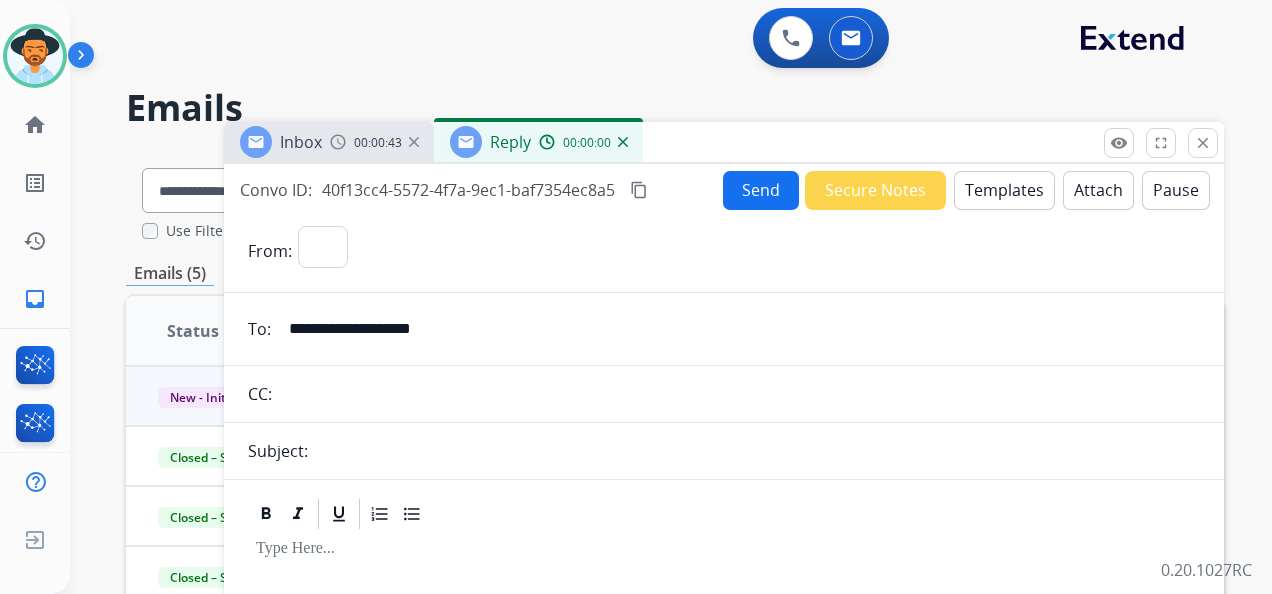 select on "**********" 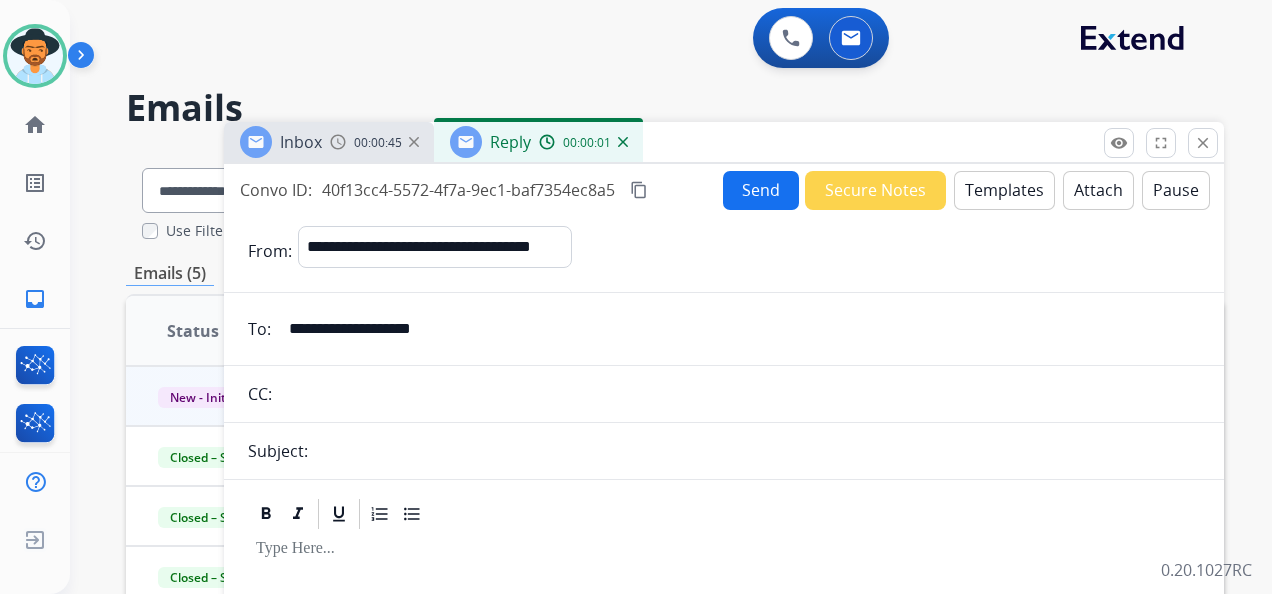 click on "Templates" at bounding box center (1004, 190) 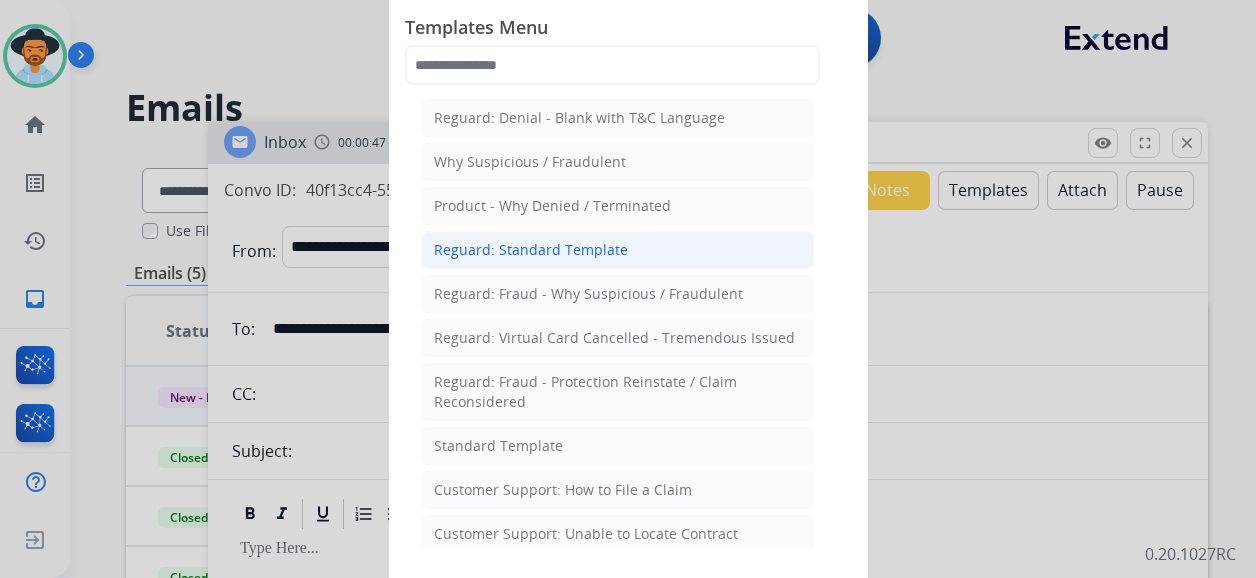 click on "Reguard: Standard Template" 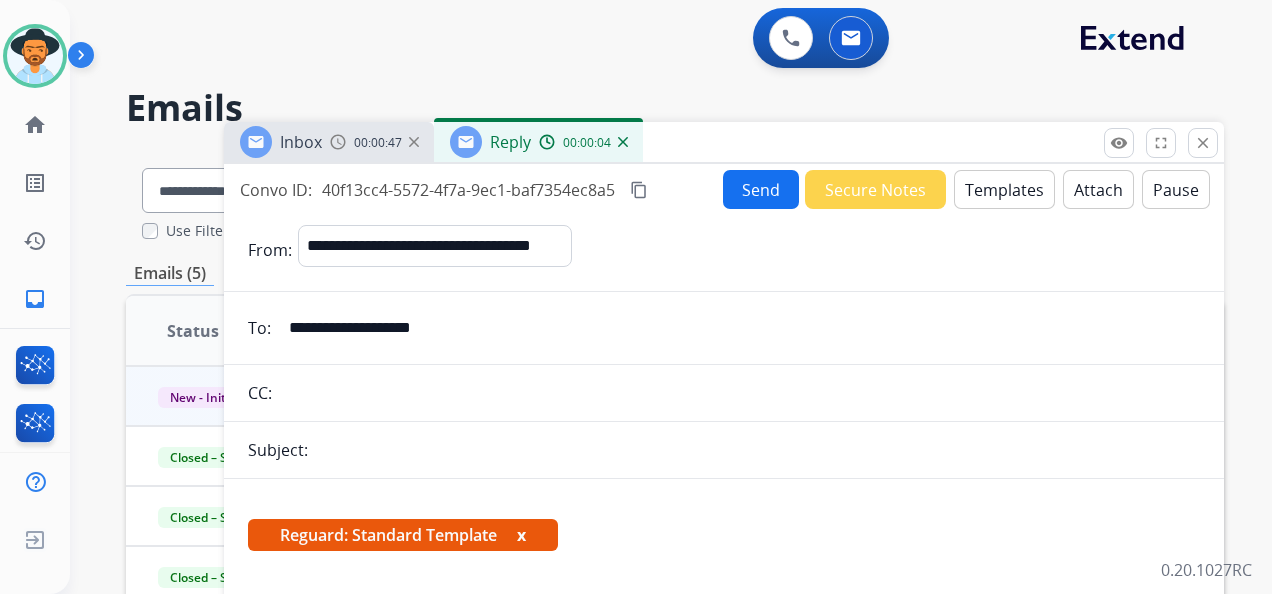 scroll, scrollTop: 300, scrollLeft: 0, axis: vertical 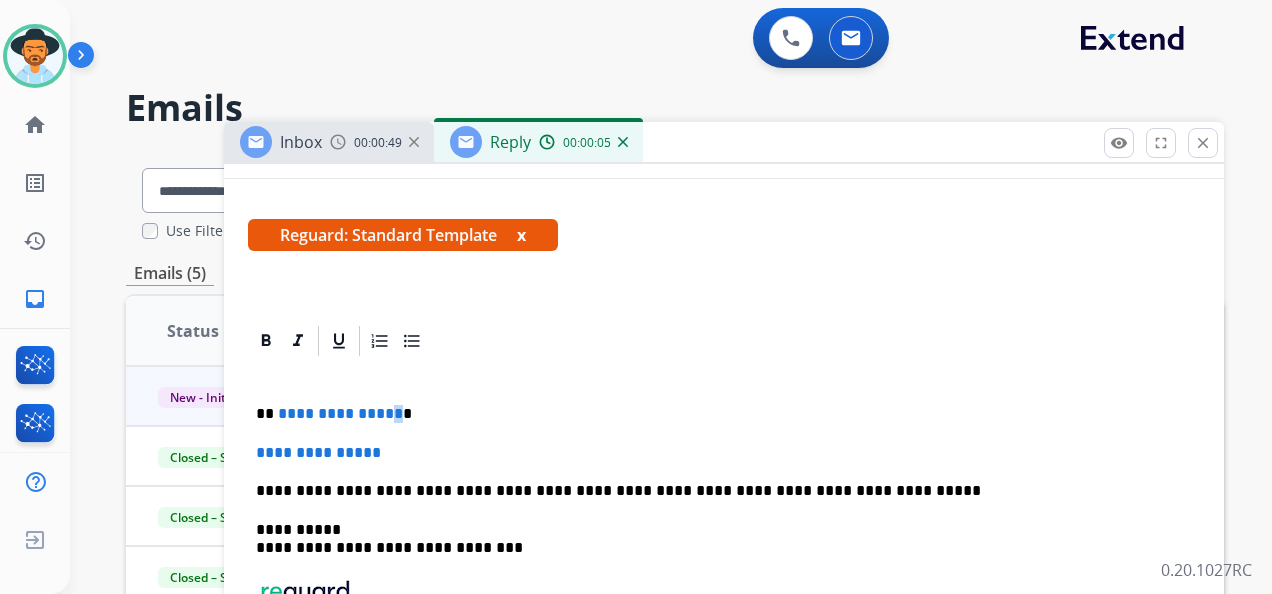 click on "**********" at bounding box center [340, 413] 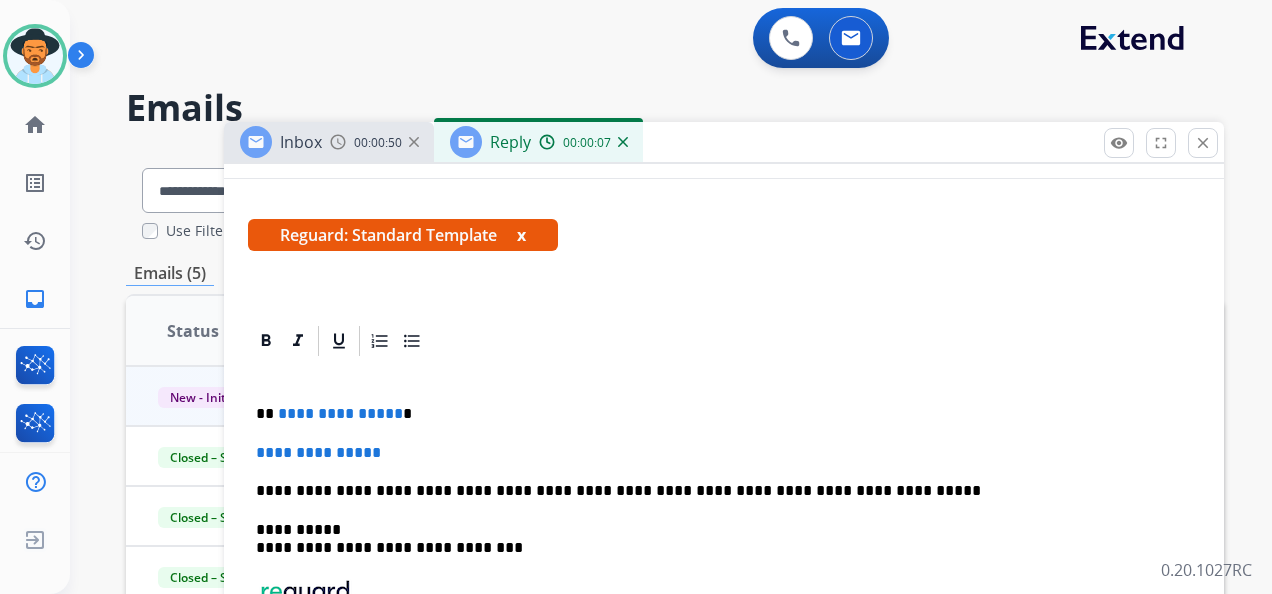 type 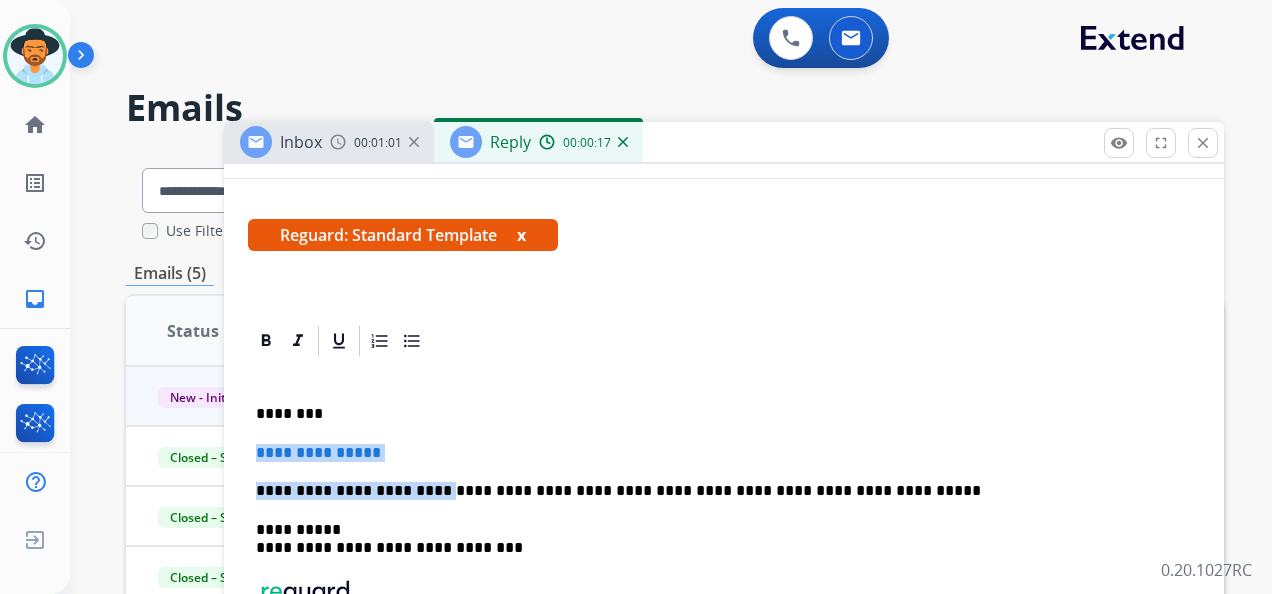 drag, startPoint x: 248, startPoint y: 447, endPoint x: 416, endPoint y: 459, distance: 168.42802 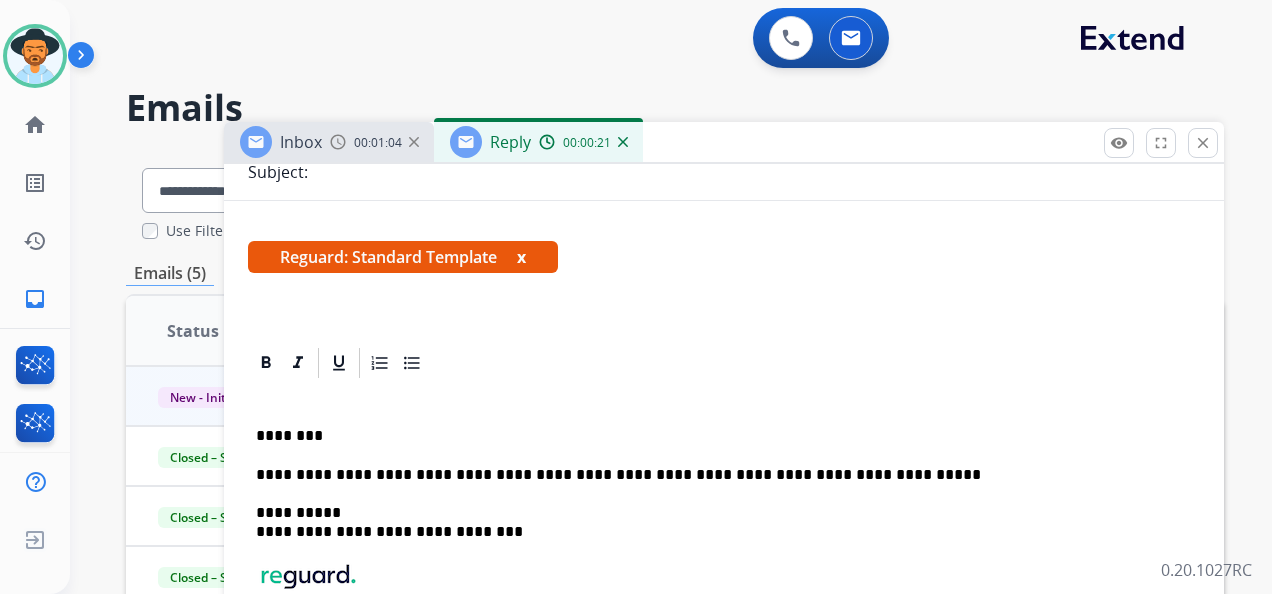 scroll, scrollTop: 300, scrollLeft: 0, axis: vertical 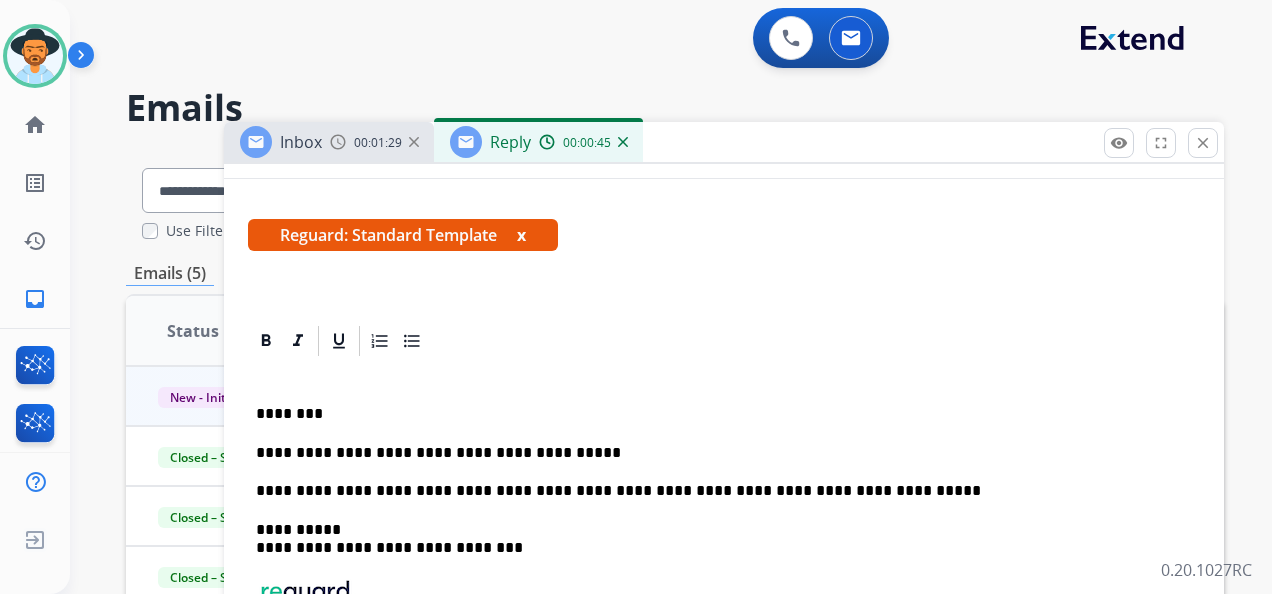 click on "**********" at bounding box center (716, 453) 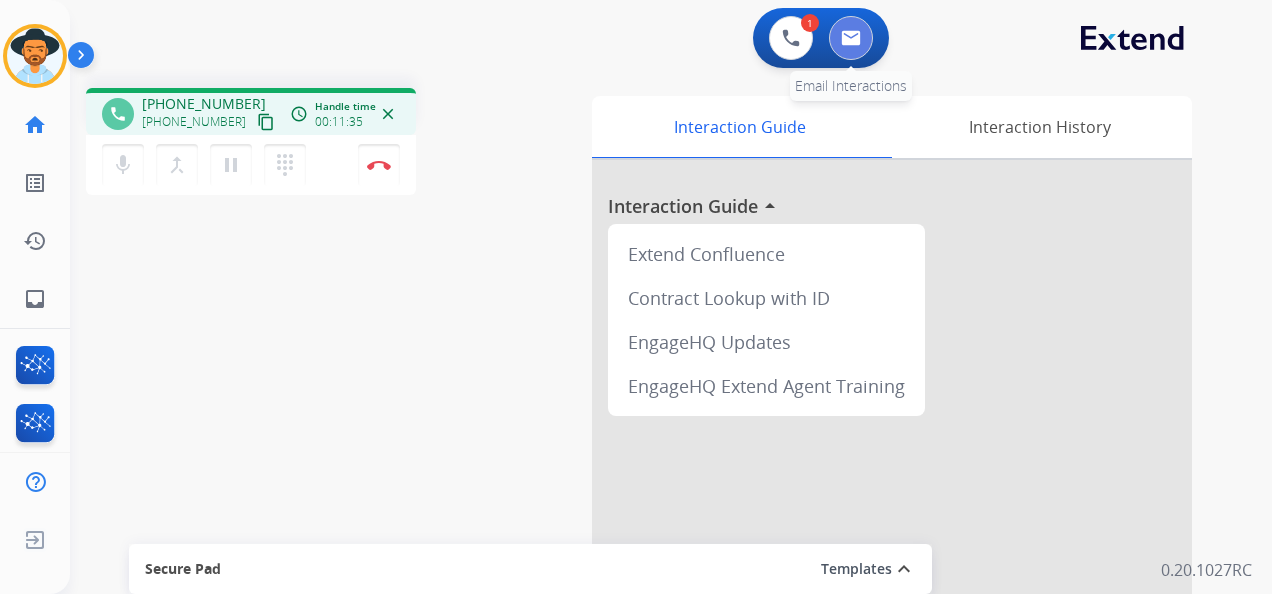 click at bounding box center [851, 38] 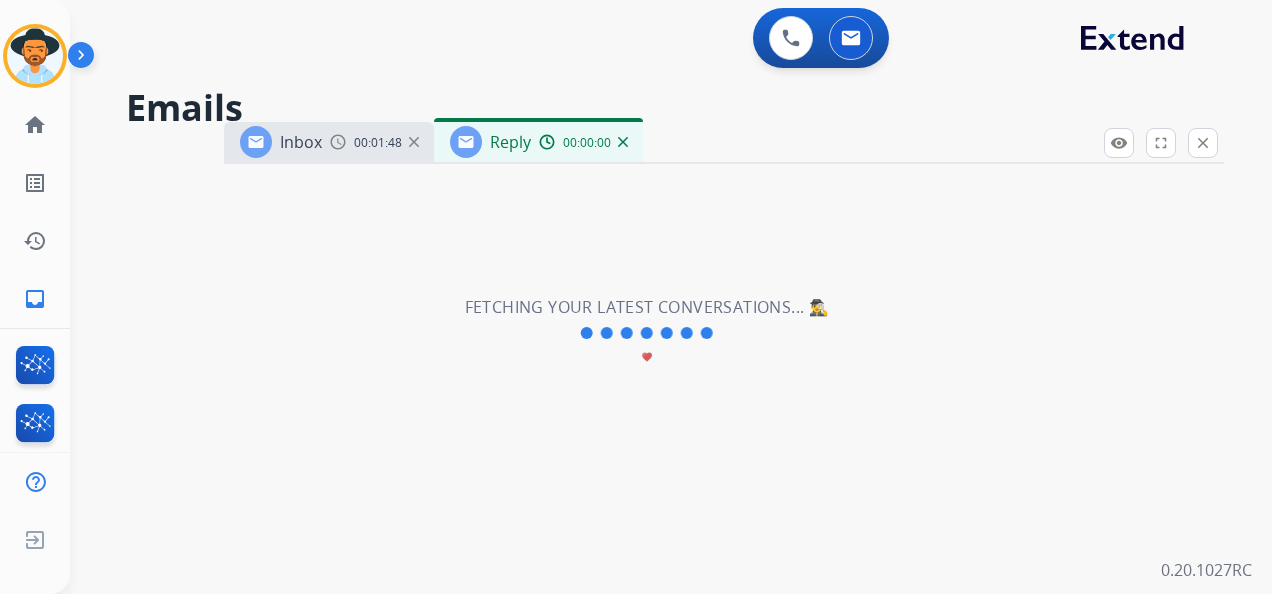 select on "**********" 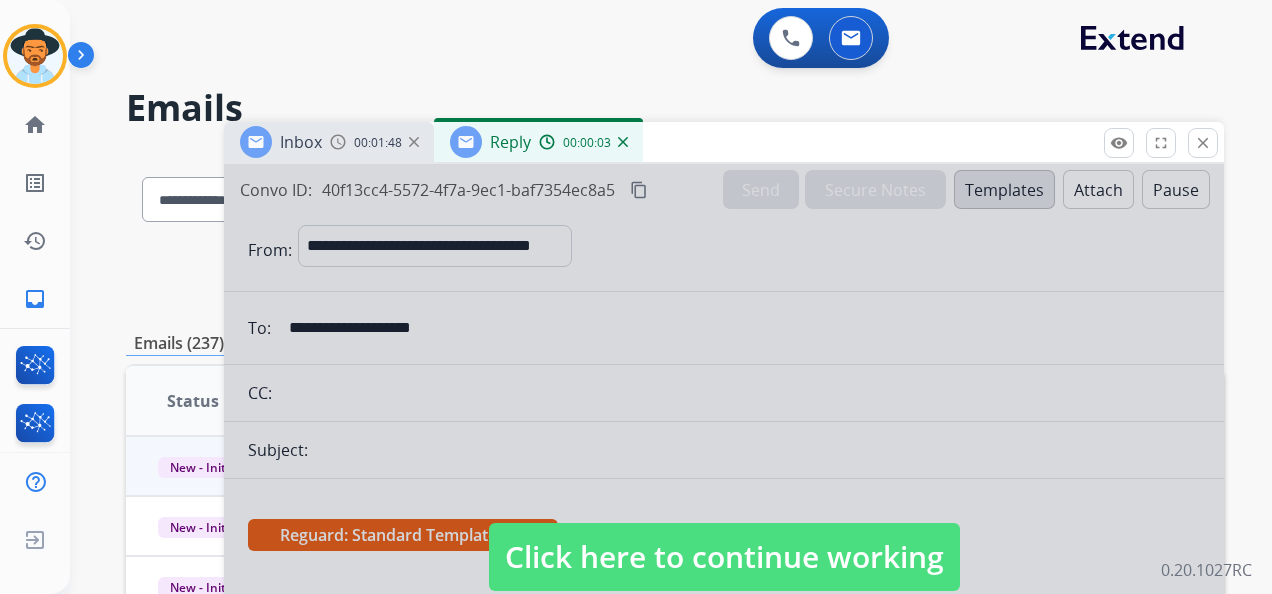 click at bounding box center [414, 142] 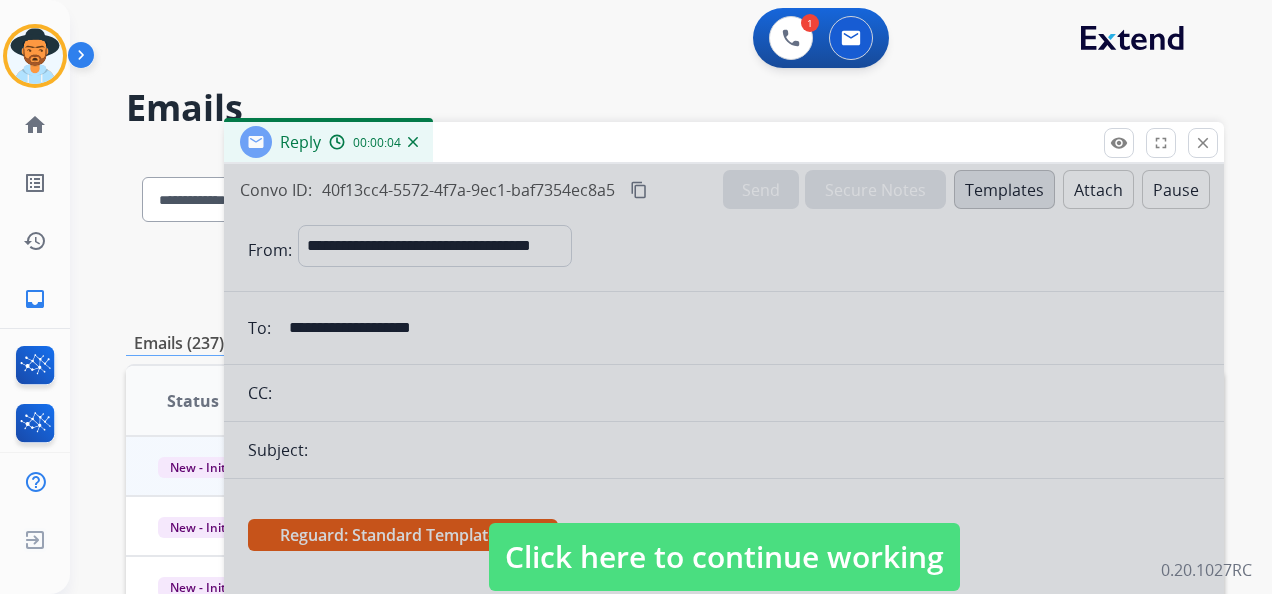 click on "Click here to continue working" at bounding box center (724, 557) 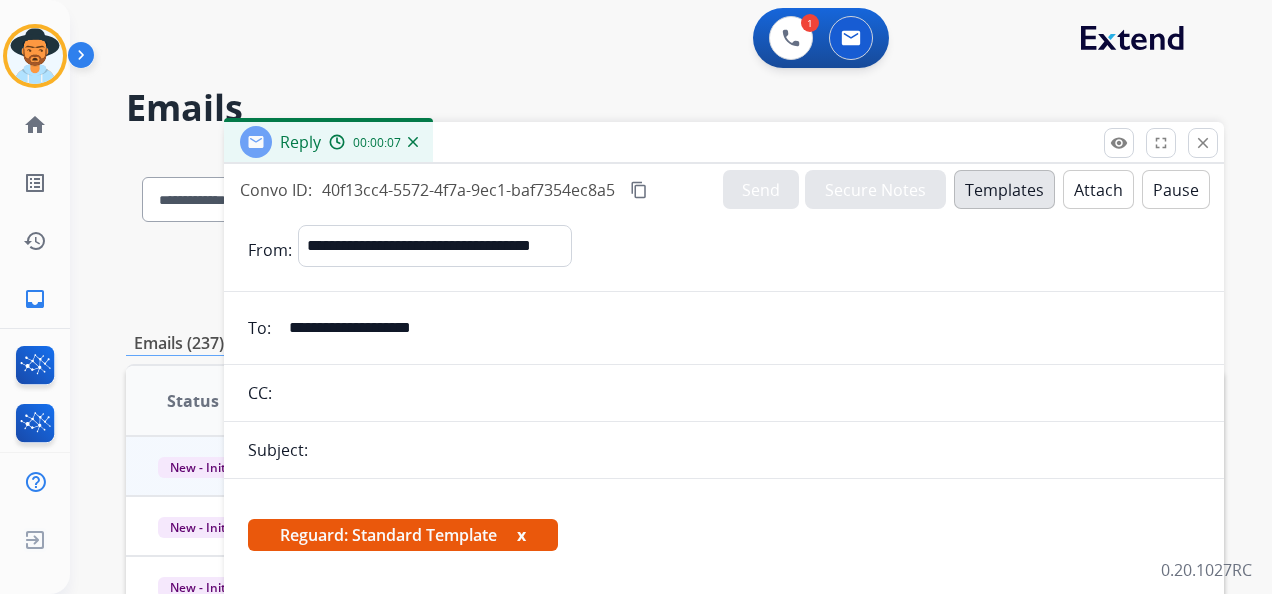 click at bounding box center (413, 142) 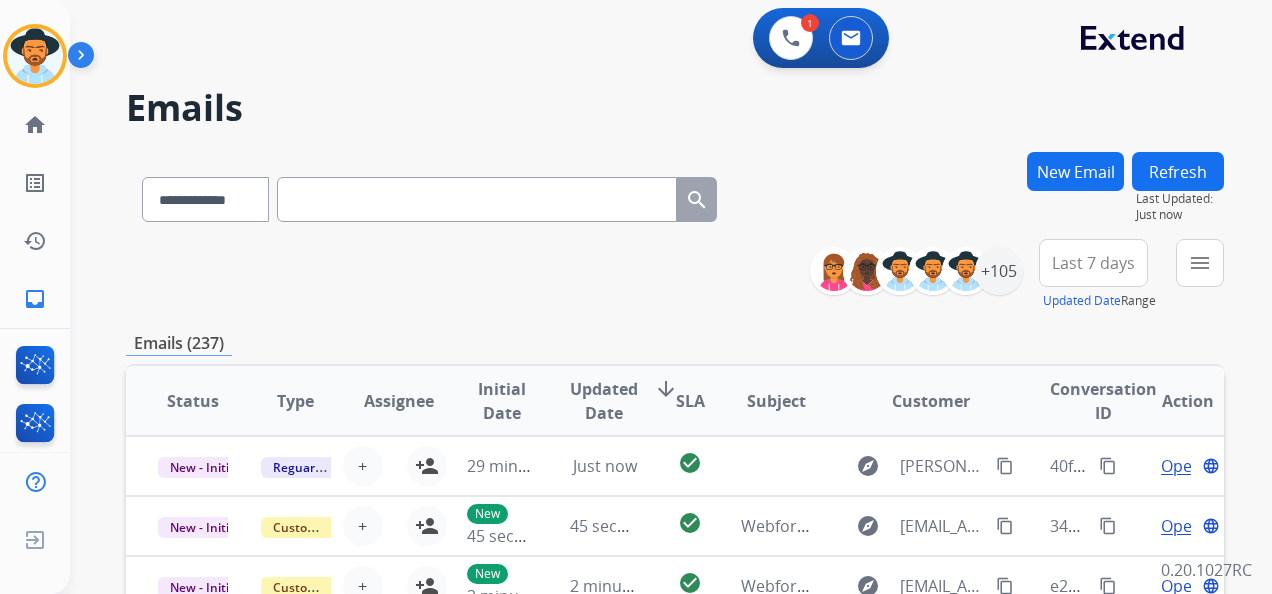click on "New Email" at bounding box center (1075, 171) 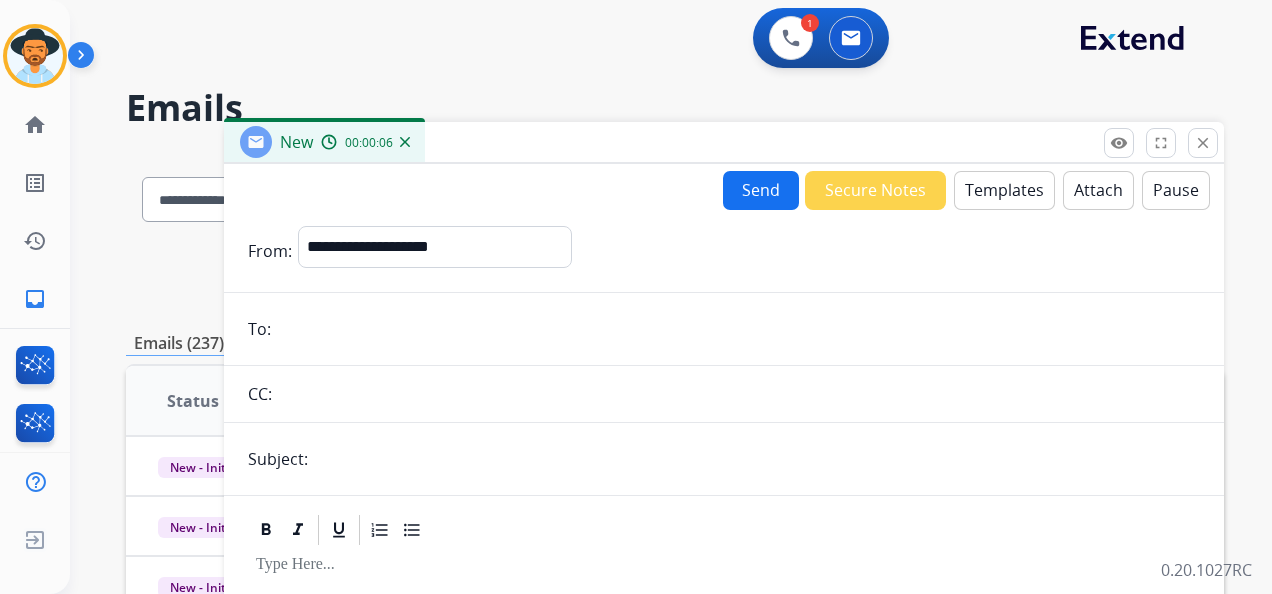 click on "**********" at bounding box center (724, 556) 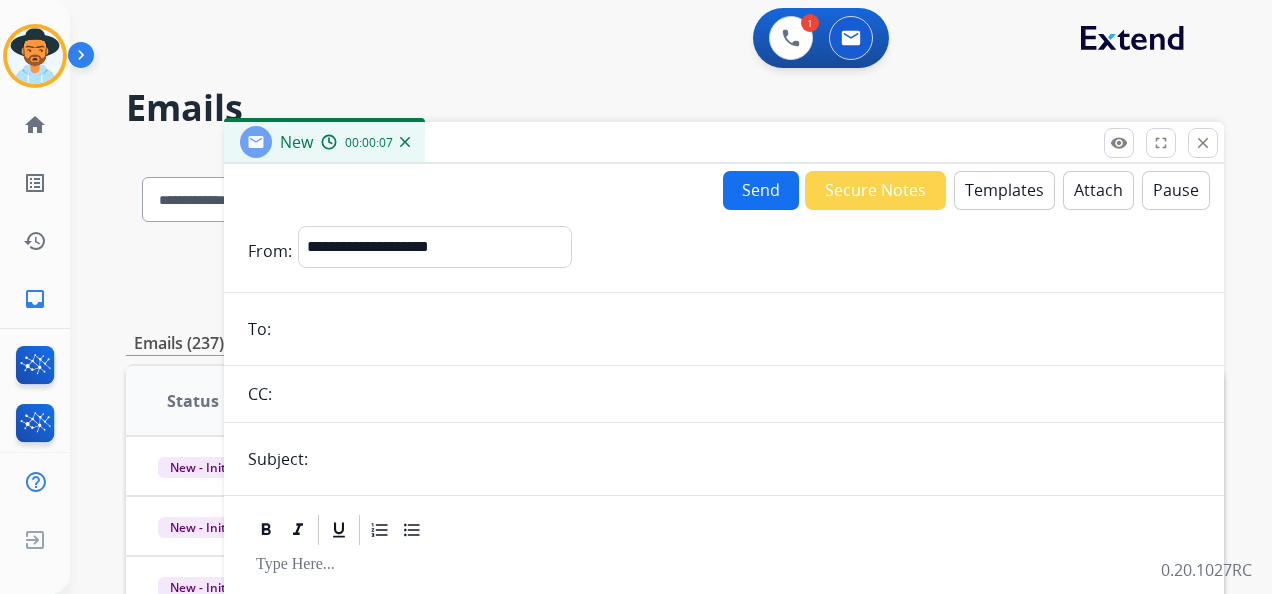 click at bounding box center (738, 329) 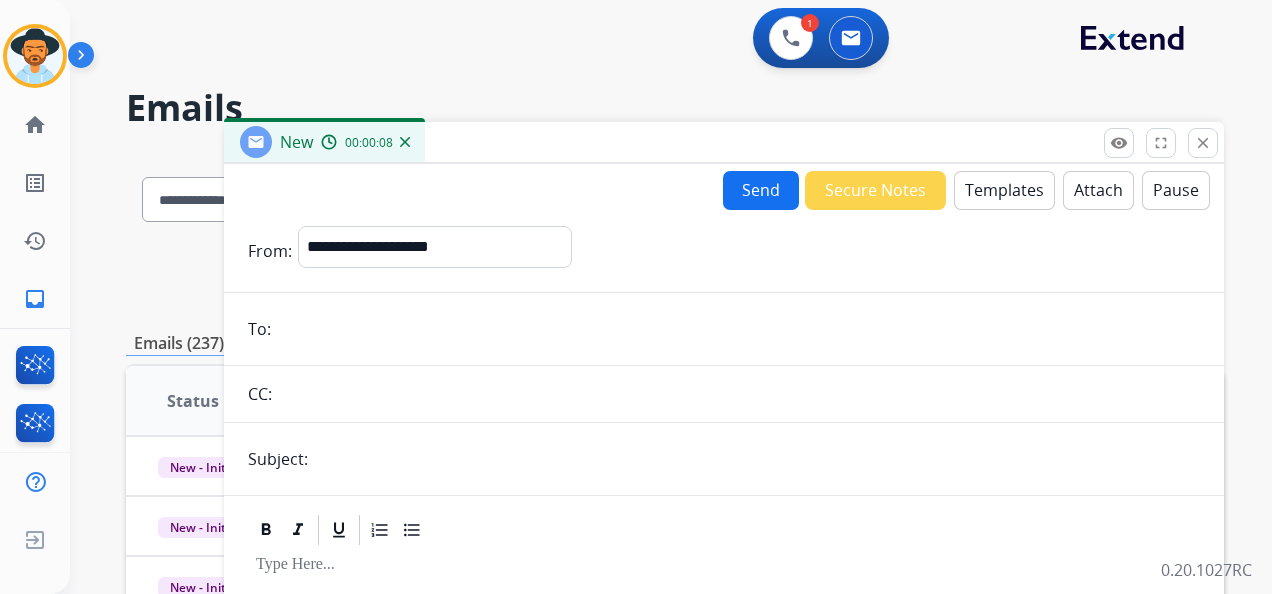 paste on "**********" 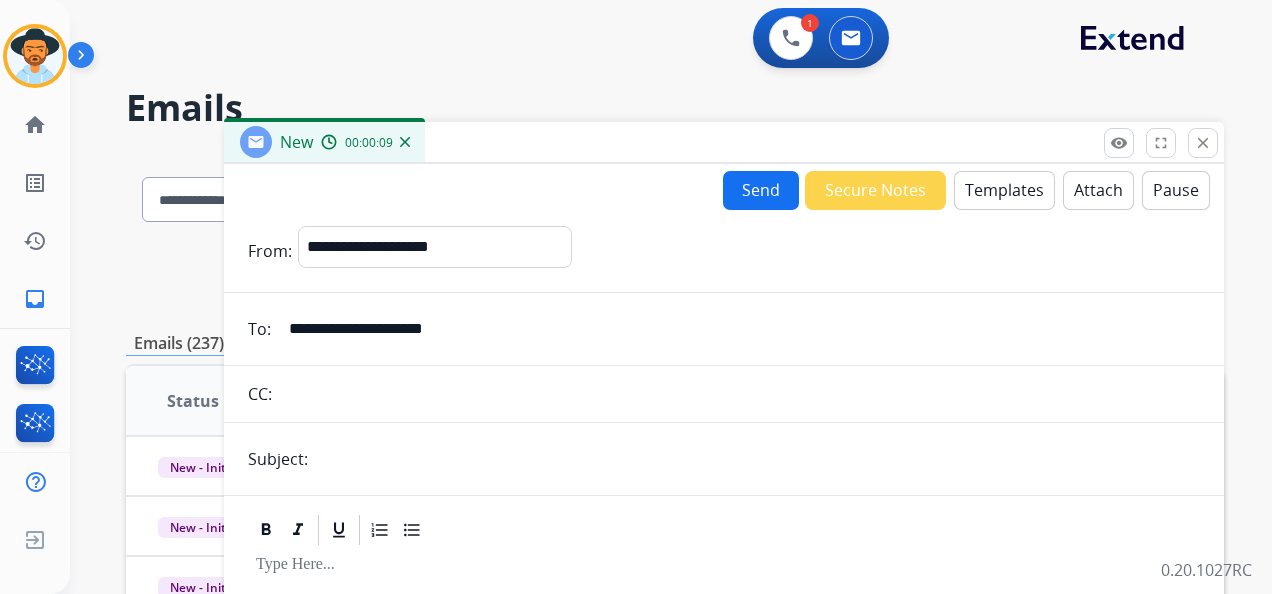 type on "**********" 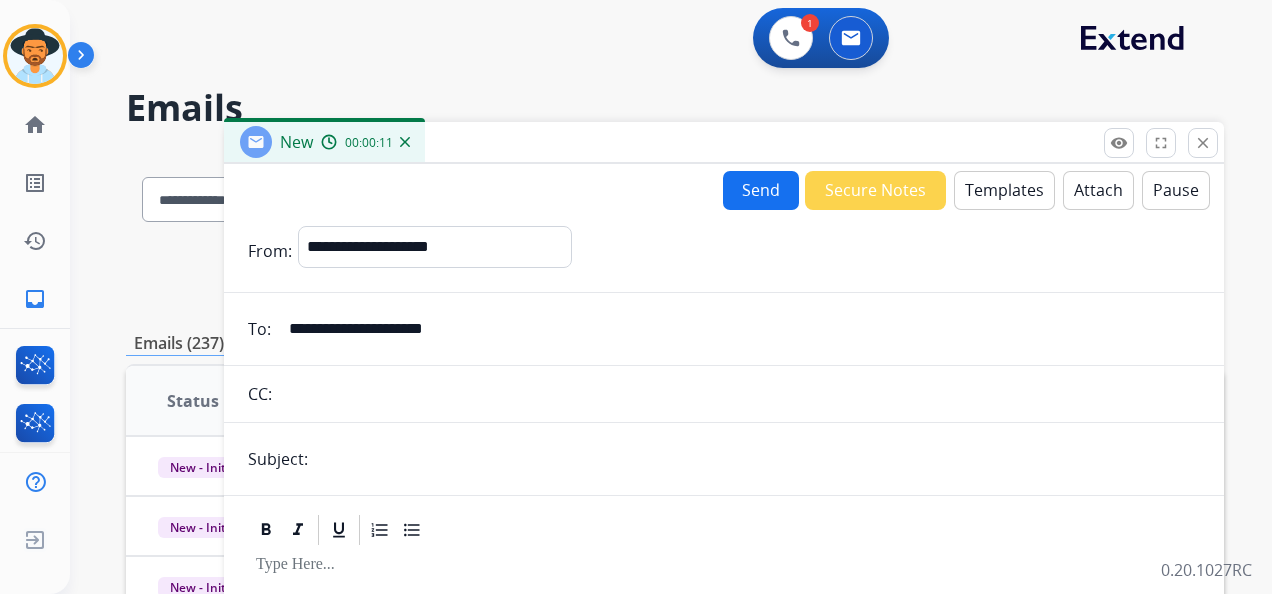 type on "**********" 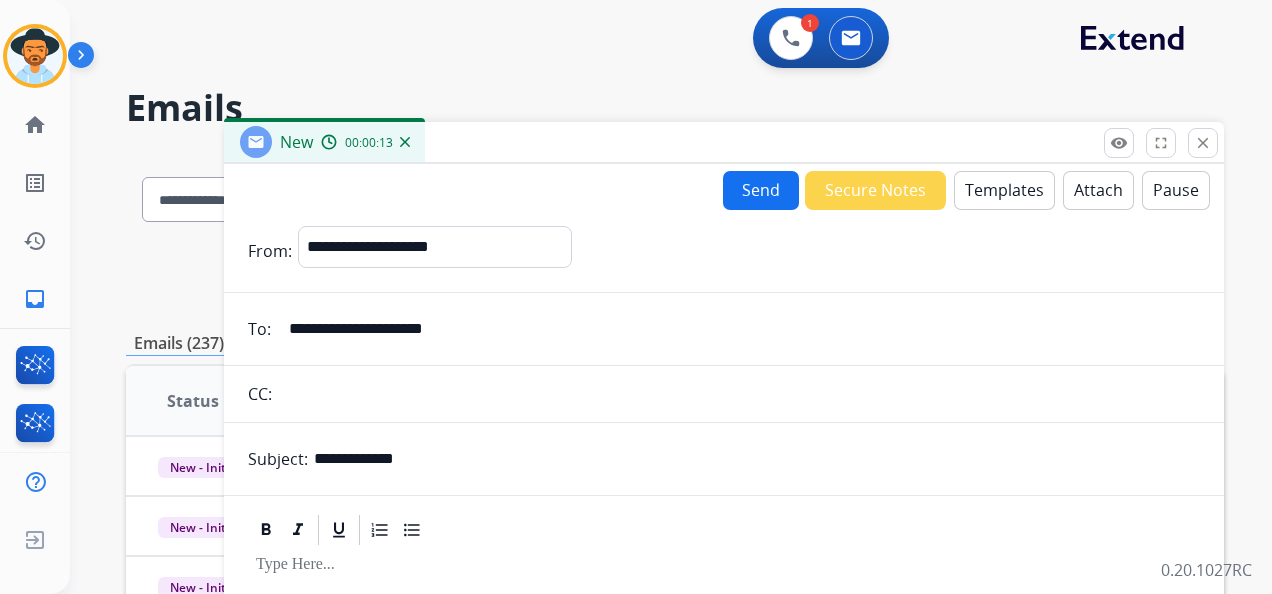 click at bounding box center [724, 719] 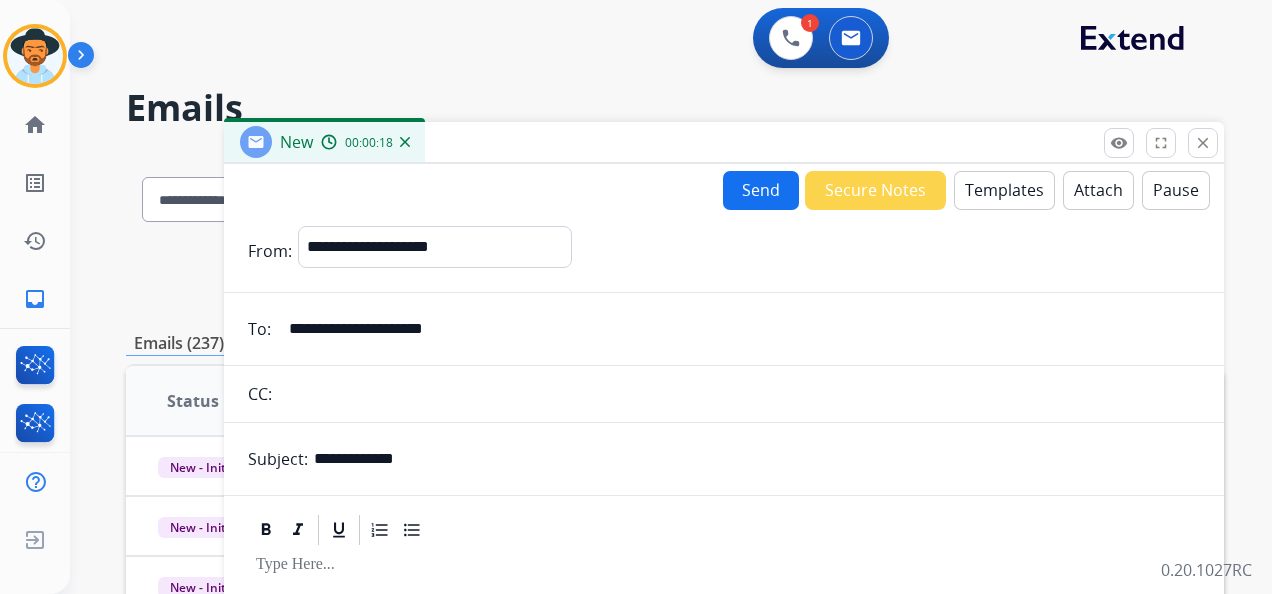 click on "Templates" at bounding box center (1004, 190) 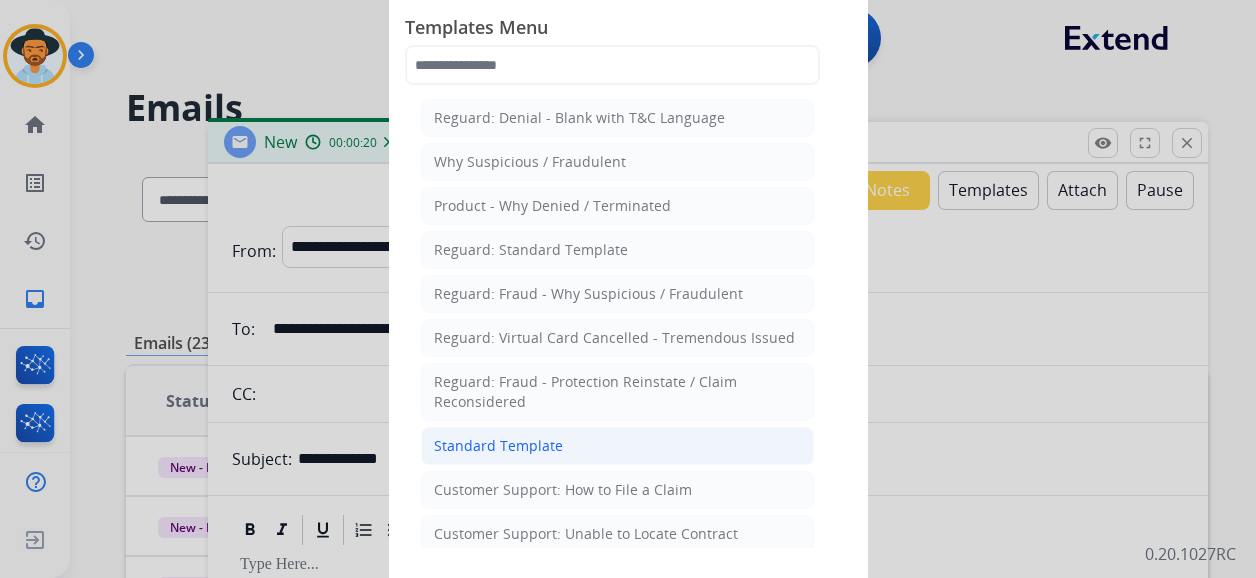 click on "Standard Template" 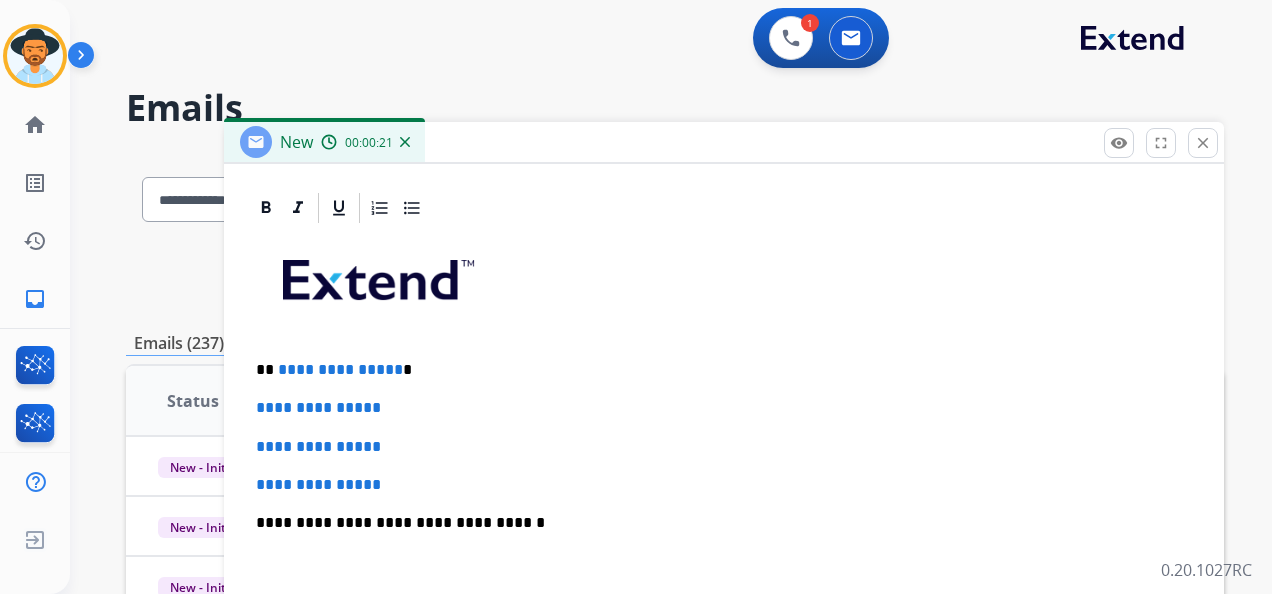 scroll, scrollTop: 460, scrollLeft: 0, axis: vertical 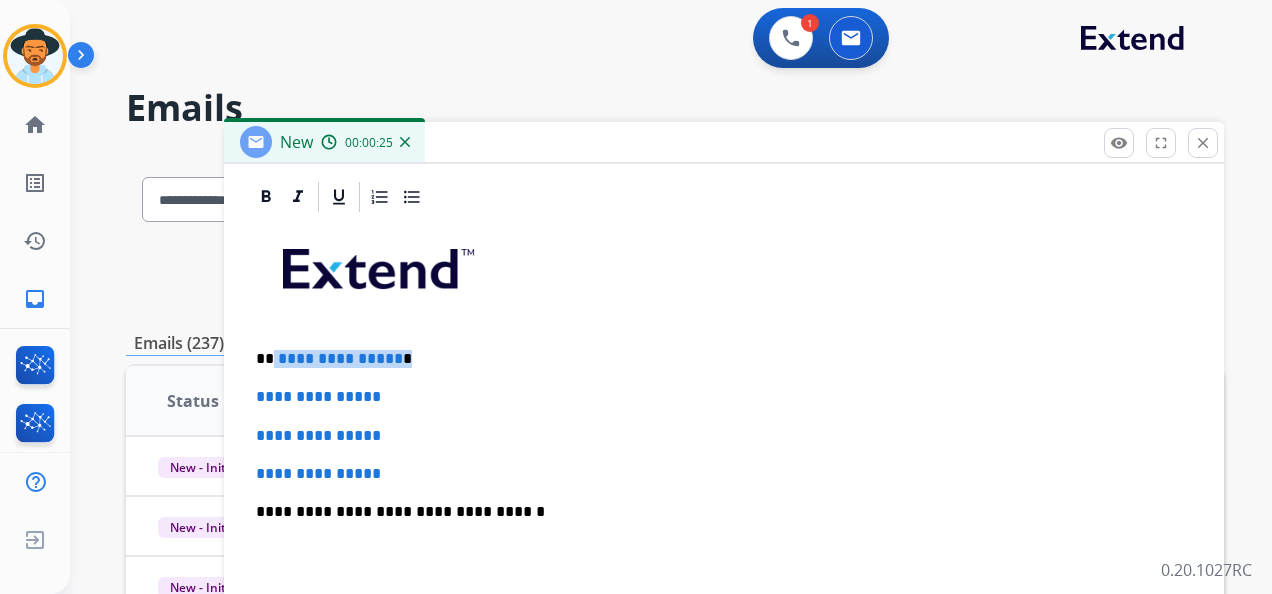 drag, startPoint x: 400, startPoint y: 355, endPoint x: 272, endPoint y: 358, distance: 128.03516 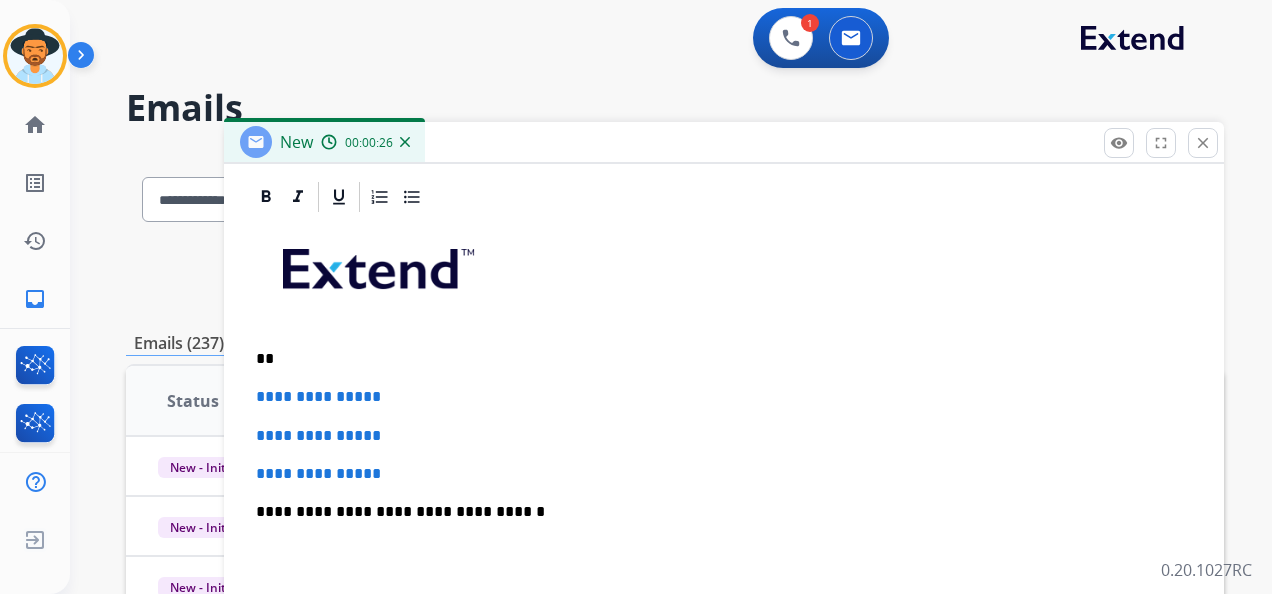 type 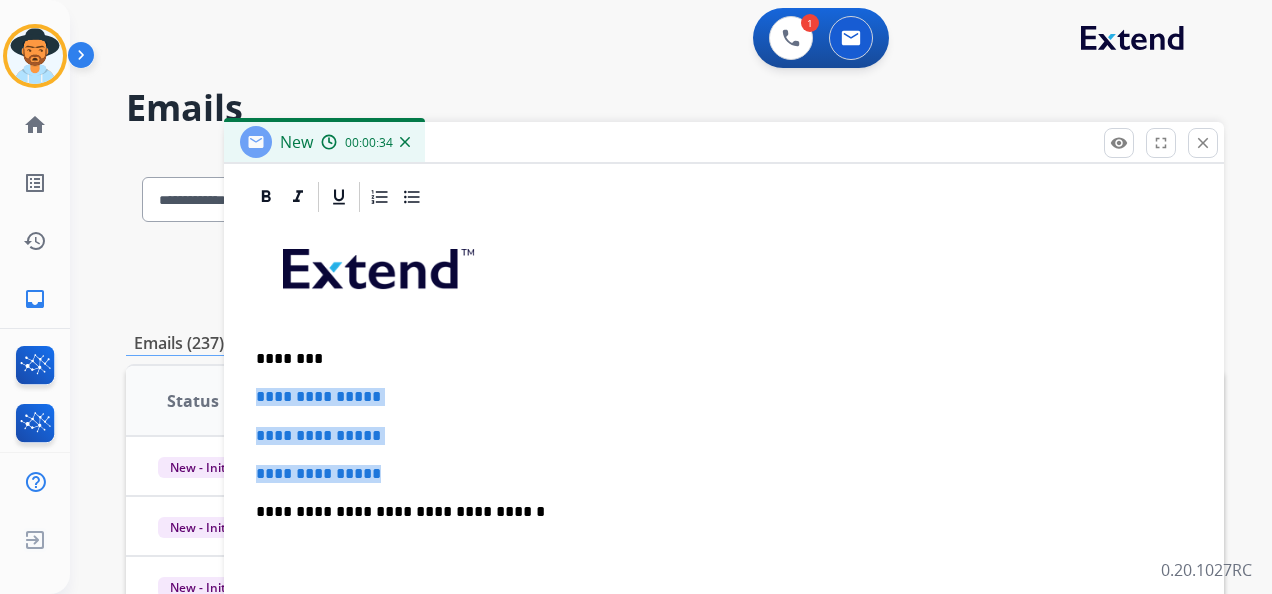 drag, startPoint x: 256, startPoint y: 396, endPoint x: 432, endPoint y: 444, distance: 182.42807 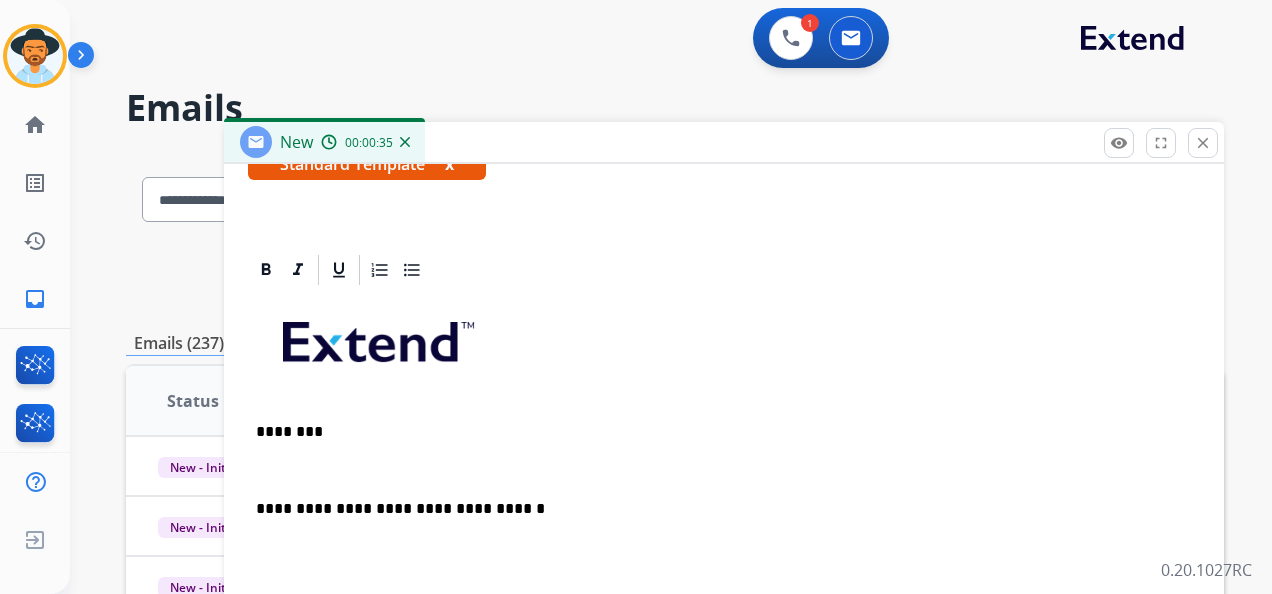 scroll, scrollTop: 383, scrollLeft: 0, axis: vertical 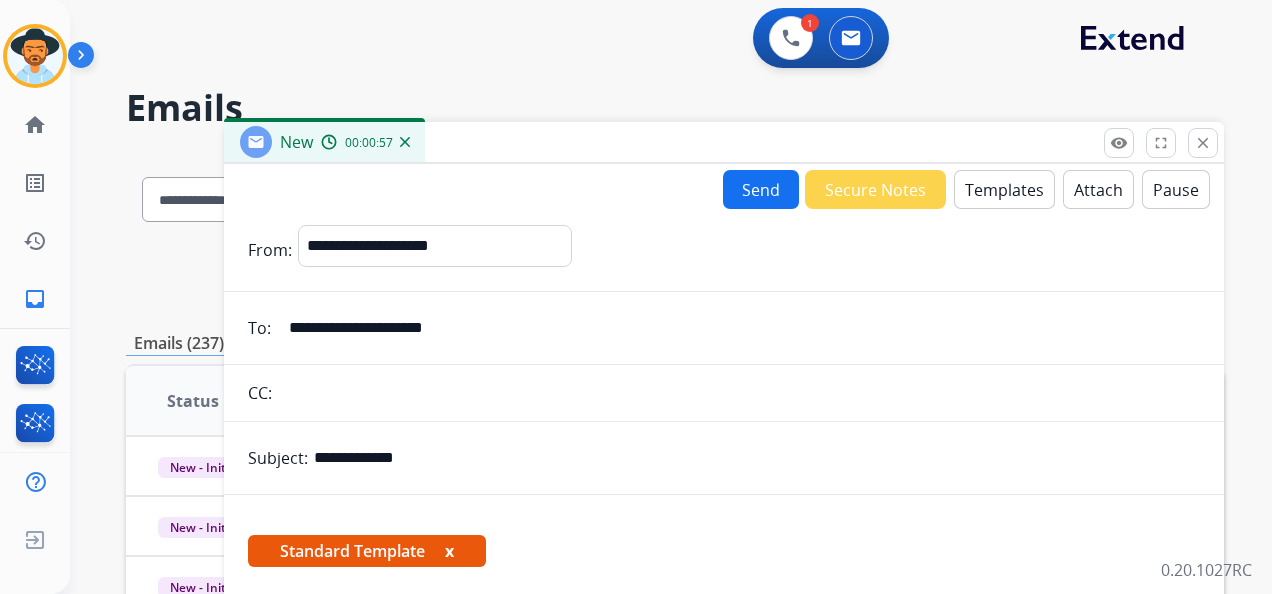 click on "Attach" at bounding box center [1098, 189] 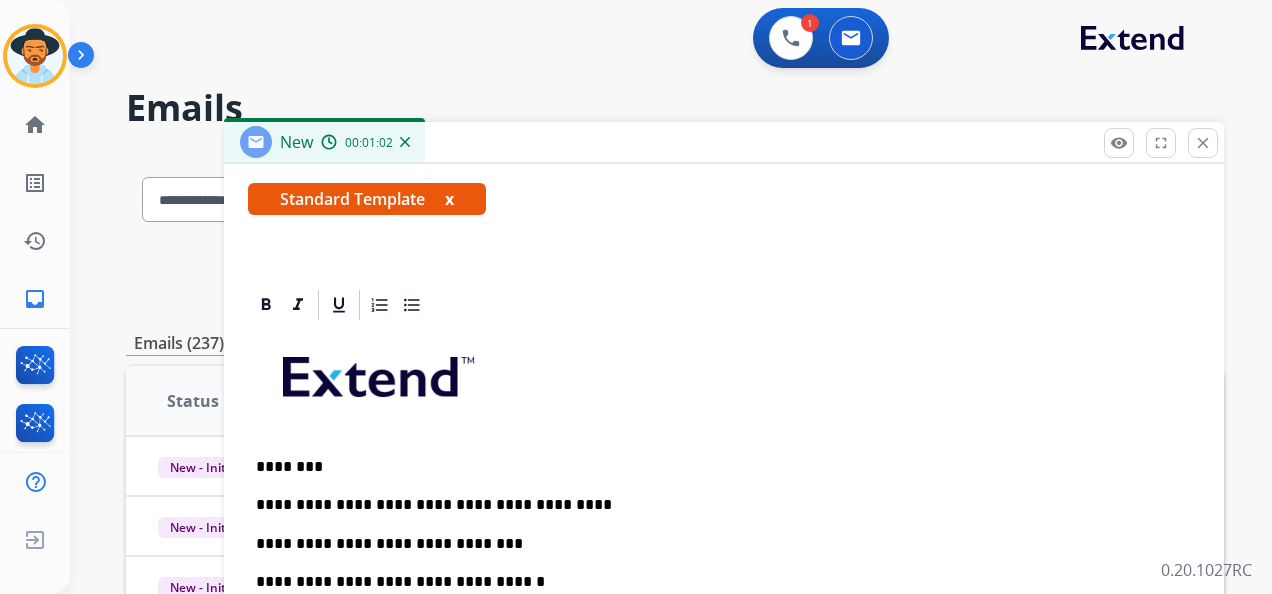 scroll, scrollTop: 470, scrollLeft: 0, axis: vertical 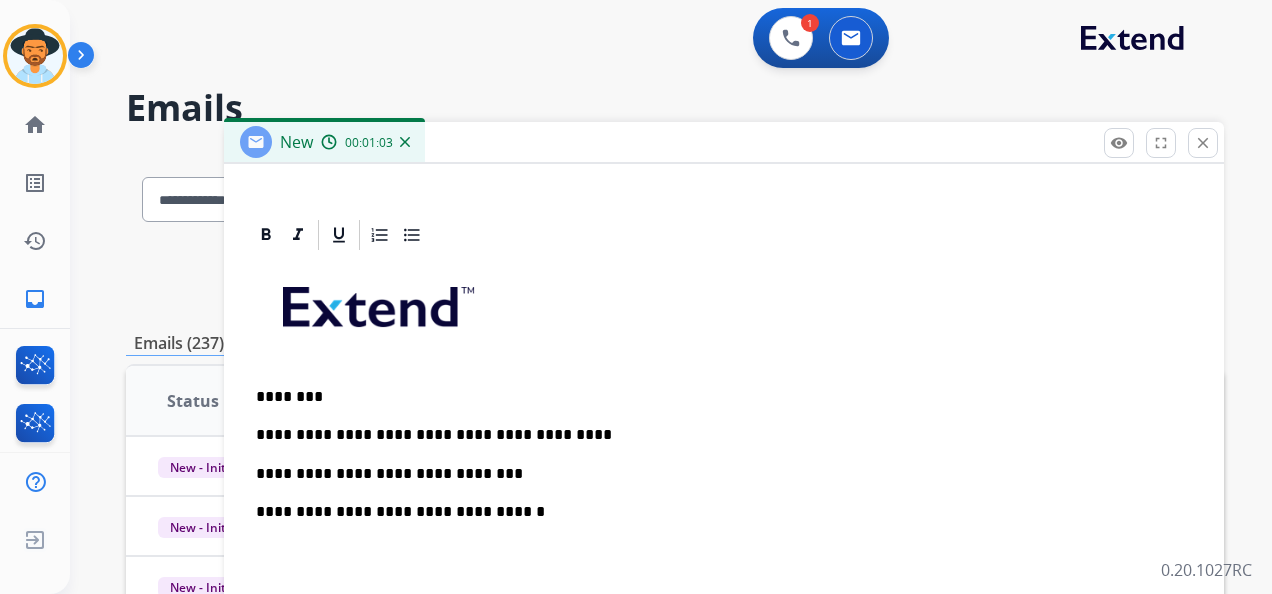click on "**********" at bounding box center (716, 474) 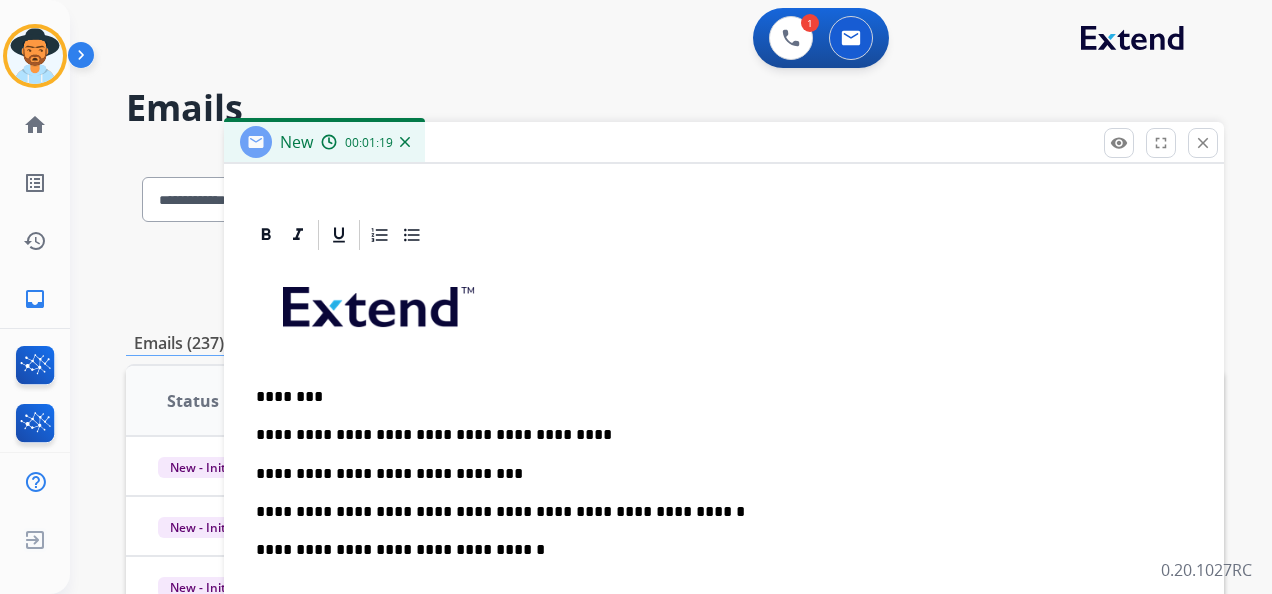 scroll, scrollTop: 508, scrollLeft: 0, axis: vertical 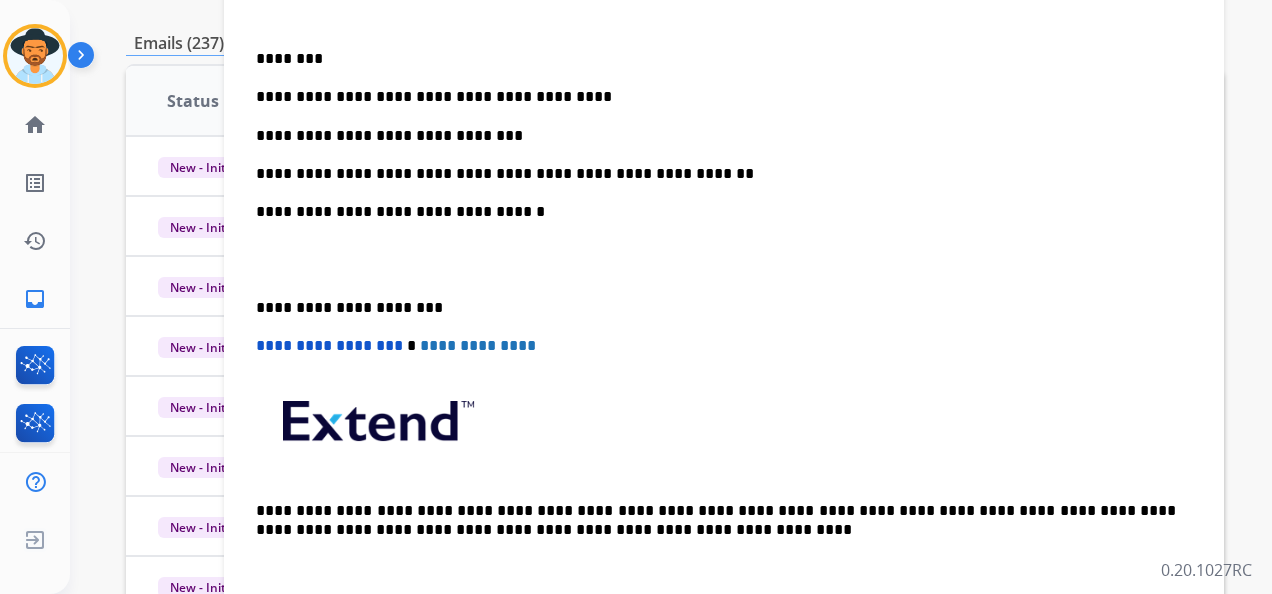 click on "**********" at bounding box center [716, 308] 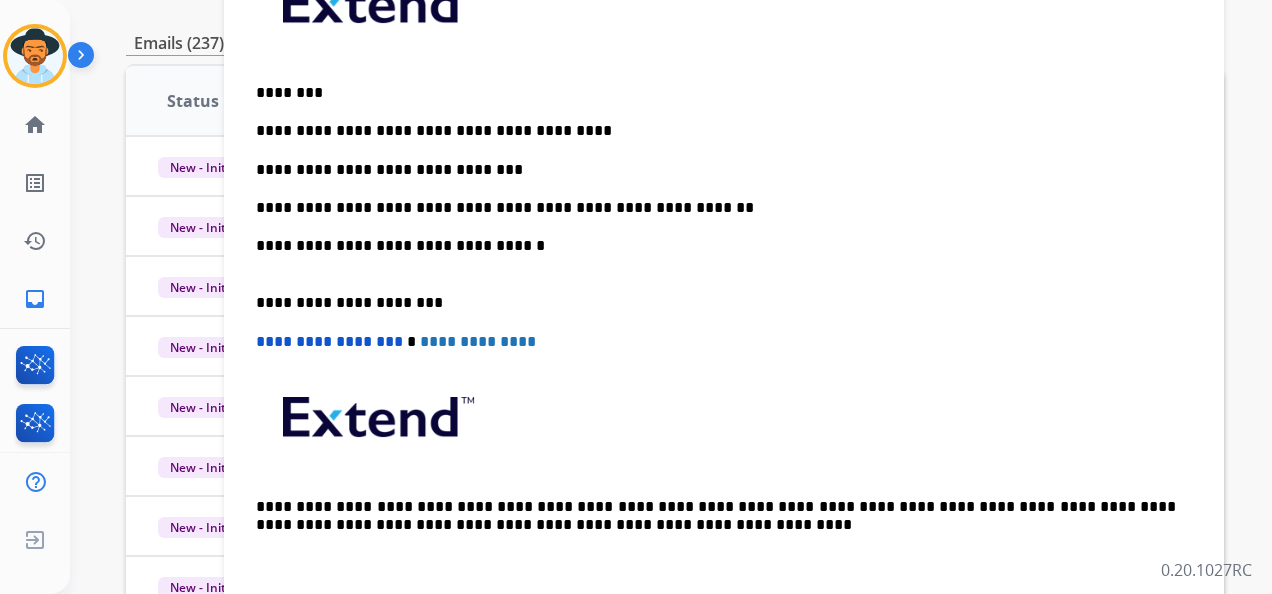 scroll, scrollTop: 470, scrollLeft: 0, axis: vertical 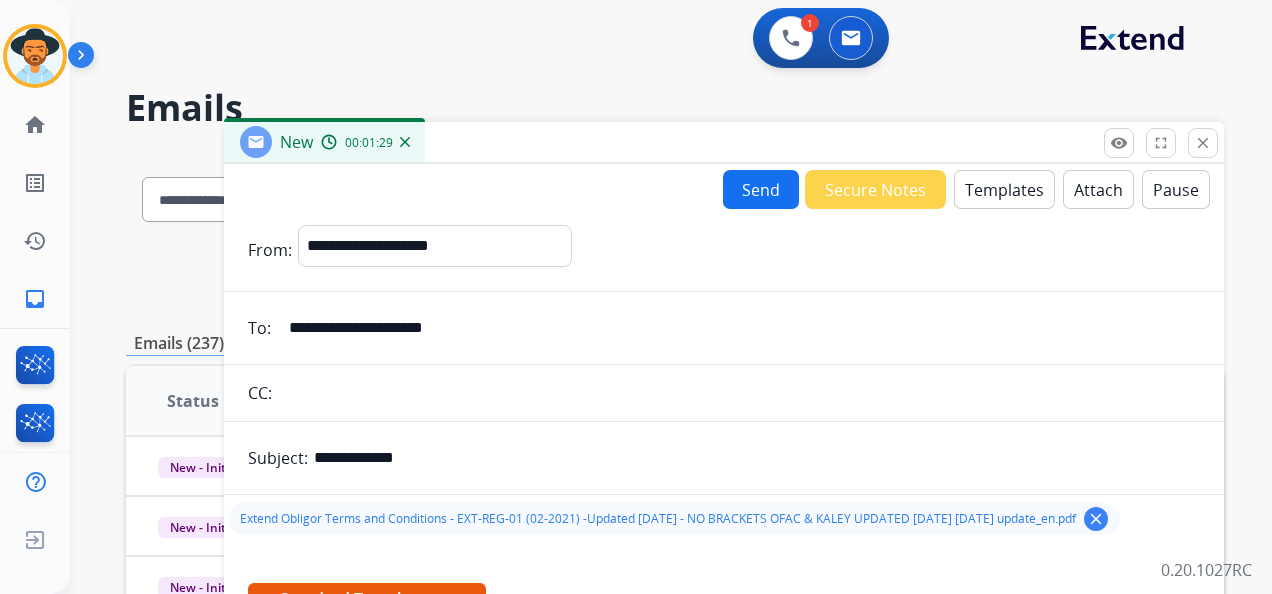 click on "Send" at bounding box center (761, 189) 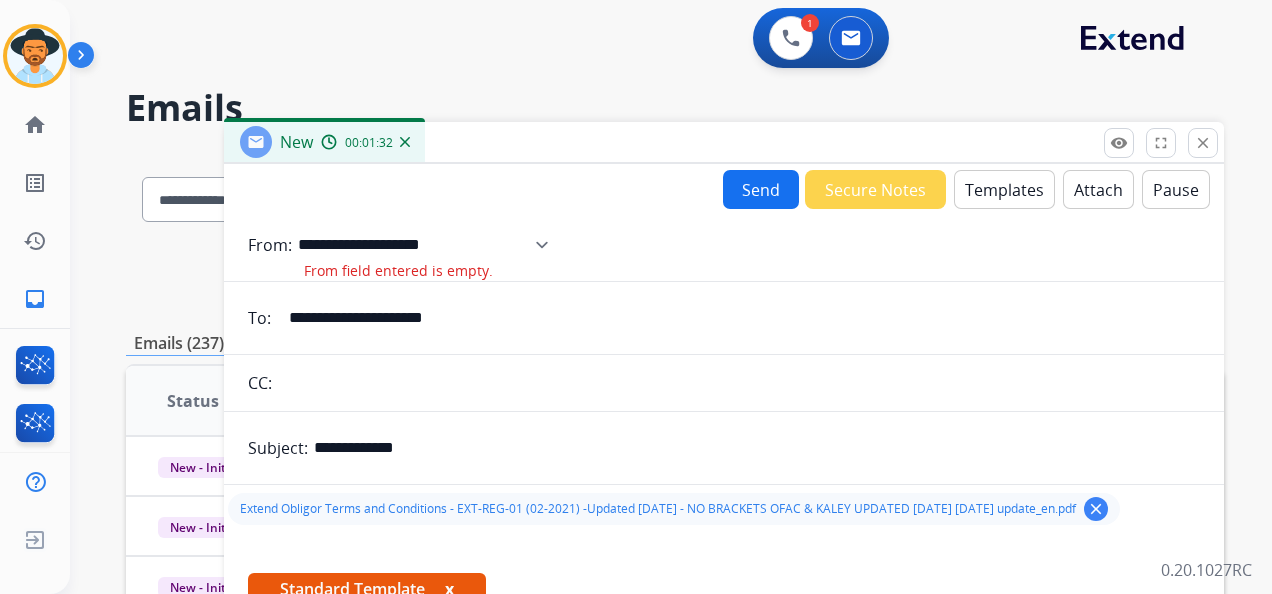 click on "**********" at bounding box center [430, 245] 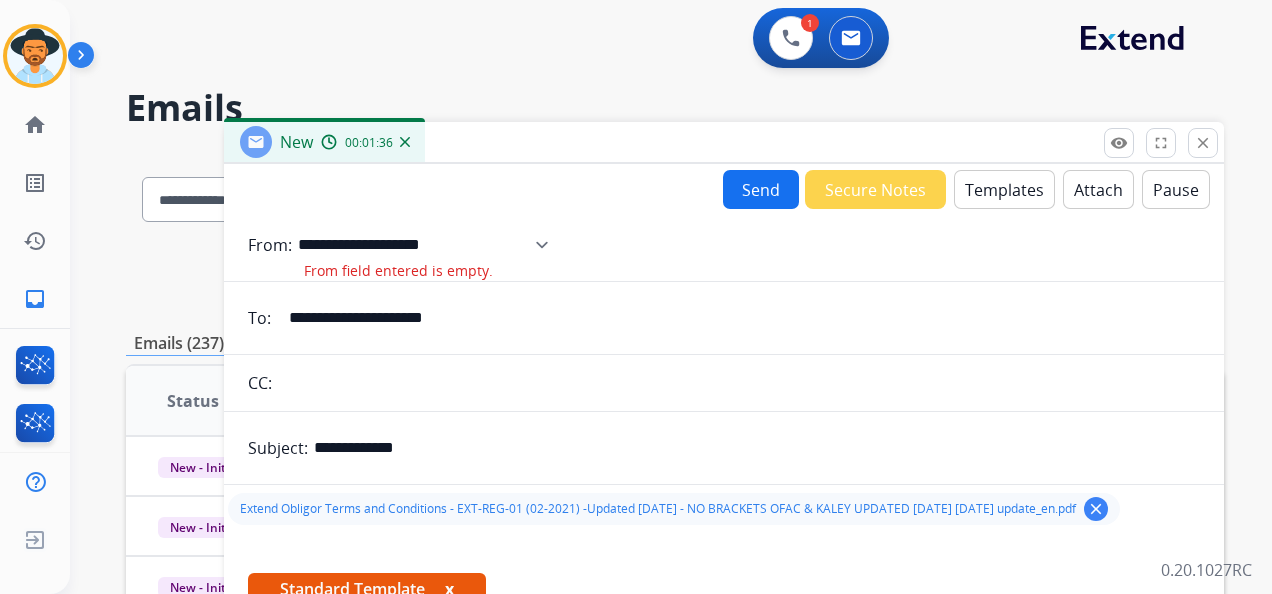 select on "**********" 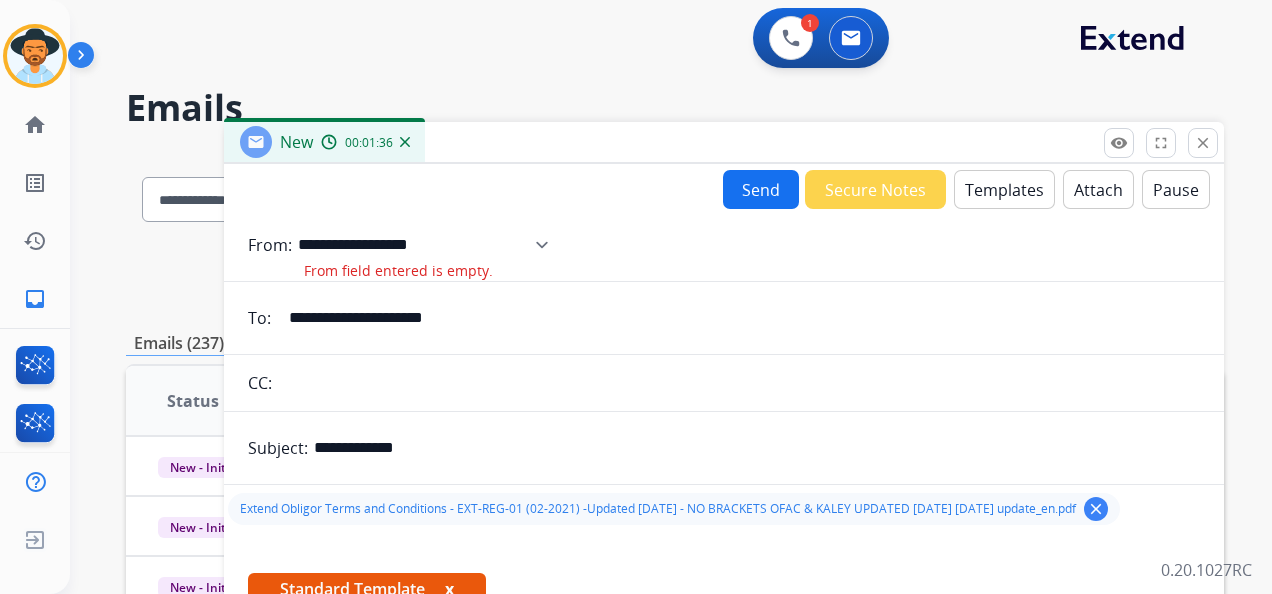 click on "**********" at bounding box center (430, 245) 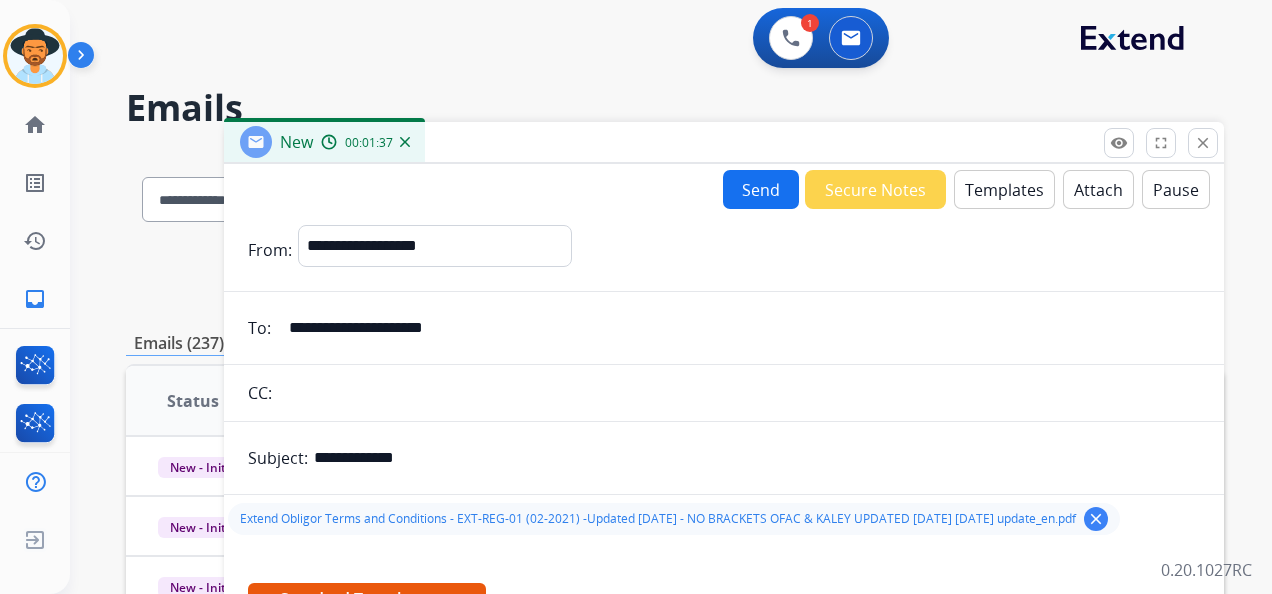 click on "Send" at bounding box center [761, 189] 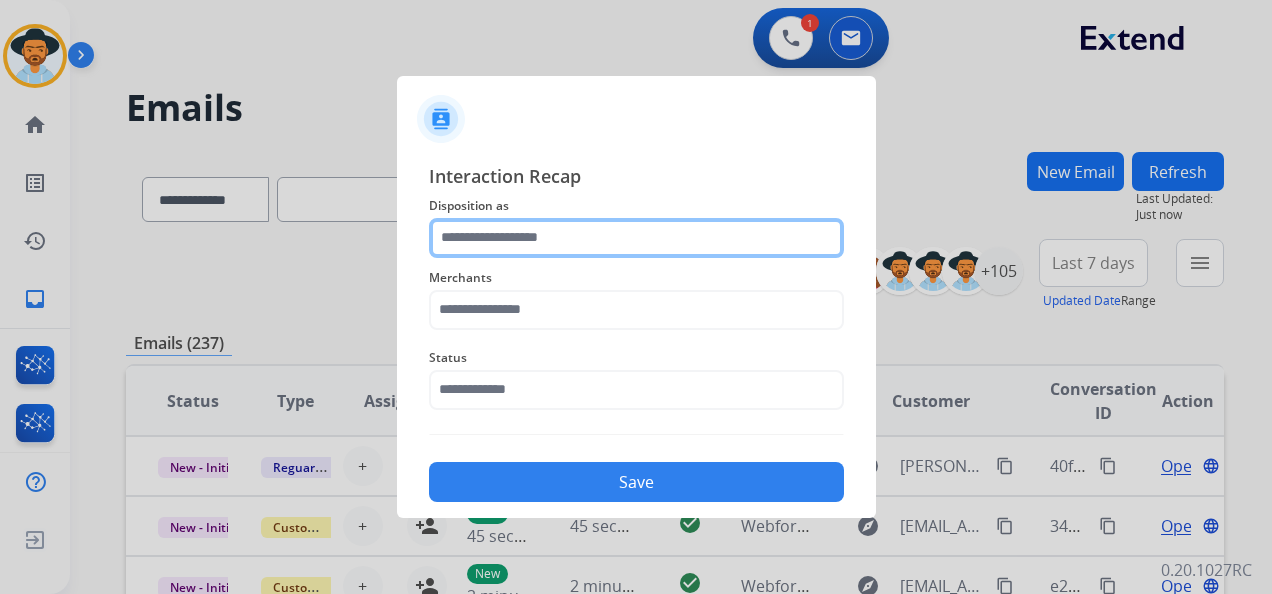 click 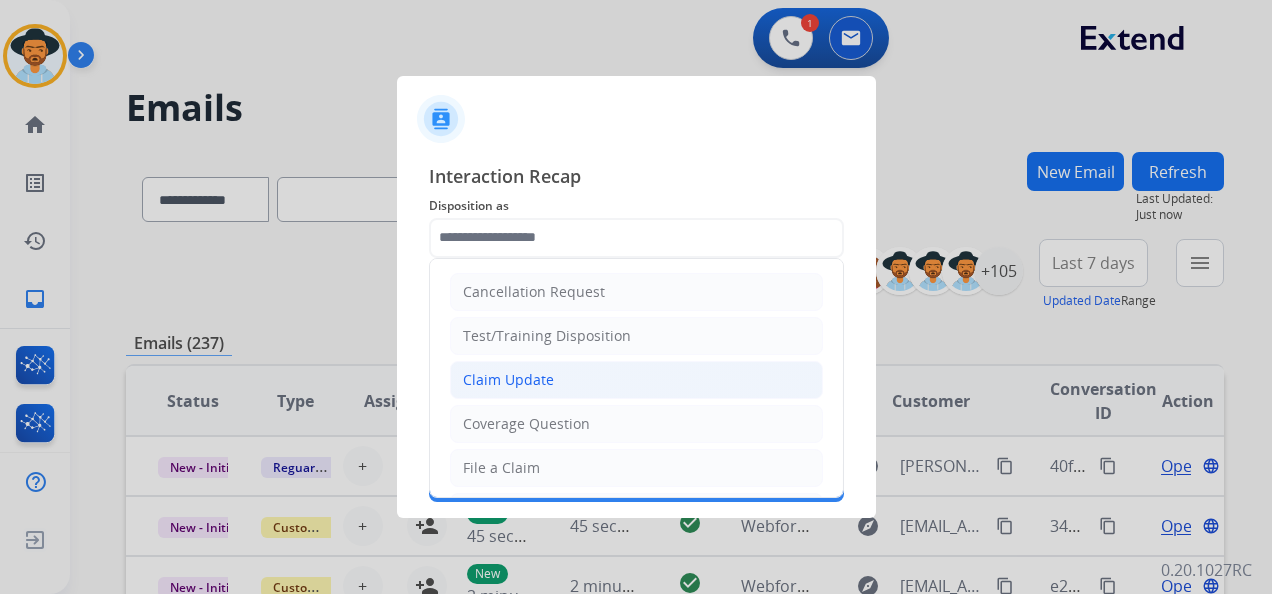 click on "Claim Update" 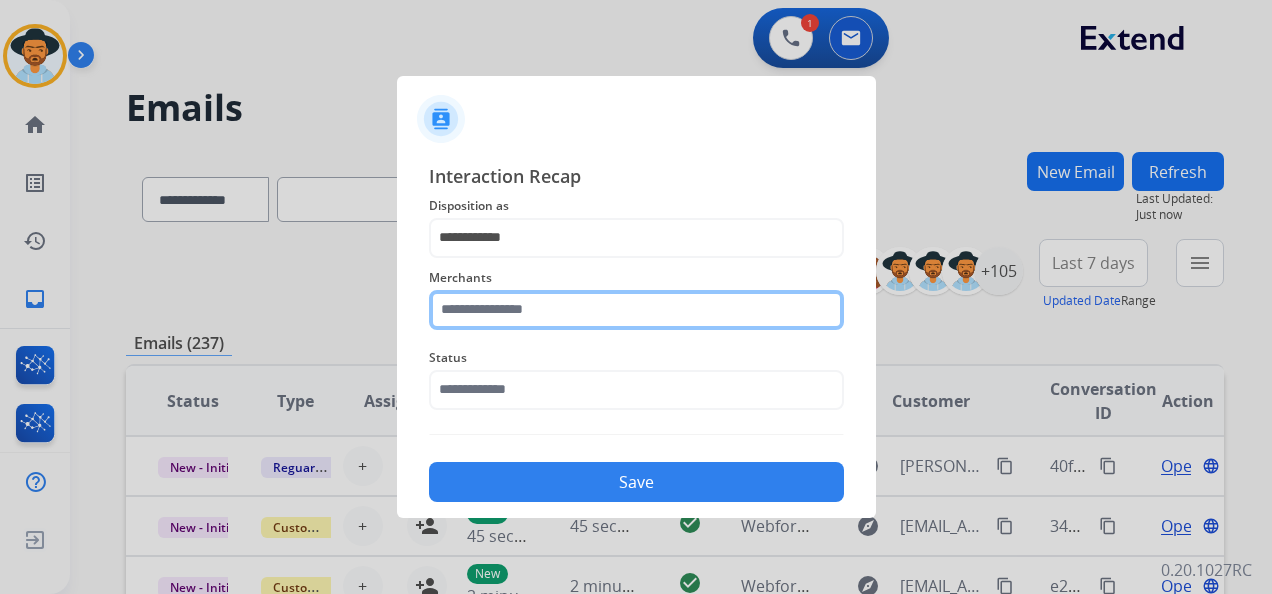 click 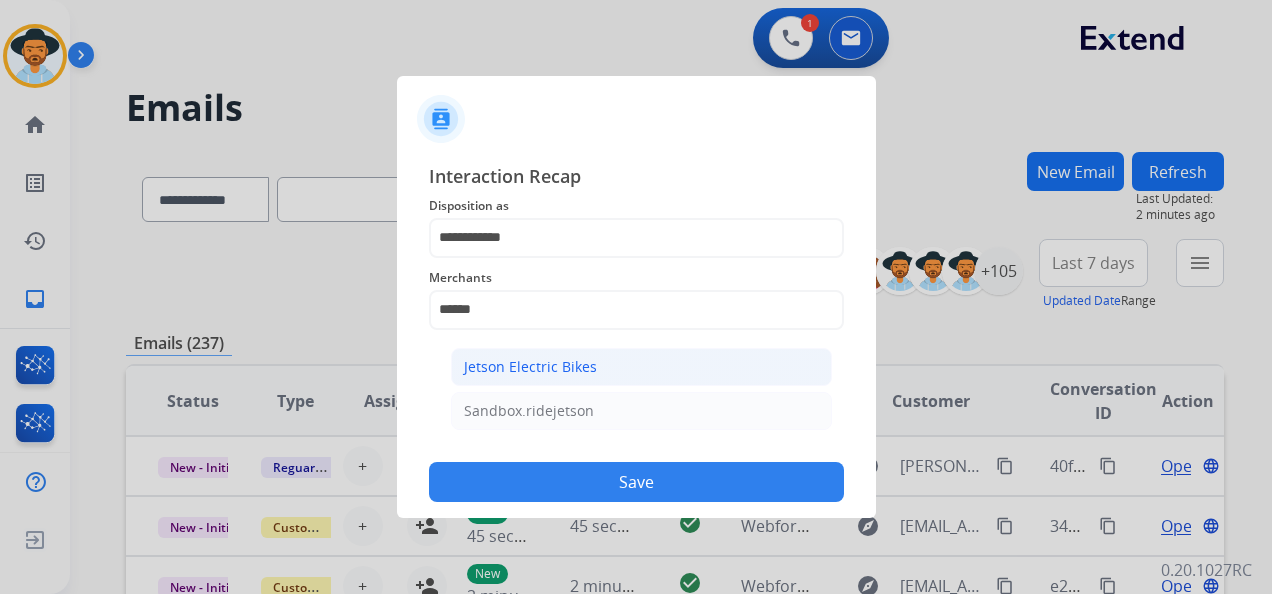 click on "Jetson Electric Bikes" 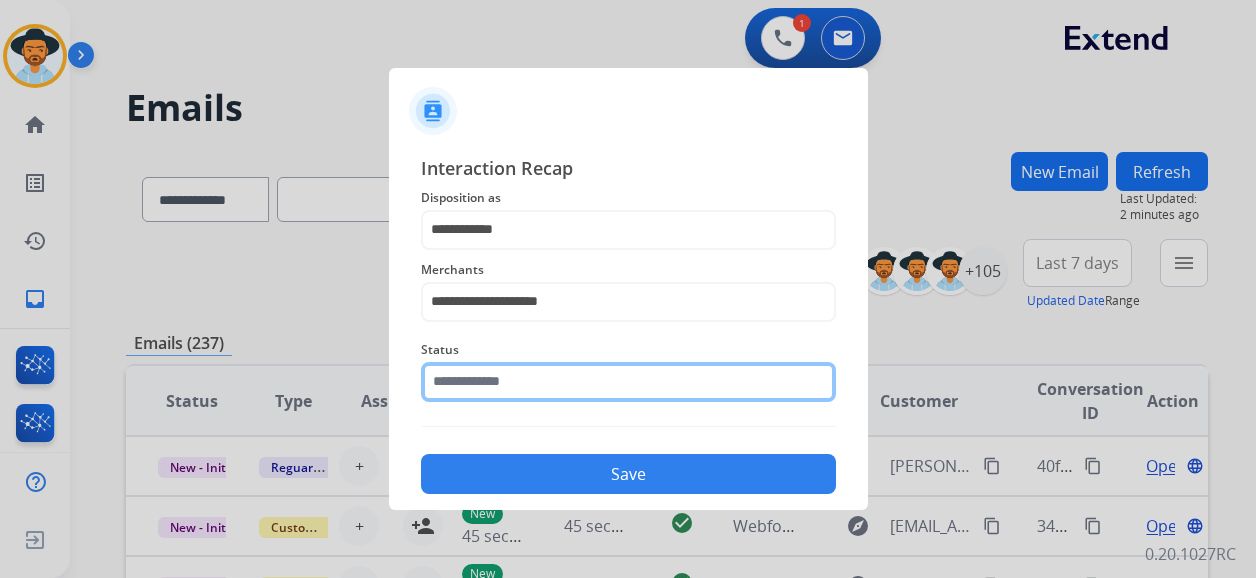click 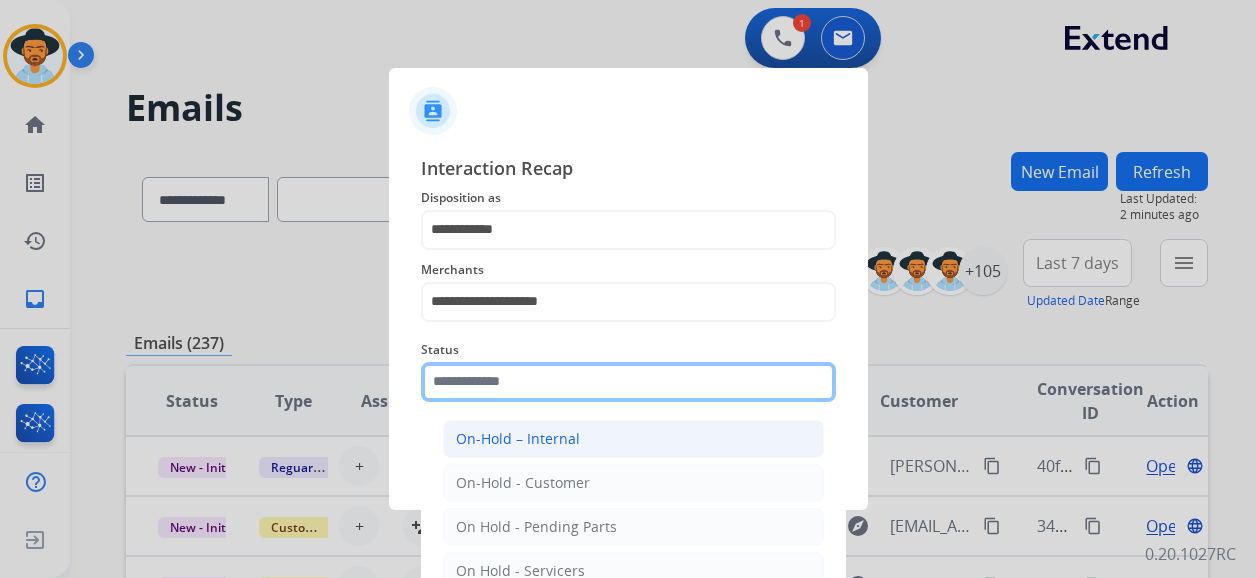 scroll, scrollTop: 114, scrollLeft: 0, axis: vertical 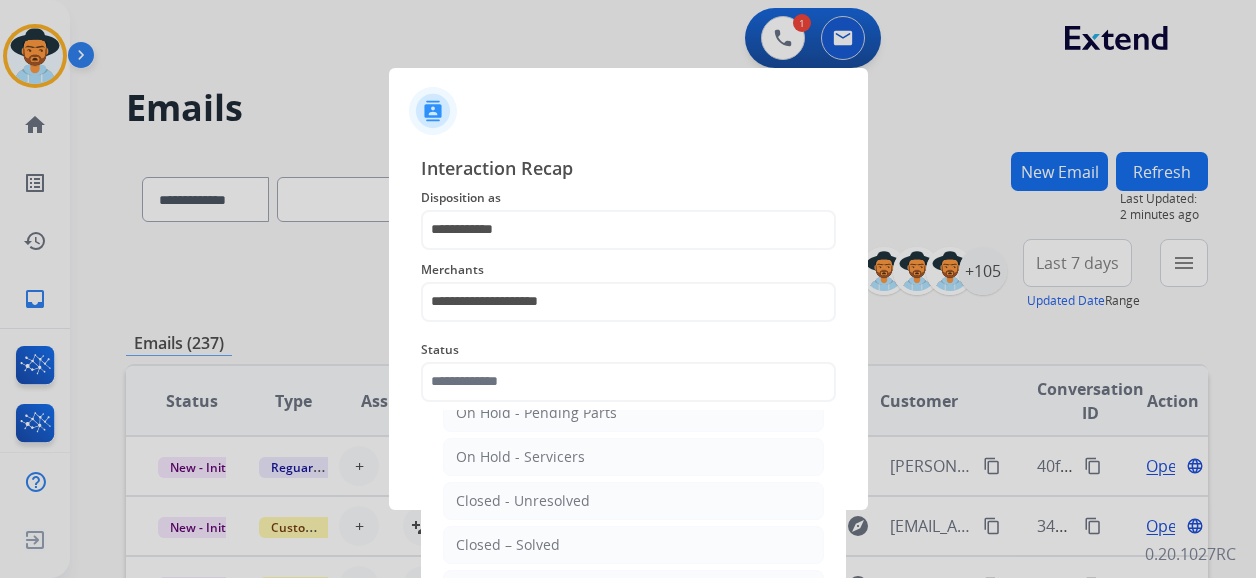 click on "Closed – Solved" 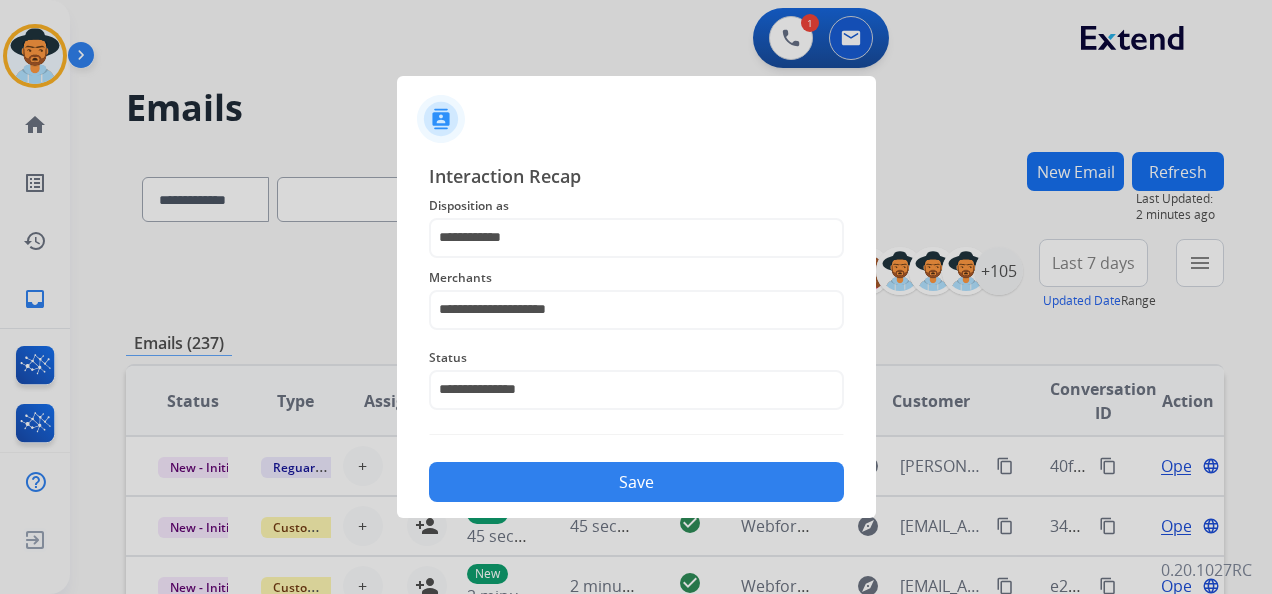 click on "Save" 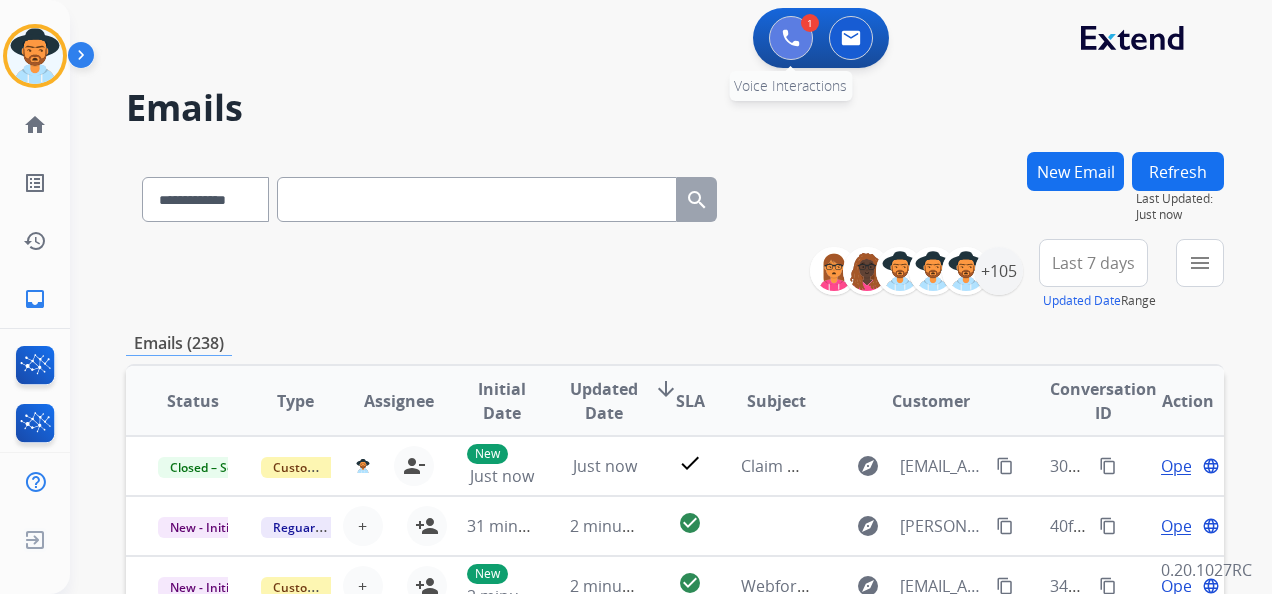 click at bounding box center [791, 38] 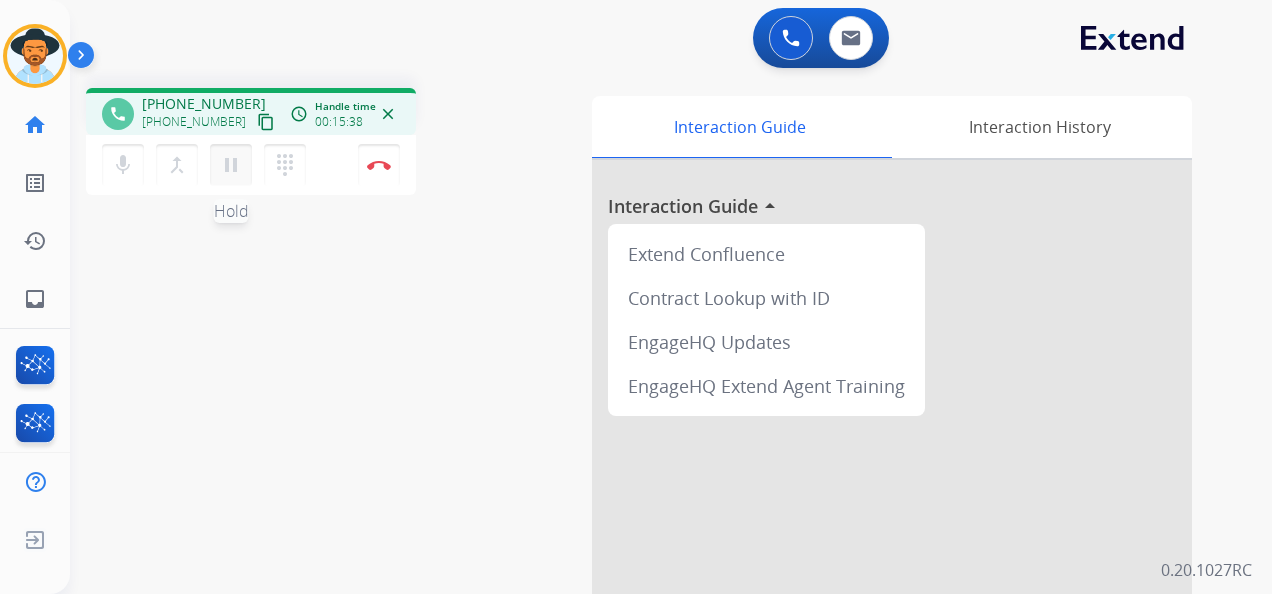 click on "pause" at bounding box center (231, 165) 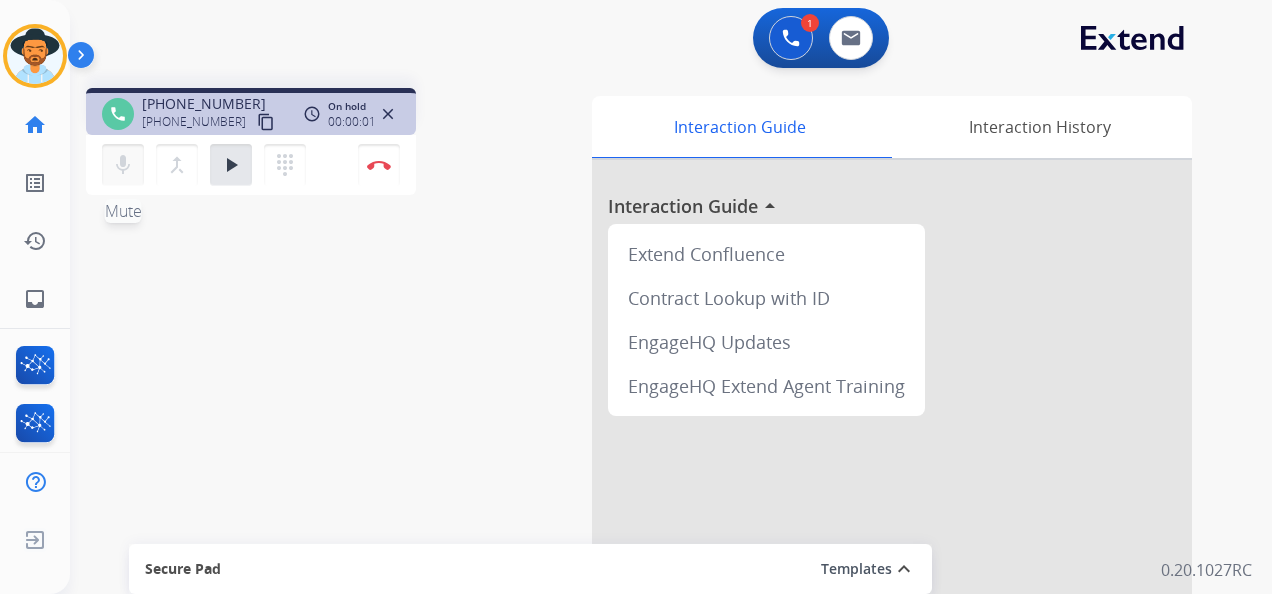 click on "mic" at bounding box center [123, 165] 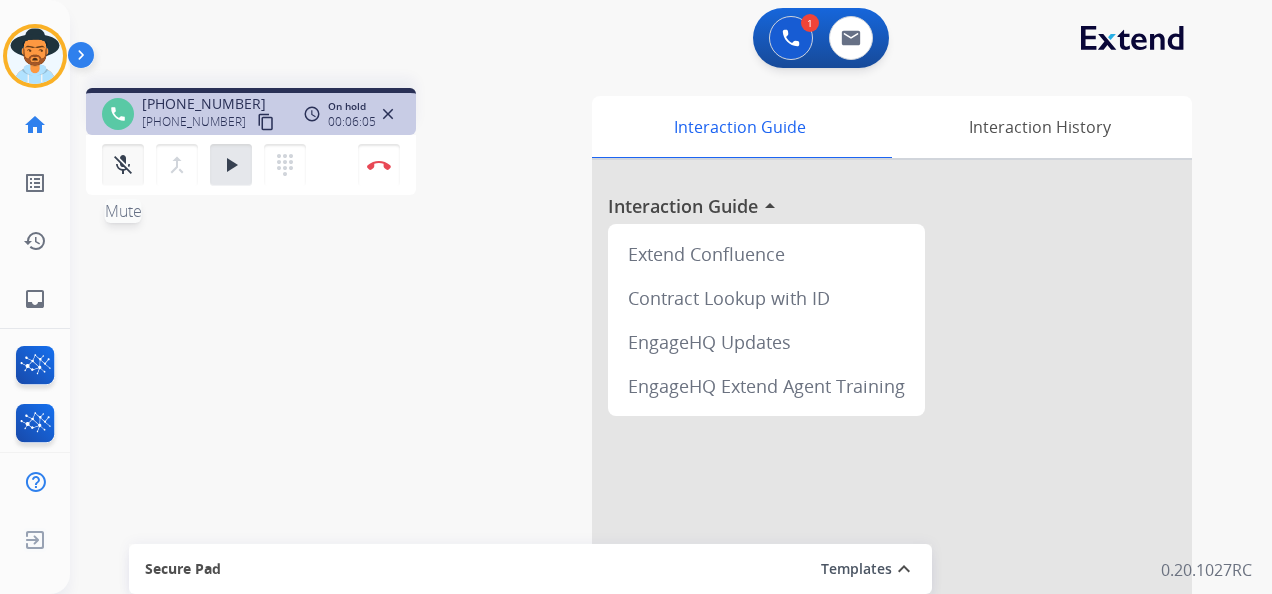 click on "mic_off" at bounding box center (123, 165) 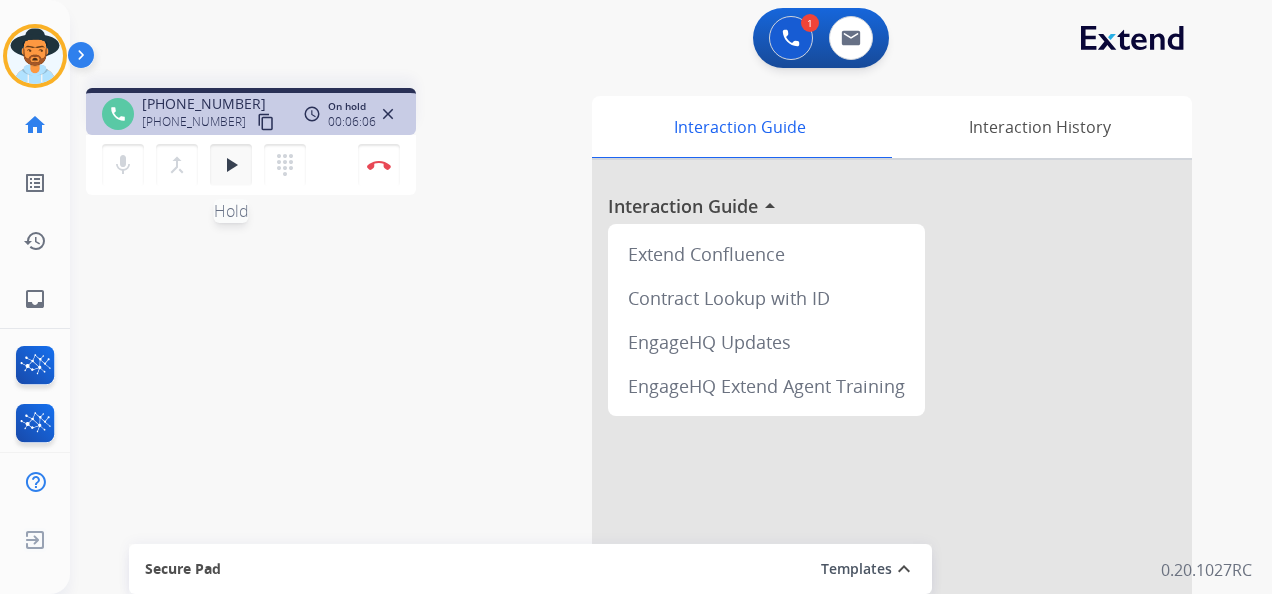 click on "play_arrow" at bounding box center [231, 165] 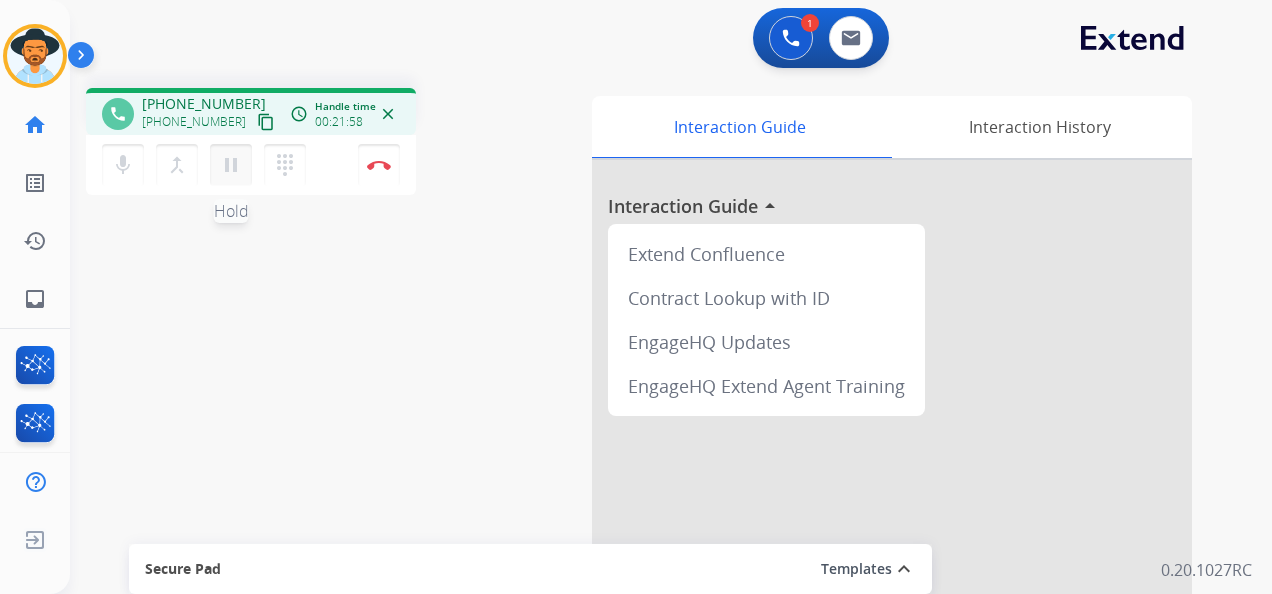click on "pause" at bounding box center (231, 165) 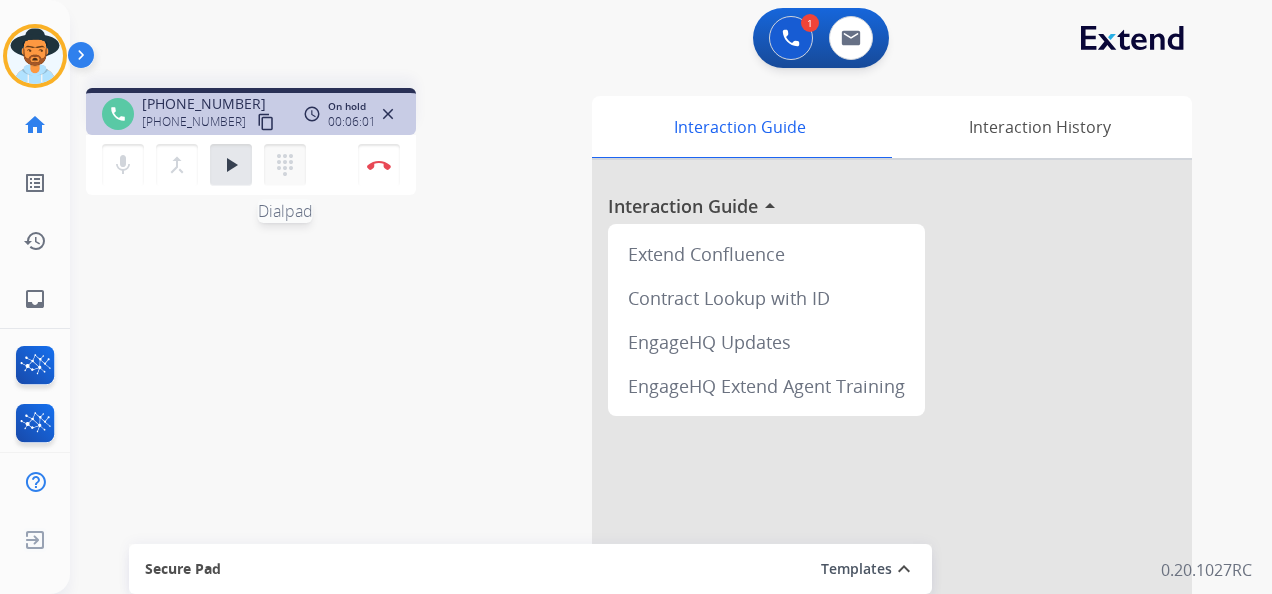 click on "dialpad" at bounding box center [285, 165] 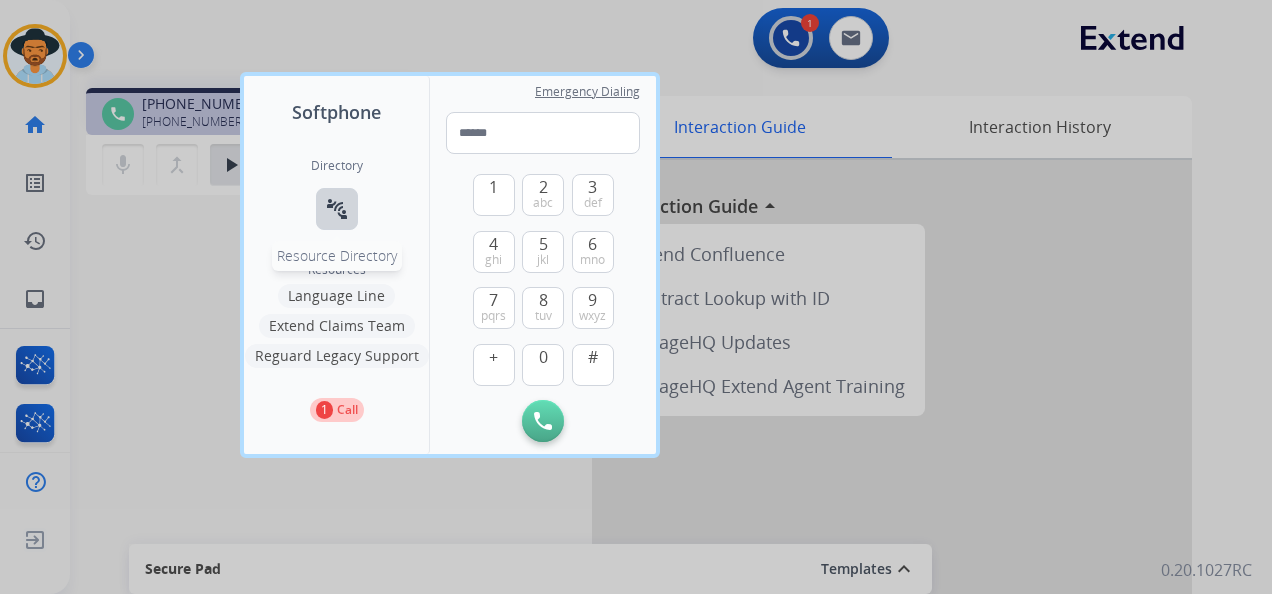click on "connect_without_contact" at bounding box center [337, 209] 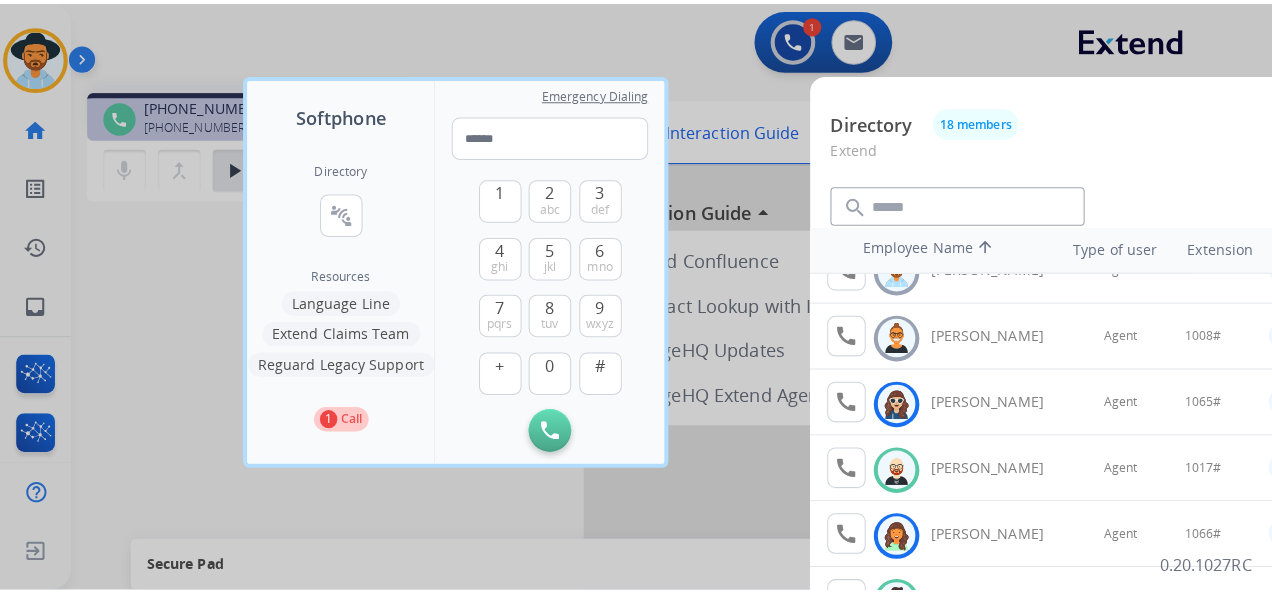 scroll, scrollTop: 200, scrollLeft: 0, axis: vertical 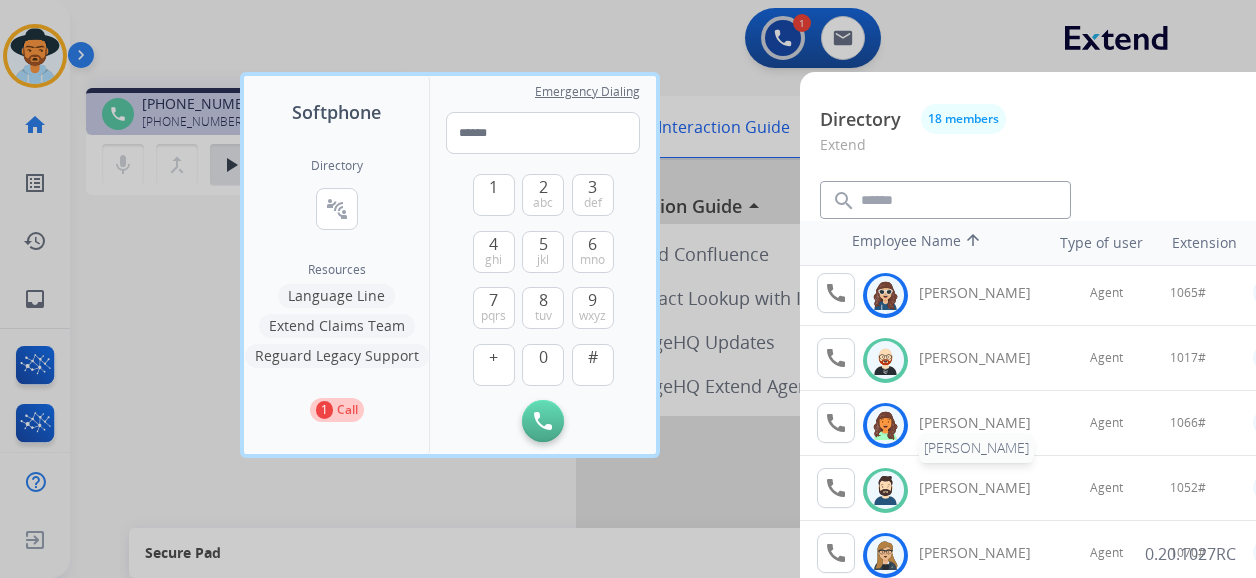 click on "Halie King" at bounding box center (986, 423) 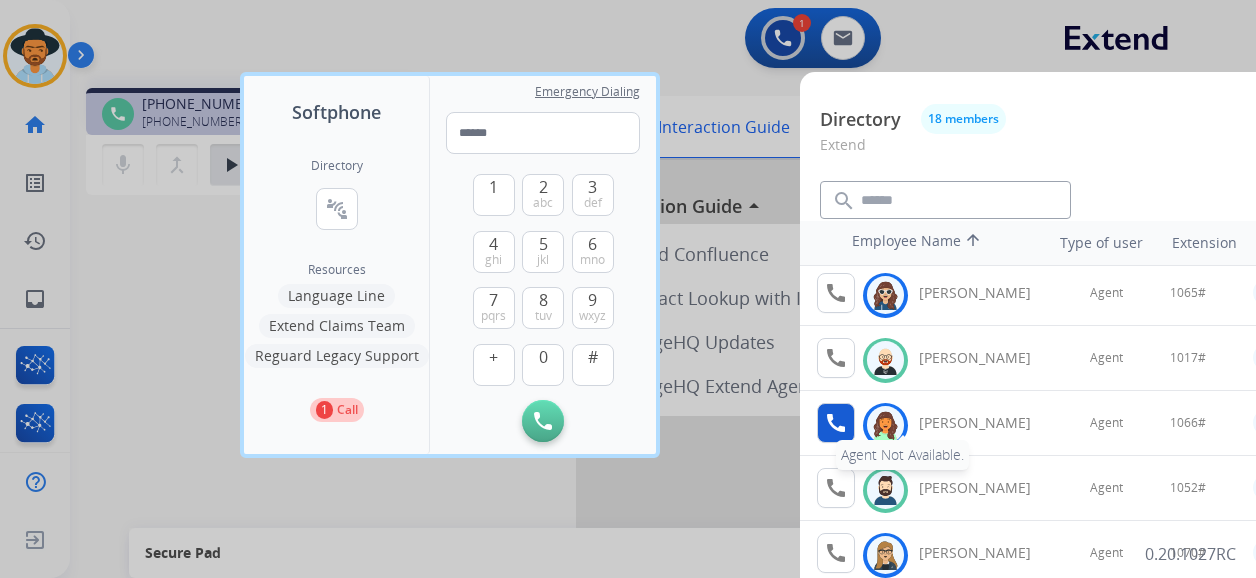 click on "call" at bounding box center (836, 423) 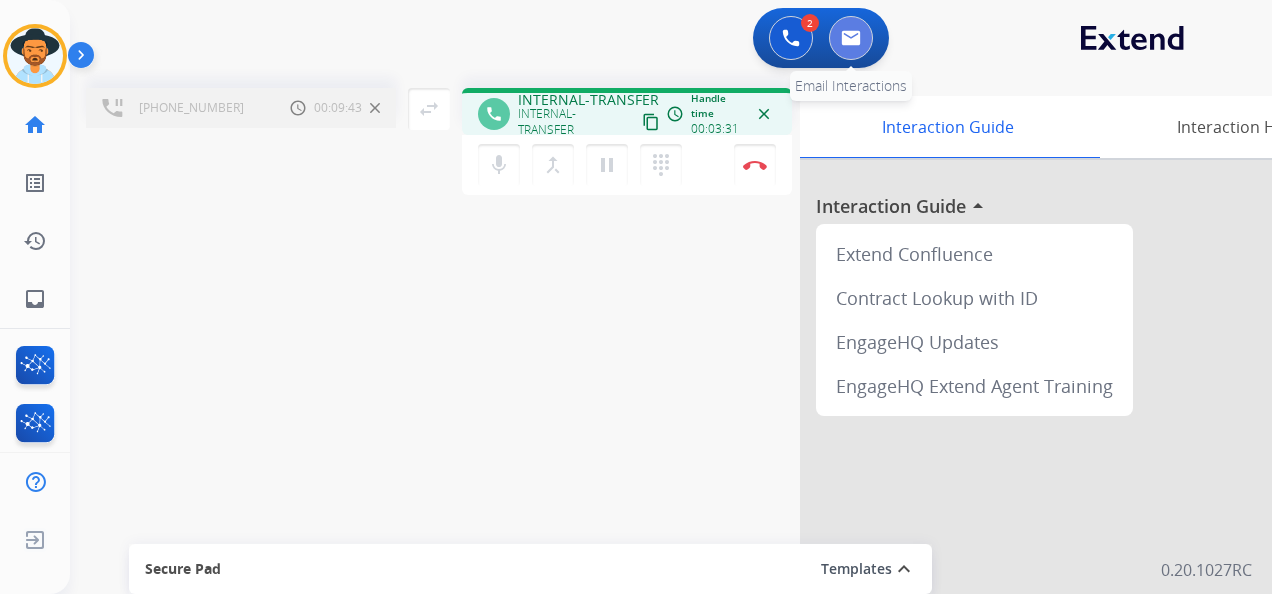 click at bounding box center [851, 38] 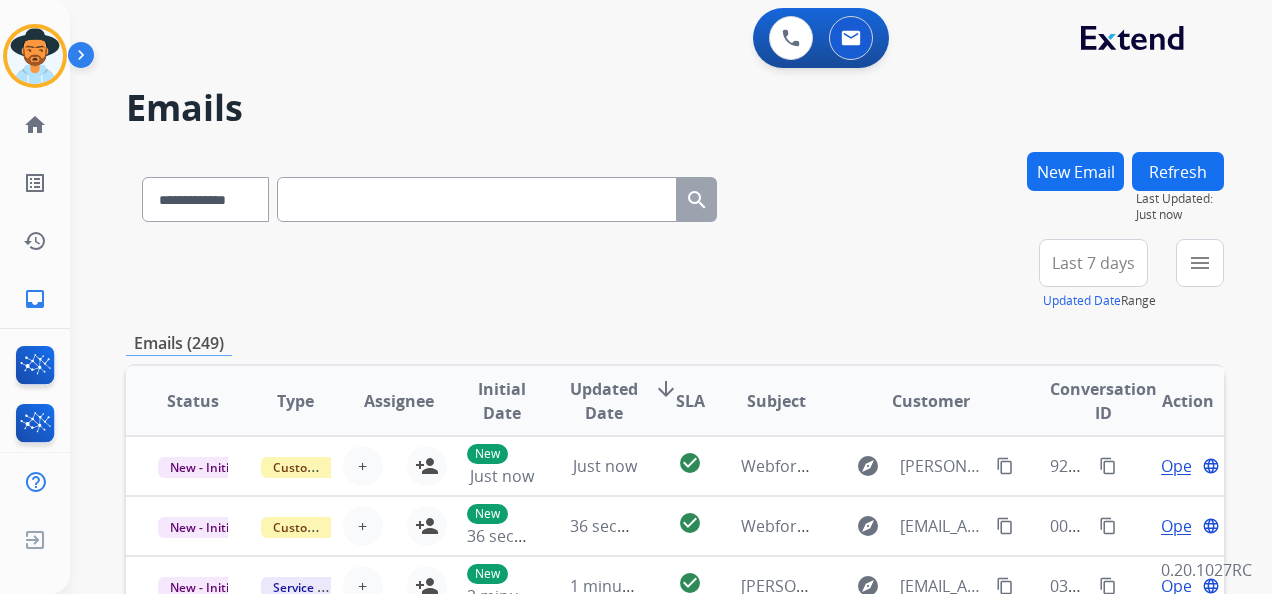 click on "Last 7 days" at bounding box center (1093, 263) 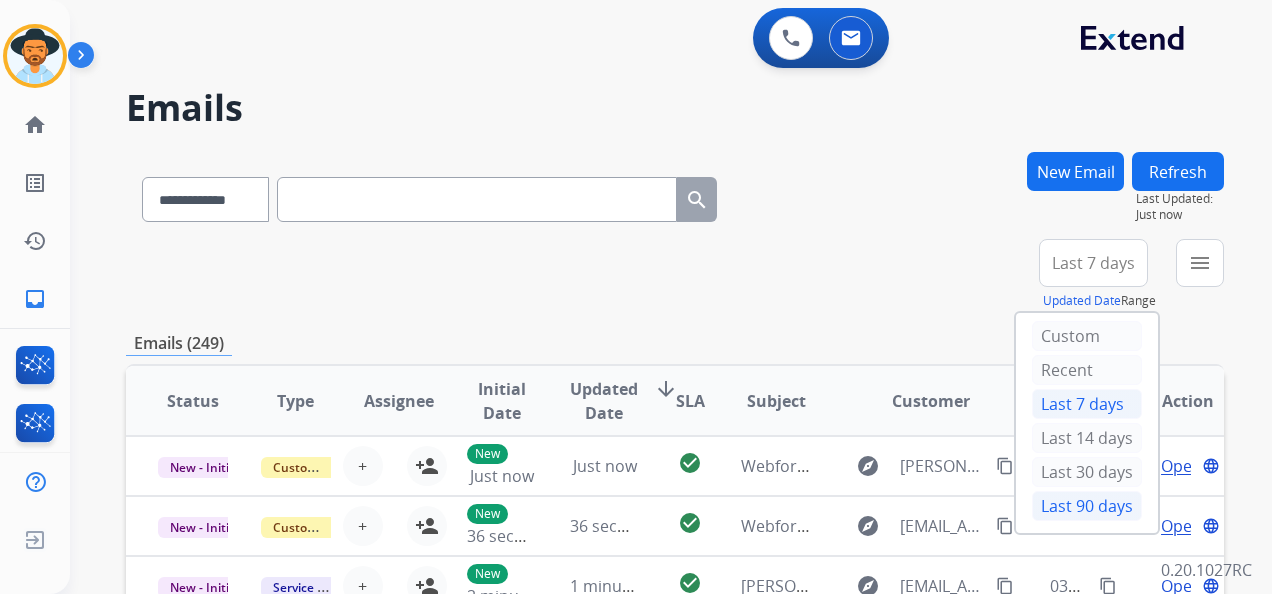click on "Last 90 days" at bounding box center [1087, 506] 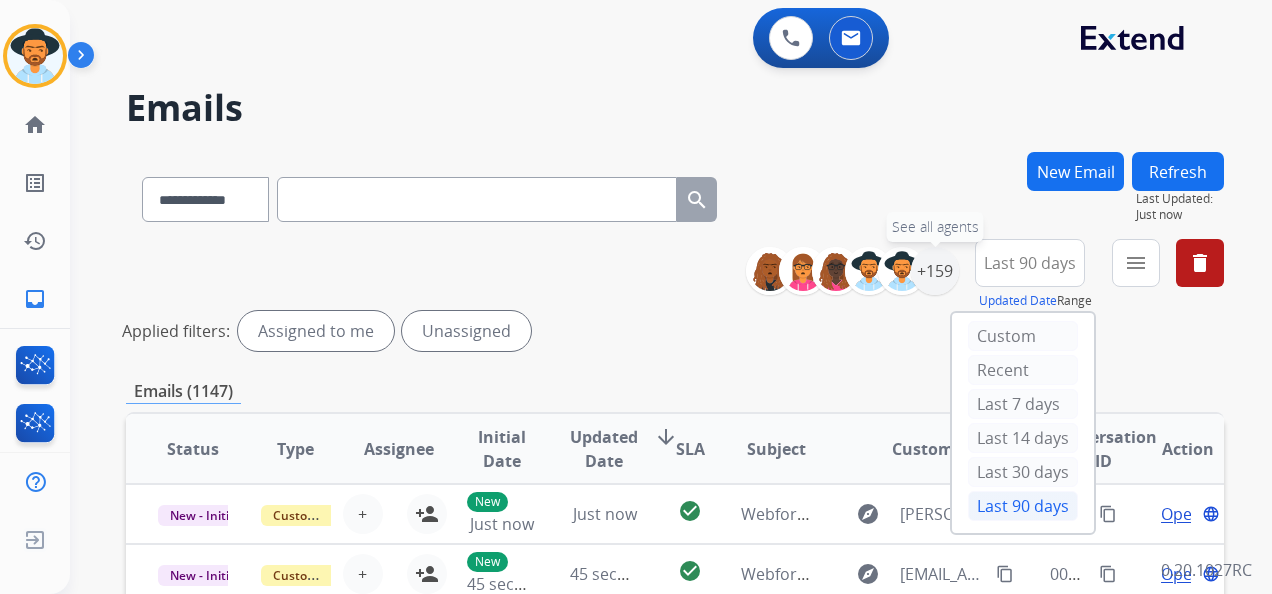 click on "+159" at bounding box center [935, 271] 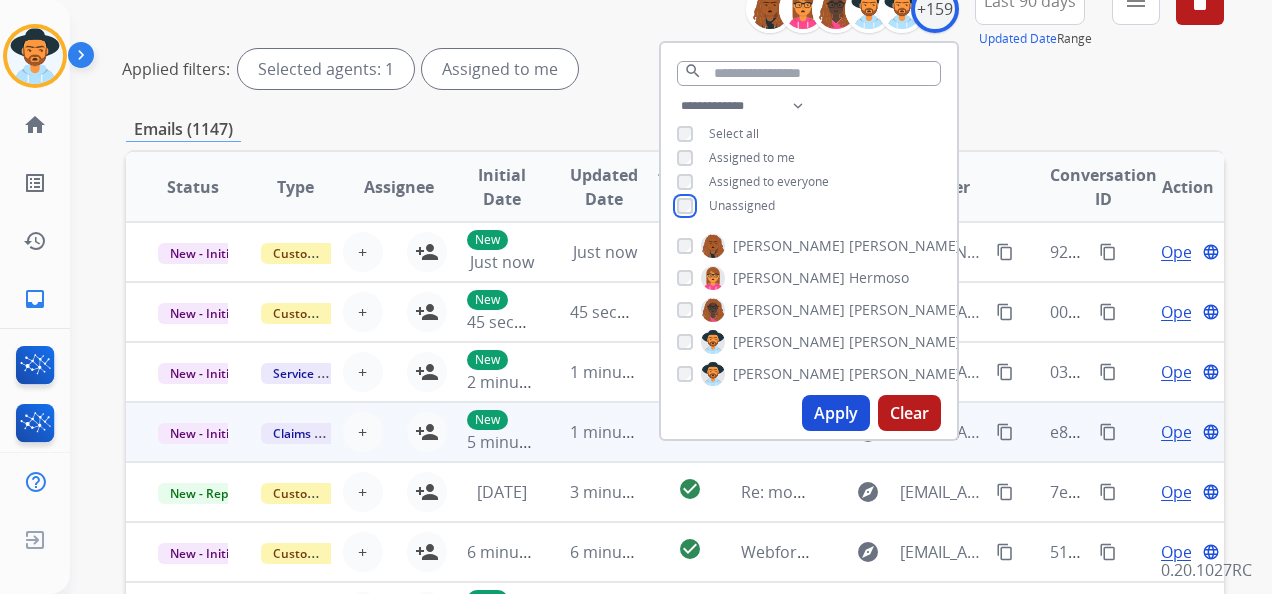 scroll, scrollTop: 300, scrollLeft: 0, axis: vertical 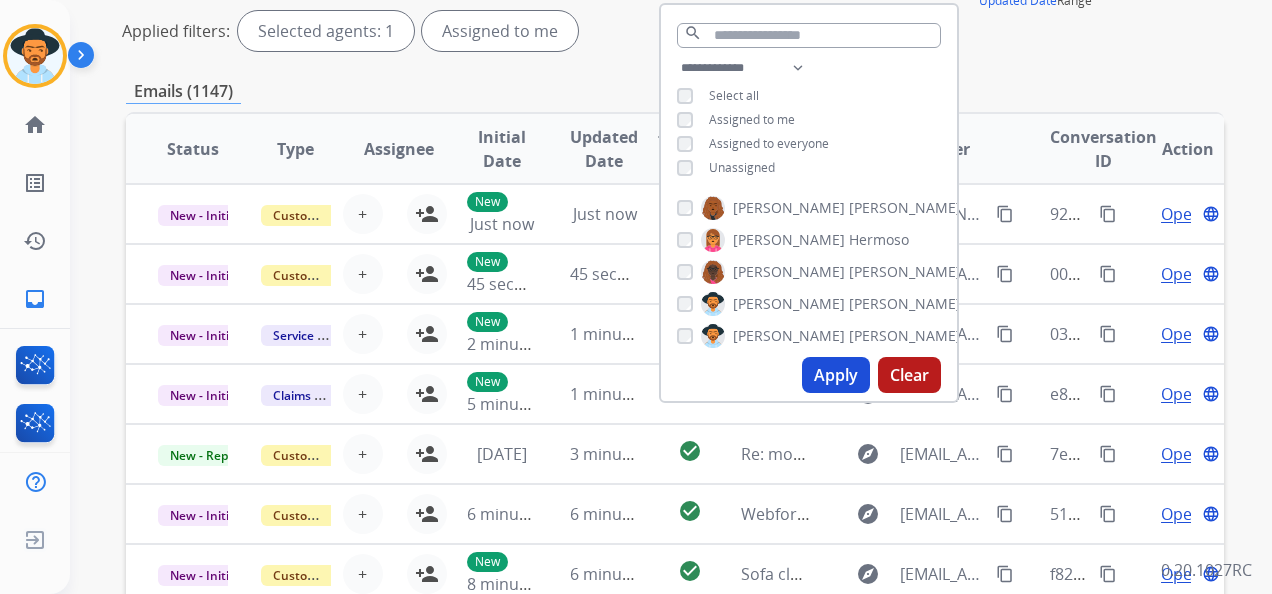click on "Apply" at bounding box center [836, 375] 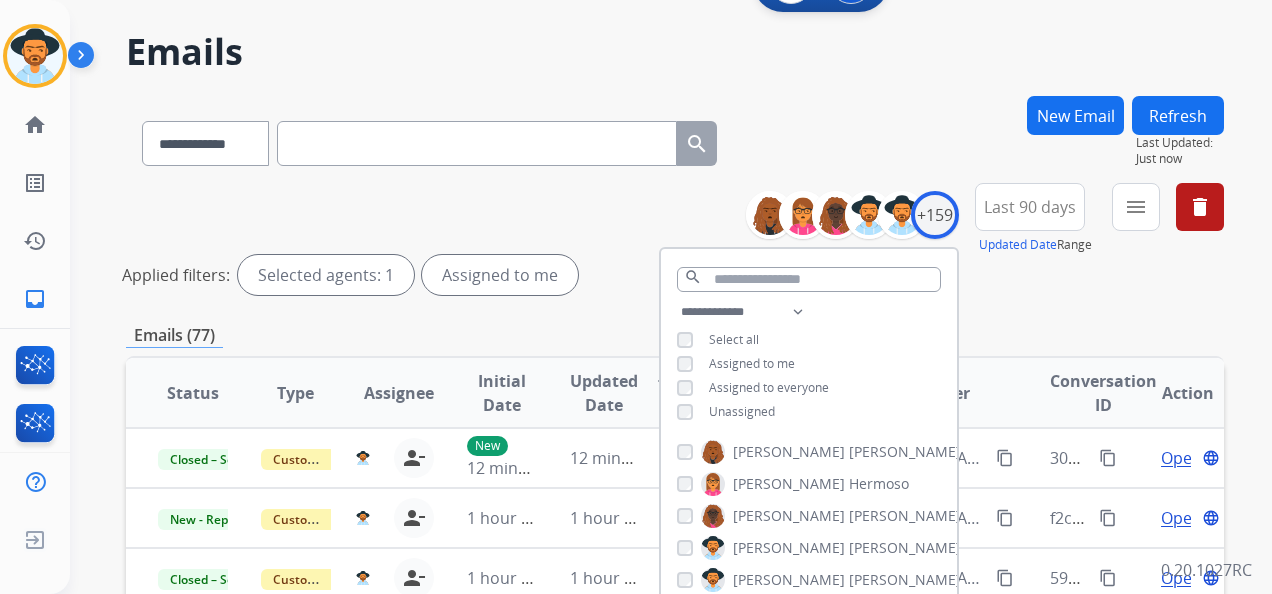 scroll, scrollTop: 200, scrollLeft: 0, axis: vertical 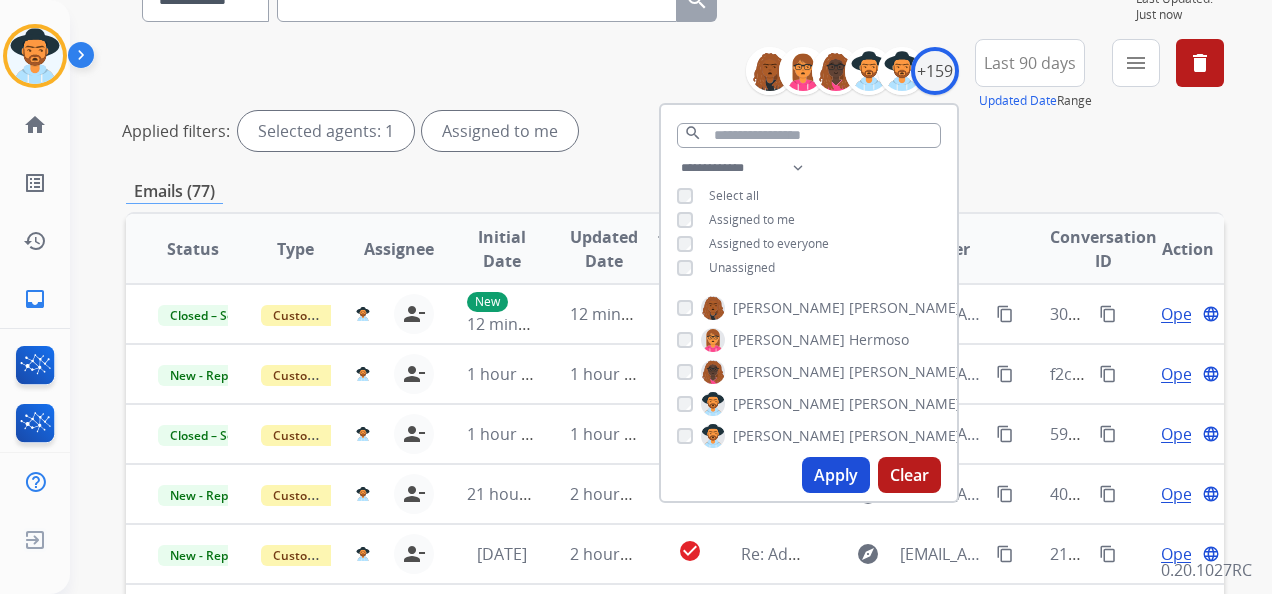 click on "Apply" at bounding box center [836, 475] 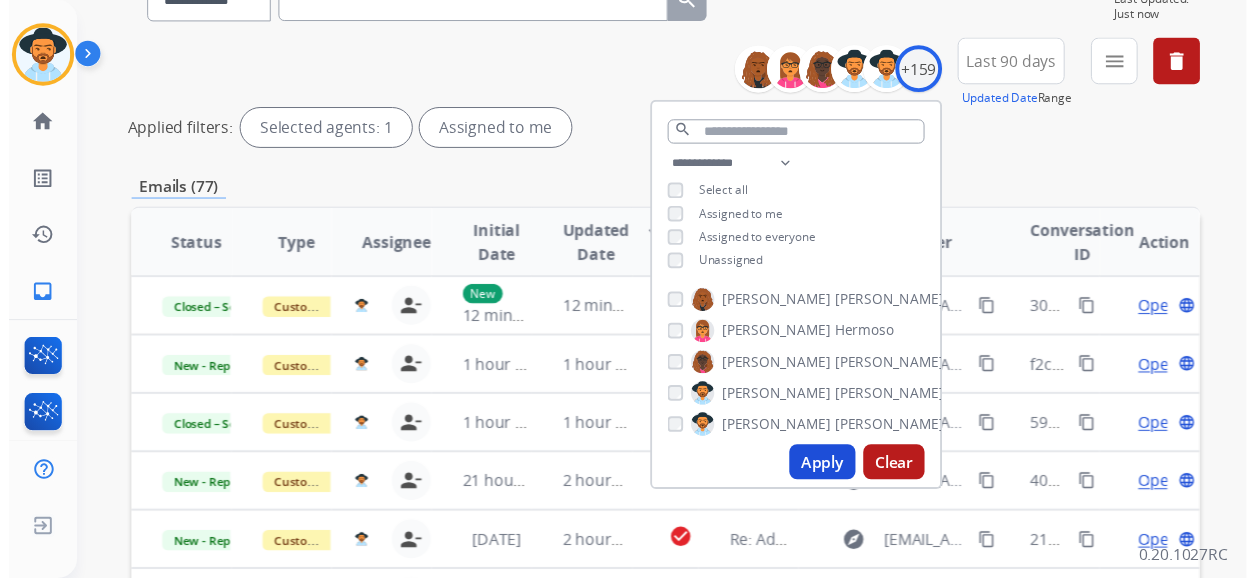 scroll, scrollTop: 0, scrollLeft: 0, axis: both 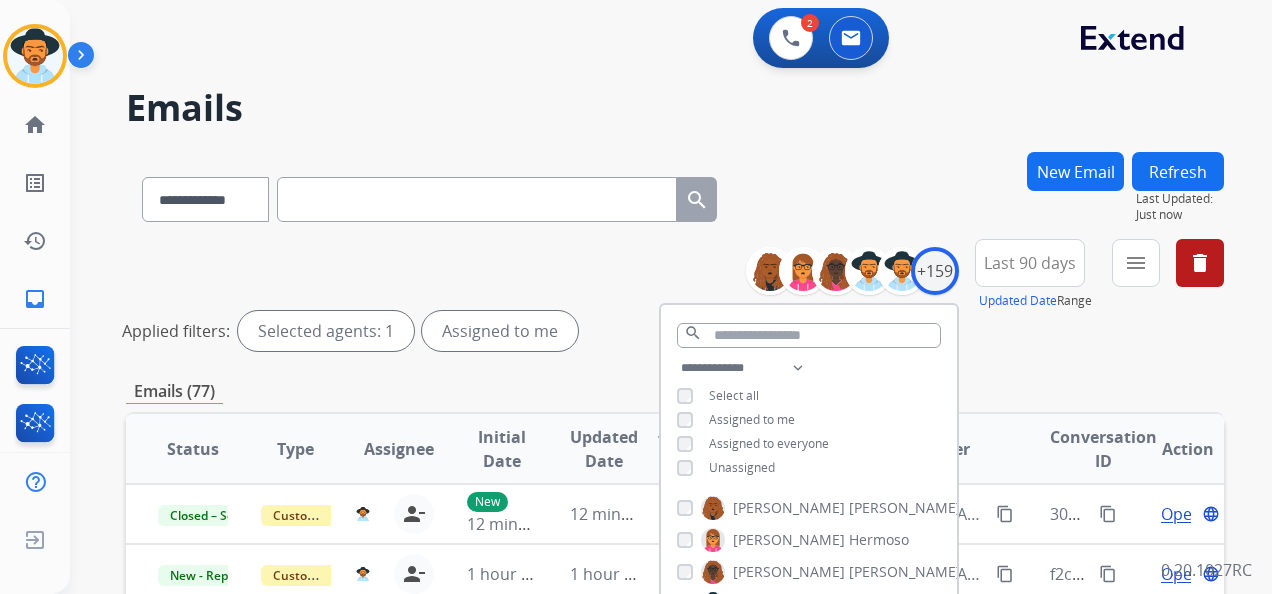 click on "**********" at bounding box center (675, 299) 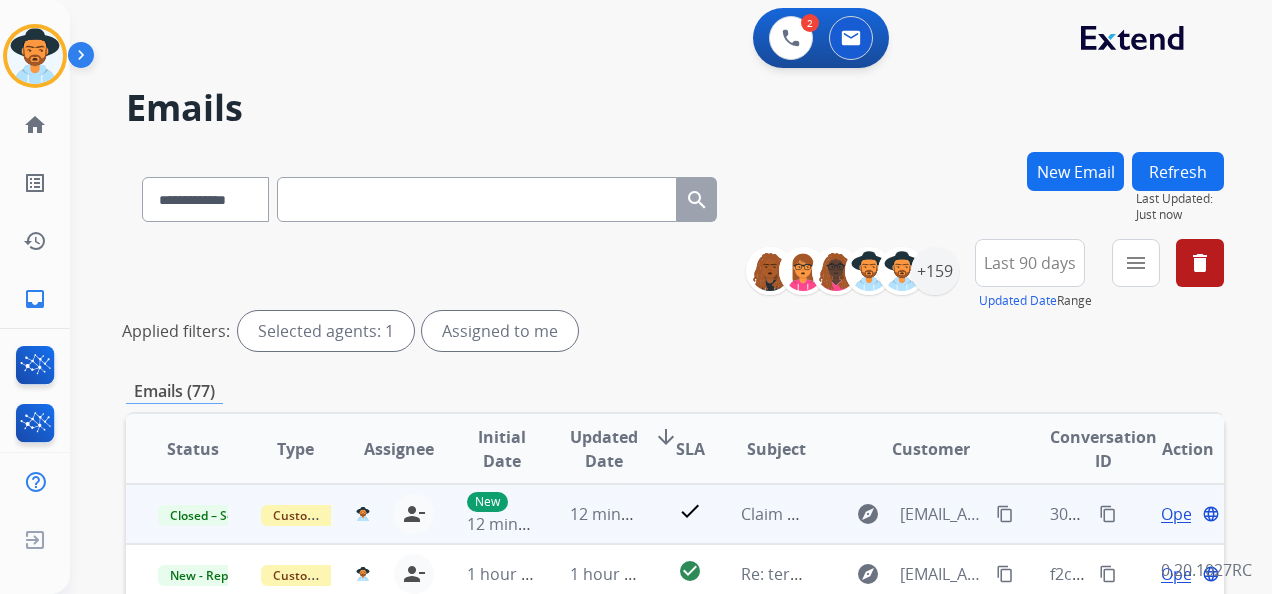click on "content_copy" at bounding box center [1108, 514] 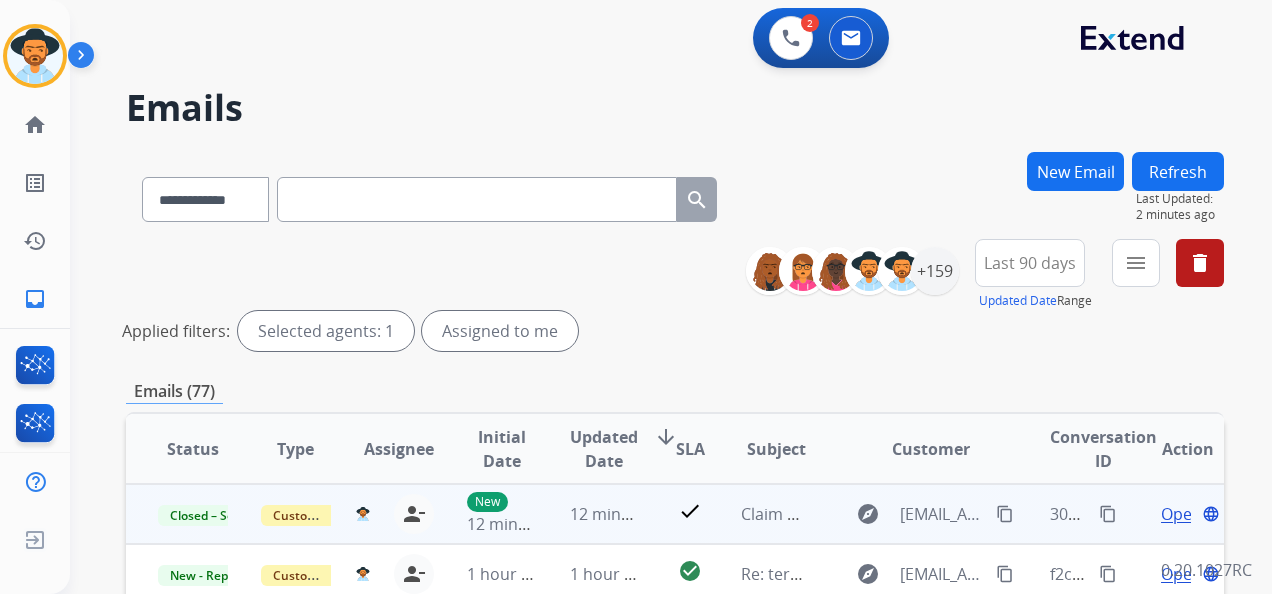 click on "content_copy" at bounding box center (1108, 514) 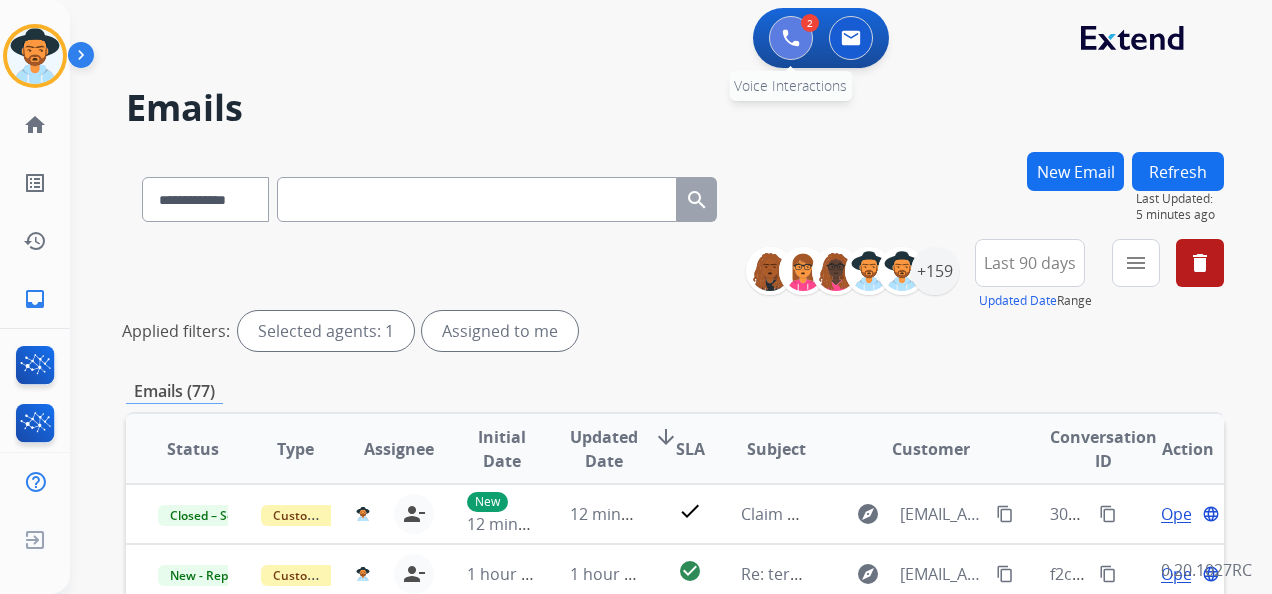 click at bounding box center (791, 38) 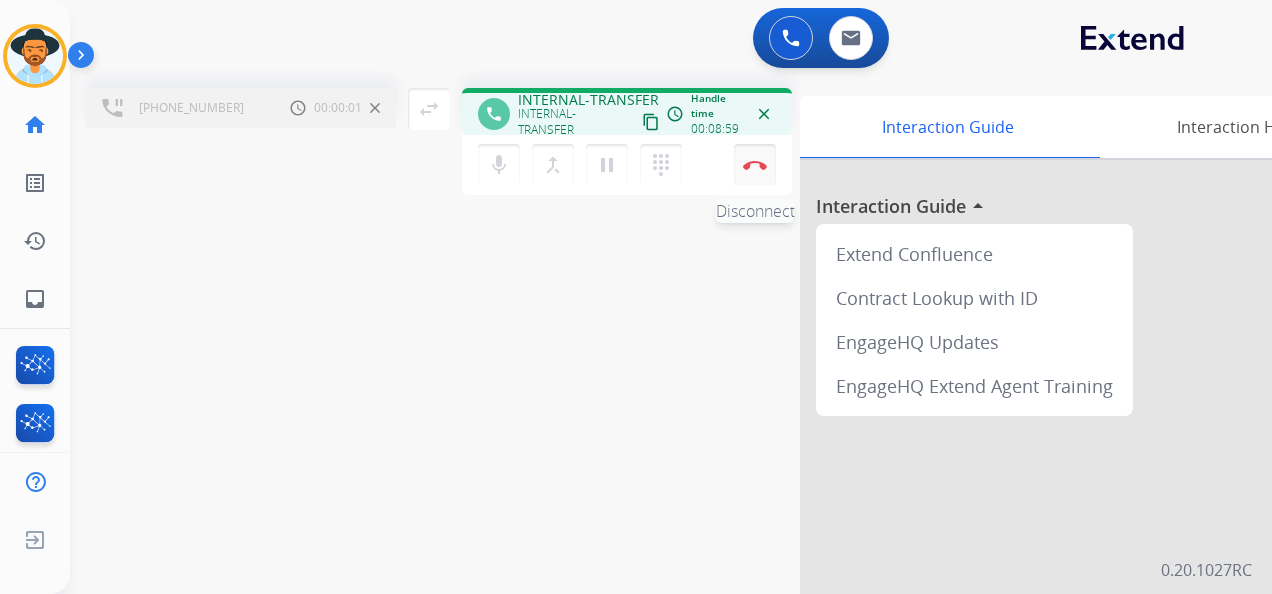 click at bounding box center (755, 165) 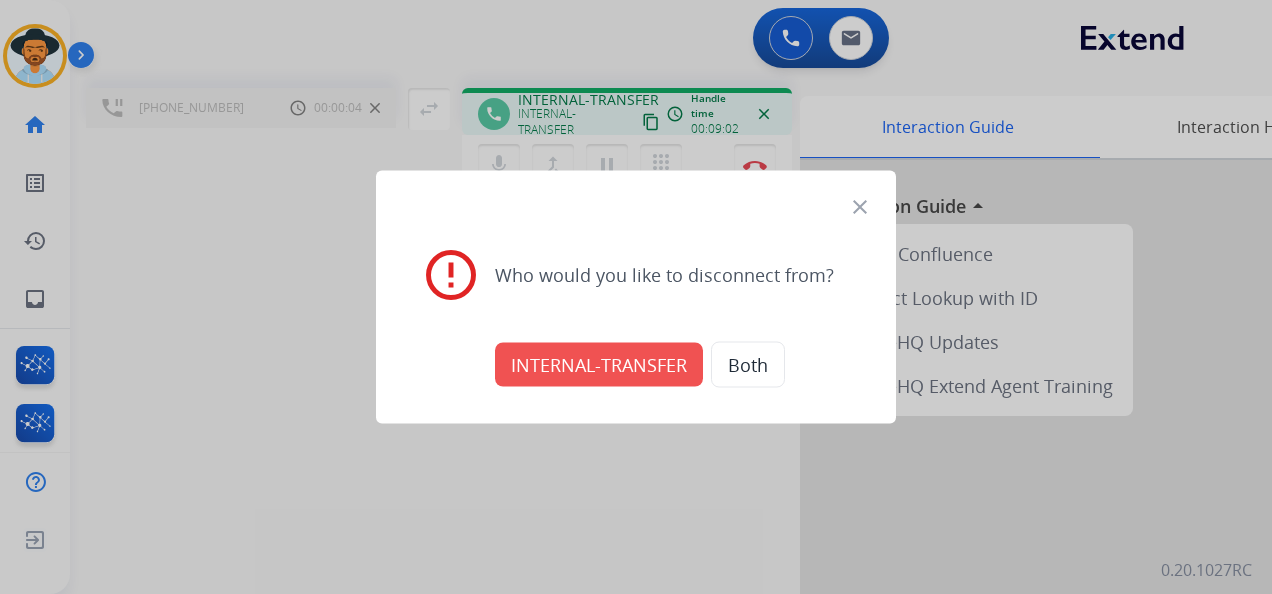 click on "INTERNAL-TRANSFER" at bounding box center (599, 365) 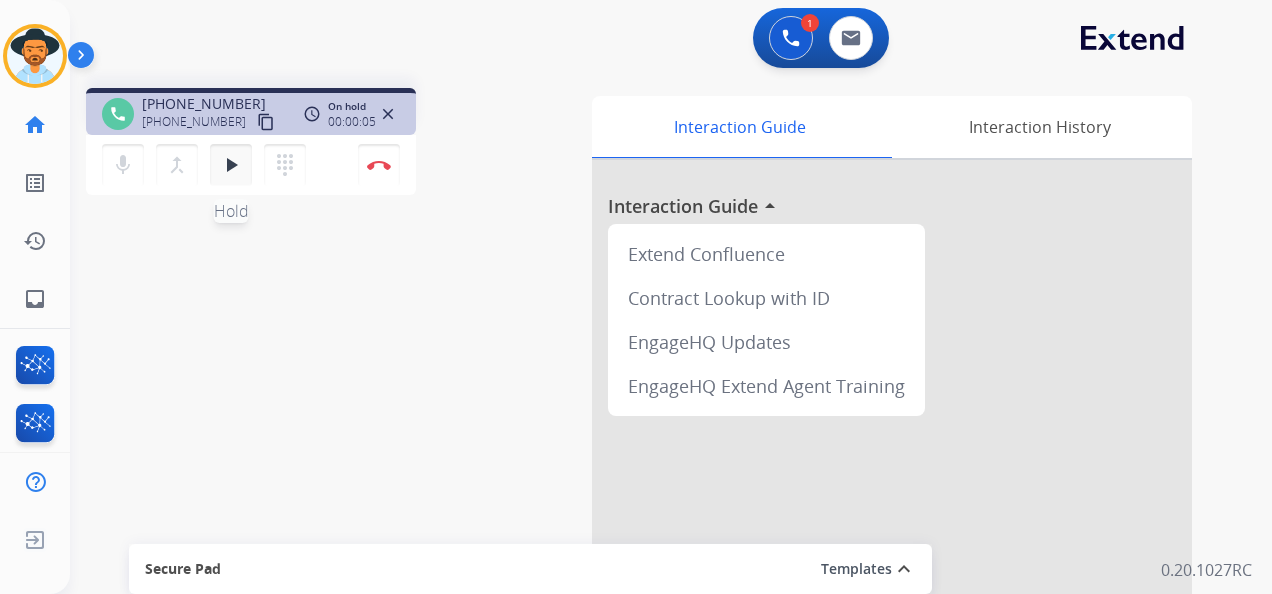 click on "play_arrow" at bounding box center [231, 165] 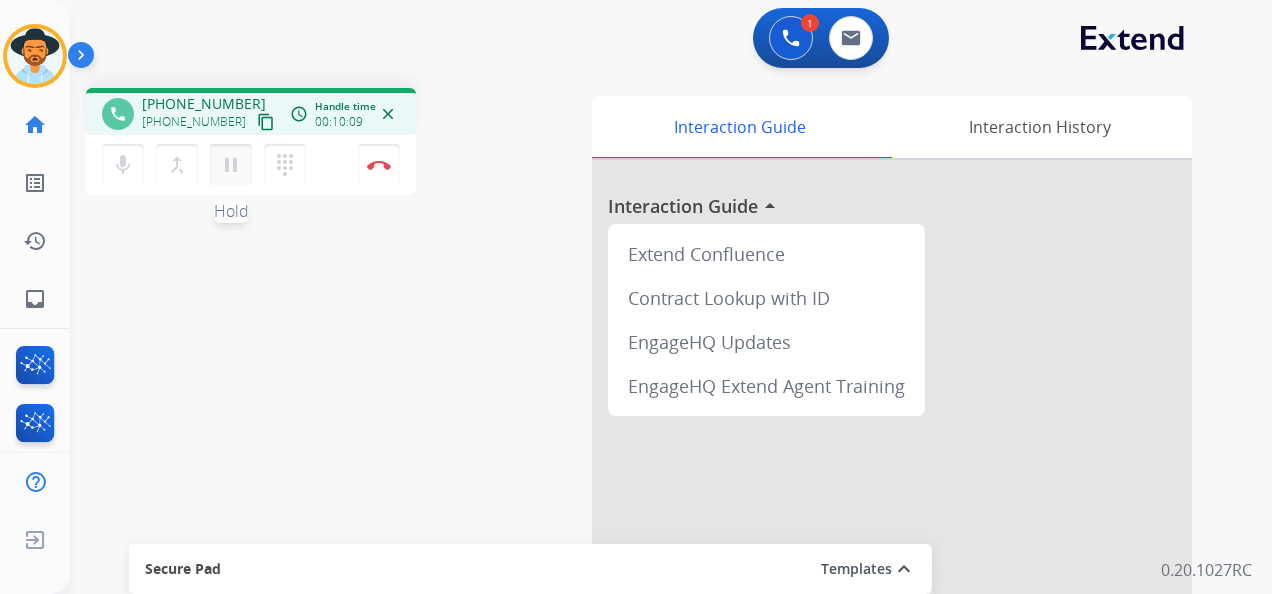 click on "pause" at bounding box center [231, 165] 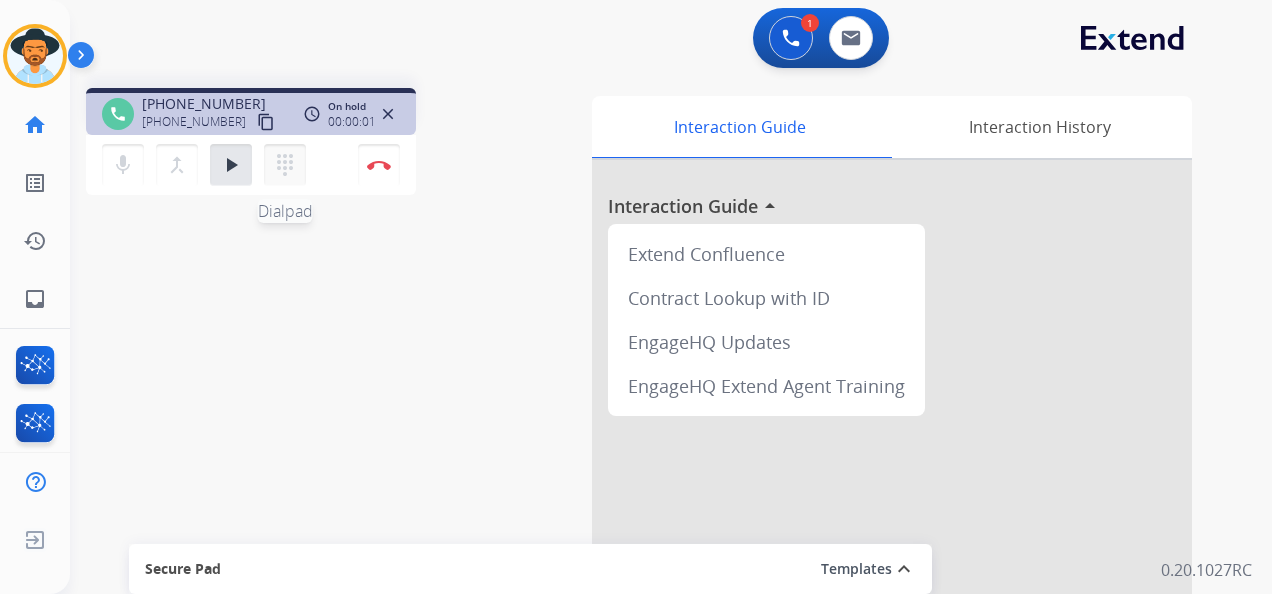 click on "dialpad" at bounding box center [285, 165] 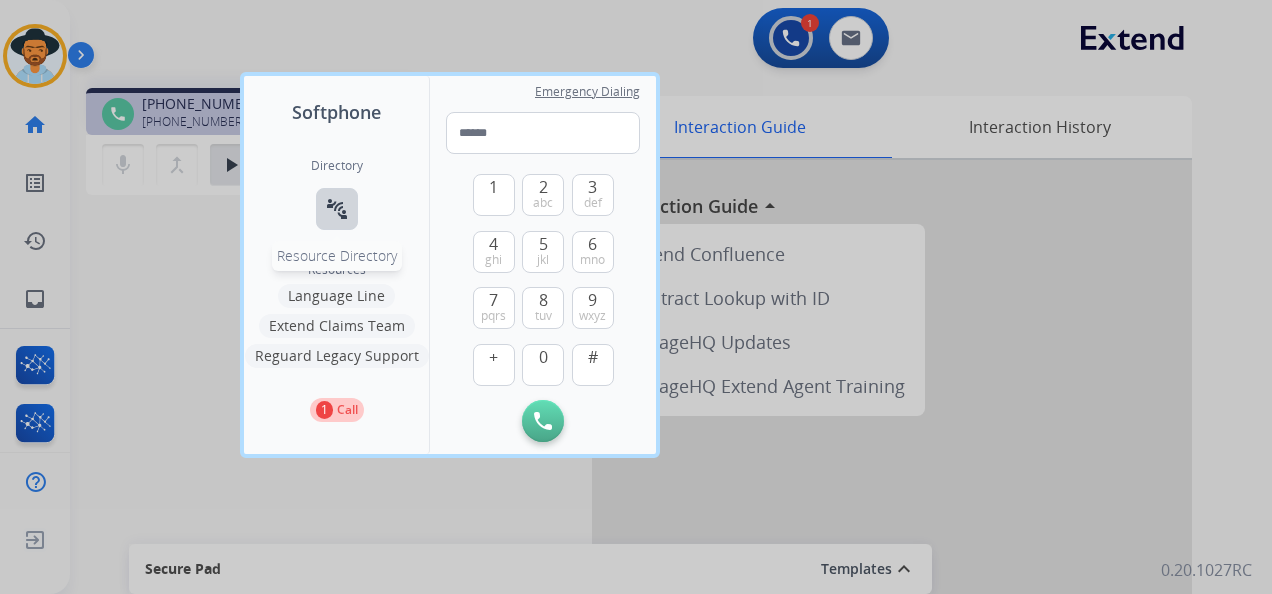 click on "connect_without_contact" at bounding box center (337, 209) 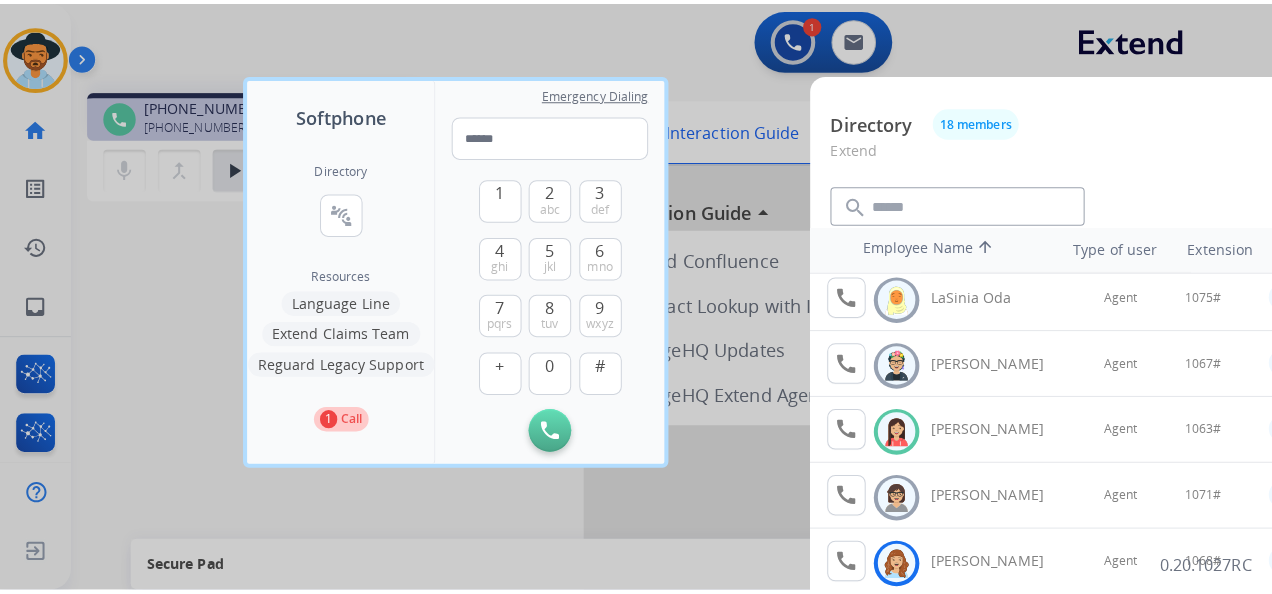 scroll, scrollTop: 700, scrollLeft: 0, axis: vertical 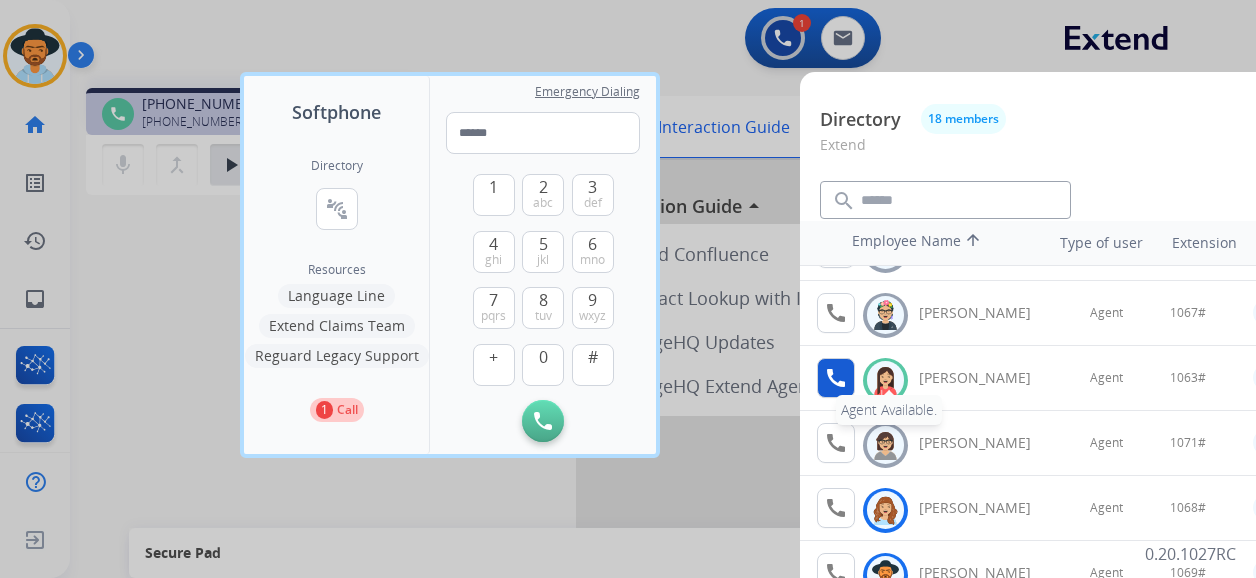 click on "call" at bounding box center (836, 378) 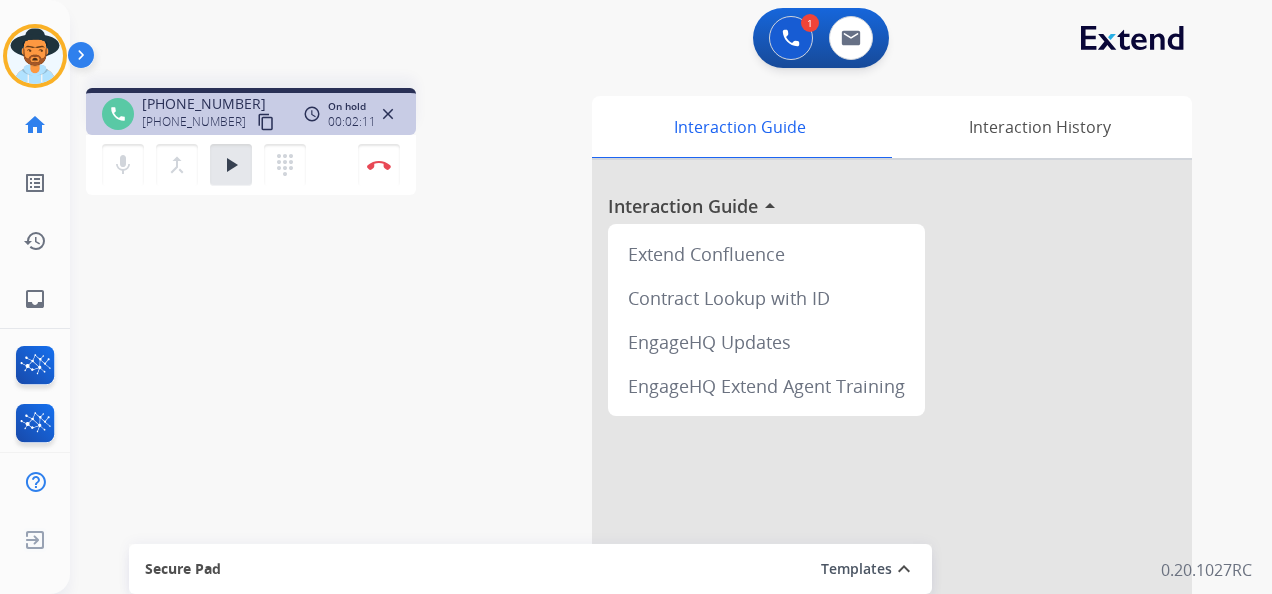 click at bounding box center [742, 157] 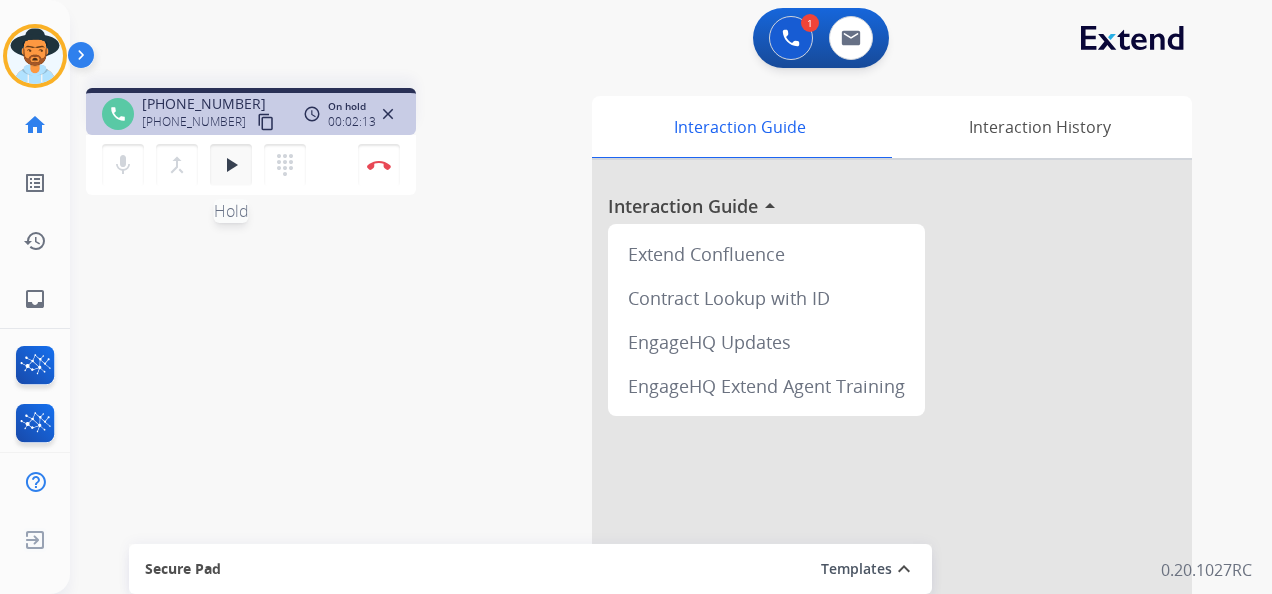 click on "play_arrow Hold" at bounding box center (231, 165) 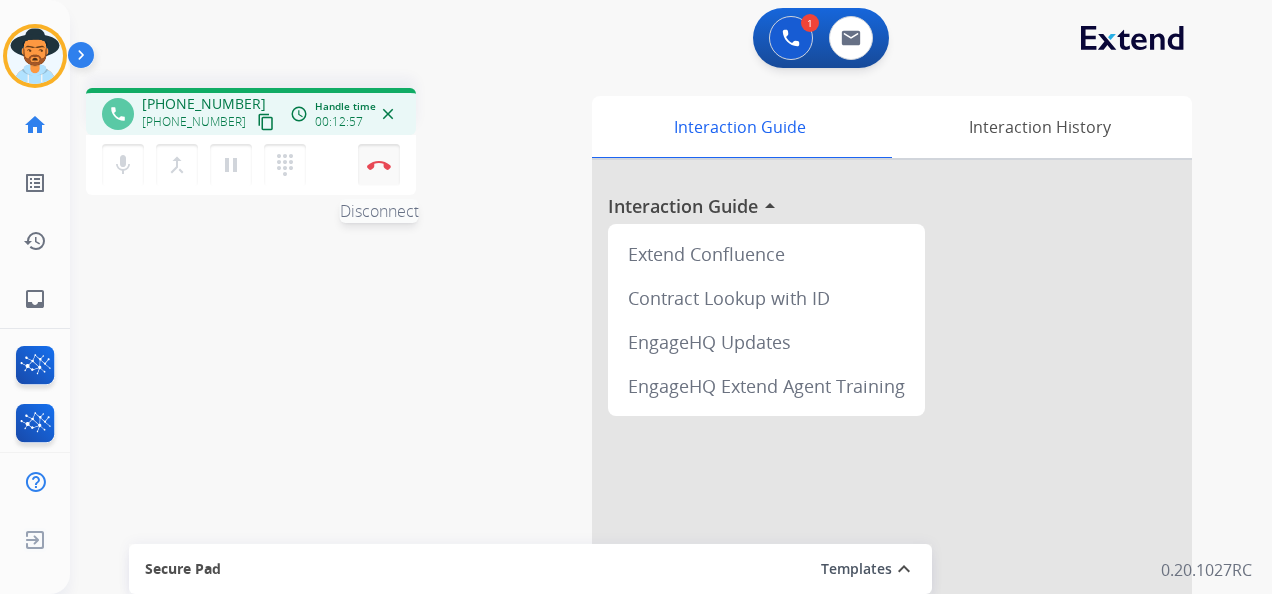 click on "Disconnect" at bounding box center [379, 165] 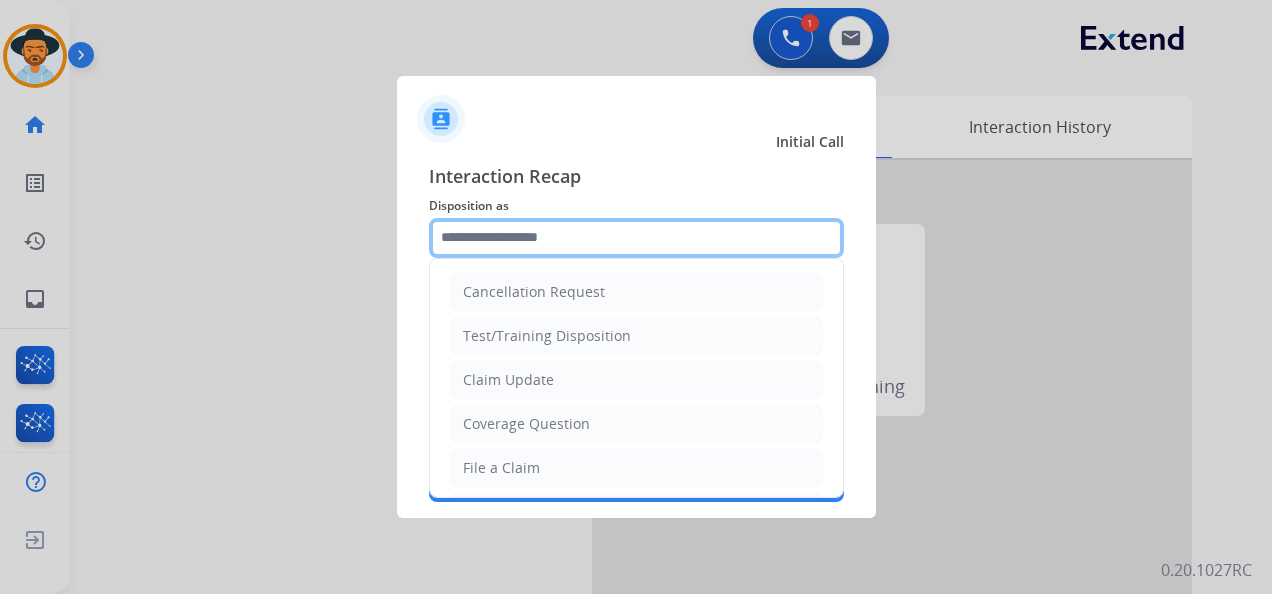 click 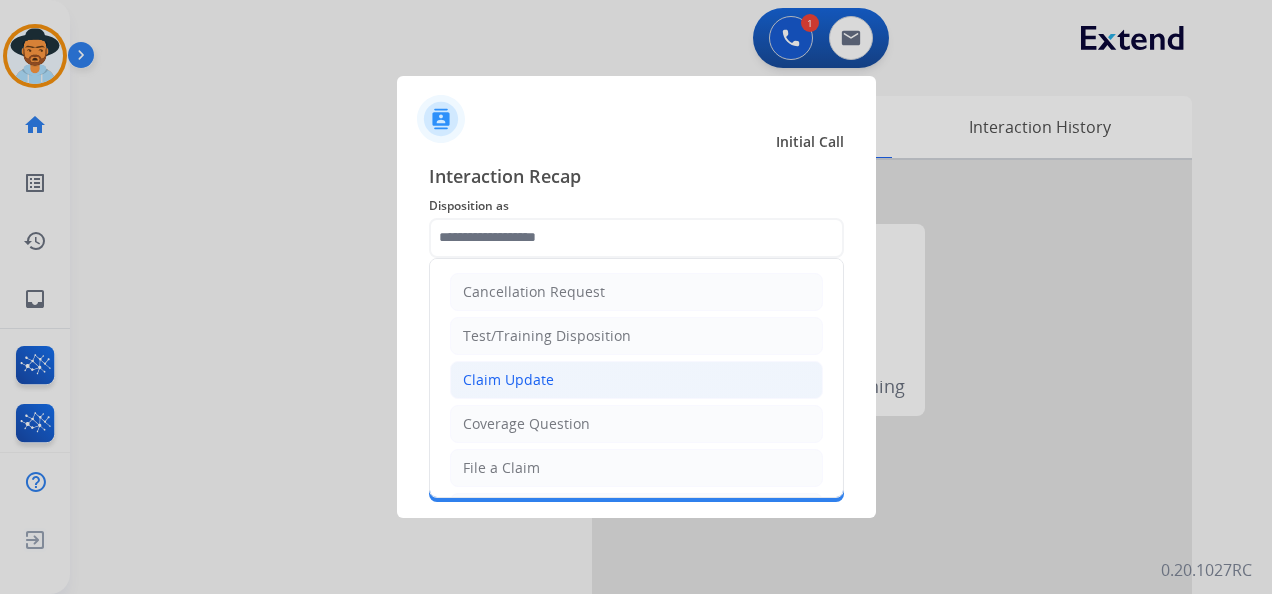 click on "Claim Update" 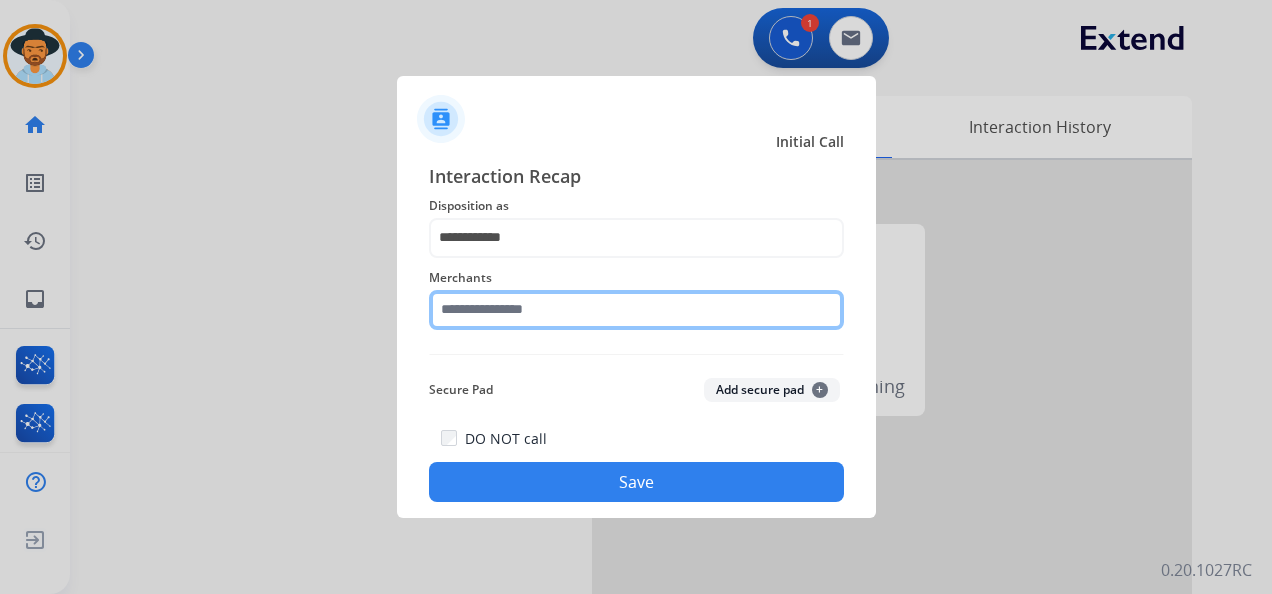 click 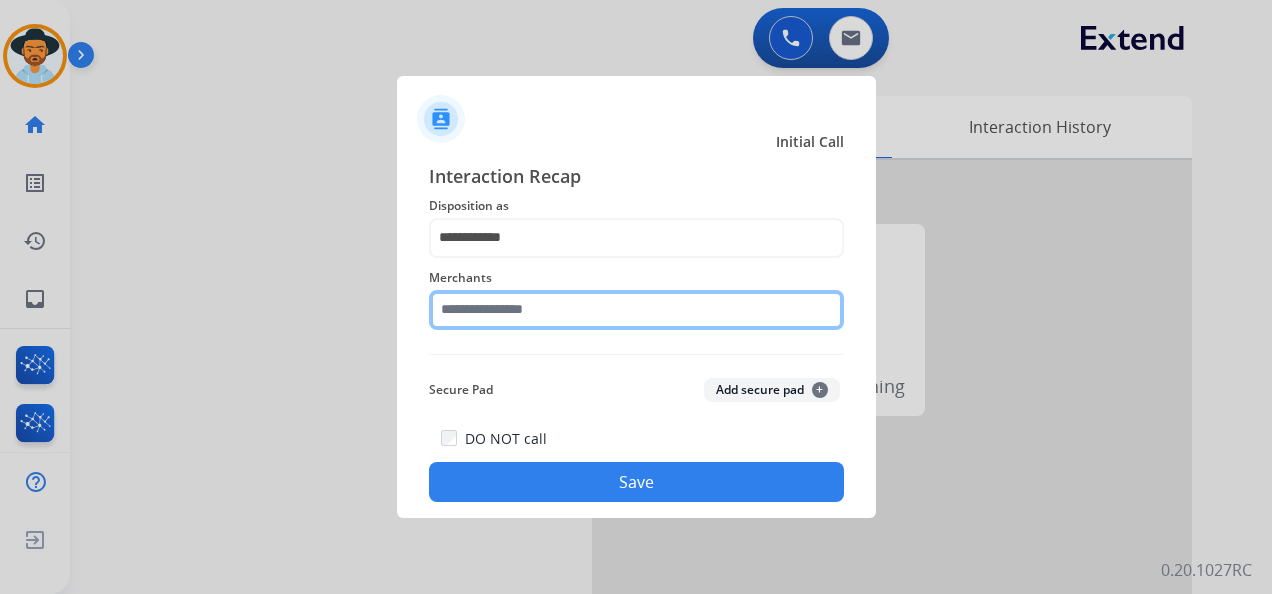 click 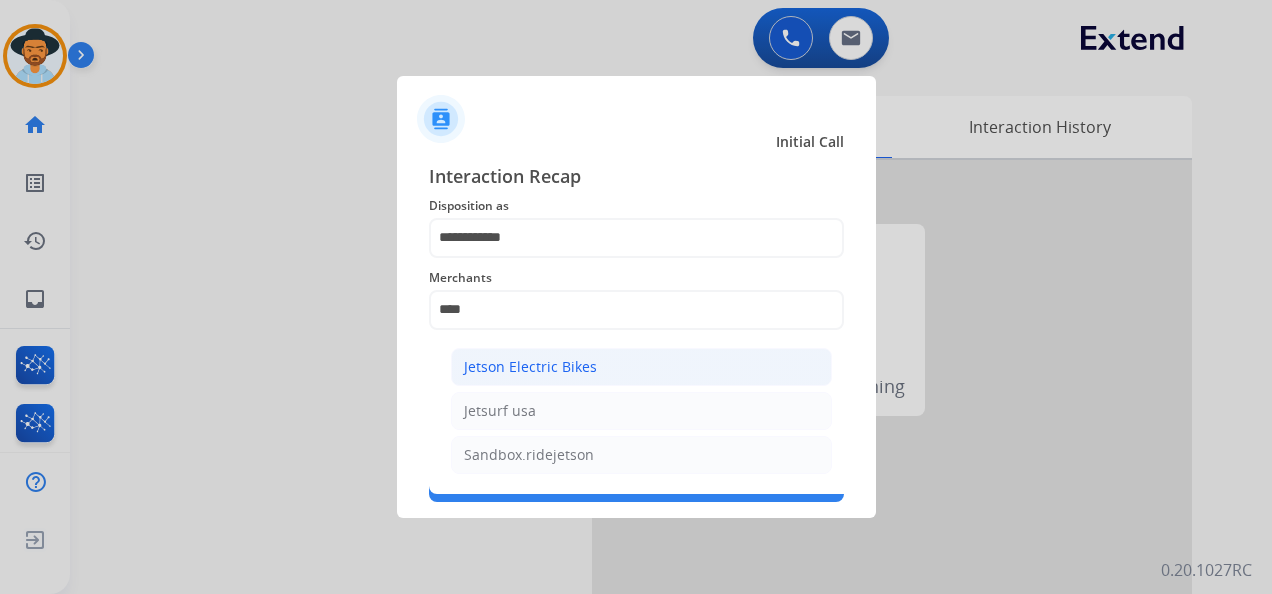 click on "Jetson Electric Bikes" 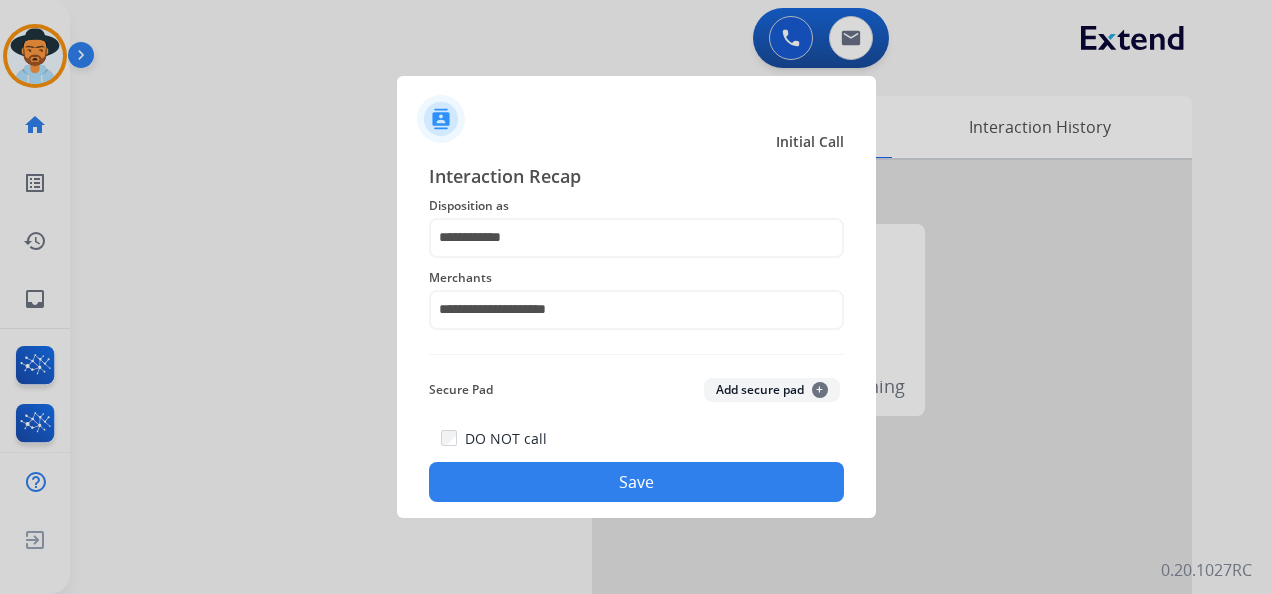 click on "Save" 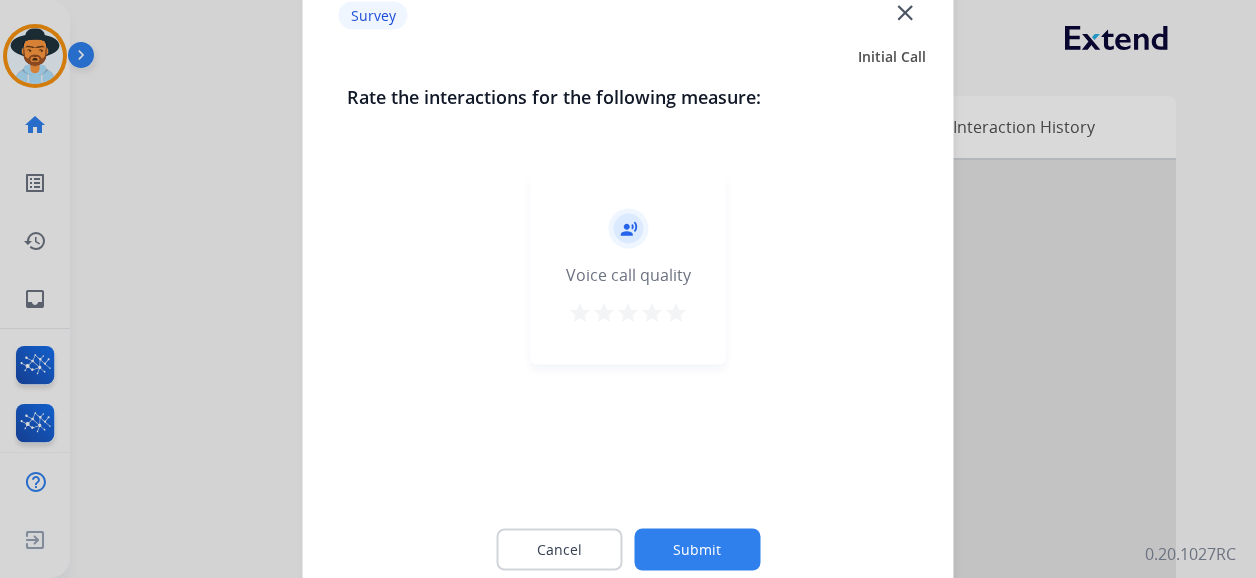click on "star" at bounding box center (676, 313) 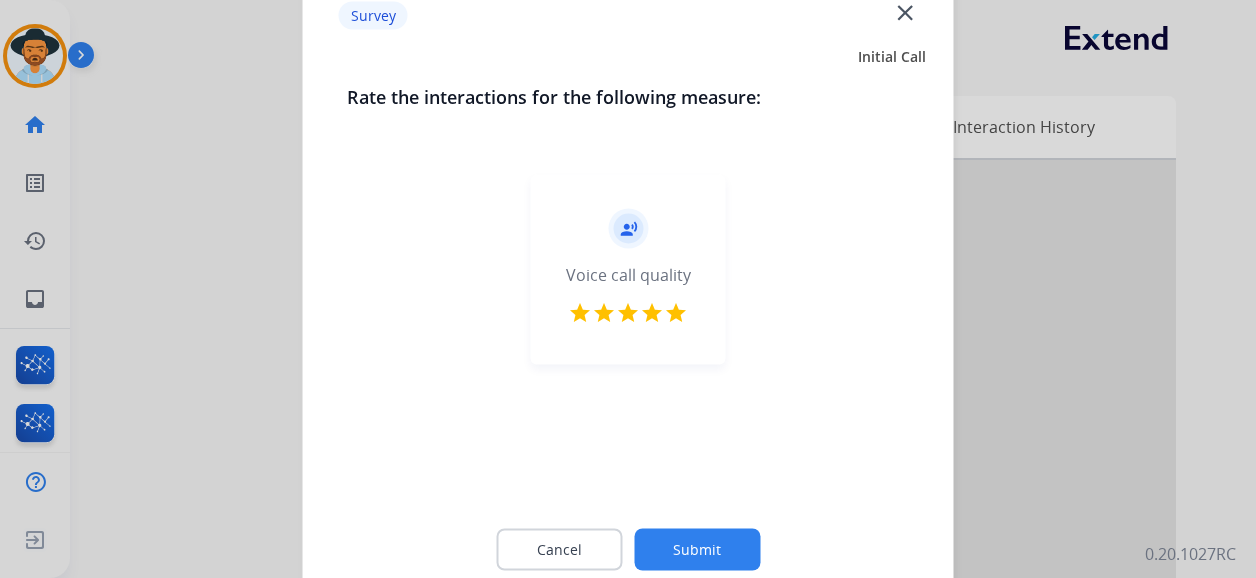 click on "Submit" 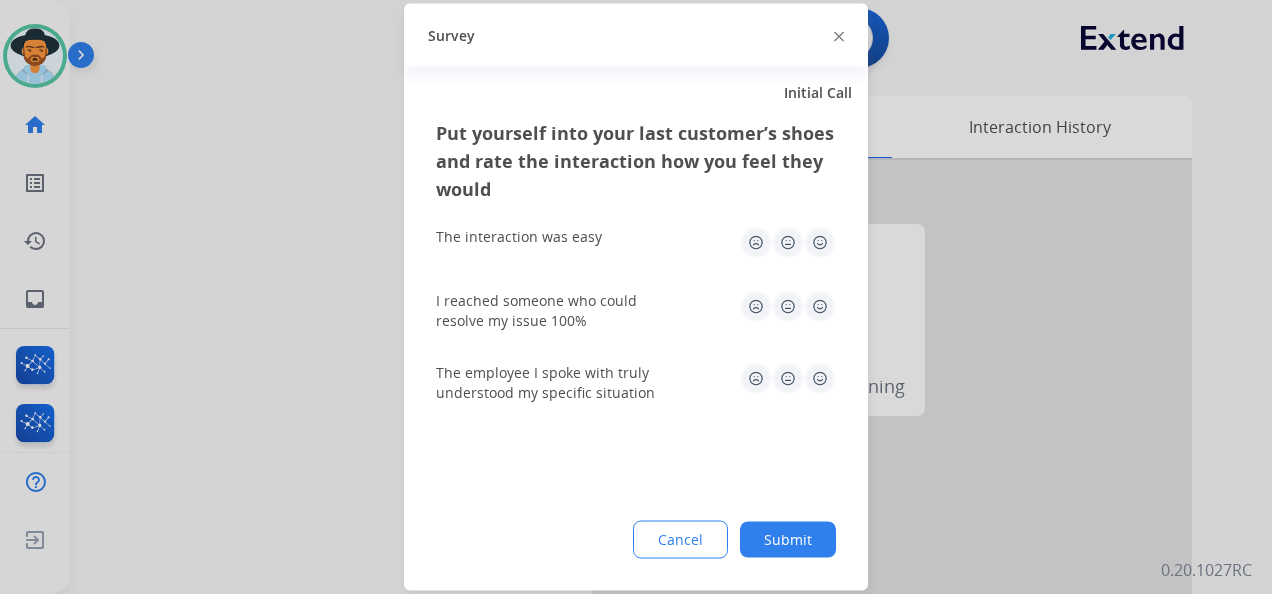 drag, startPoint x: 828, startPoint y: 241, endPoint x: 825, endPoint y: 252, distance: 11.401754 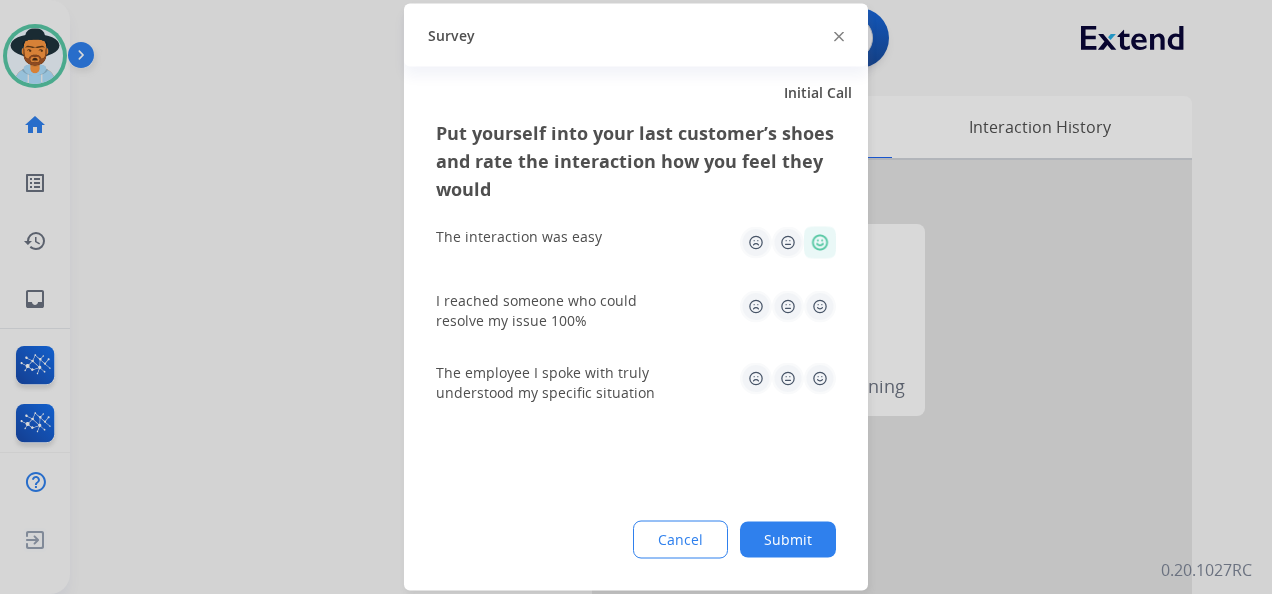 click 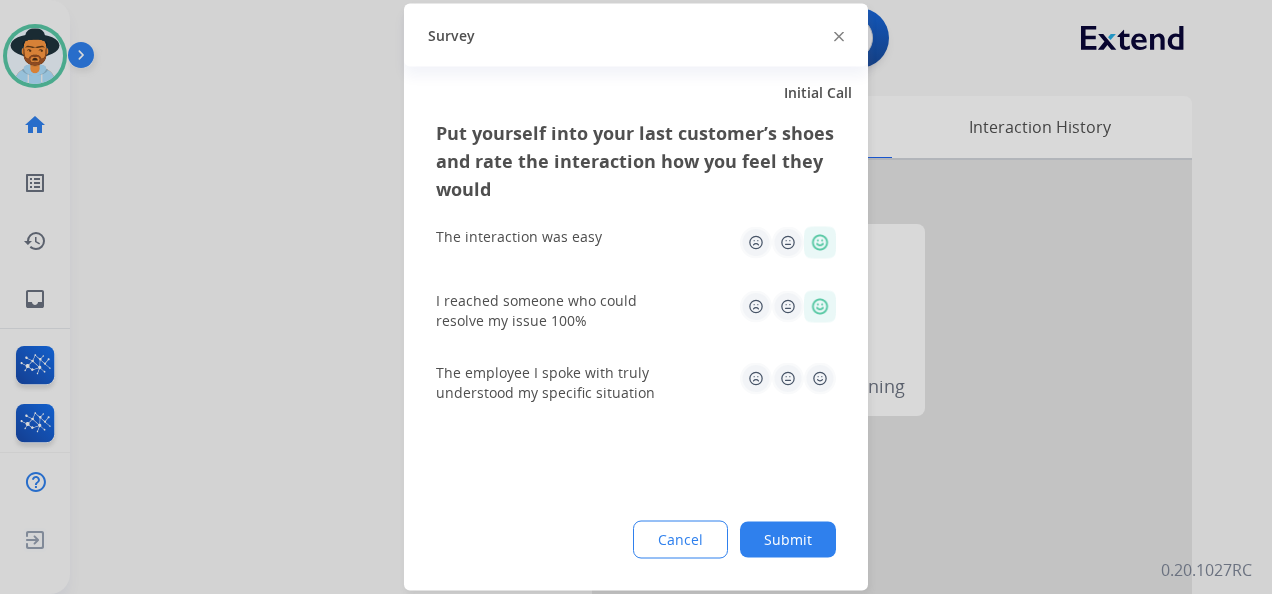 drag, startPoint x: 819, startPoint y: 380, endPoint x: 813, endPoint y: 399, distance: 19.924858 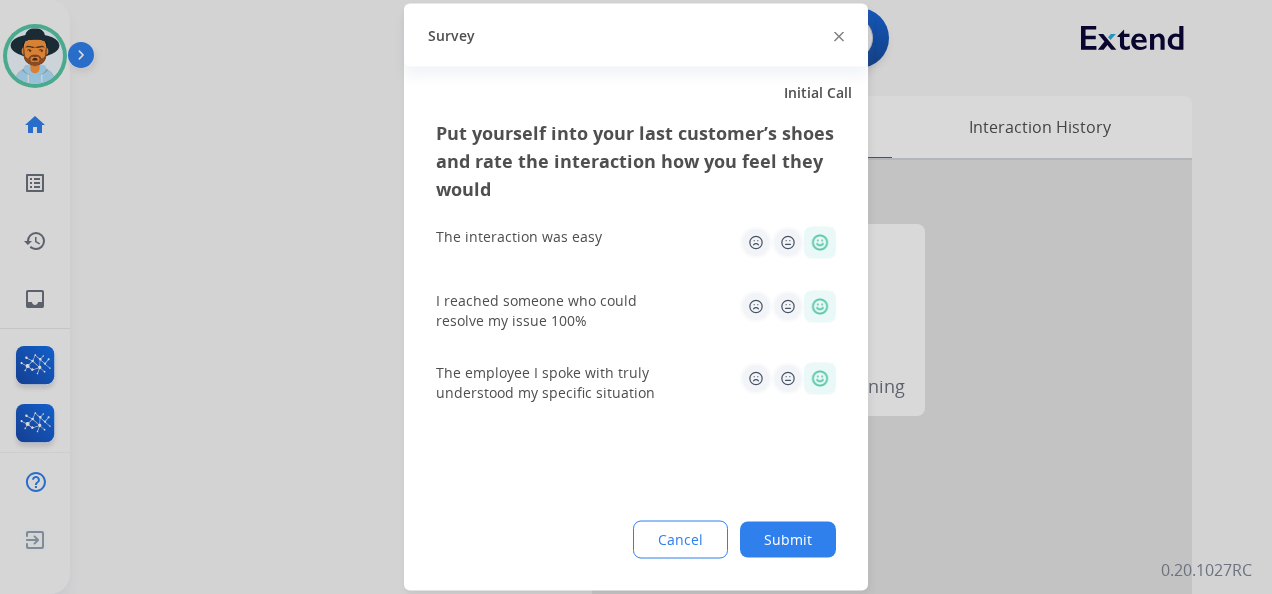 click on "Submit" 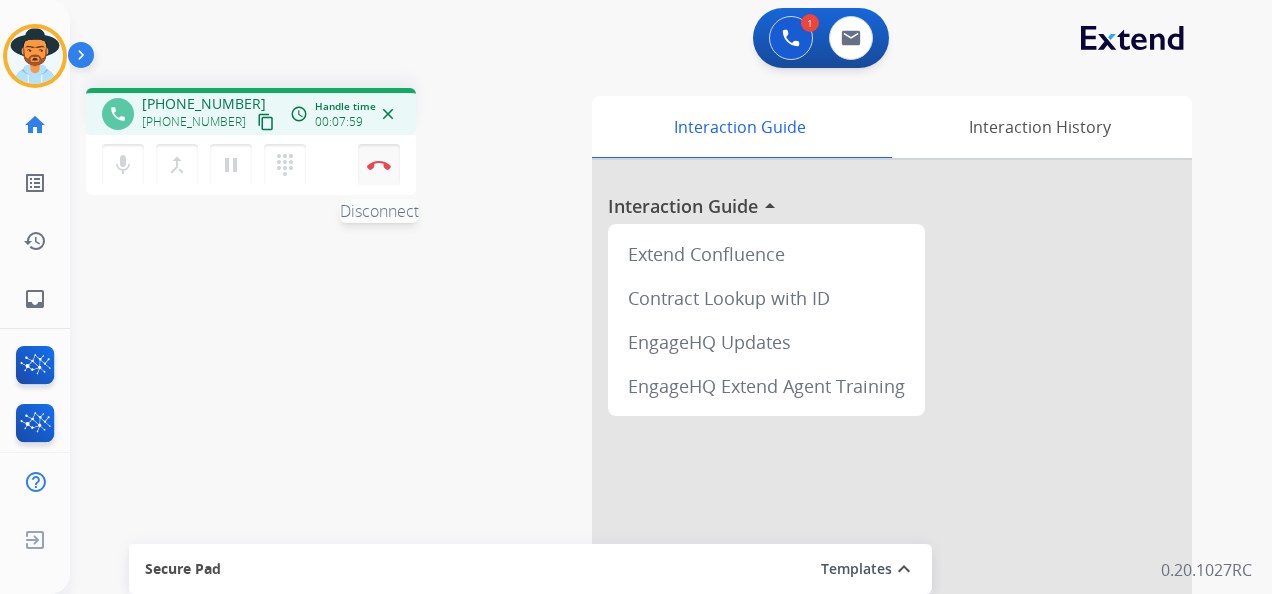 click at bounding box center [379, 165] 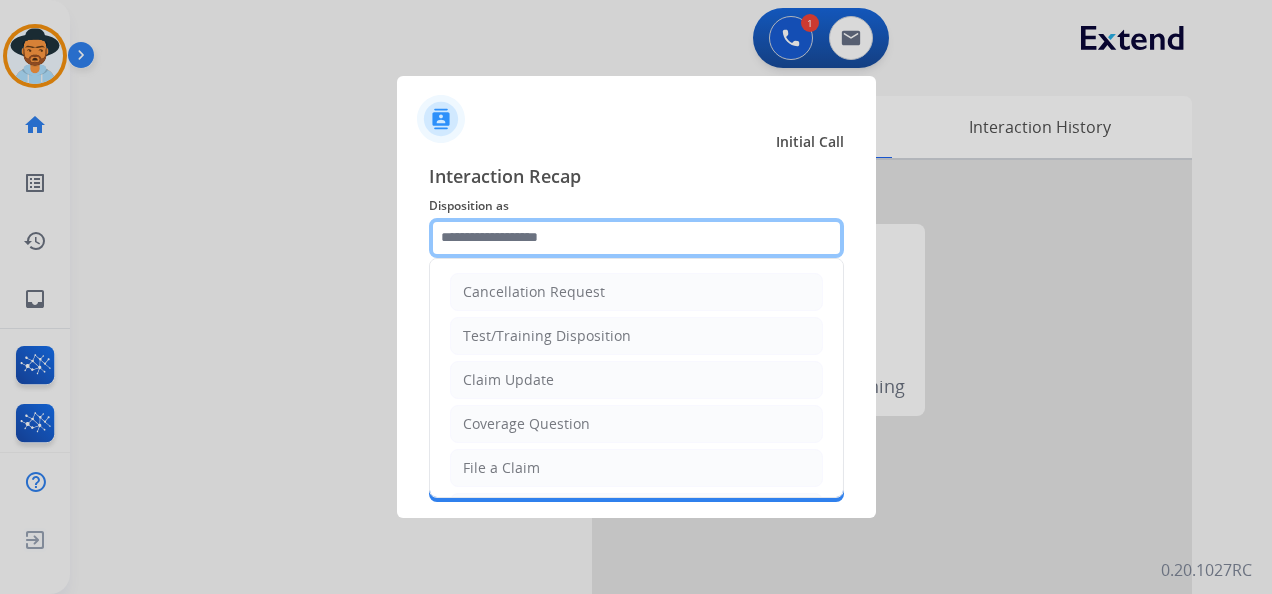 click 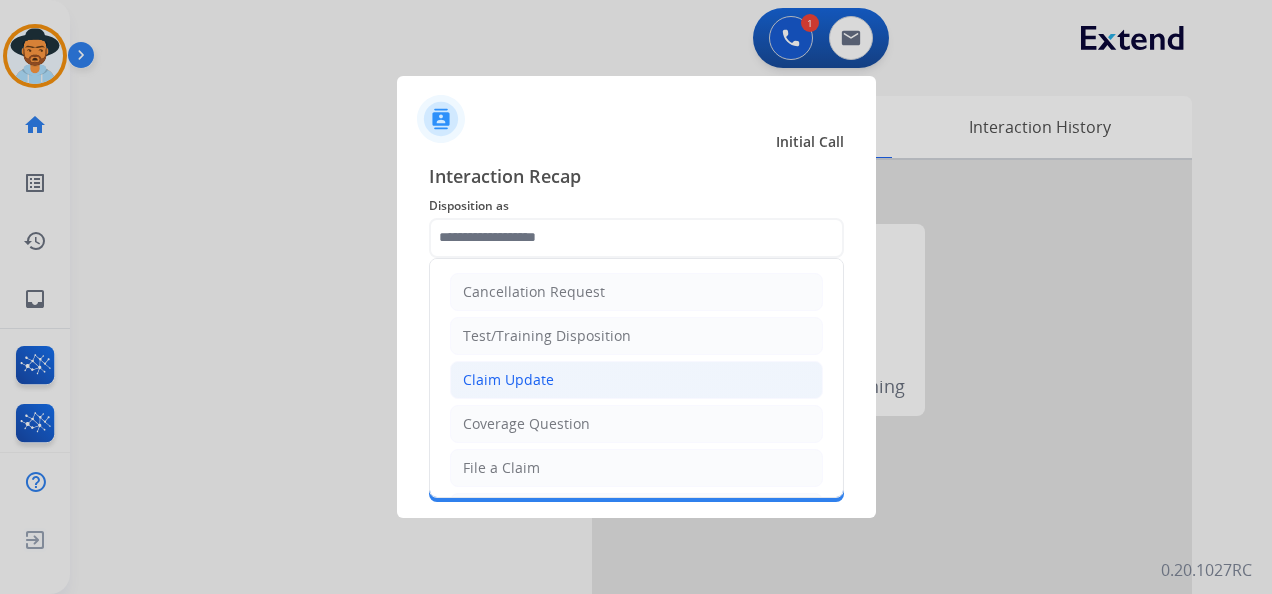 click on "Claim Update" 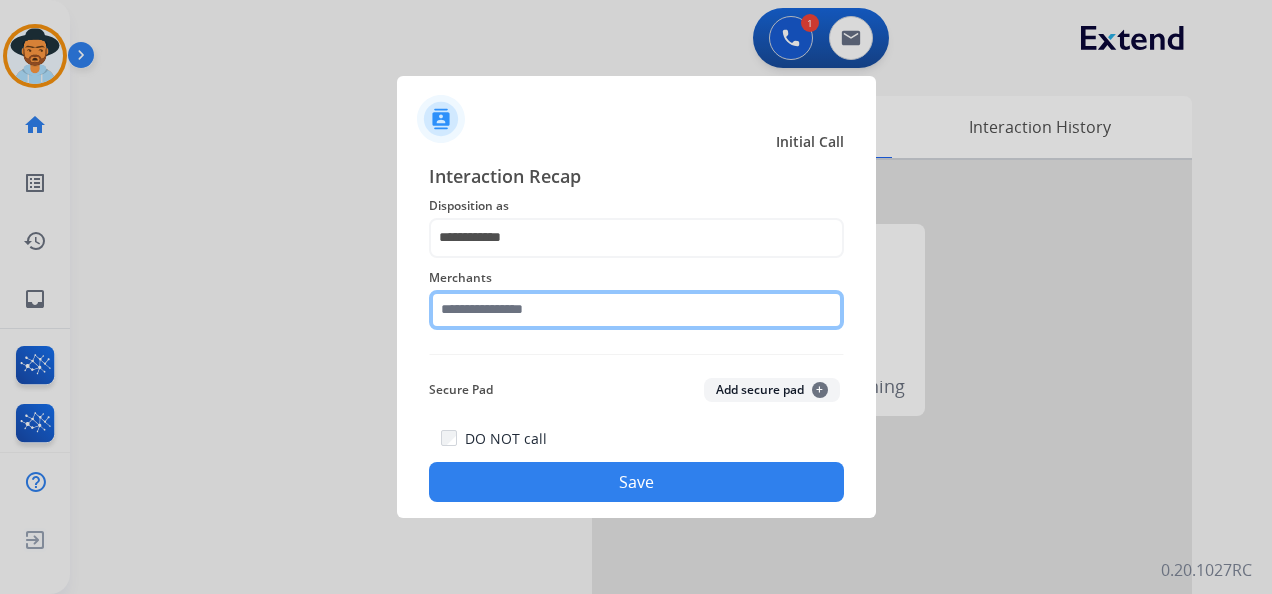 click 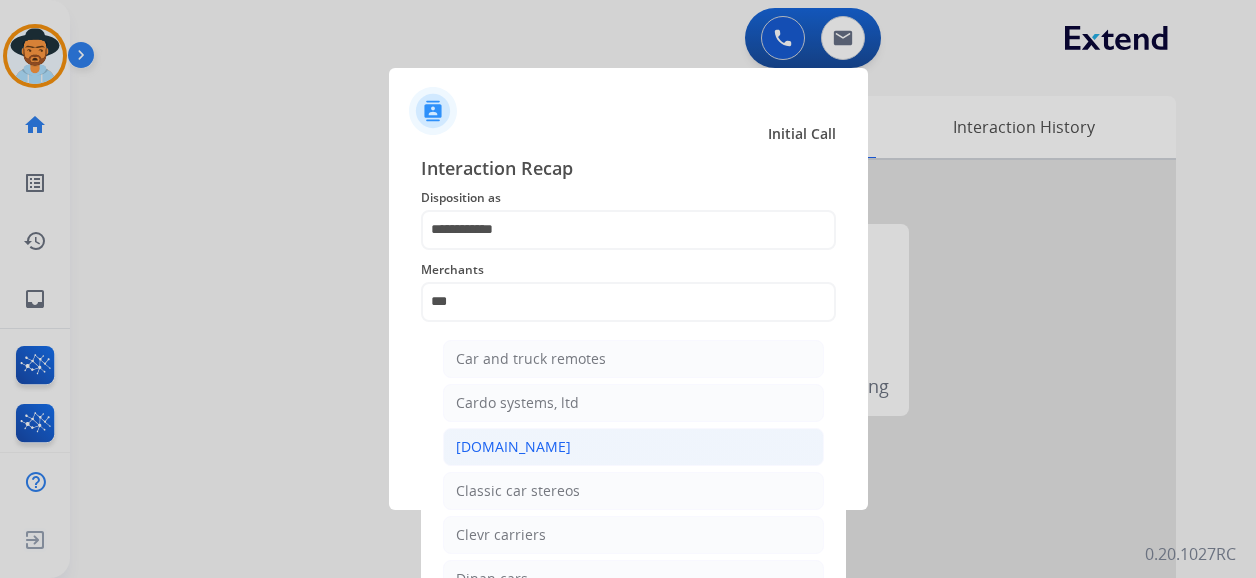 click on "[DOMAIN_NAME]" 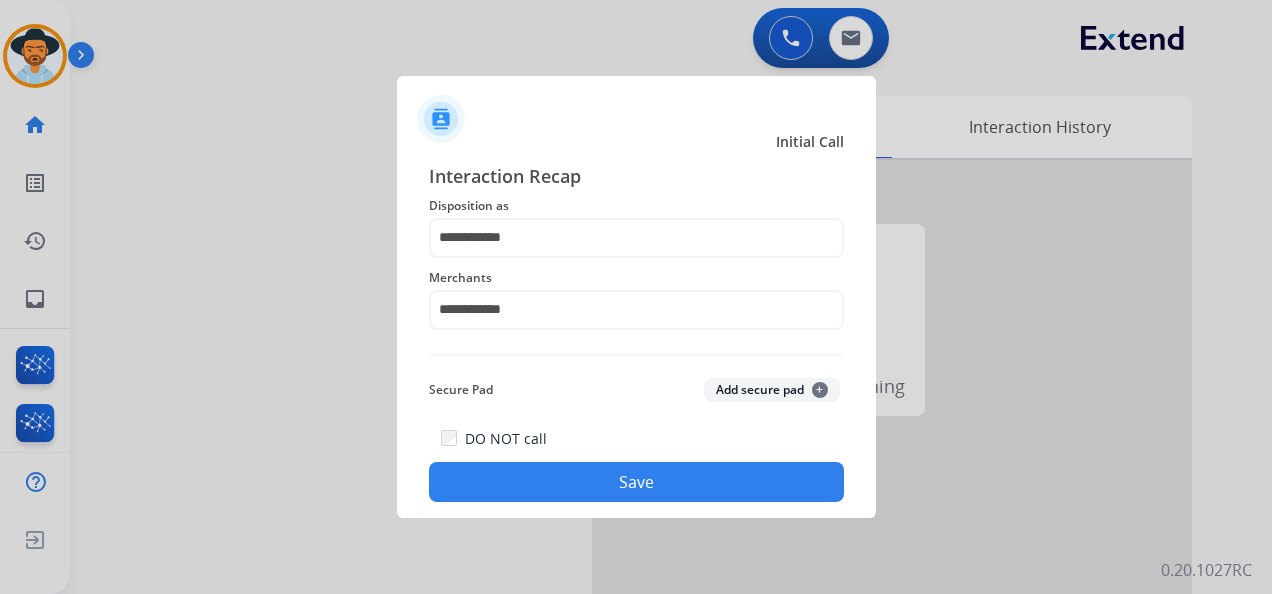 click on "Save" 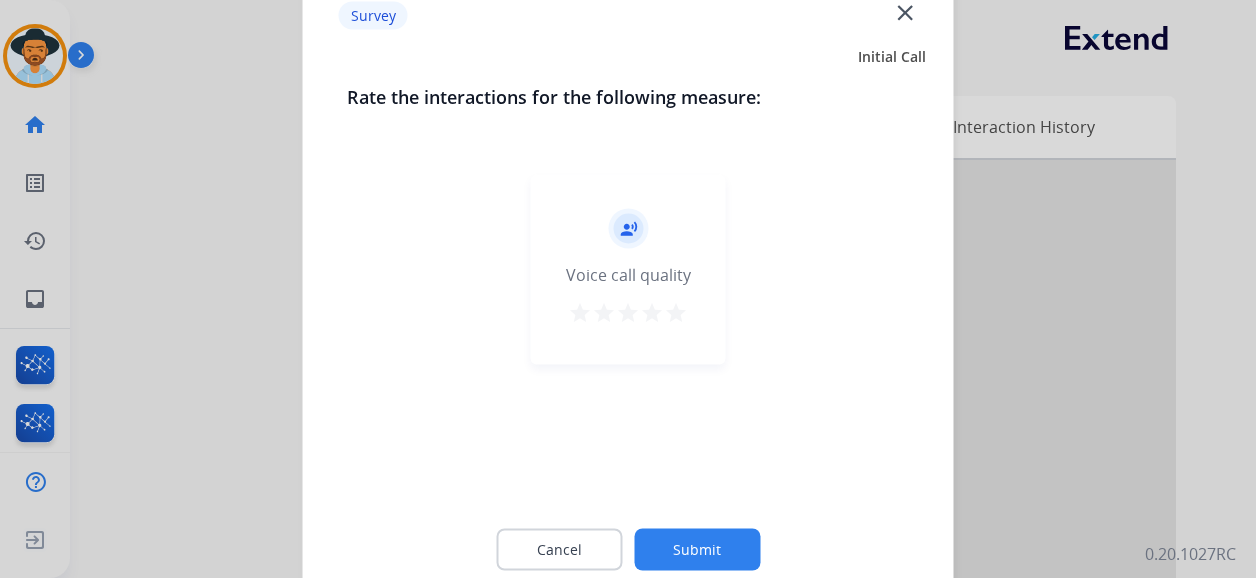 click on "star" at bounding box center [676, 313] 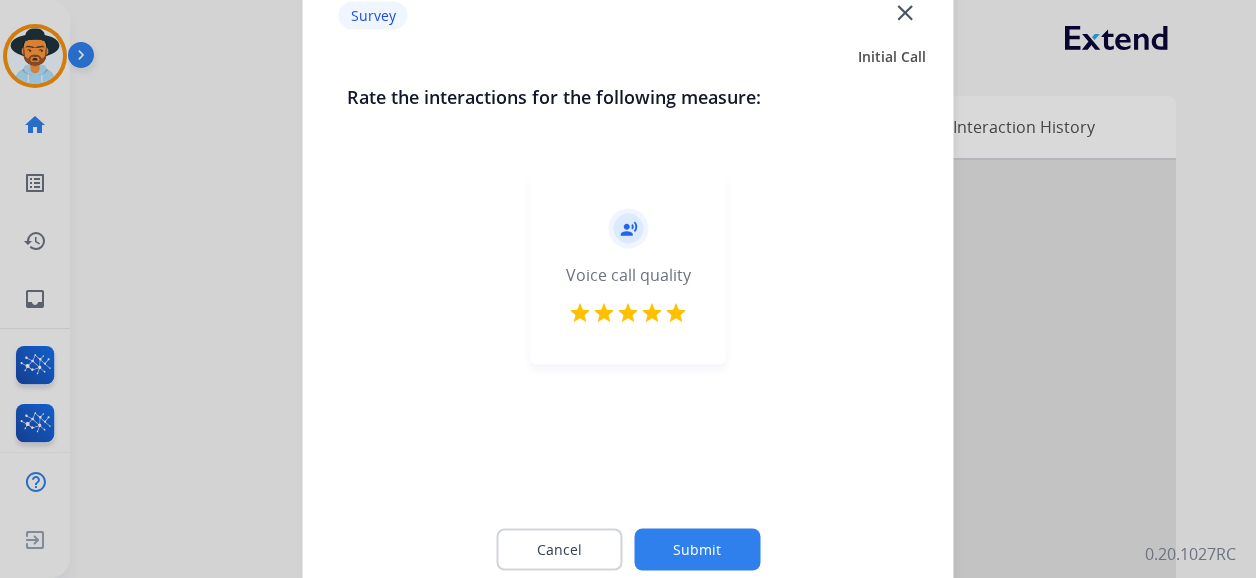 click on "Submit" 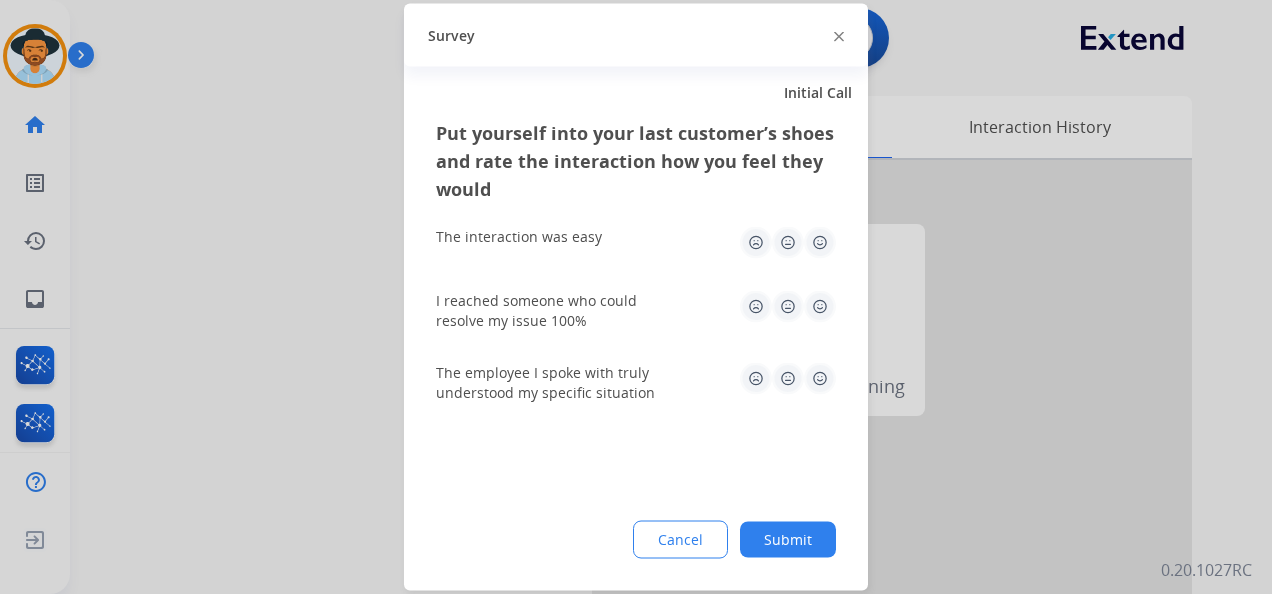 click 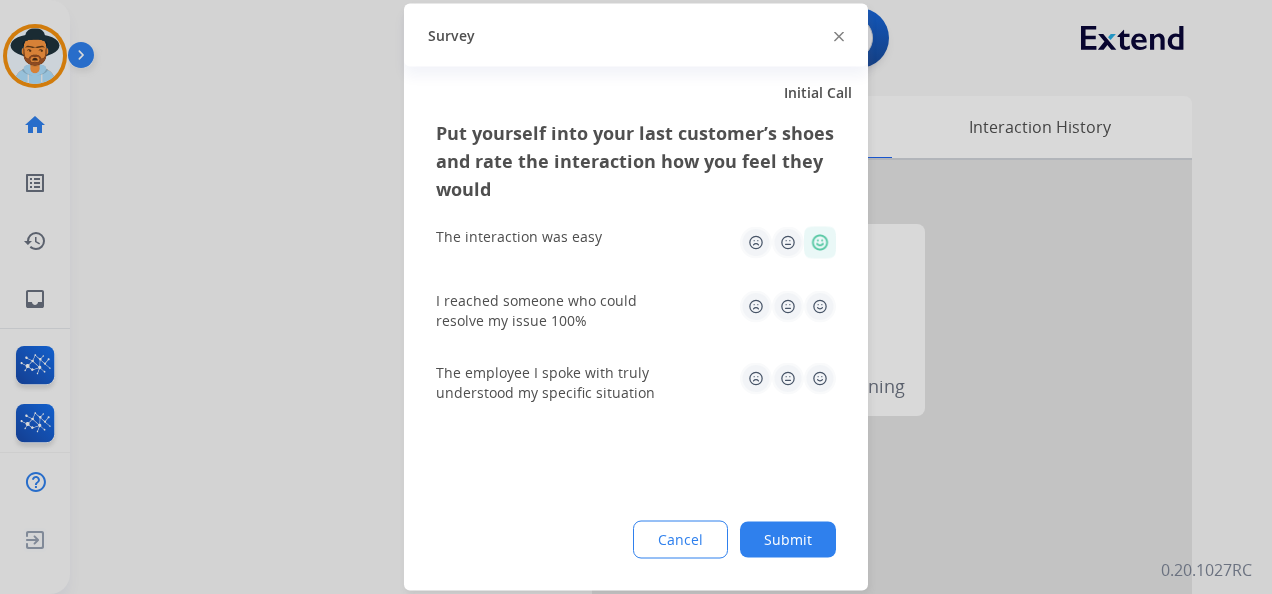 drag, startPoint x: 817, startPoint y: 300, endPoint x: 813, endPoint y: 334, distance: 34.234486 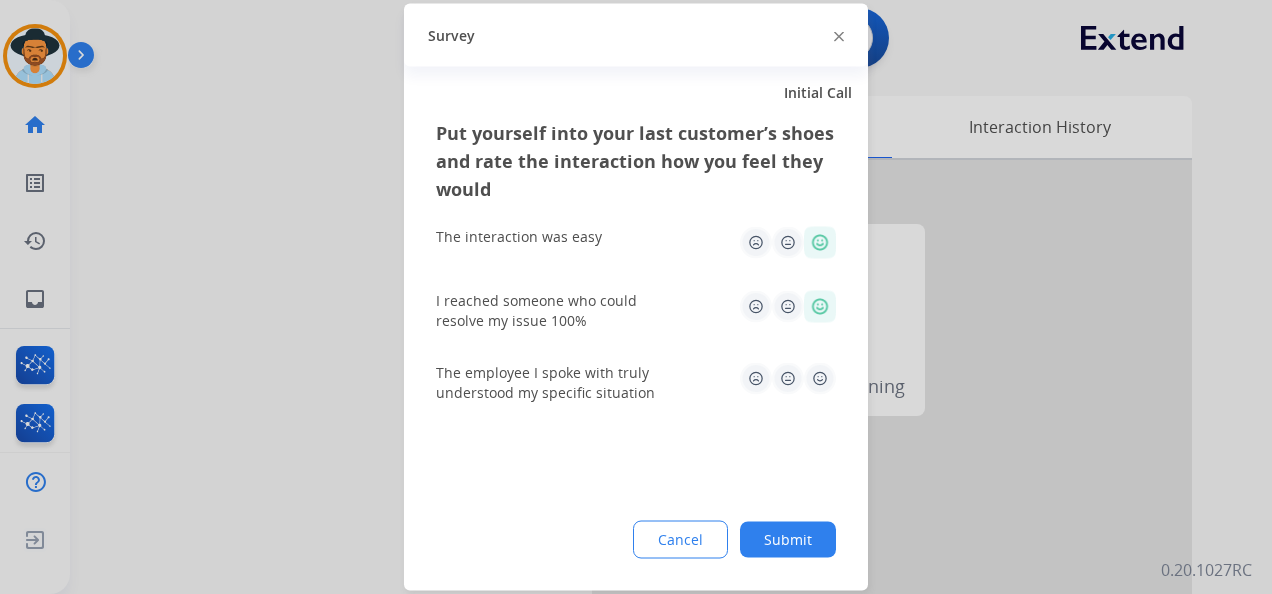click 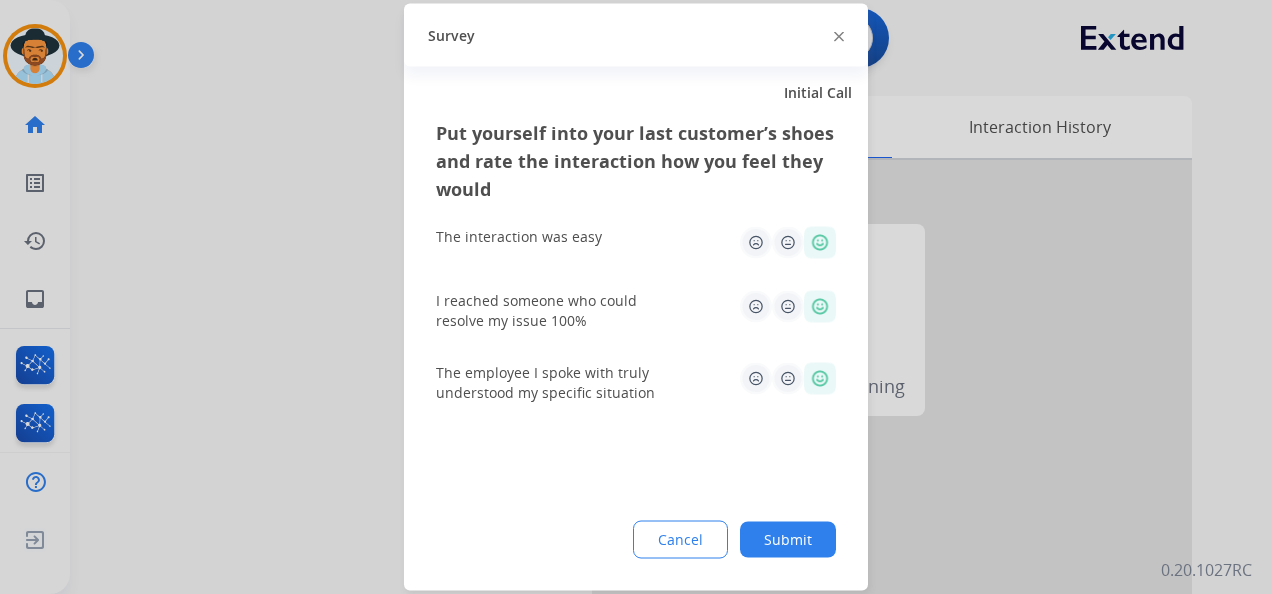 click on "Submit" 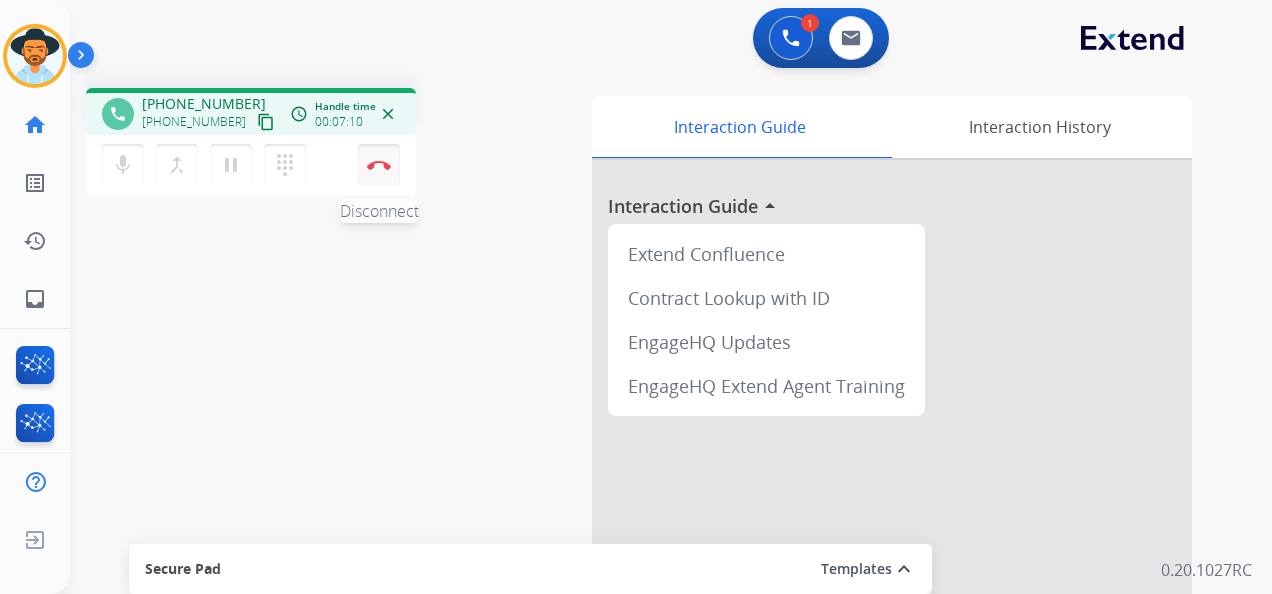 click at bounding box center [379, 165] 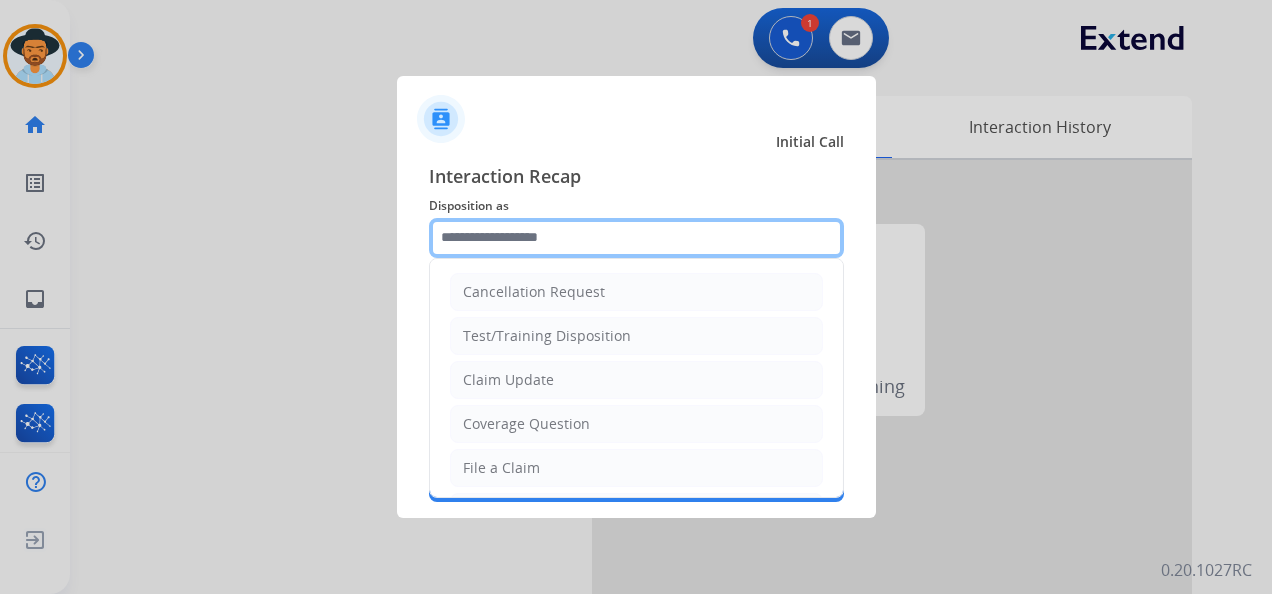 click 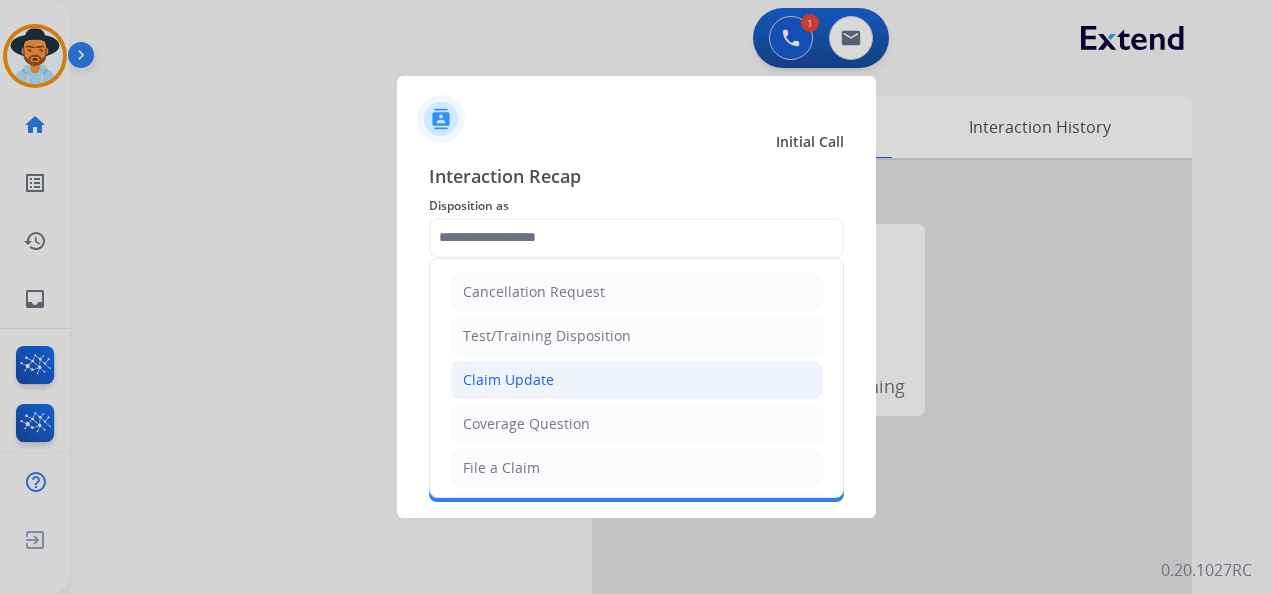 click on "Claim Update" 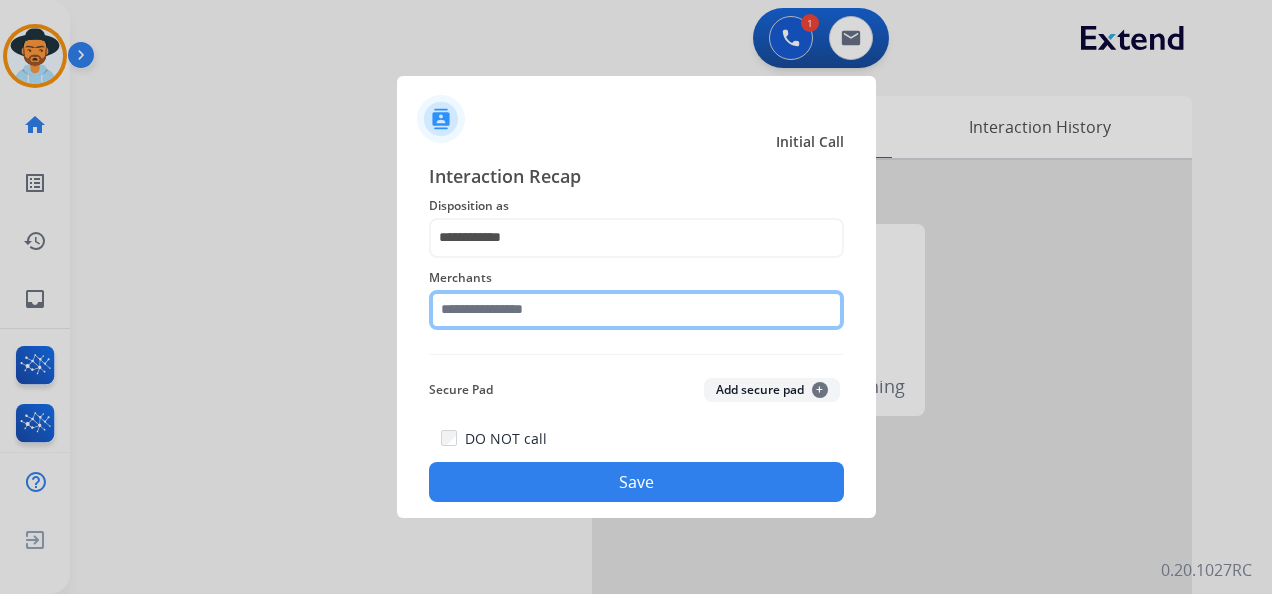 click 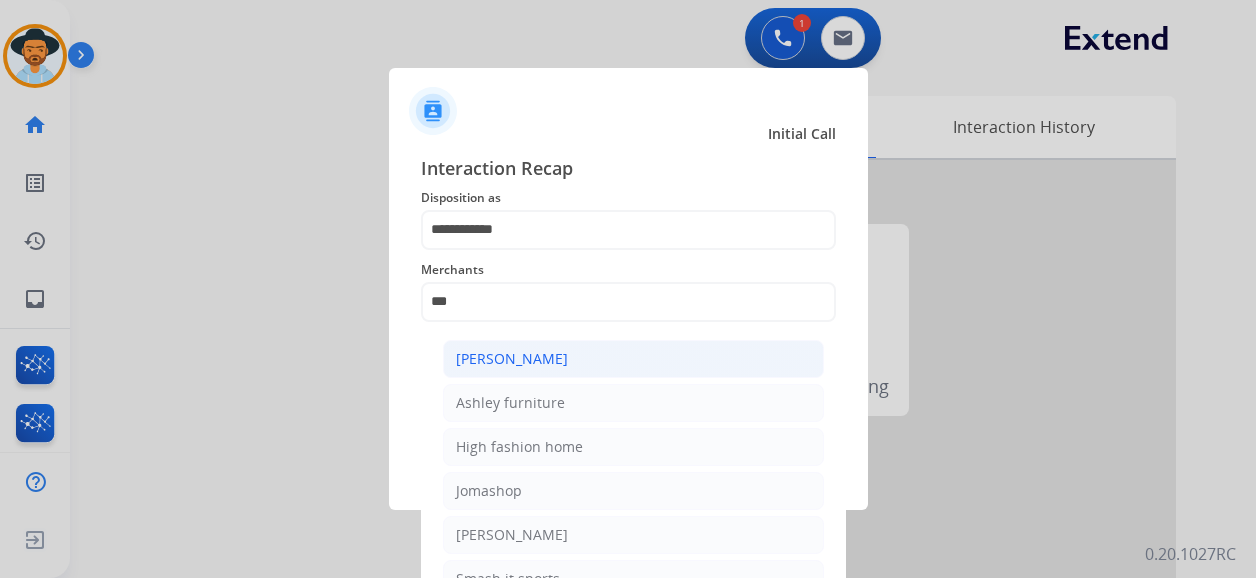 drag, startPoint x: 553, startPoint y: 350, endPoint x: 564, endPoint y: 350, distance: 11 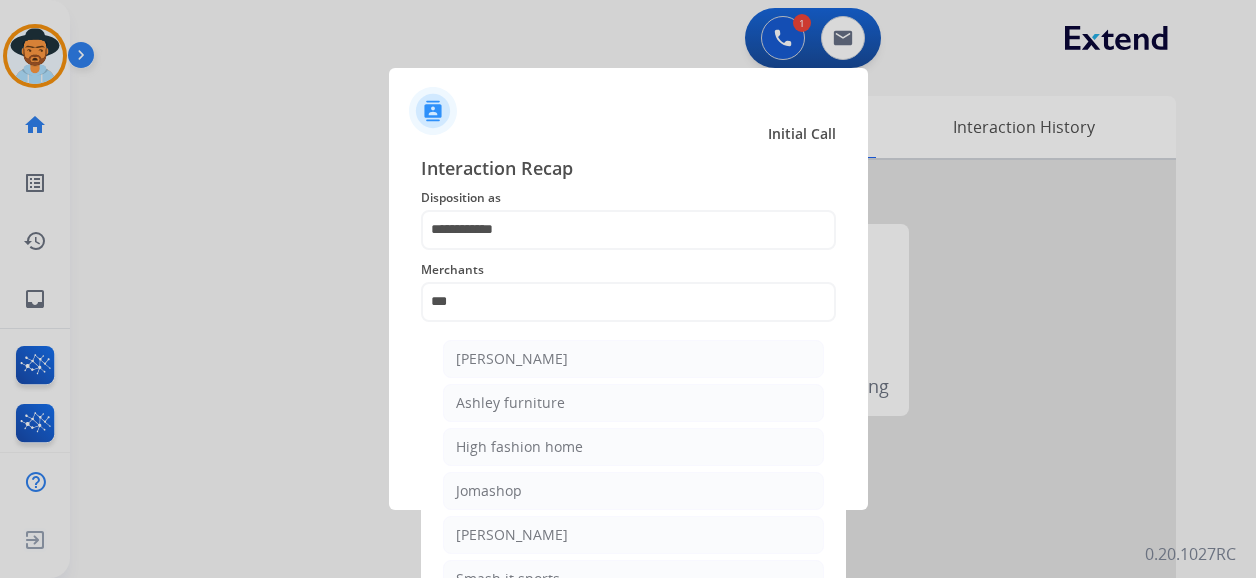 click on "[PERSON_NAME]" 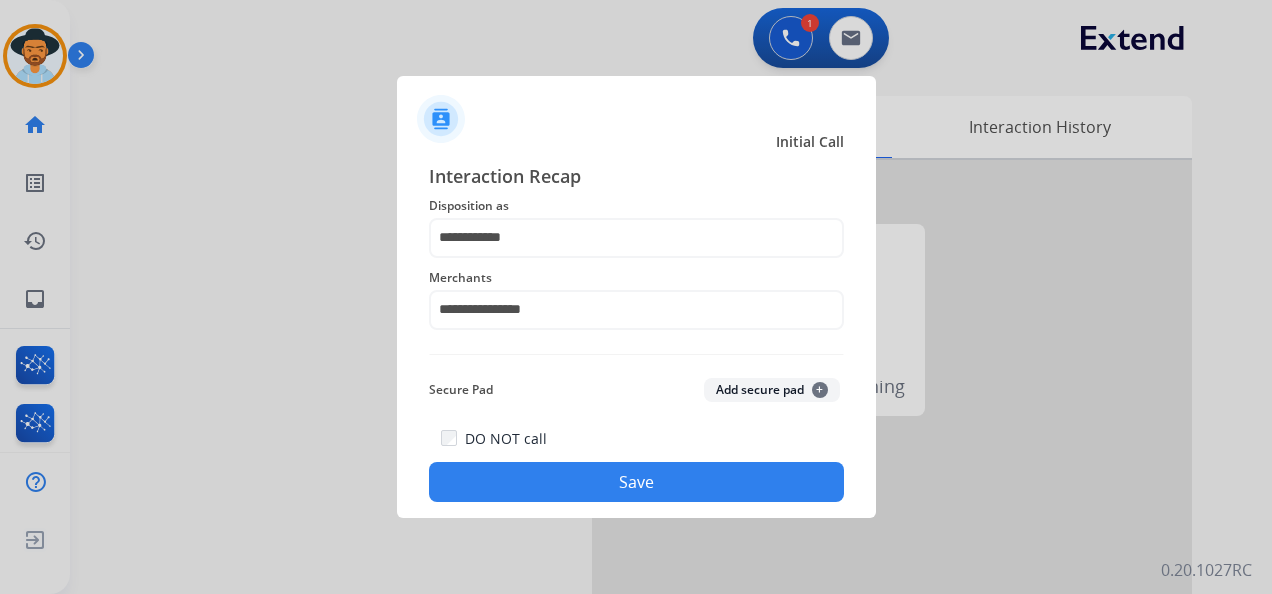 click on "Save" 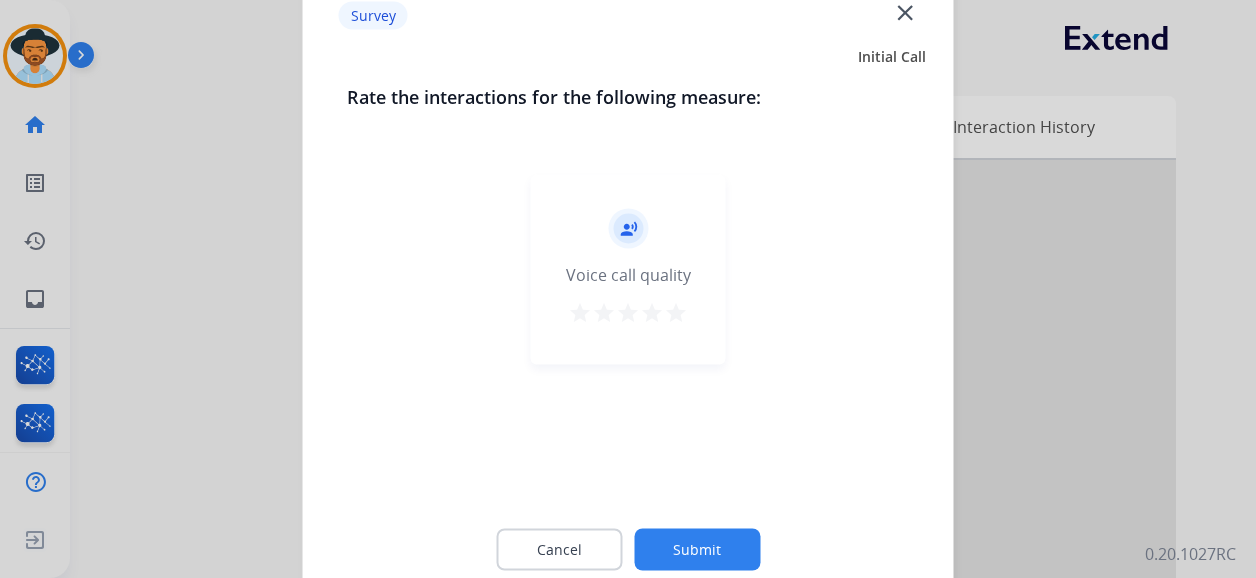 drag, startPoint x: 678, startPoint y: 311, endPoint x: 673, endPoint y: 368, distance: 57.21888 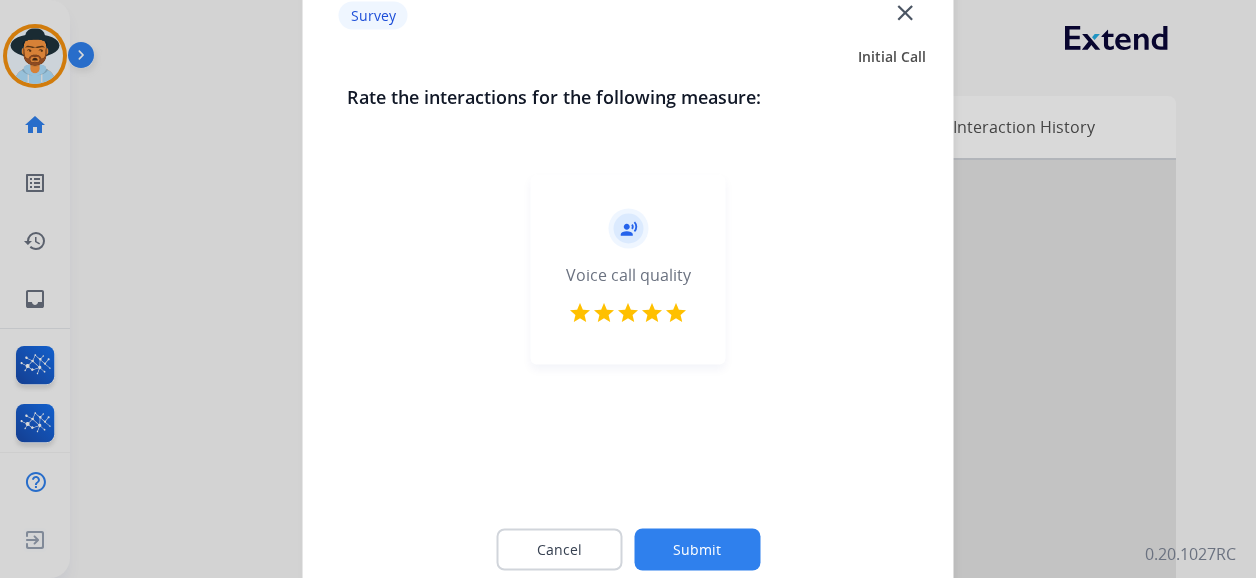 click on "Submit" 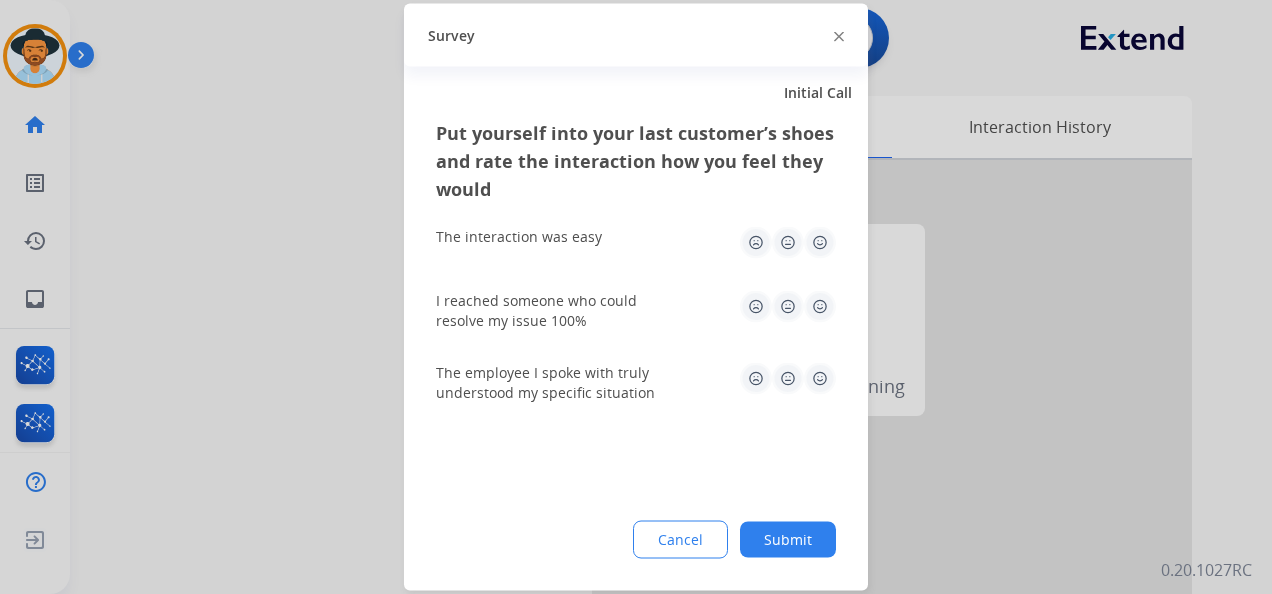 click 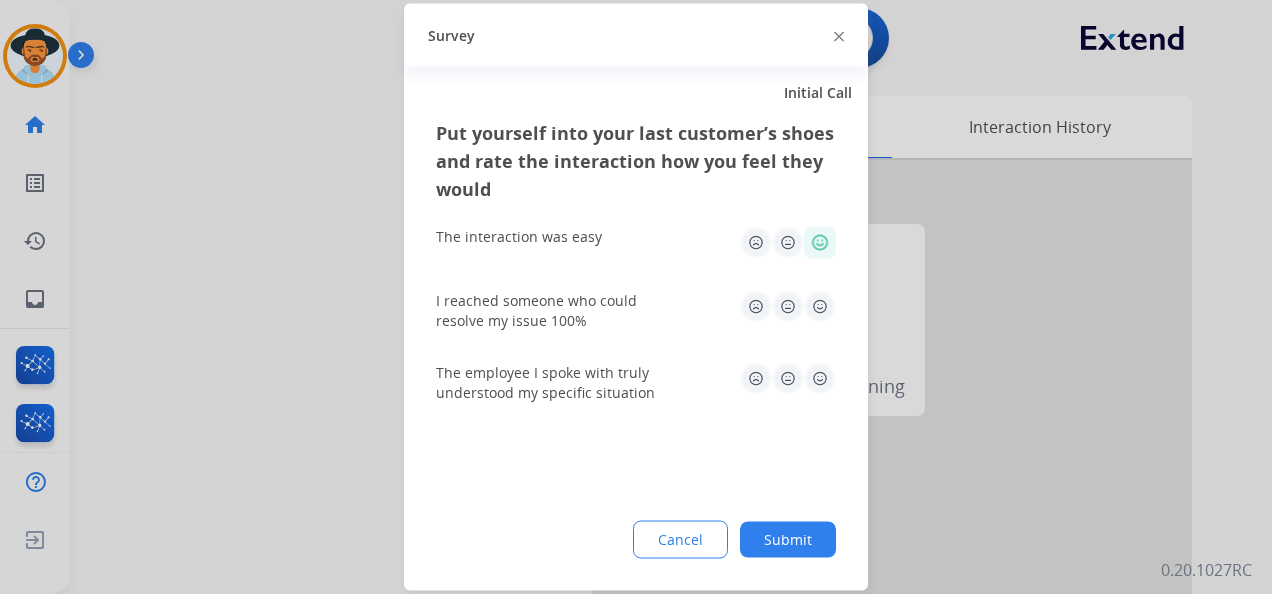 click 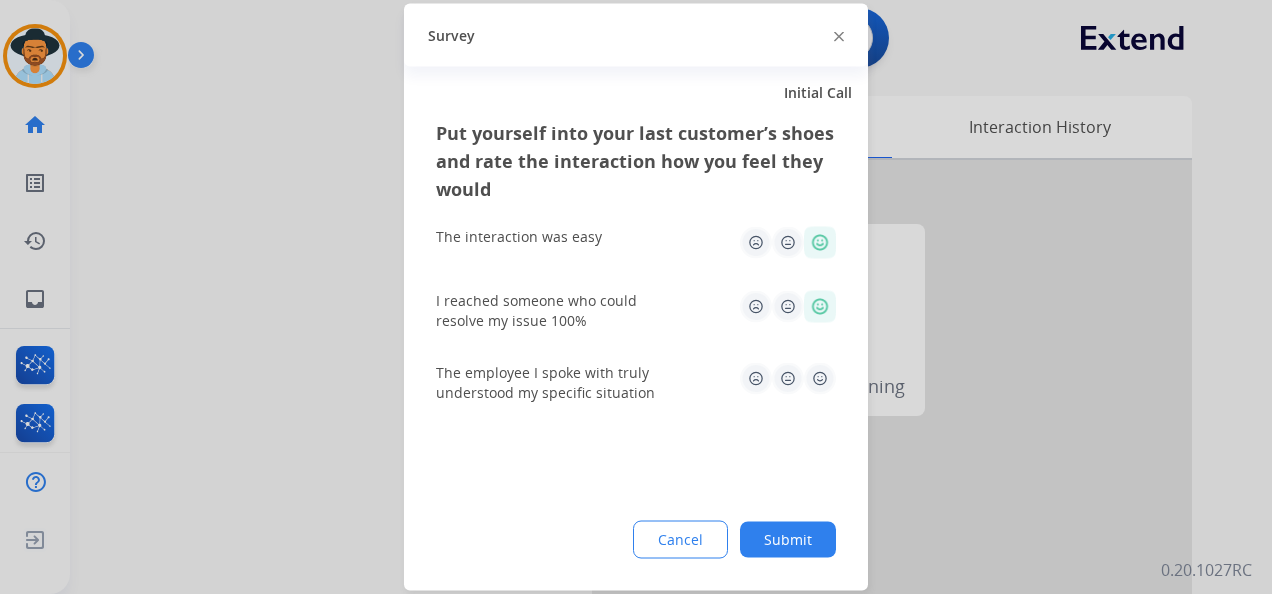 click 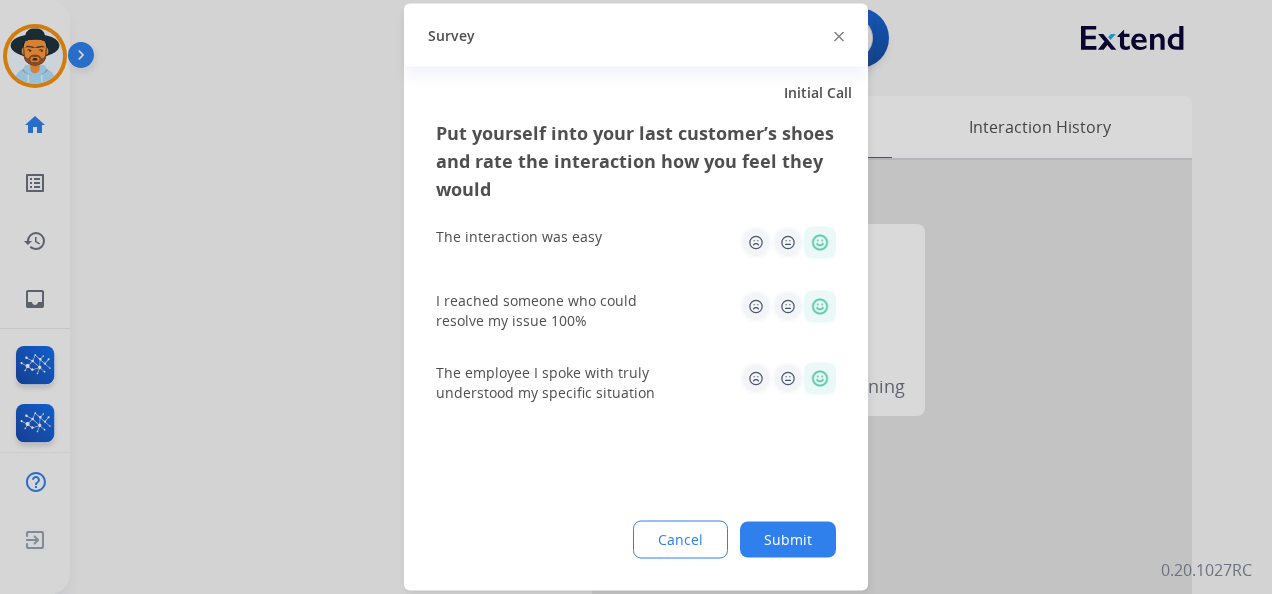 drag, startPoint x: 806, startPoint y: 532, endPoint x: 799, endPoint y: 524, distance: 10.630146 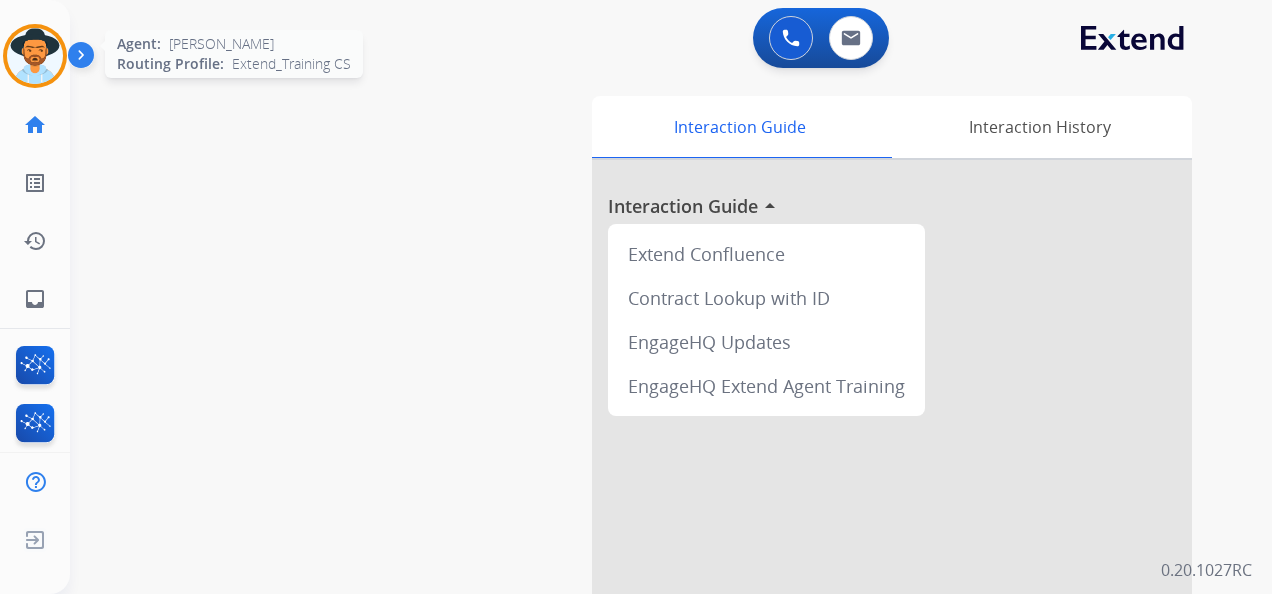 click at bounding box center [35, 56] 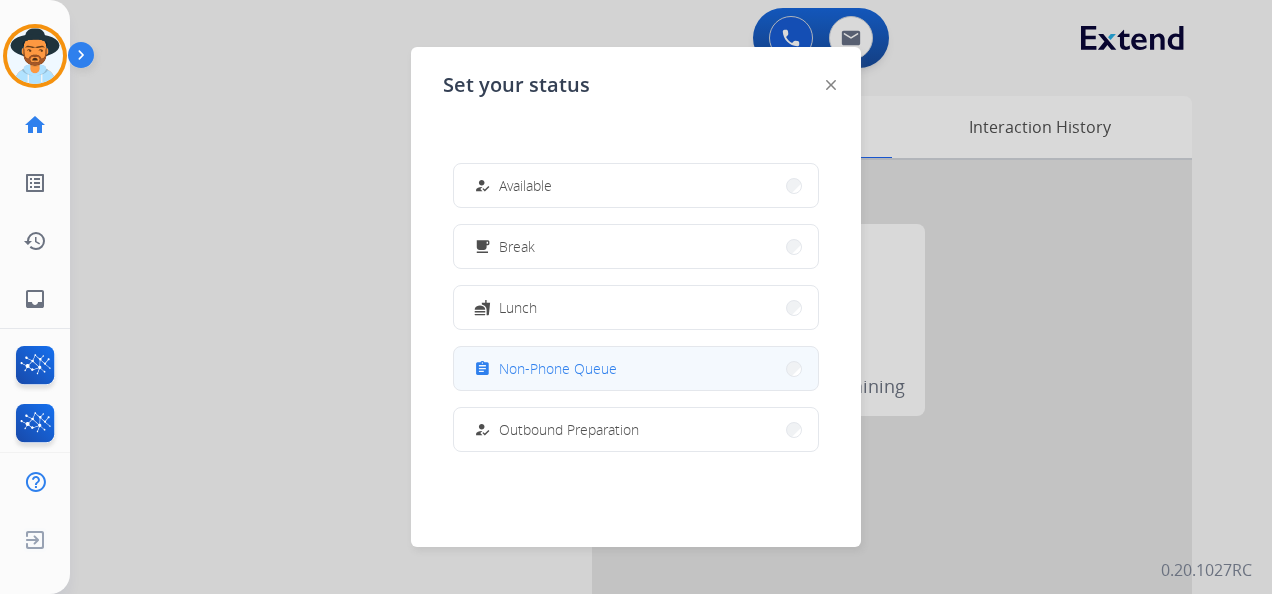 click on "Non-Phone Queue" at bounding box center [558, 368] 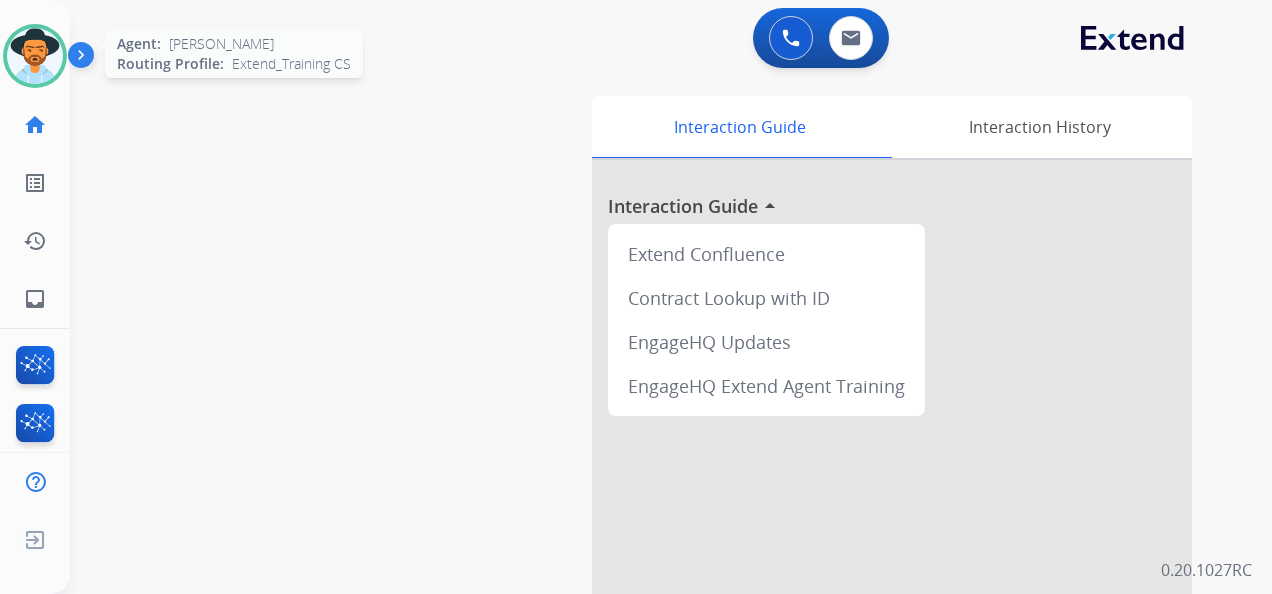 click at bounding box center [35, 56] 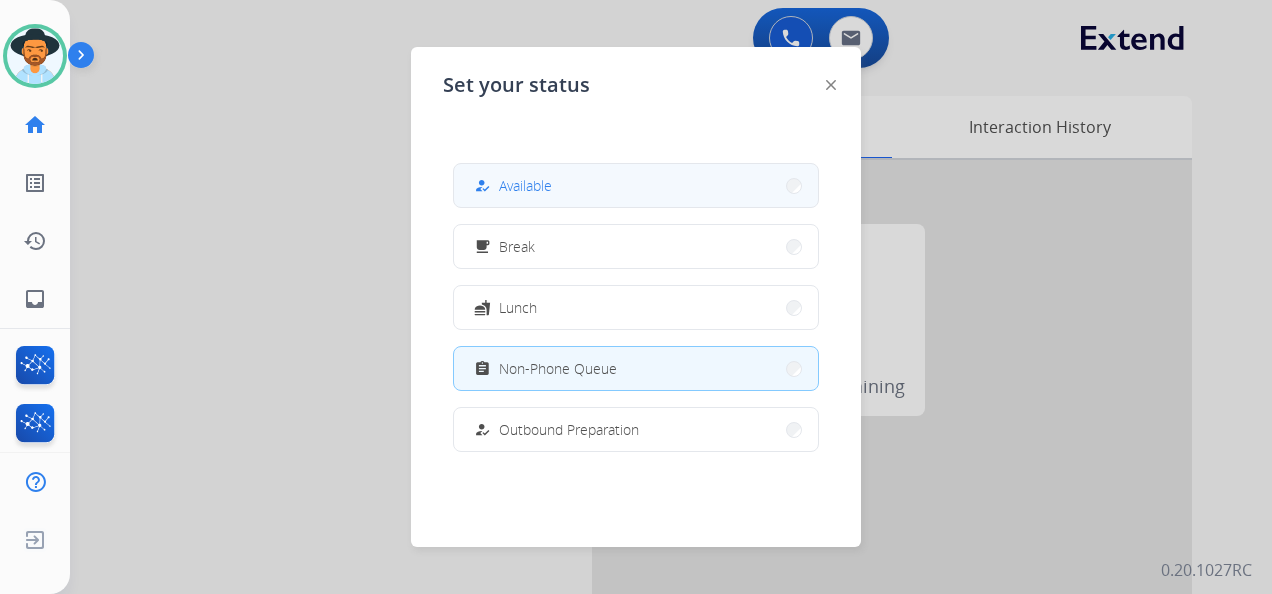click on "how_to_reg Available" at bounding box center (636, 185) 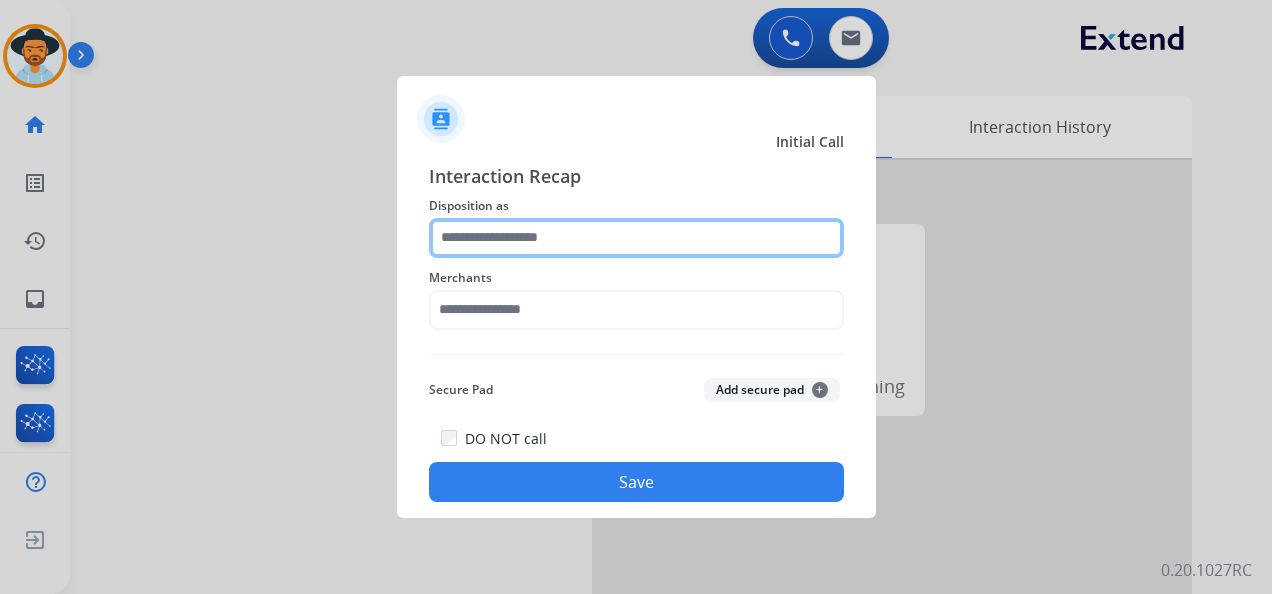 click 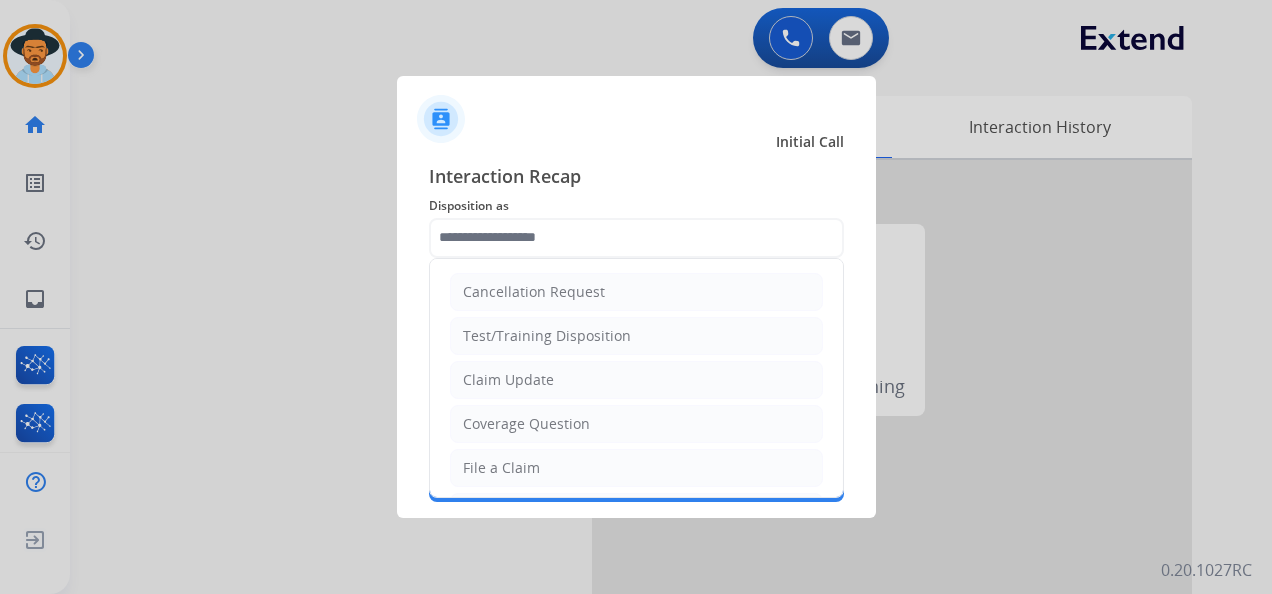drag, startPoint x: 610, startPoint y: 477, endPoint x: 610, endPoint y: 440, distance: 37 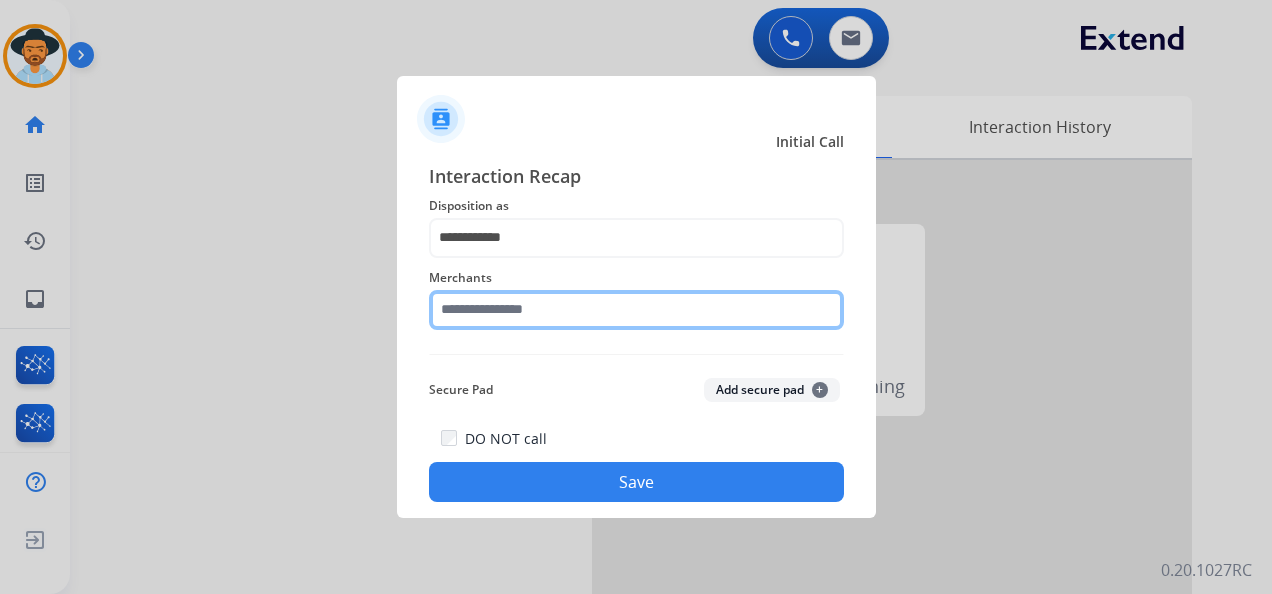 click 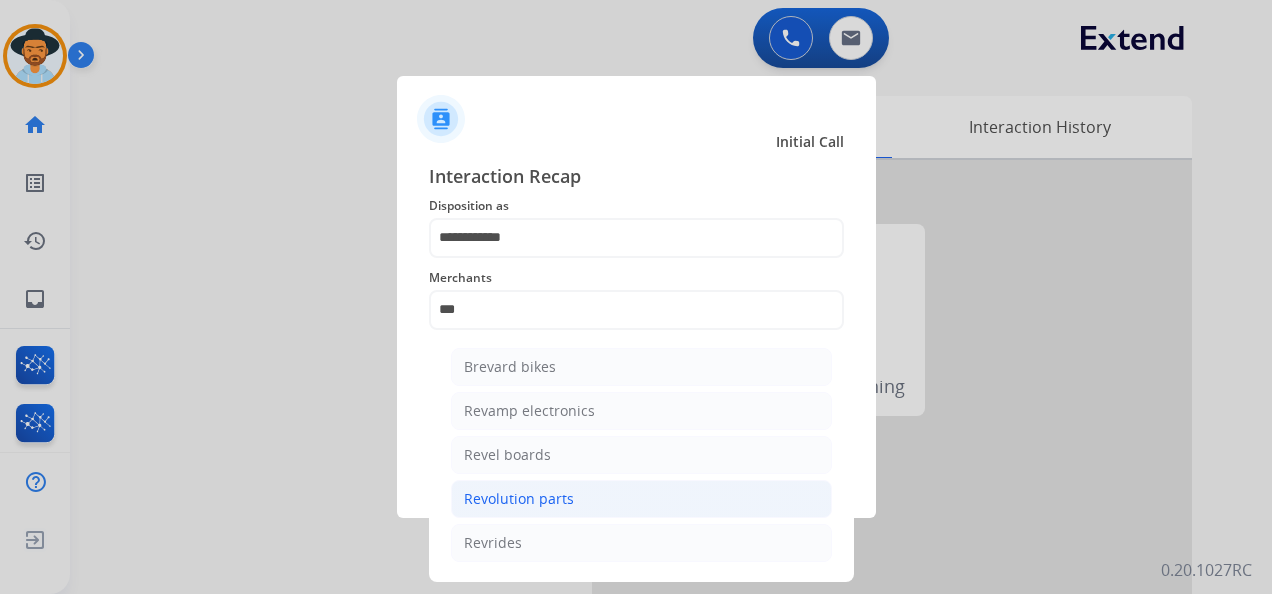 click on "Revolution parts" 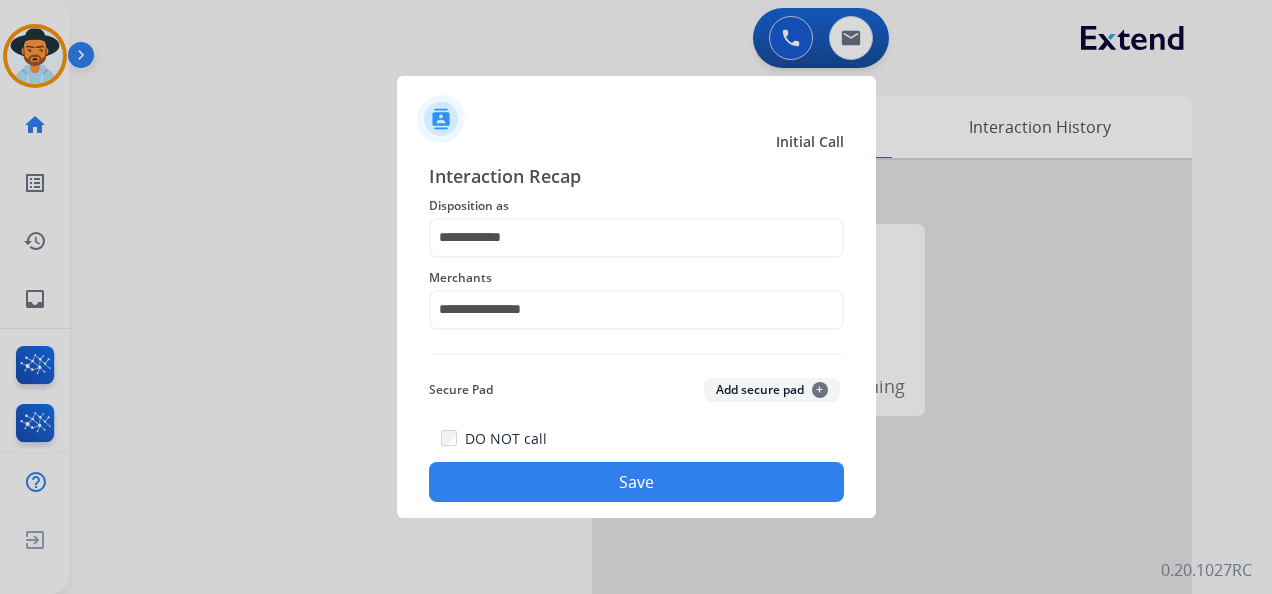 click on "Save" 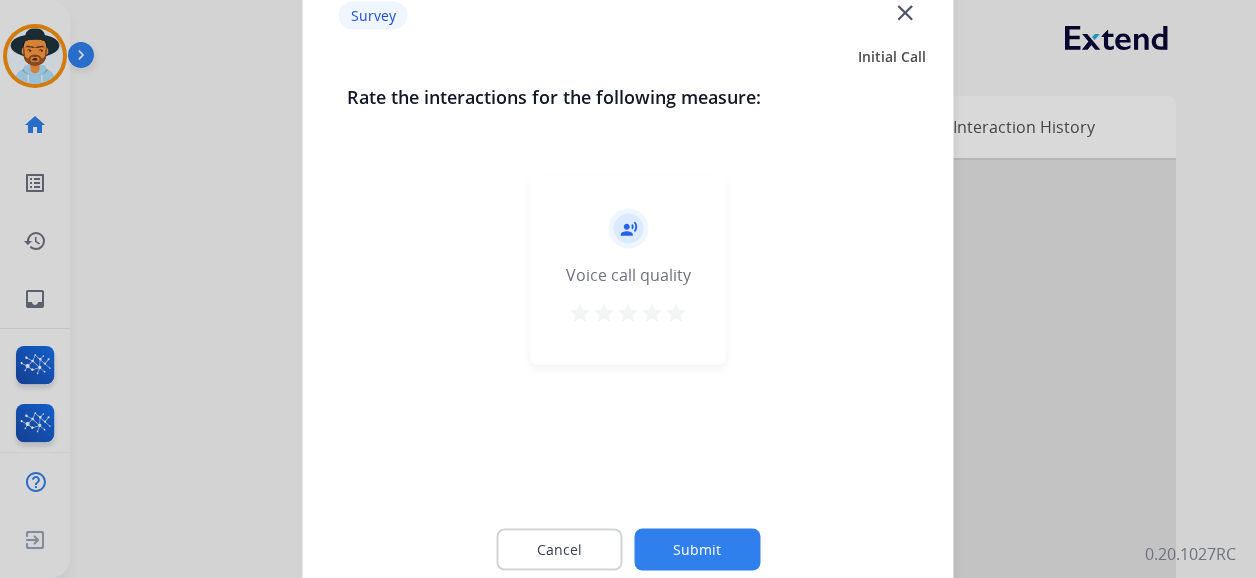 click on "star" at bounding box center [676, 313] 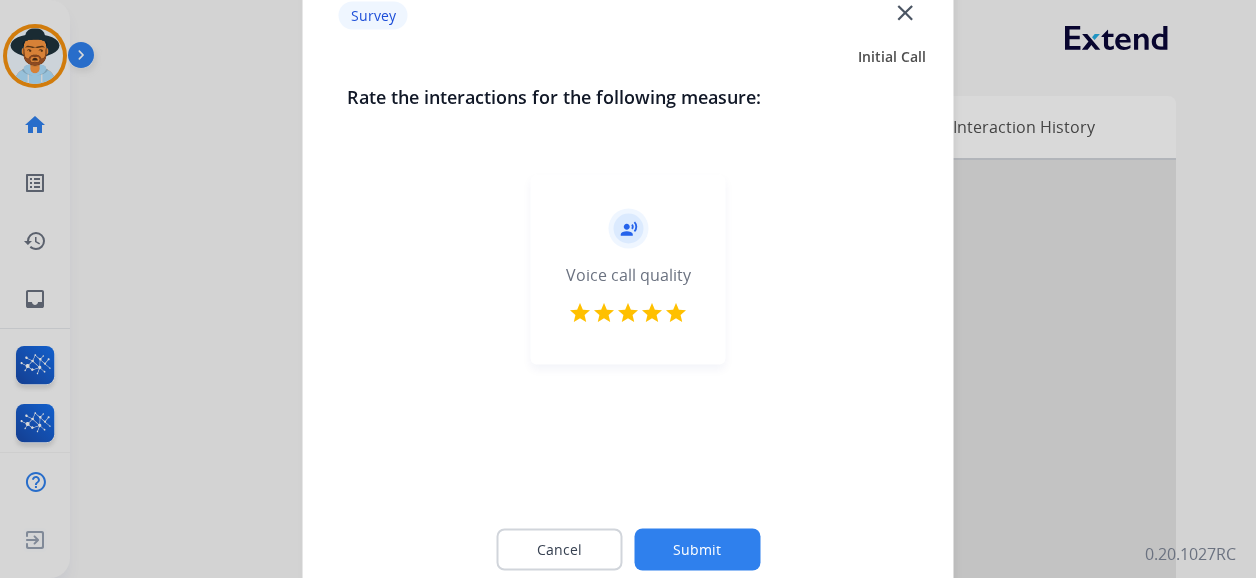 click on "Submit" 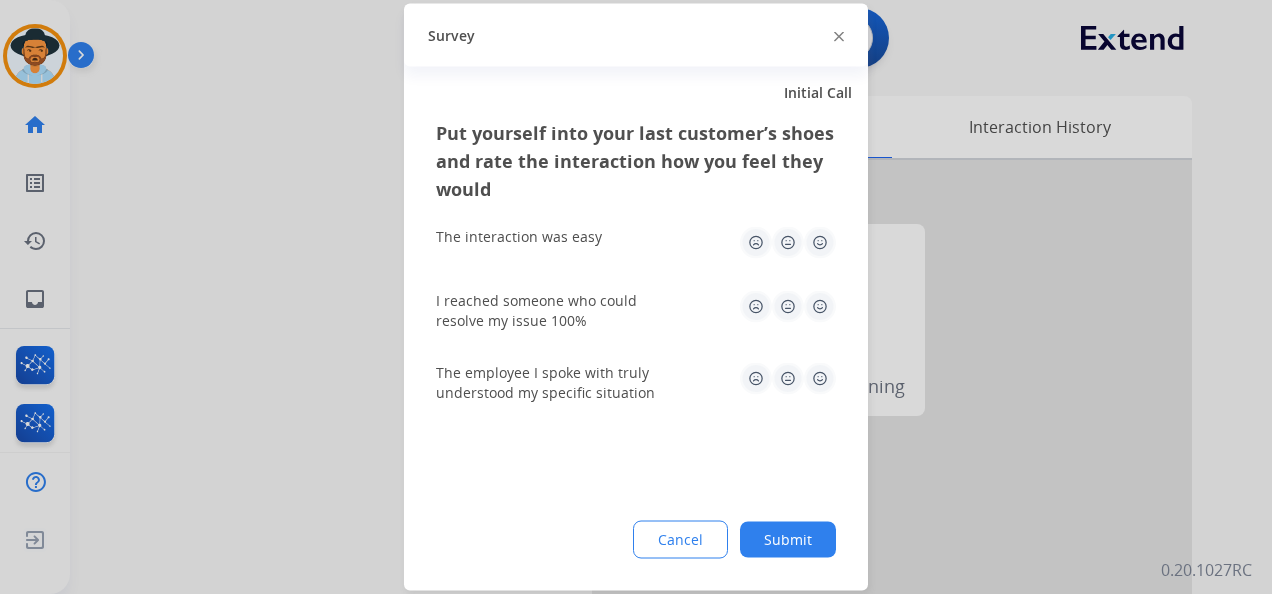 click 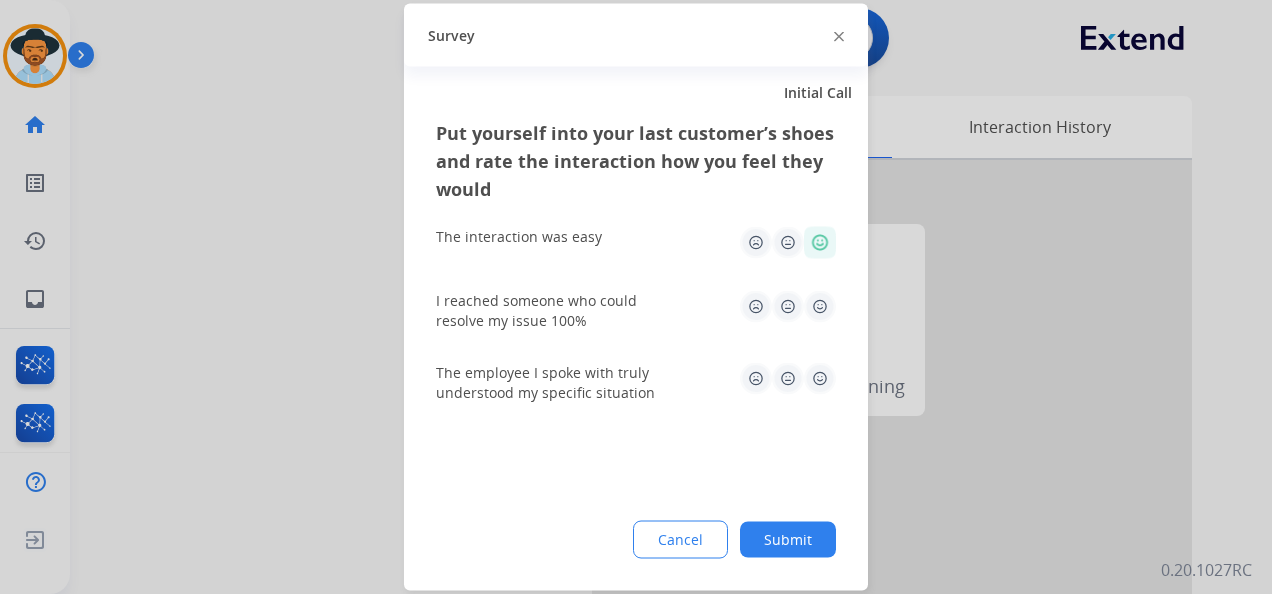 drag, startPoint x: 815, startPoint y: 302, endPoint x: 815, endPoint y: 314, distance: 12 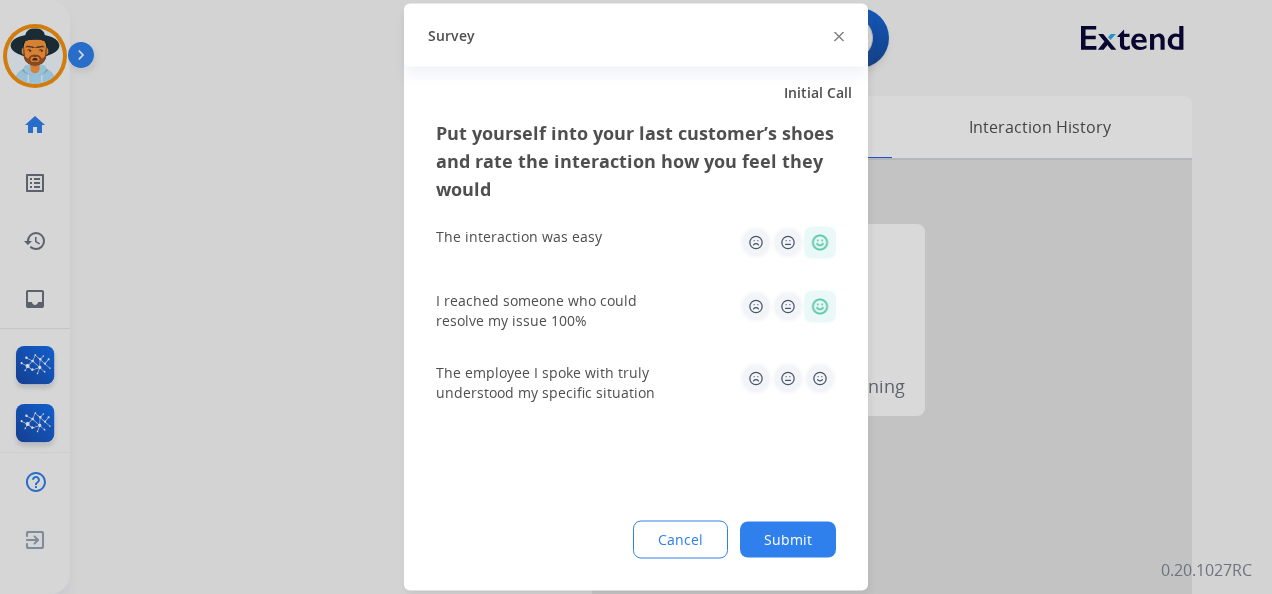 drag, startPoint x: 823, startPoint y: 378, endPoint x: 818, endPoint y: 392, distance: 14.866069 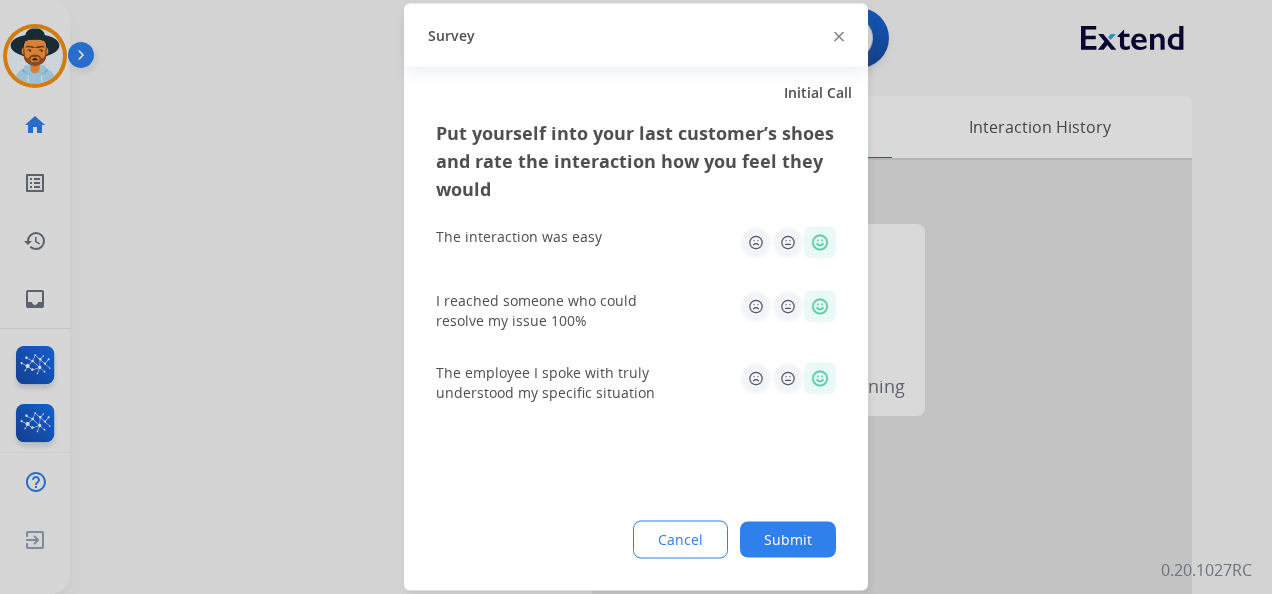 drag, startPoint x: 788, startPoint y: 546, endPoint x: 798, endPoint y: 527, distance: 21.470911 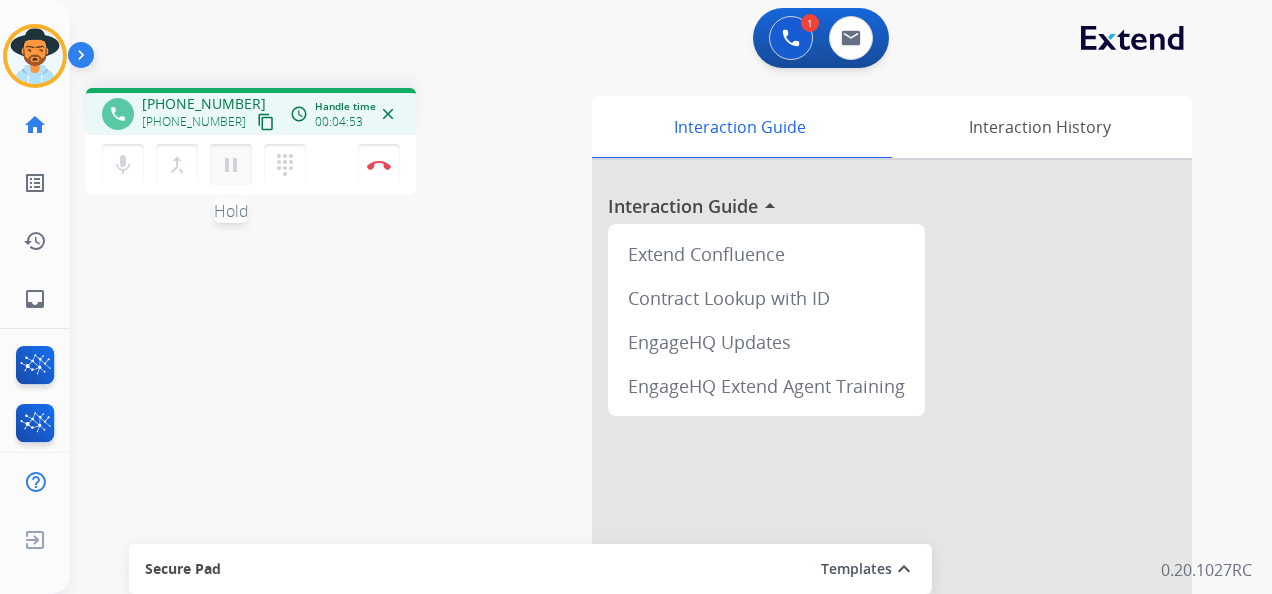 click on "pause" at bounding box center [231, 165] 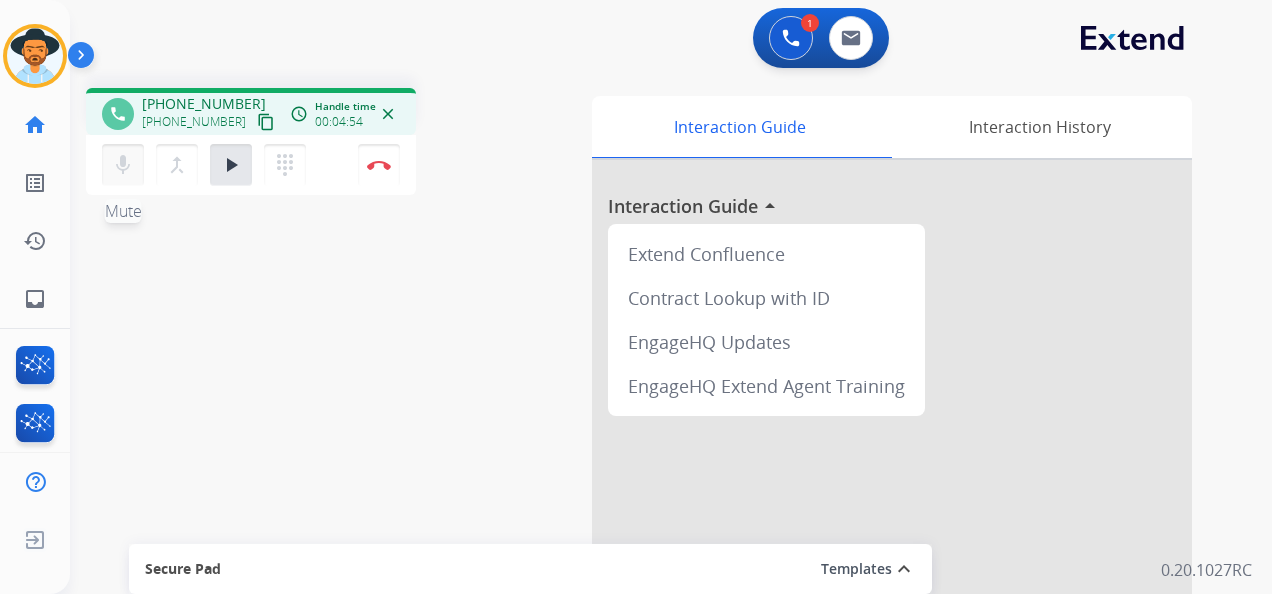 click on "mic" at bounding box center (123, 165) 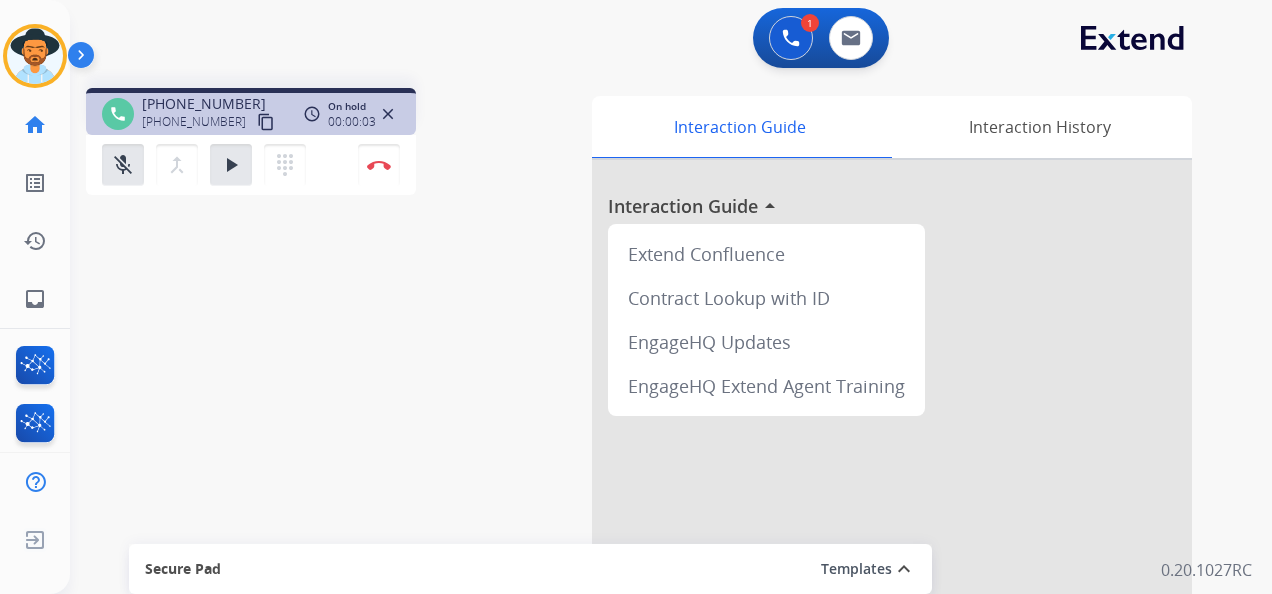 type 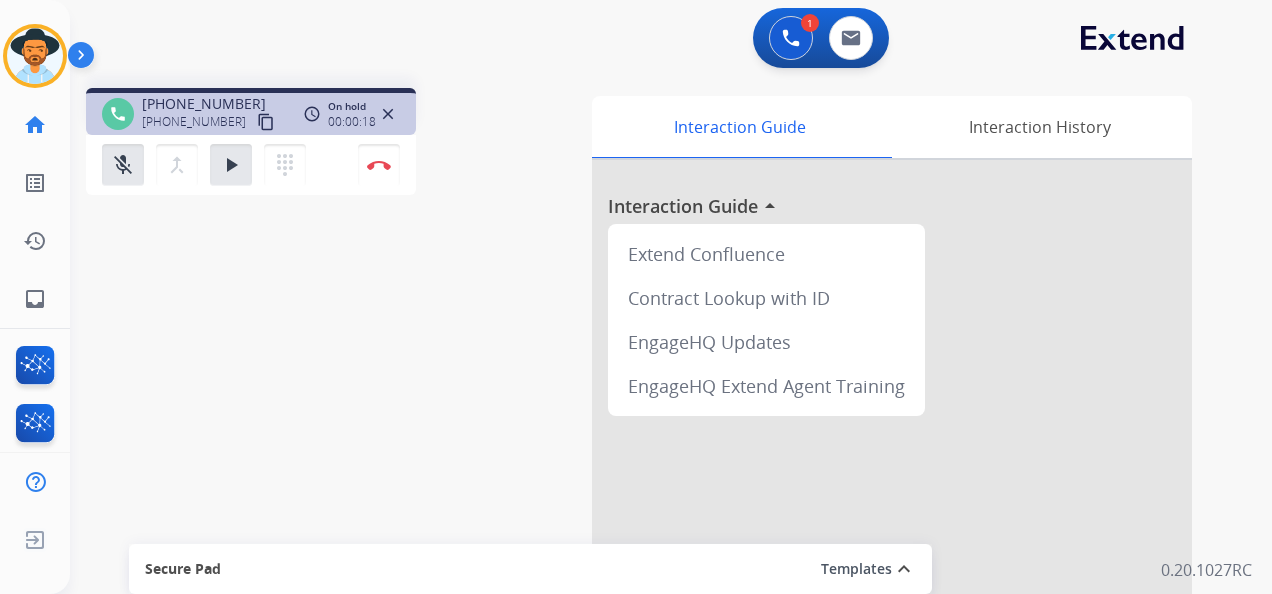 click on "phone +14243662969 +14243662969 content_copy access_time Call metrics Queue   00:11 Hold   00:18 Talk   04:55 Total   05:23 On hold 00:00:18 close mic_off Mute merge_type Bridge play_arrow Hold dialpad Dialpad Disconnect swap_horiz Break voice bridge close_fullscreen Connect 3-Way Call merge_type Separate 3-Way Call  Interaction Guide   Interaction History  Interaction Guide arrow_drop_up  Extend Confluence   Contract Lookup with ID   EngageHQ Updates   EngageHQ Extend Agent Training  Secure Pad Templates expand_less Choose a template Save" at bounding box center [647, 489] 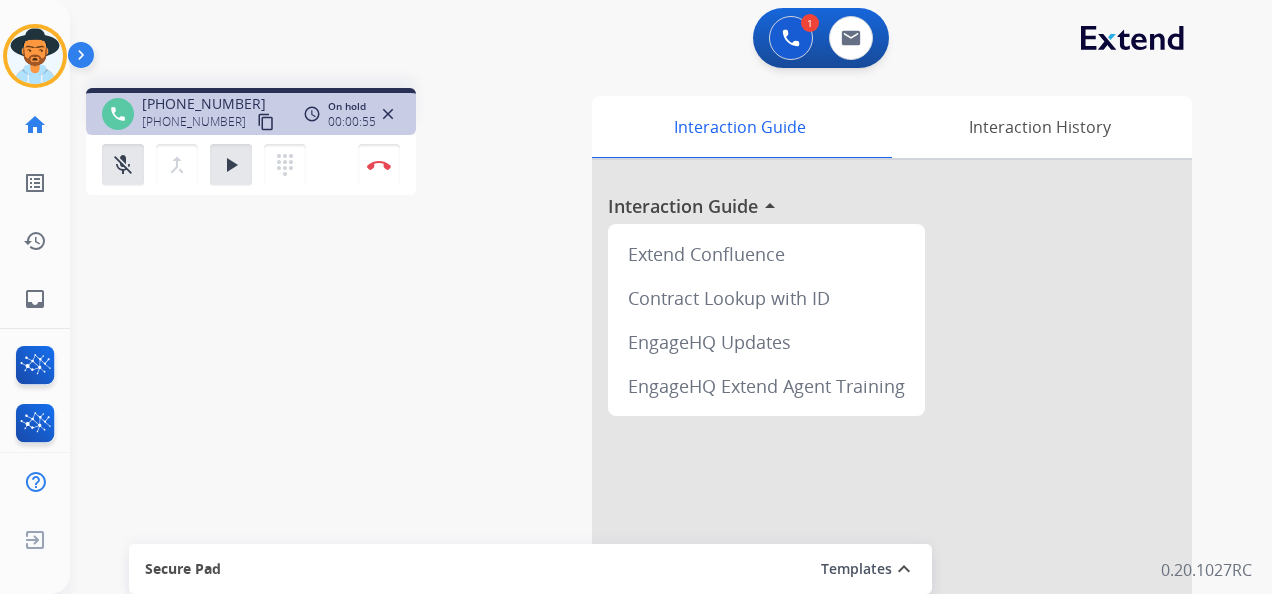 click on "phone +14243662969 +14243662969 content_copy access_time Call metrics Queue   00:11 Hold   00:55 Talk   04:55 Total   06:00 On hold 00:00:55 close mic_off Mute merge_type Bridge play_arrow Hold dialpad Dialpad Disconnect swap_horiz Break voice bridge close_fullscreen Connect 3-Way Call merge_type Separate 3-Way Call  Interaction Guide   Interaction History  Interaction Guide arrow_drop_up  Extend Confluence   Contract Lookup with ID   EngageHQ Updates   EngageHQ Extend Agent Training  Secure Pad Templates expand_less Choose a template Save" at bounding box center (647, 489) 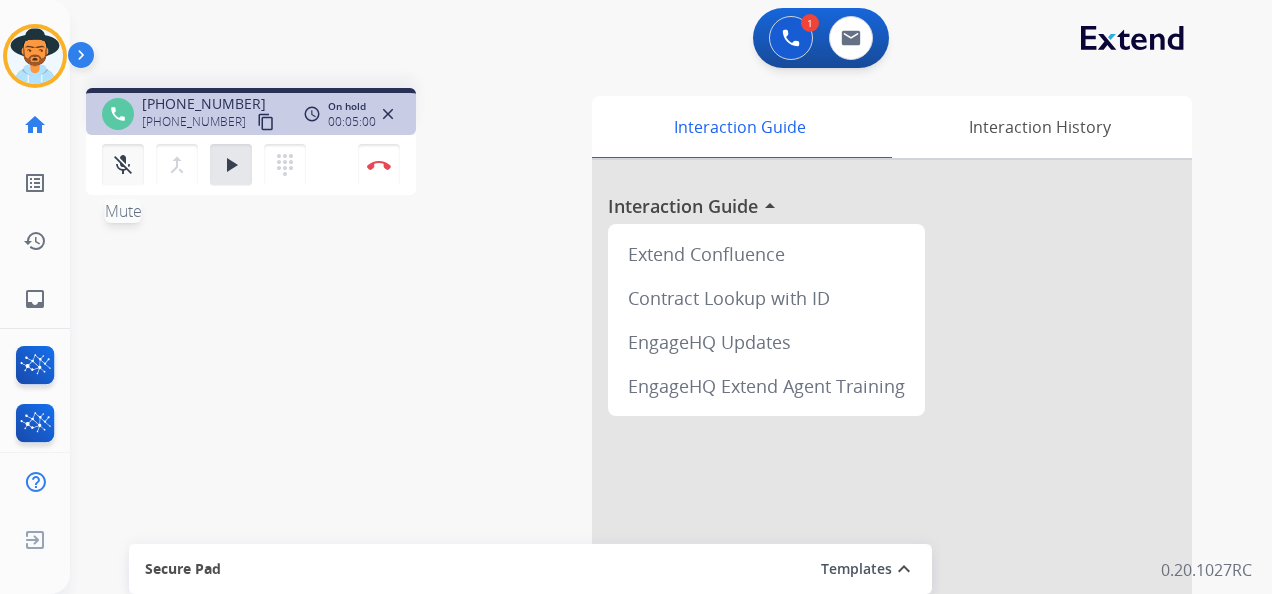 click on "mic_off" at bounding box center (123, 165) 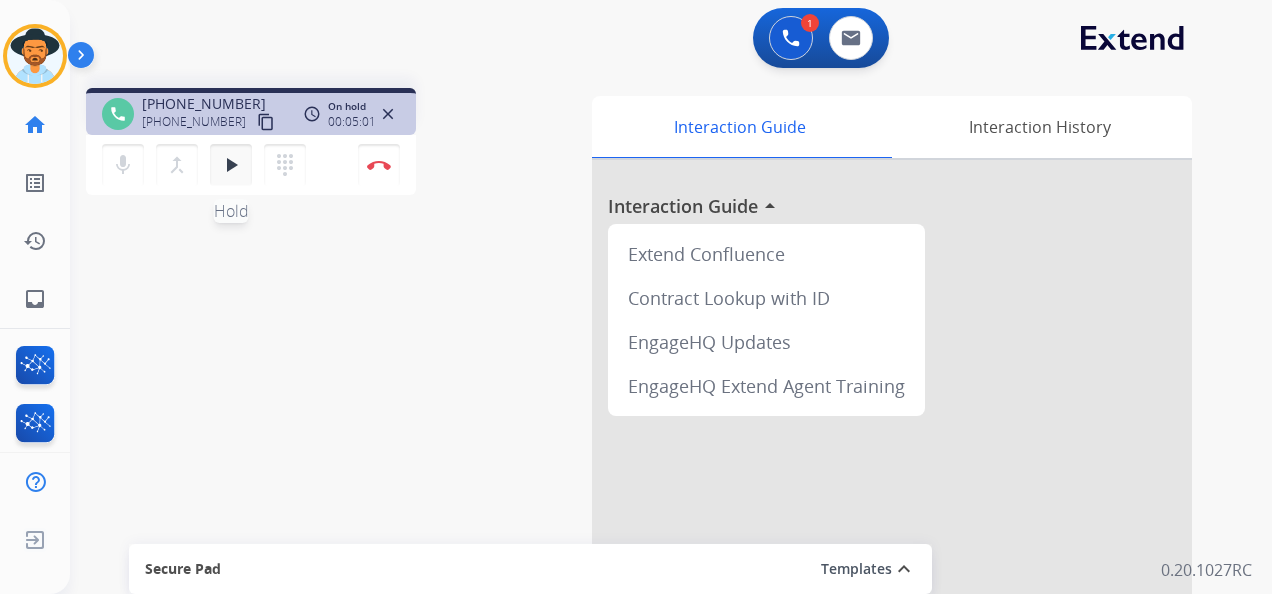 click on "play_arrow Hold" at bounding box center [231, 165] 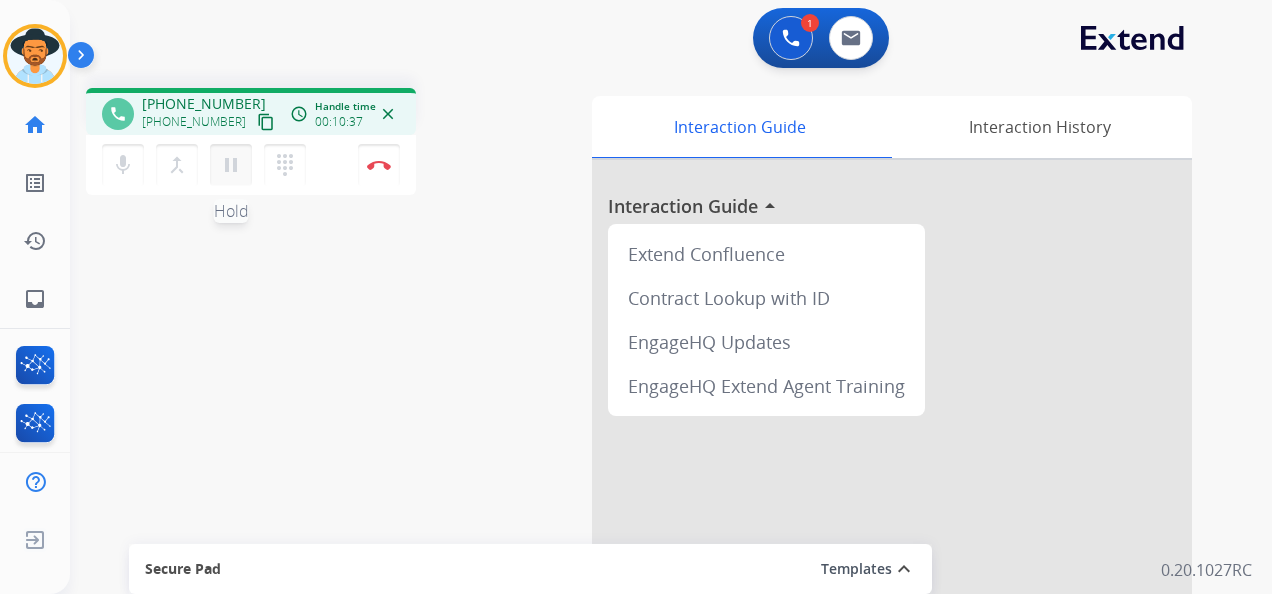 click on "pause" at bounding box center (231, 165) 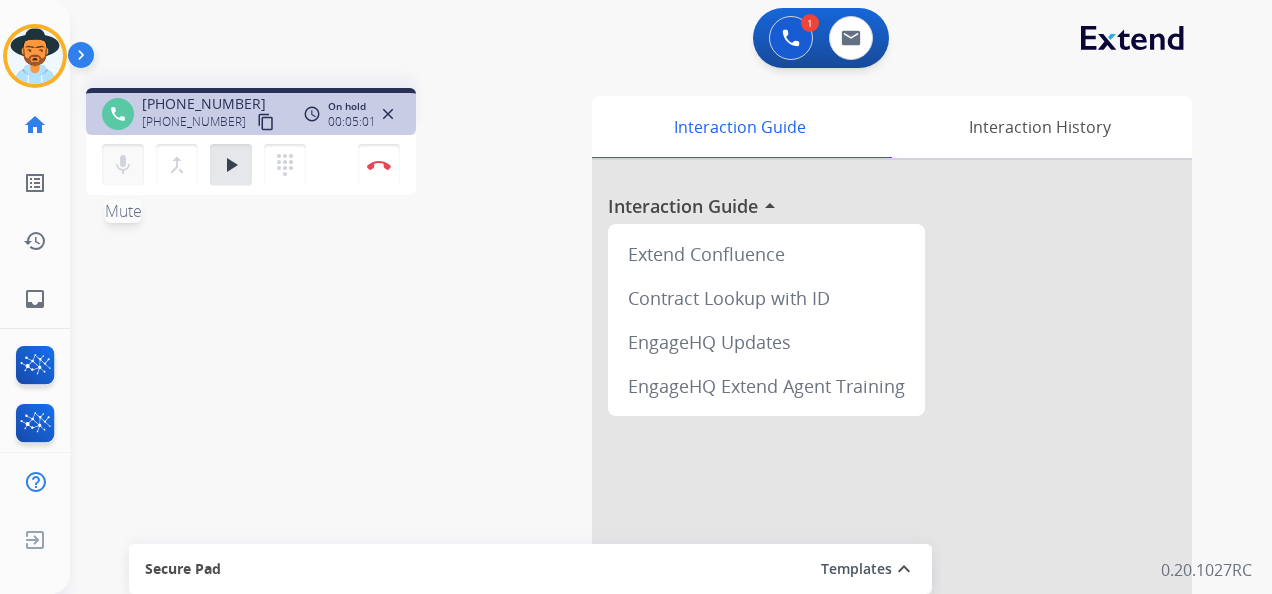 click on "mic" at bounding box center (123, 165) 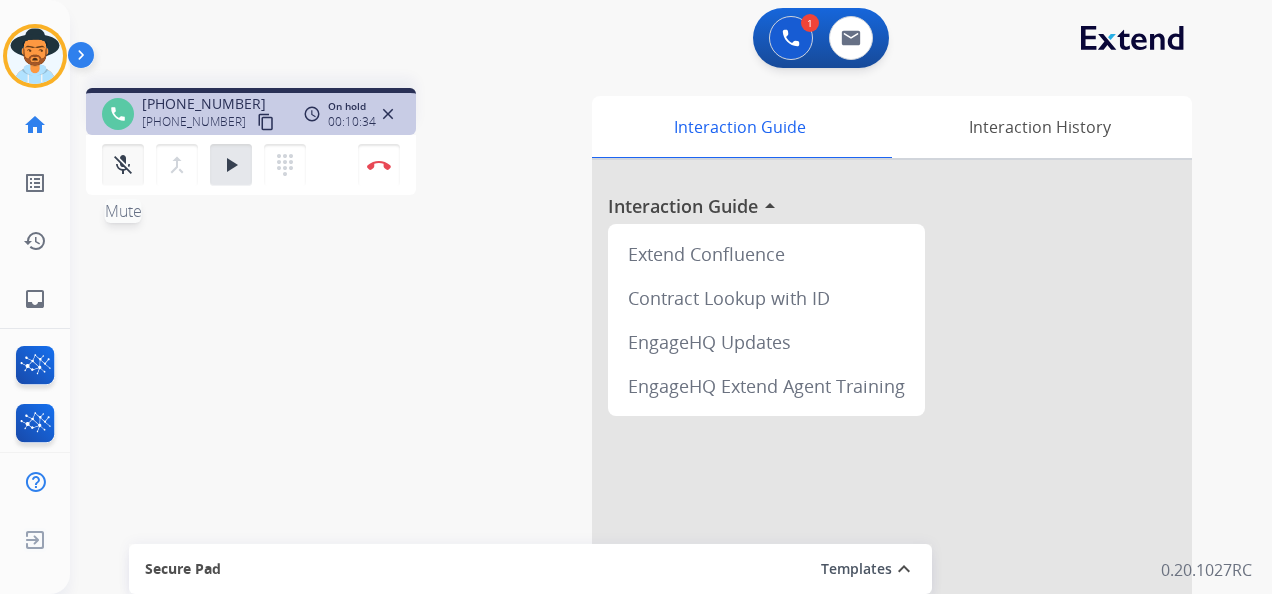 click on "mic_off Mute" at bounding box center (123, 165) 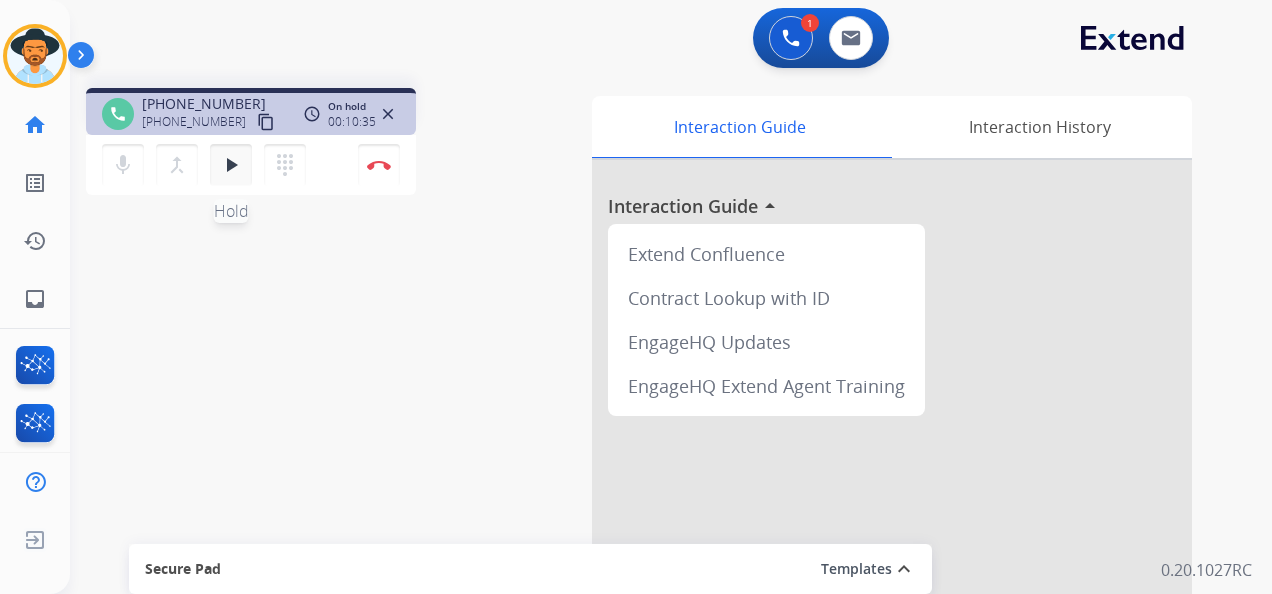 click on "play_arrow" at bounding box center [231, 165] 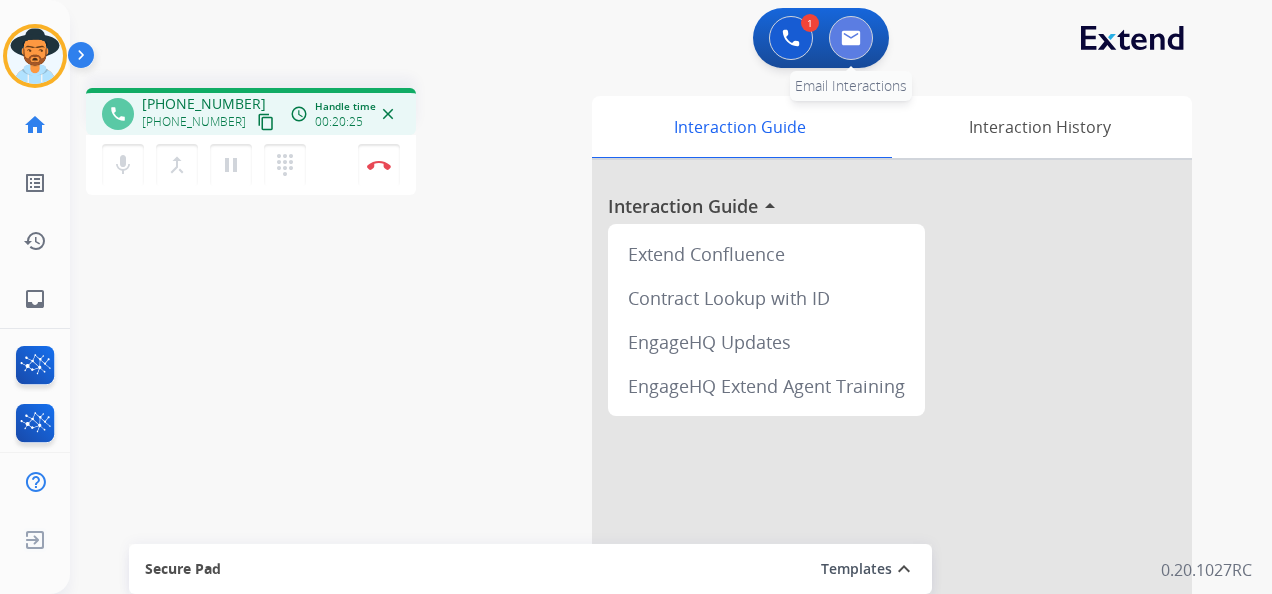 click at bounding box center (851, 38) 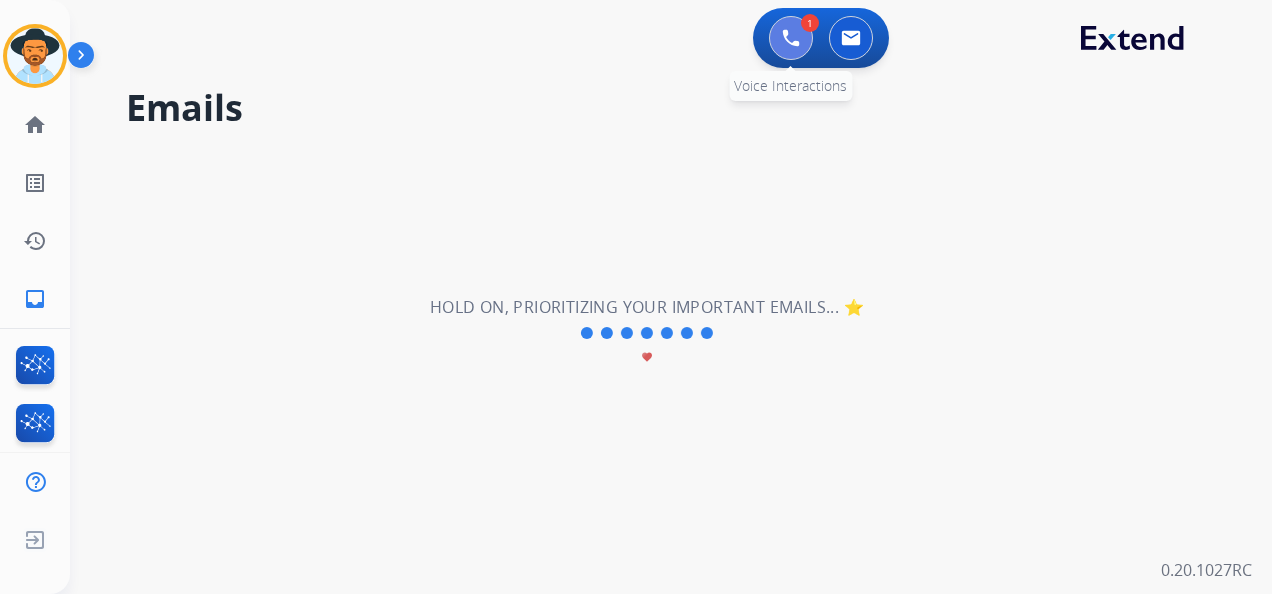 click at bounding box center (791, 38) 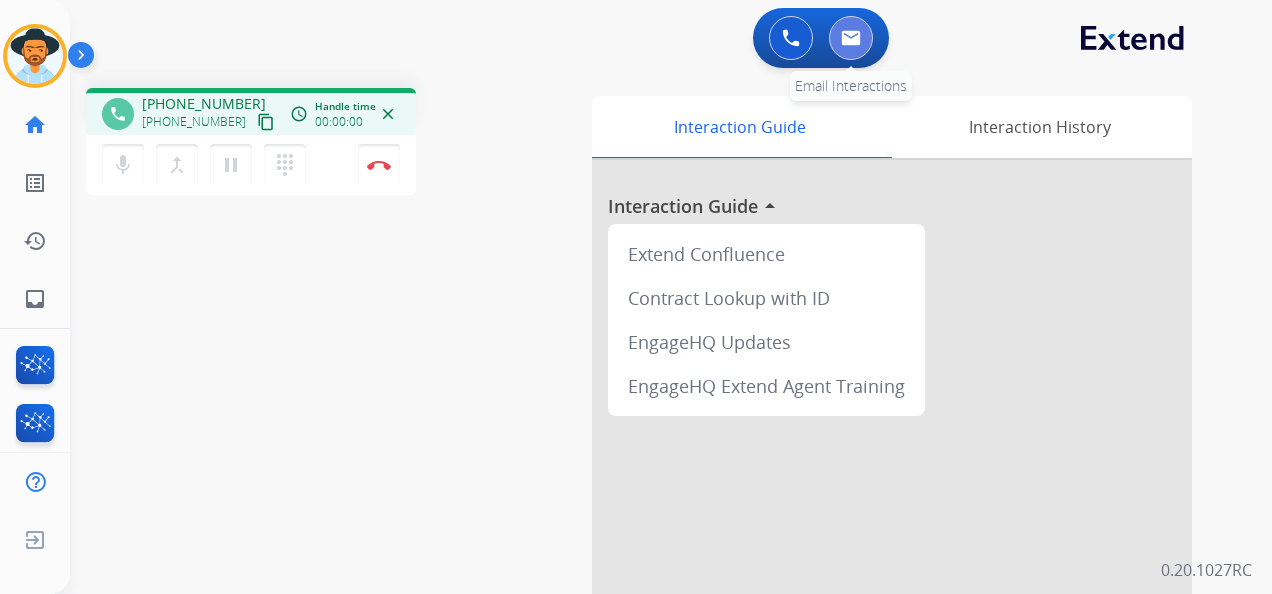 click at bounding box center [851, 38] 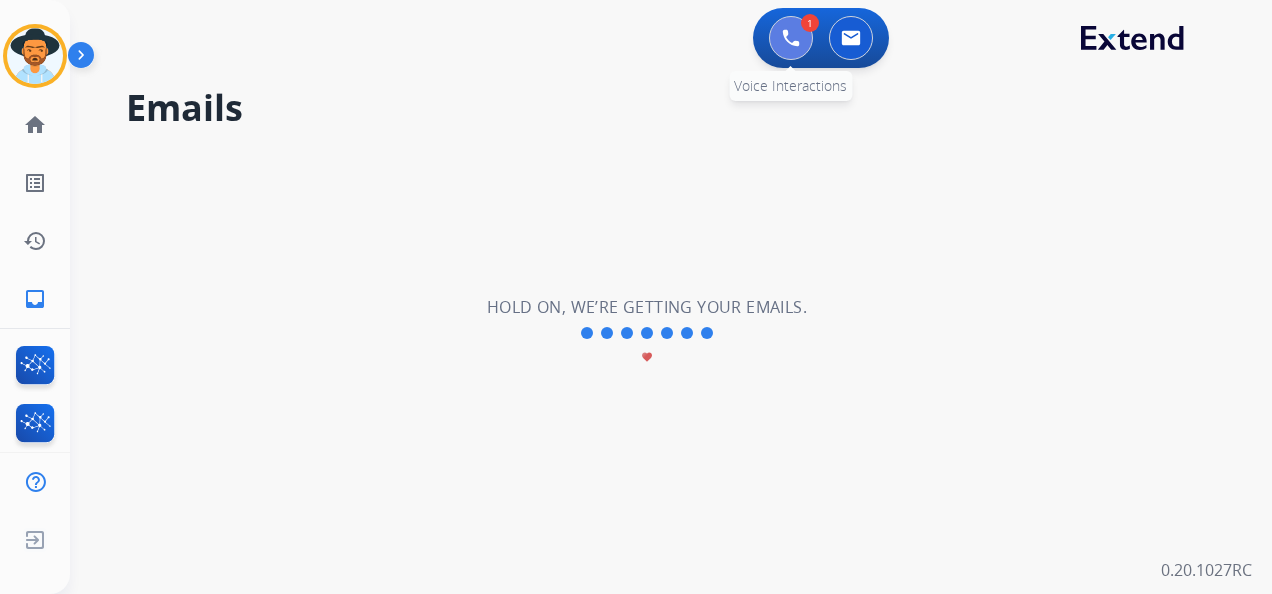 click at bounding box center (791, 38) 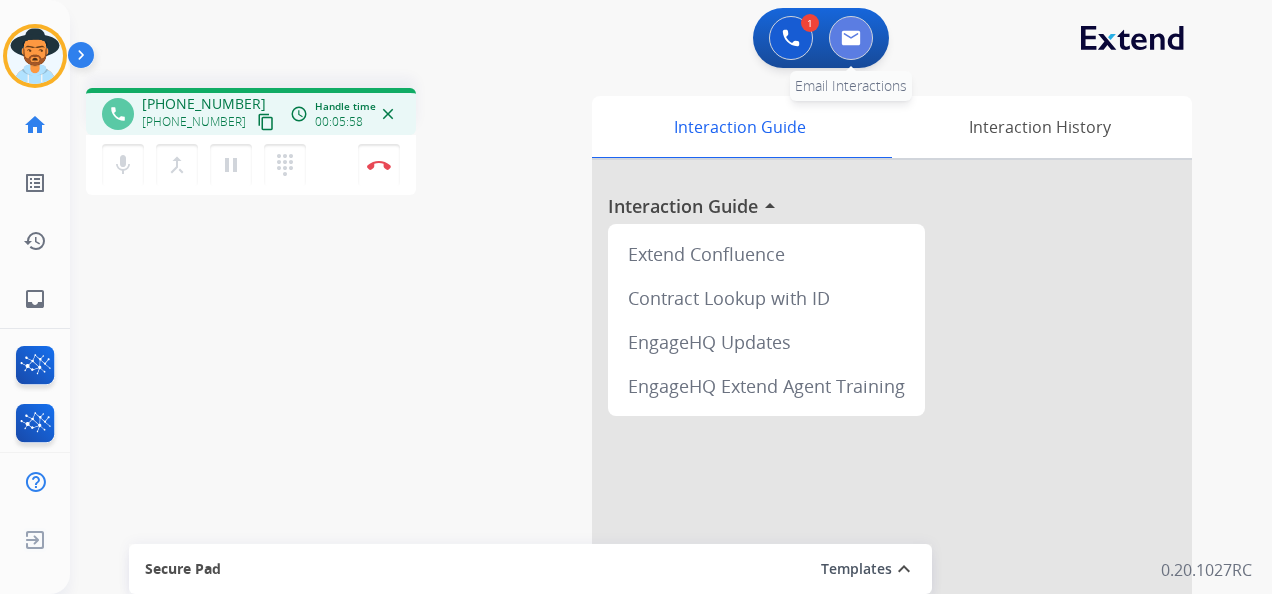 click at bounding box center [851, 38] 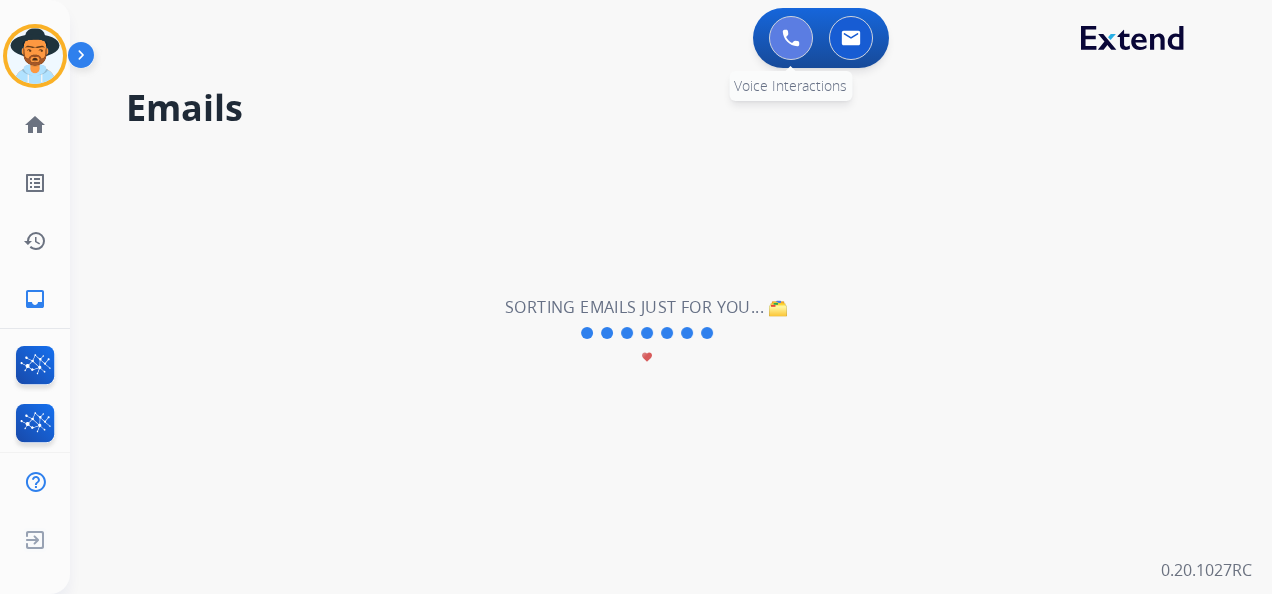 click at bounding box center (791, 38) 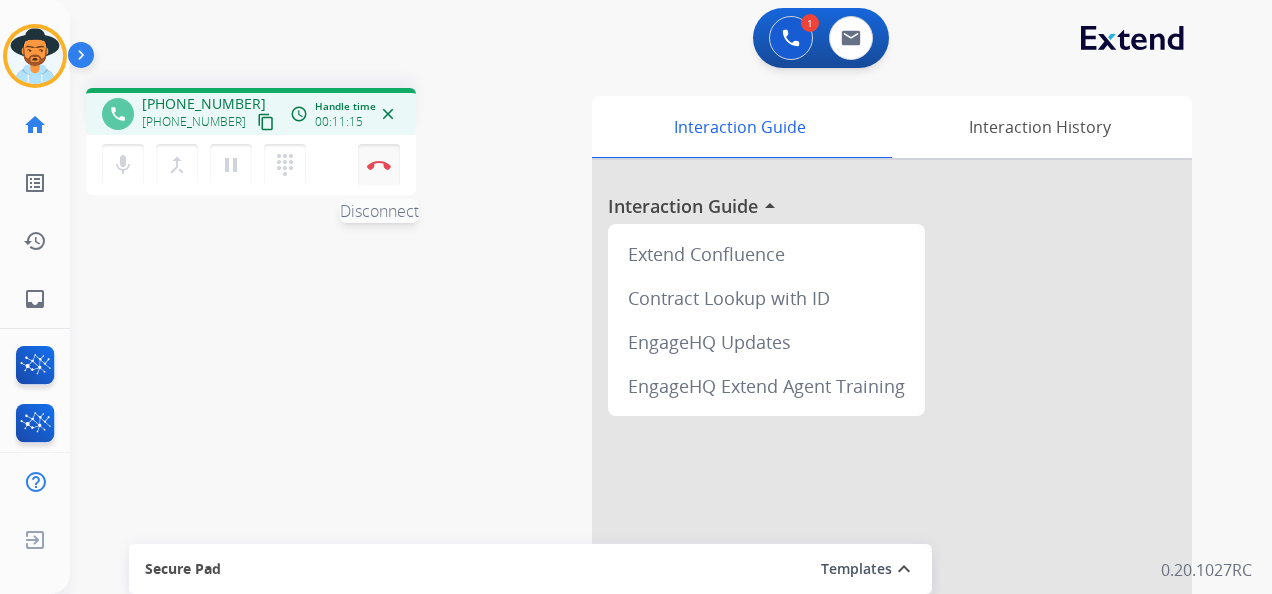click at bounding box center (379, 165) 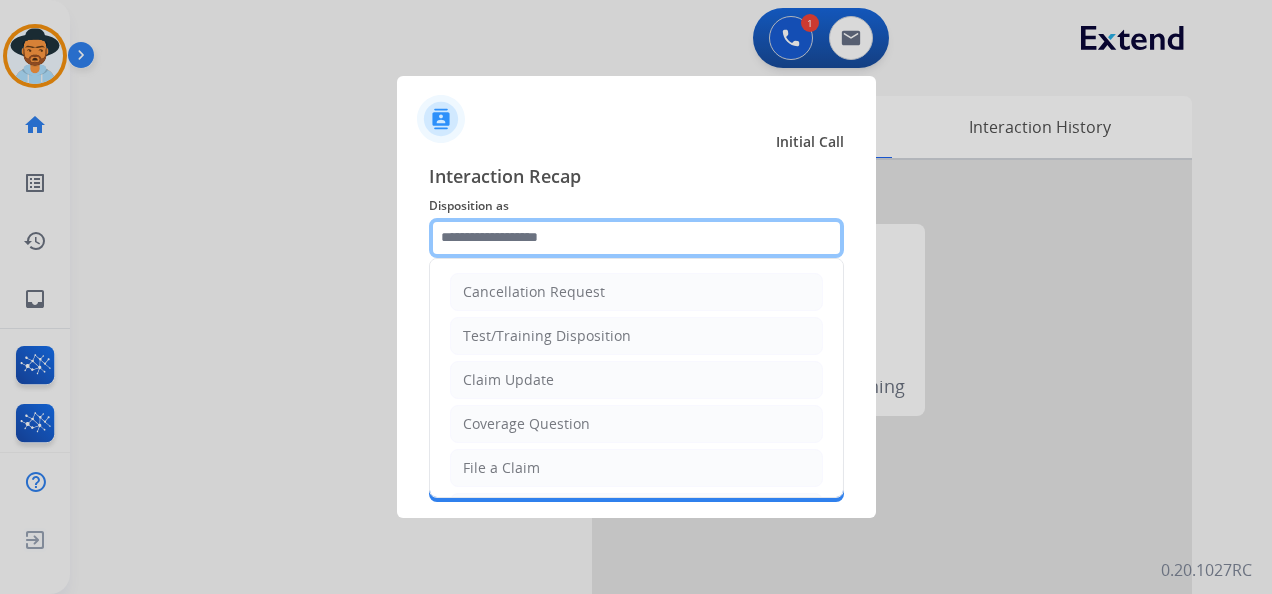drag, startPoint x: 650, startPoint y: 248, endPoint x: 617, endPoint y: 167, distance: 87.46428 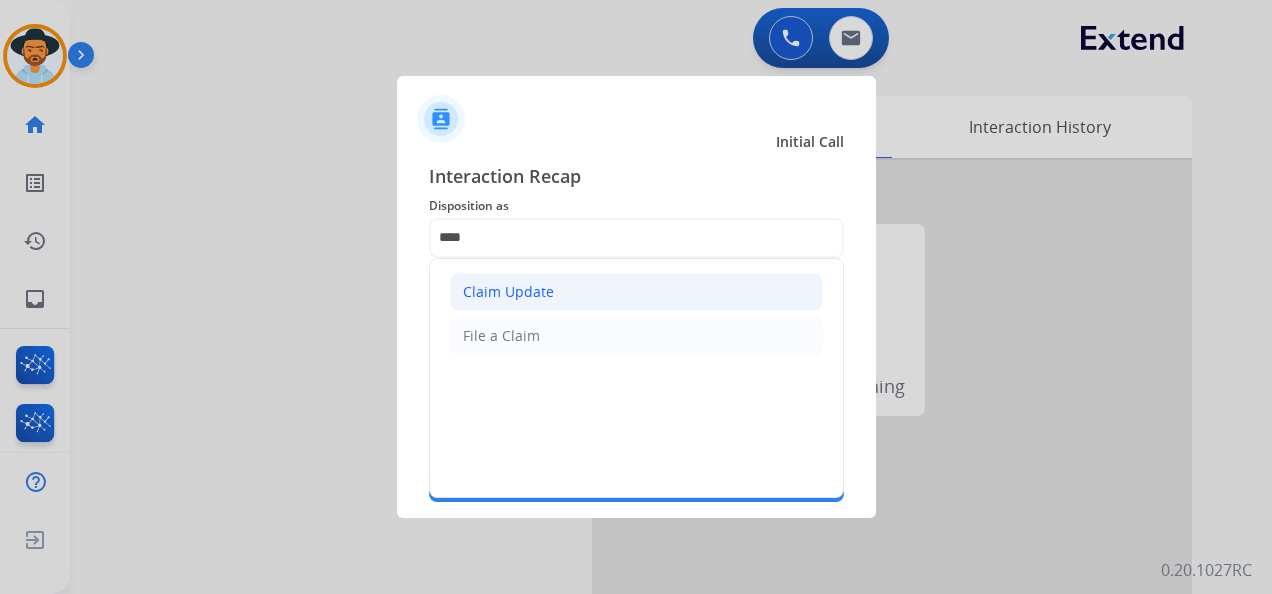 click on "Claim Update" 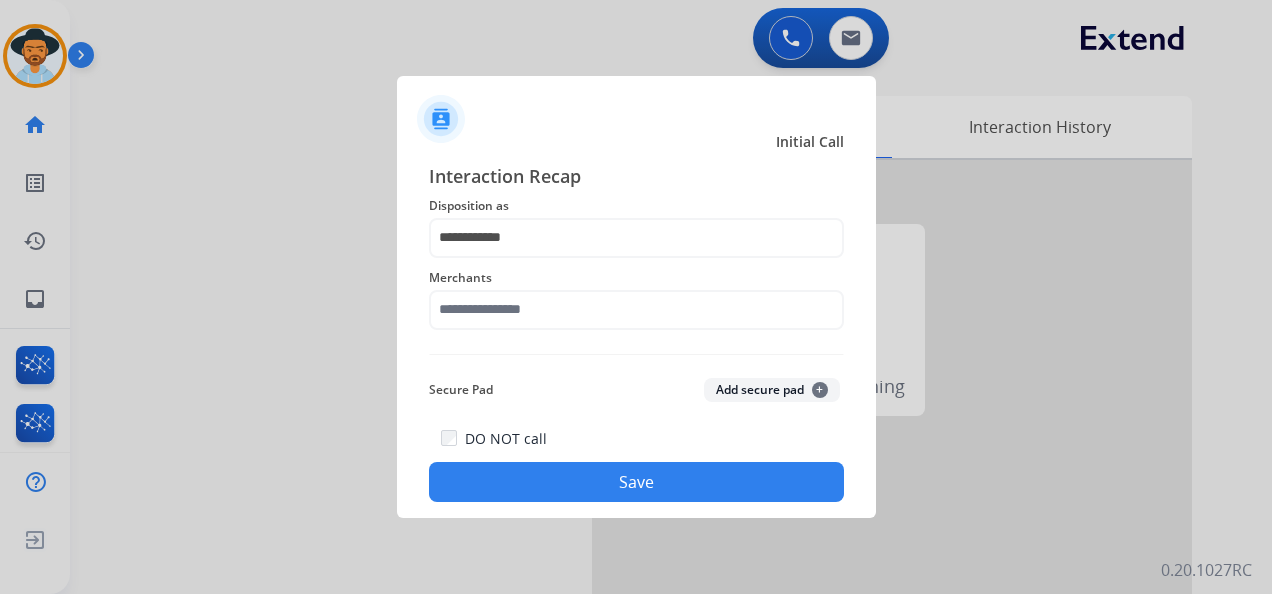 click on "Merchants" 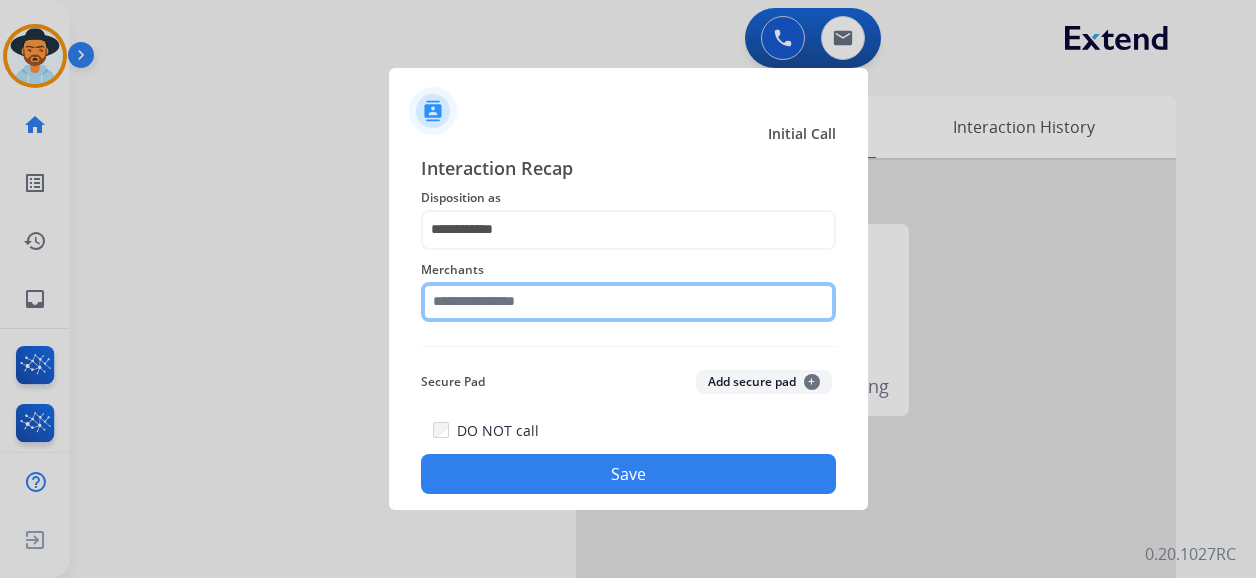 click 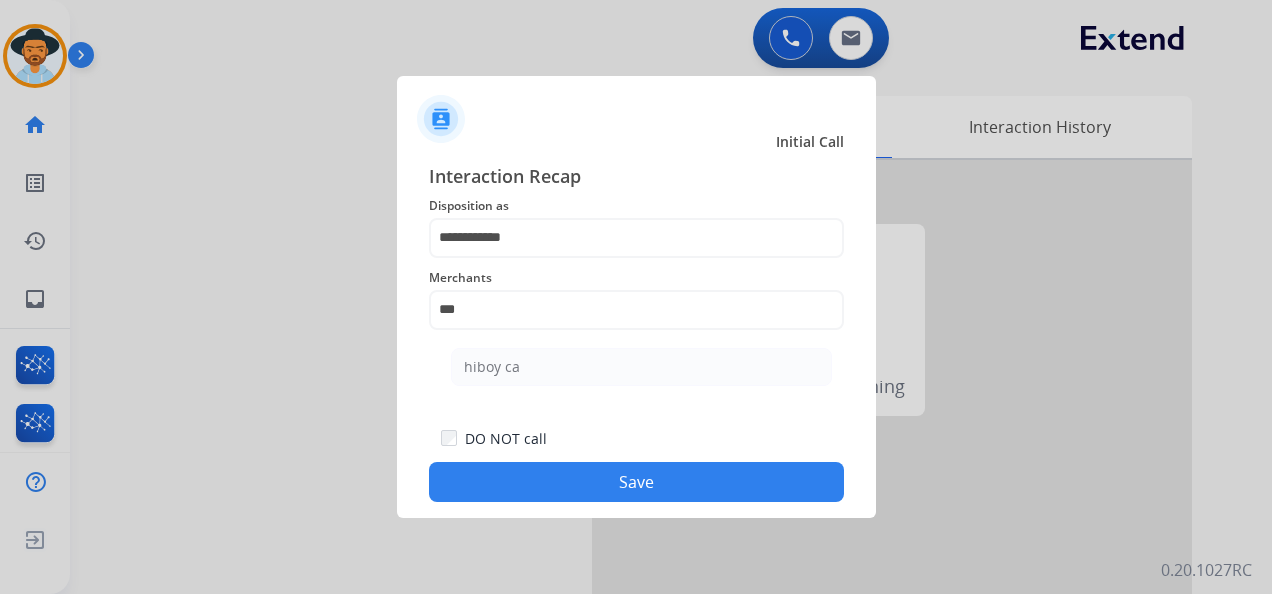 click on "hiboy ca" 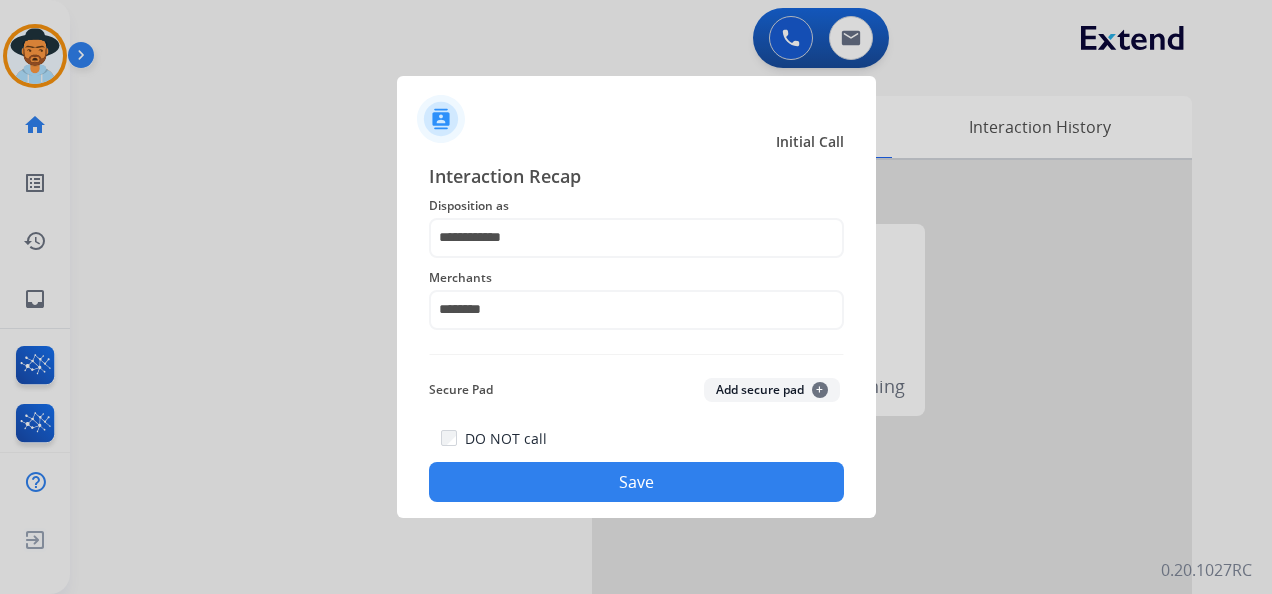 click on "Save" 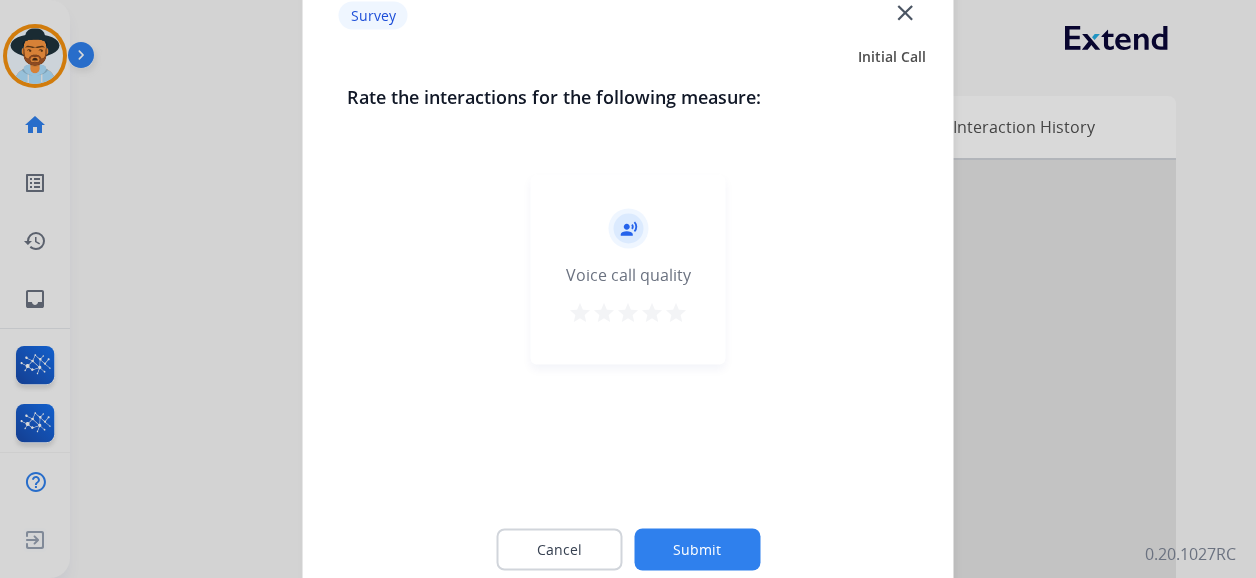click on "star" at bounding box center (676, 313) 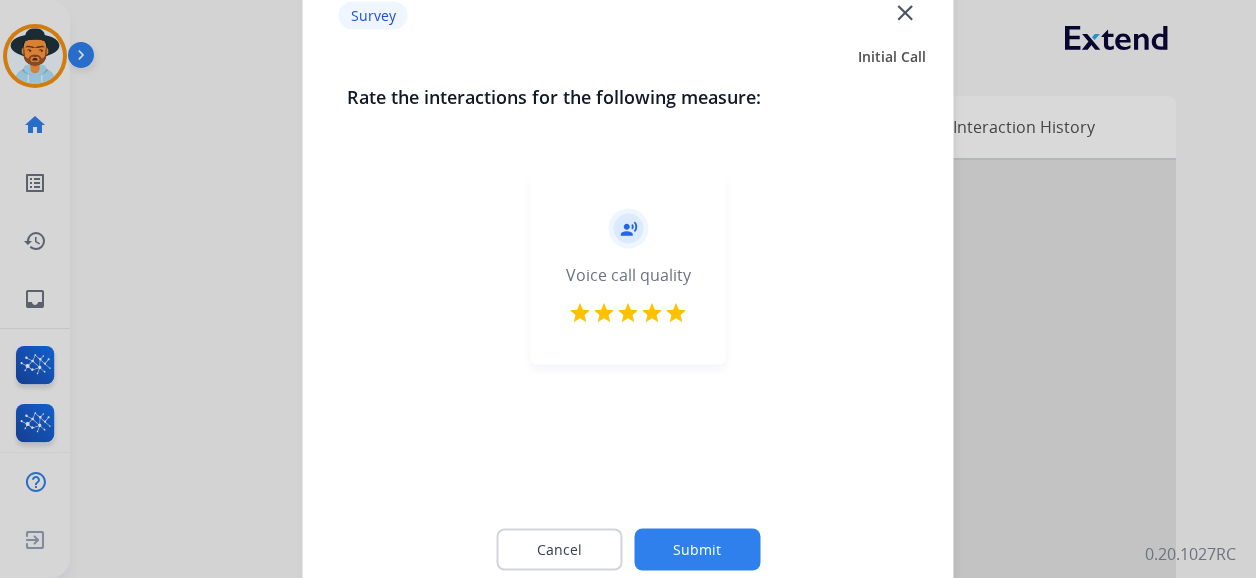 click on "Submit" 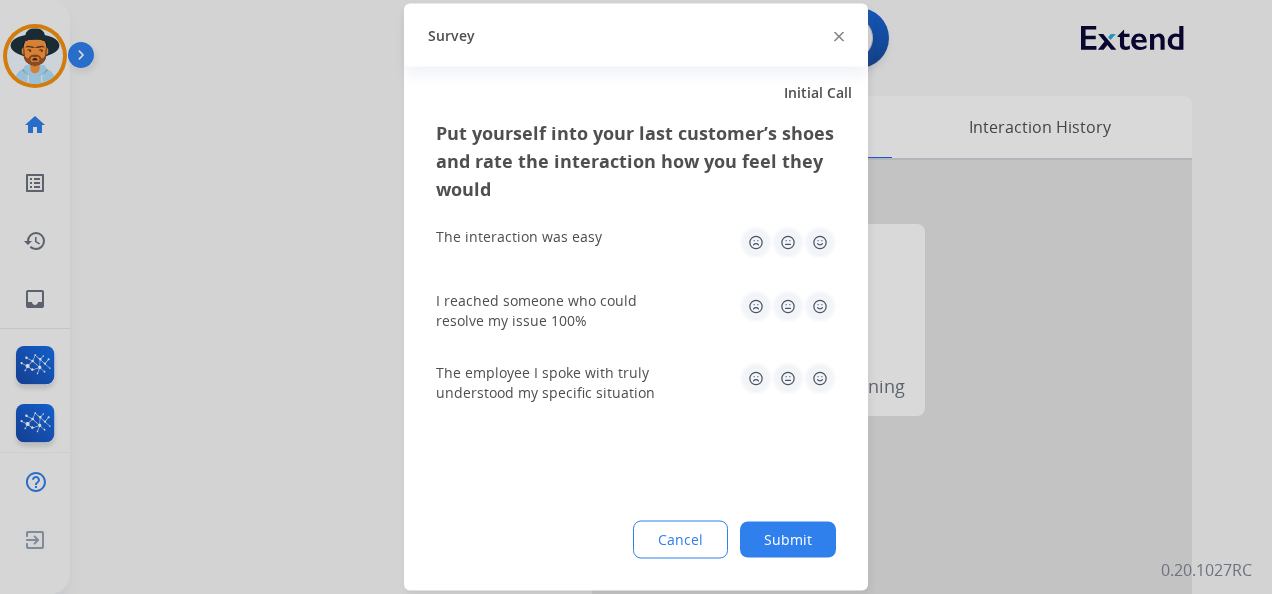 click 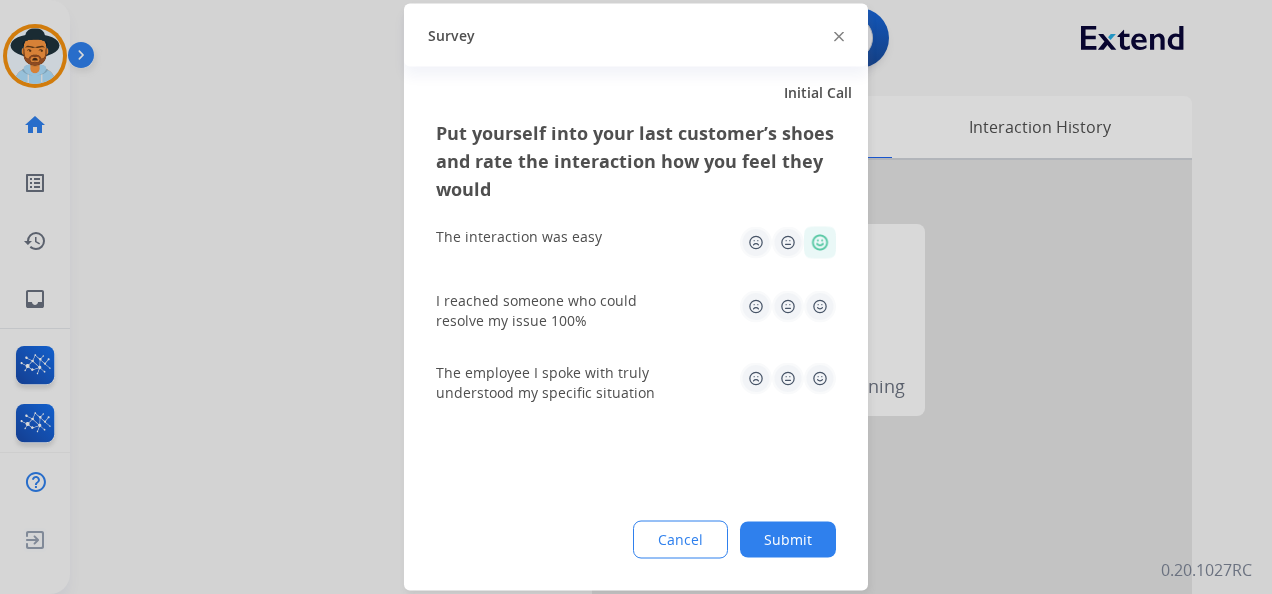 click 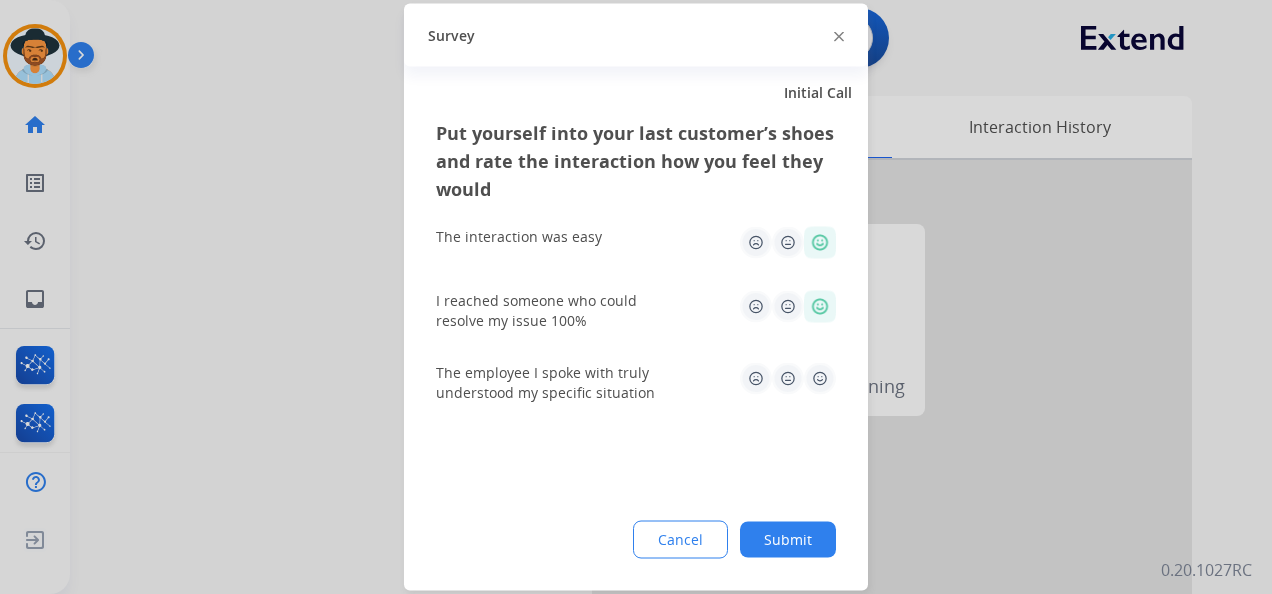 click 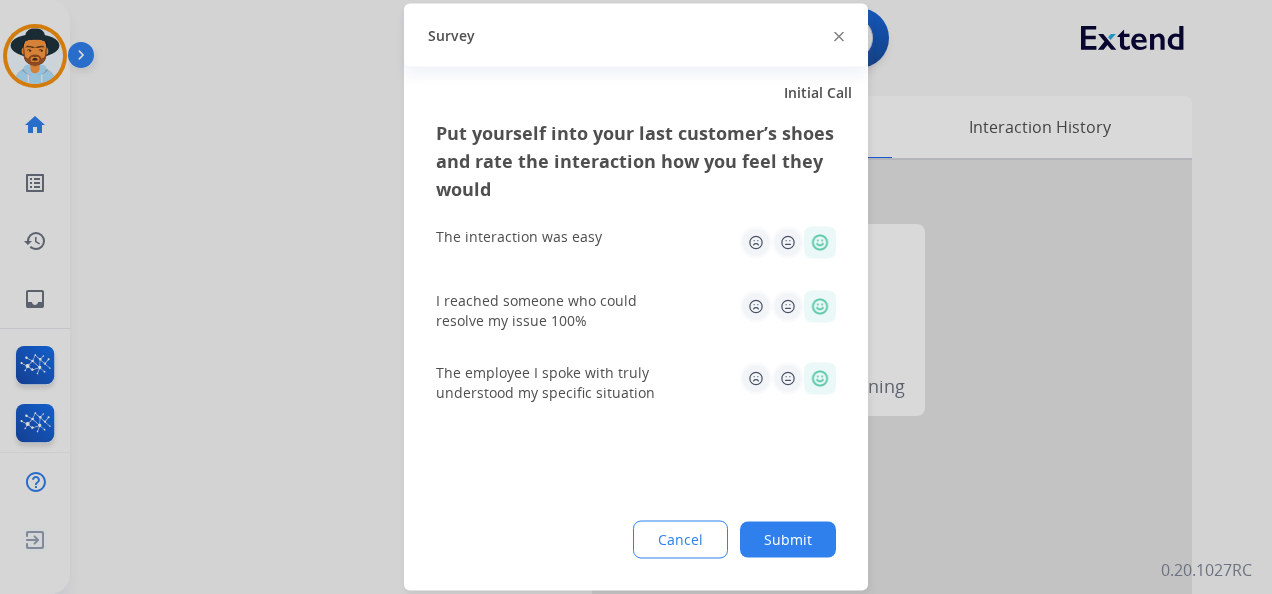 drag, startPoint x: 778, startPoint y: 528, endPoint x: 769, endPoint y: 509, distance: 21.023796 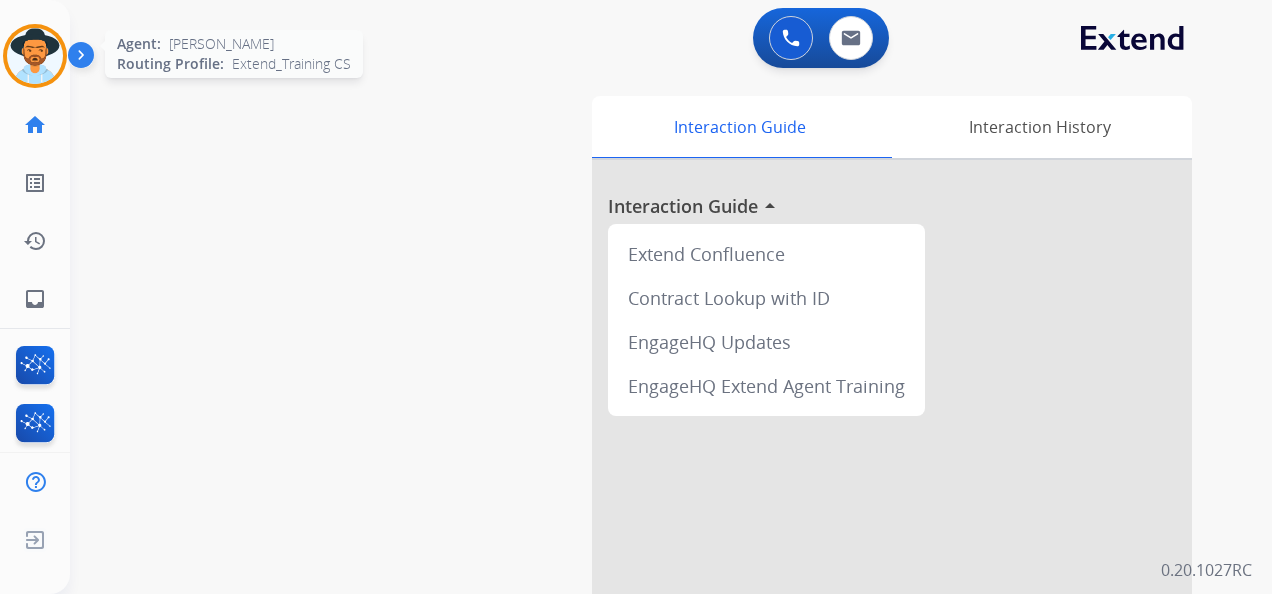 click at bounding box center (35, 56) 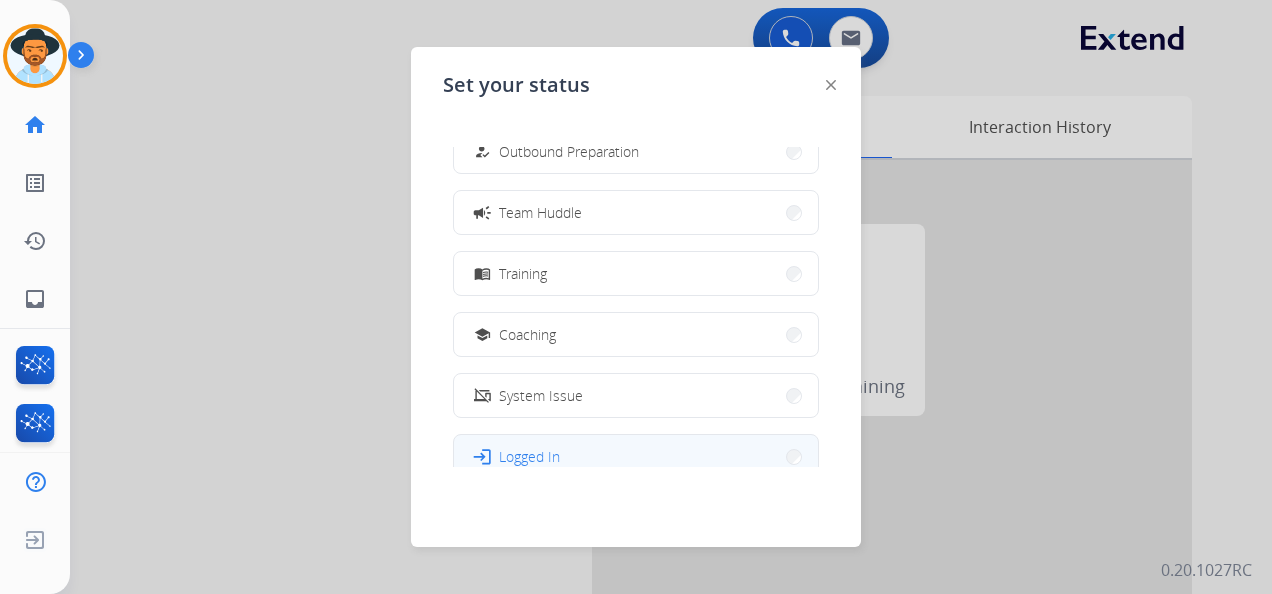 scroll, scrollTop: 376, scrollLeft: 0, axis: vertical 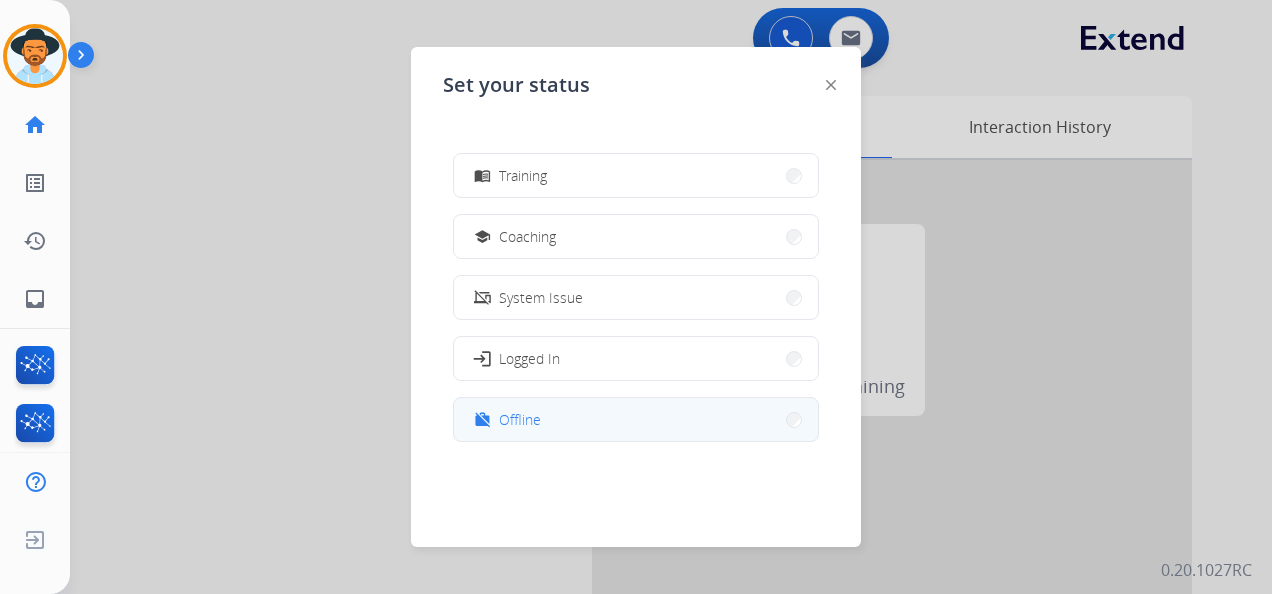 click on "work_off Offline" at bounding box center [636, 419] 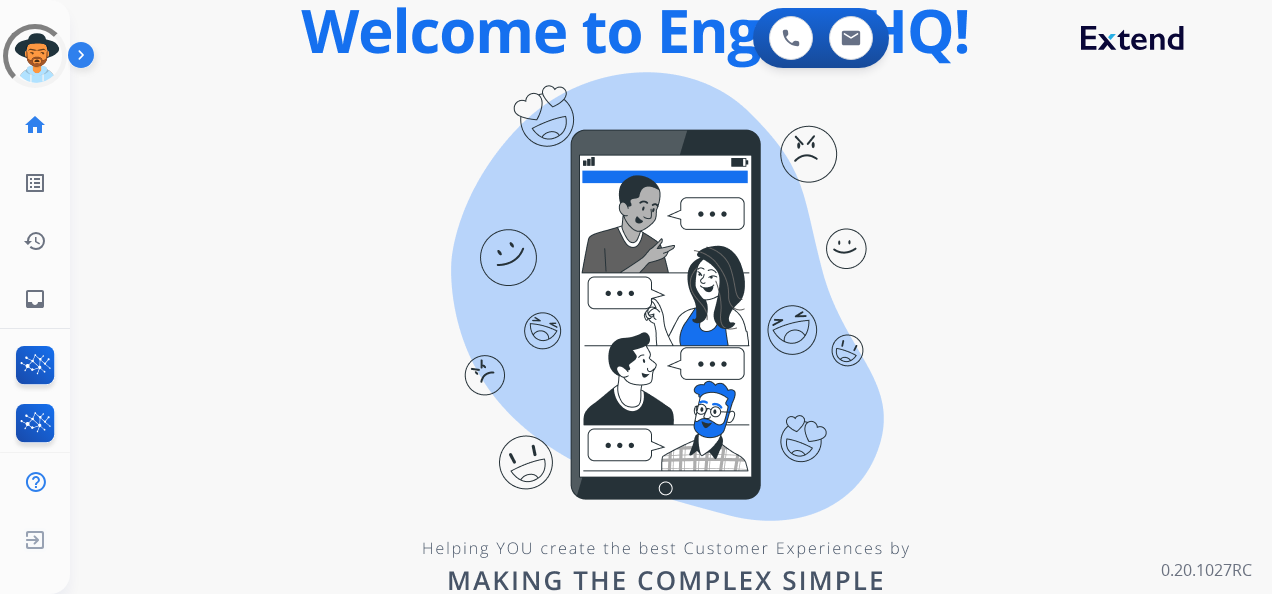 scroll, scrollTop: 0, scrollLeft: 0, axis: both 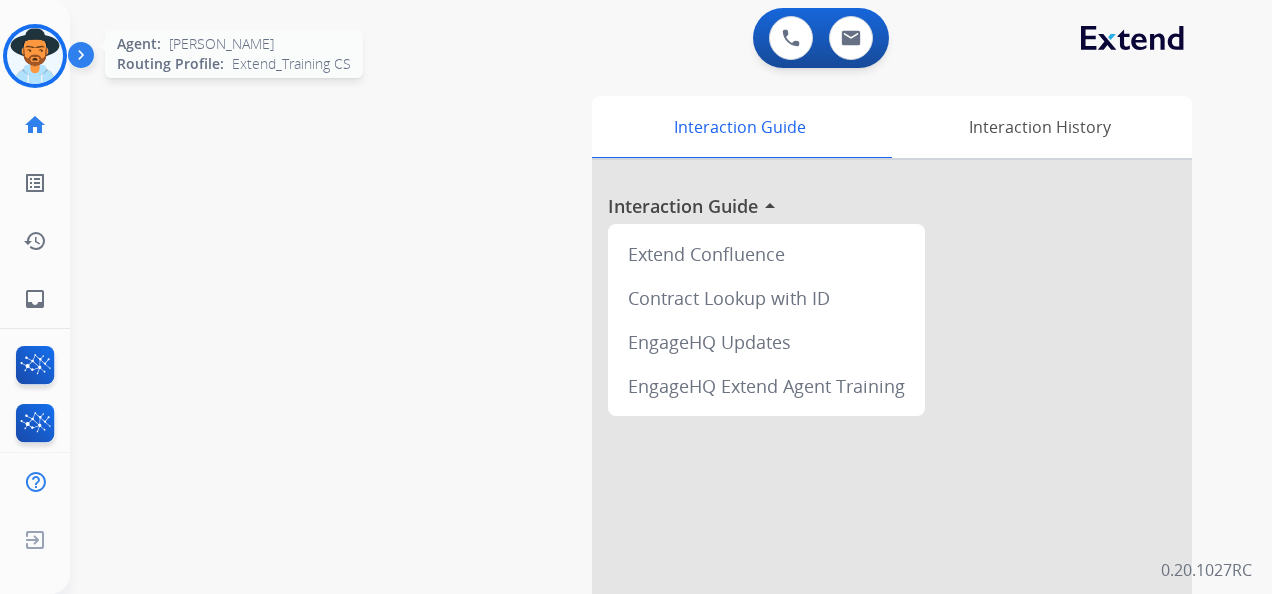 click at bounding box center [35, 56] 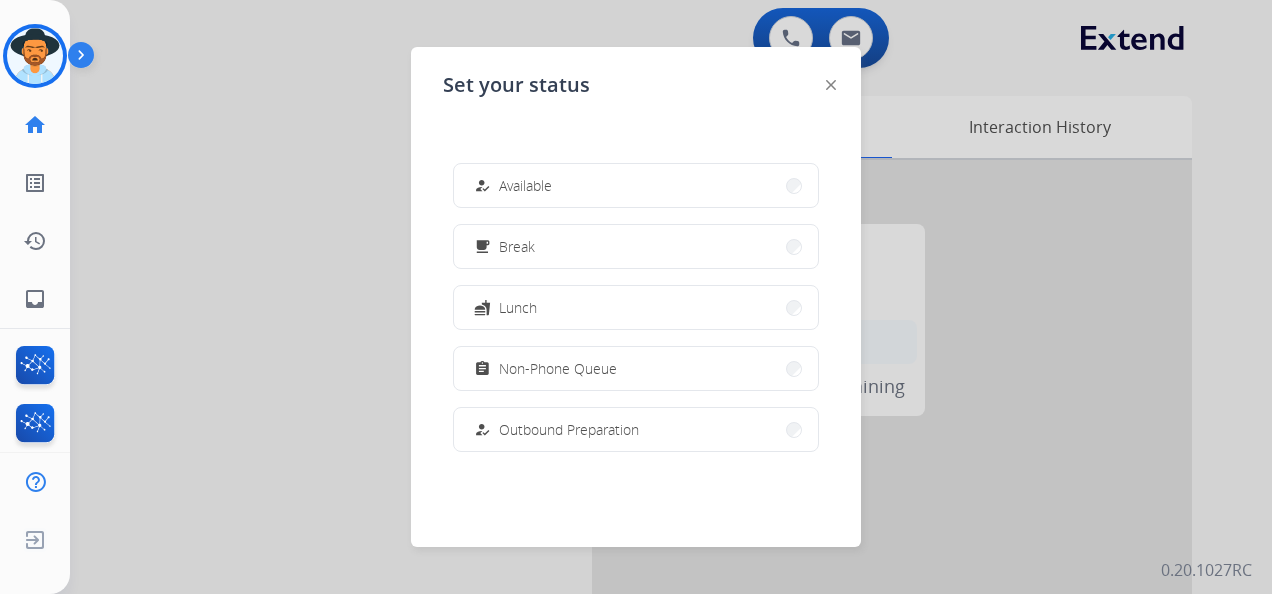 click on "assignment Non-Phone Queue" at bounding box center [636, 368] 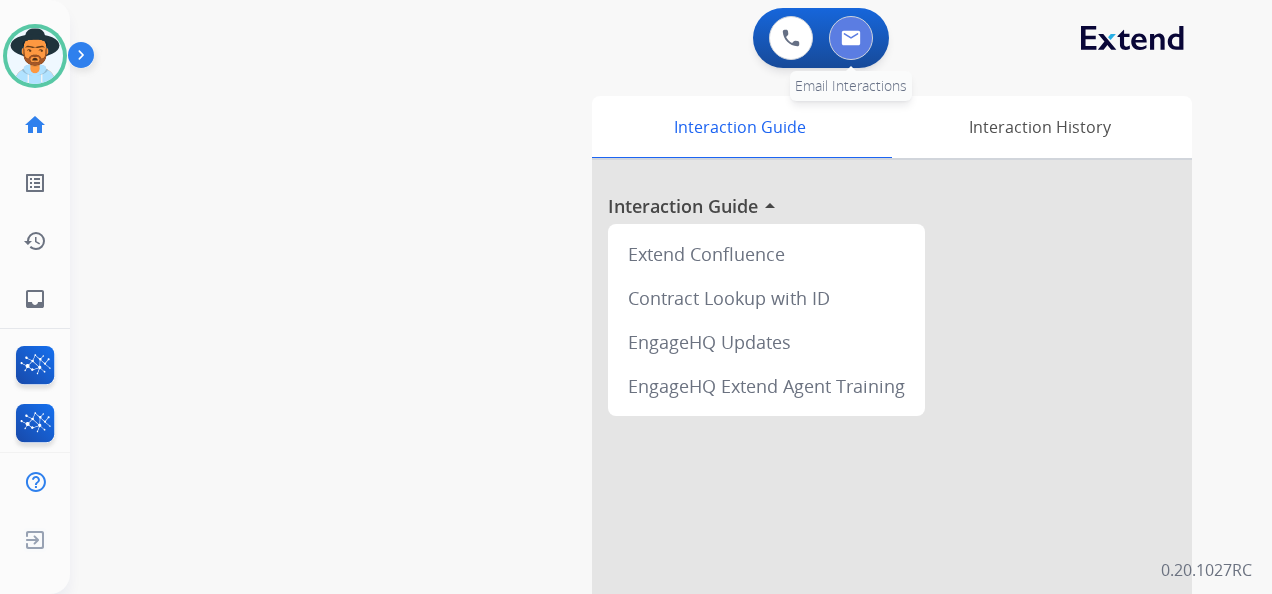 click at bounding box center [851, 38] 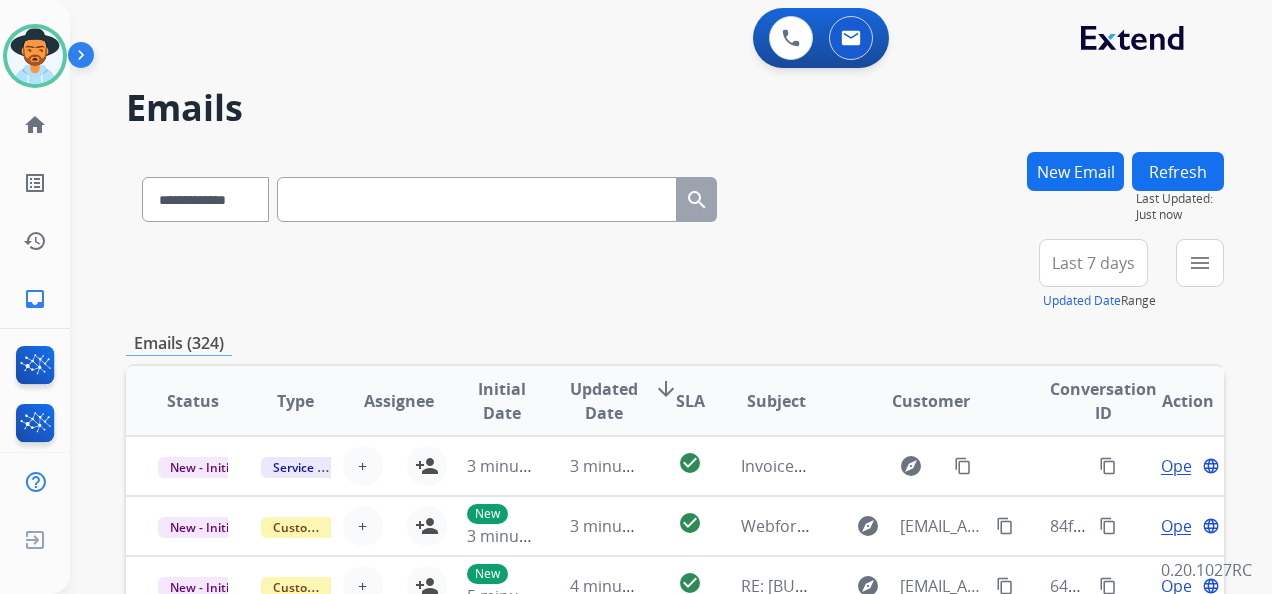 click on "New Email" at bounding box center (1075, 171) 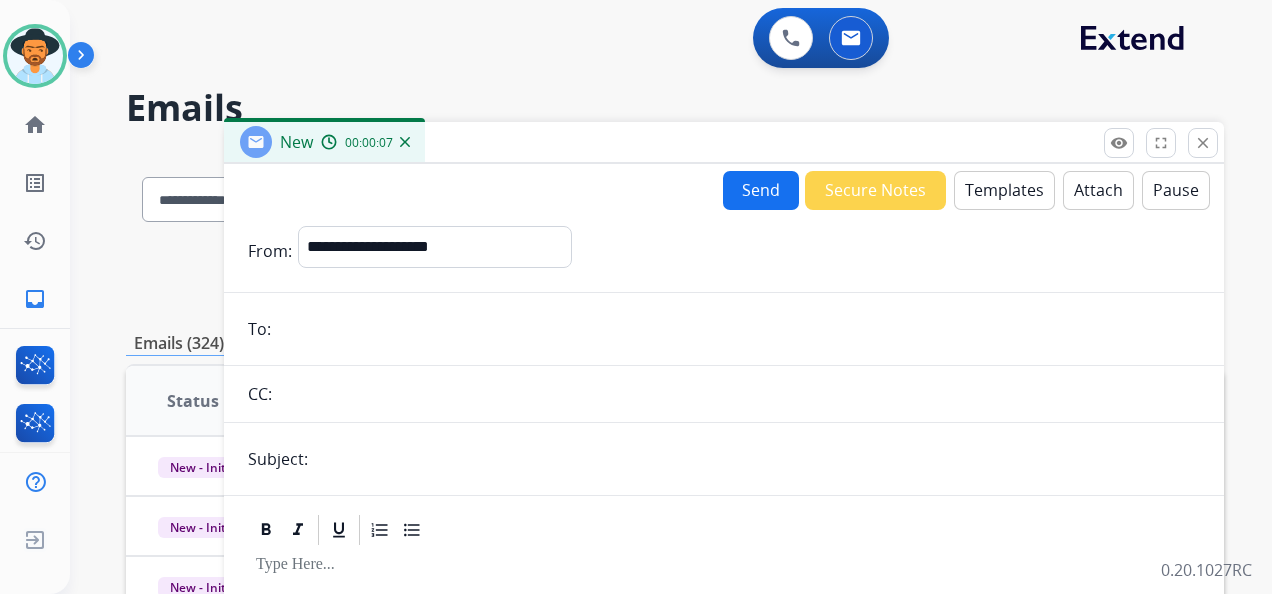 click at bounding box center [738, 329] 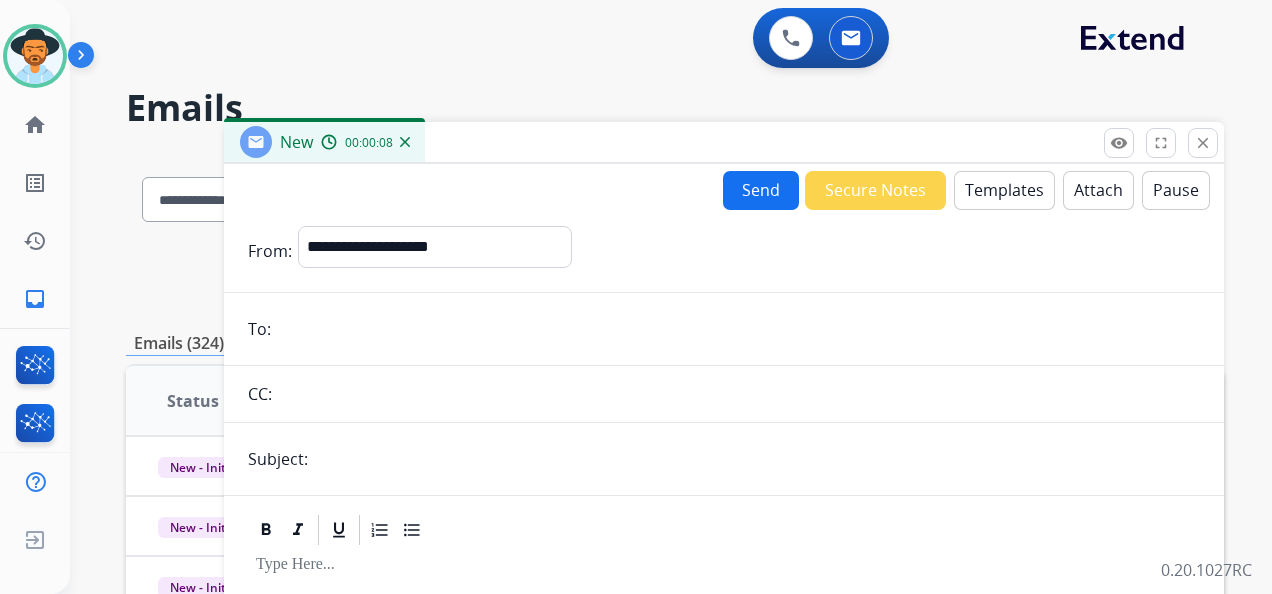 paste on "**********" 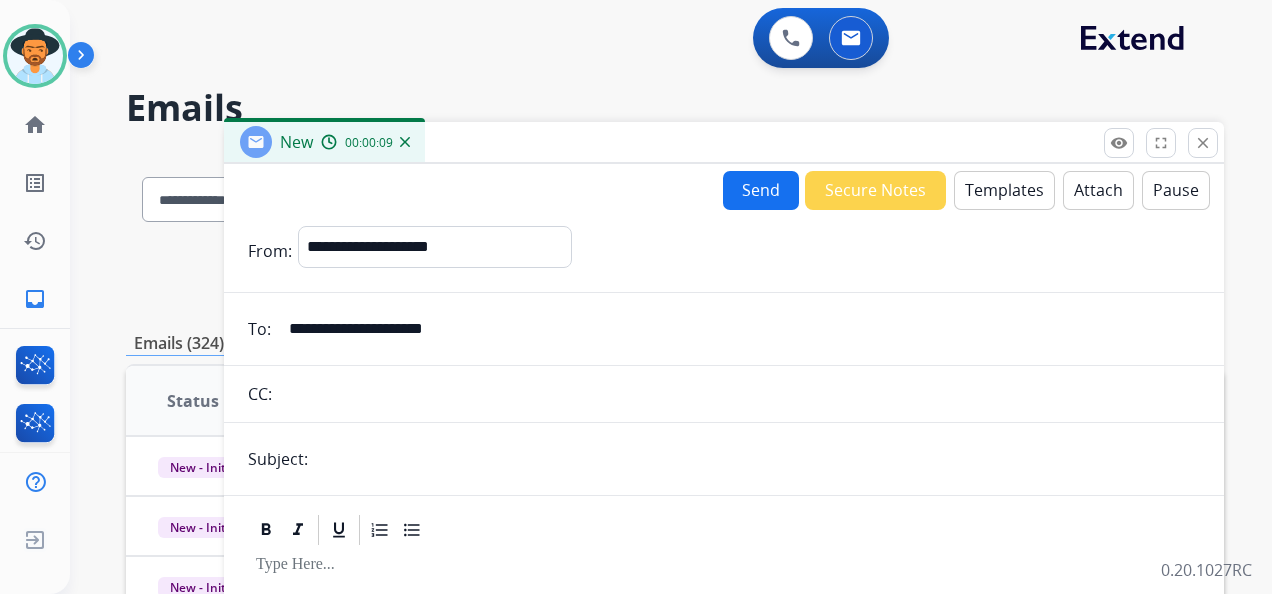 type on "**********" 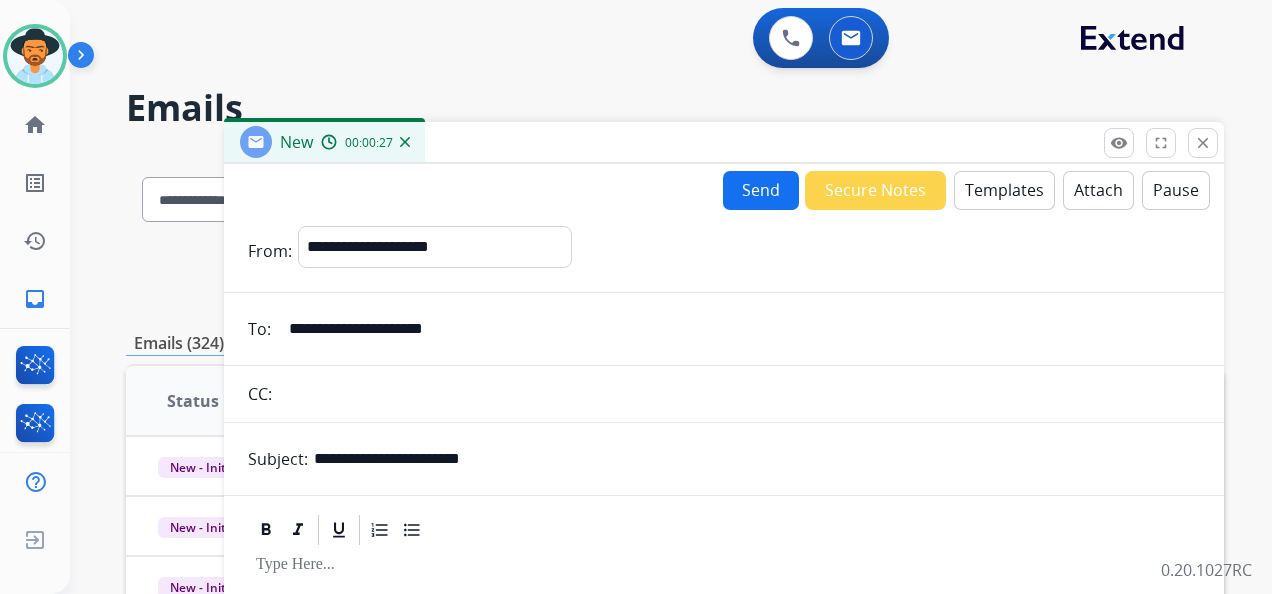 type on "**********" 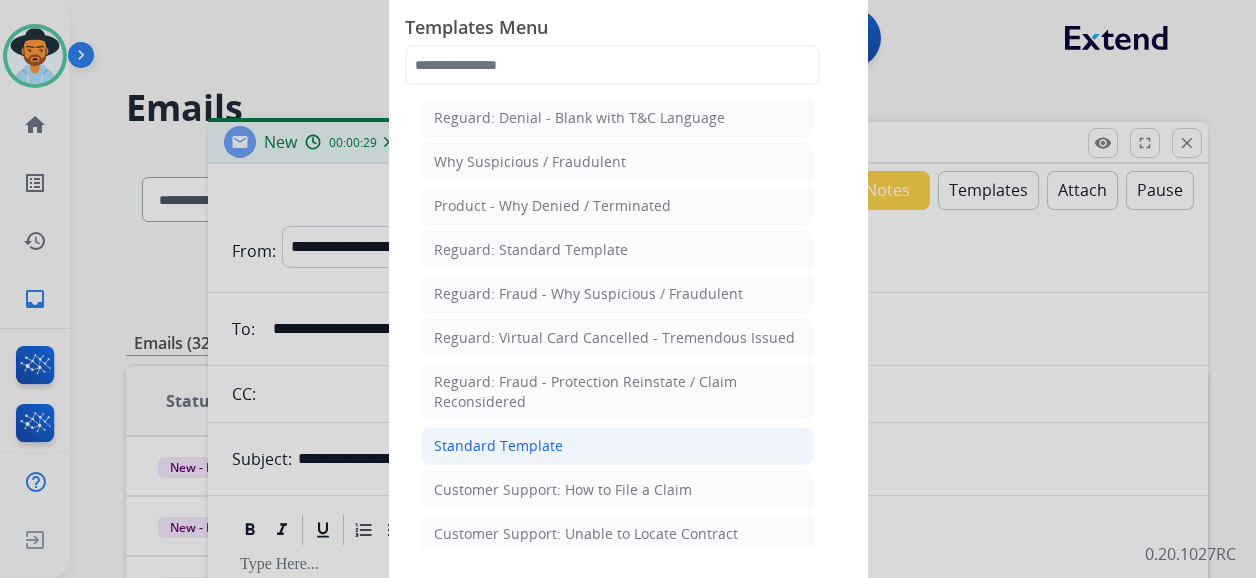 click on "Standard Template" 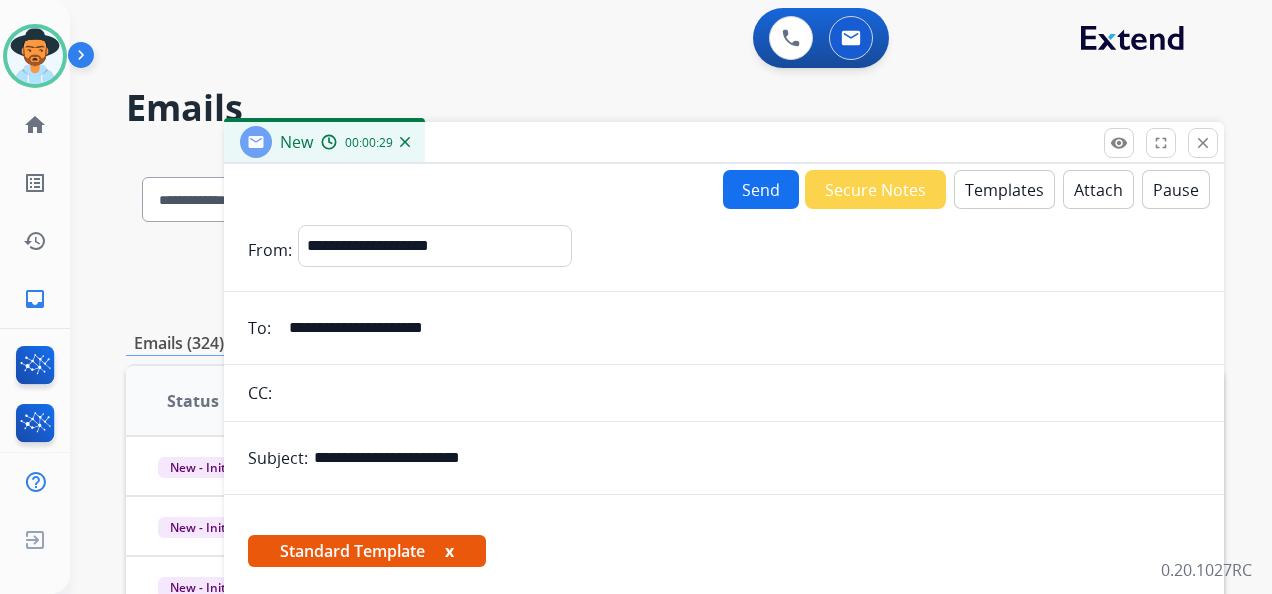 scroll, scrollTop: 400, scrollLeft: 0, axis: vertical 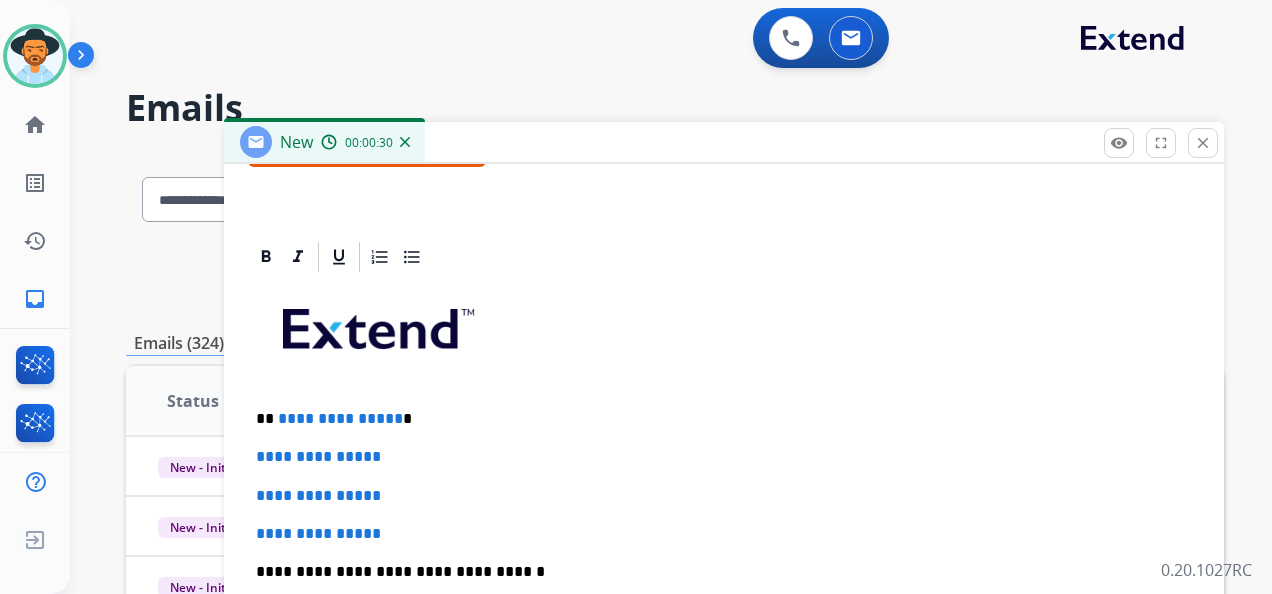 click on "**********" at bounding box center (716, 419) 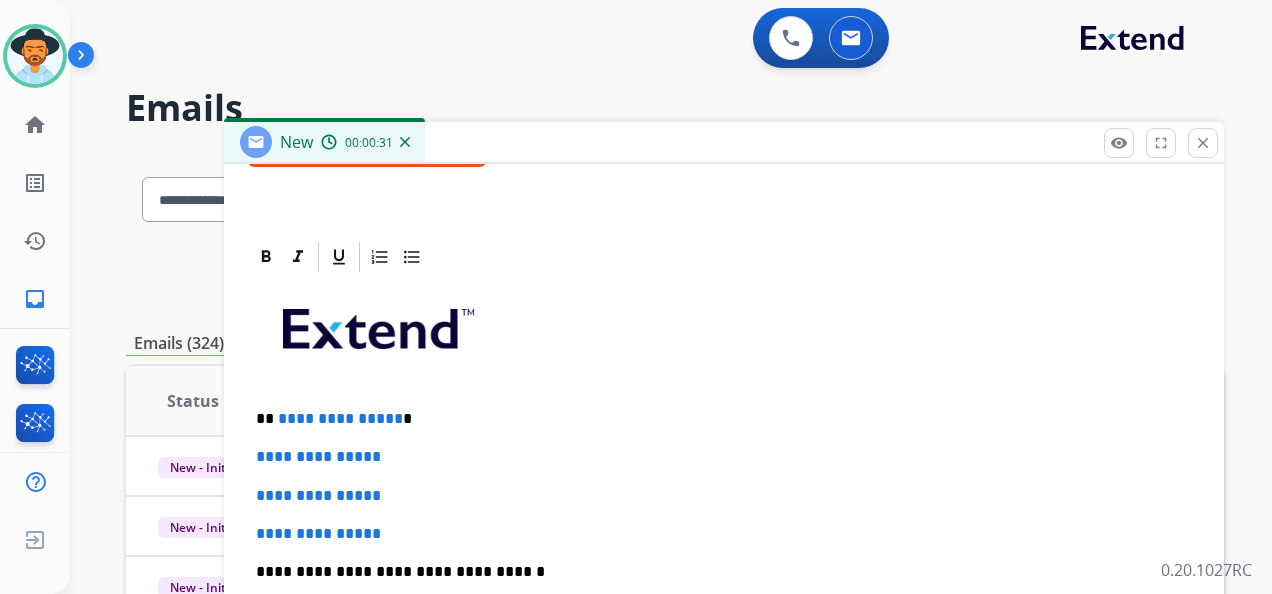 type 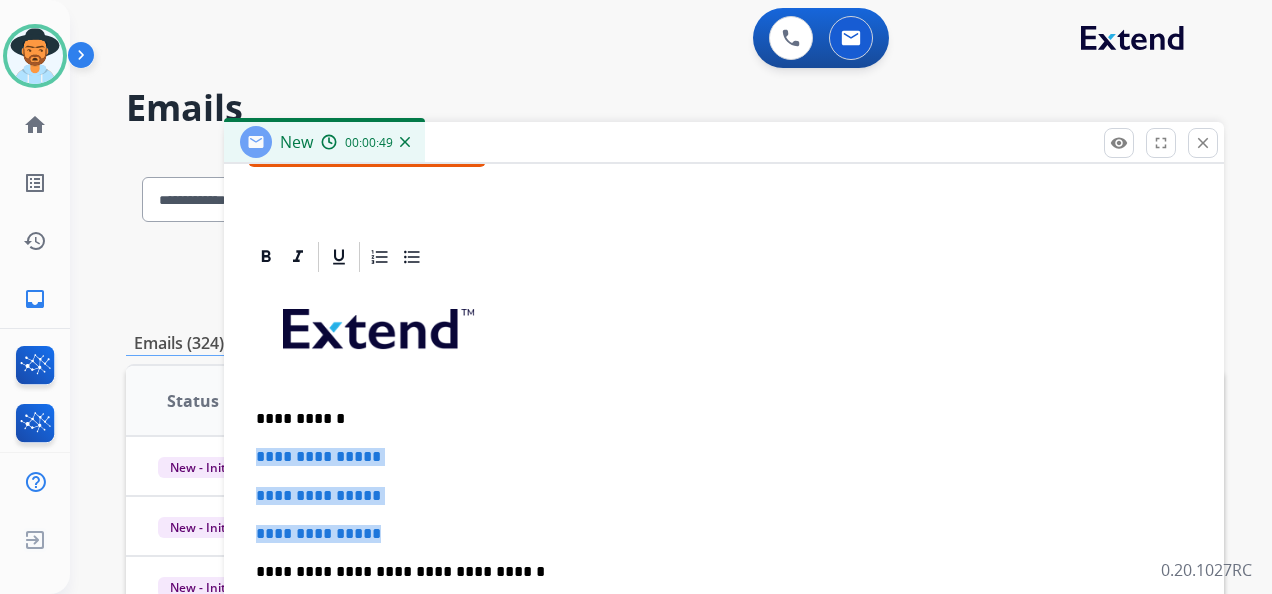 drag, startPoint x: 255, startPoint y: 447, endPoint x: 449, endPoint y: 535, distance: 213.02582 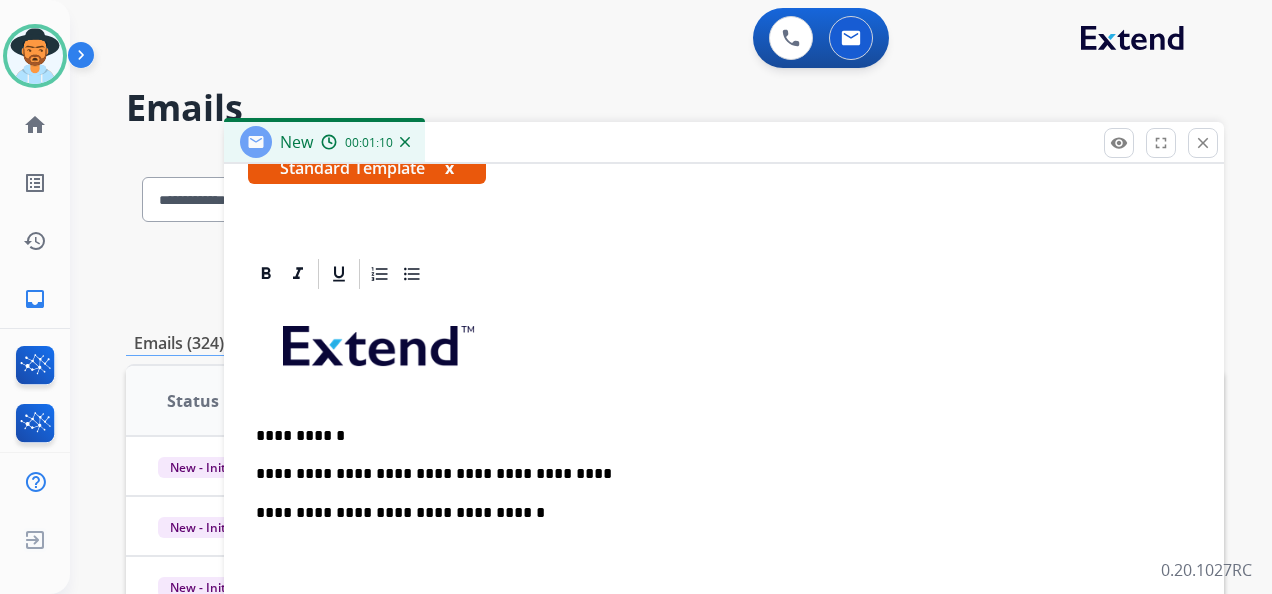 scroll, scrollTop: 400, scrollLeft: 0, axis: vertical 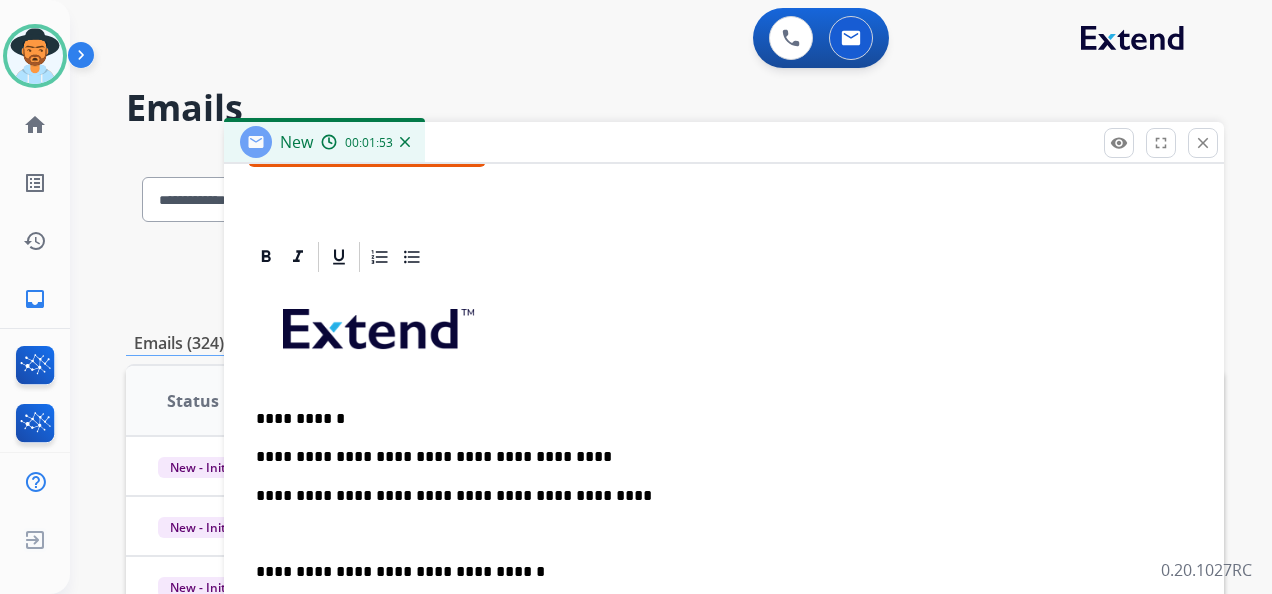 click on "**********" at bounding box center [724, 619] 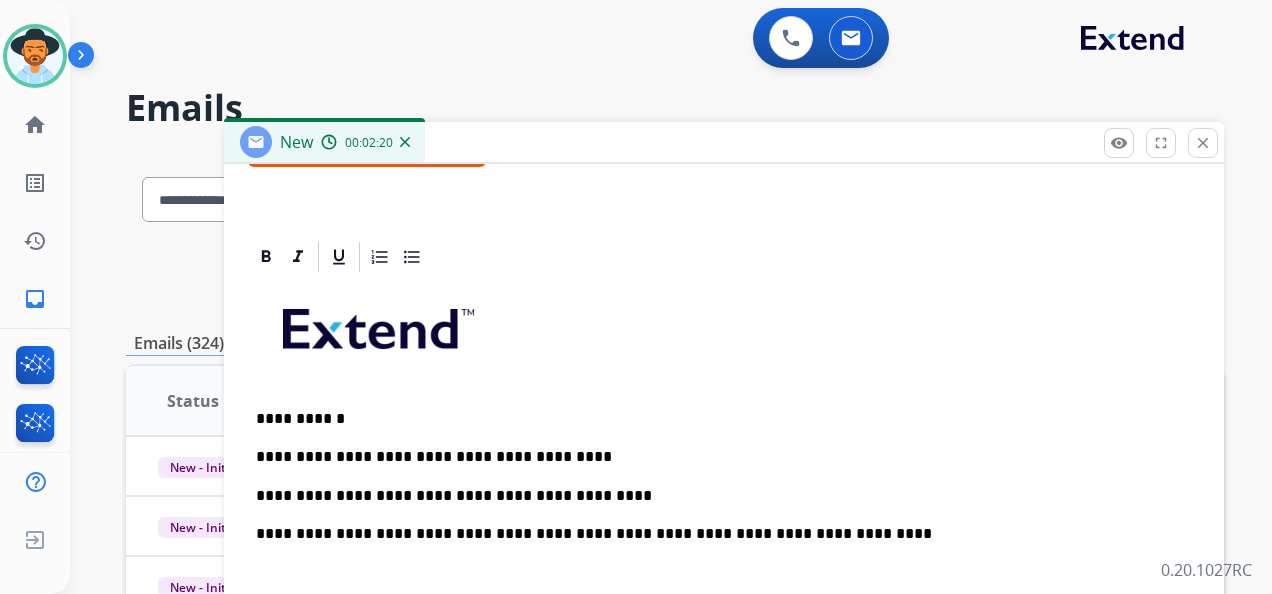 drag, startPoint x: 960, startPoint y: 534, endPoint x: 1006, endPoint y: 509, distance: 52.35456 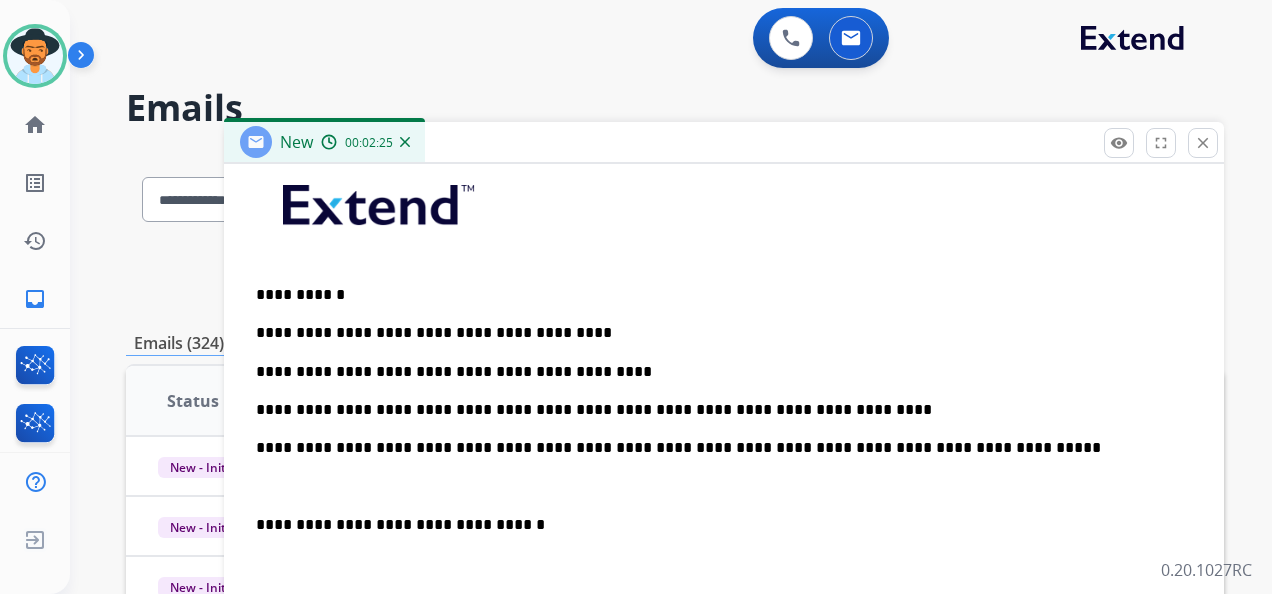 scroll, scrollTop: 537, scrollLeft: 0, axis: vertical 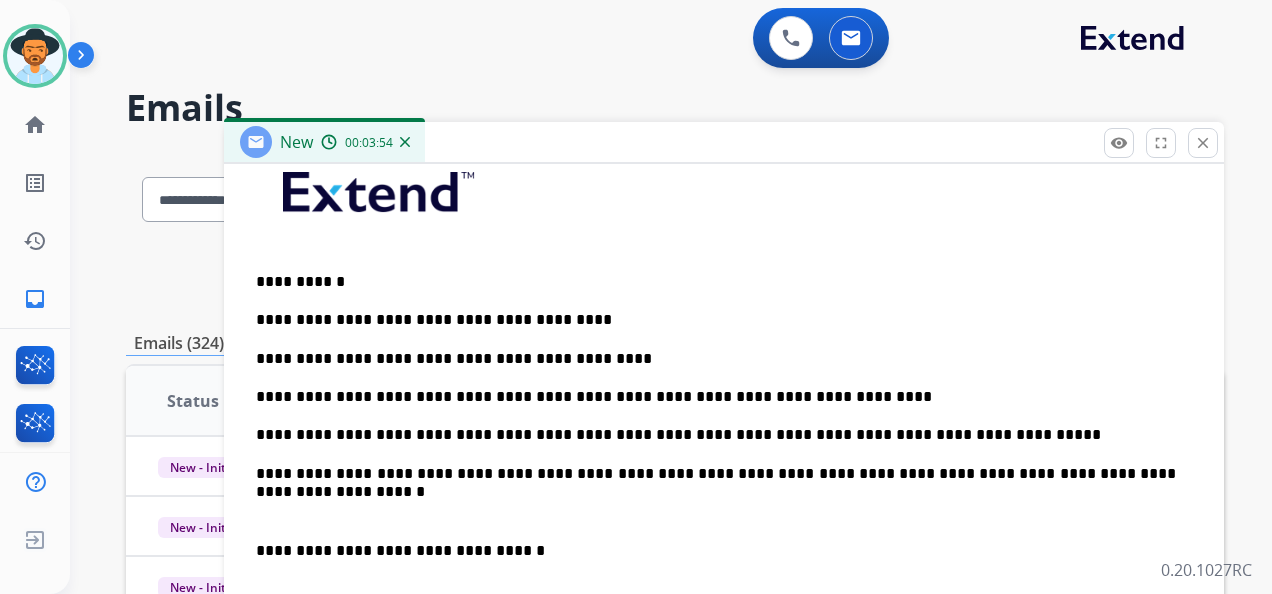 drag, startPoint x: 253, startPoint y: 545, endPoint x: 264, endPoint y: 545, distance: 11 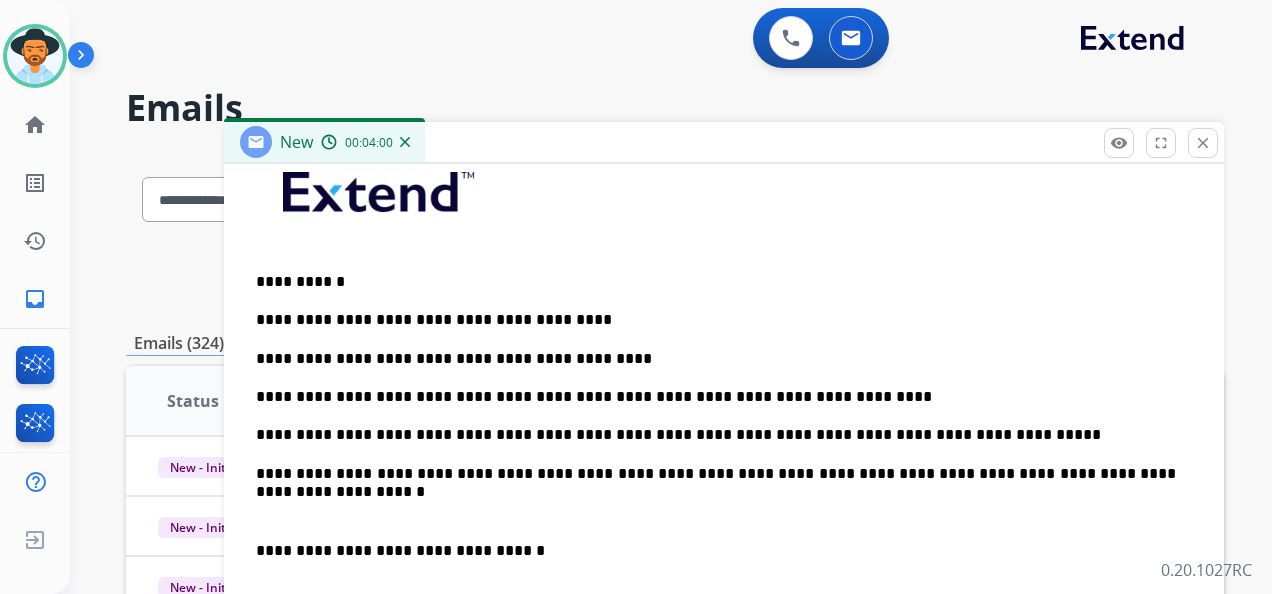click on "**********" at bounding box center [724, 539] 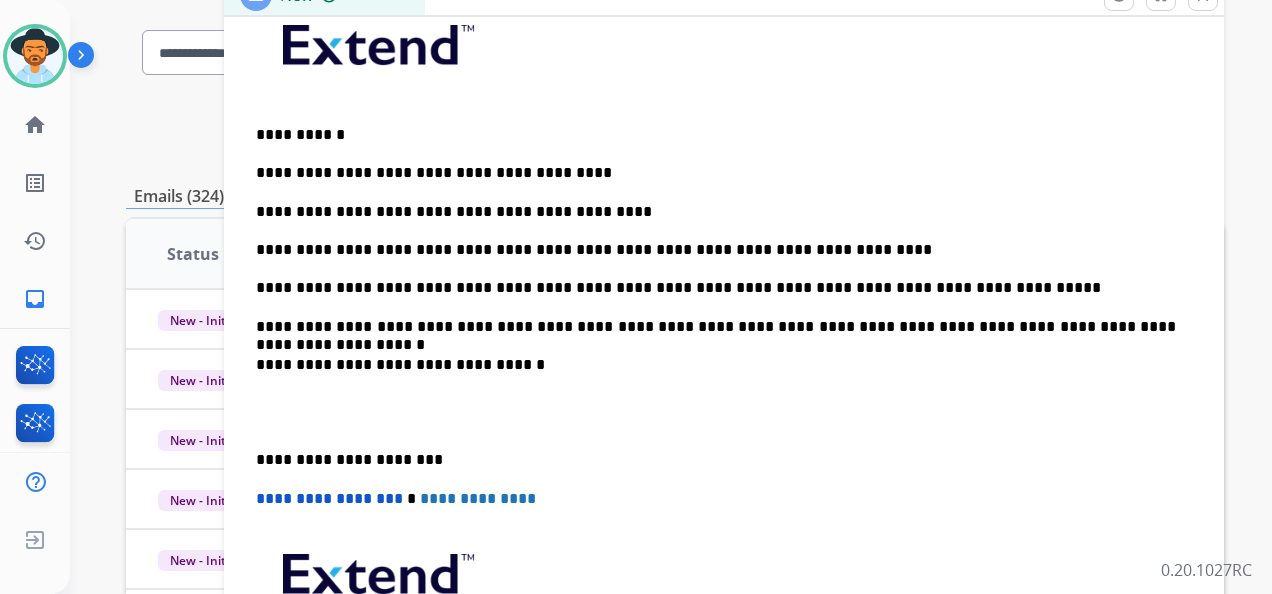 scroll, scrollTop: 400, scrollLeft: 0, axis: vertical 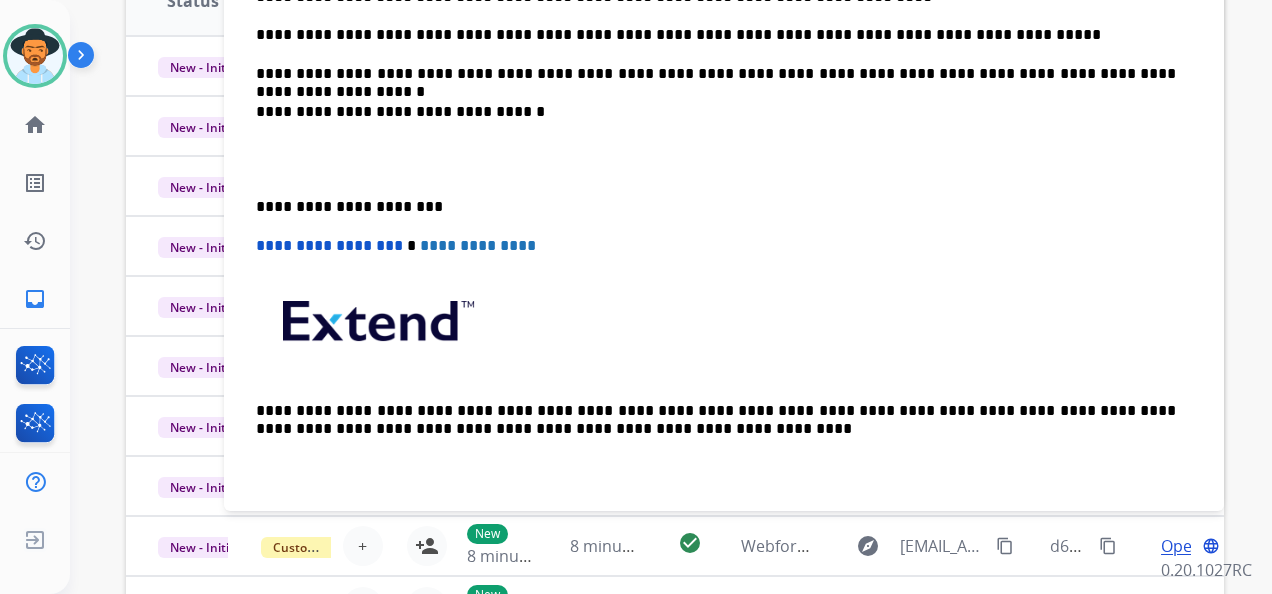 drag, startPoint x: 256, startPoint y: 200, endPoint x: 855, endPoint y: 384, distance: 626.6235 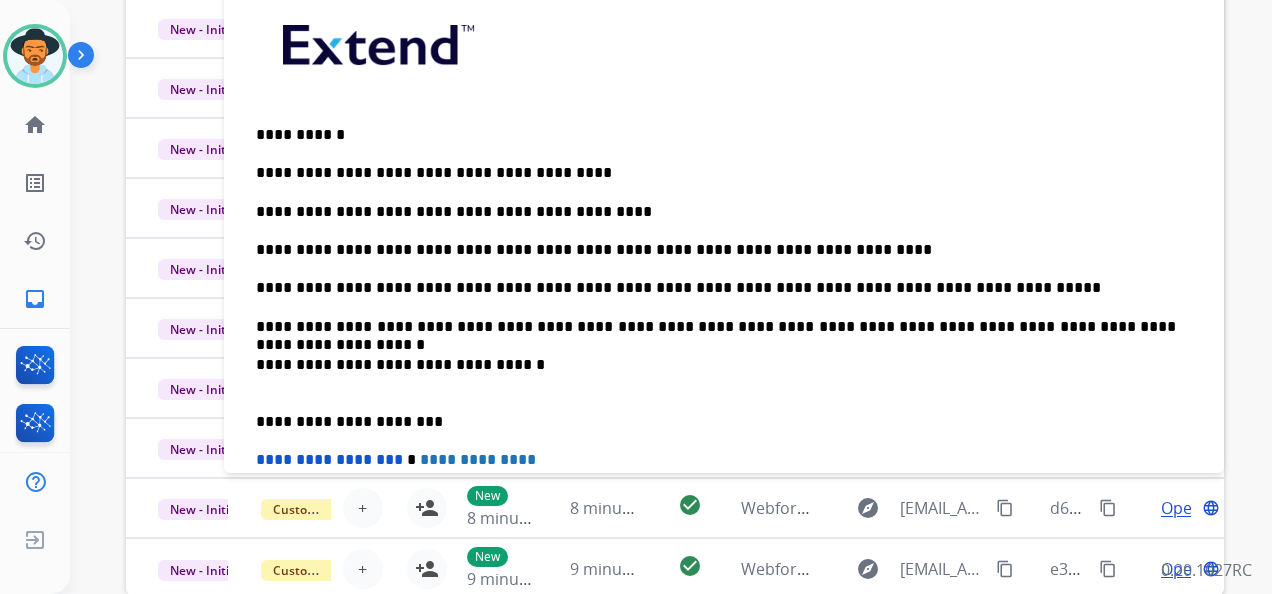 scroll, scrollTop: 0, scrollLeft: 0, axis: both 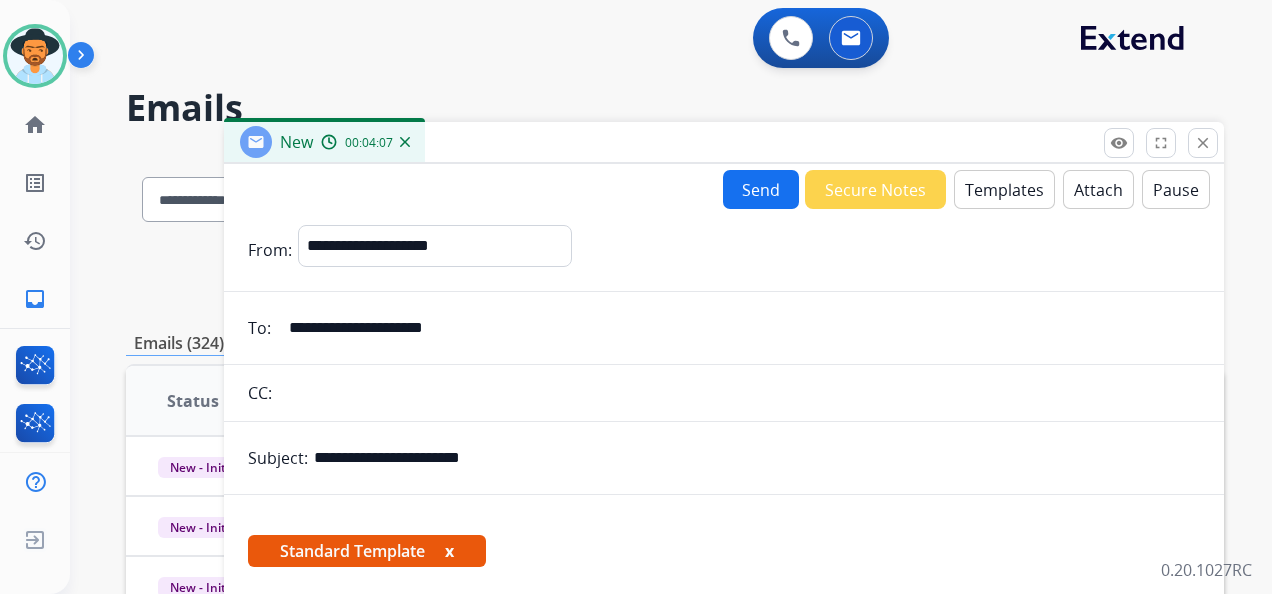 drag, startPoint x: 760, startPoint y: 191, endPoint x: 772, endPoint y: 164, distance: 29.546574 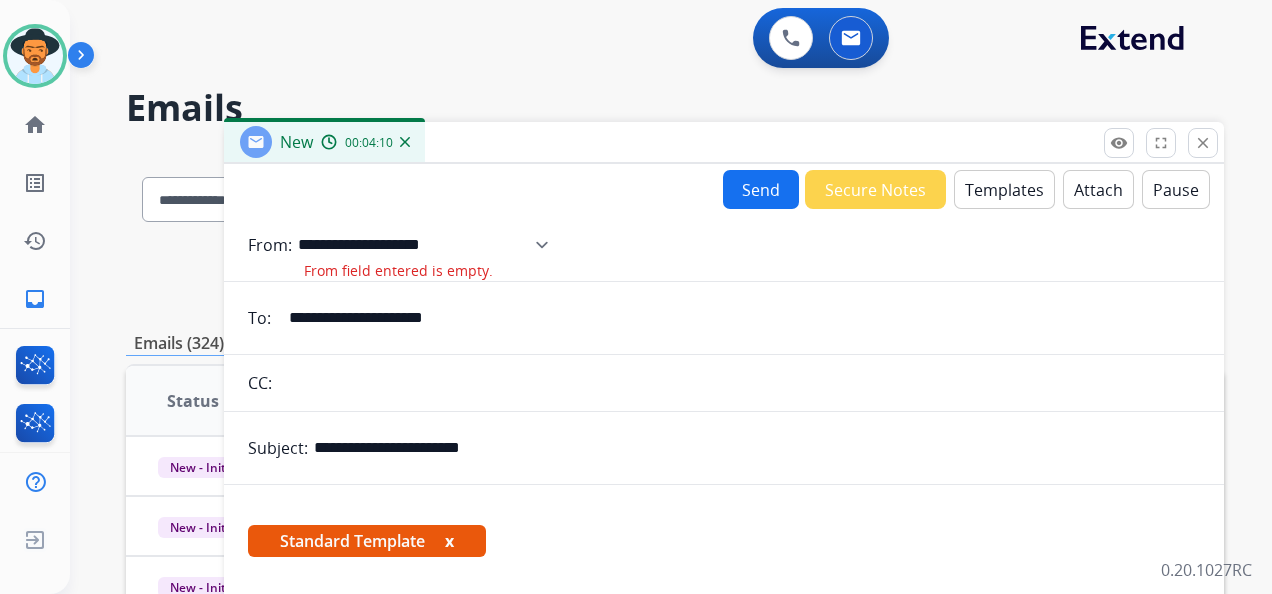 drag, startPoint x: 628, startPoint y: 245, endPoint x: 608, endPoint y: 254, distance: 21.931713 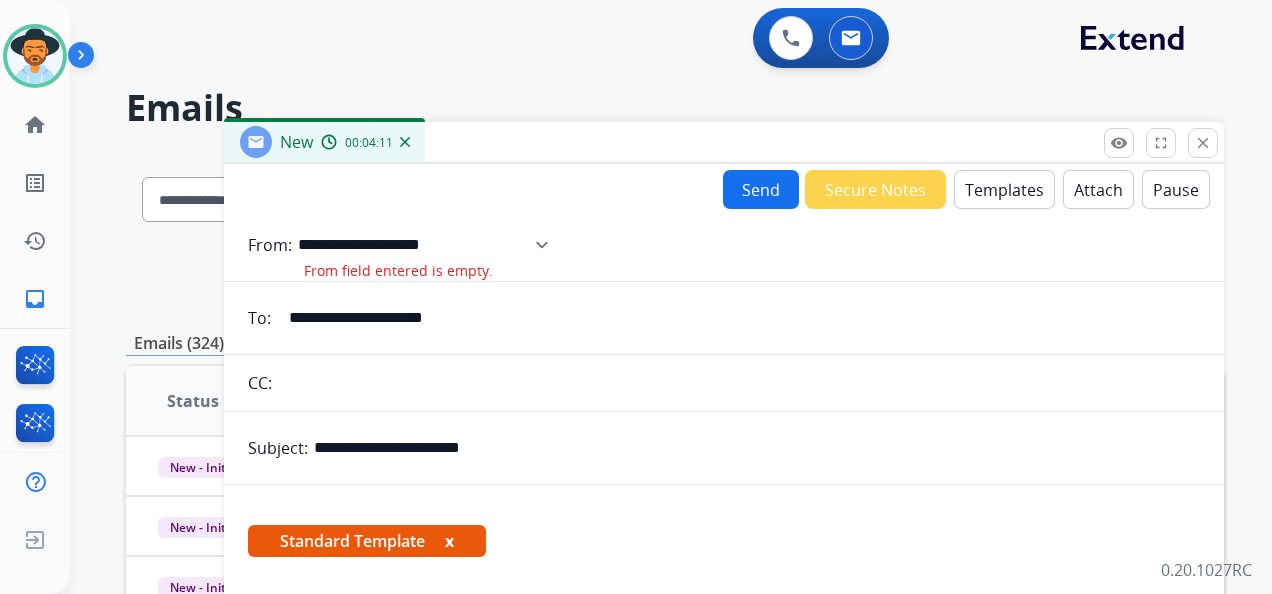 select on "**********" 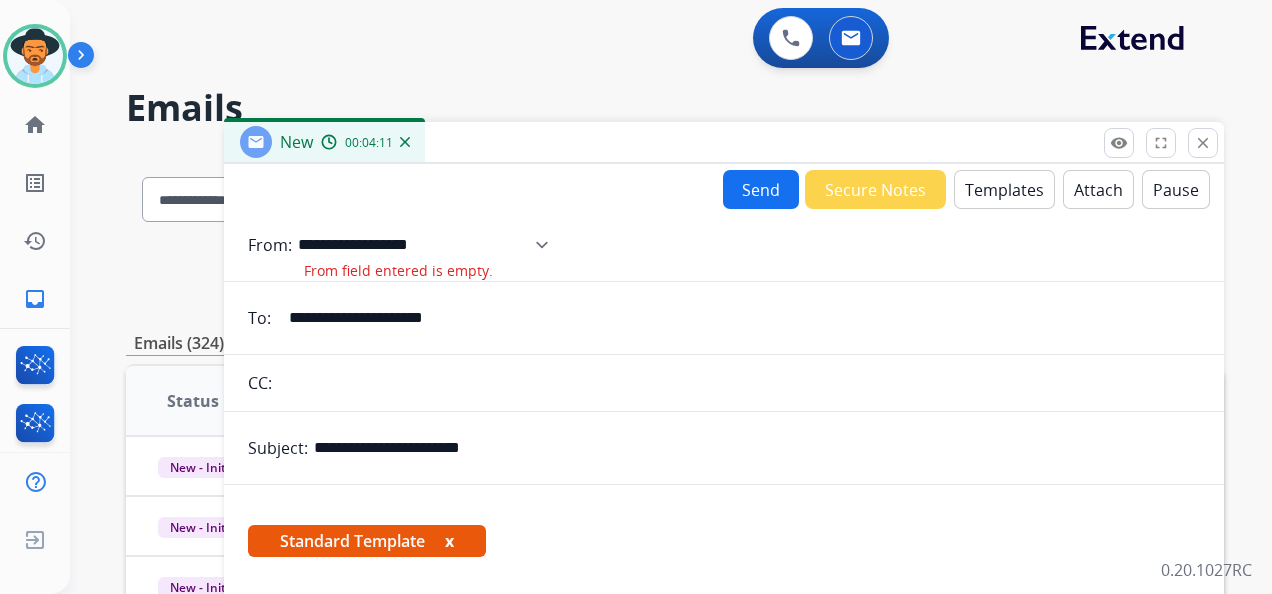 click on "**********" at bounding box center (430, 245) 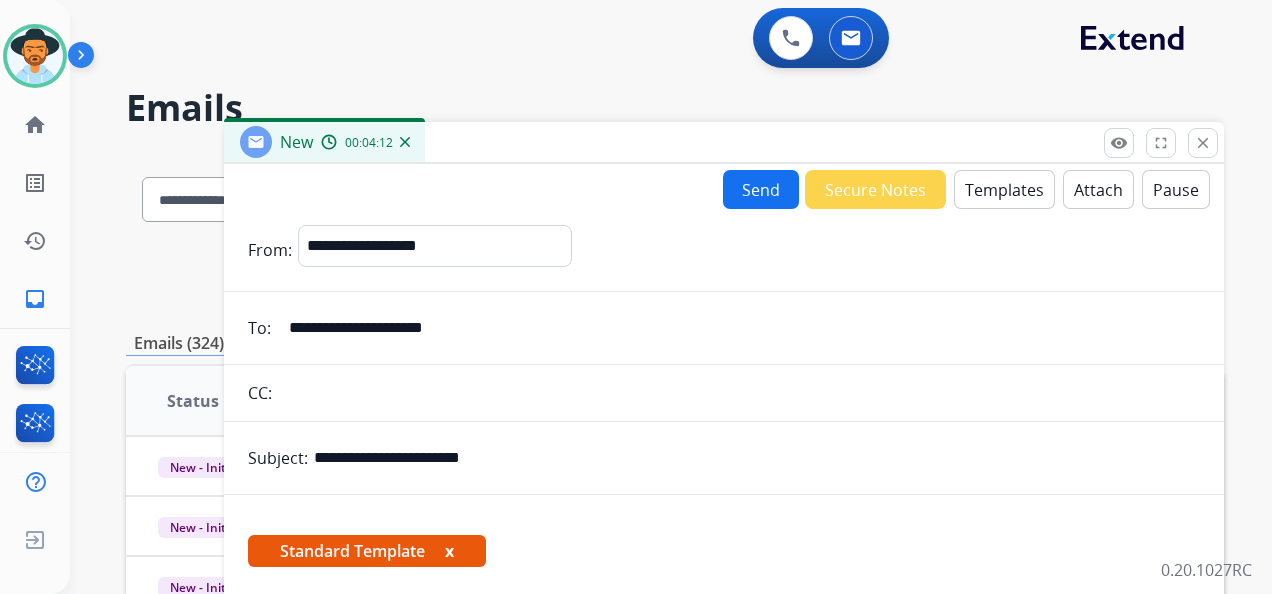 click on "Send" at bounding box center (761, 189) 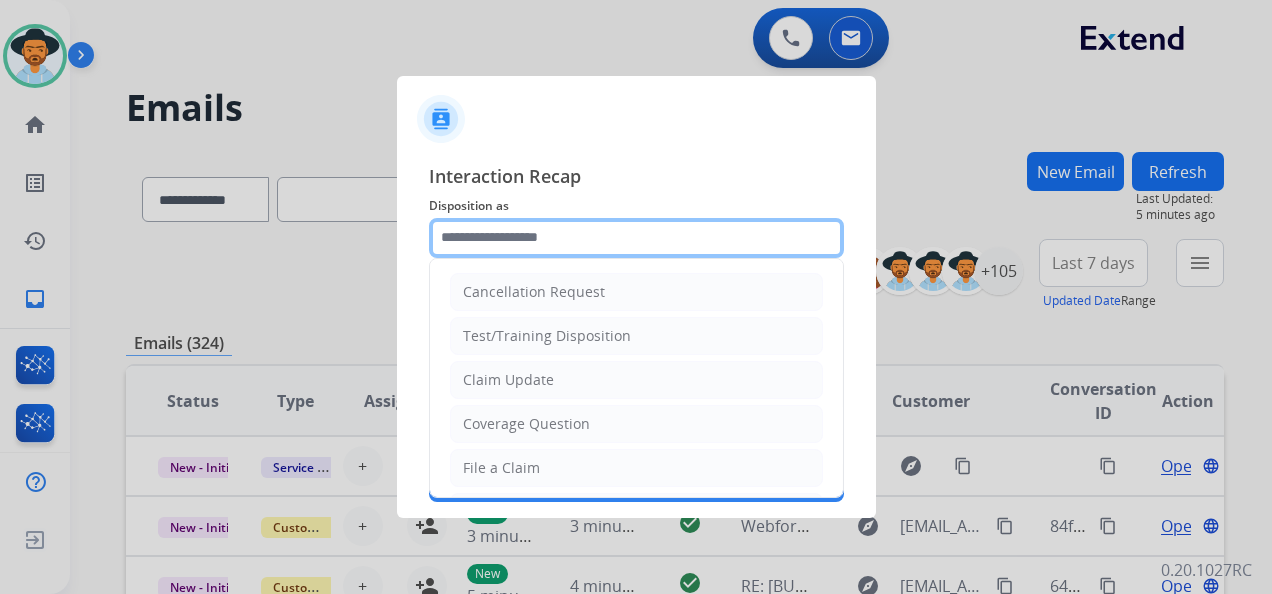 click 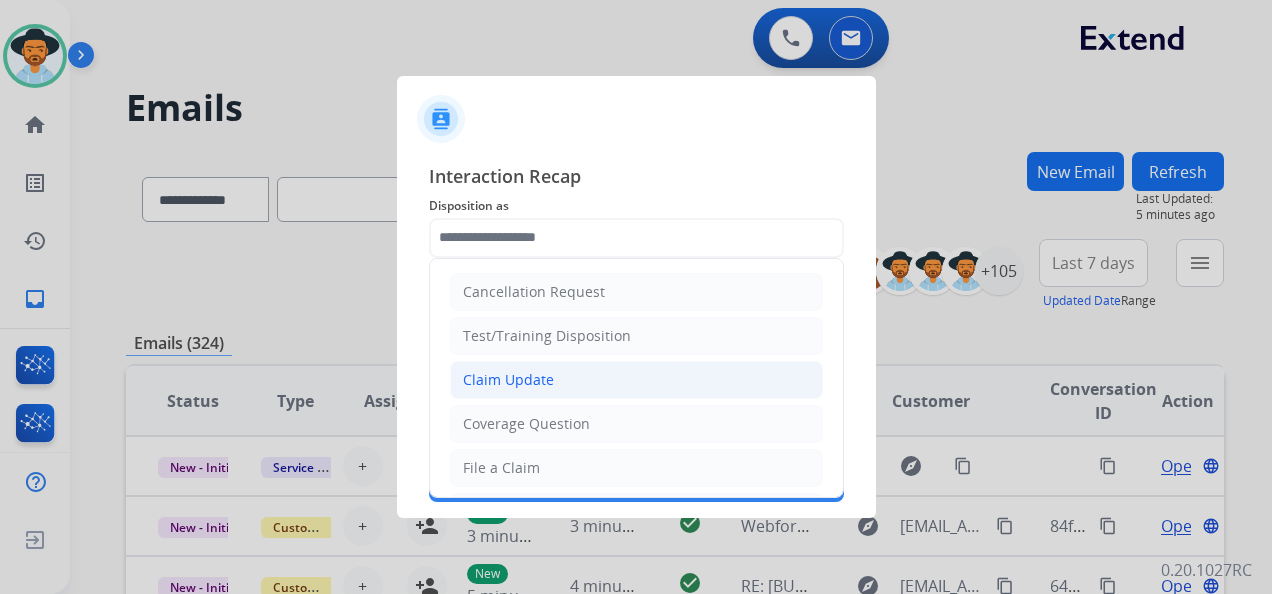 click on "Claim Update" 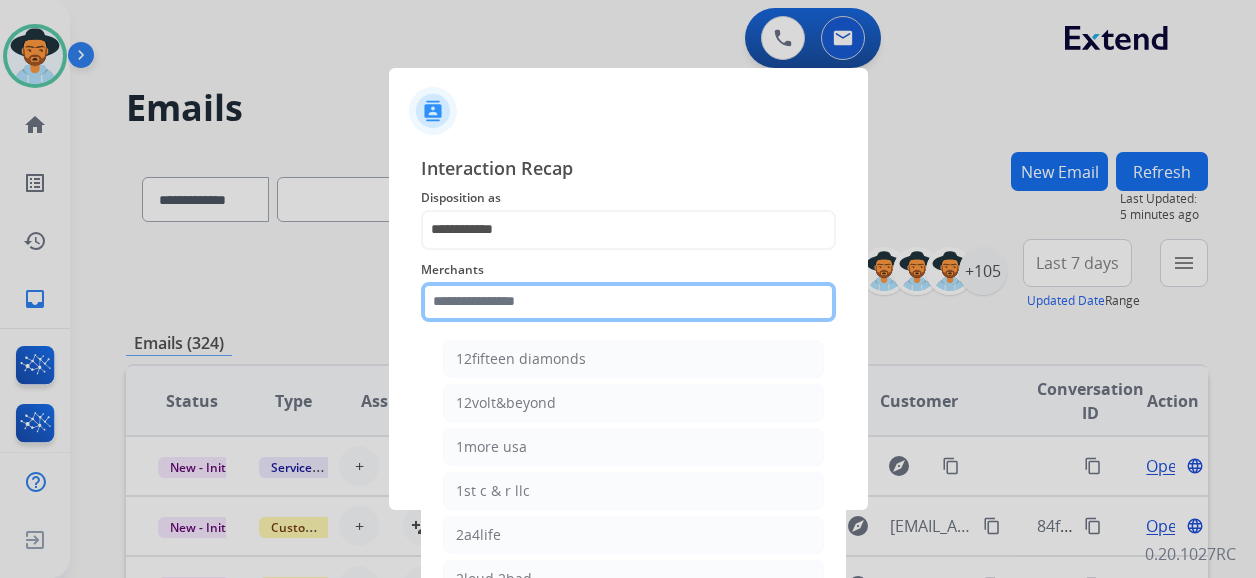 click 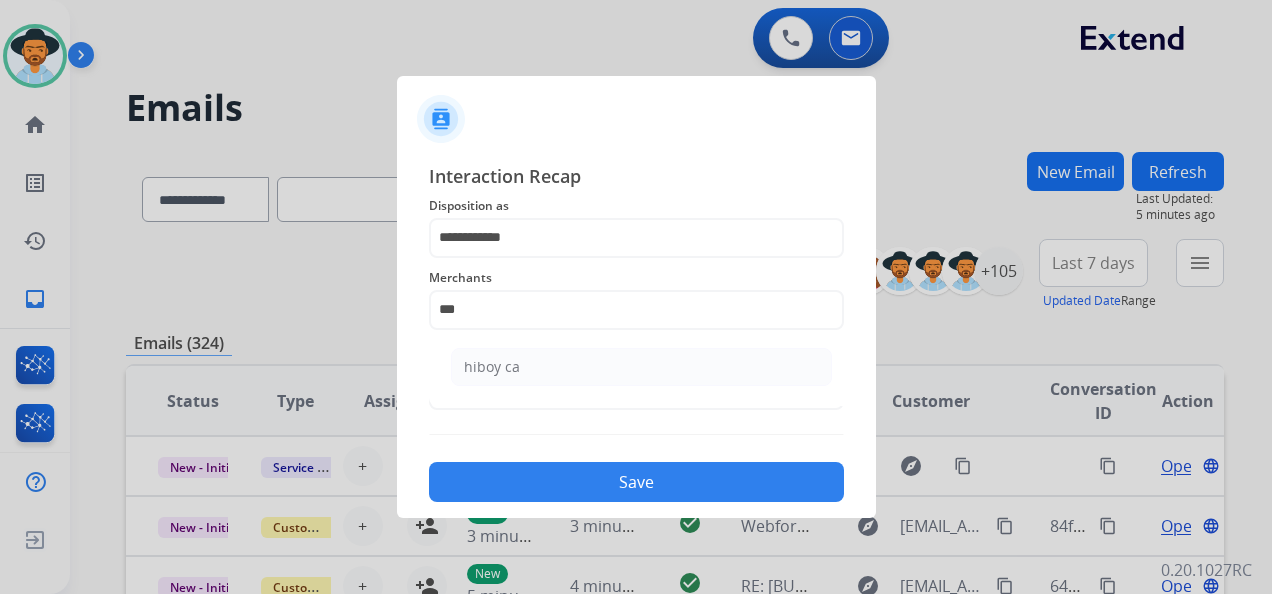 drag, startPoint x: 656, startPoint y: 370, endPoint x: 666, endPoint y: 360, distance: 14.142136 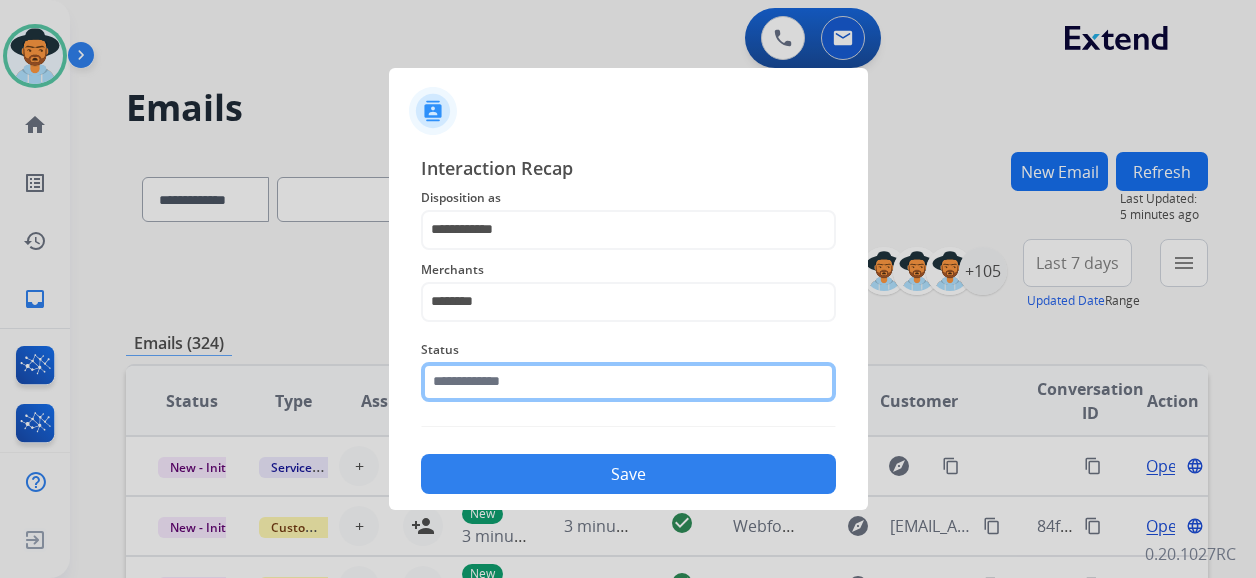 click 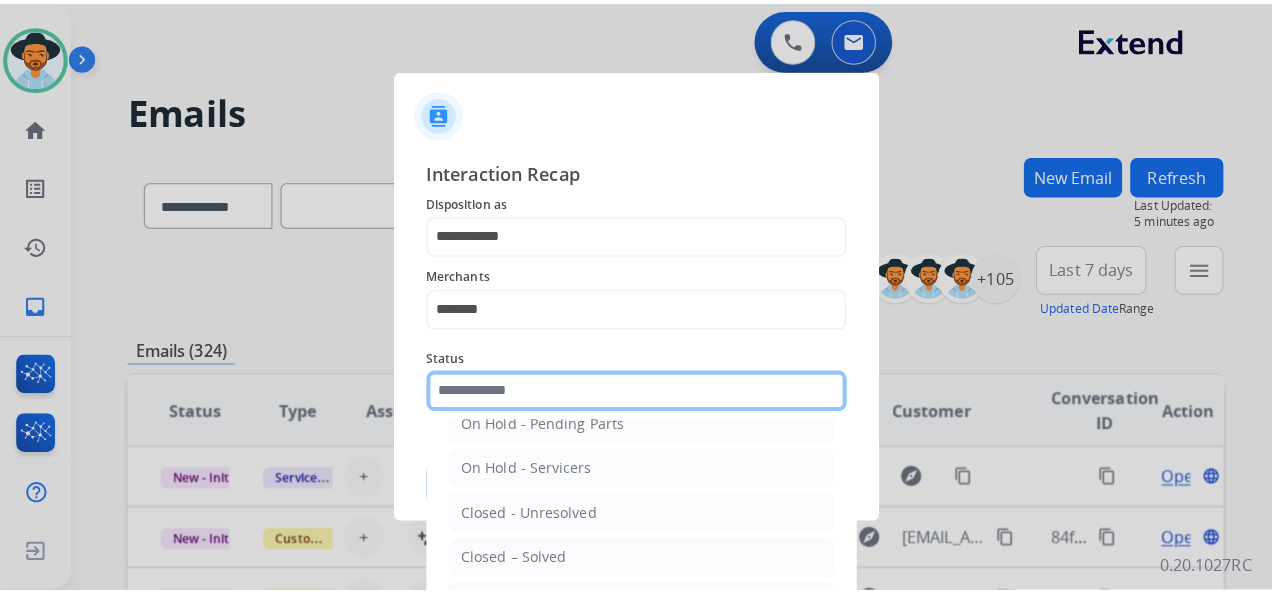 scroll, scrollTop: 114, scrollLeft: 0, axis: vertical 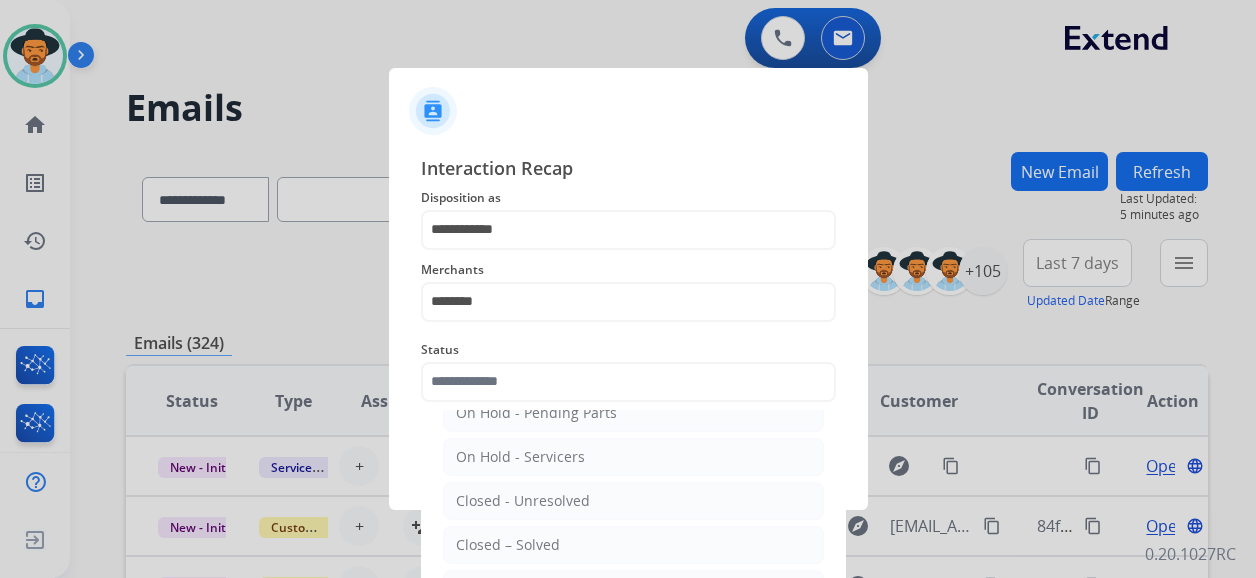 click on "Closed – Solved" 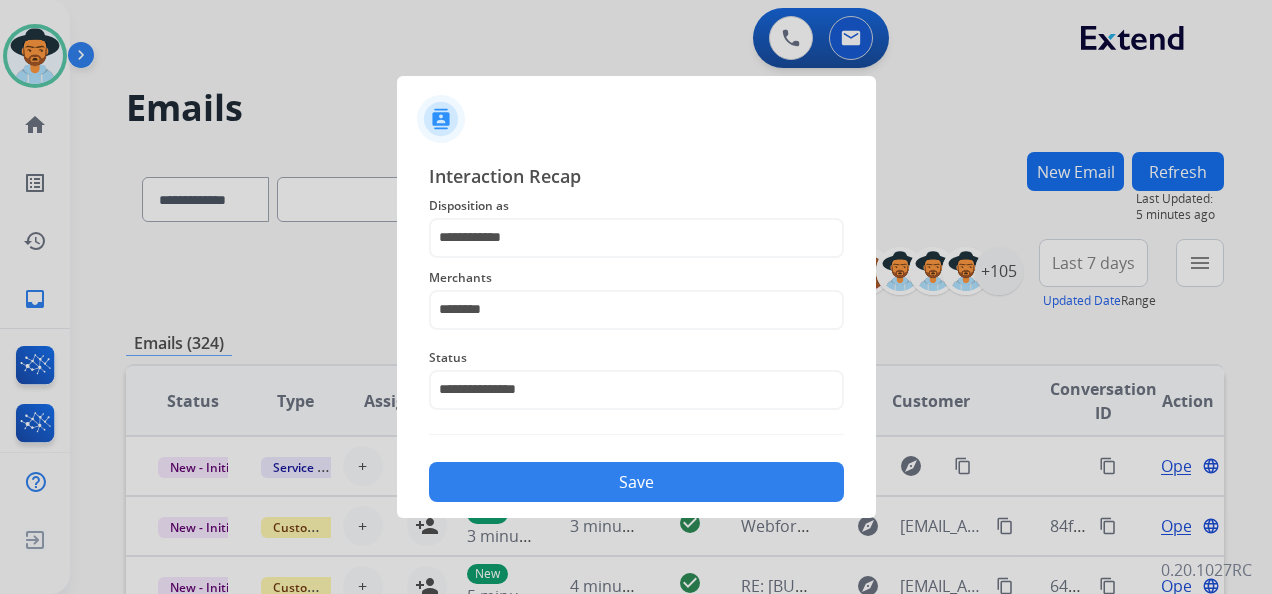 click on "Save" 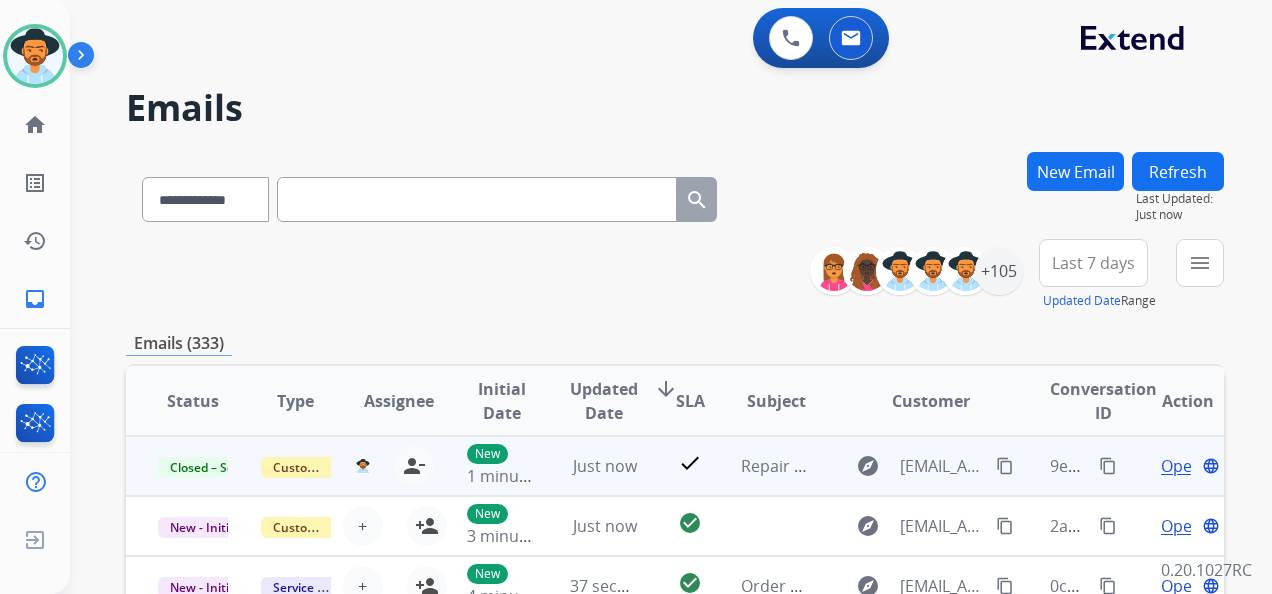 click on "content_copy" at bounding box center [1108, 466] 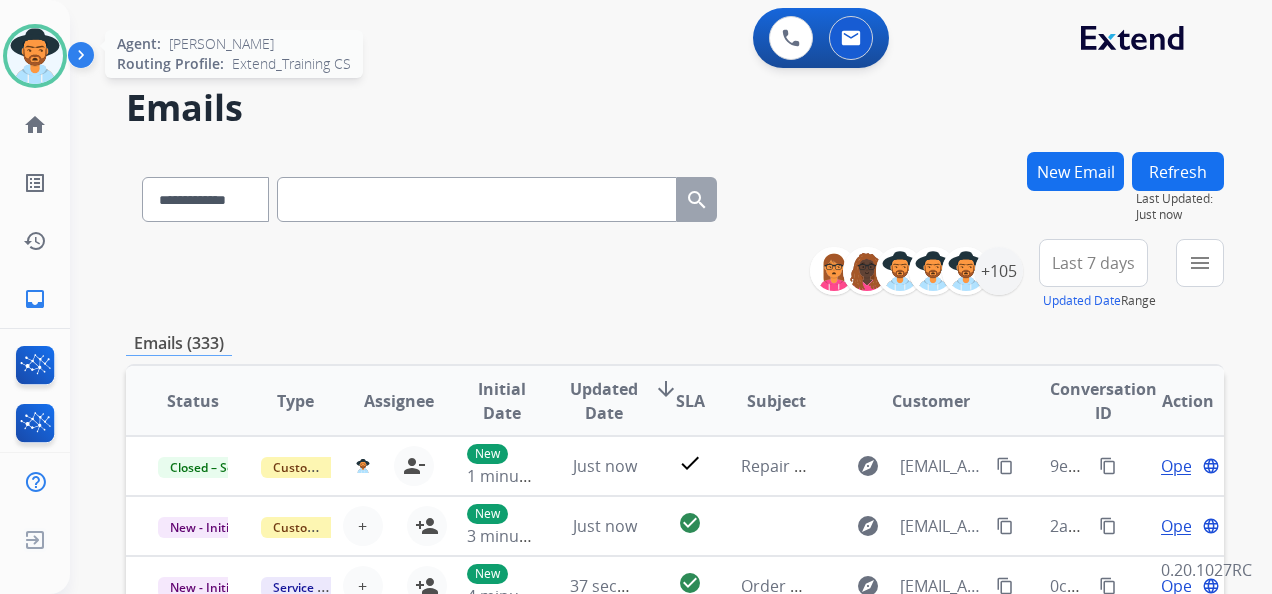 click at bounding box center [35, 56] 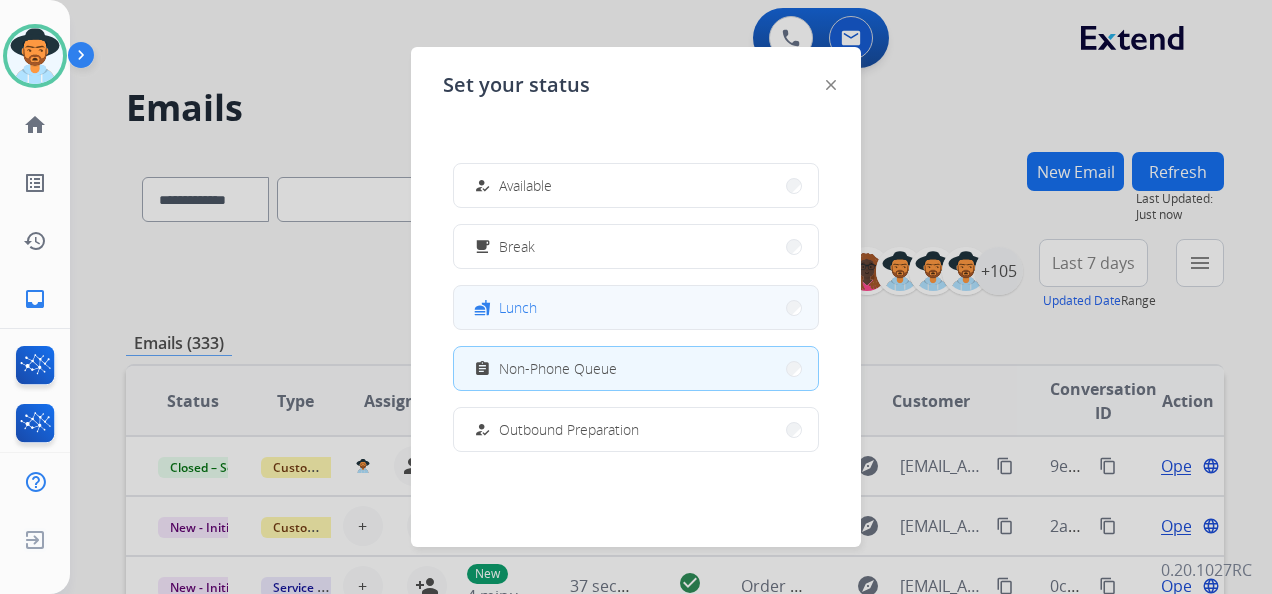 click on "fastfood Lunch" at bounding box center (636, 307) 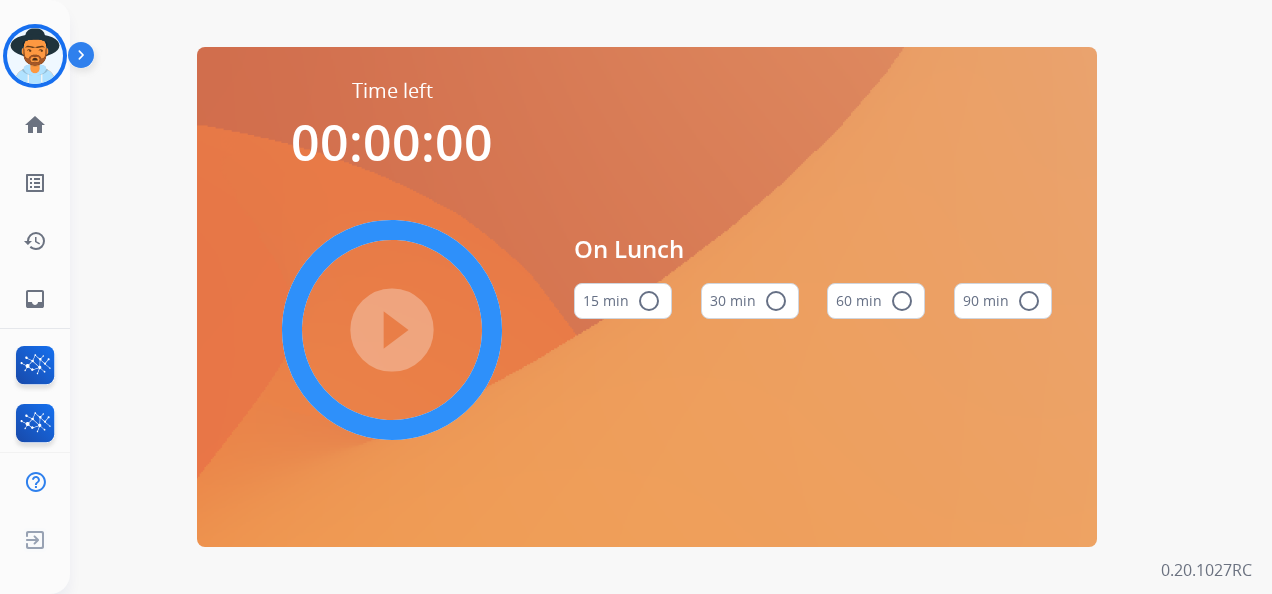 click on "60 min  radio_button_unchecked" at bounding box center (876, 301) 